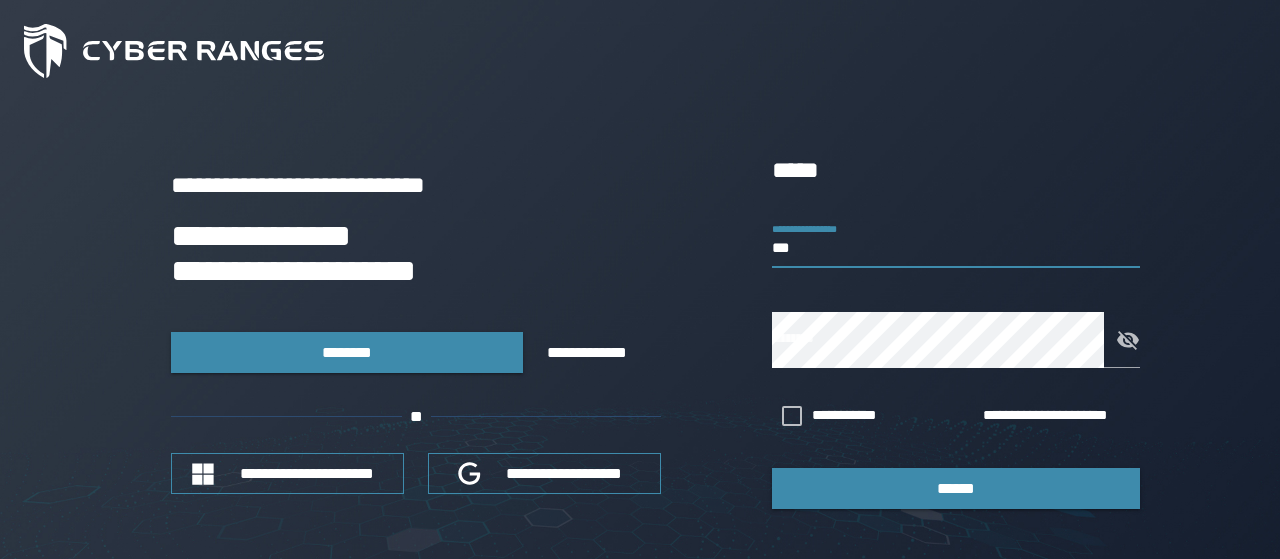 scroll, scrollTop: 0, scrollLeft: 0, axis: both 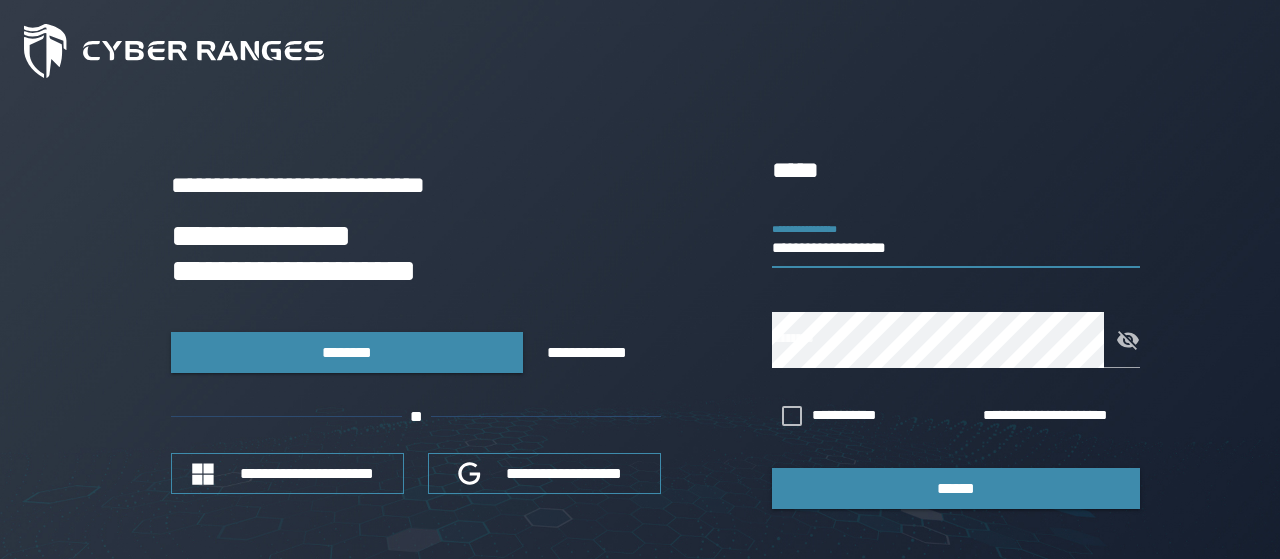 type on "**********" 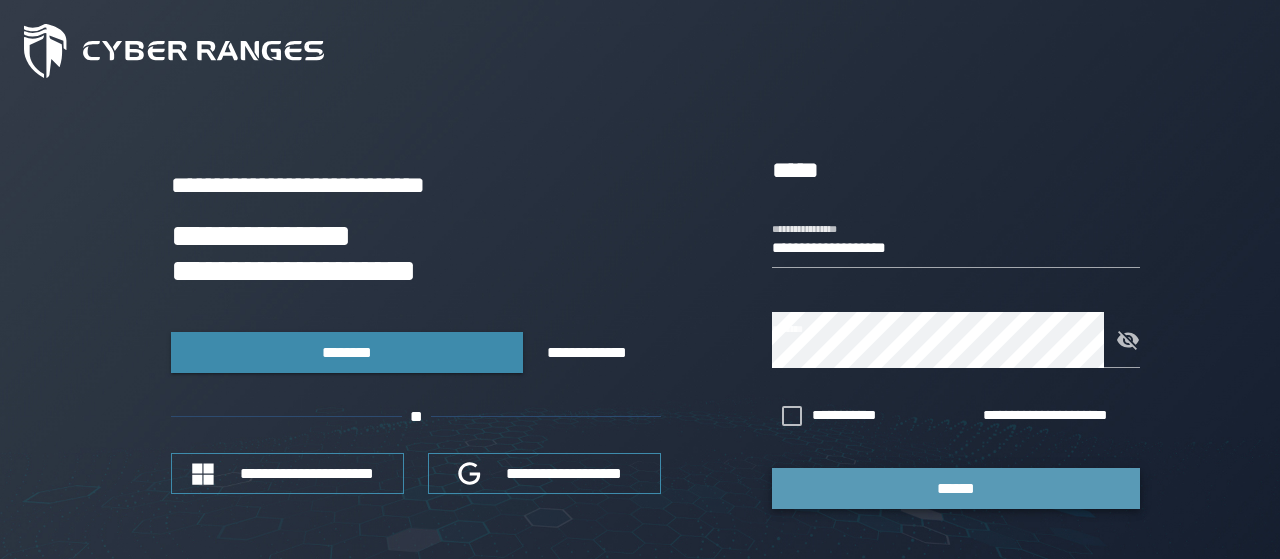 click on "******" at bounding box center (956, 488) 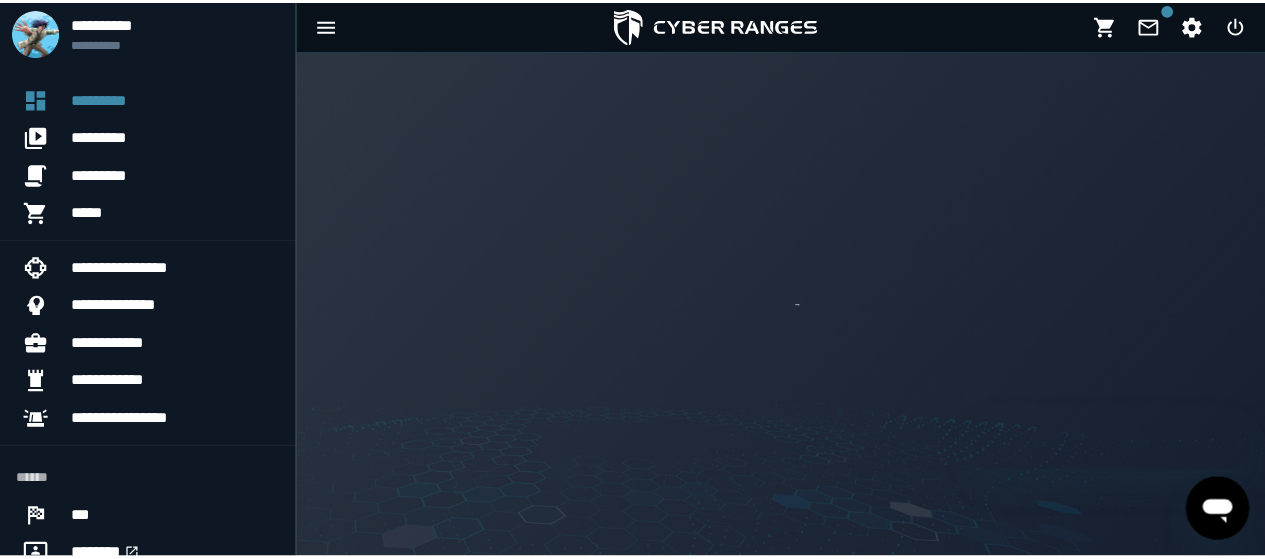 scroll, scrollTop: 0, scrollLeft: 0, axis: both 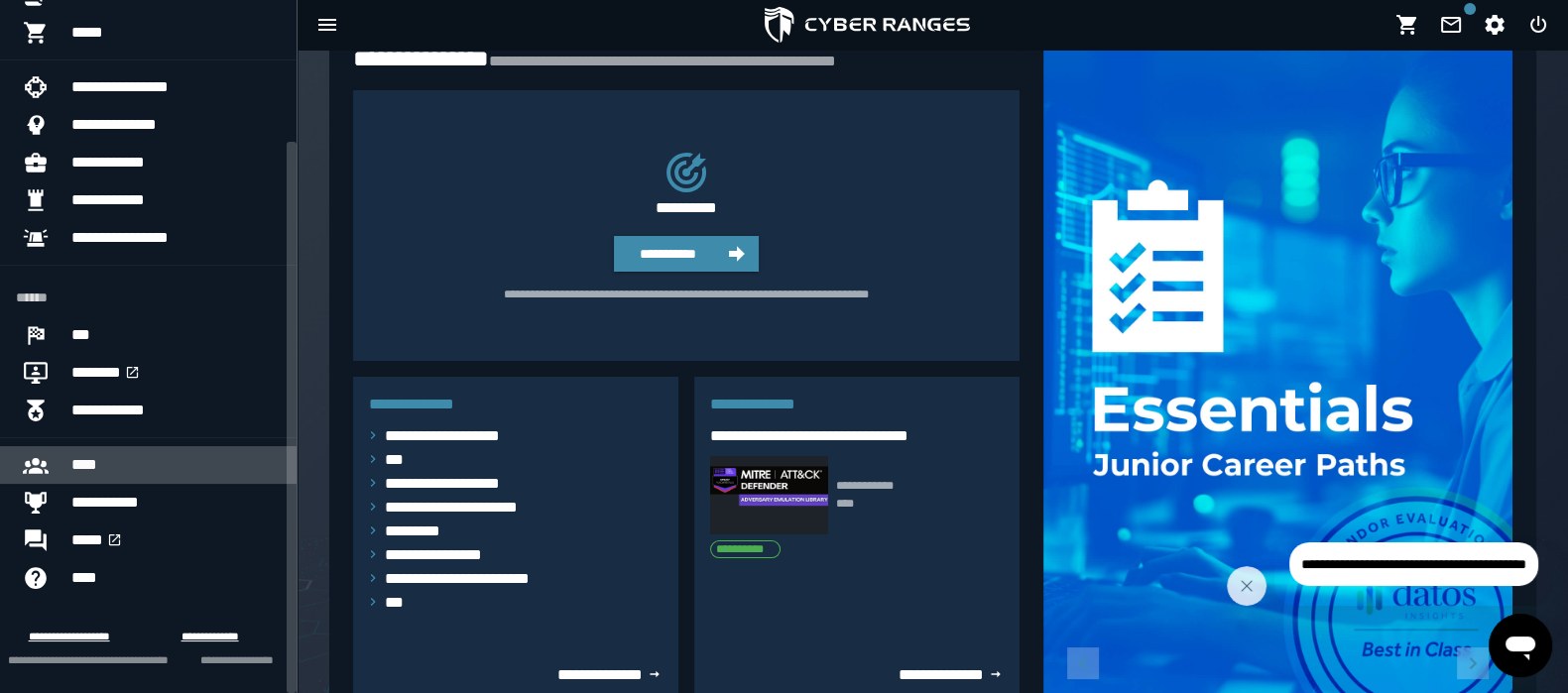 click on "****" at bounding box center [176, 465] 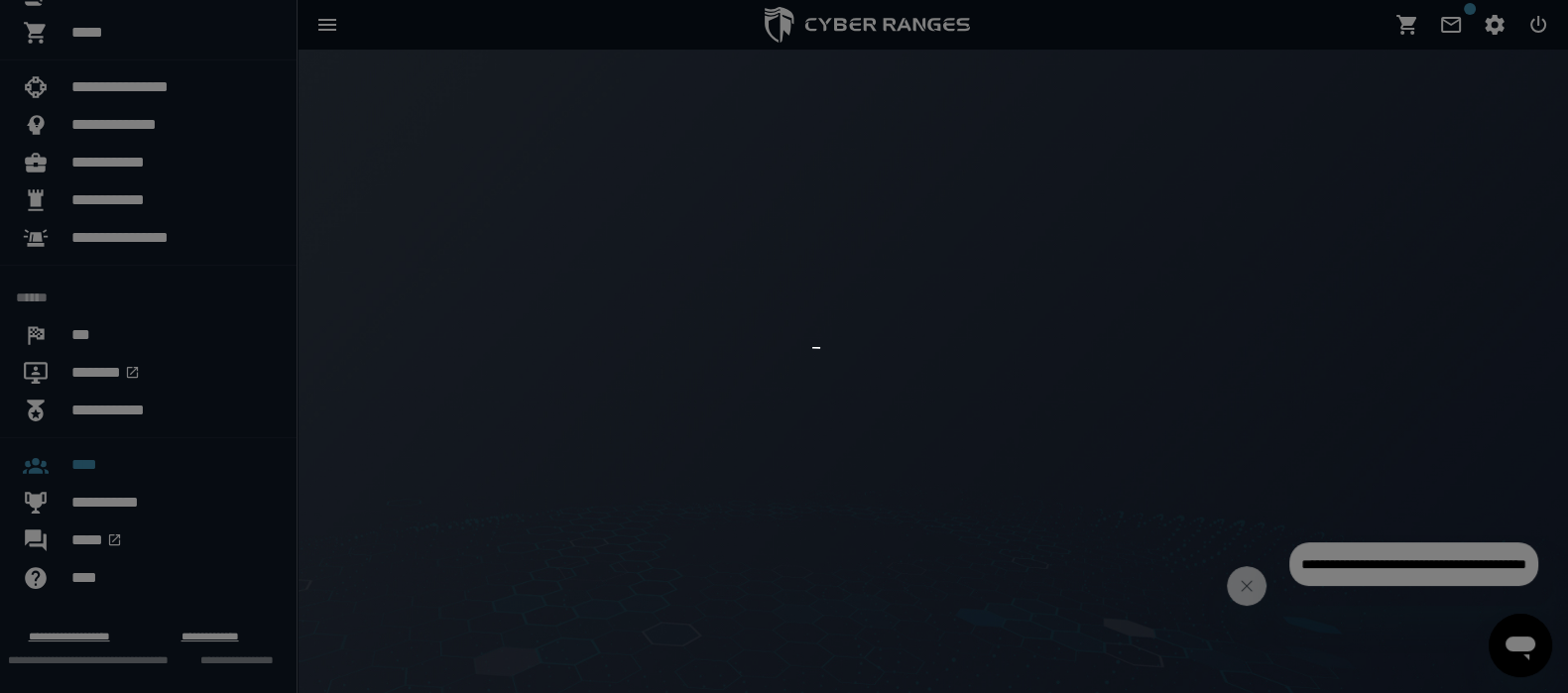 scroll, scrollTop: 0, scrollLeft: 0, axis: both 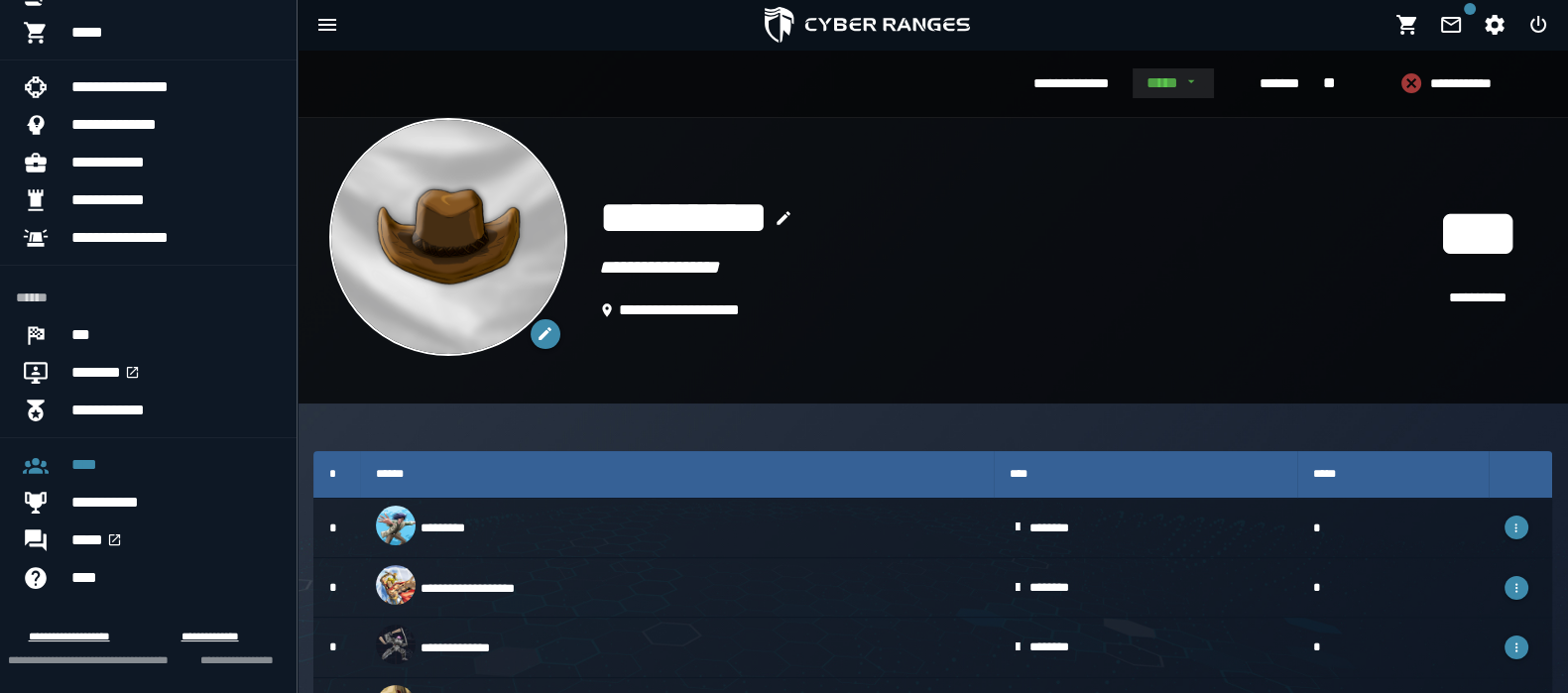 click on "****" at bounding box center (1173, 83) 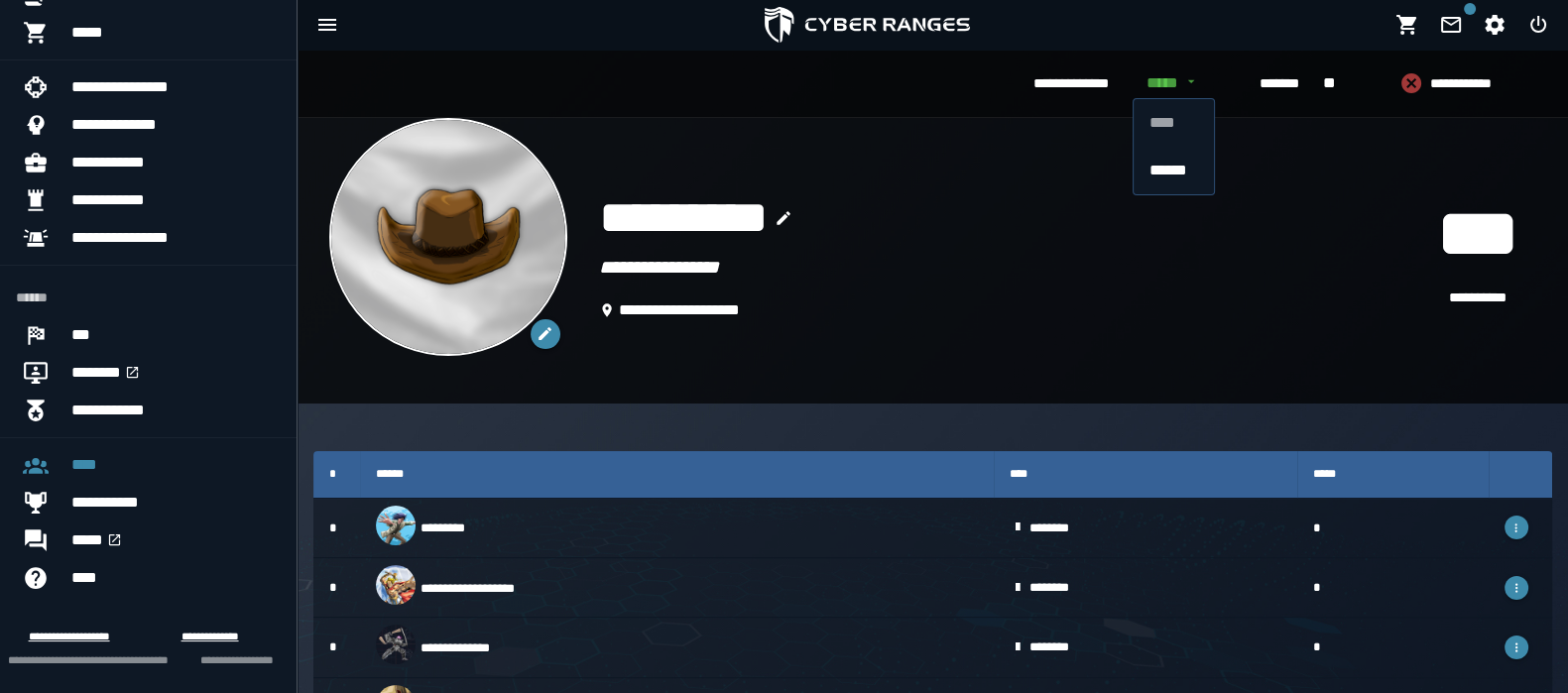 click on "**********" at bounding box center (1071, 84) 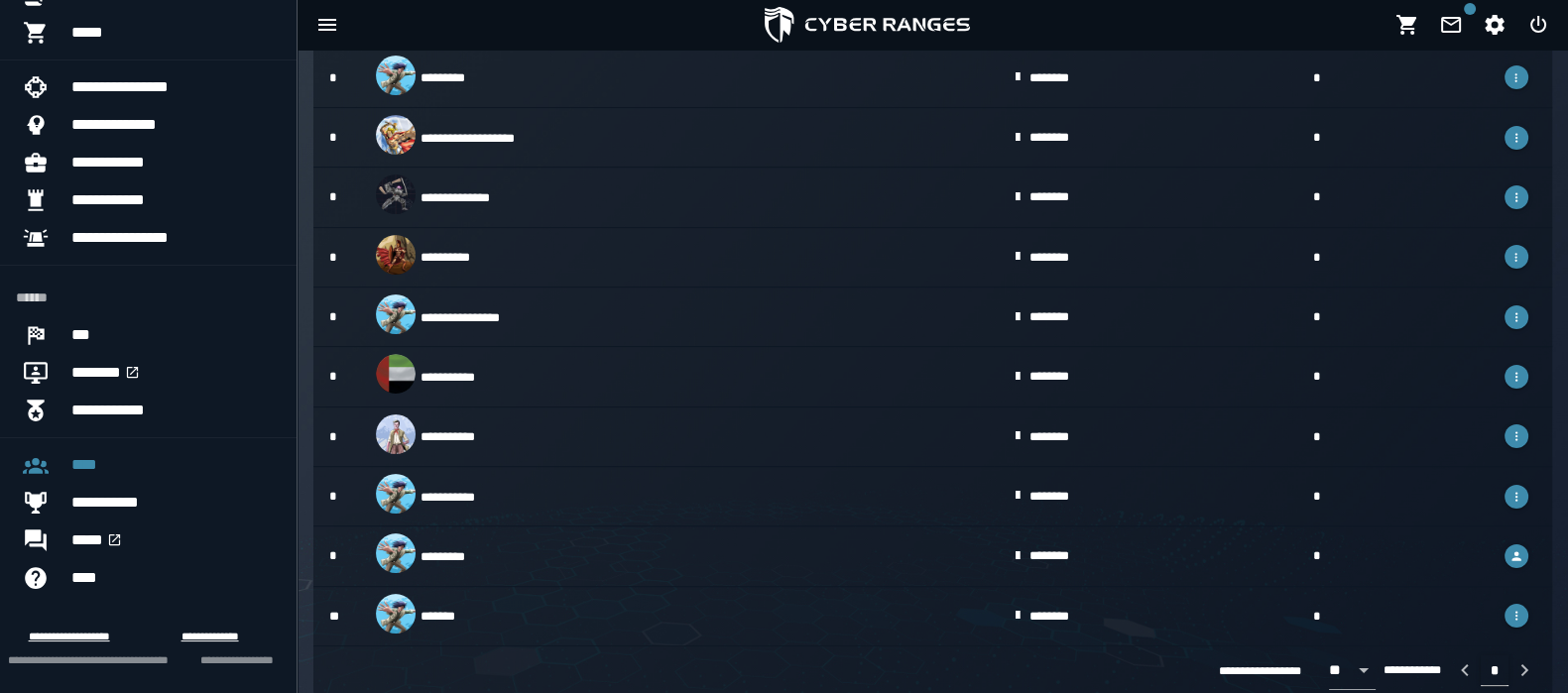 scroll, scrollTop: 0, scrollLeft: 0, axis: both 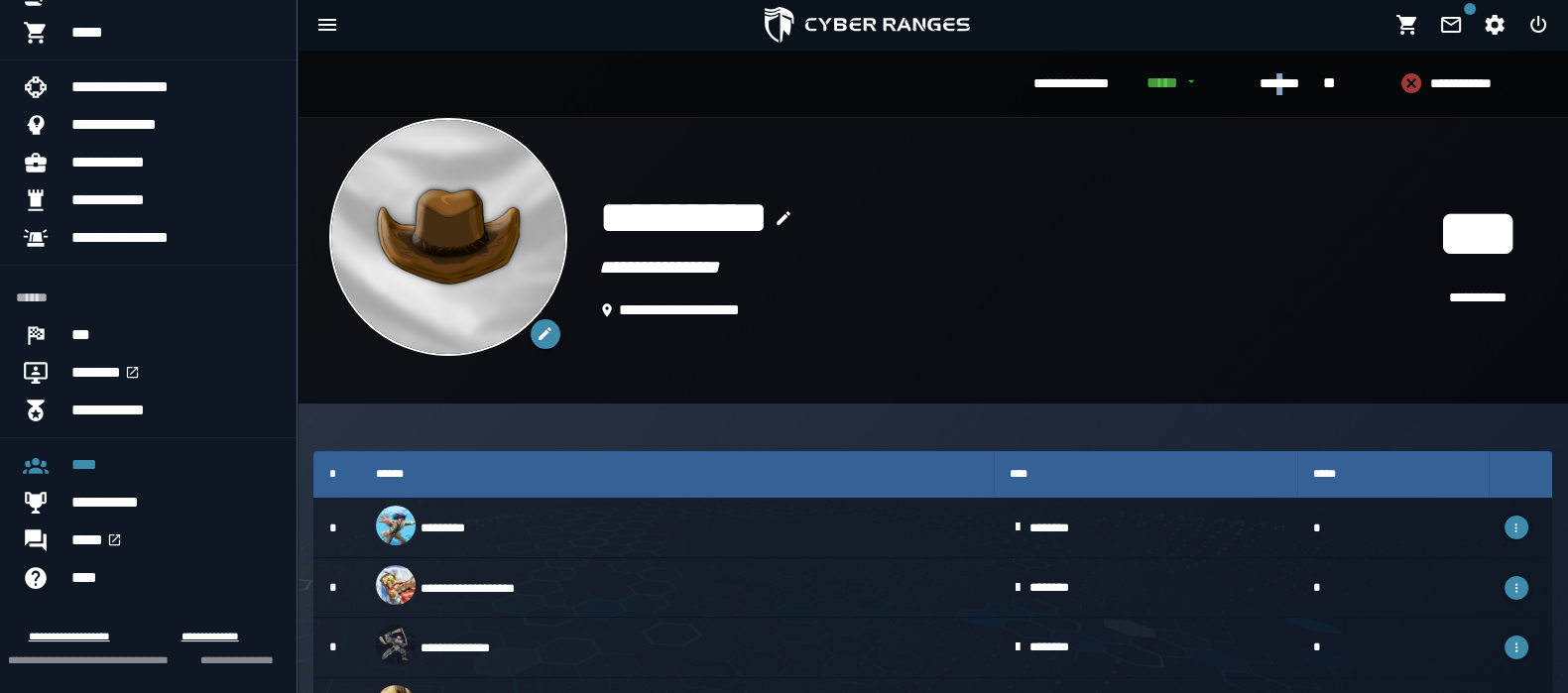 click on "*******" at bounding box center [1279, 84] 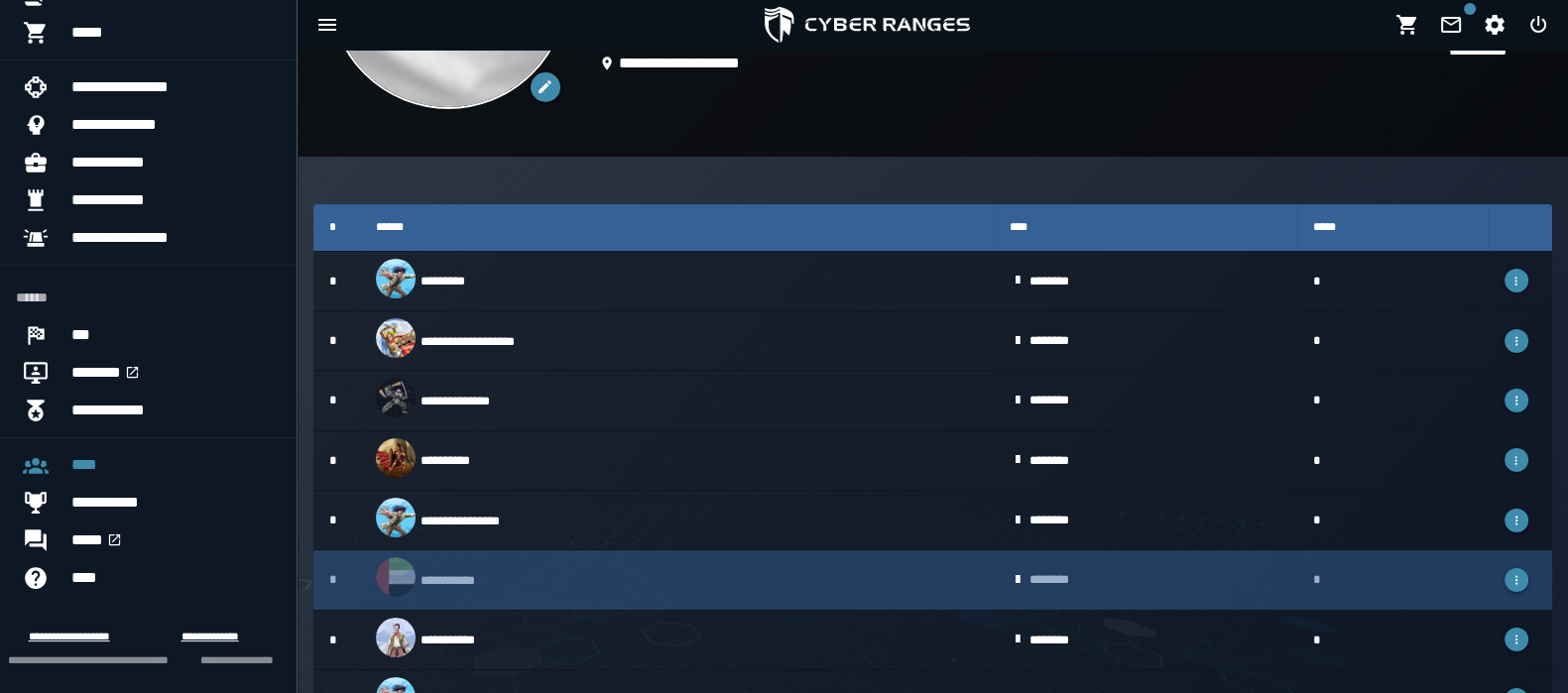 scroll, scrollTop: 450, scrollLeft: 0, axis: vertical 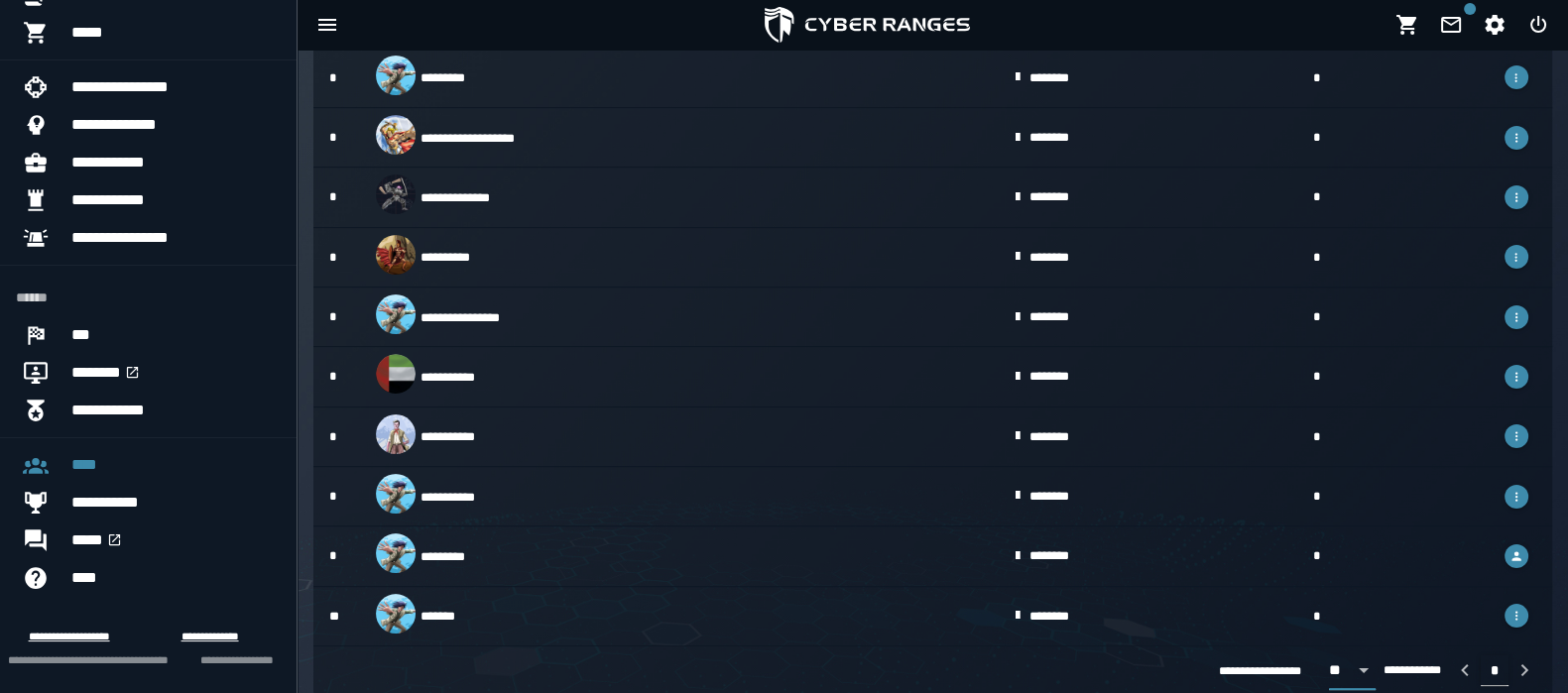 click 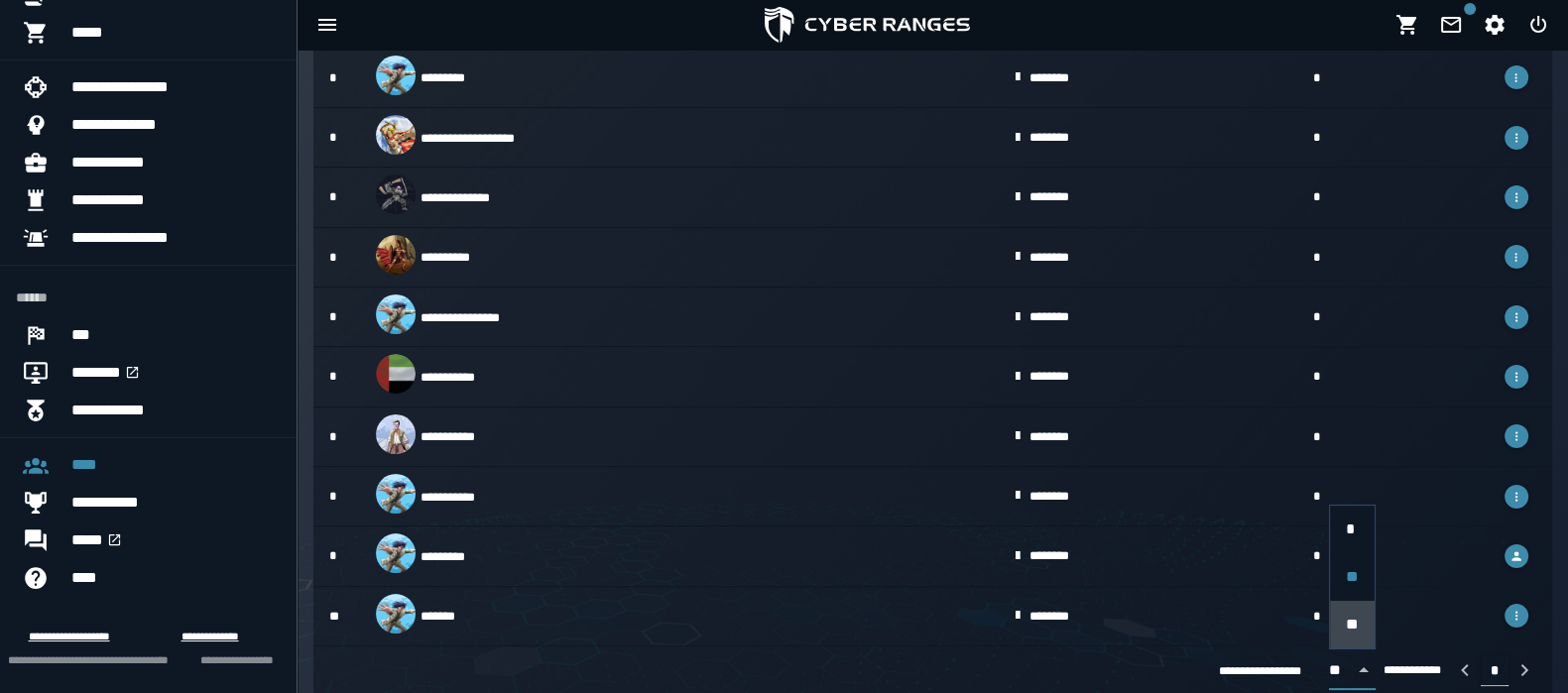 click on "**" at bounding box center (1352, 624) 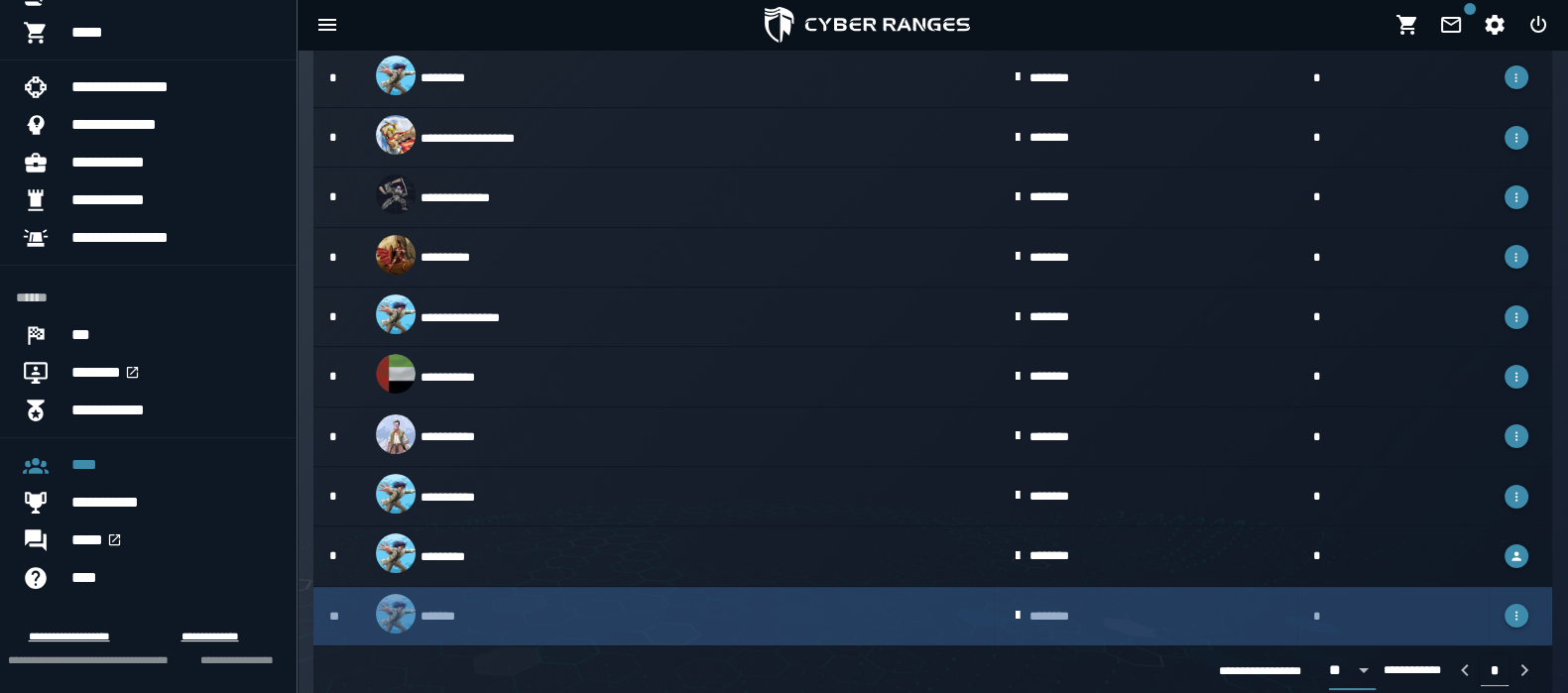 scroll, scrollTop: 0, scrollLeft: 14, axis: horizontal 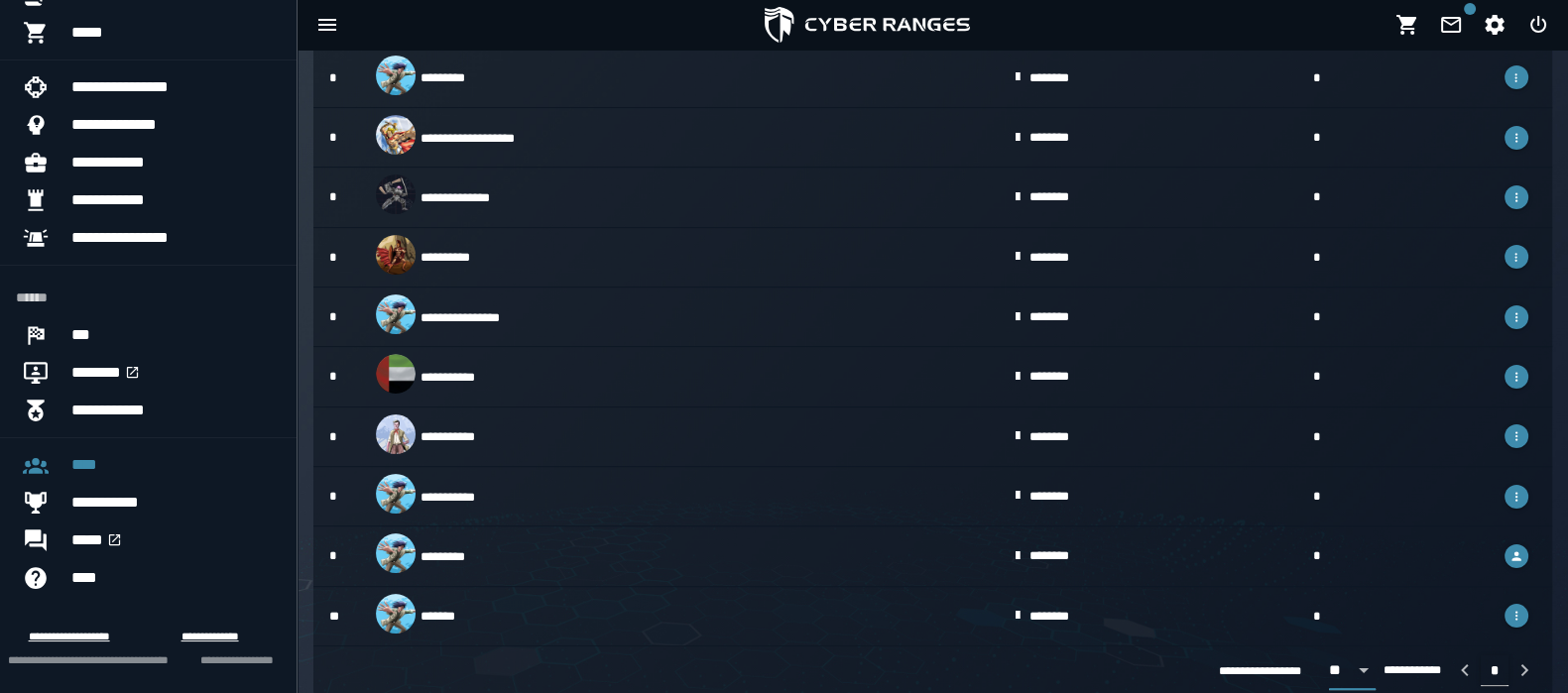 click 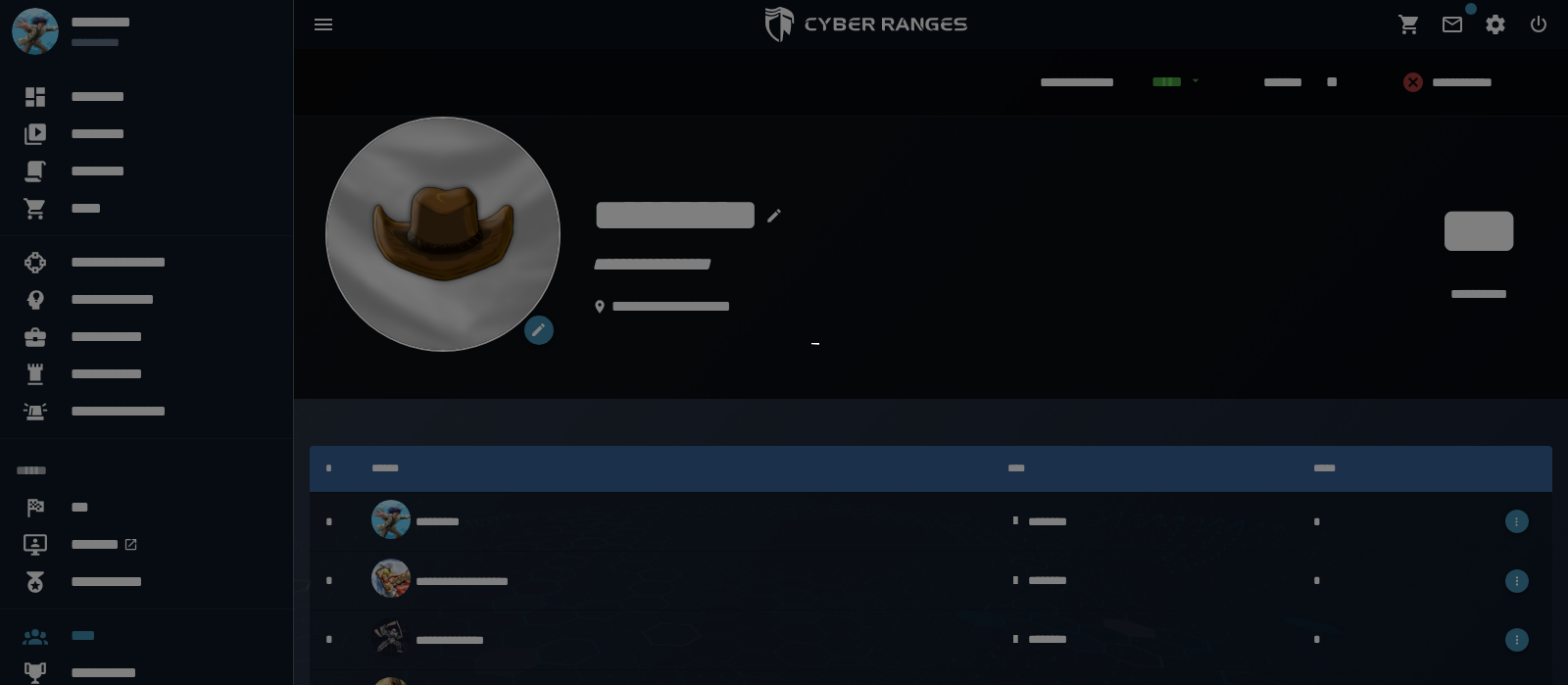 scroll, scrollTop: 0, scrollLeft: 0, axis: both 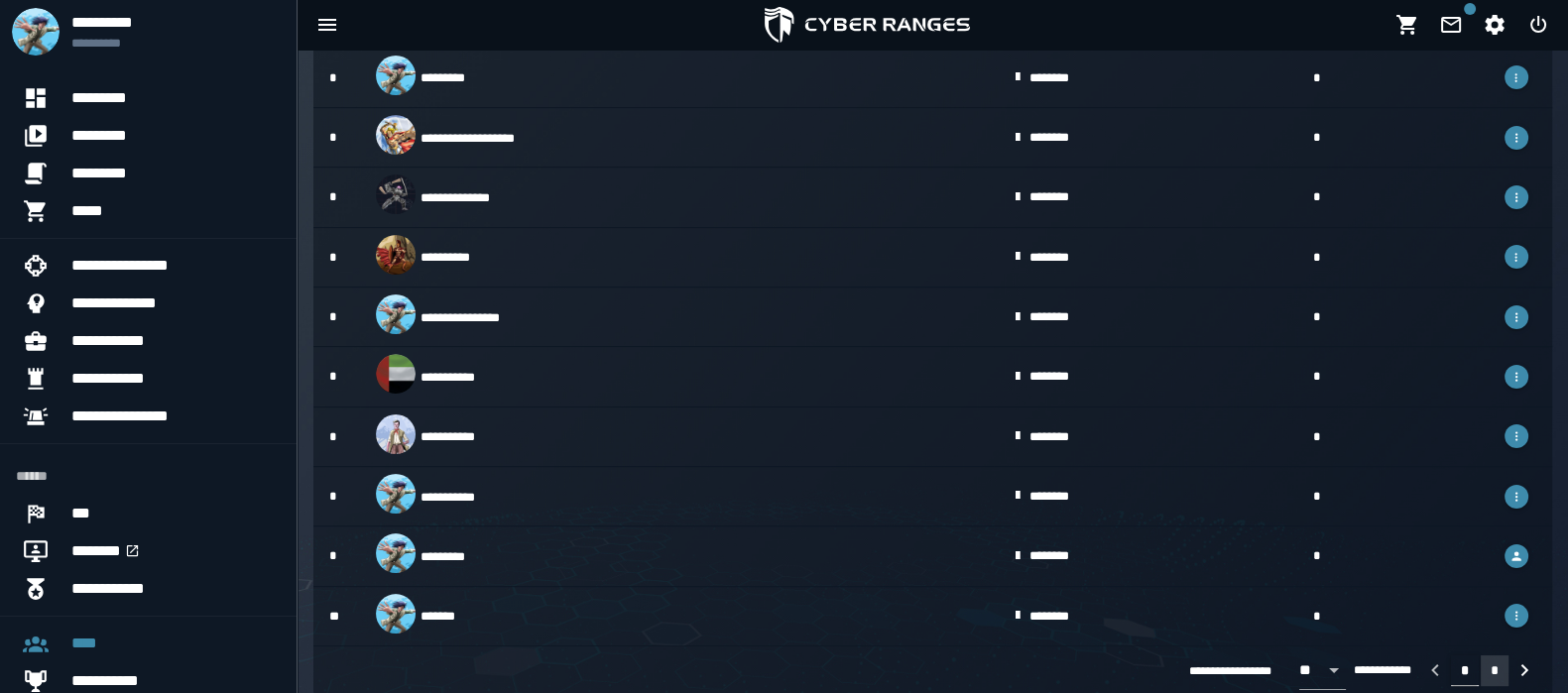 click on "*" at bounding box center [1495, 670] 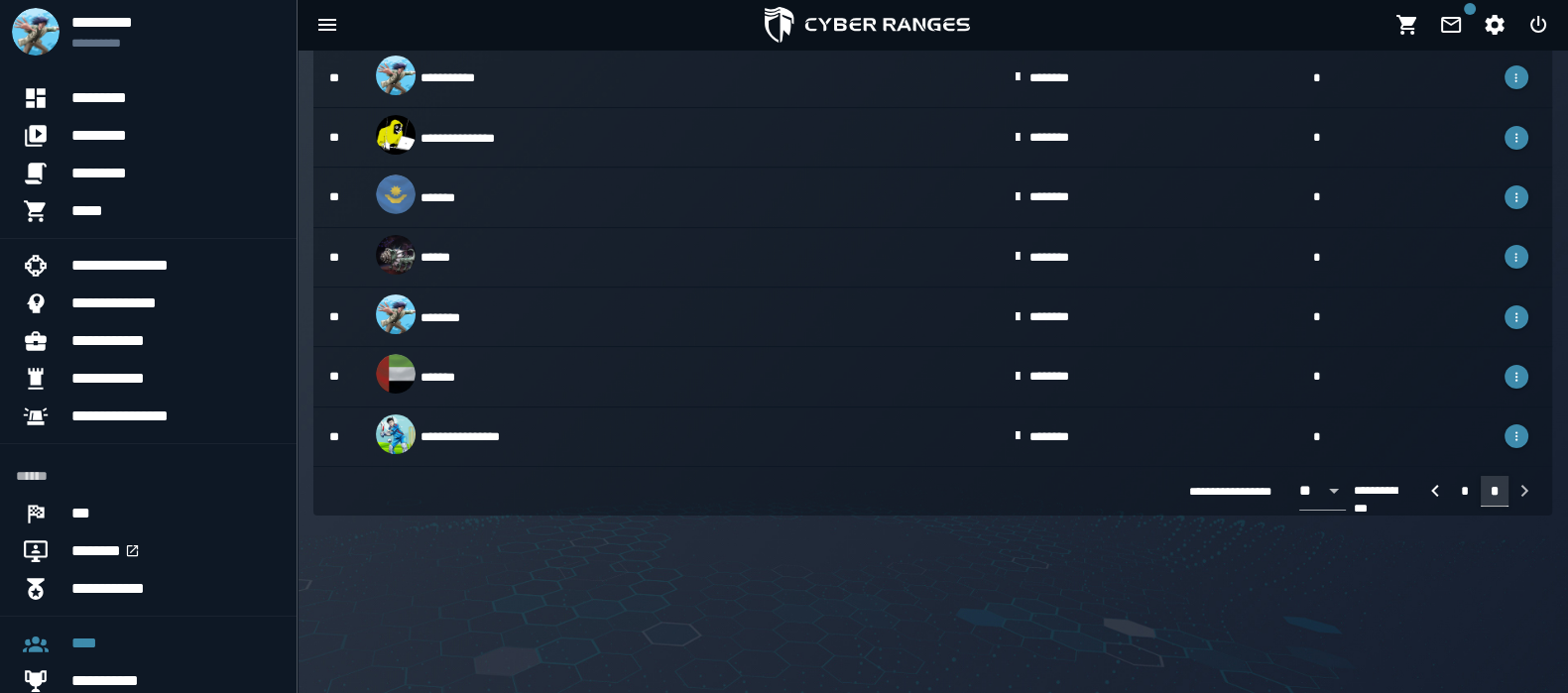 scroll, scrollTop: 272, scrollLeft: 0, axis: vertical 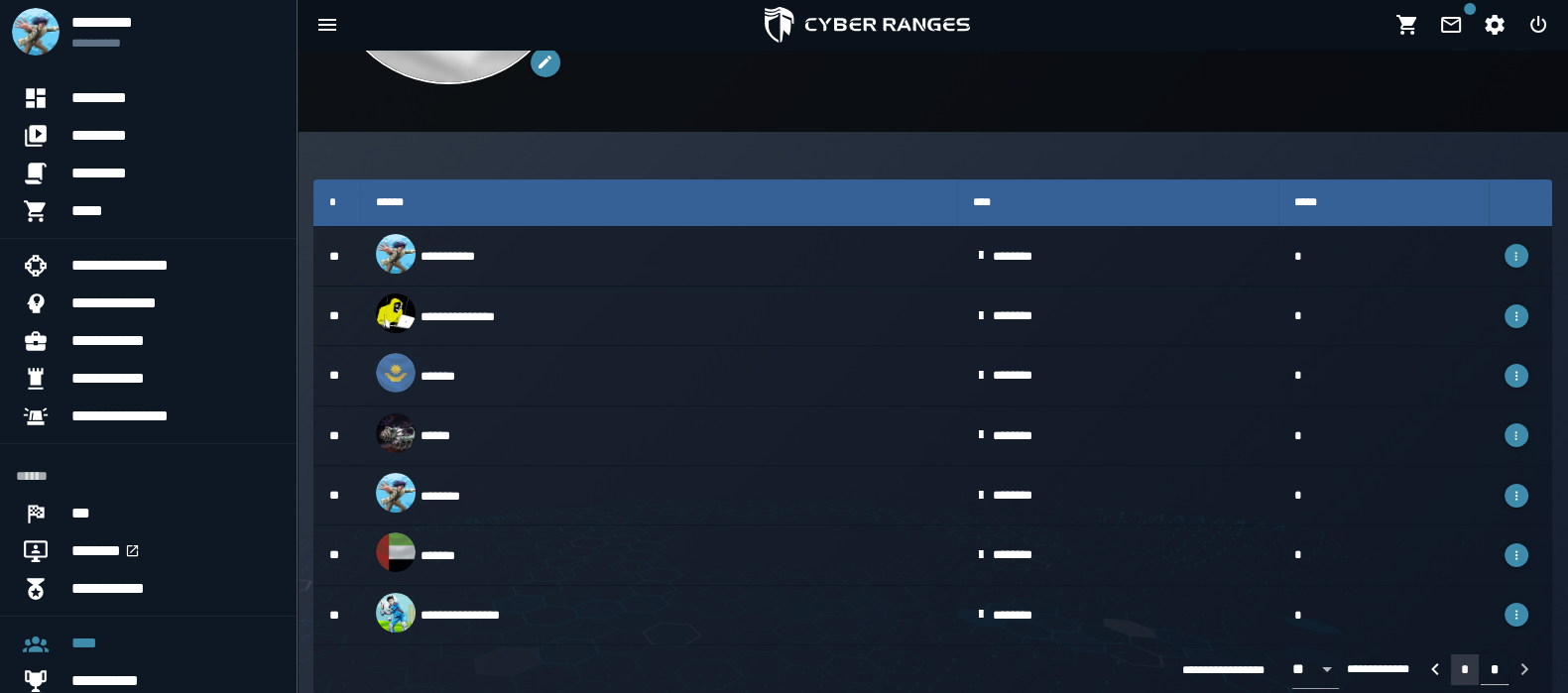 click on "*" at bounding box center [1465, 669] 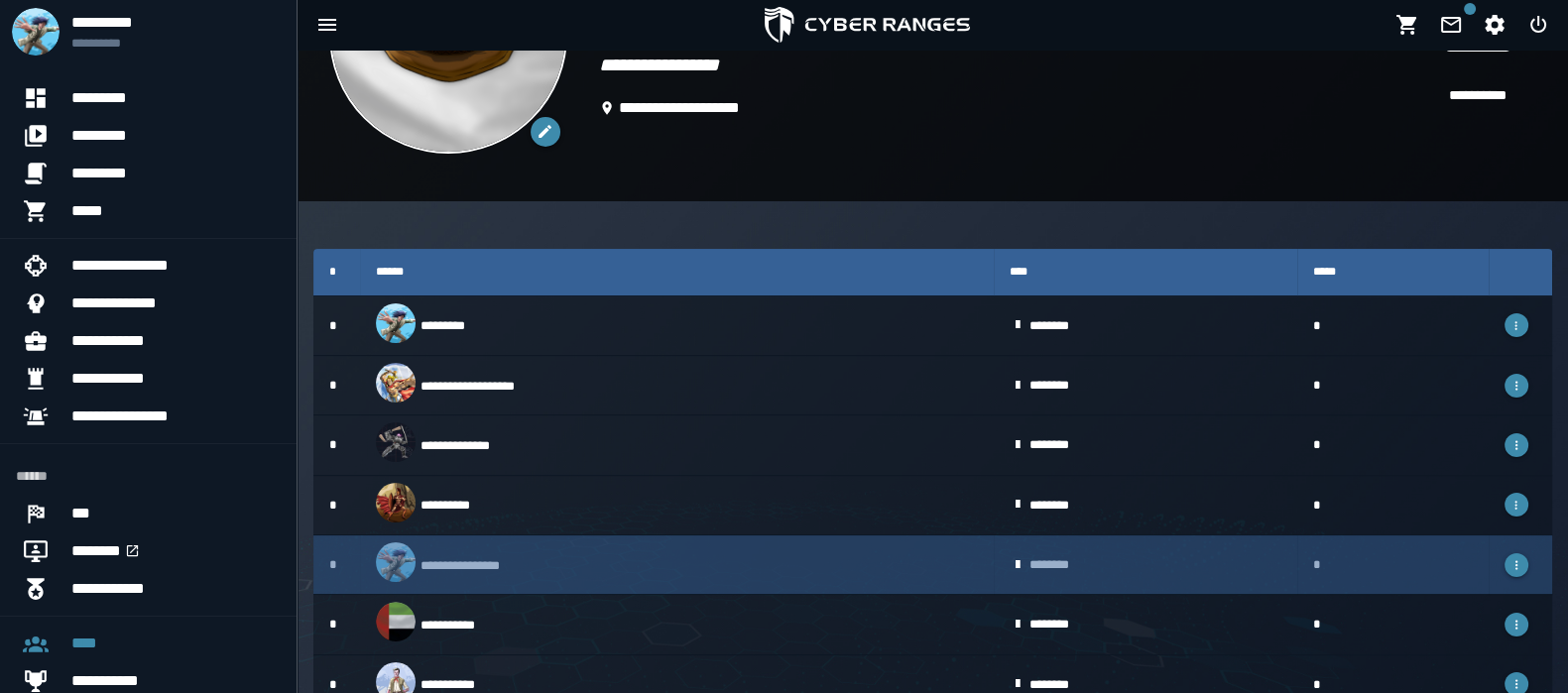 scroll, scrollTop: 450, scrollLeft: 0, axis: vertical 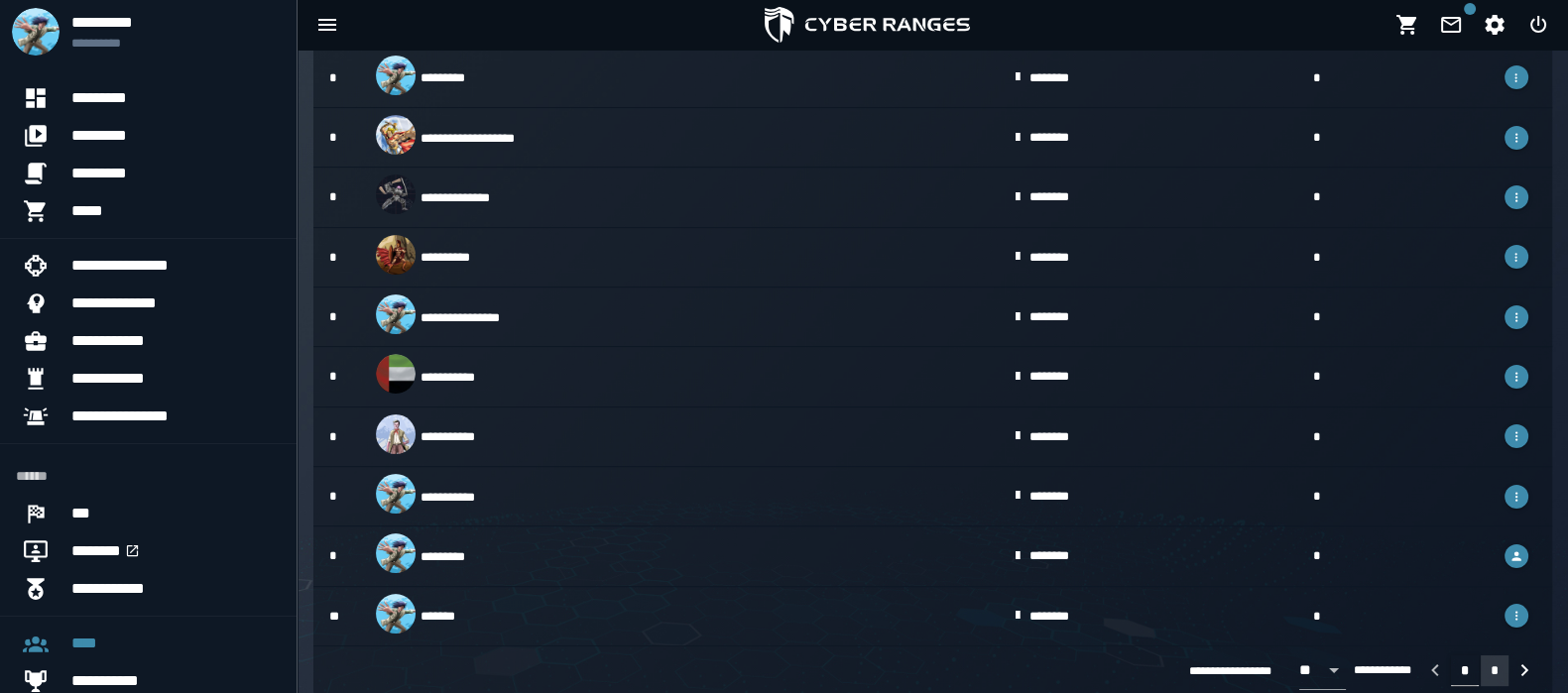 click on "*" at bounding box center (1495, 670) 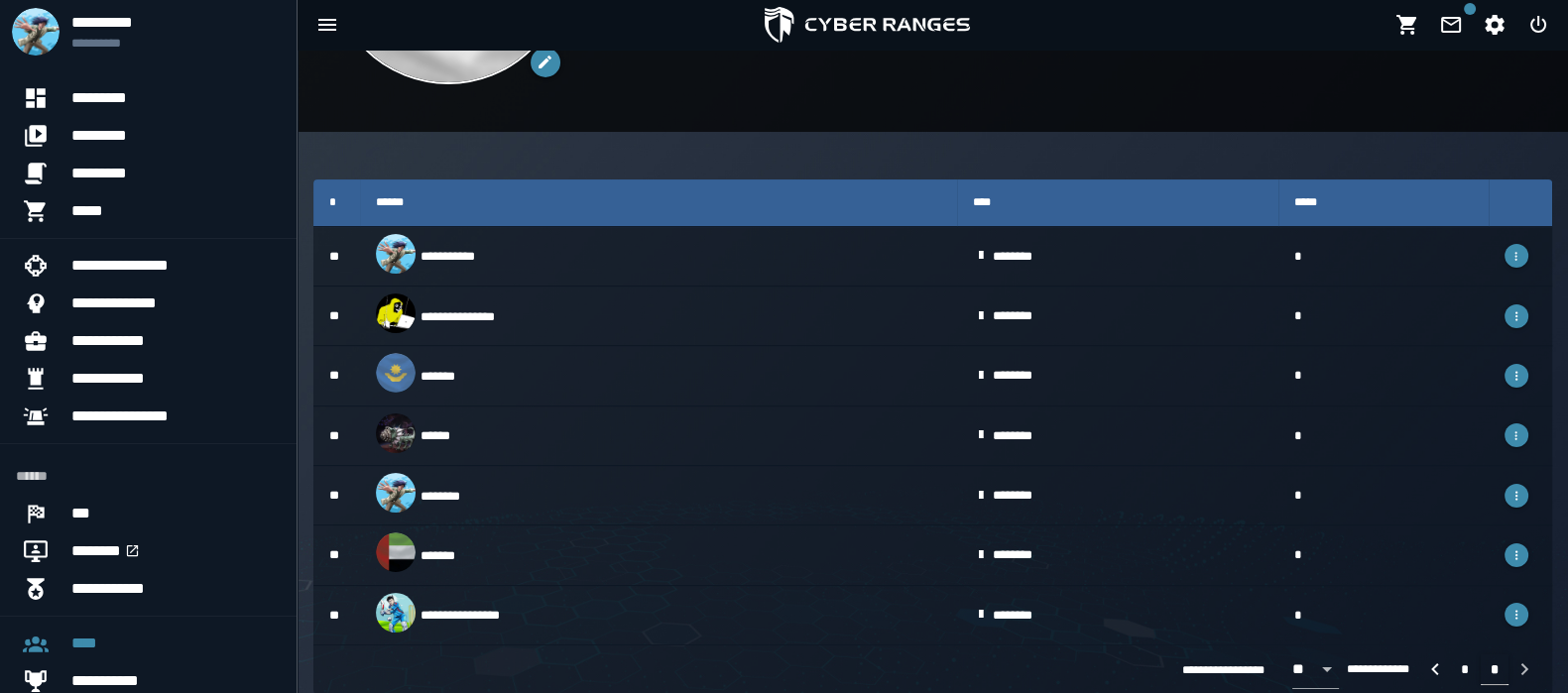 scroll, scrollTop: 24, scrollLeft: 0, axis: vertical 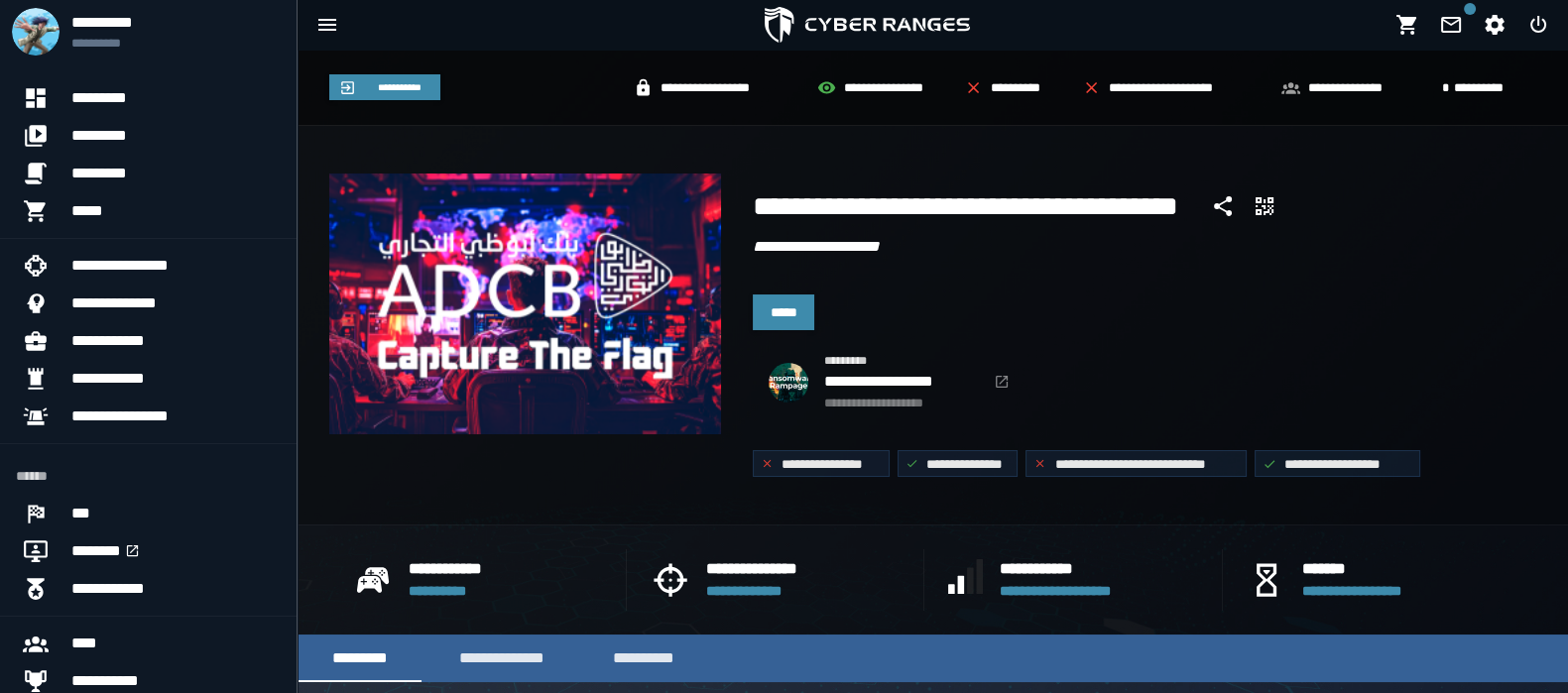click at bounding box center (867, 25) 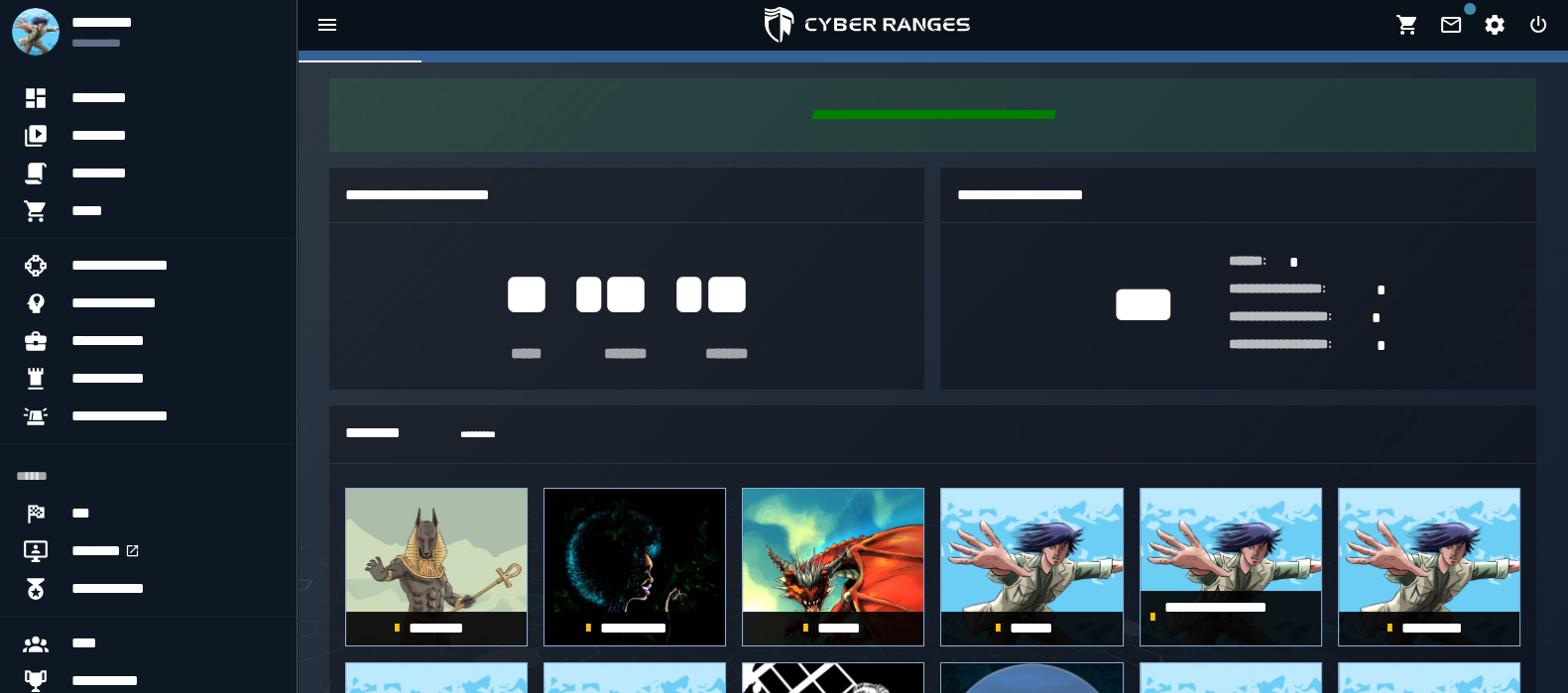 scroll, scrollTop: 372, scrollLeft: 0, axis: vertical 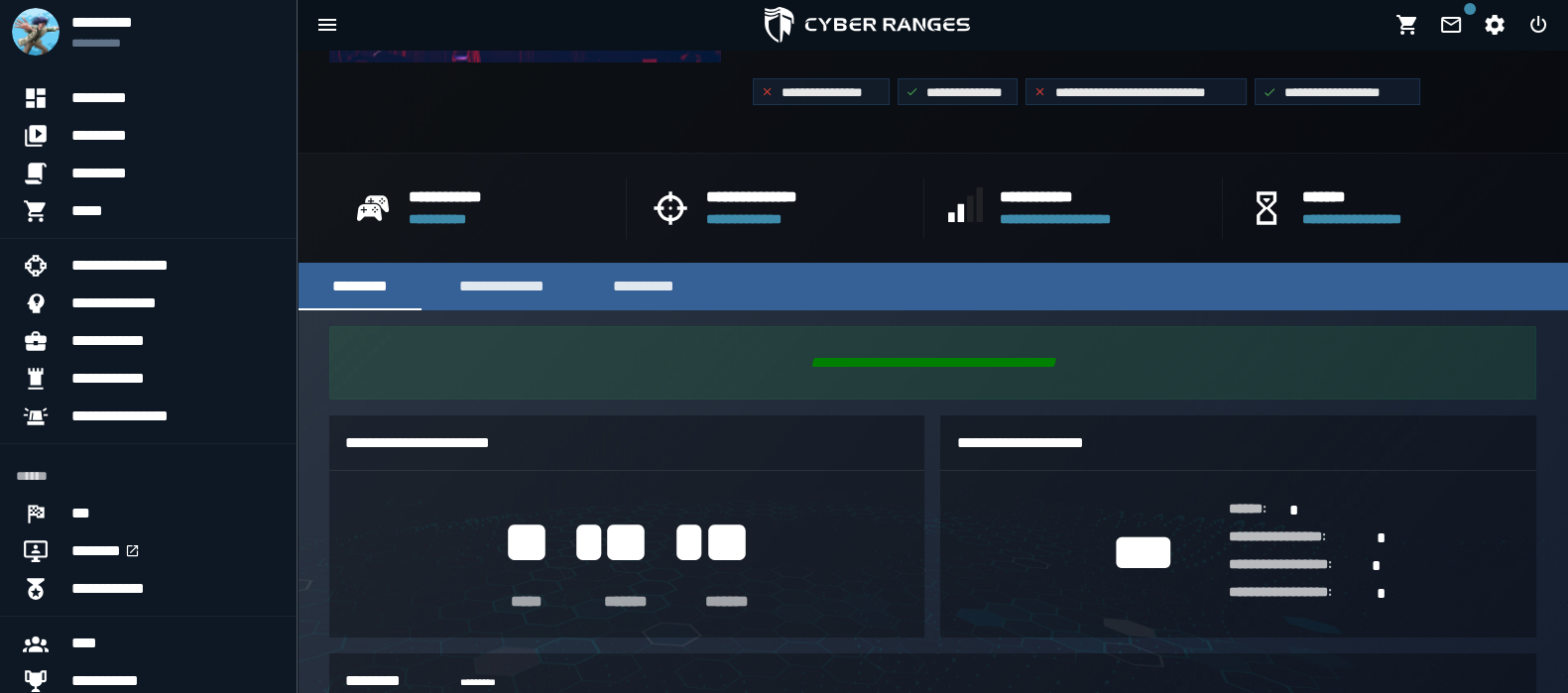 click on "**********" at bounding box center [778, 197] 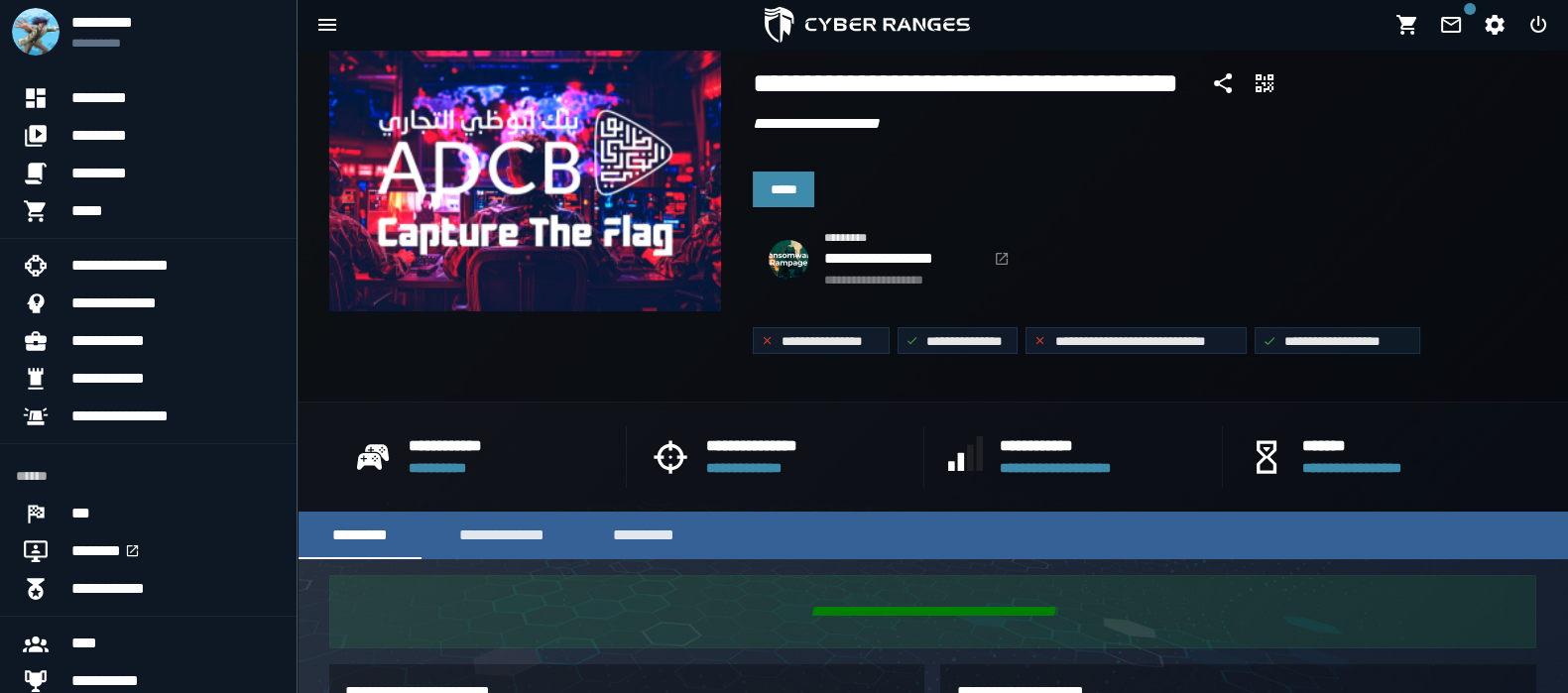 scroll, scrollTop: 0, scrollLeft: 0, axis: both 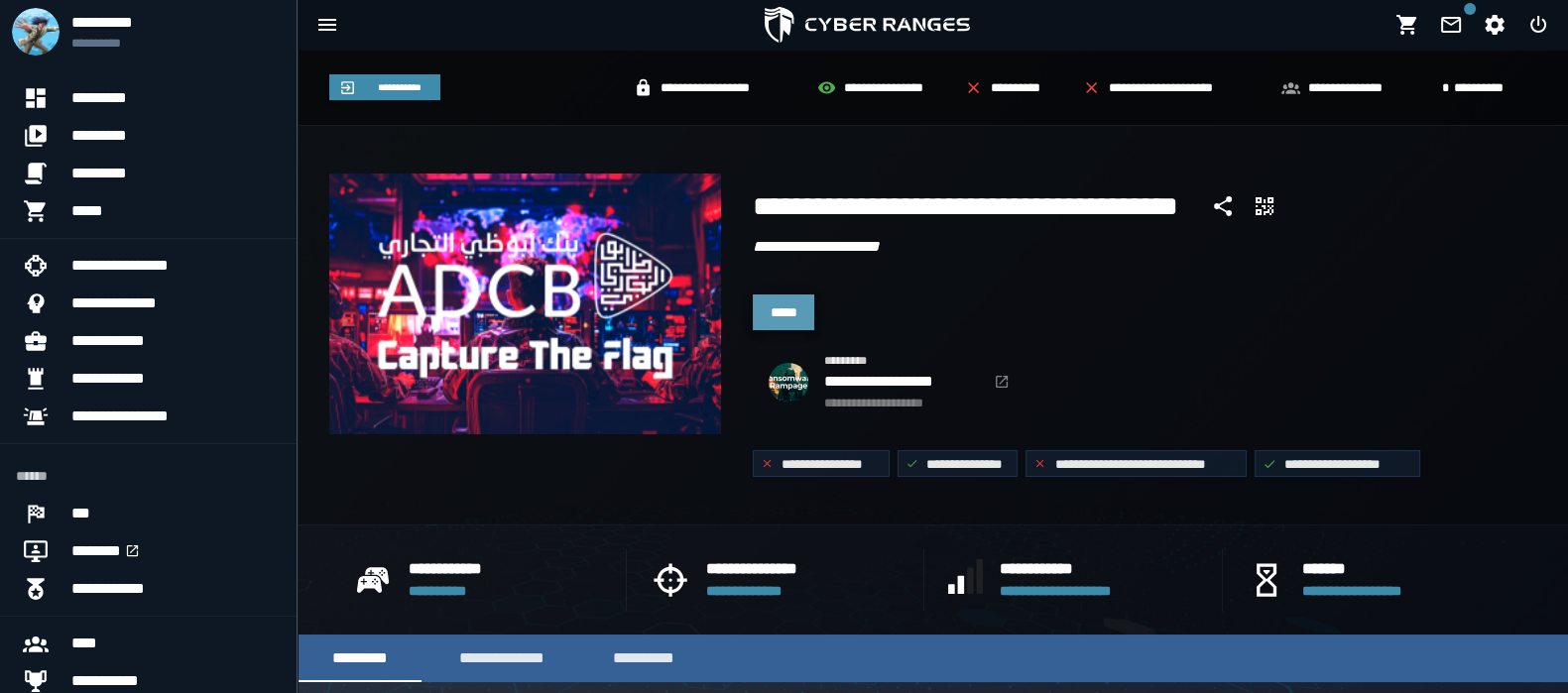 click on "*****" at bounding box center [784, 312] 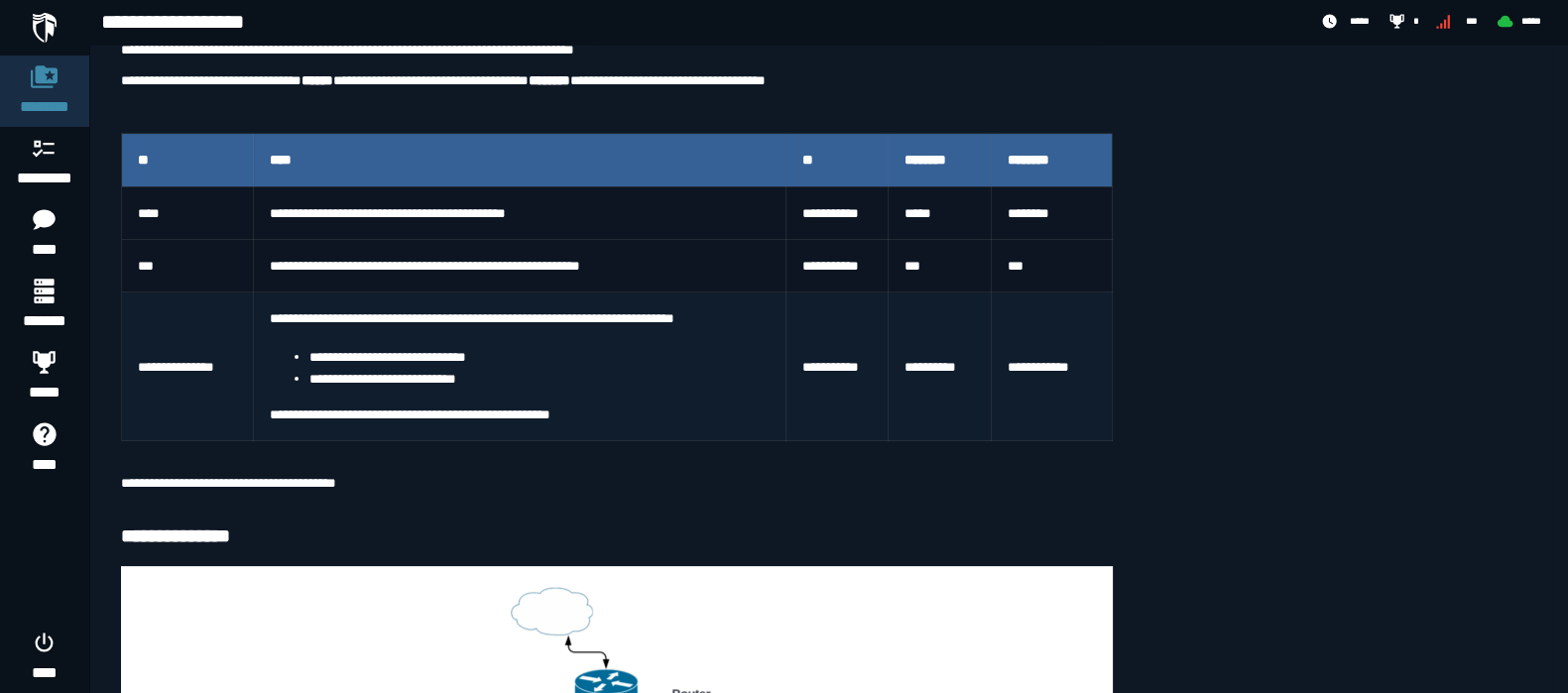 scroll, scrollTop: 0, scrollLeft: 0, axis: both 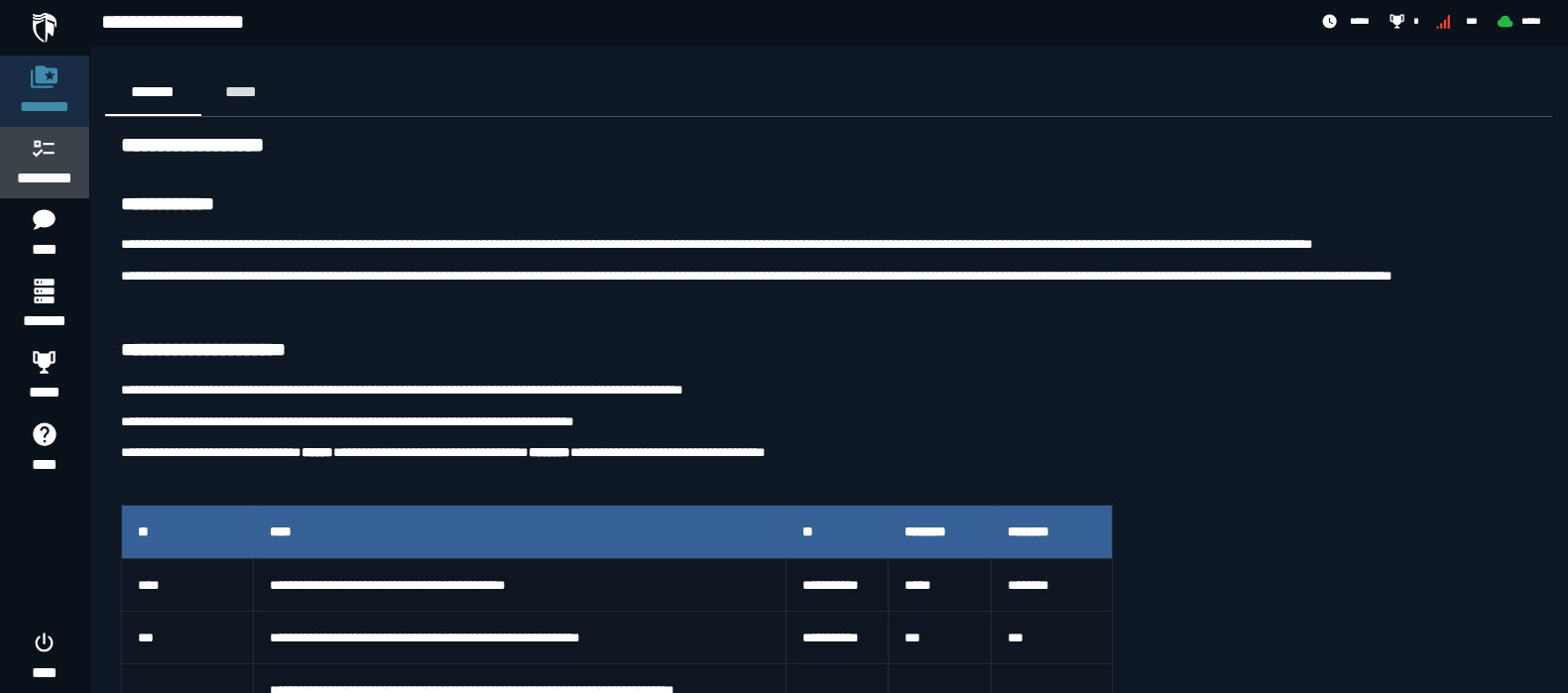 click 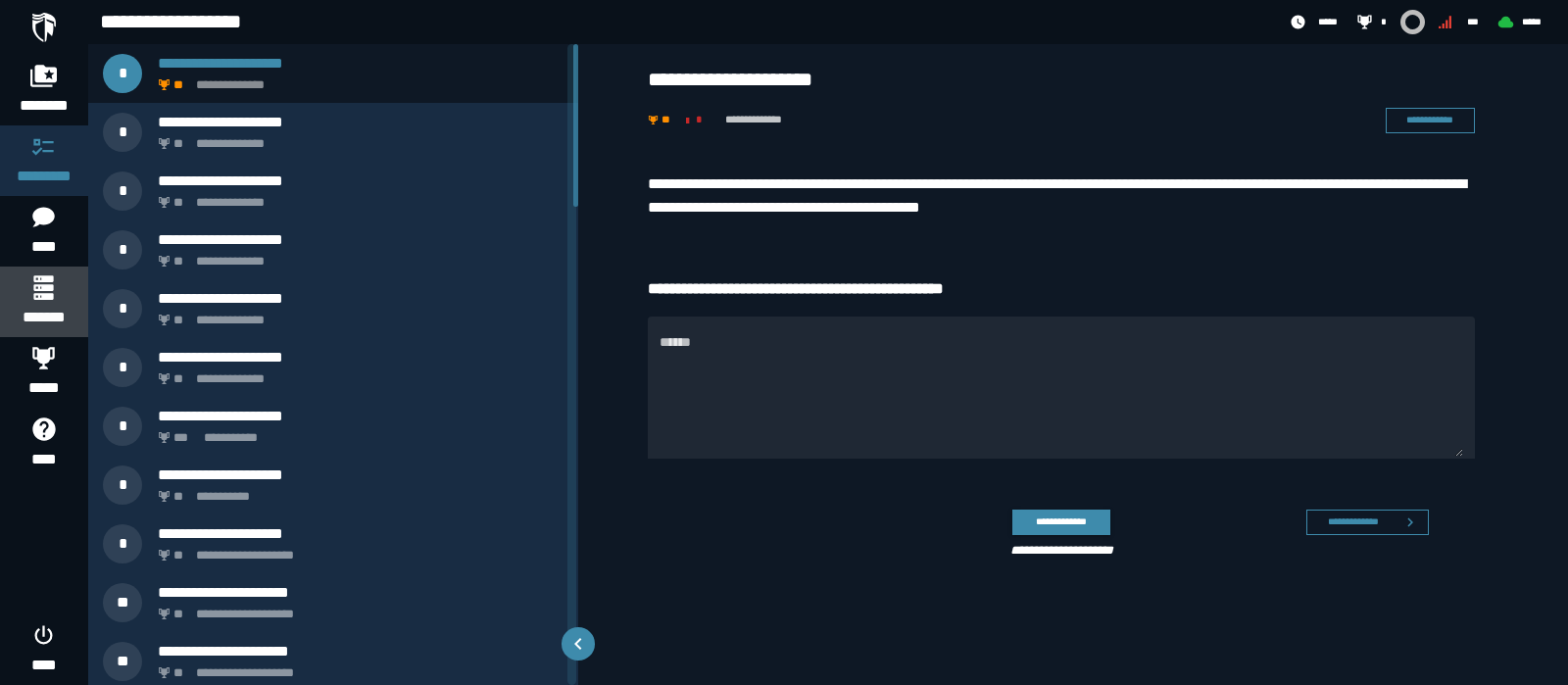 drag, startPoint x: 36, startPoint y: 313, endPoint x: 86, endPoint y: 297, distance: 52.497619 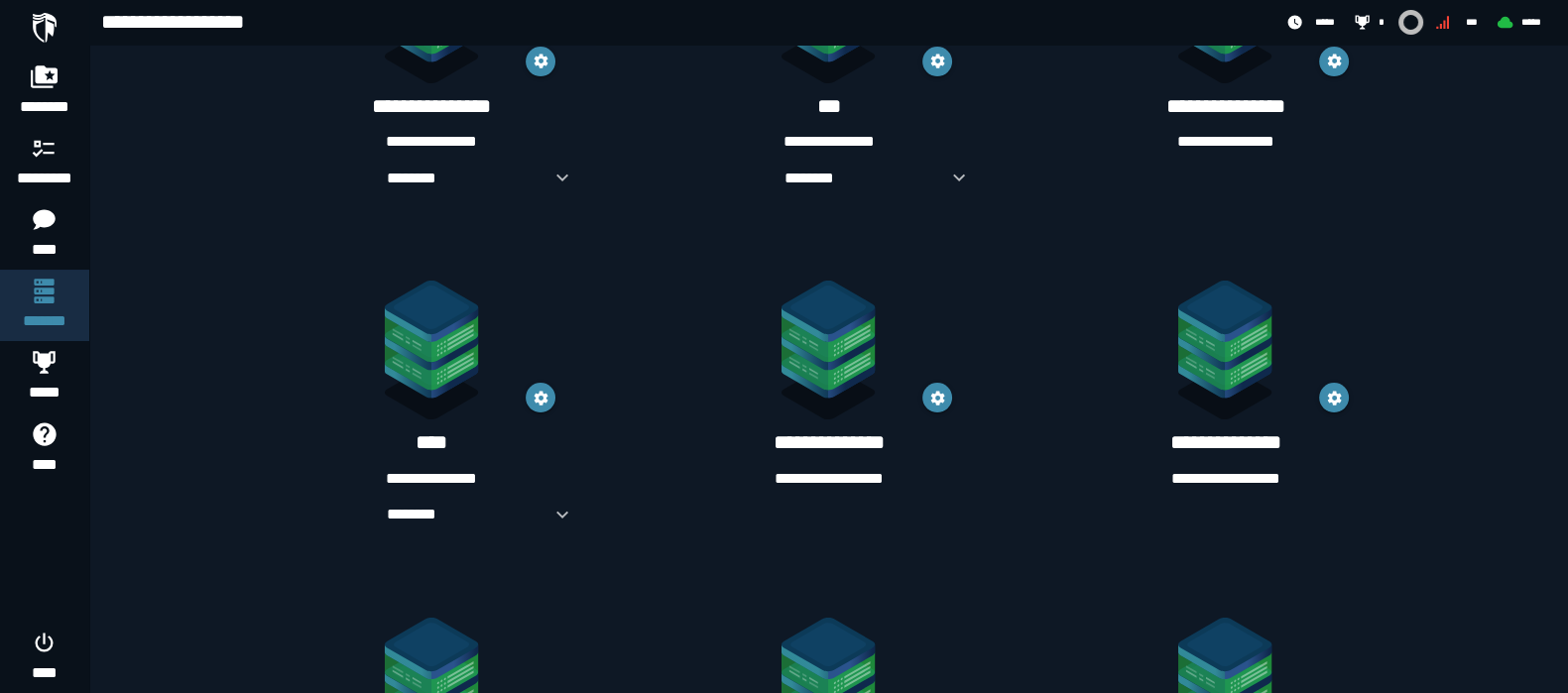 scroll, scrollTop: 372, scrollLeft: 0, axis: vertical 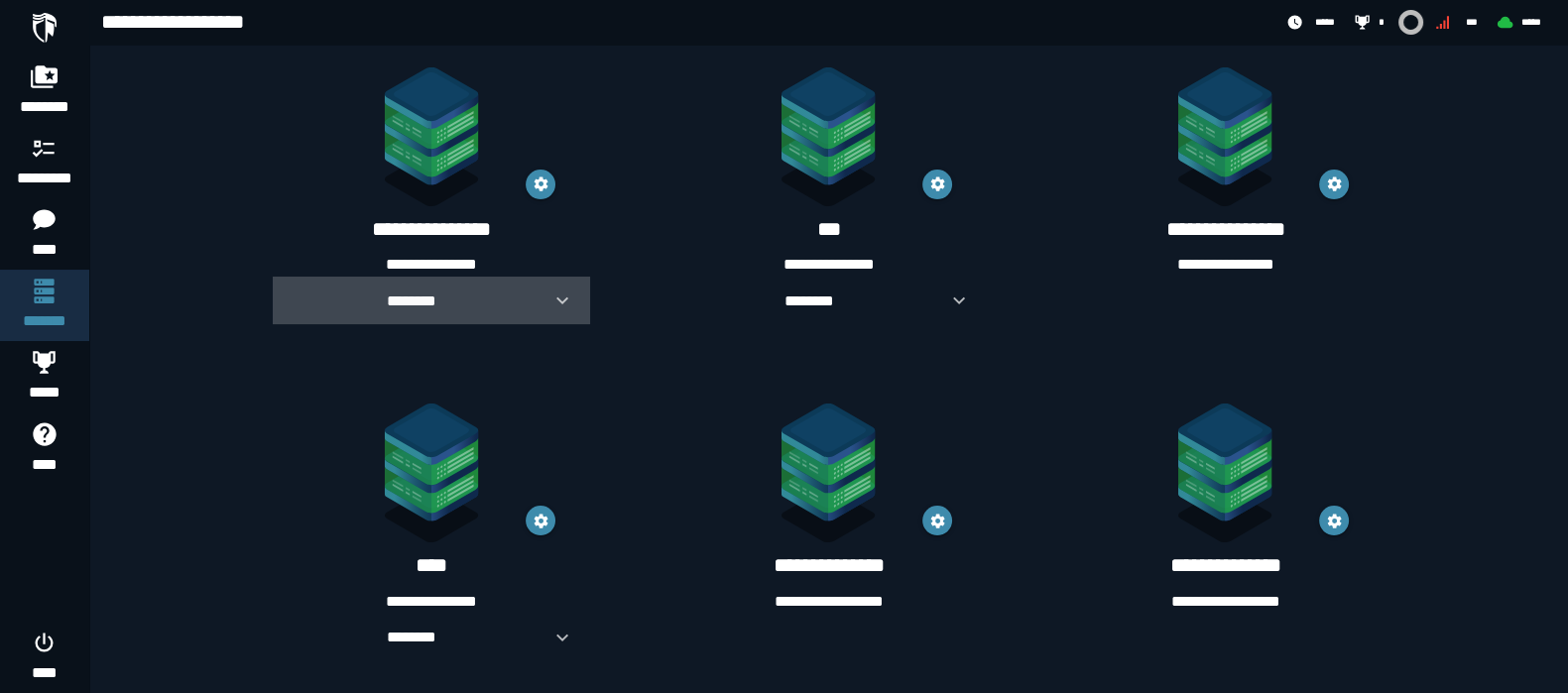click on "********" at bounding box center [431, 300] 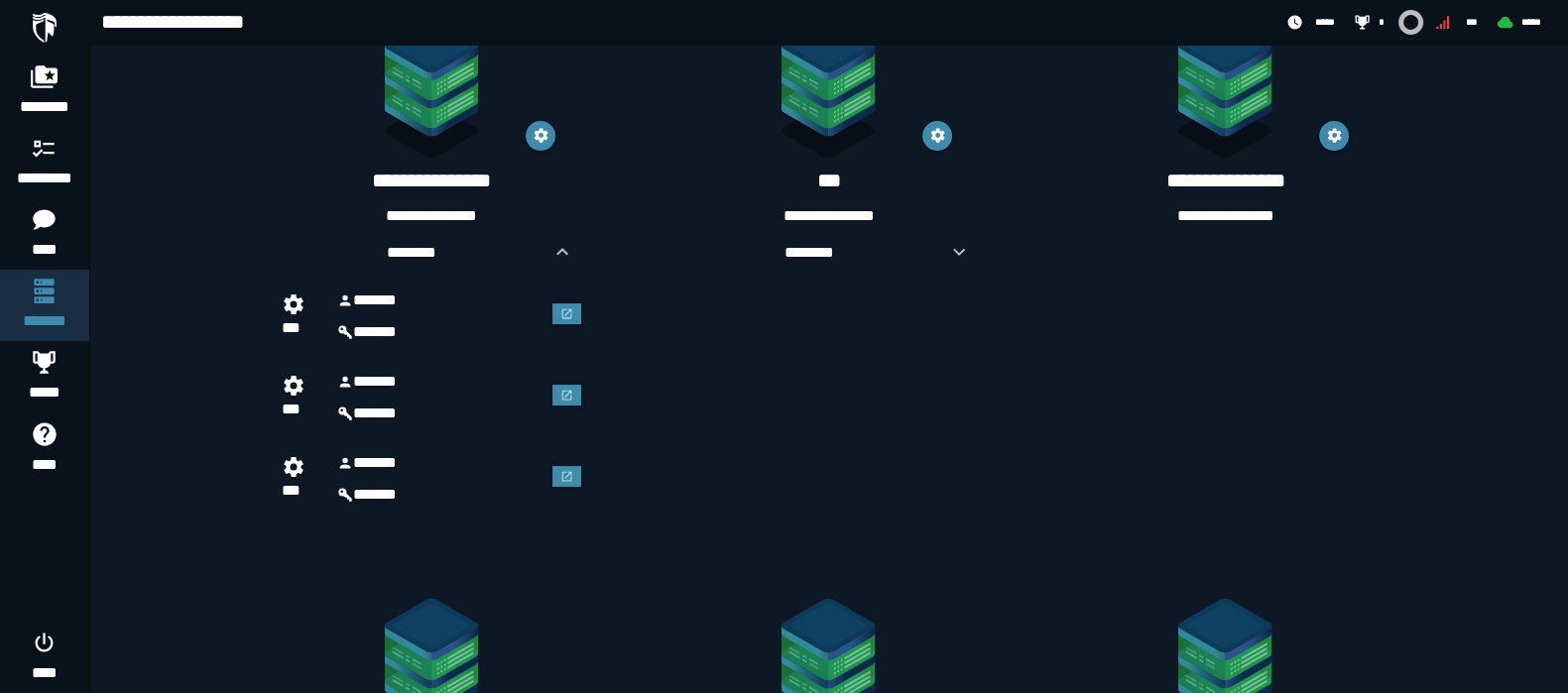 scroll, scrollTop: 297, scrollLeft: 0, axis: vertical 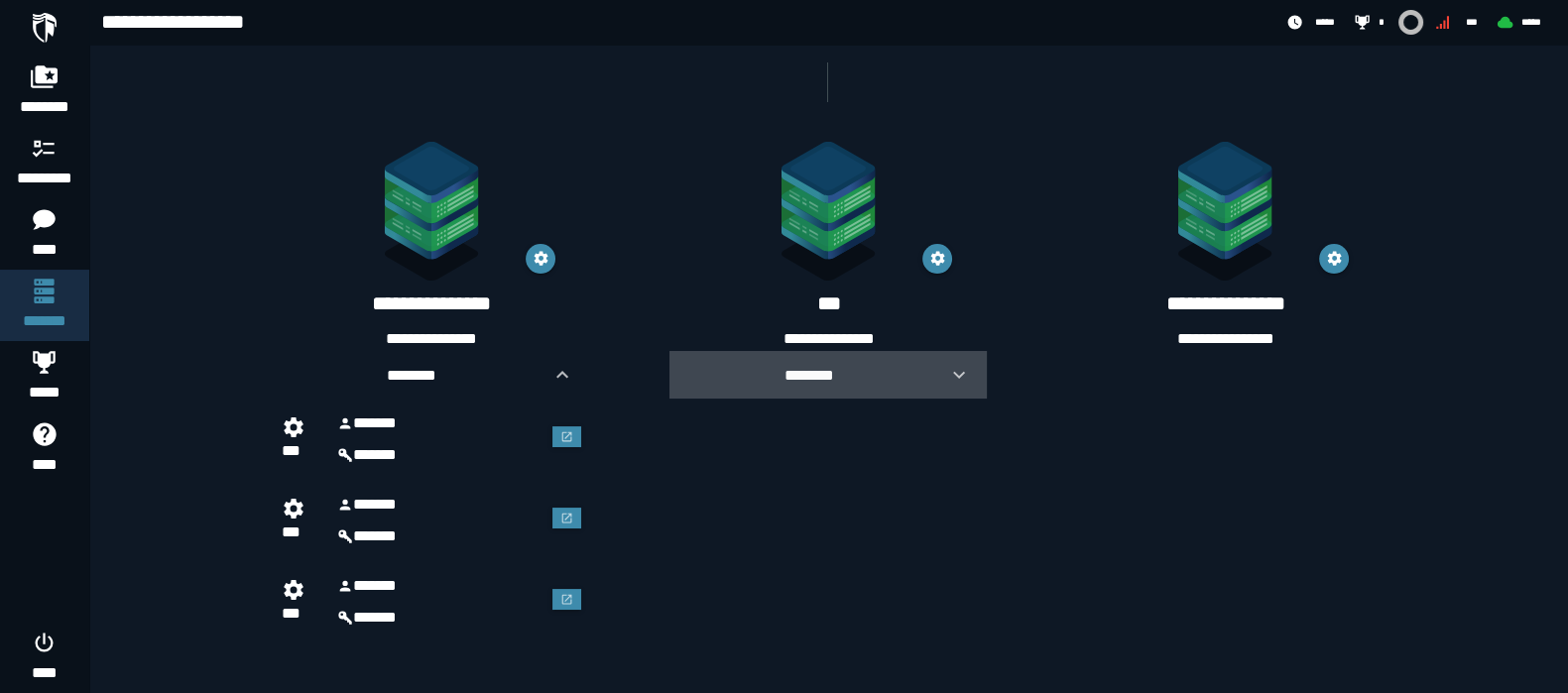 click 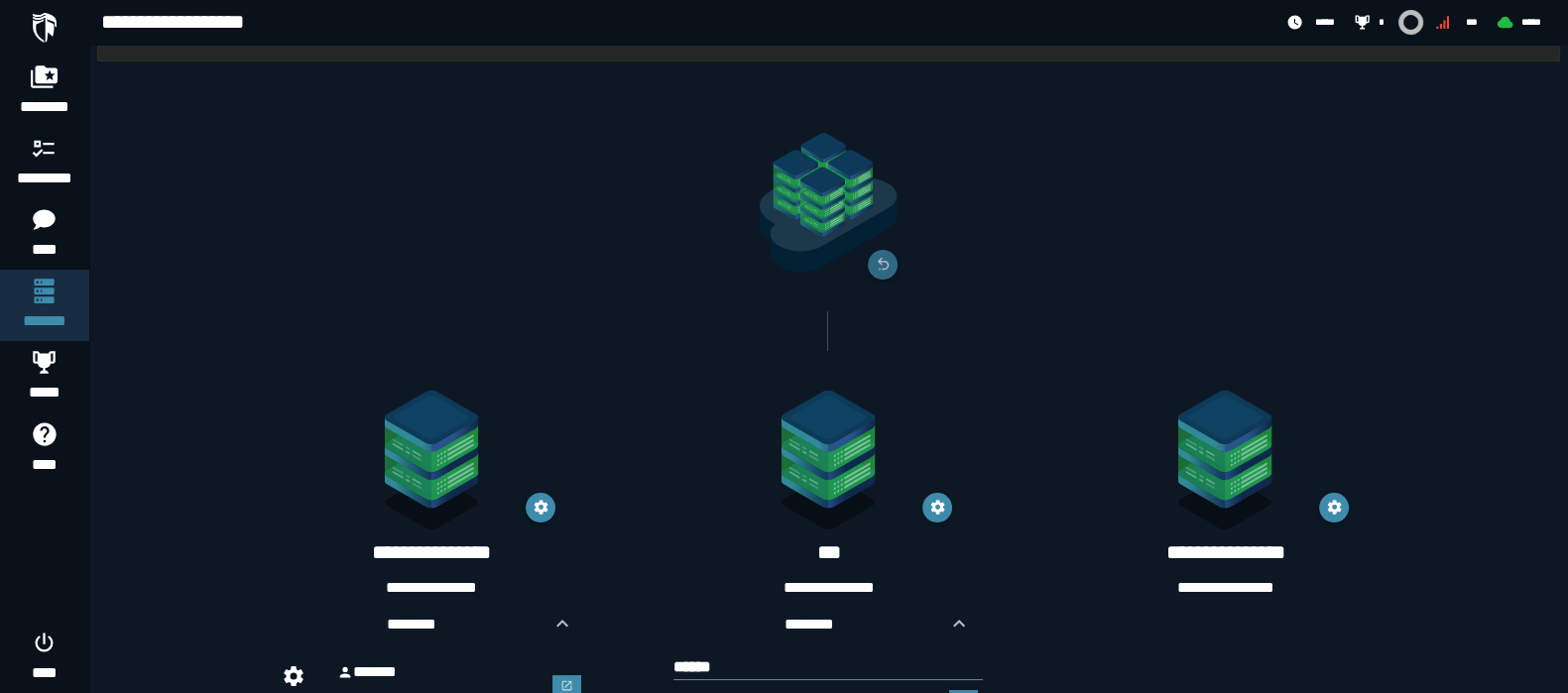 scroll, scrollTop: 297, scrollLeft: 0, axis: vertical 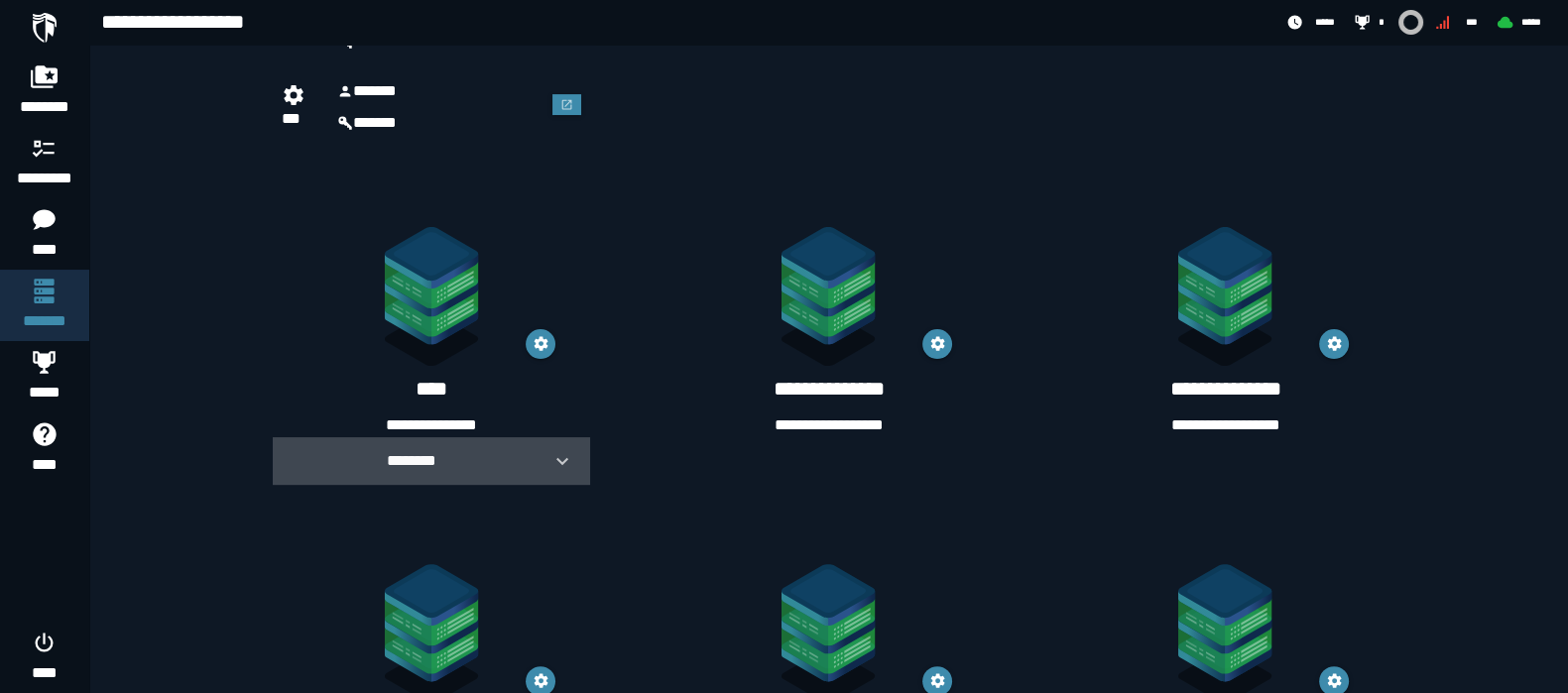 click 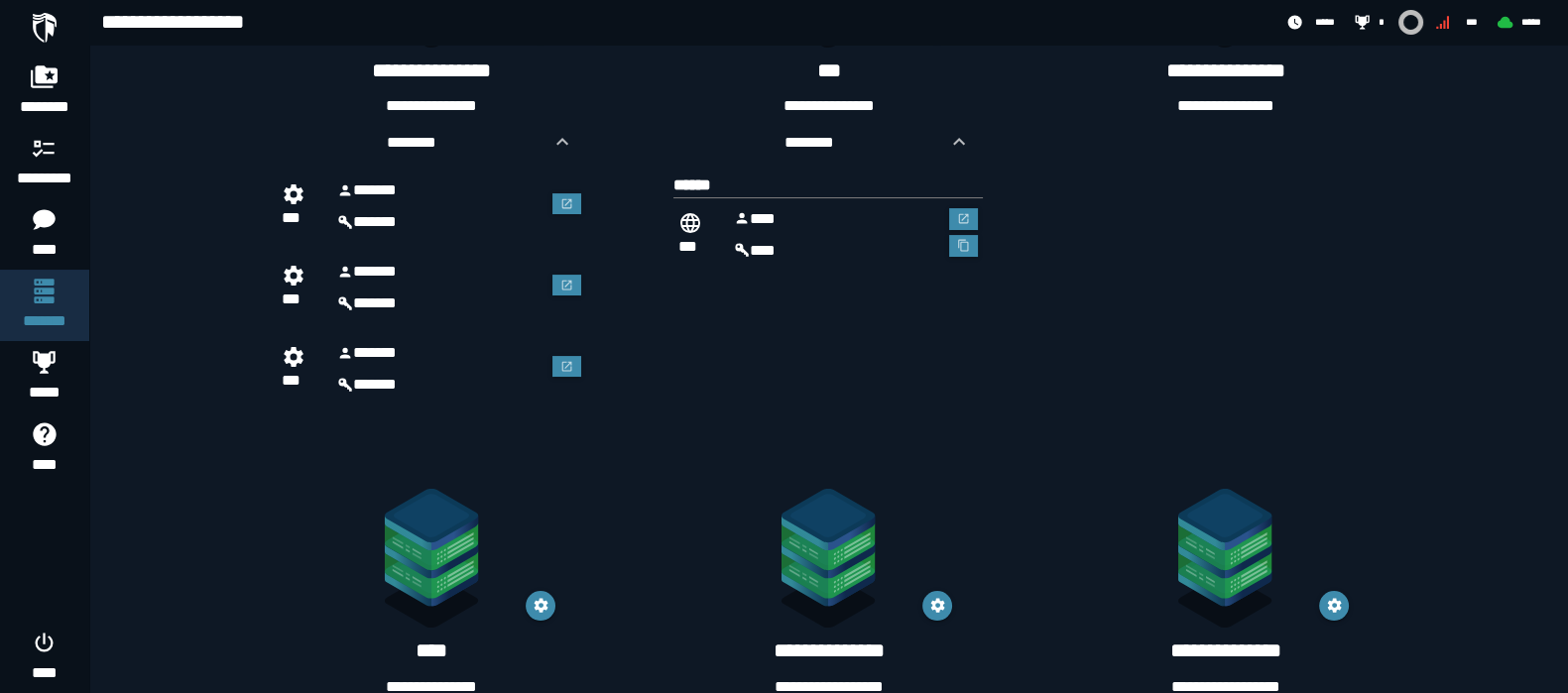 scroll, scrollTop: 406, scrollLeft: 0, axis: vertical 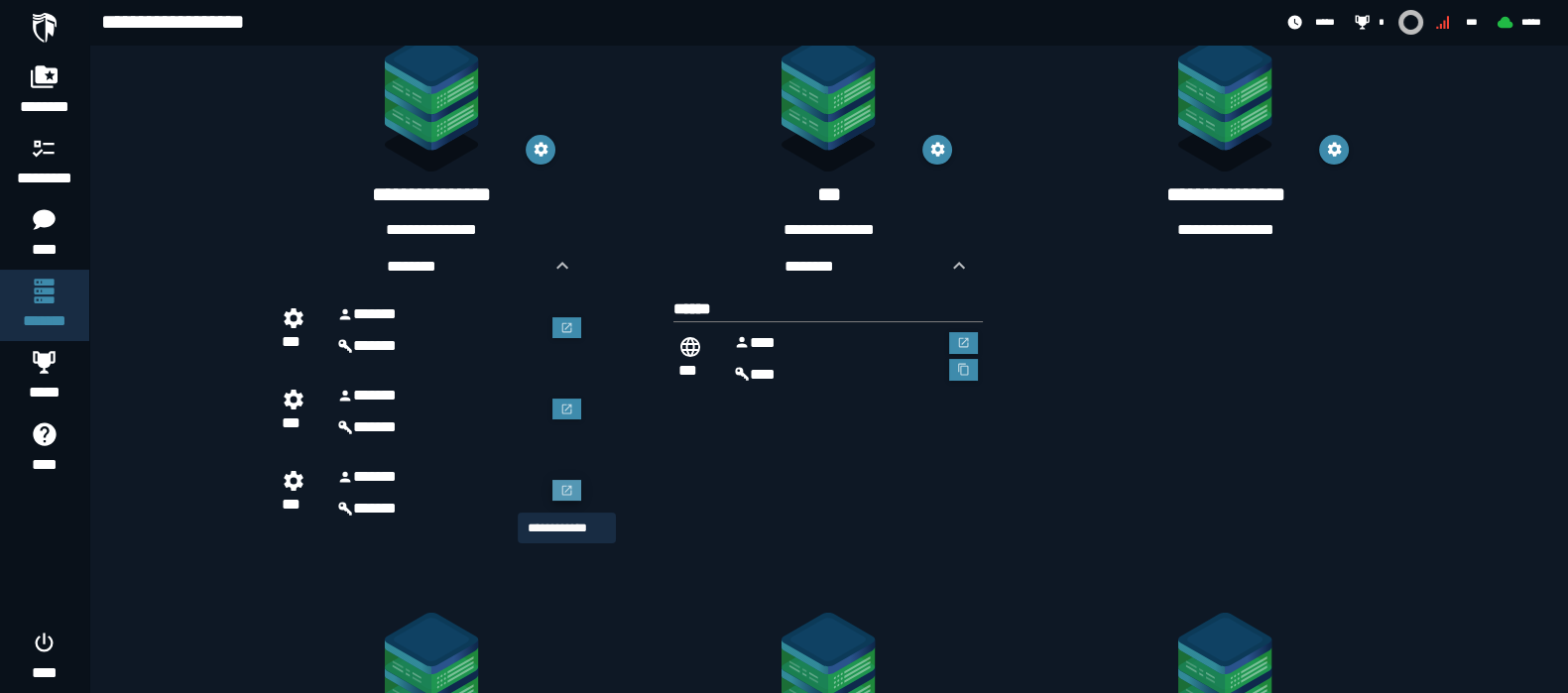 click 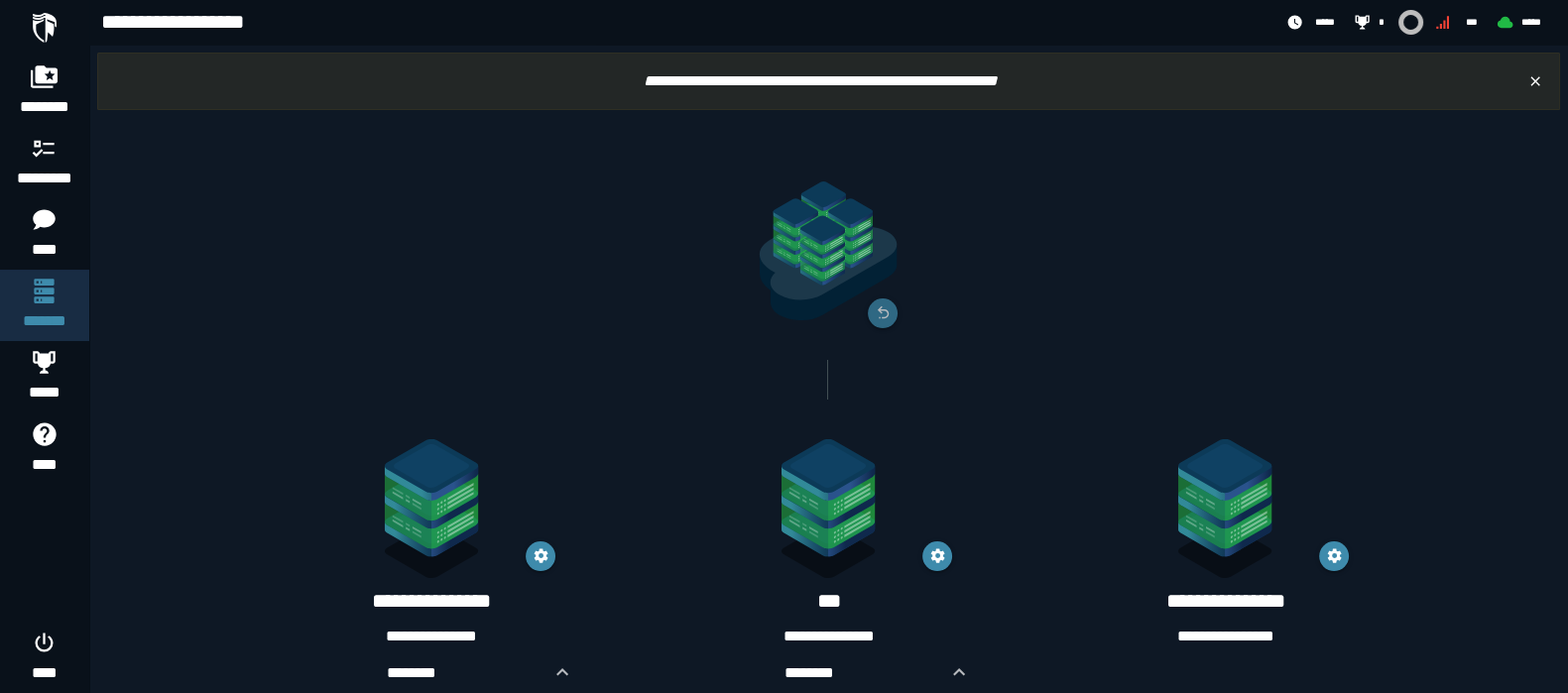 scroll, scrollTop: 247, scrollLeft: 0, axis: vertical 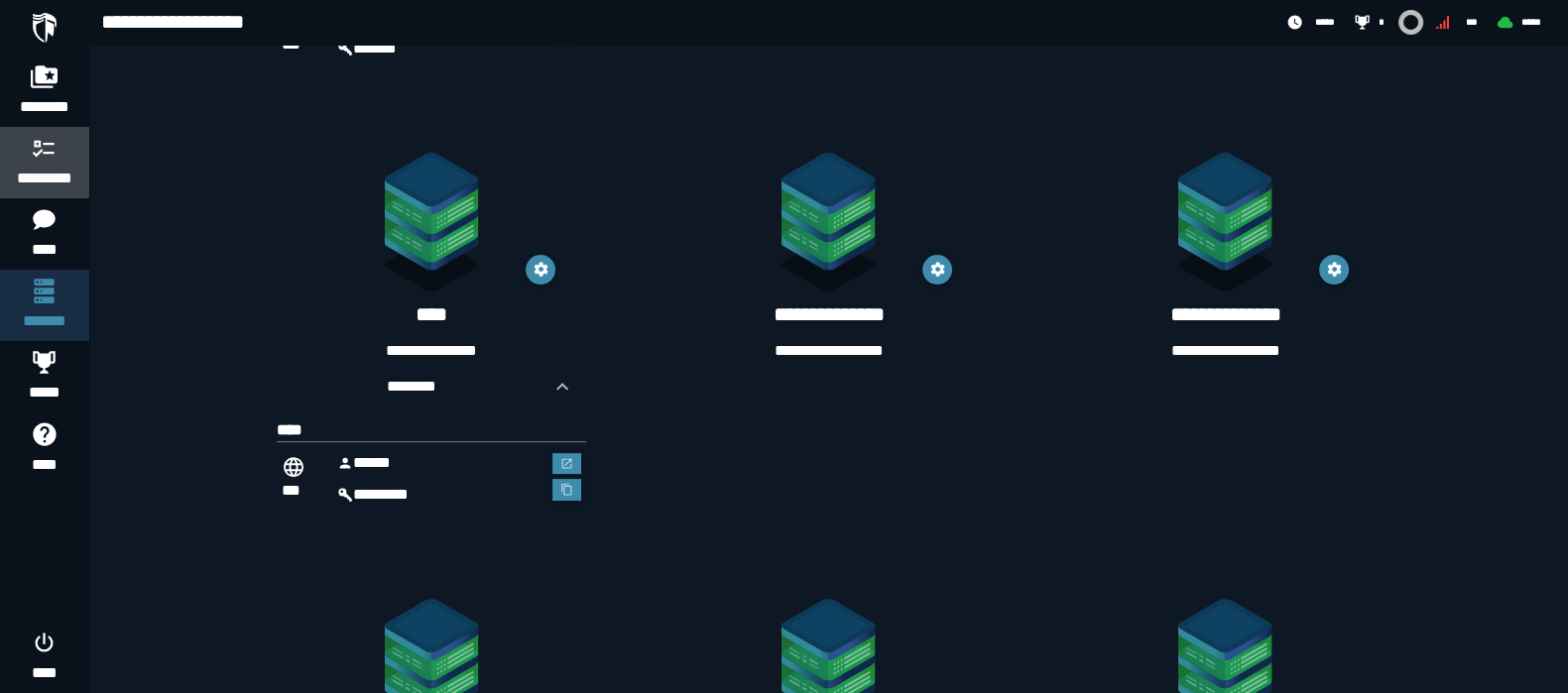 click on "*********" at bounding box center [45, 178] 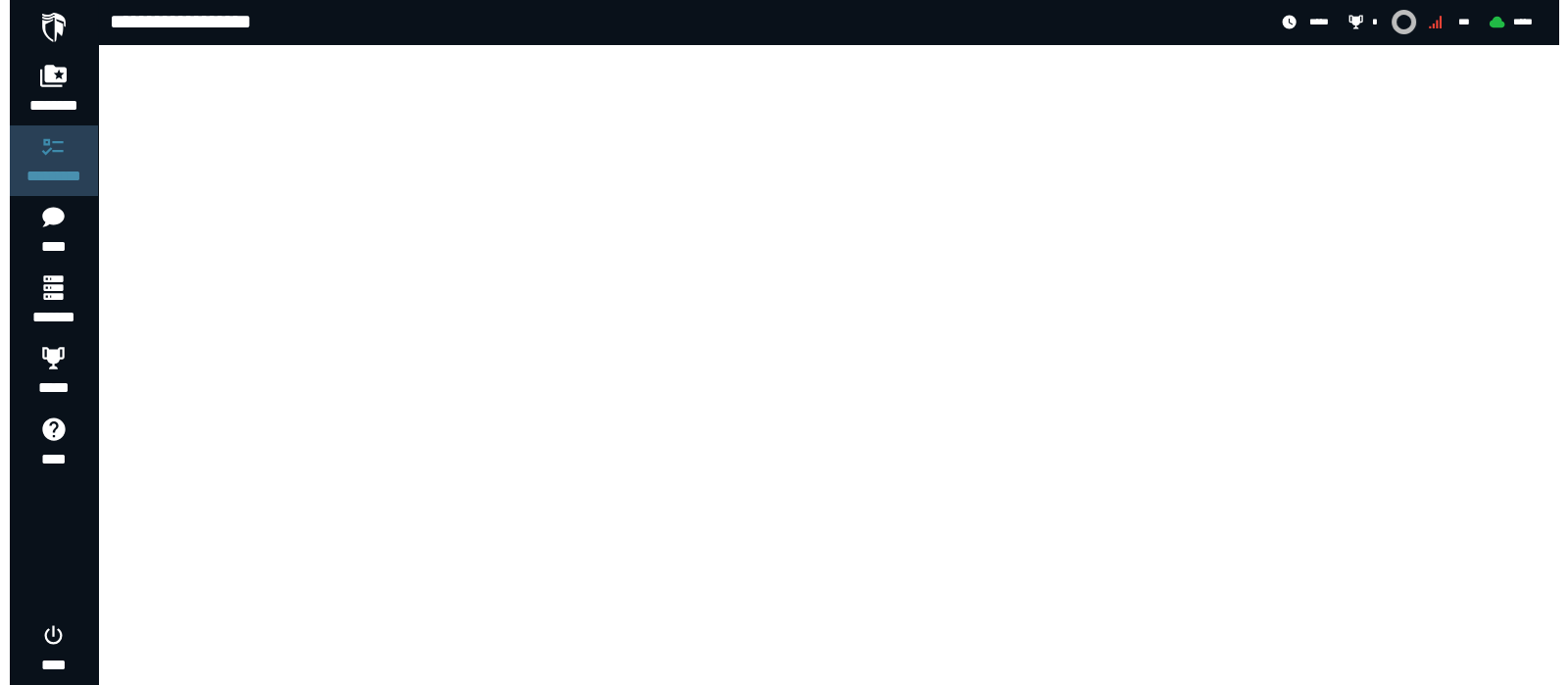 scroll, scrollTop: 0, scrollLeft: 0, axis: both 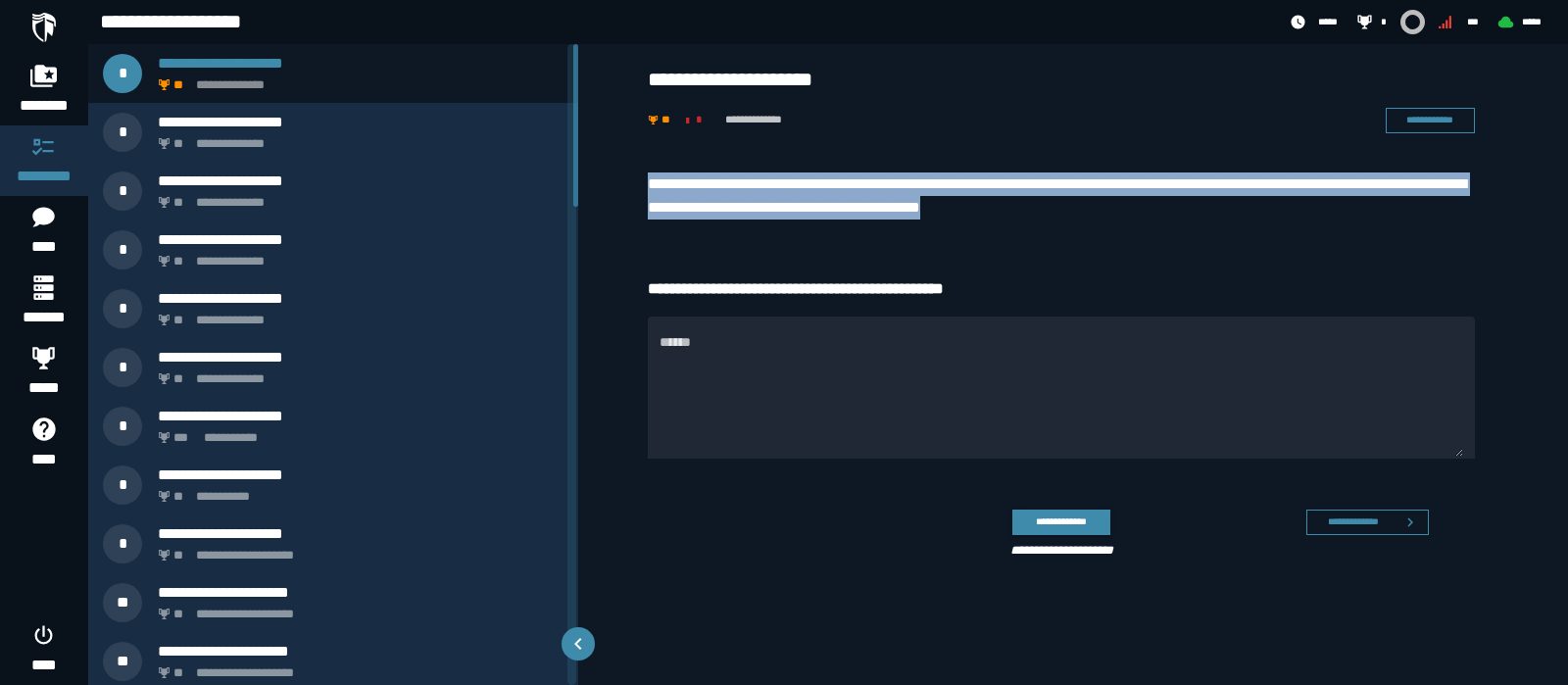 drag, startPoint x: 1169, startPoint y: 206, endPoint x: 641, endPoint y: 188, distance: 528.3067 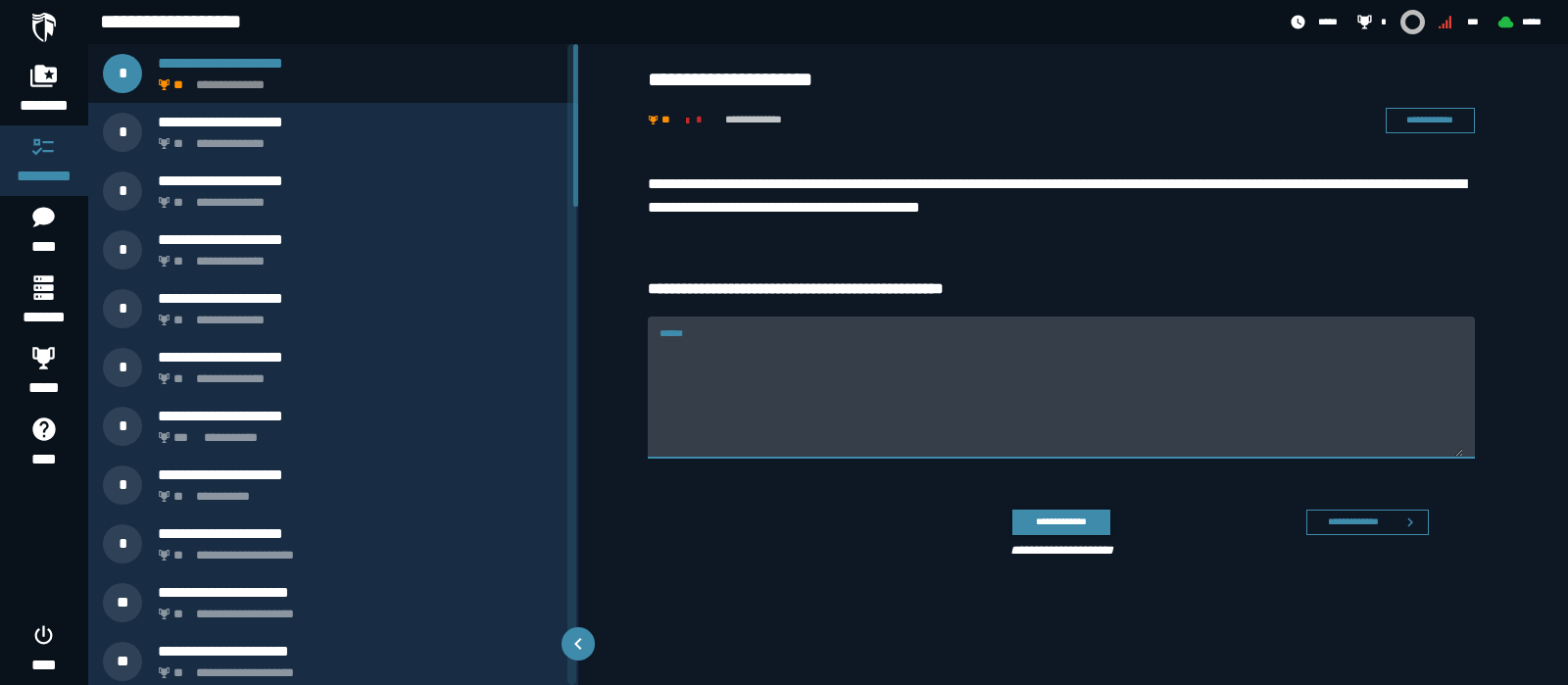 click on "******" at bounding box center (1061, 399) 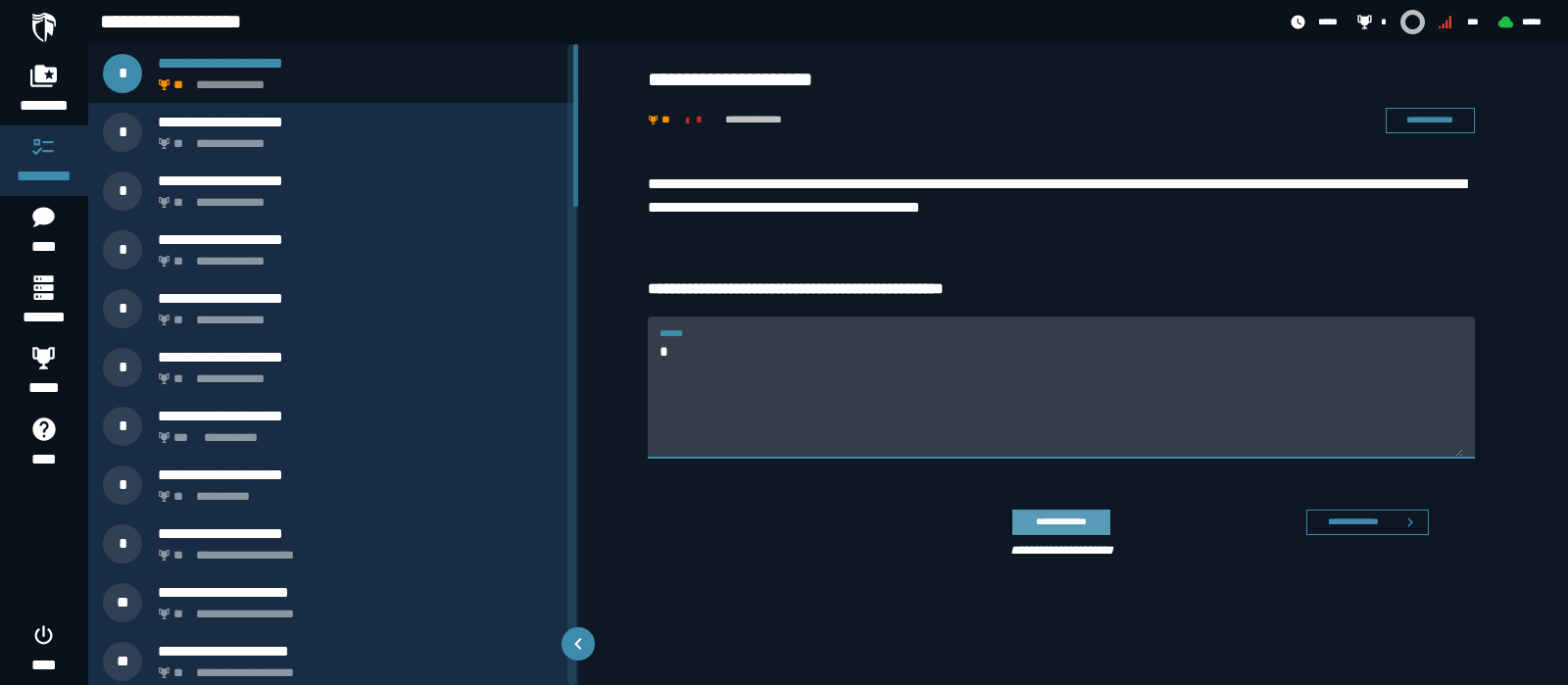 type on "*" 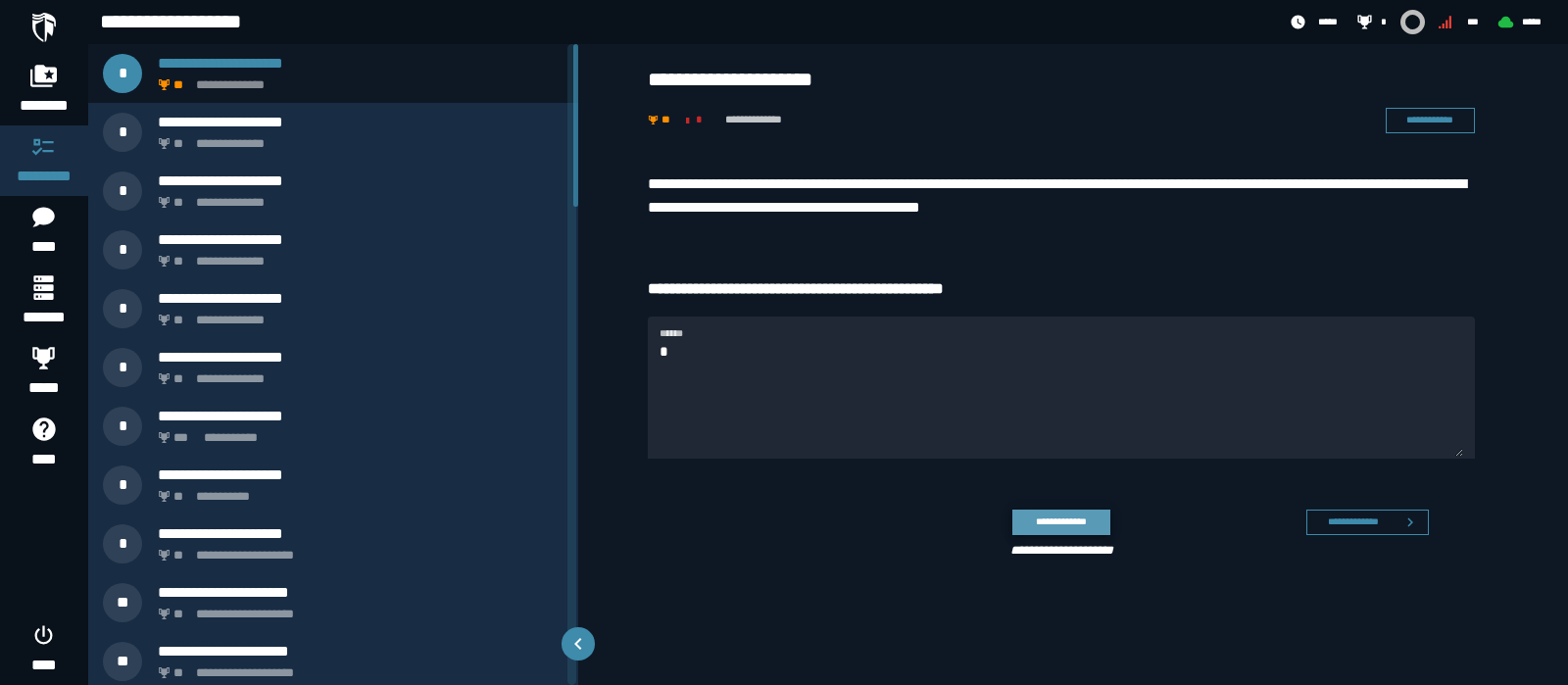 click on "**********" at bounding box center [1060, 521] 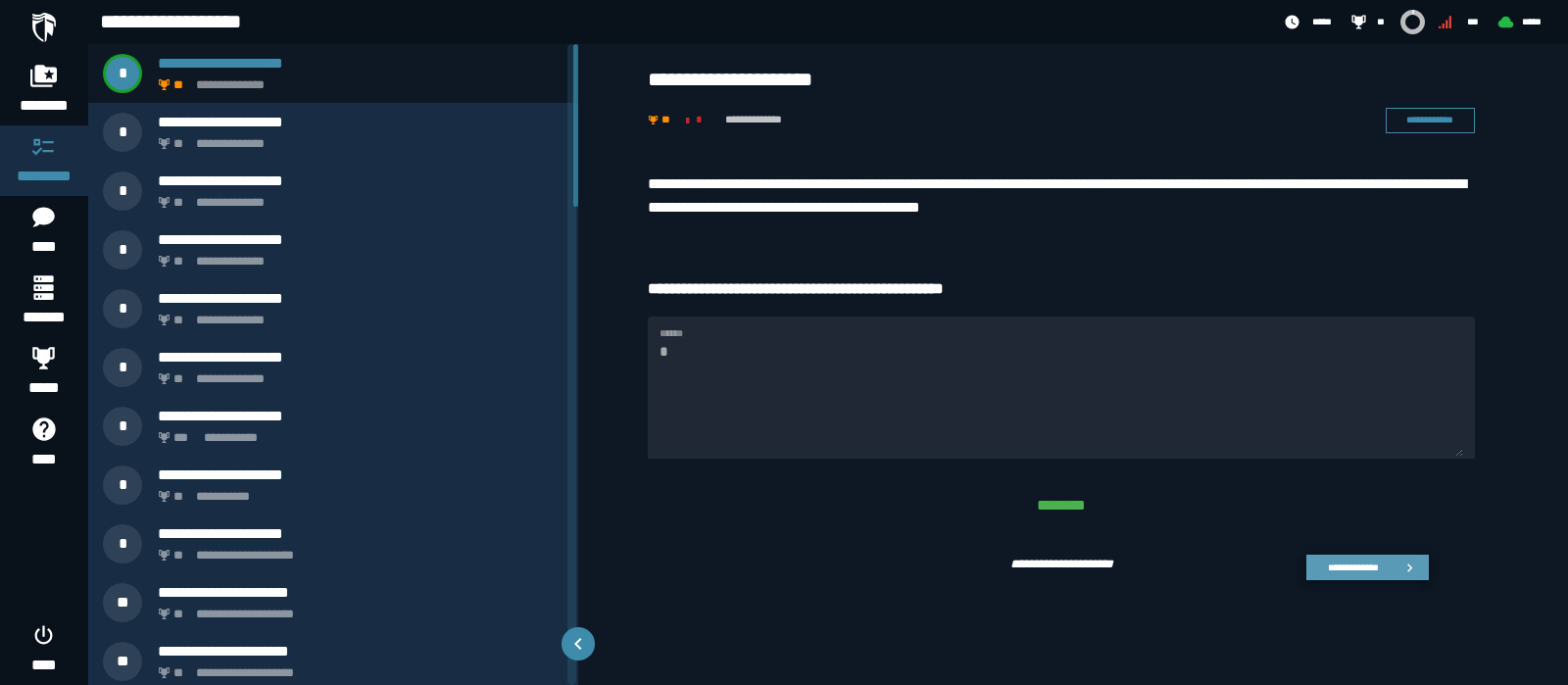 click on "**********" at bounding box center [1352, 566] 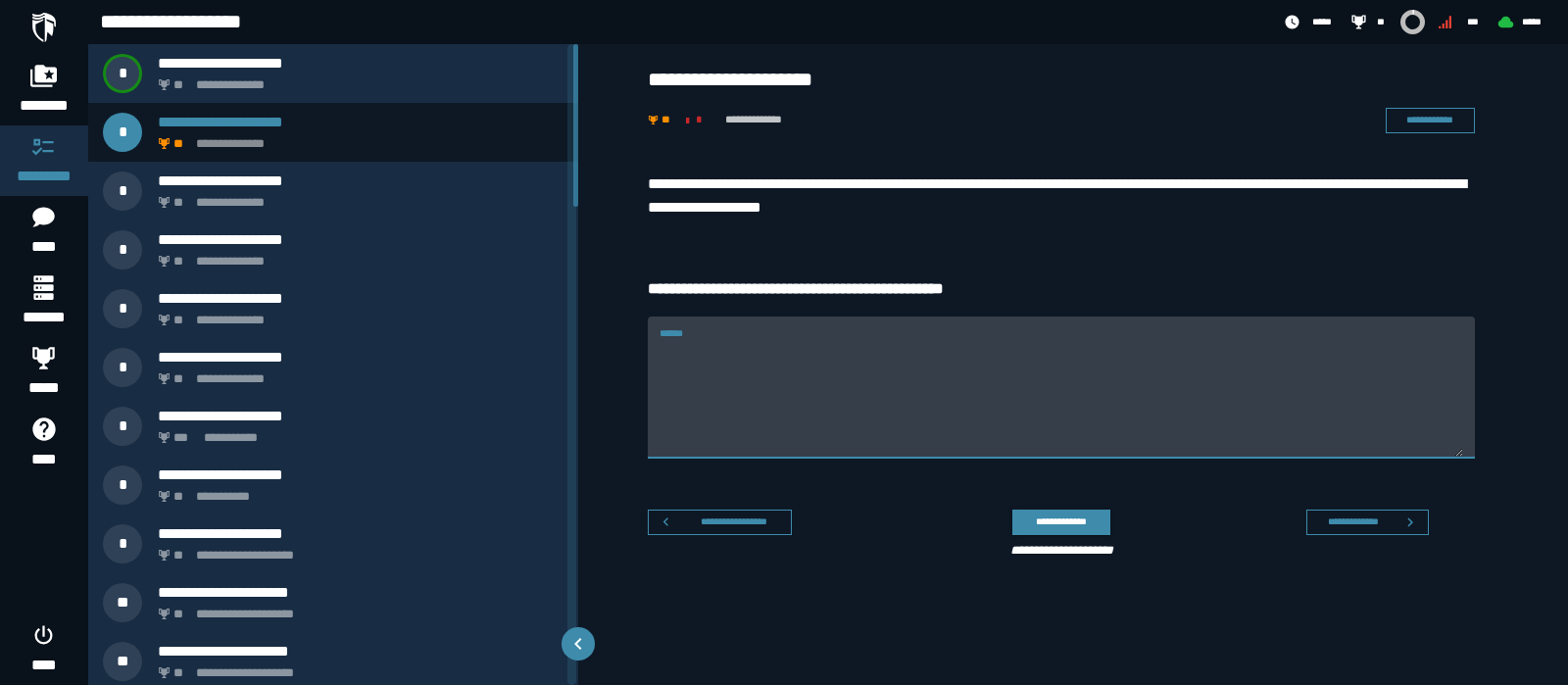 click on "******" at bounding box center [1061, 387] 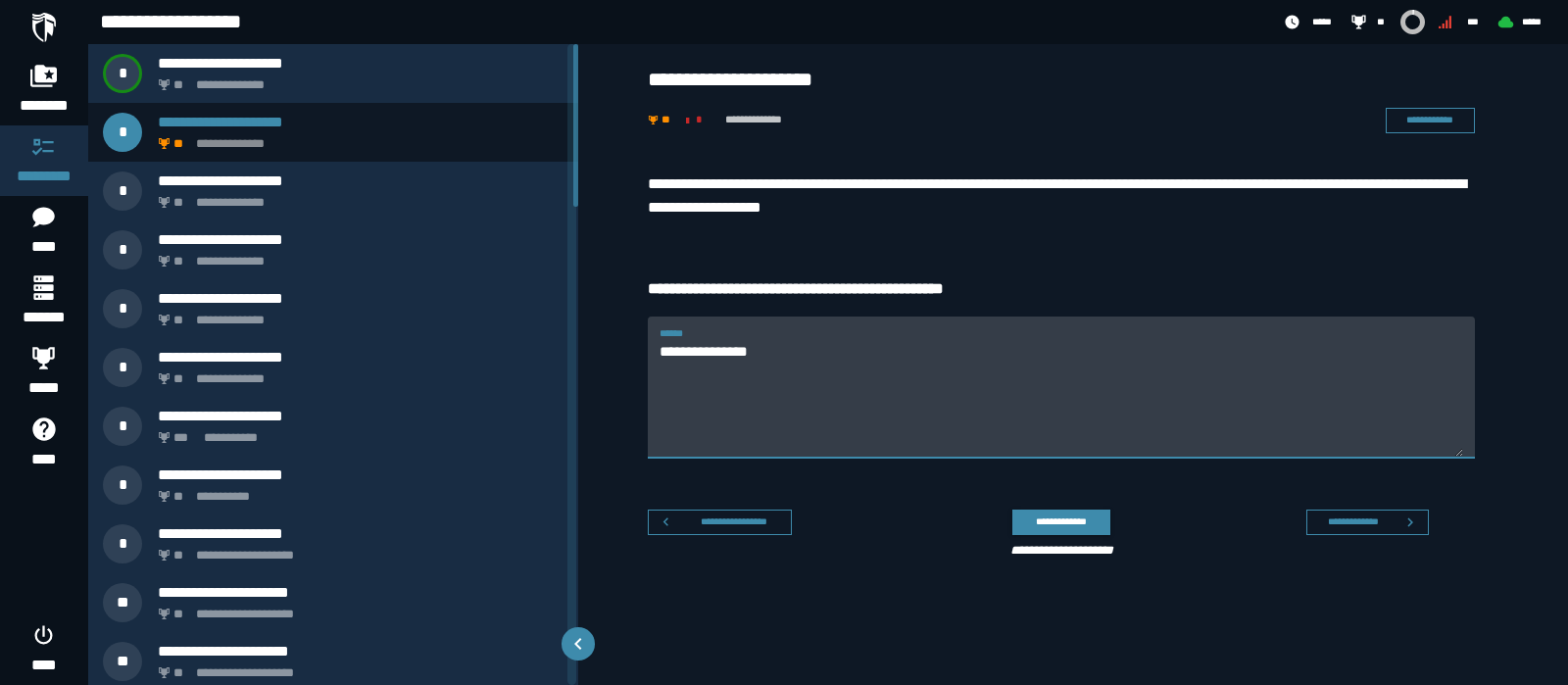 type on "**********" 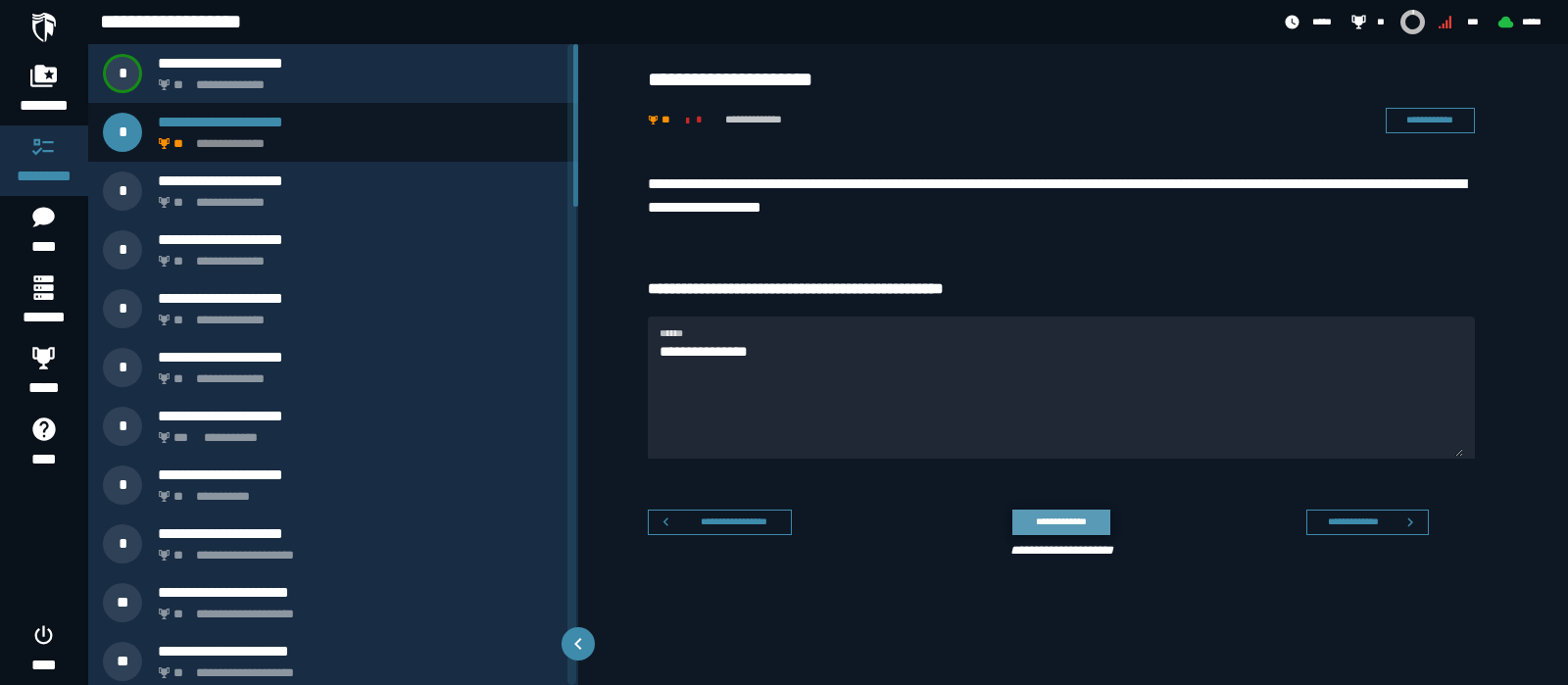 click on "**********" at bounding box center [1060, 521] 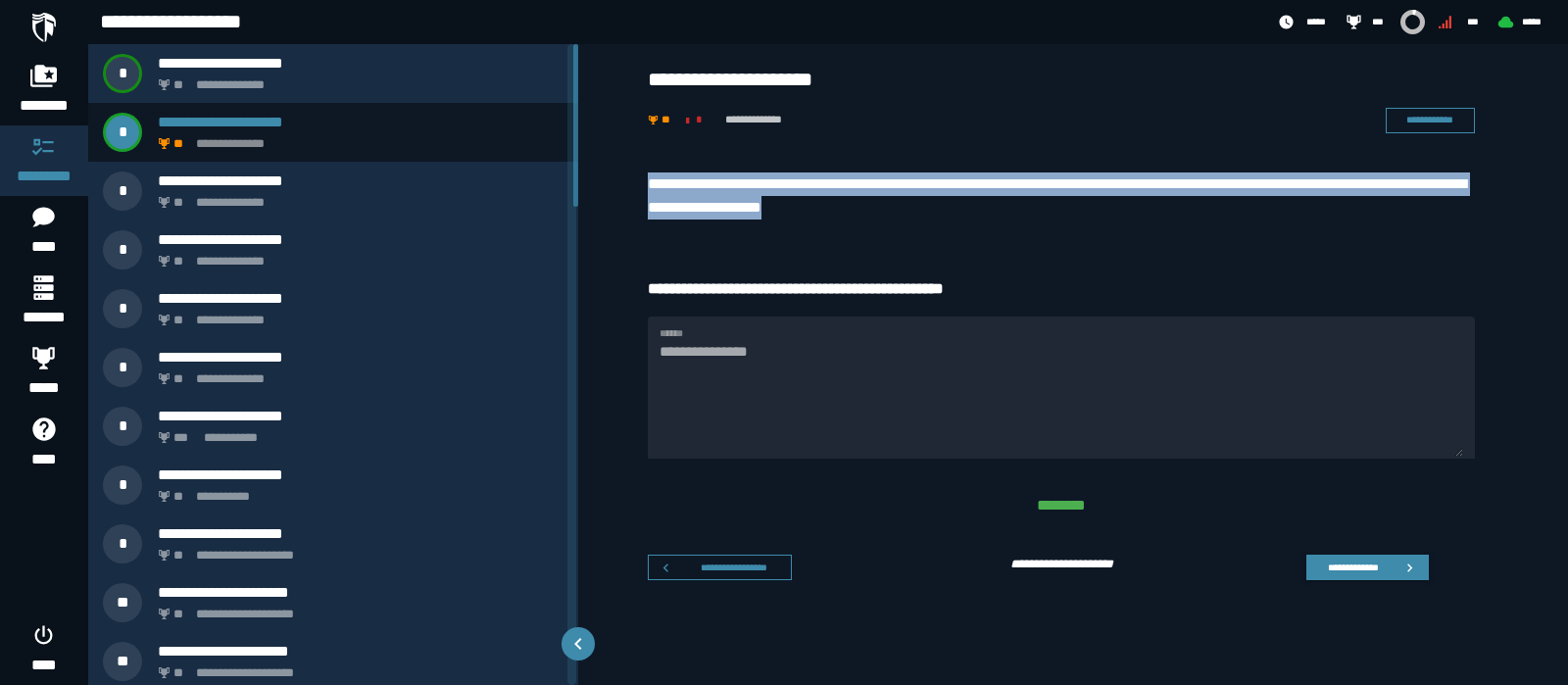 drag, startPoint x: 952, startPoint y: 205, endPoint x: 642, endPoint y: 191, distance: 310.31597 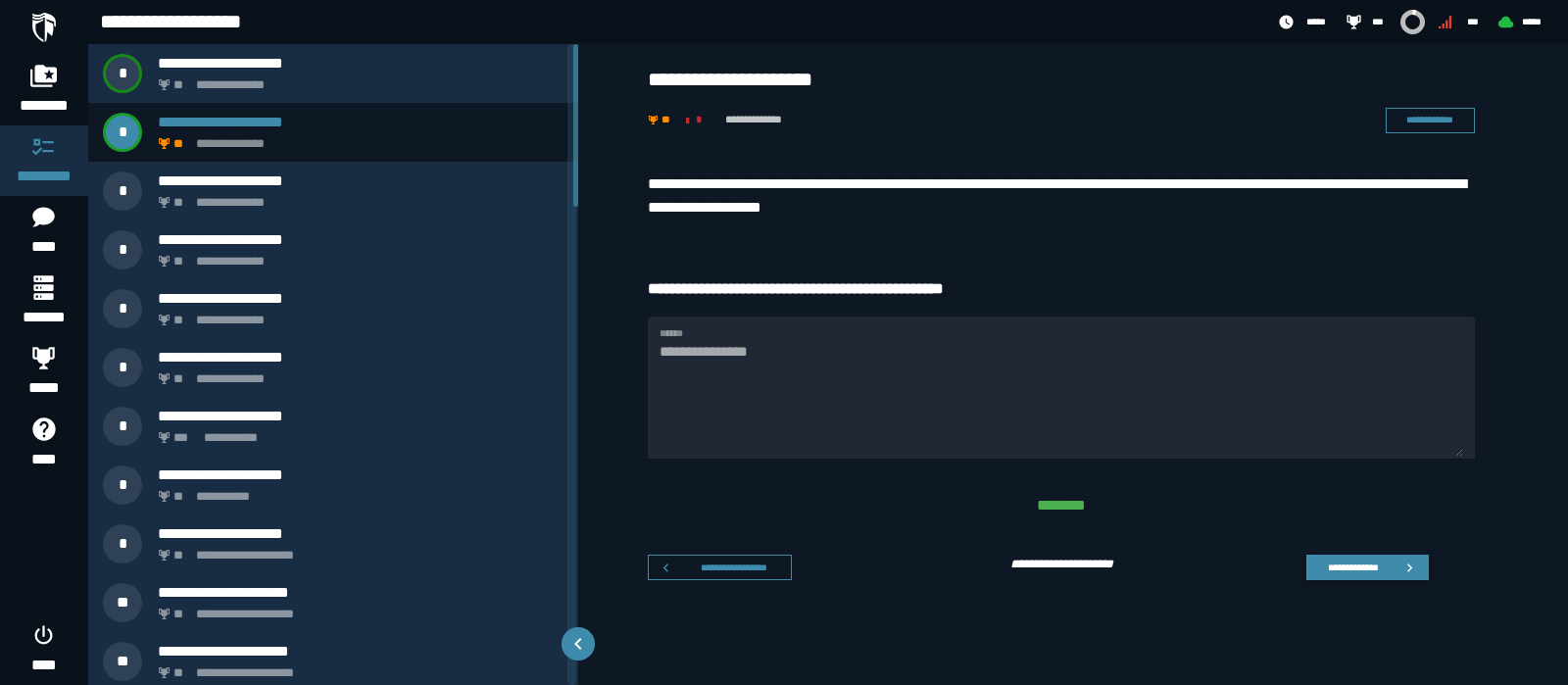 click on "**********" at bounding box center [1073, 376] 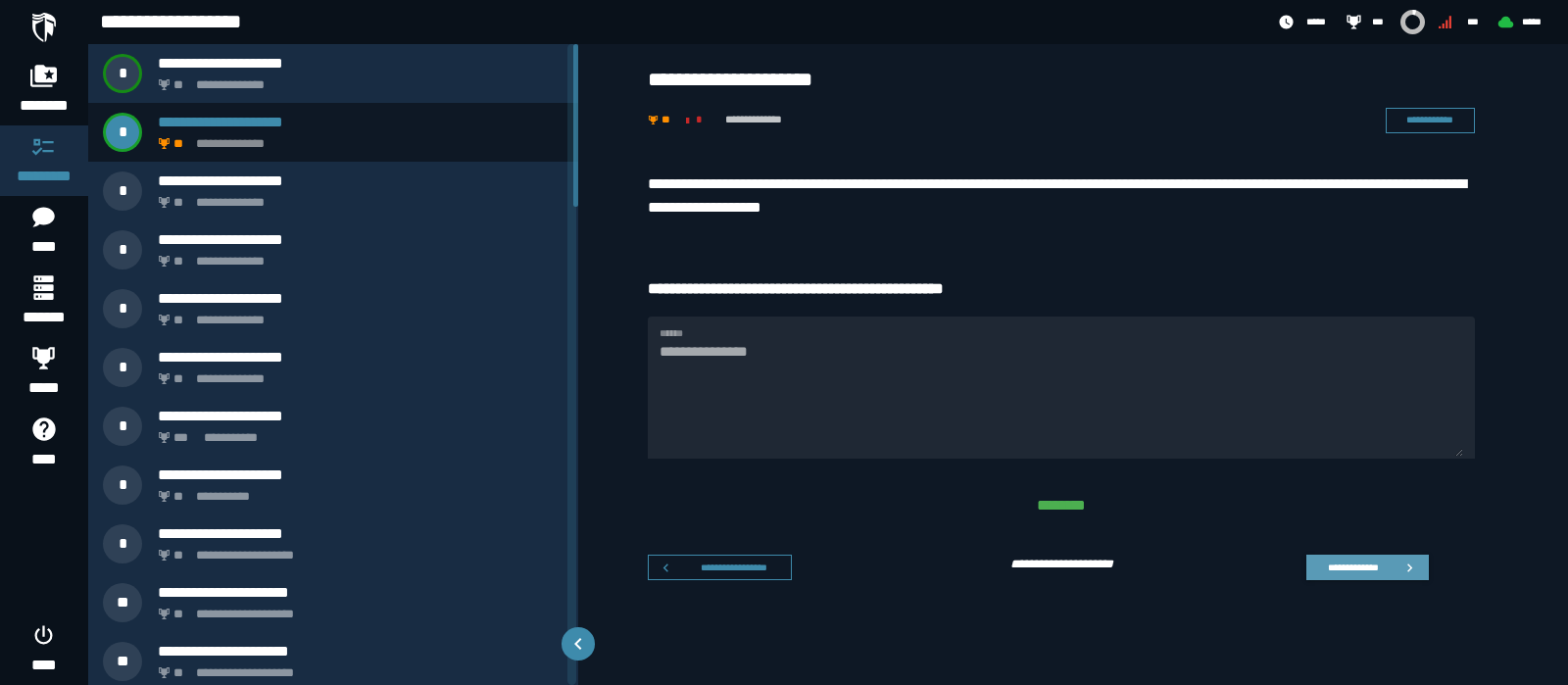click on "**********" at bounding box center [1367, 567] 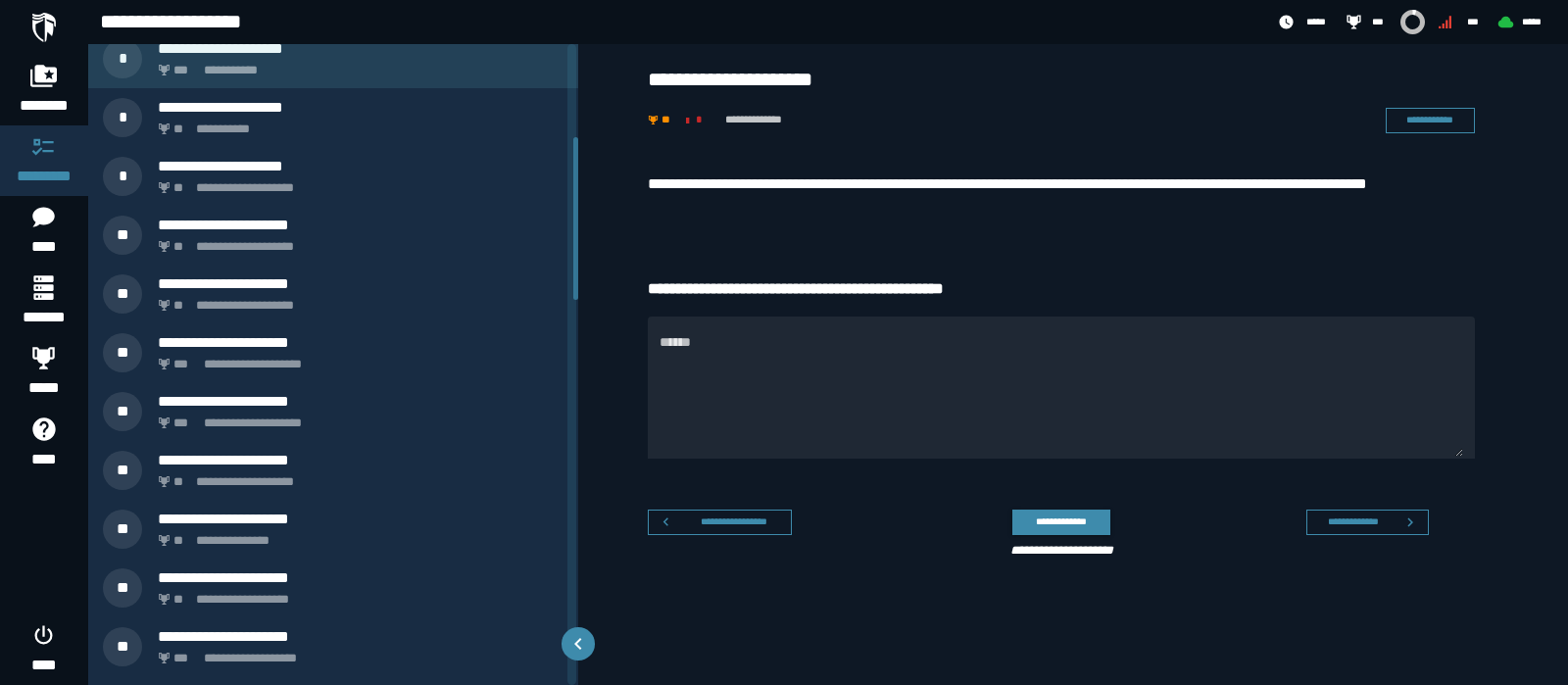 scroll, scrollTop: 0, scrollLeft: 0, axis: both 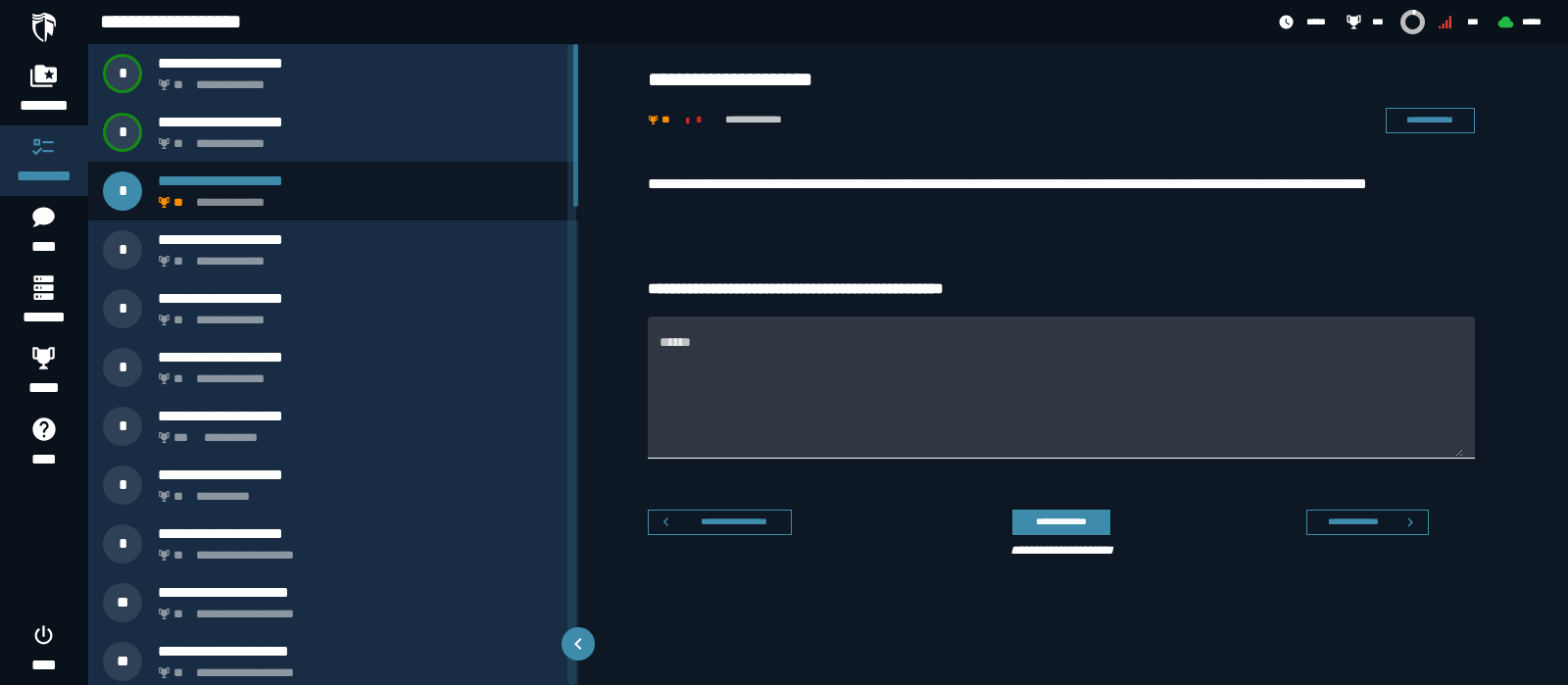 click on "******" at bounding box center (1061, 399) 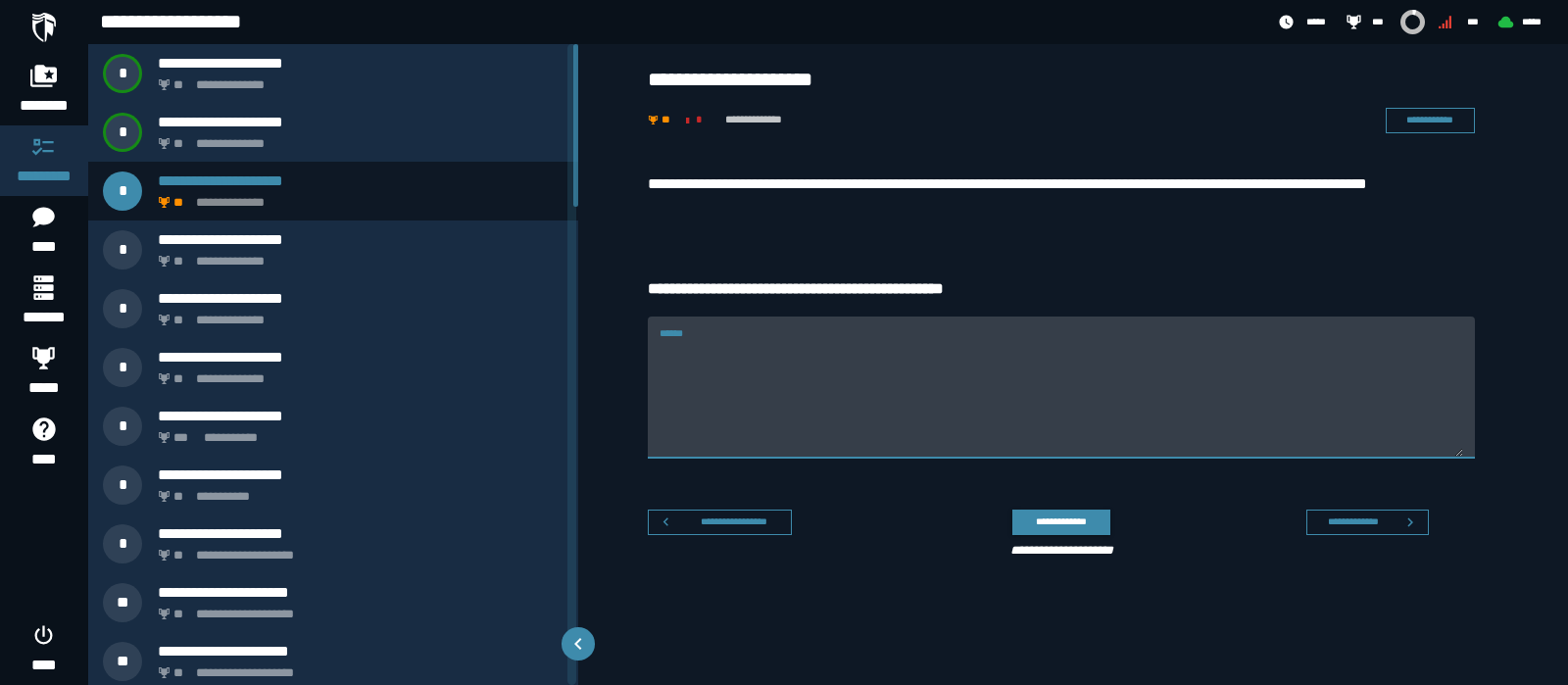 paste on "**********" 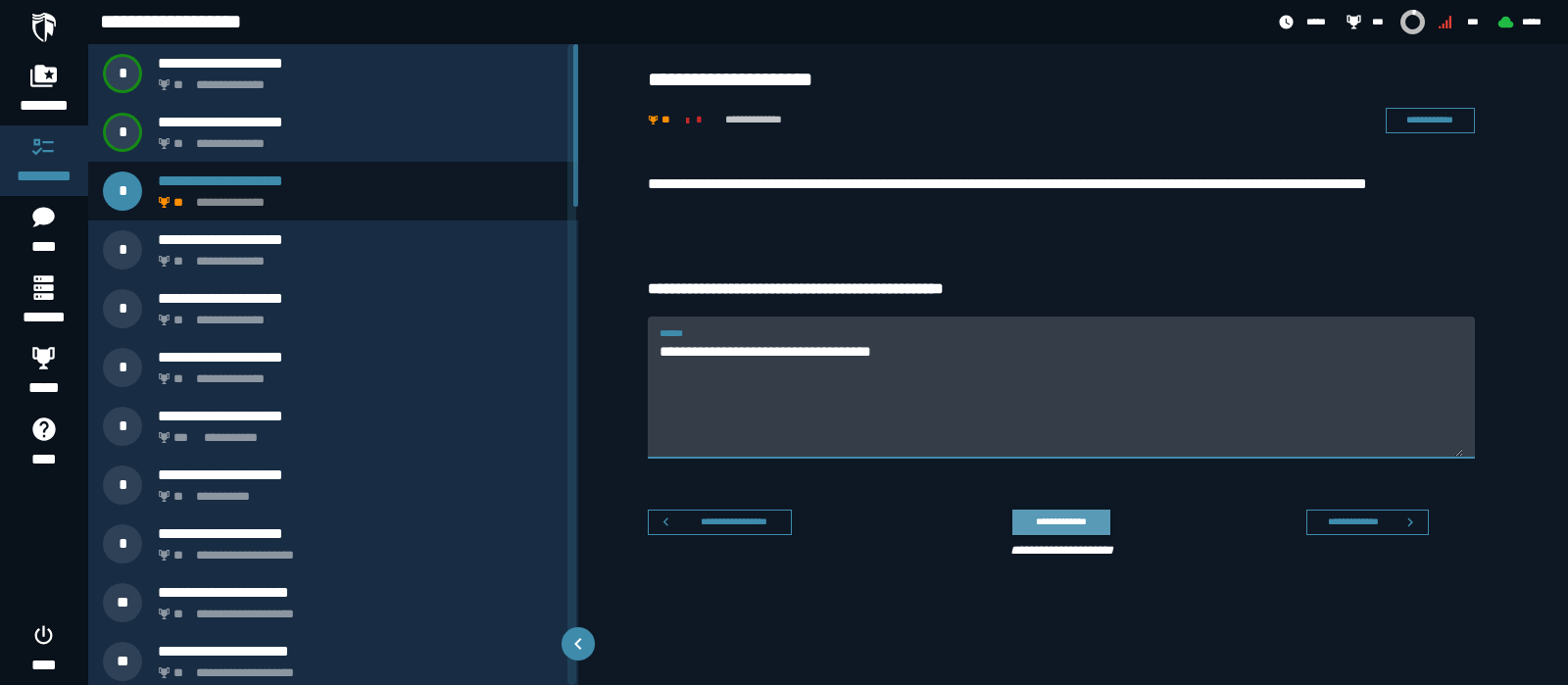 type on "**********" 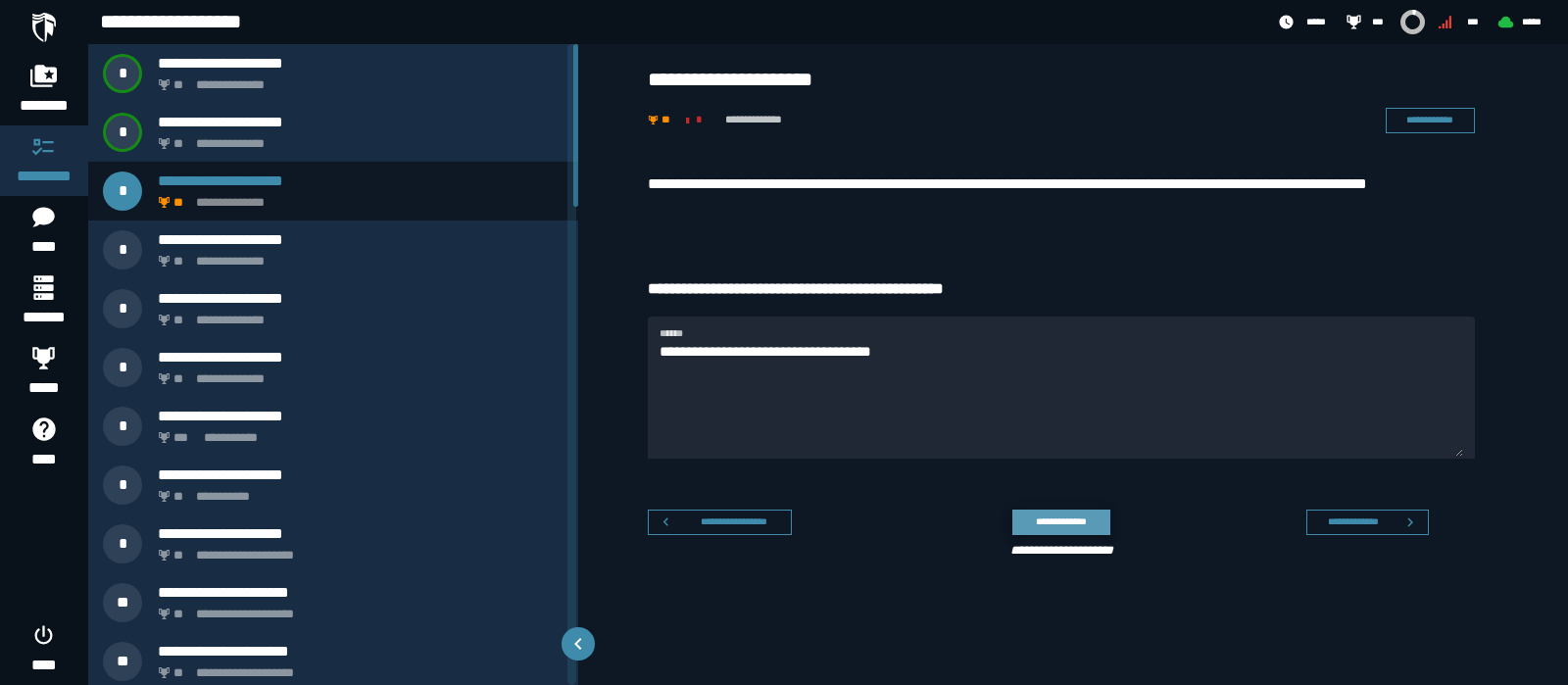click on "**********" at bounding box center (1060, 521) 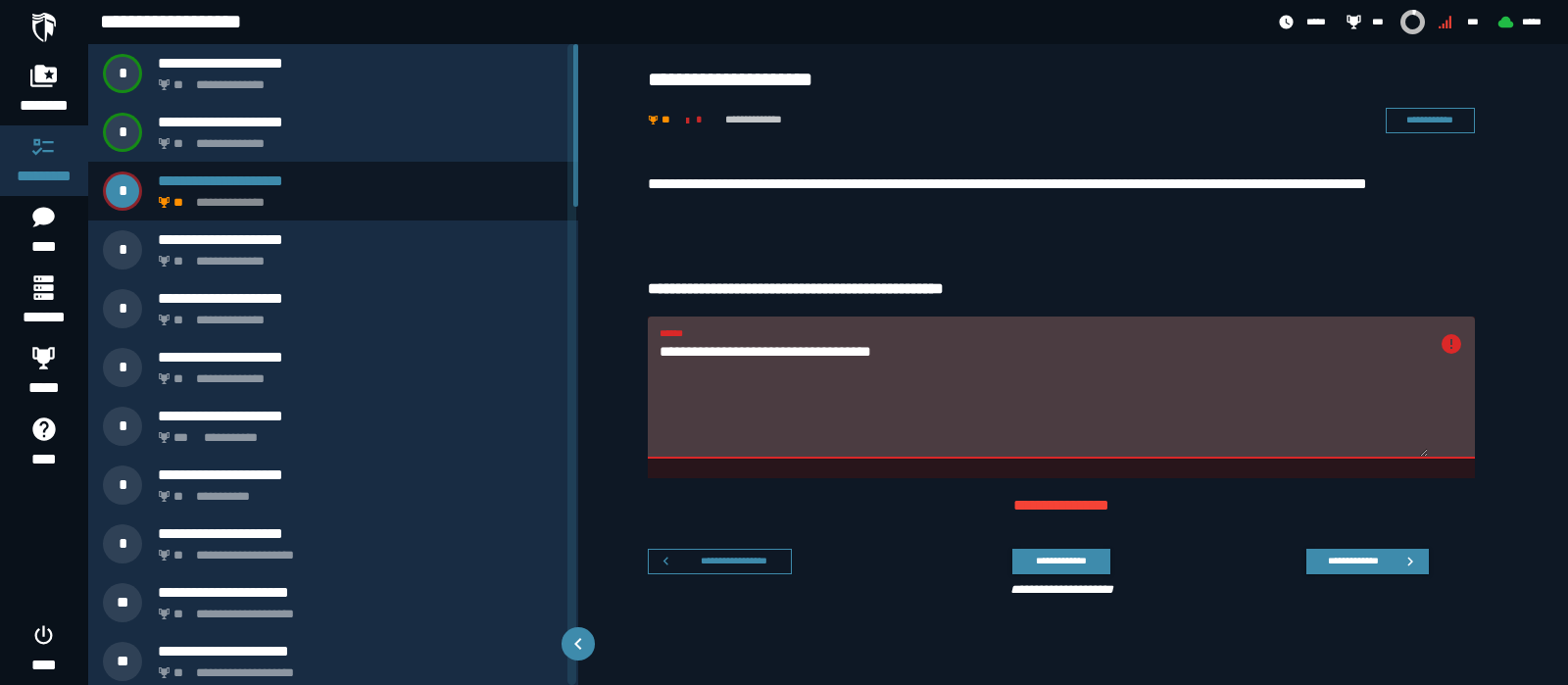 click on "**********" at bounding box center [1044, 399] 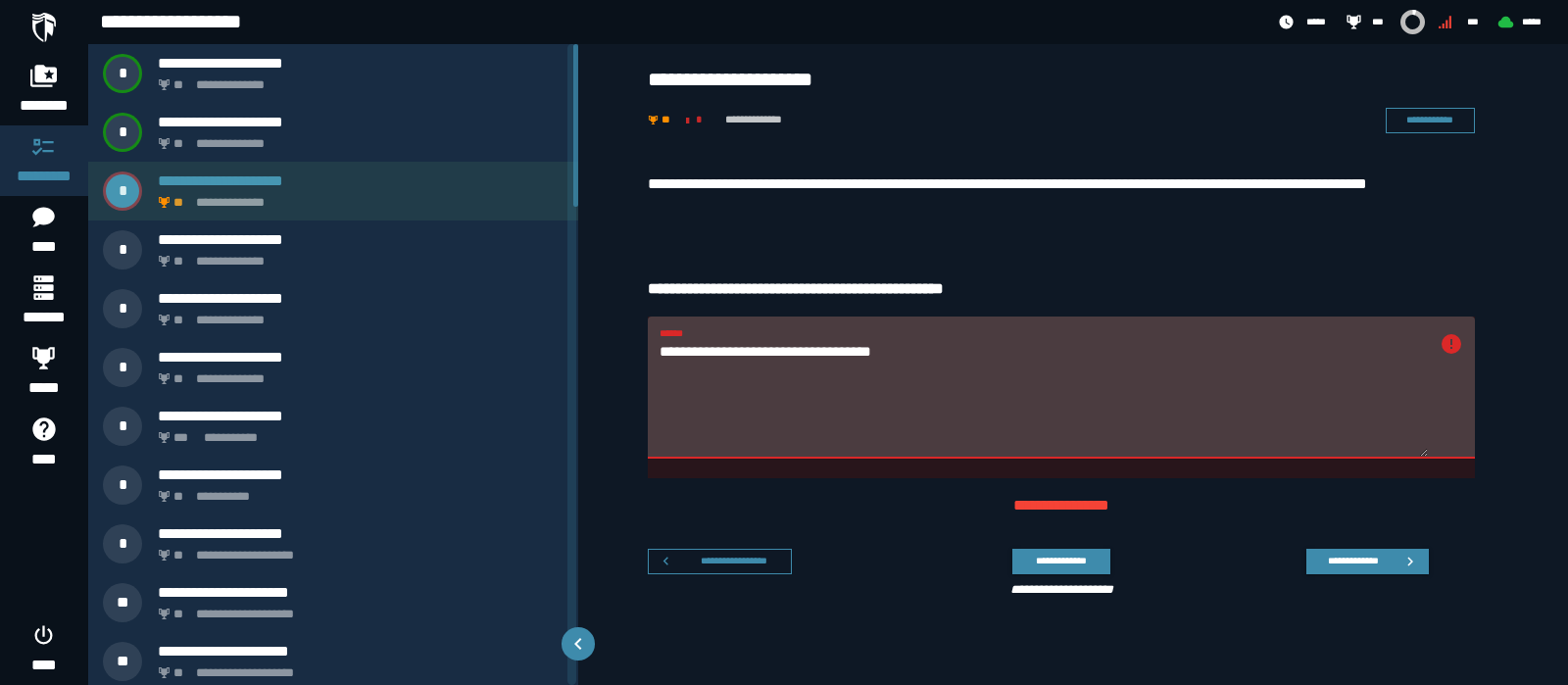 click on "**********" at bounding box center [357, 197] 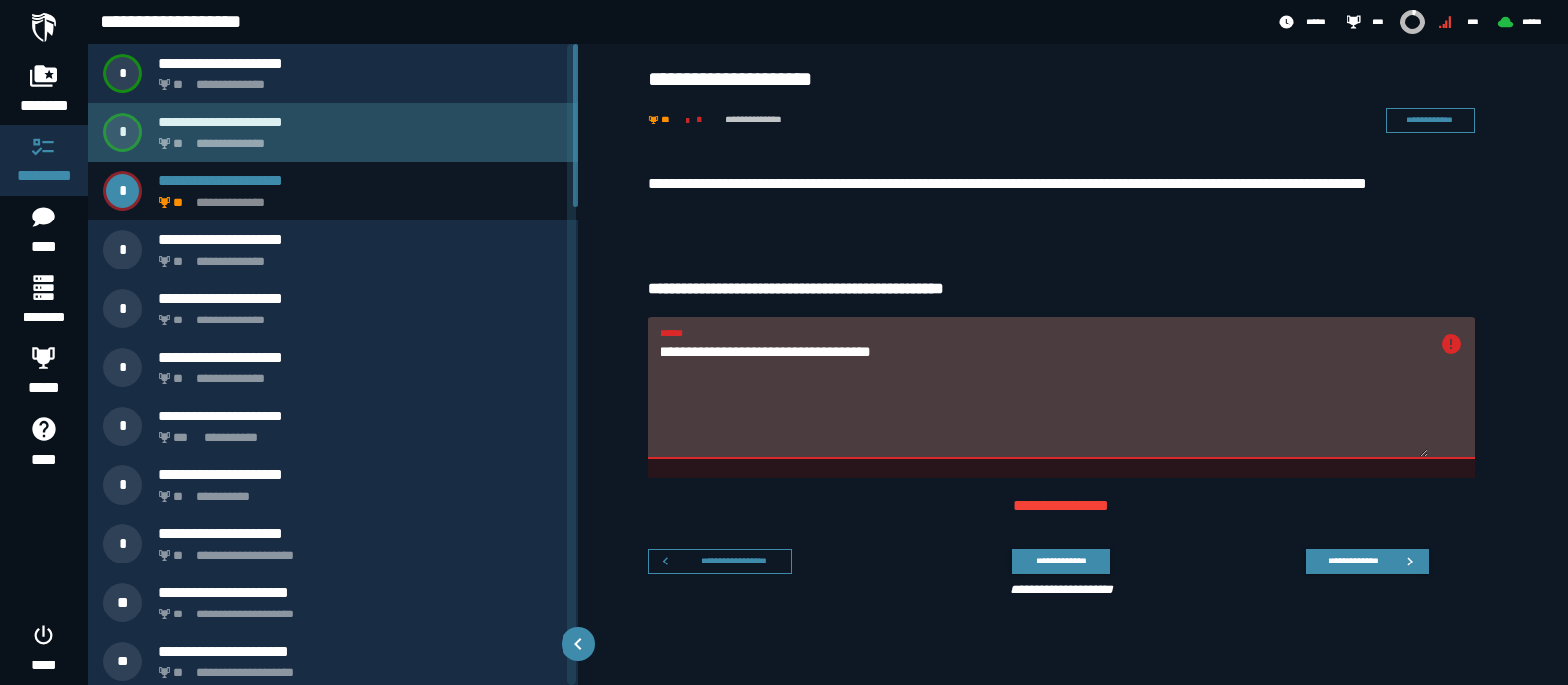 click on "**********" at bounding box center [357, 138] 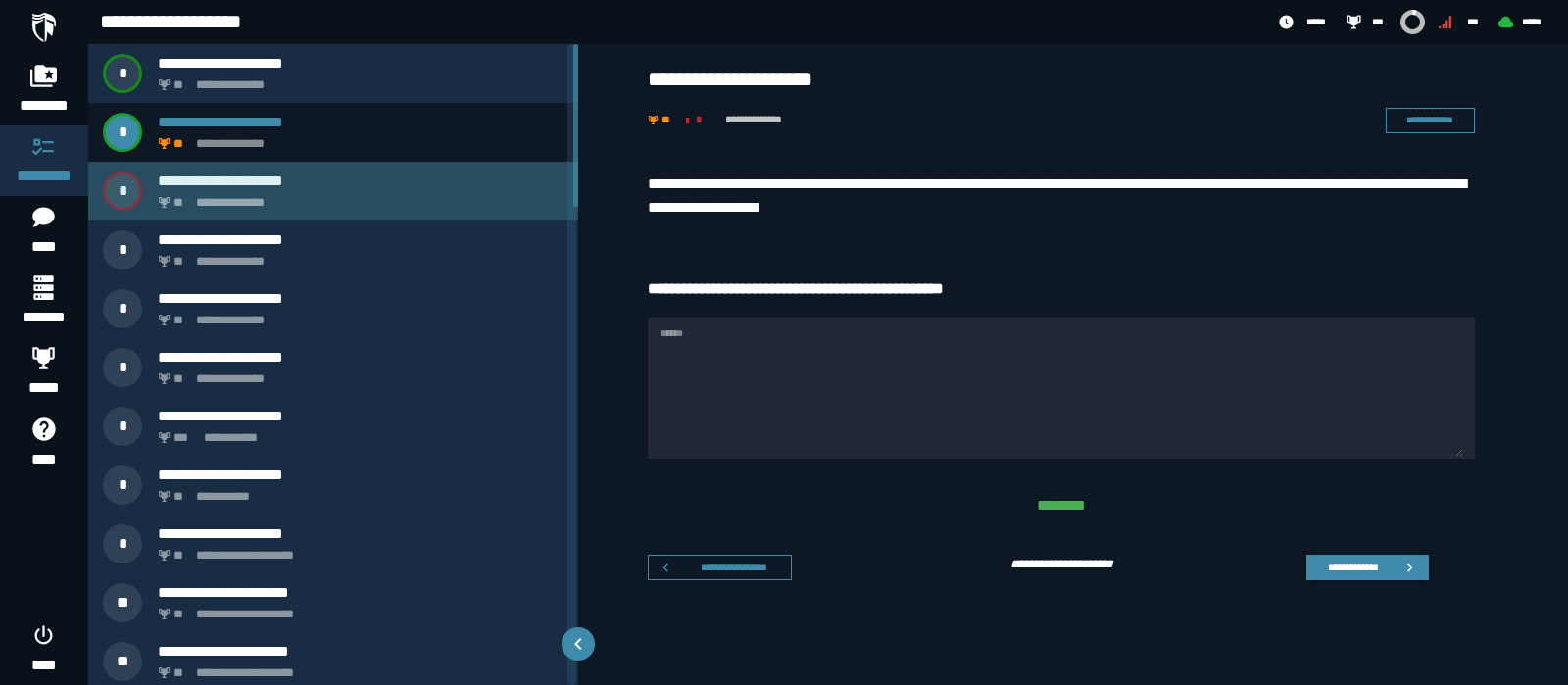 click on "**********" 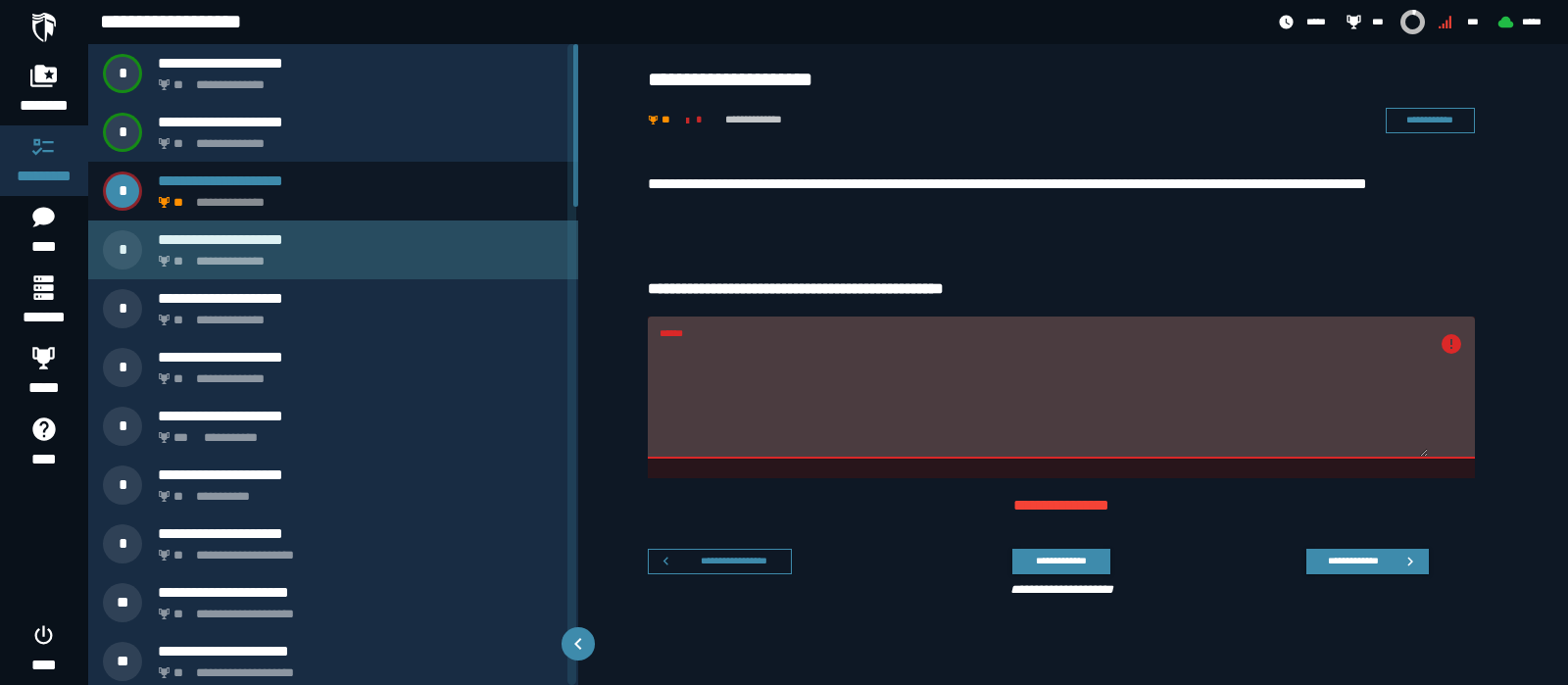 click on "**********" 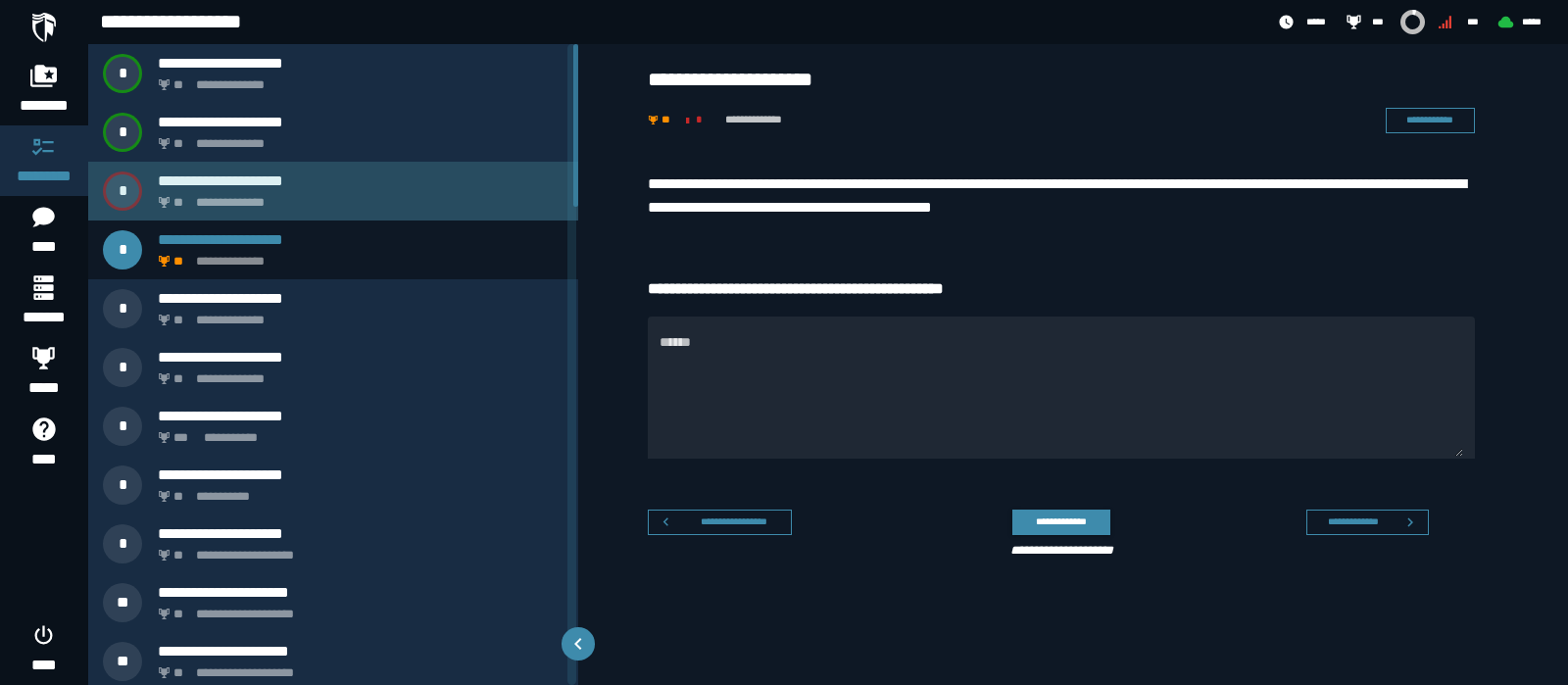 click on "**********" at bounding box center [361, 180] 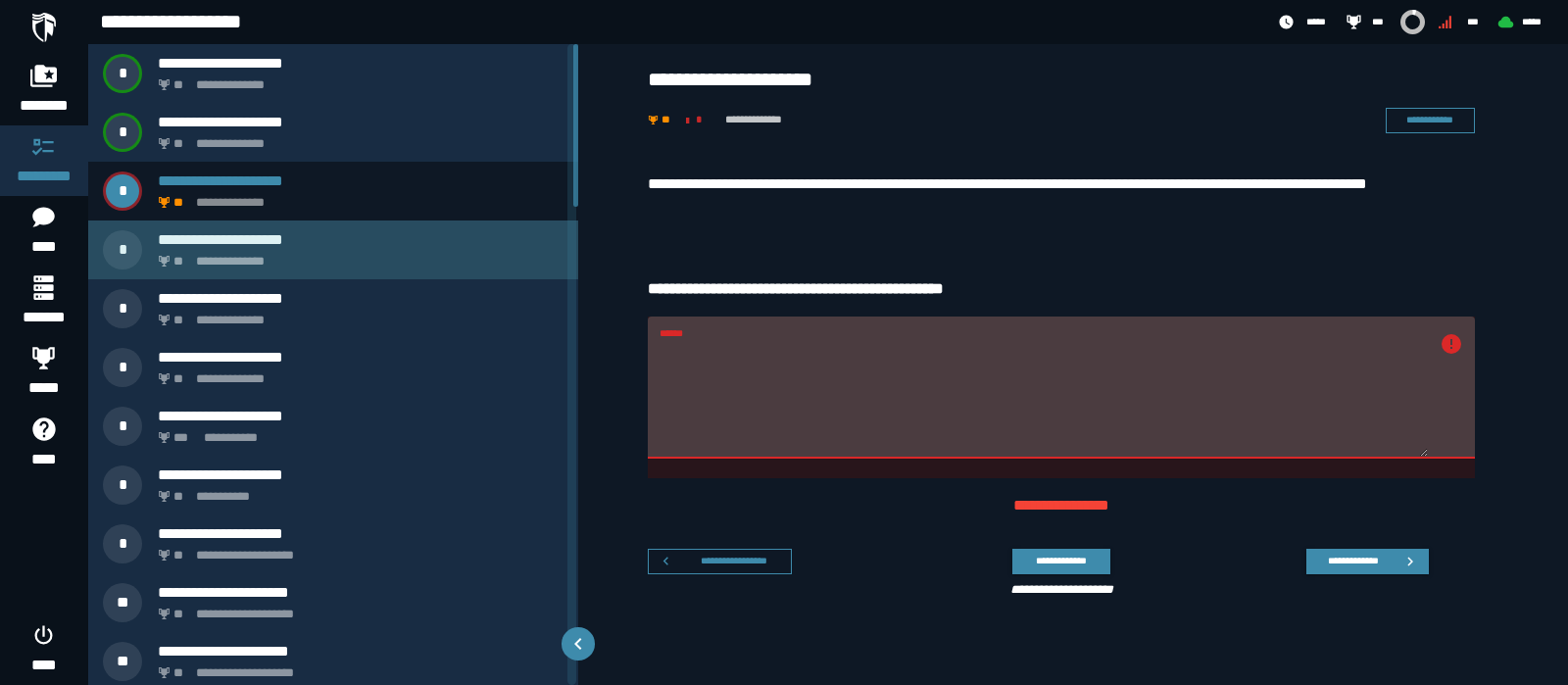 click on "**********" at bounding box center (357, 256) 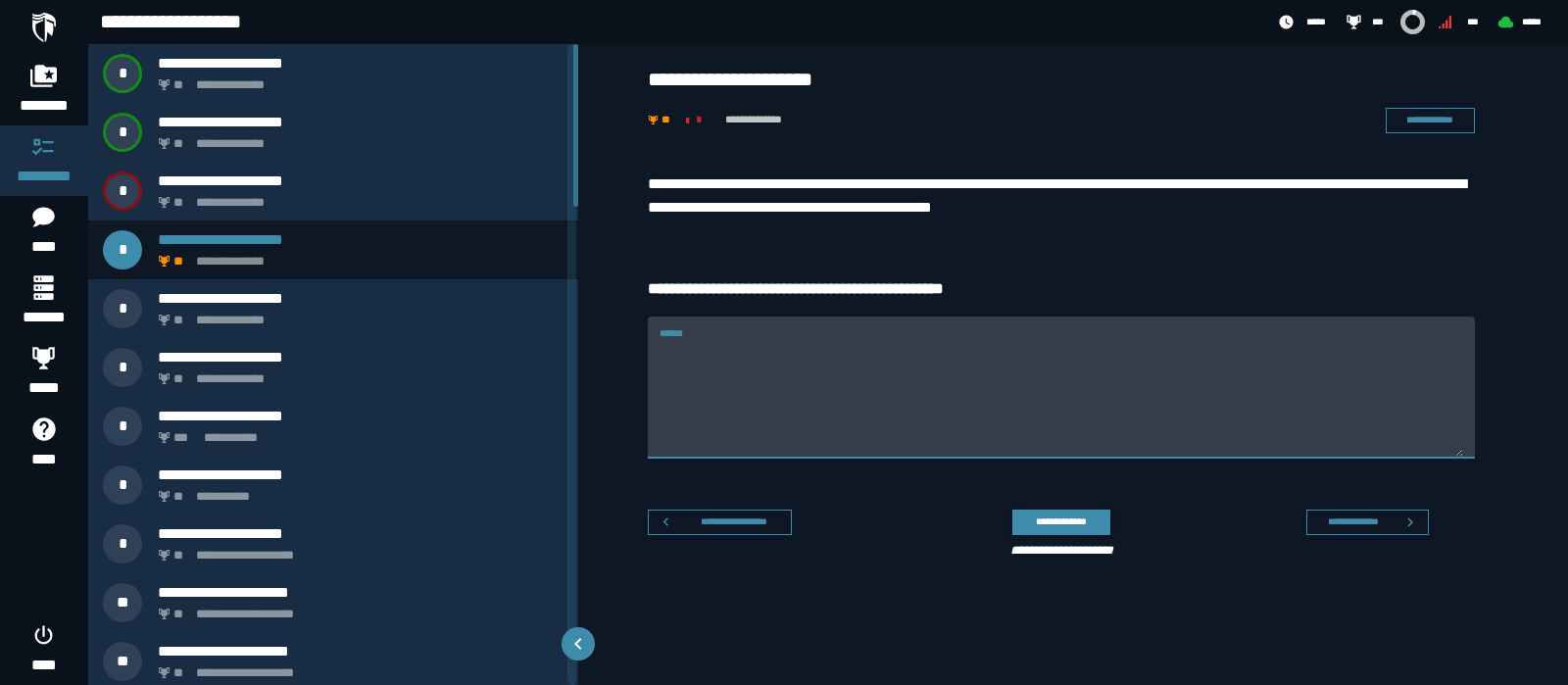 click on "******" at bounding box center (1061, 399) 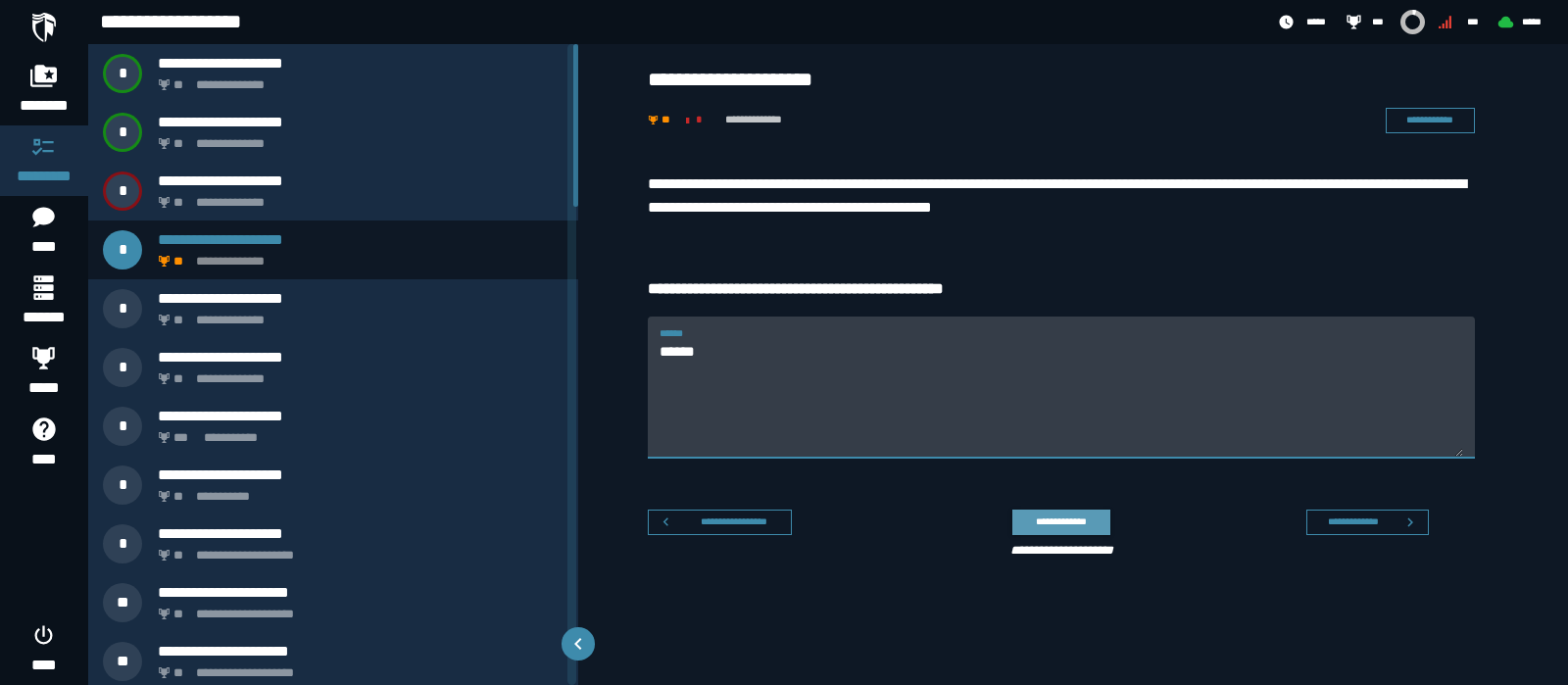 type on "******" 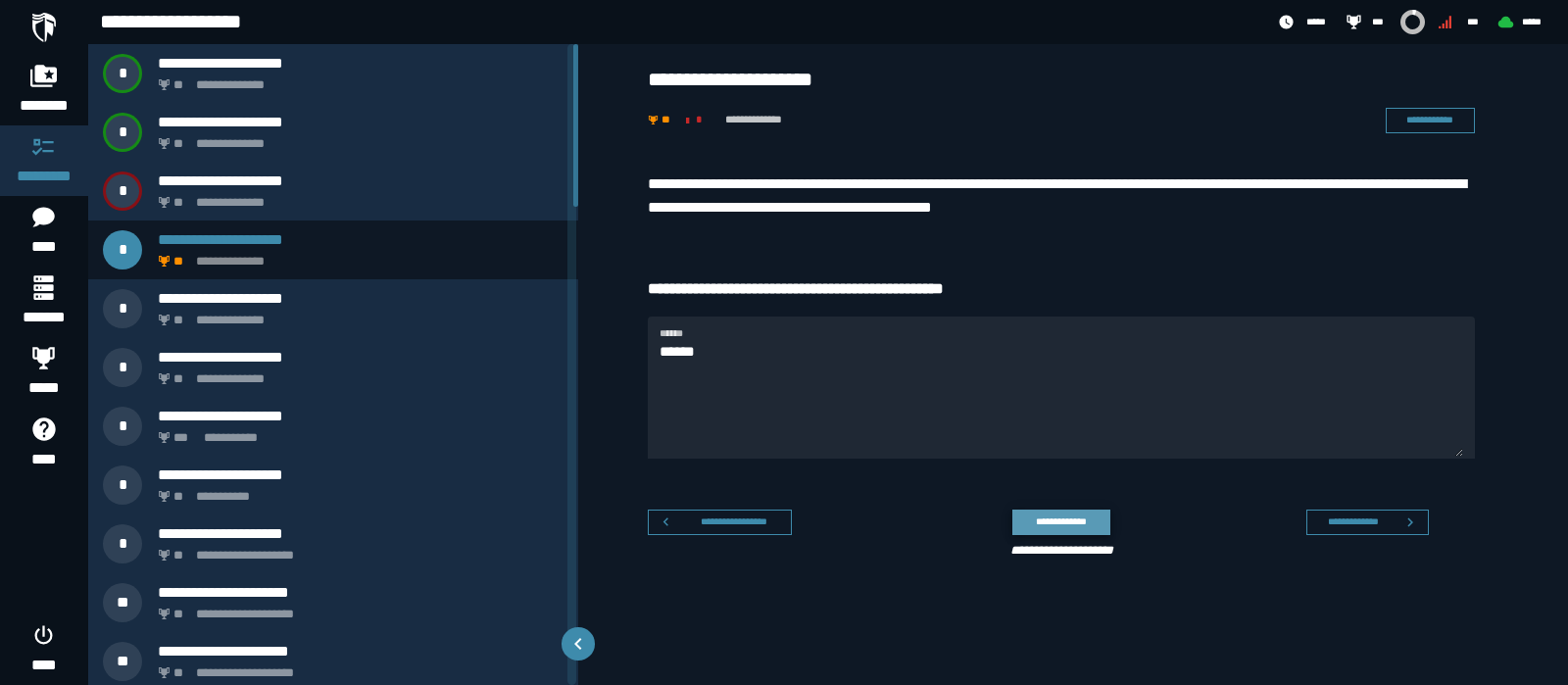 click on "**********" at bounding box center [1060, 521] 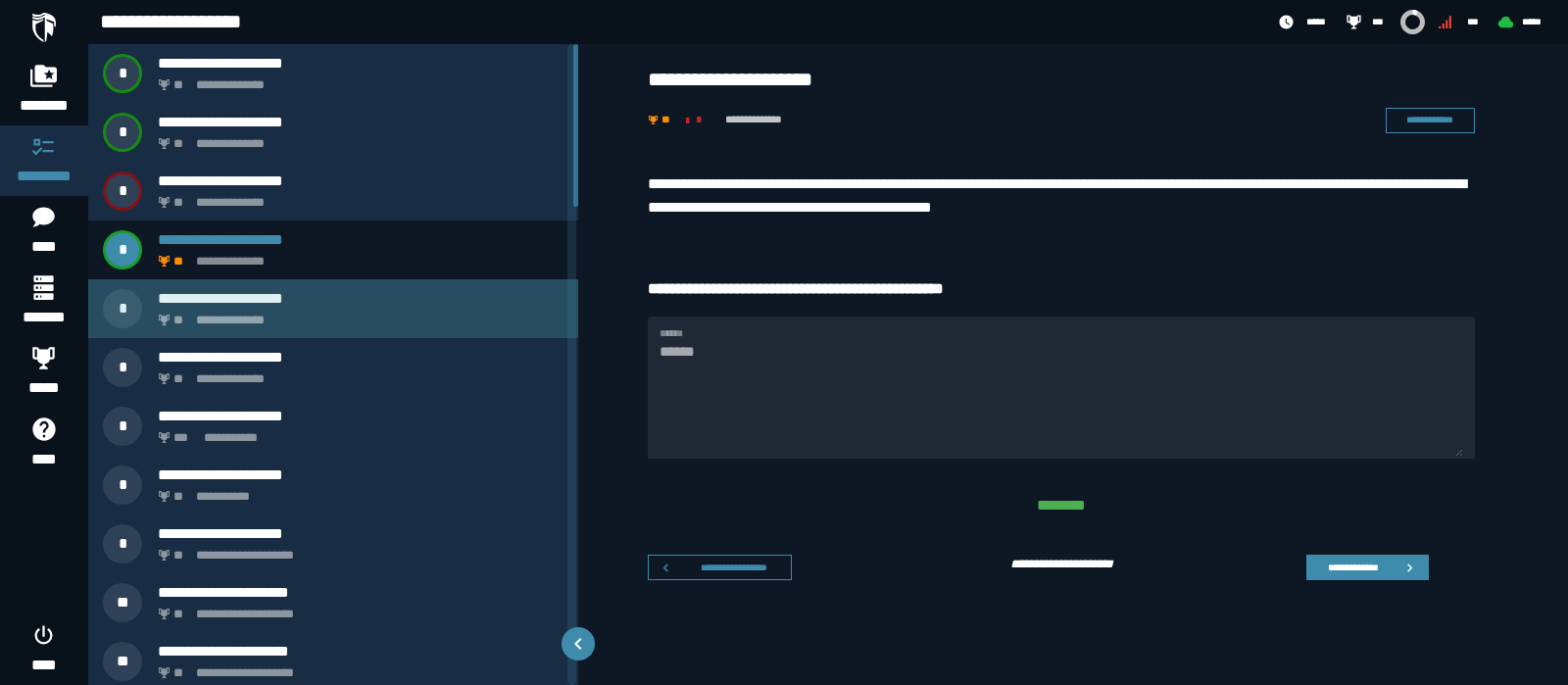 click on "**********" at bounding box center [361, 298] 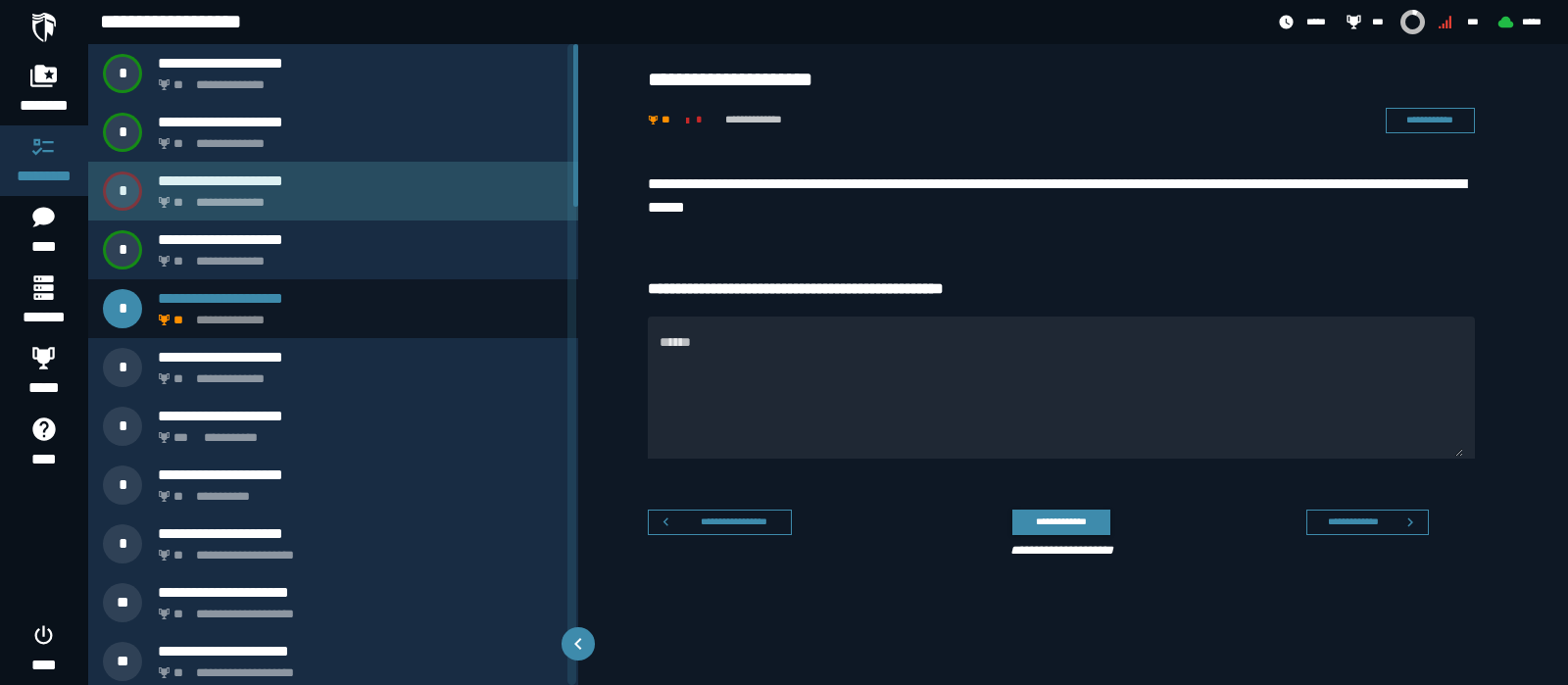 click on "**********" at bounding box center (357, 197) 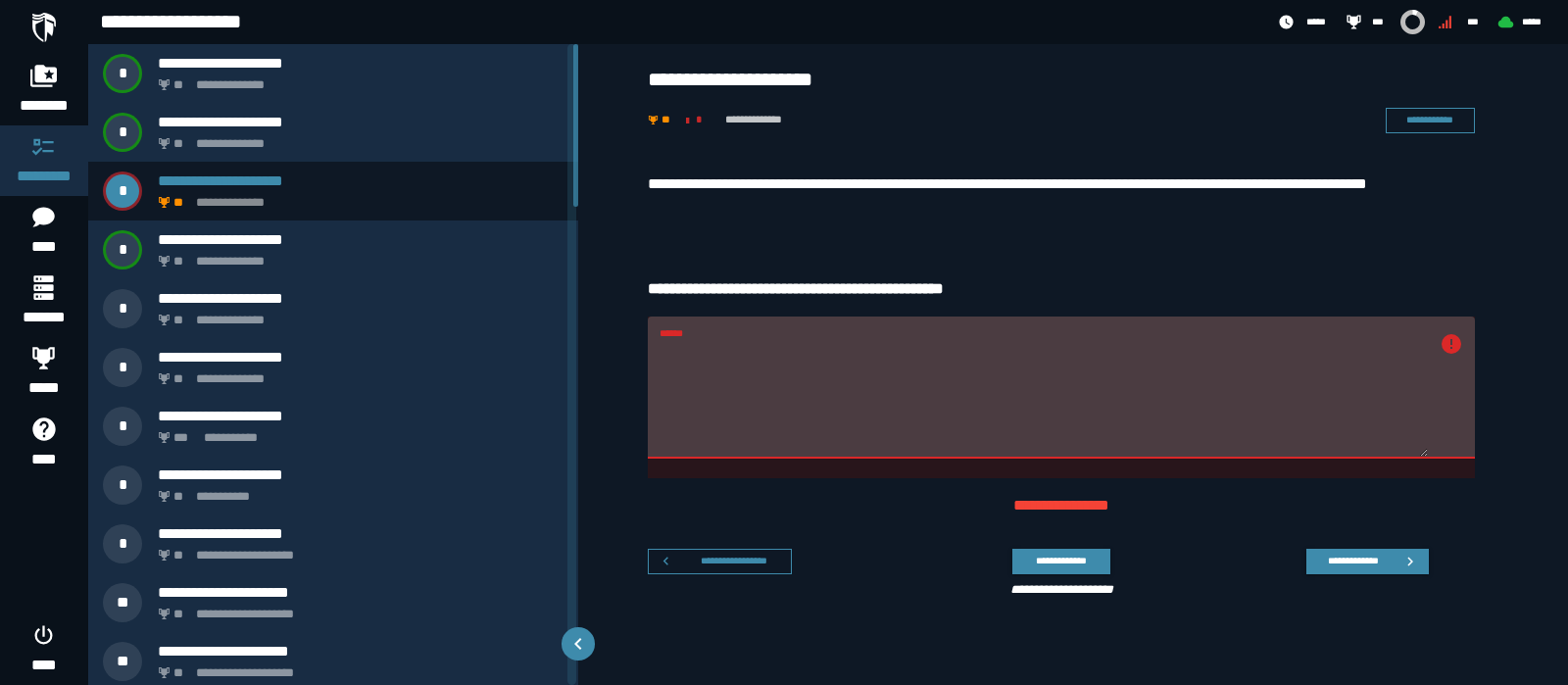 click on "******" at bounding box center (1044, 399) 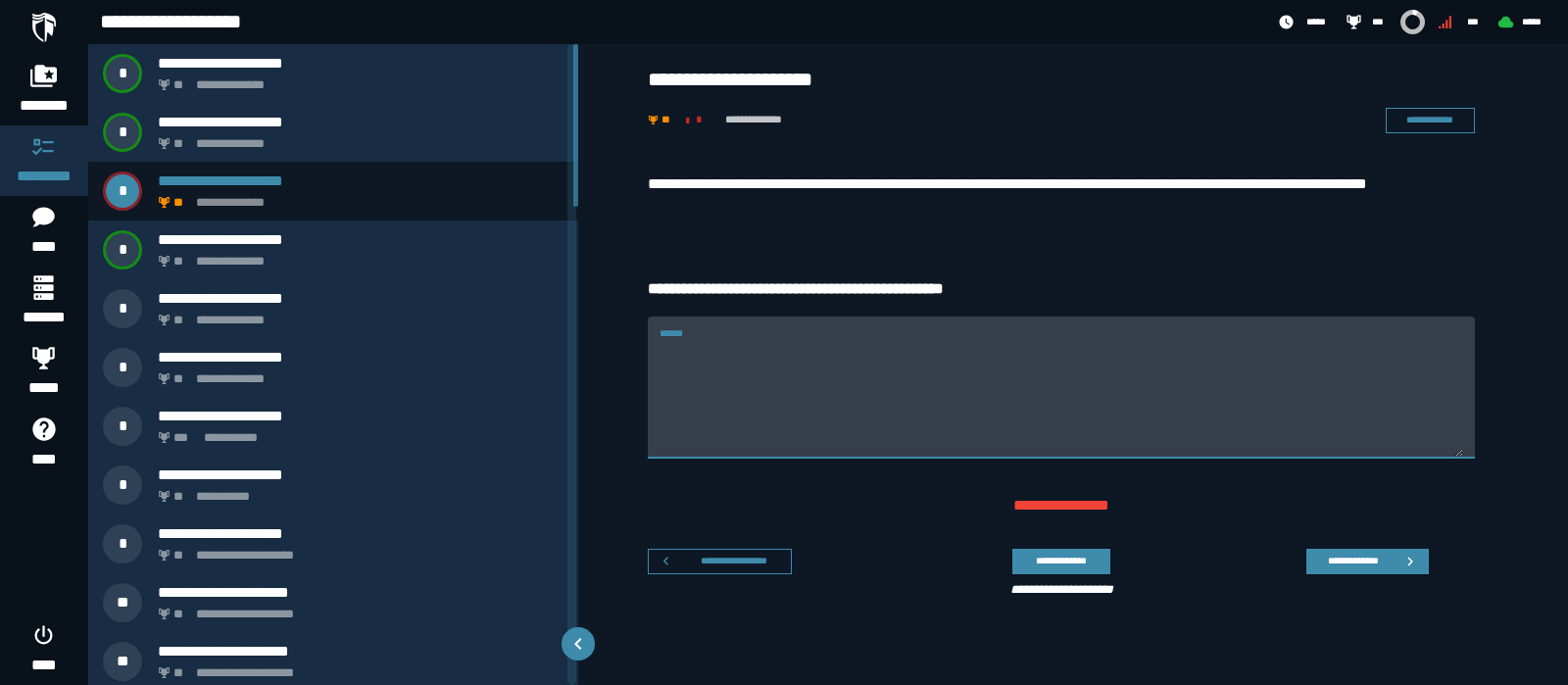 click on "******" at bounding box center [1061, 399] 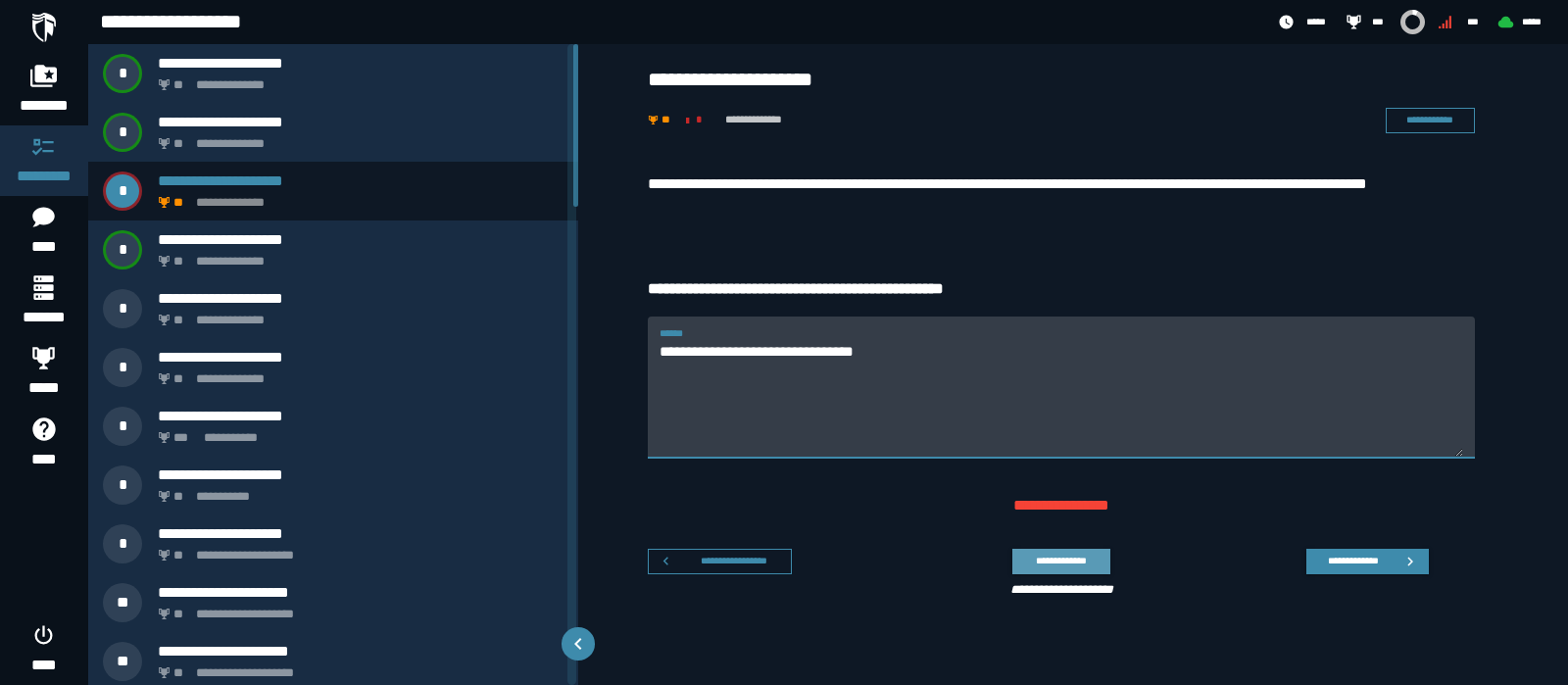 type on "**********" 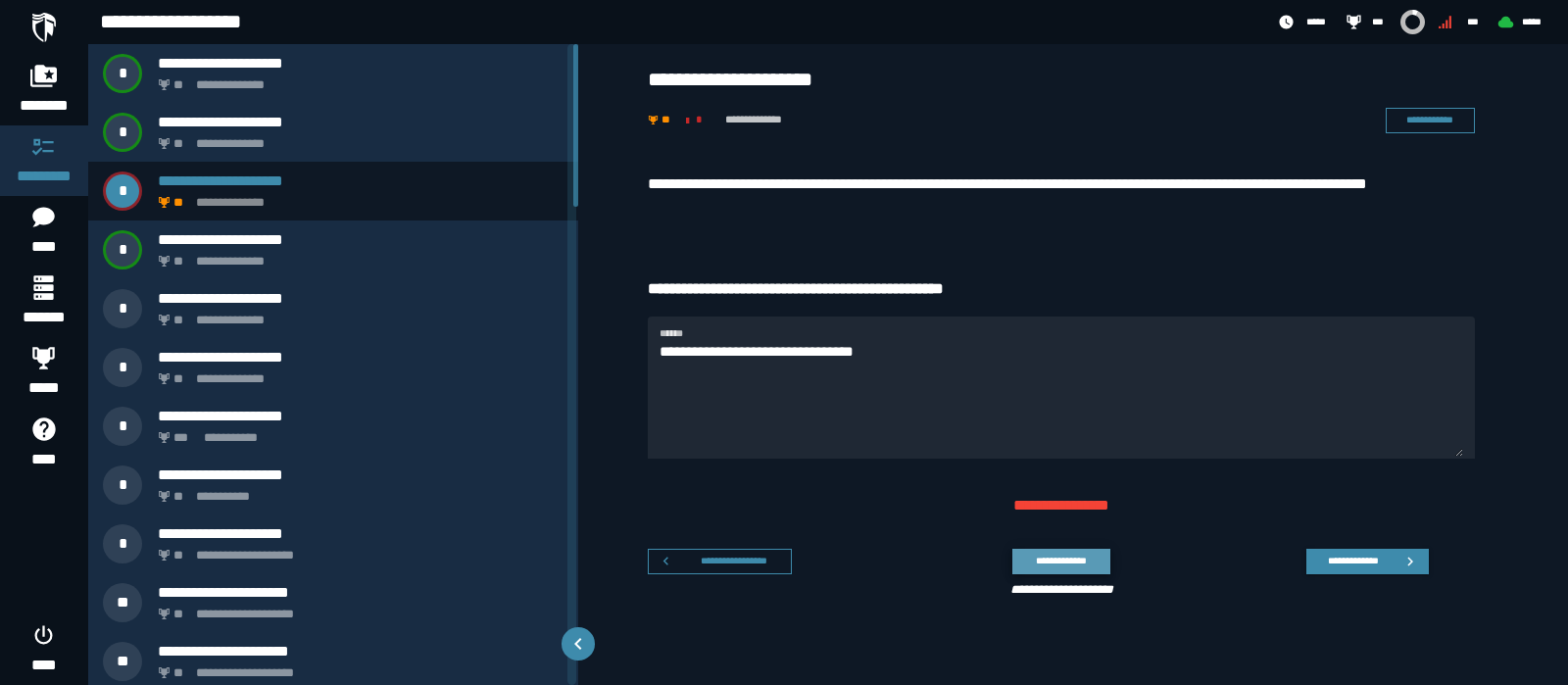 click on "**********" at bounding box center [1060, 561] 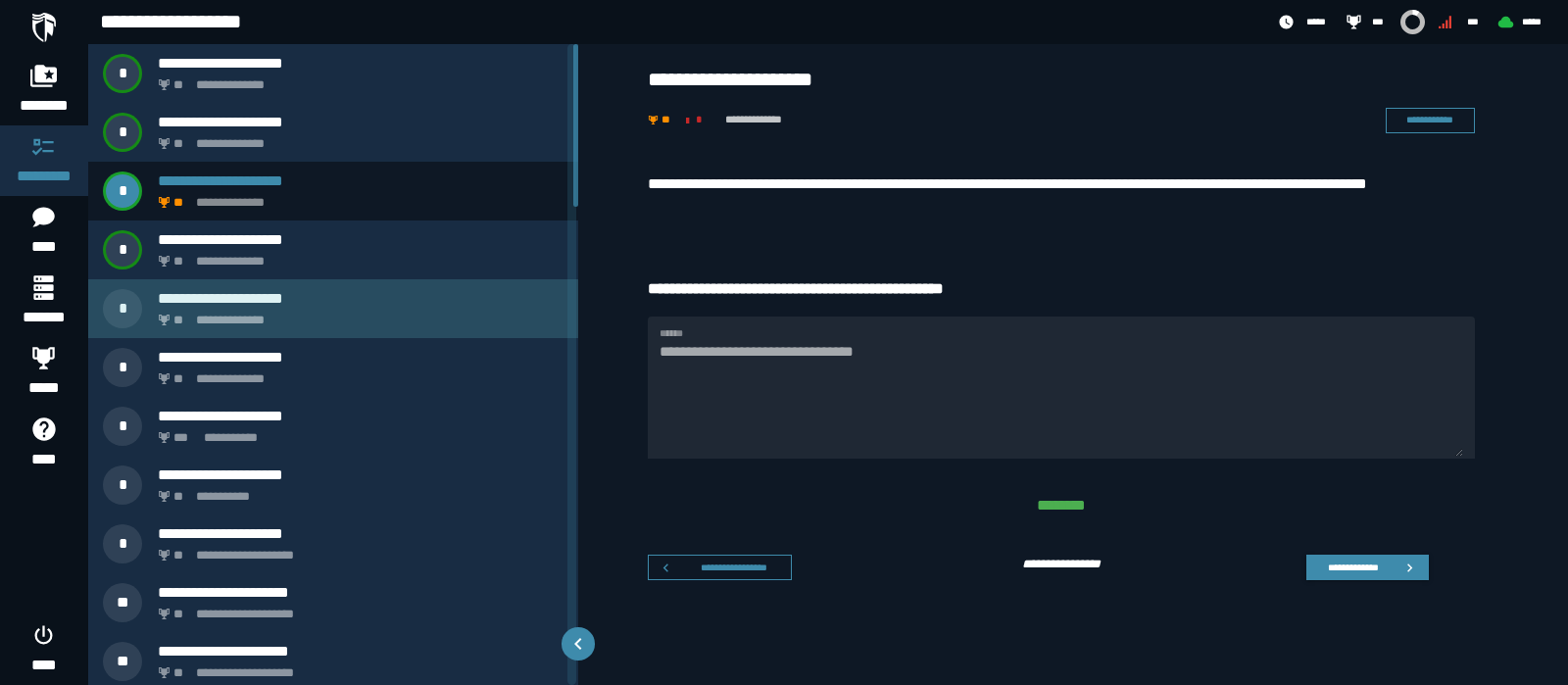 click on "**********" at bounding box center (357, 315) 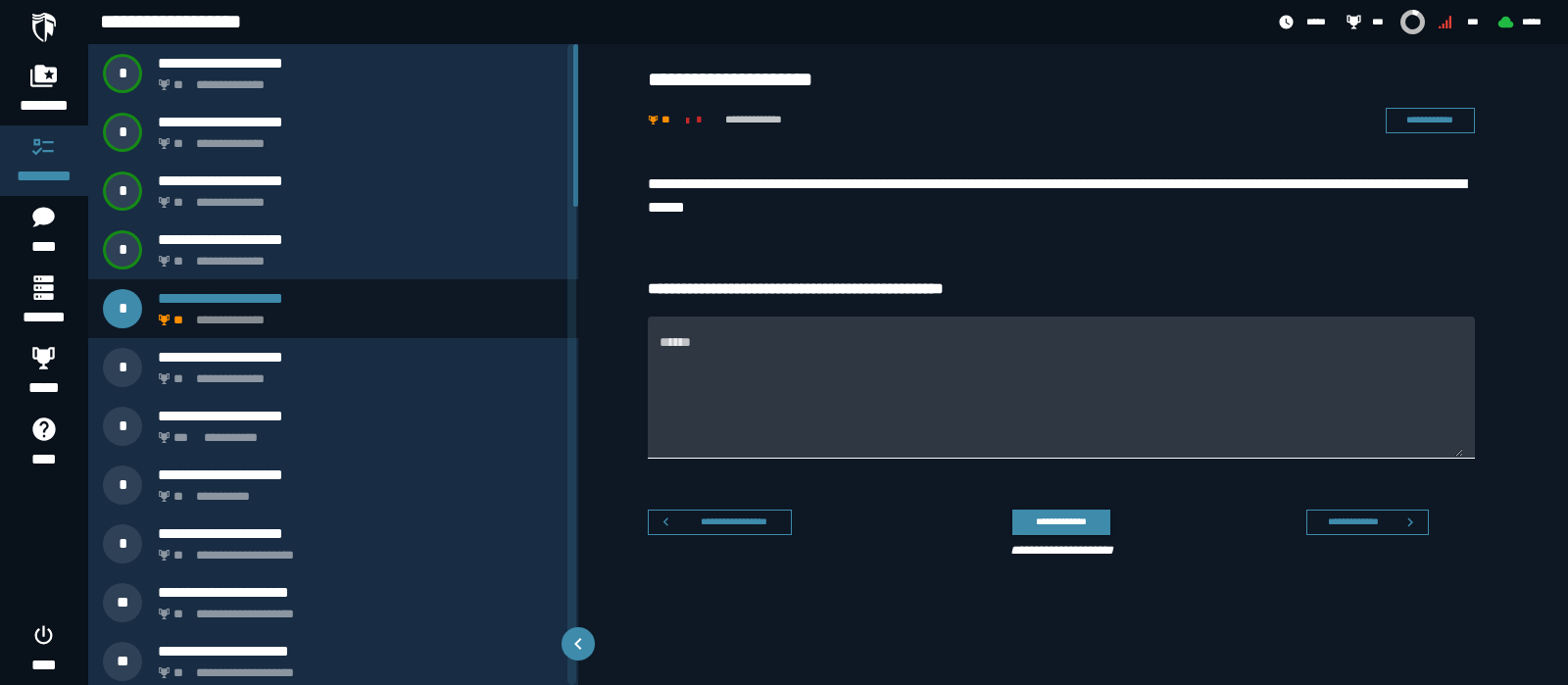 click on "******" at bounding box center [1061, 399] 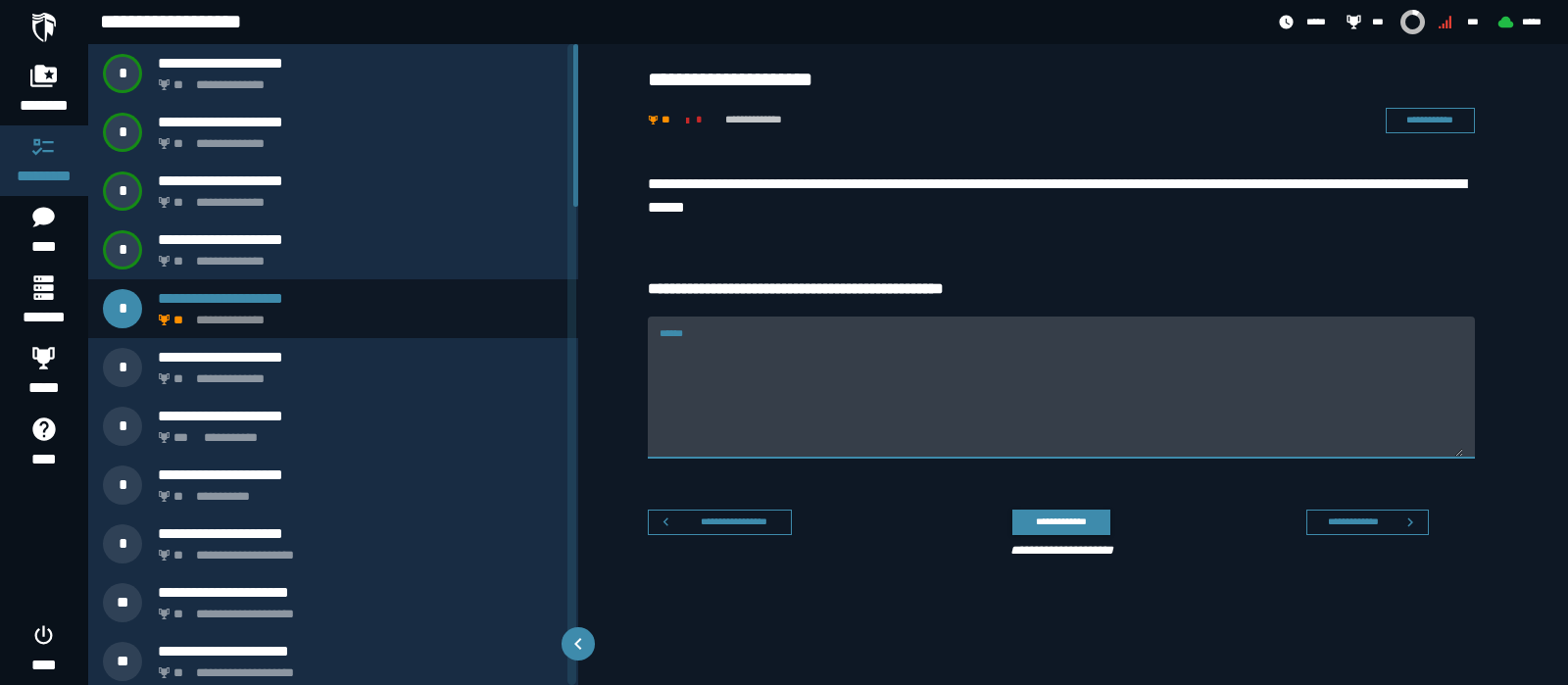 paste on "**********" 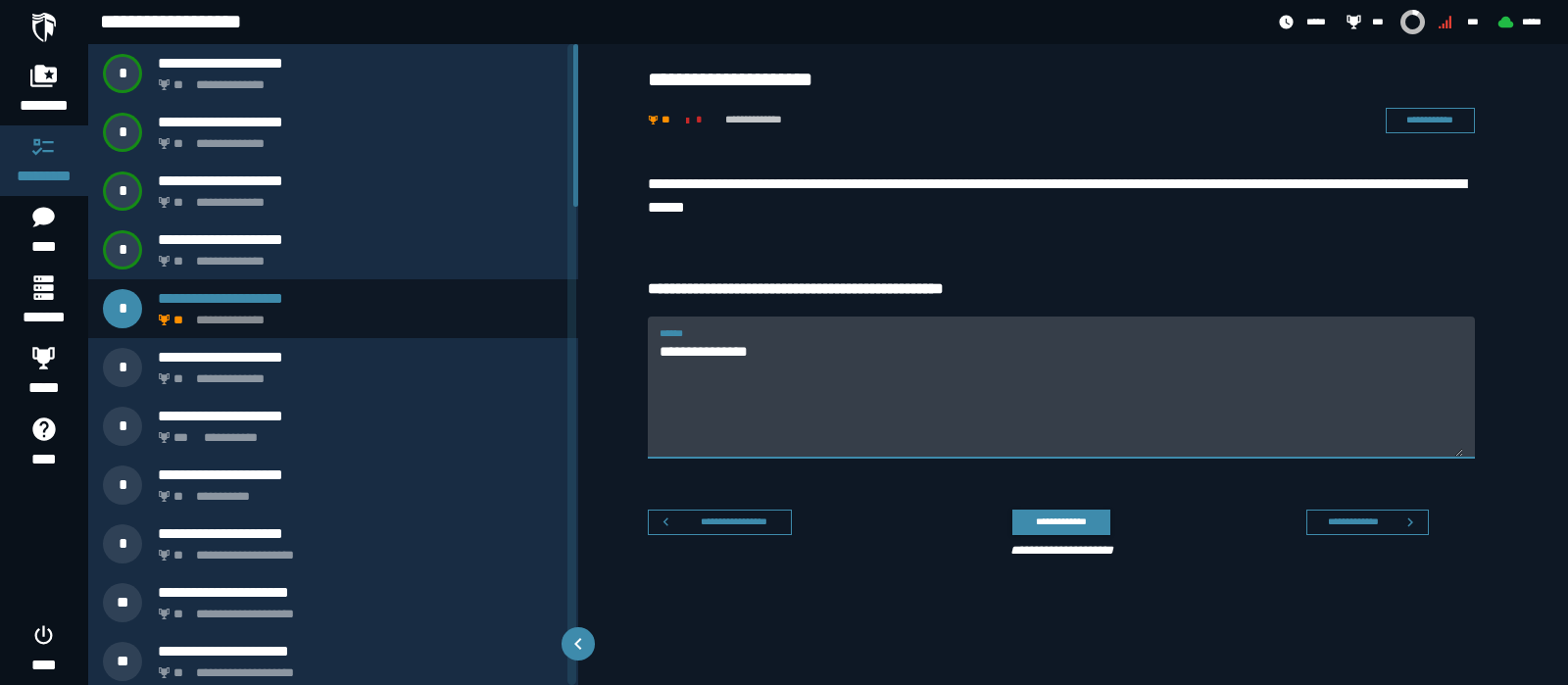click on "**********" at bounding box center (1061, 399) 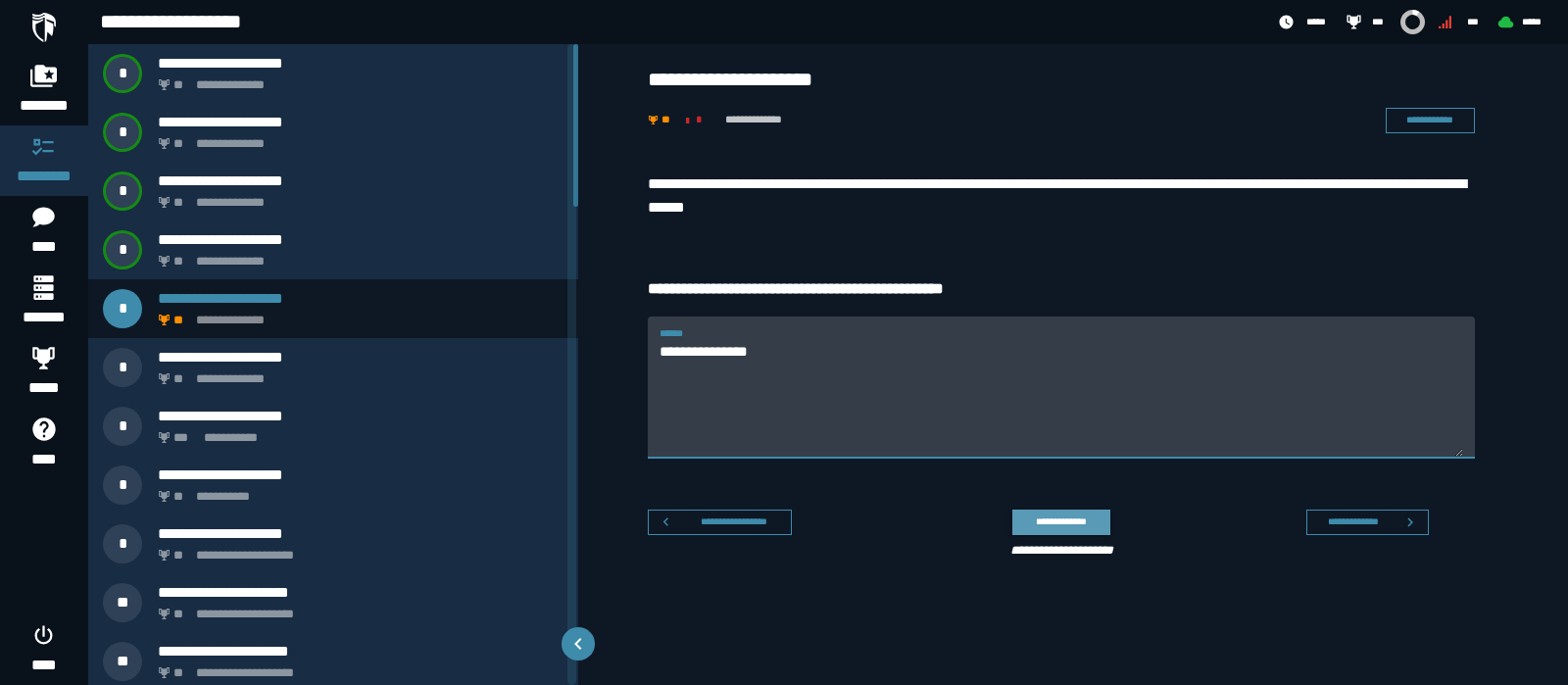 type on "**********" 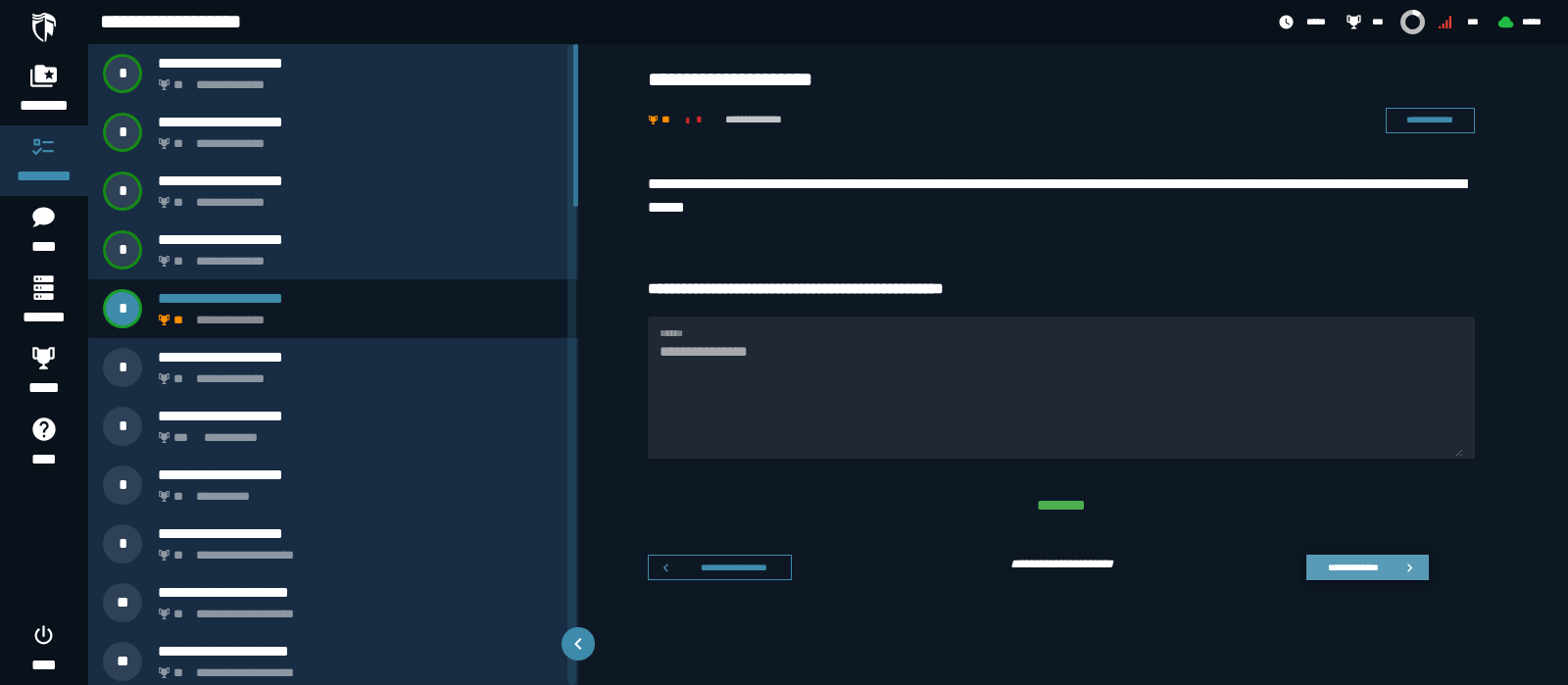 click on "**********" at bounding box center [1352, 566] 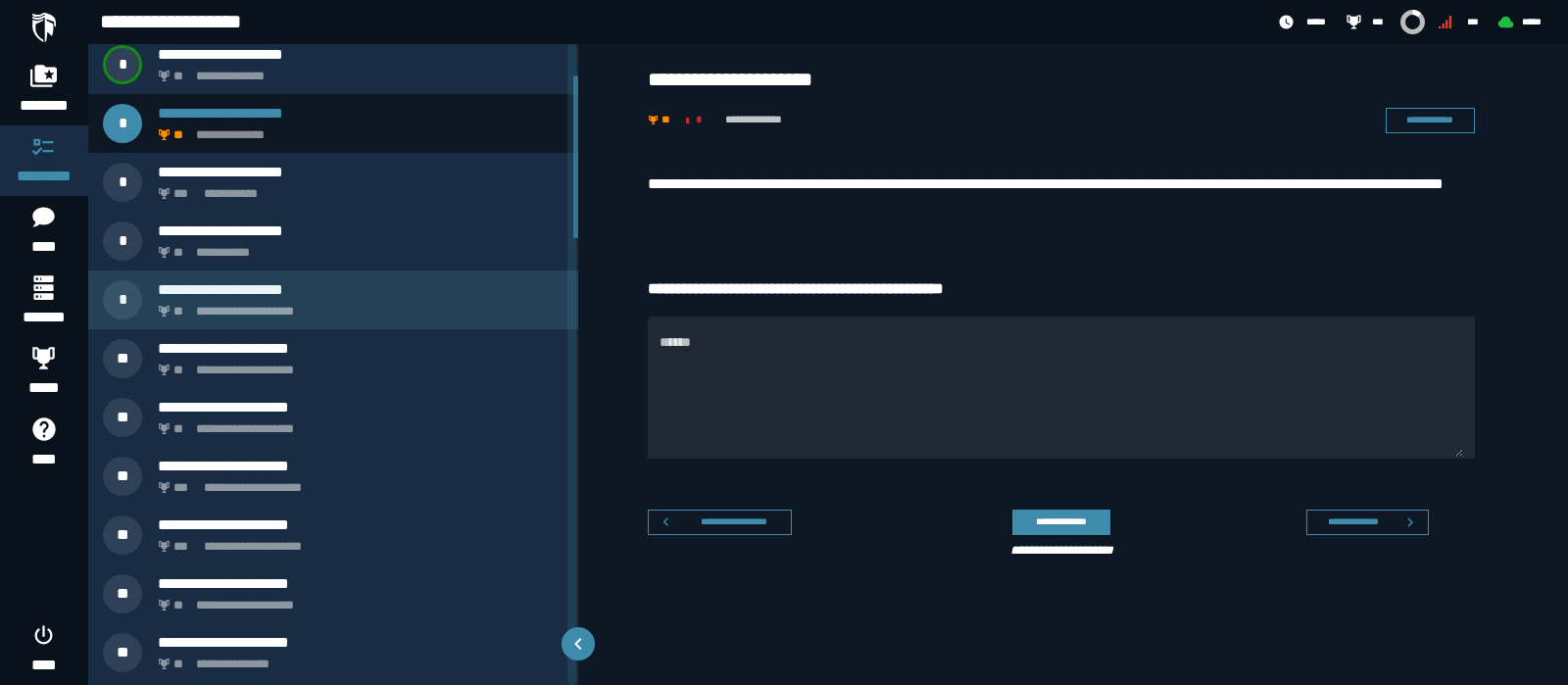 scroll, scrollTop: 0, scrollLeft: 0, axis: both 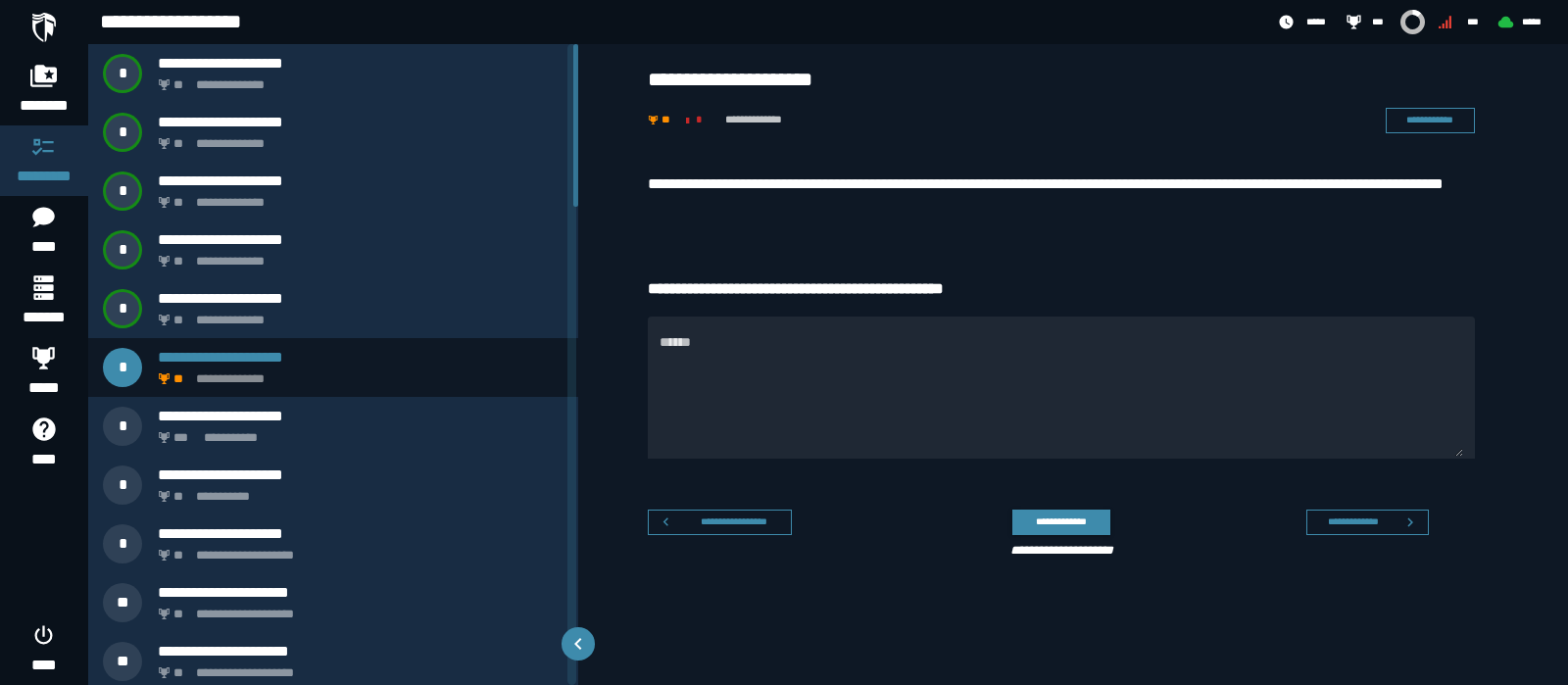 click on "**********" 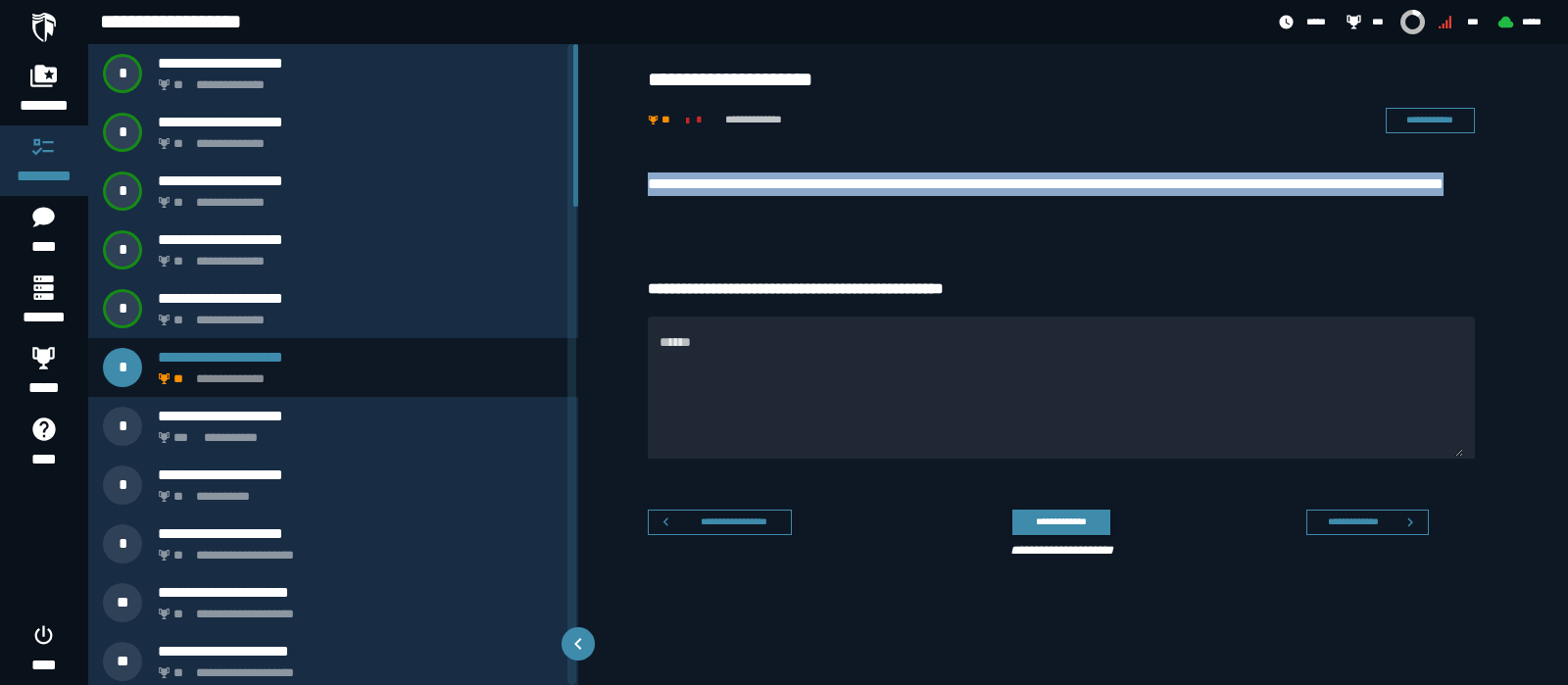 drag, startPoint x: 805, startPoint y: 208, endPoint x: 633, endPoint y: 183, distance: 173.8074 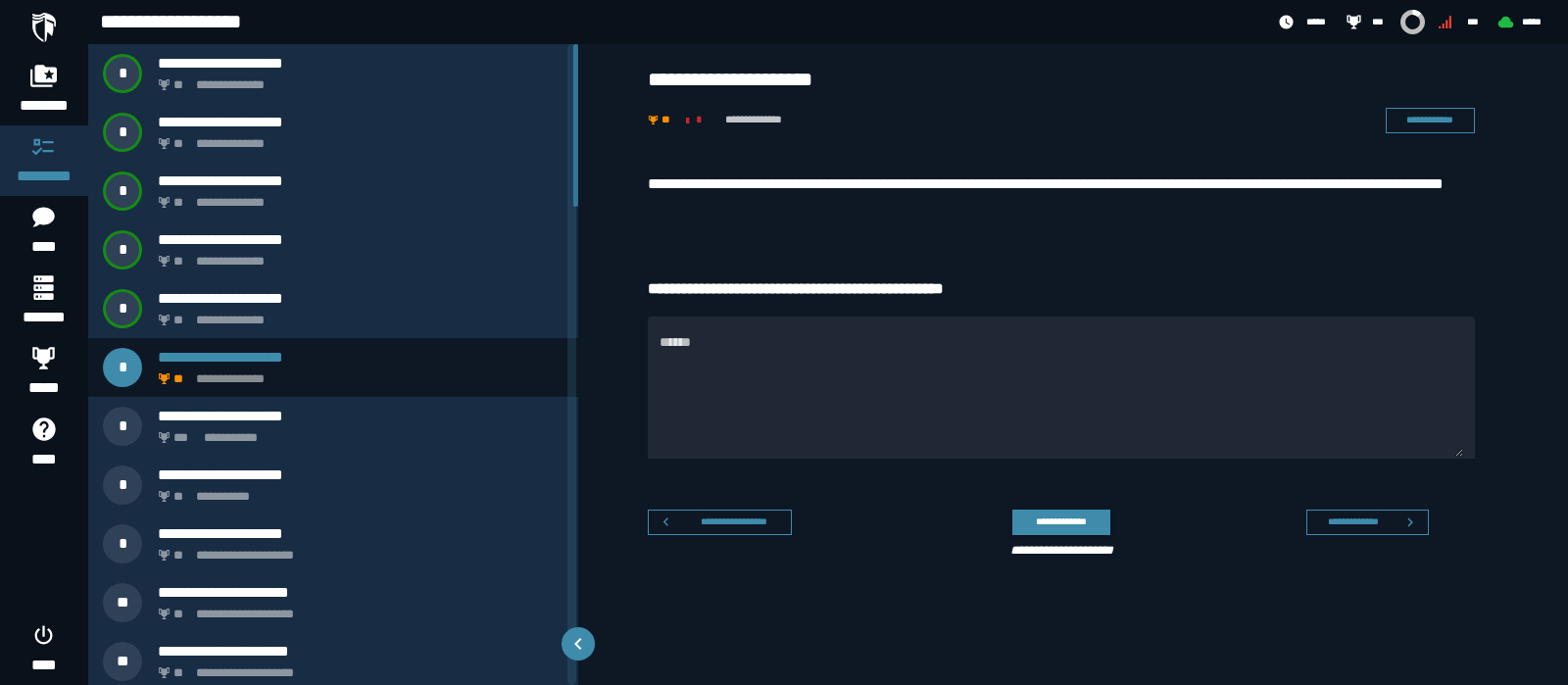 click on "**********" at bounding box center [1073, 365] 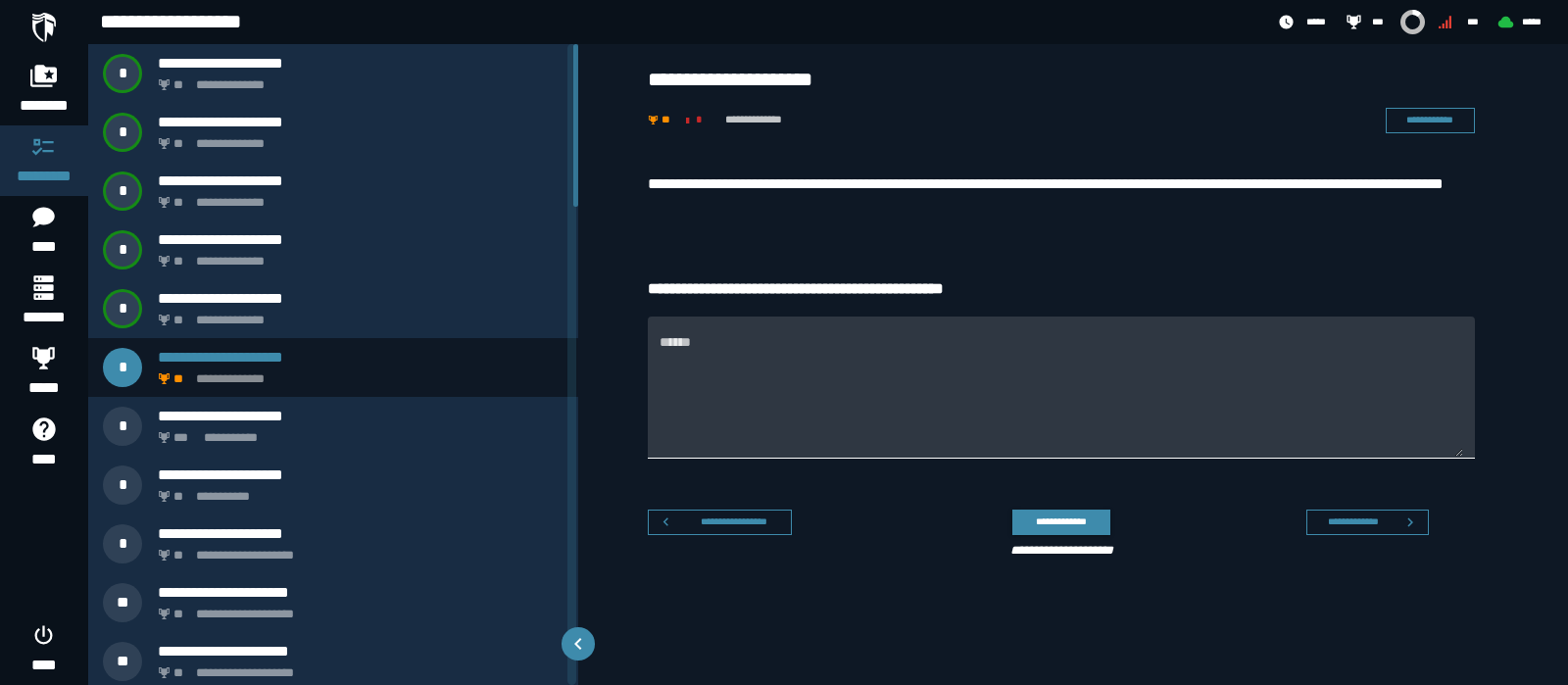 click on "******" at bounding box center [1061, 399] 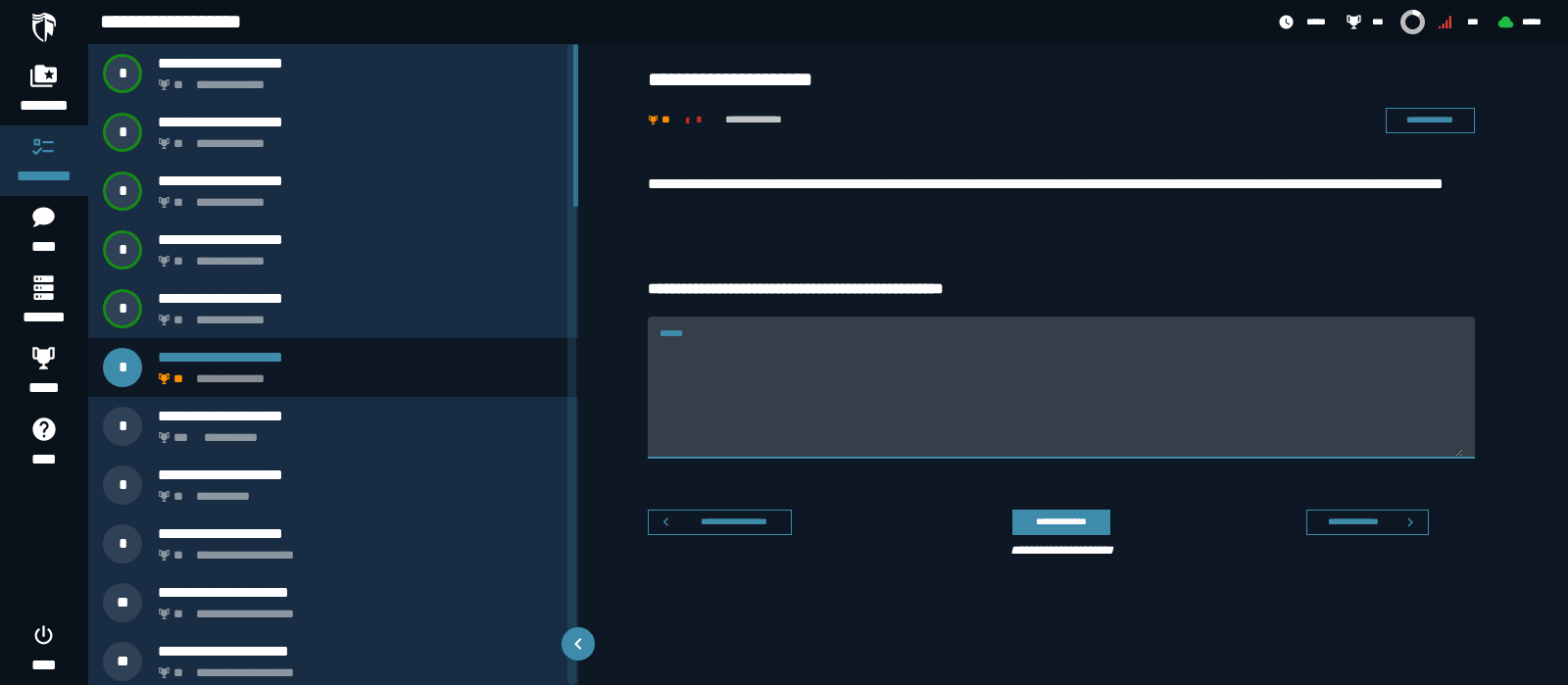 paste on "*********" 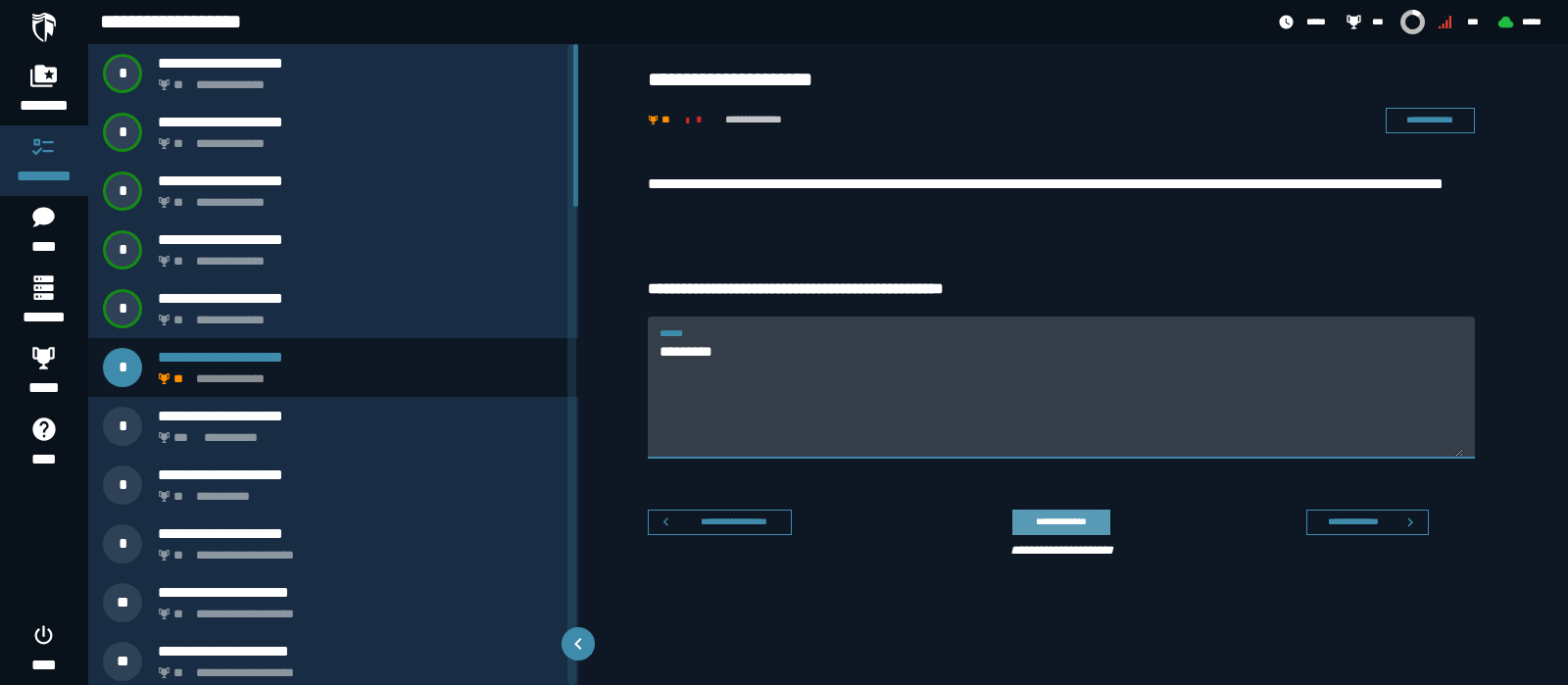 type on "*********" 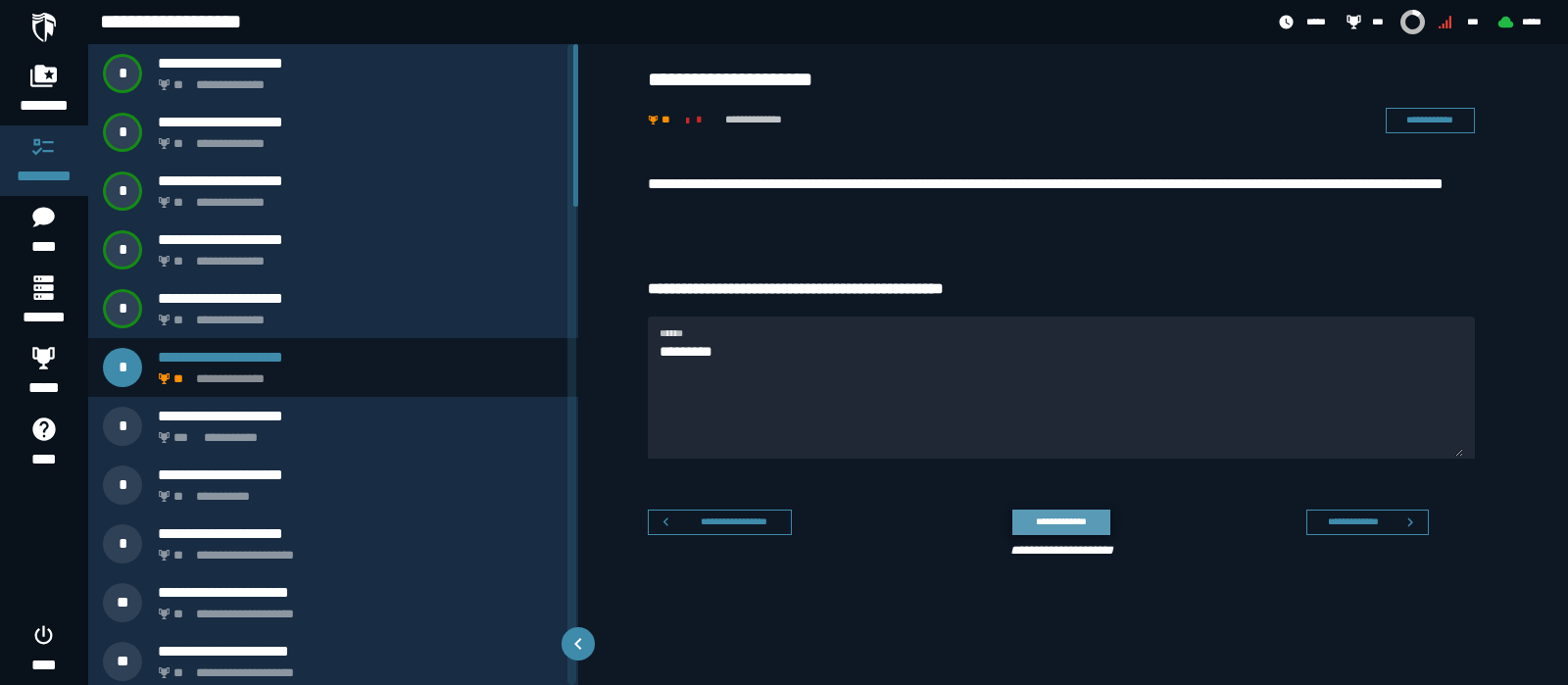 click on "**********" at bounding box center [1060, 521] 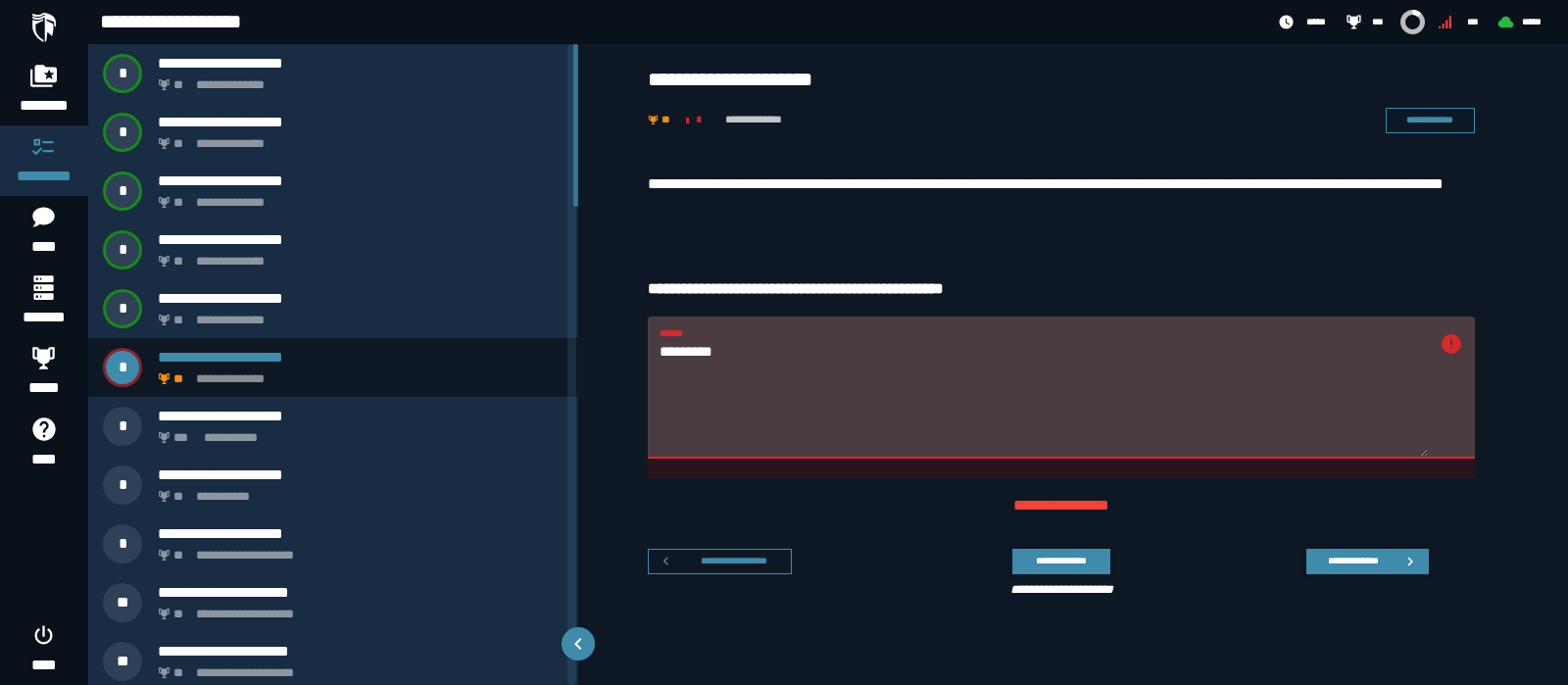 click on "*********" at bounding box center (1044, 399) 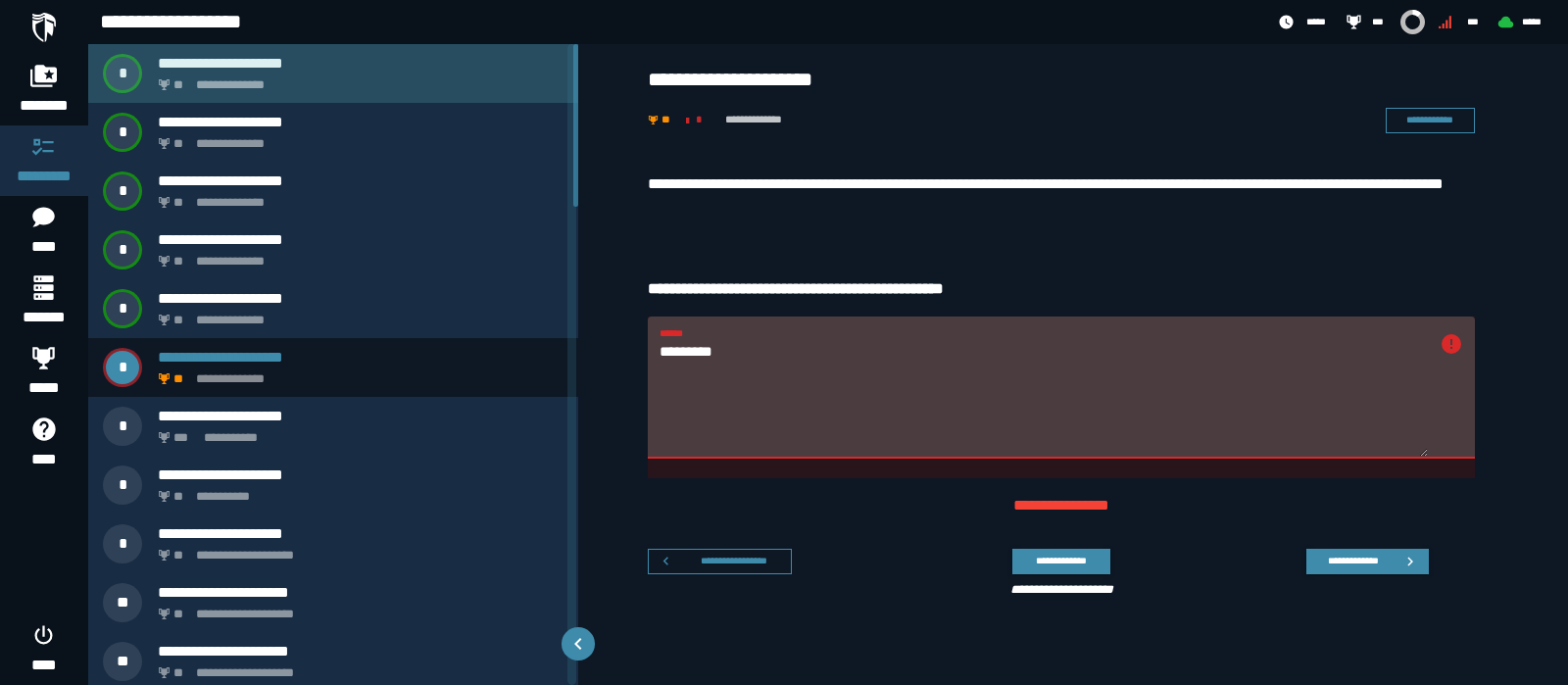 click on "**********" 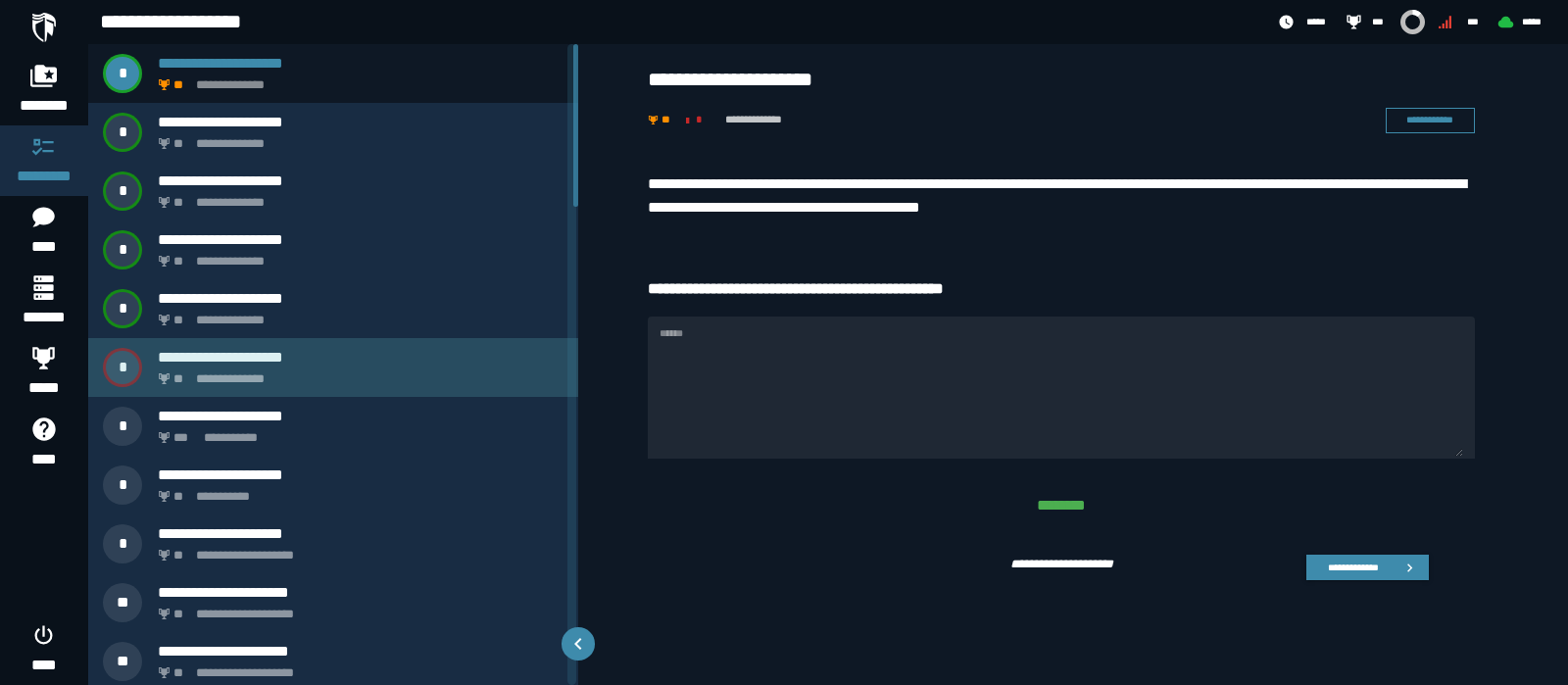 click on "**********" at bounding box center [357, 373] 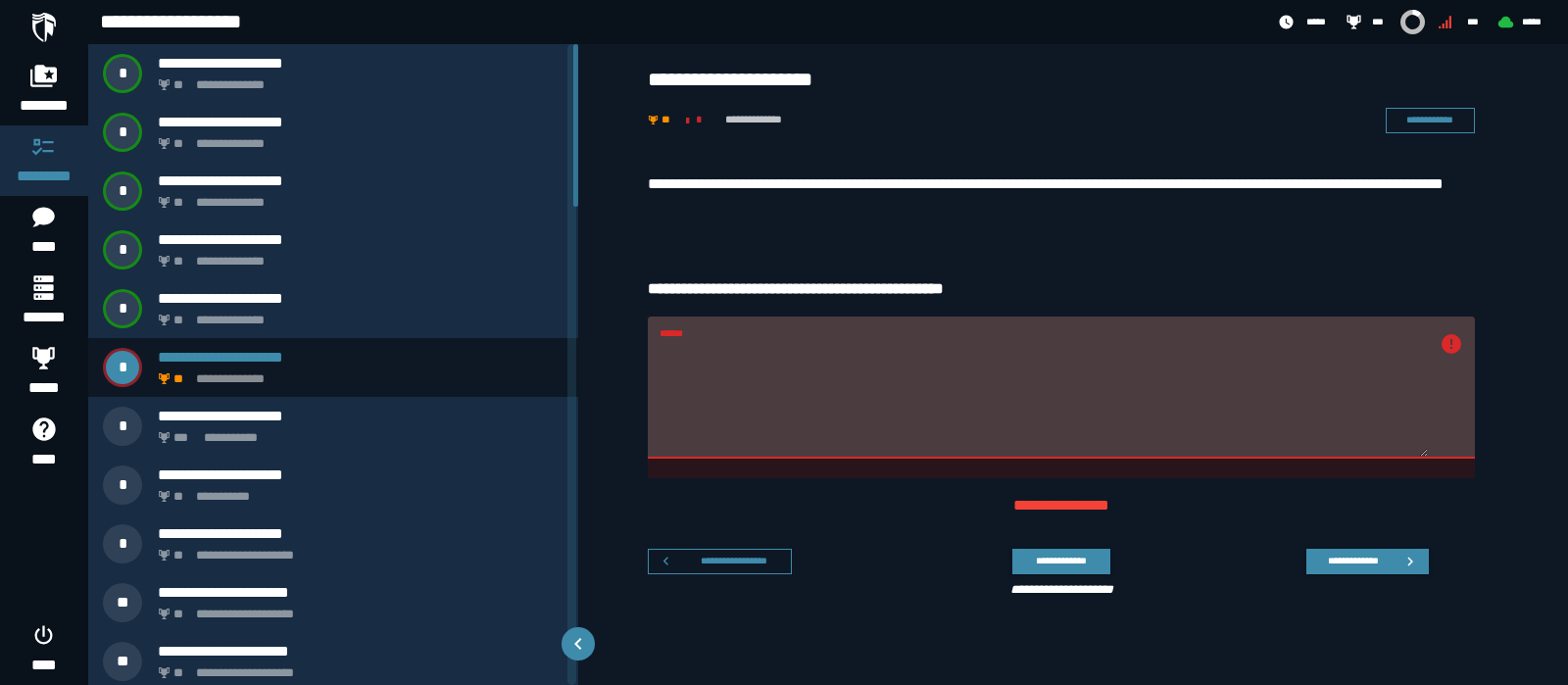 drag, startPoint x: 745, startPoint y: 358, endPoint x: 616, endPoint y: 353, distance: 129.09686 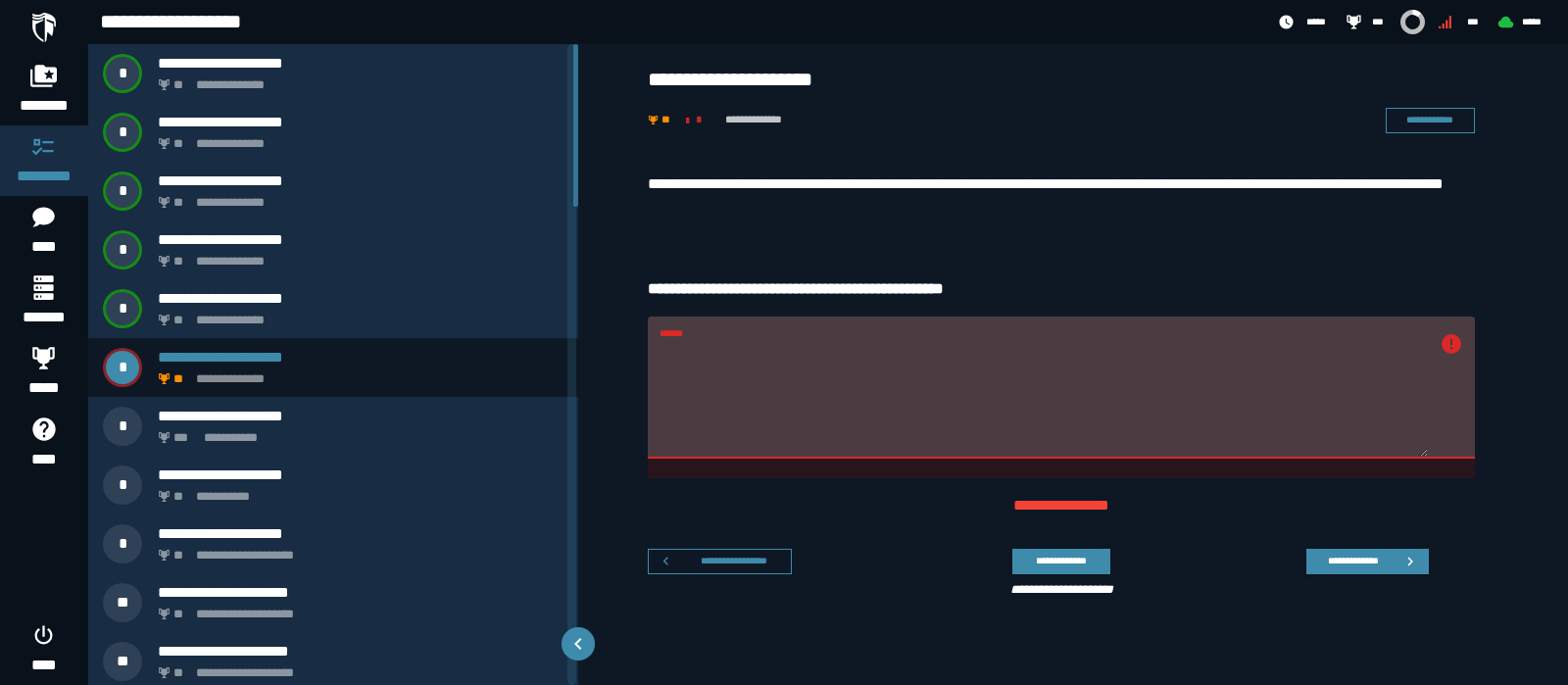 paste on "*********" 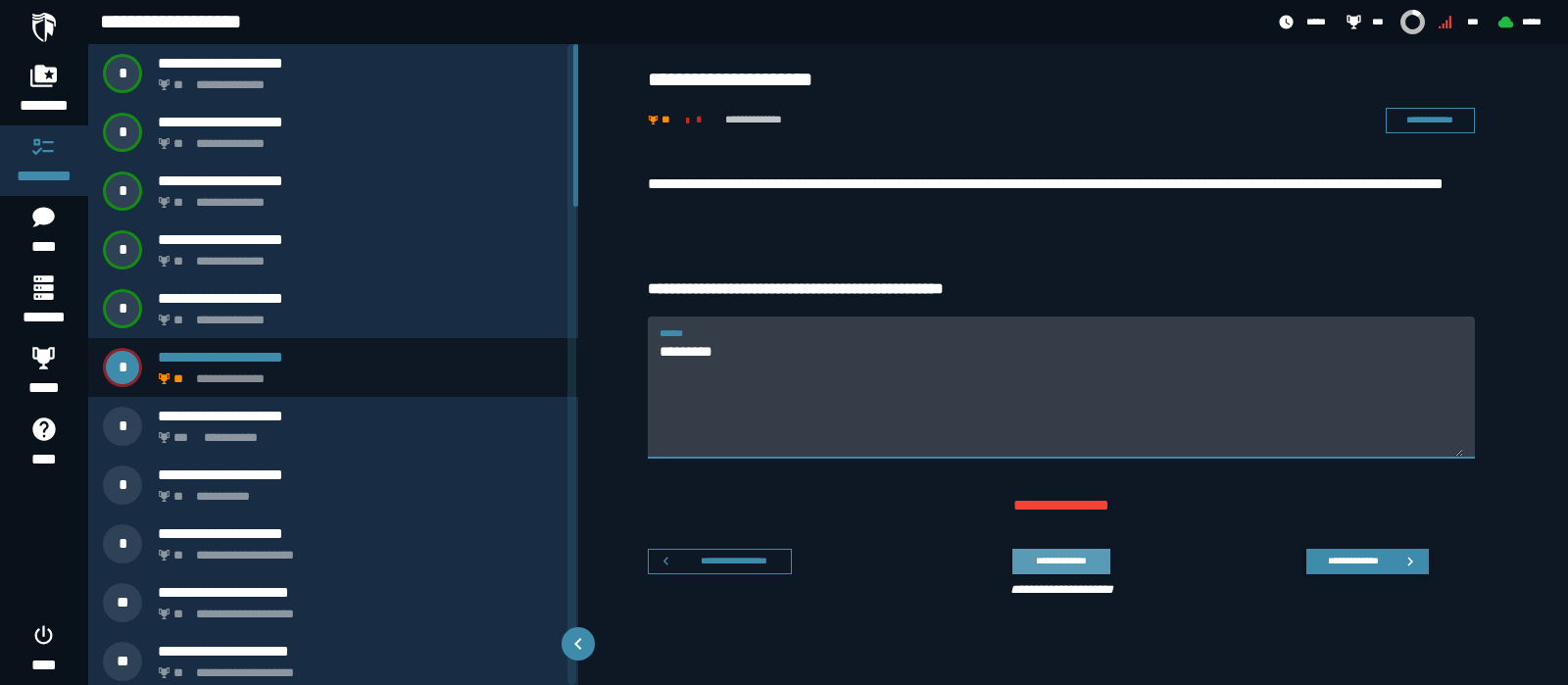 type on "*********" 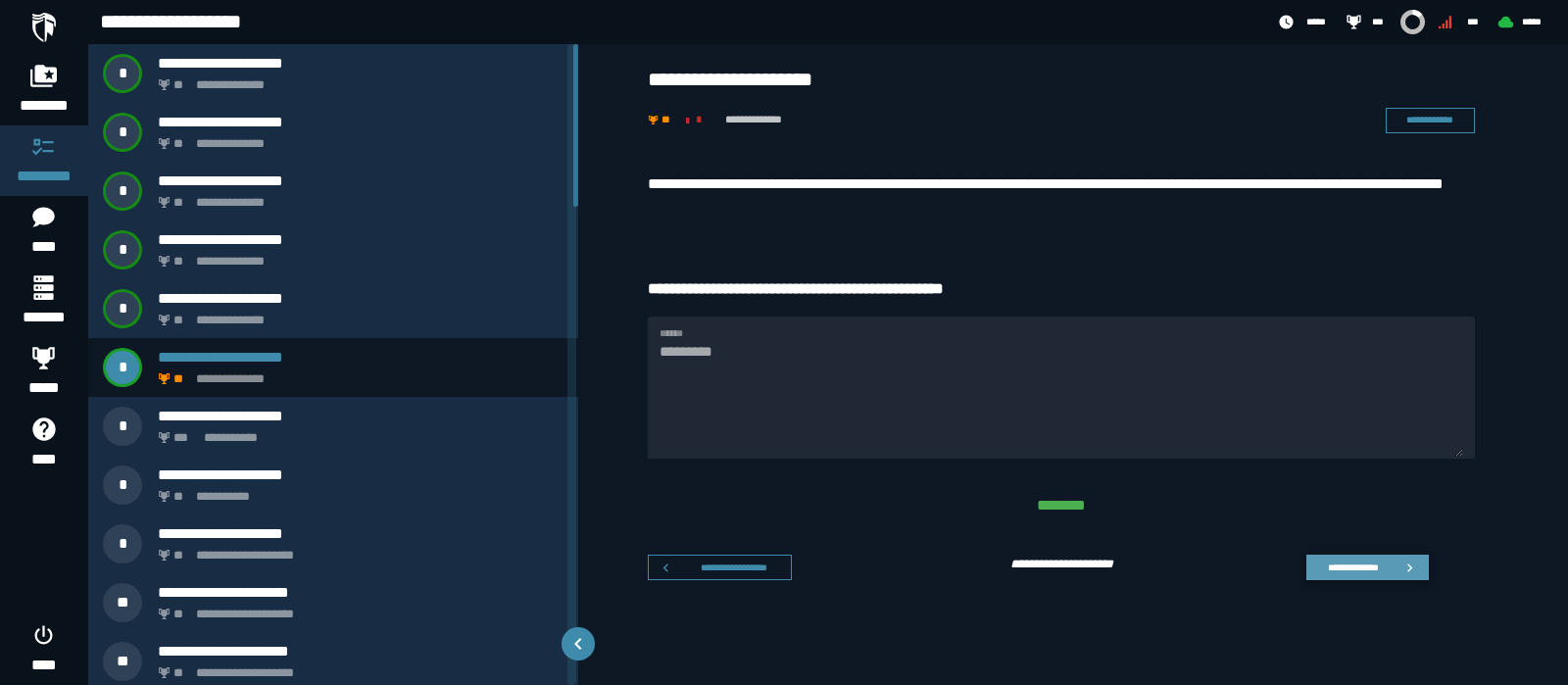 click on "**********" at bounding box center [1352, 566] 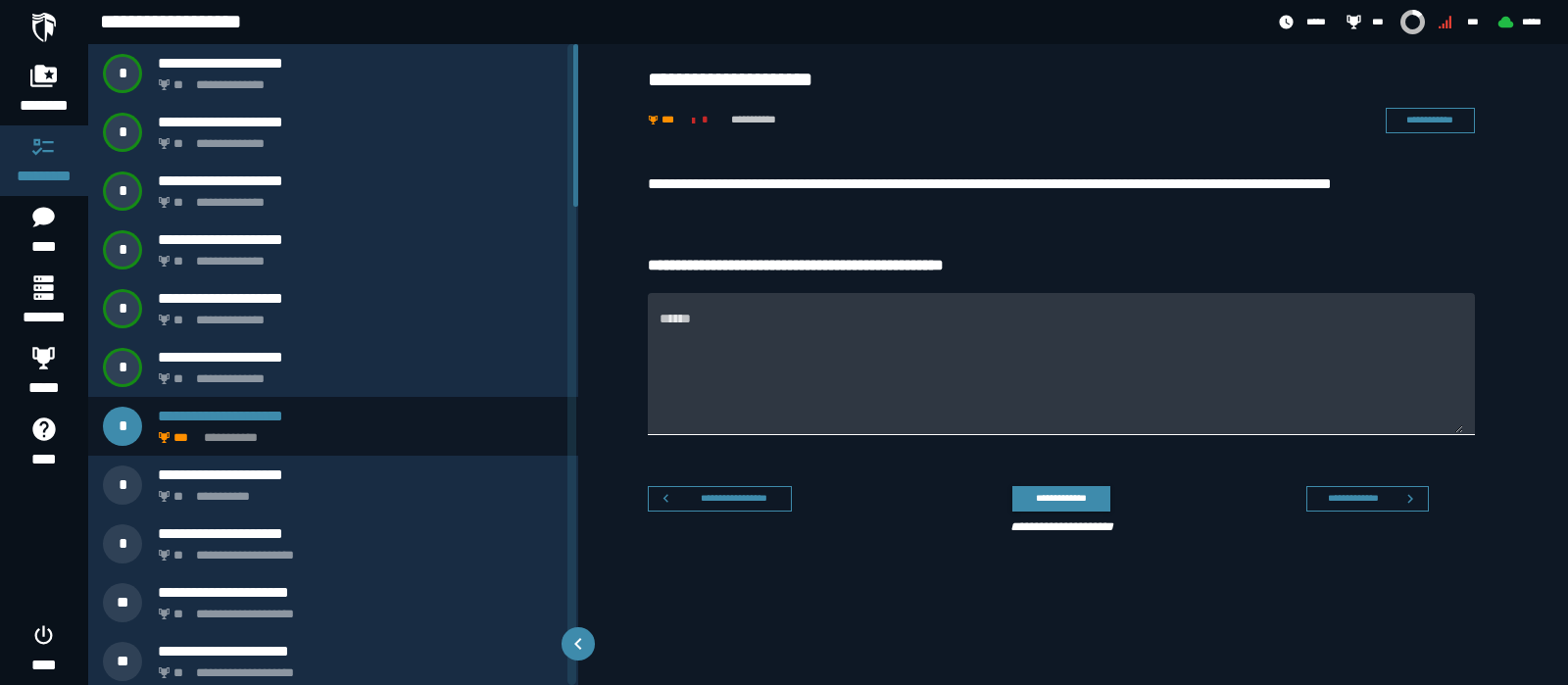 click on "******" at bounding box center [1061, 375] 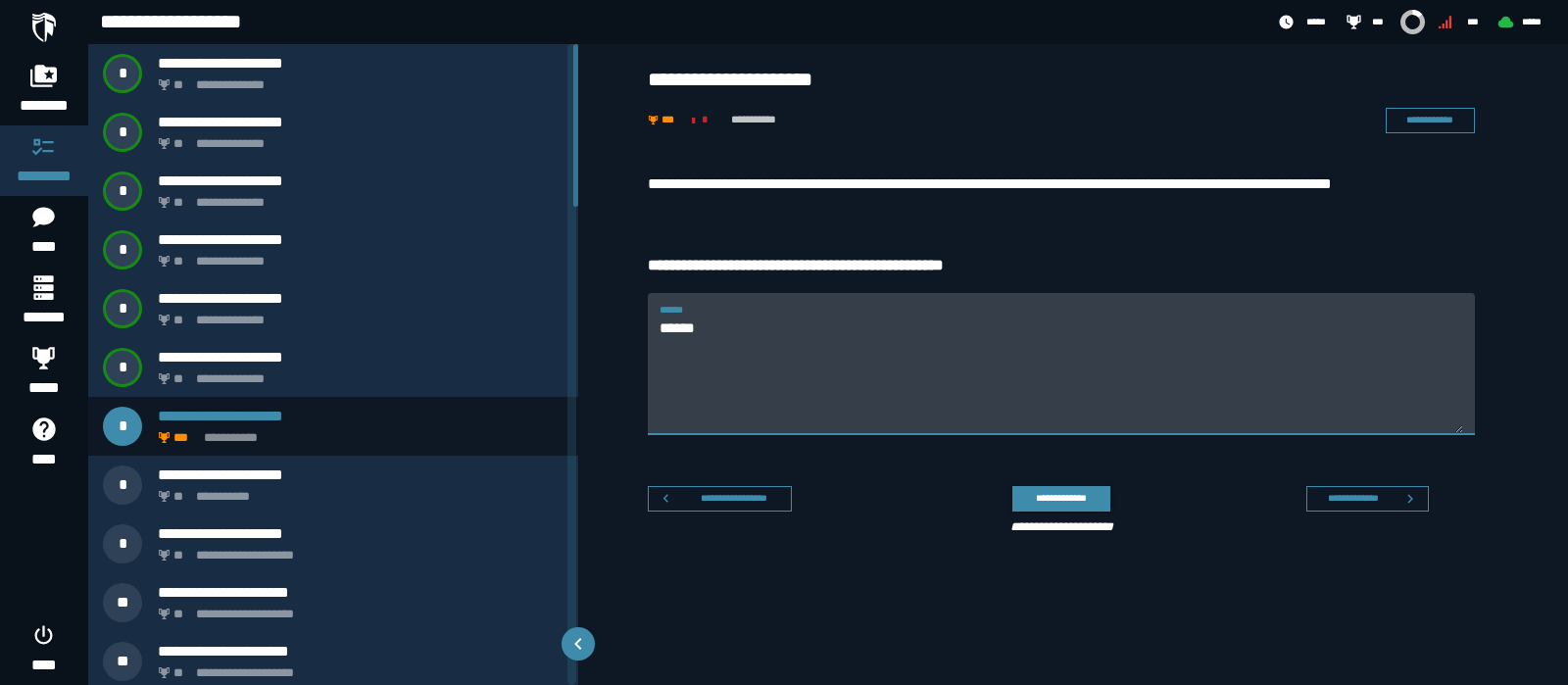 type on "******" 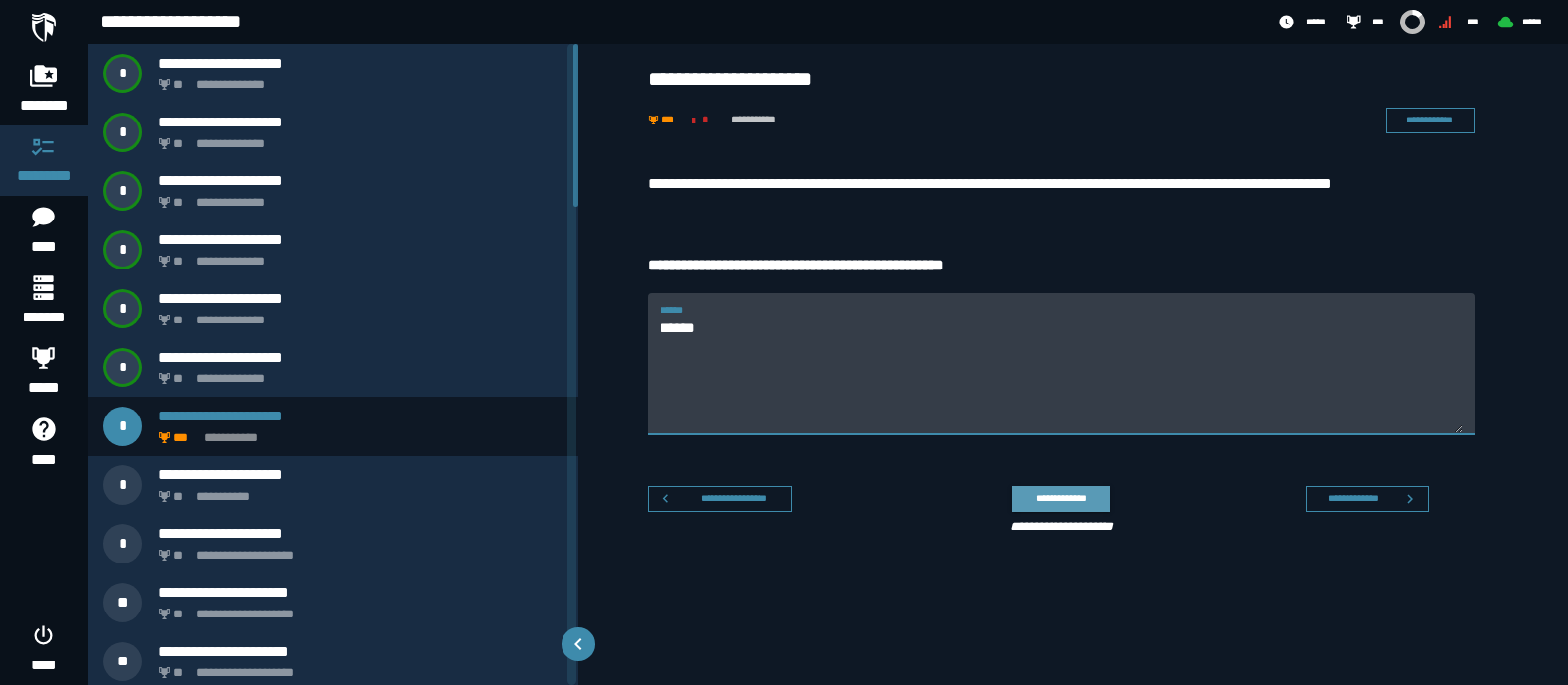click on "**********" at bounding box center (1060, 498) 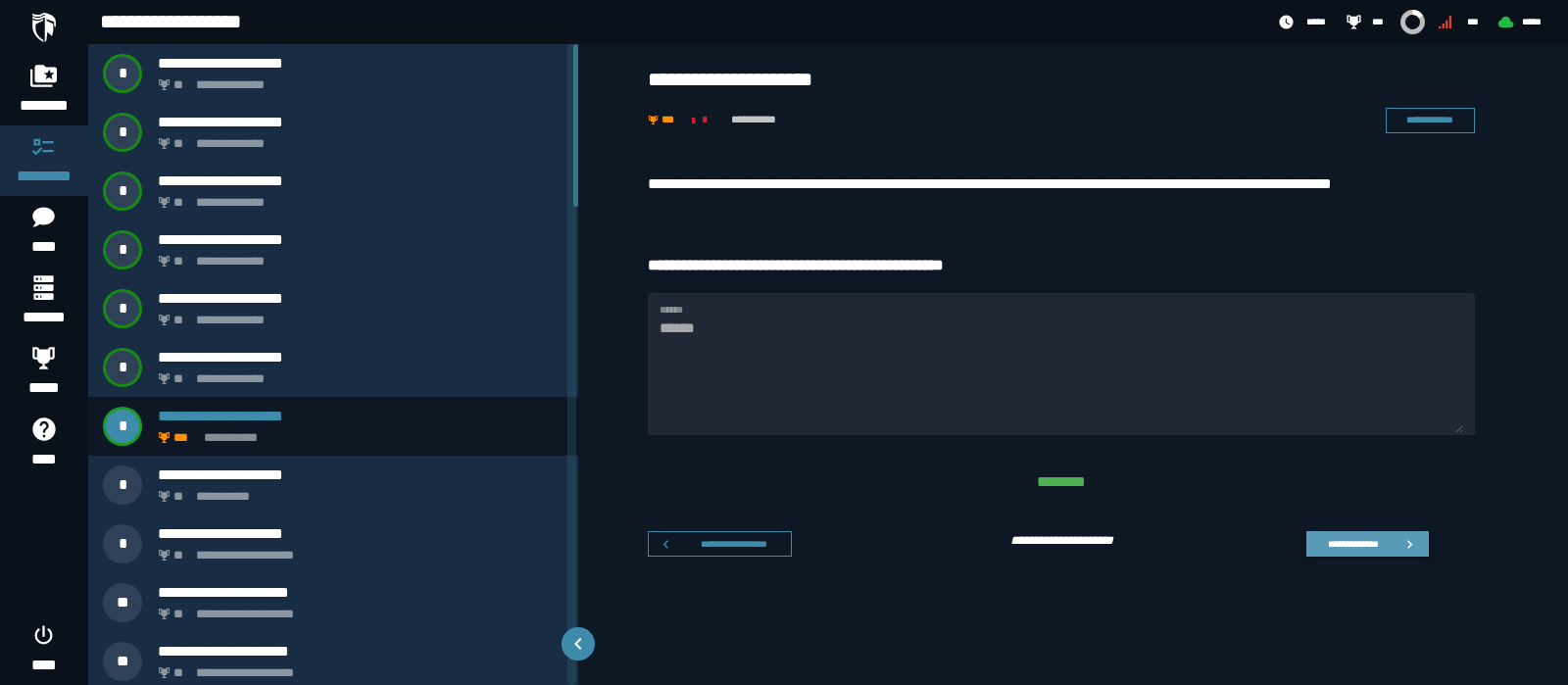 click on "**********" at bounding box center [1367, 544] 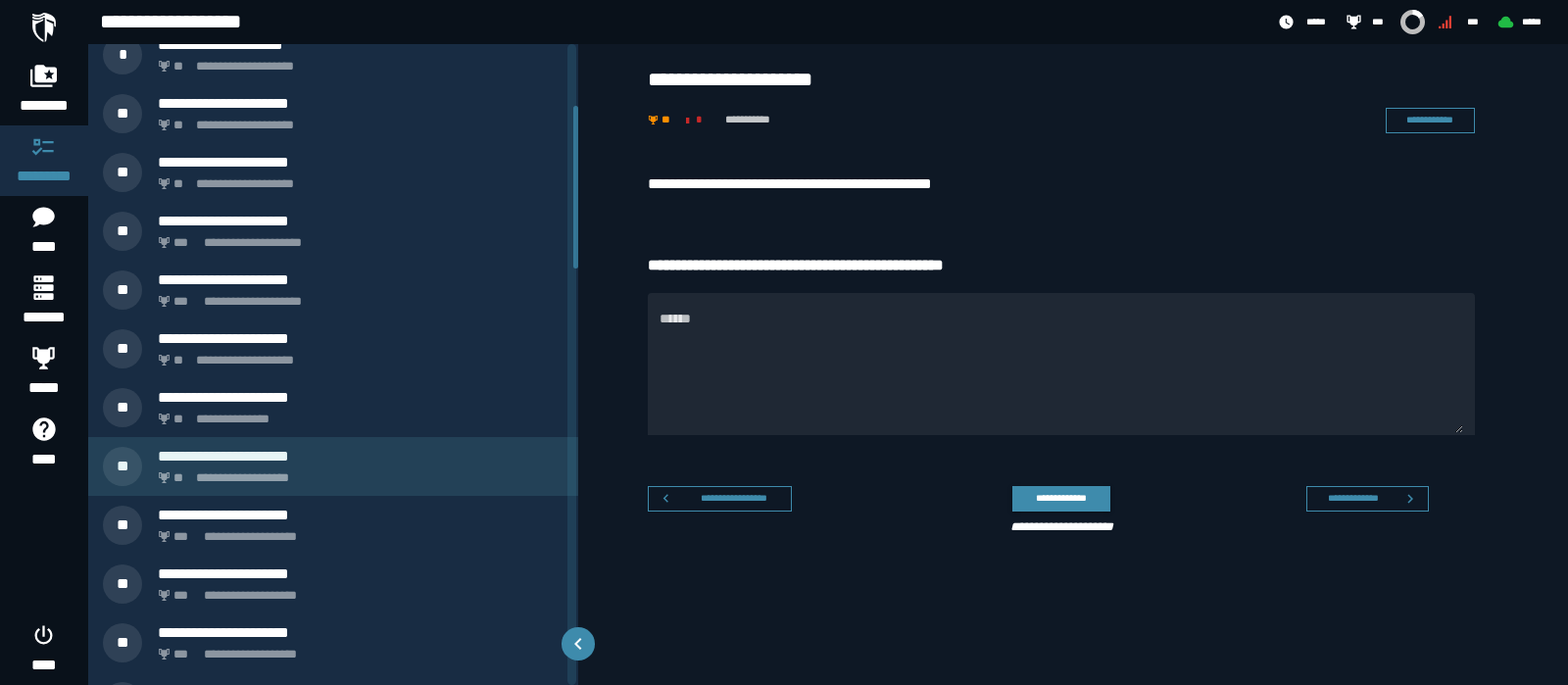 scroll, scrollTop: 244, scrollLeft: 0, axis: vertical 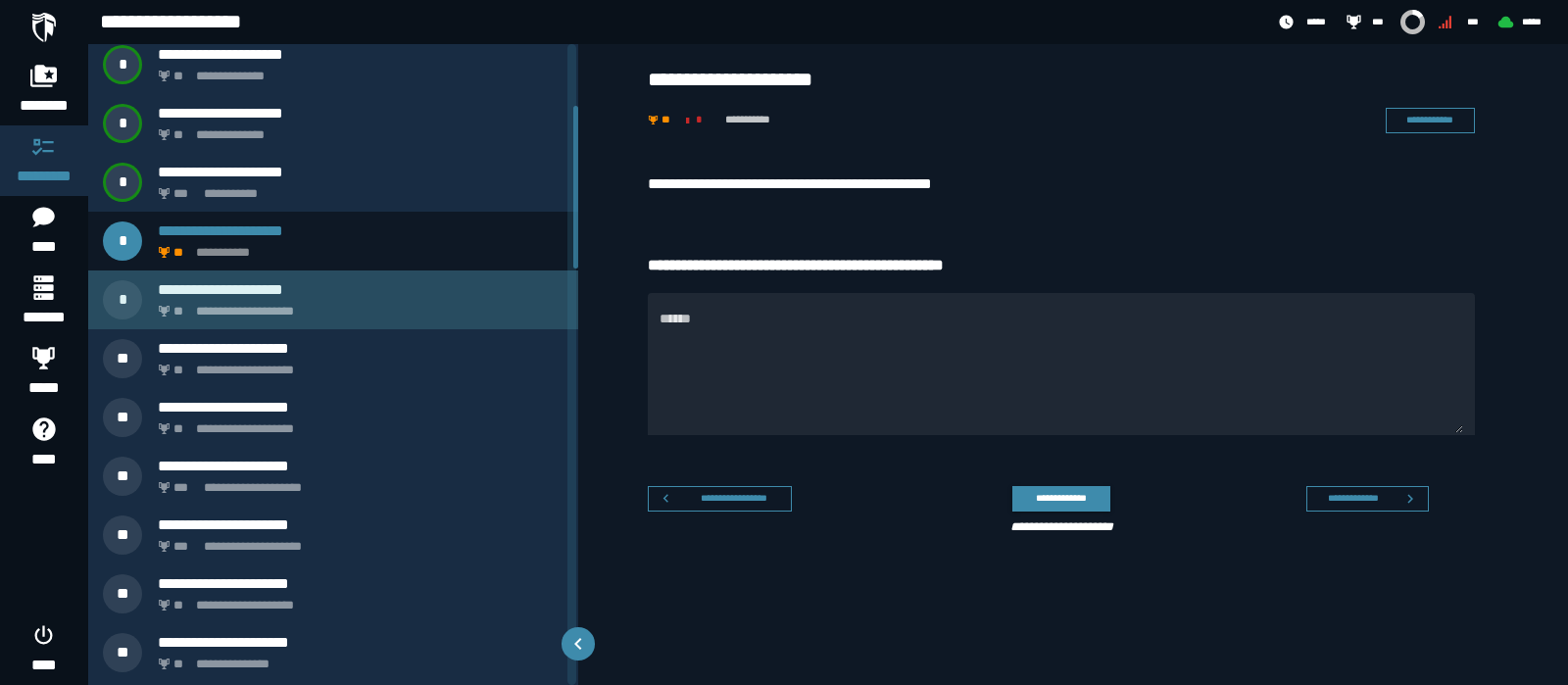 click on "**********" at bounding box center (357, 306) 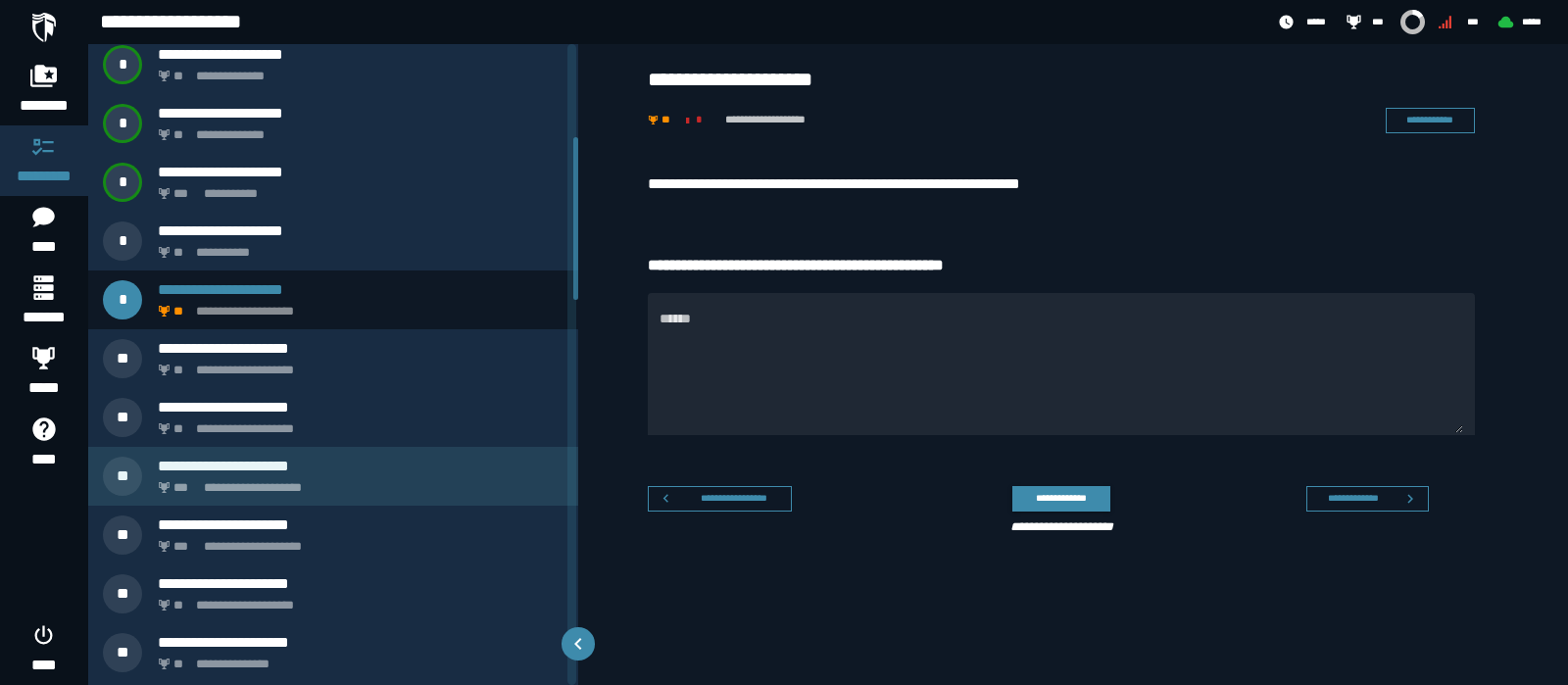 scroll, scrollTop: 367, scrollLeft: 0, axis: vertical 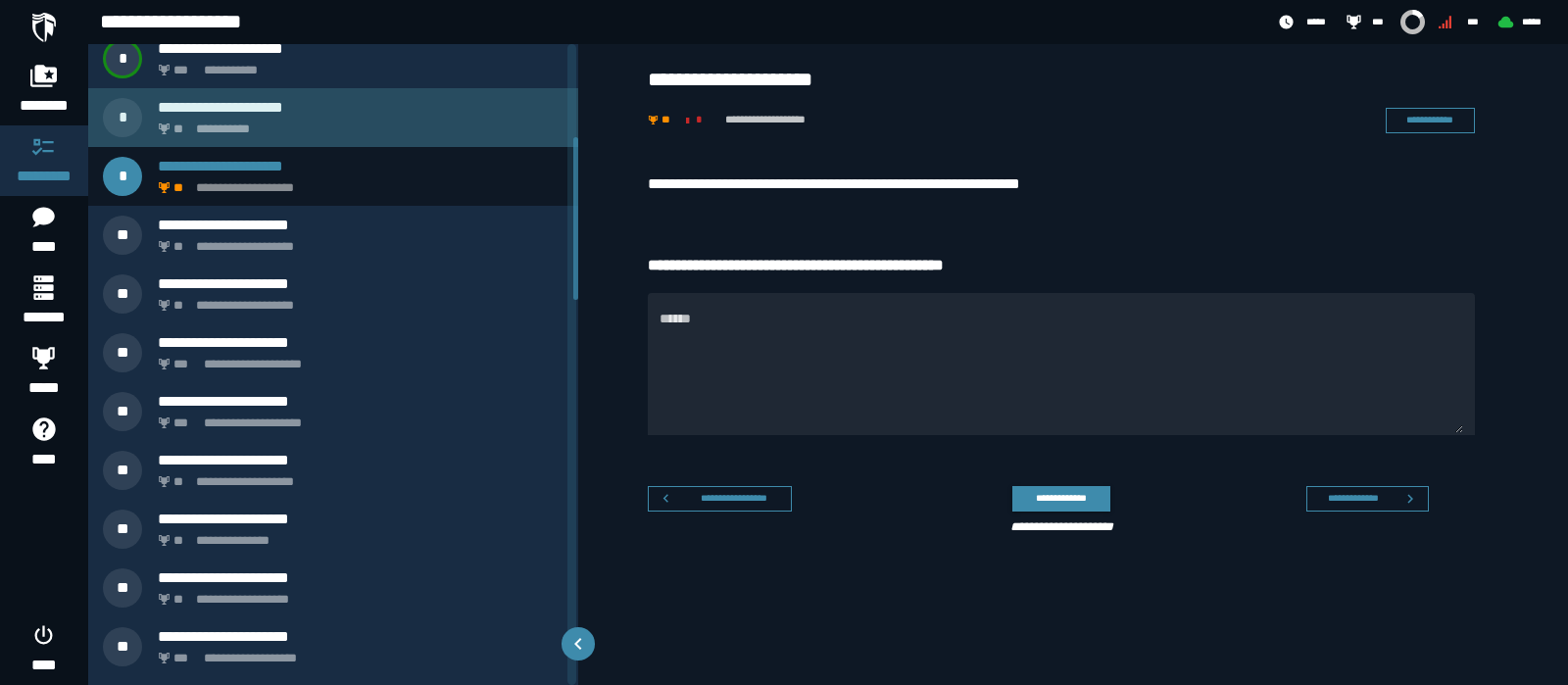drag, startPoint x: 390, startPoint y: 114, endPoint x: 425, endPoint y: 116, distance: 35.0571 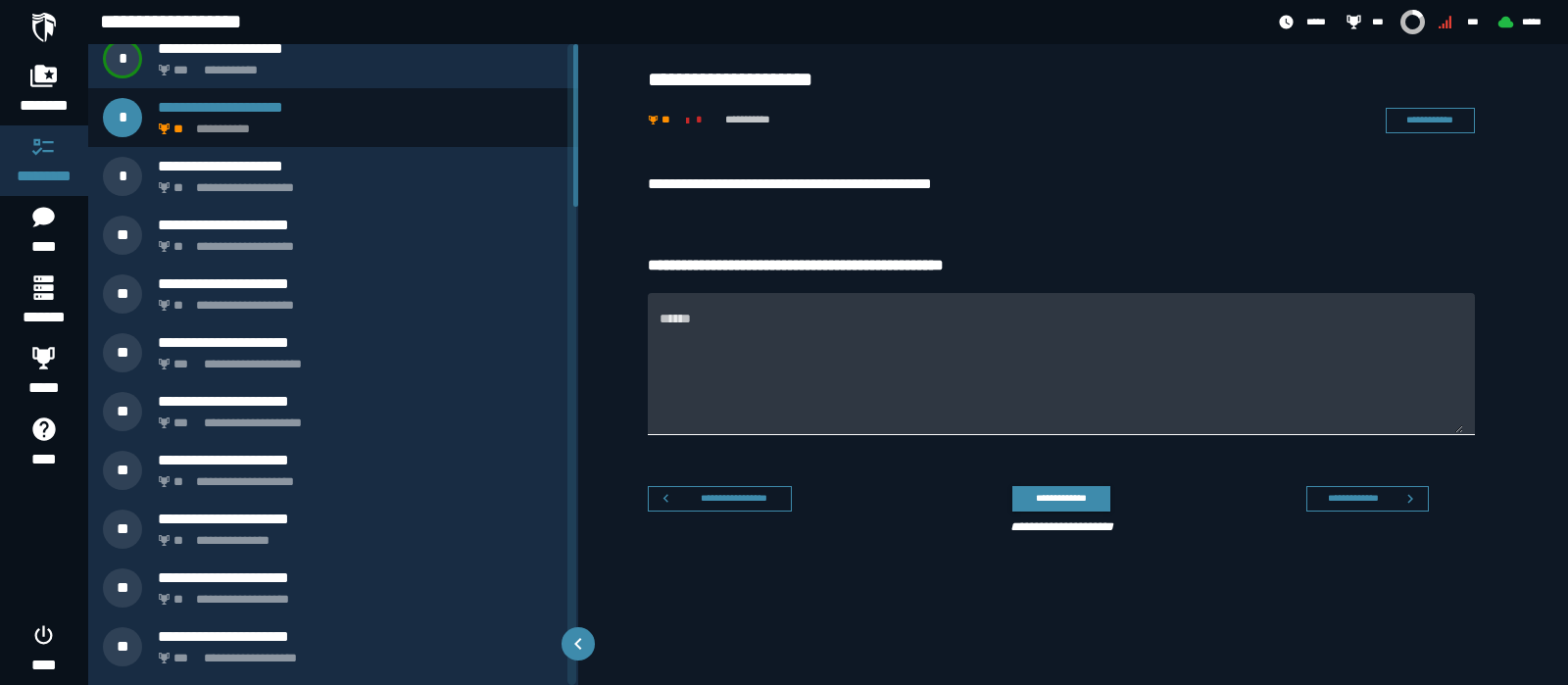scroll, scrollTop: 0, scrollLeft: 0, axis: both 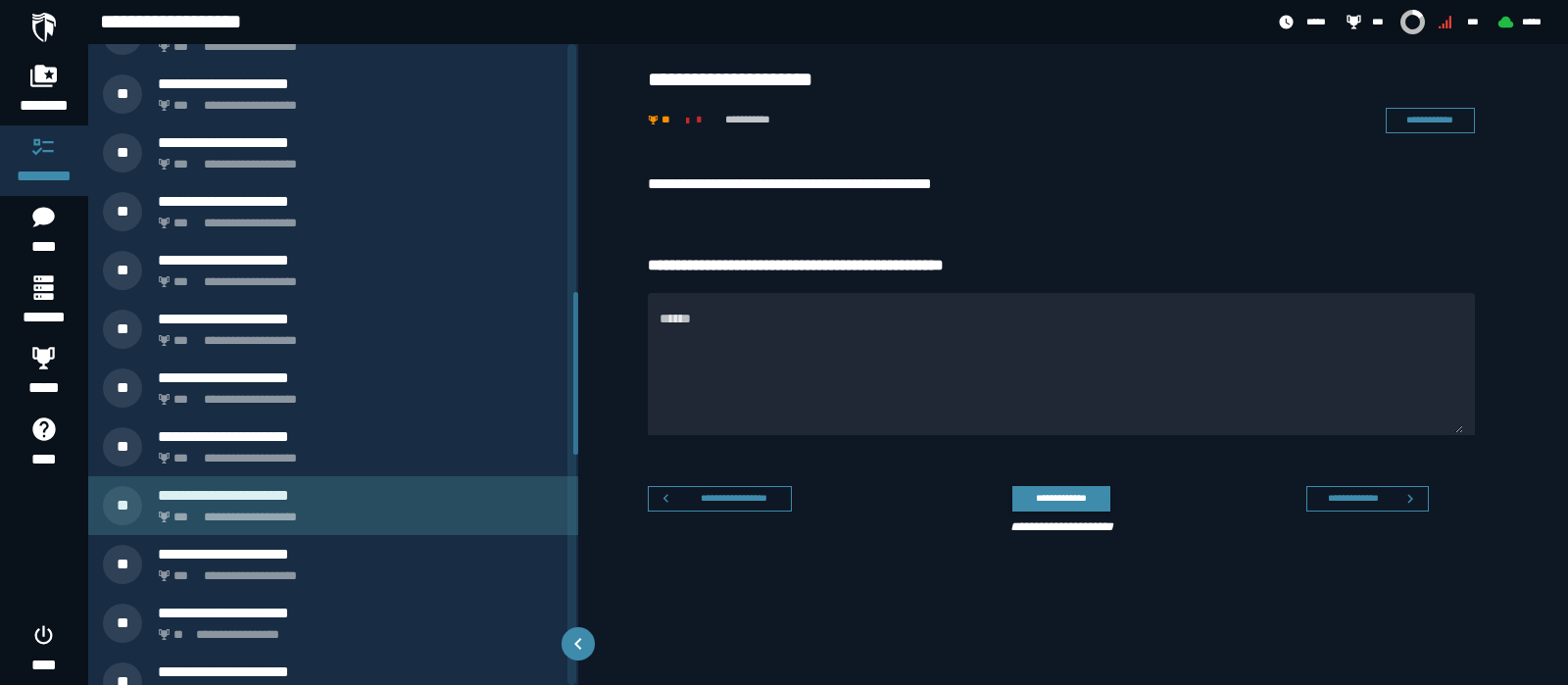 click on "**********" at bounding box center [361, 495] 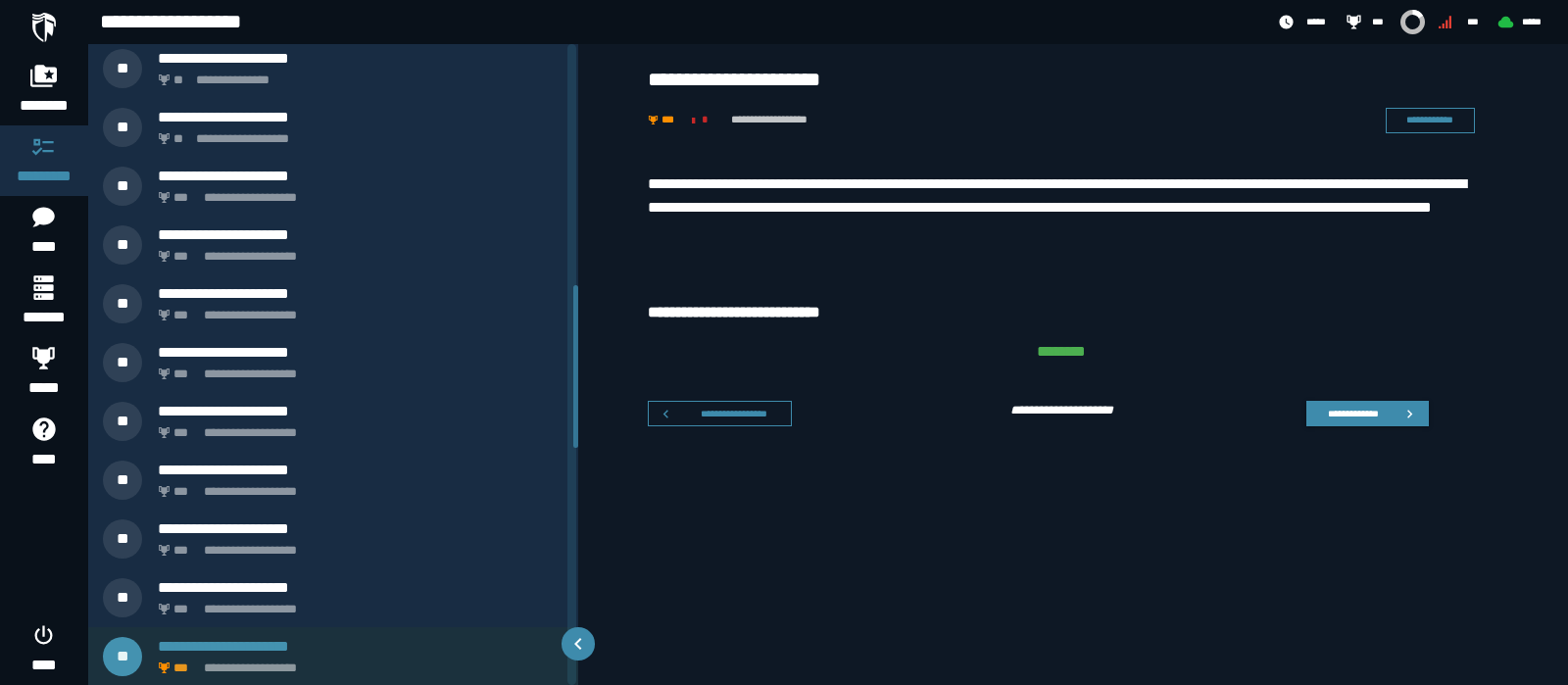scroll, scrollTop: 1073, scrollLeft: 0, axis: vertical 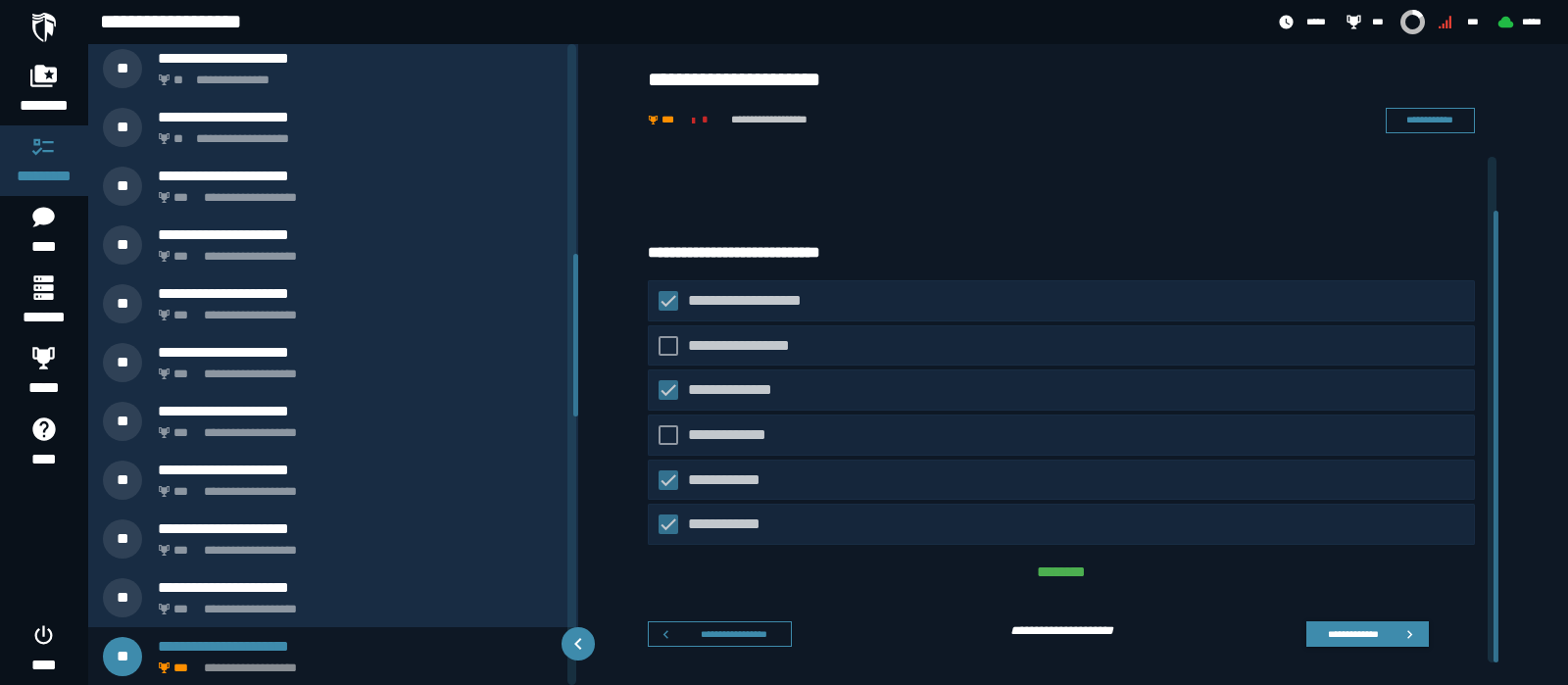 click on "**********" 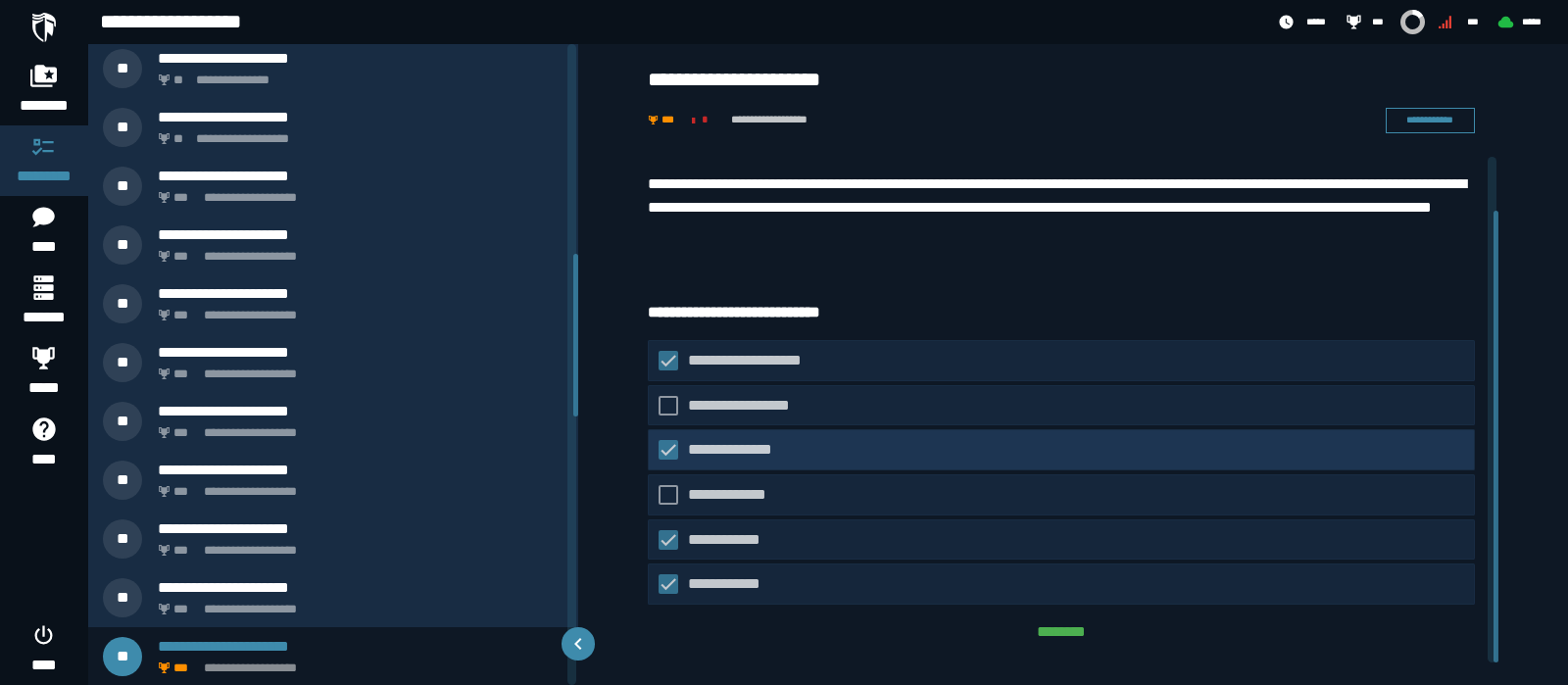 scroll, scrollTop: 60, scrollLeft: 0, axis: vertical 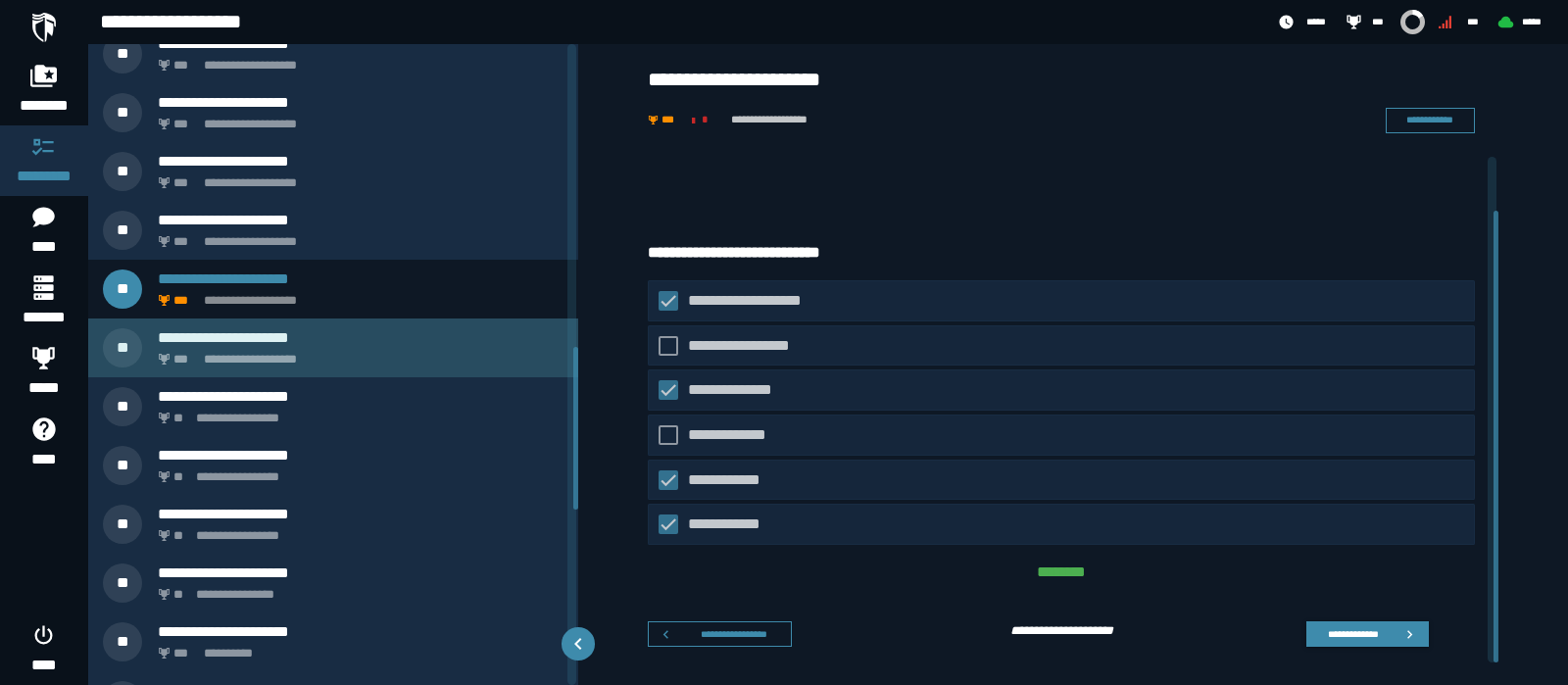 click on "**********" 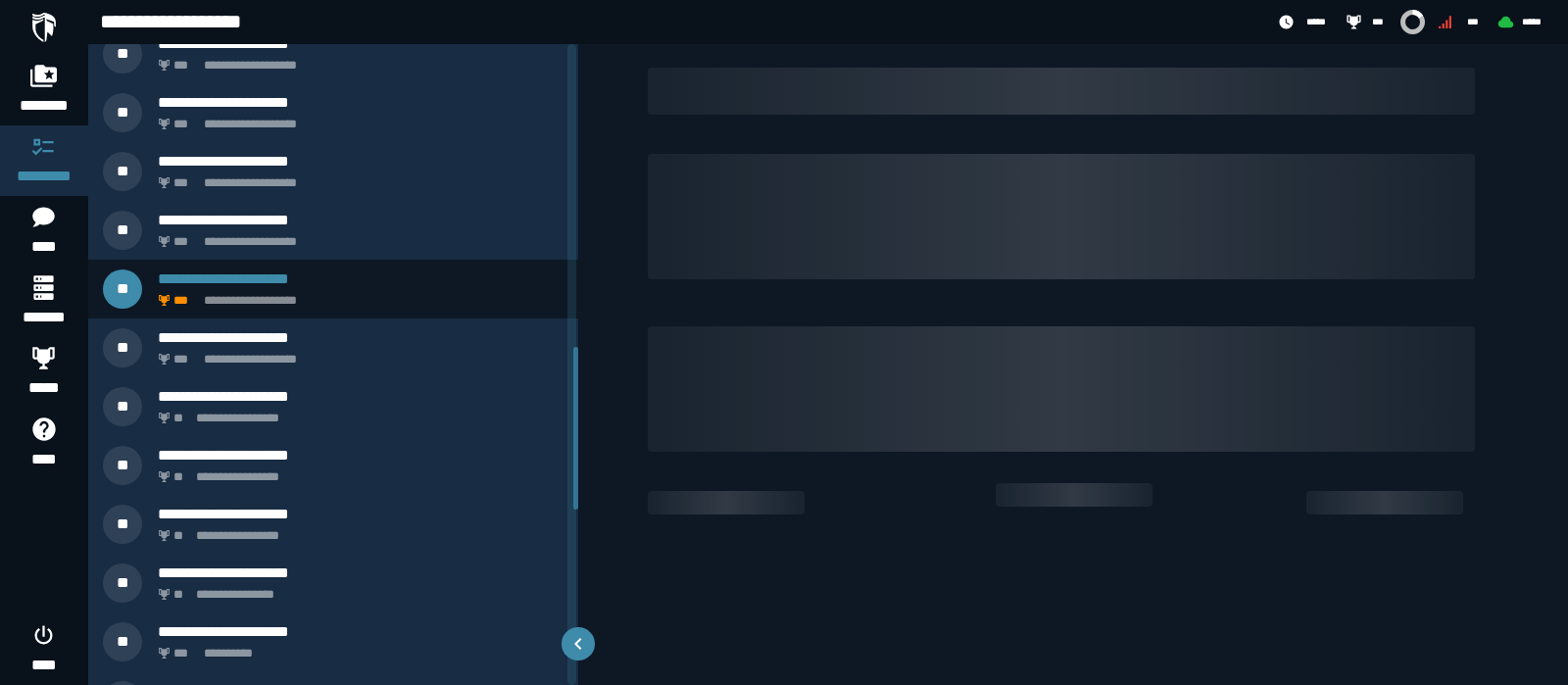 scroll, scrollTop: 0, scrollLeft: 0, axis: both 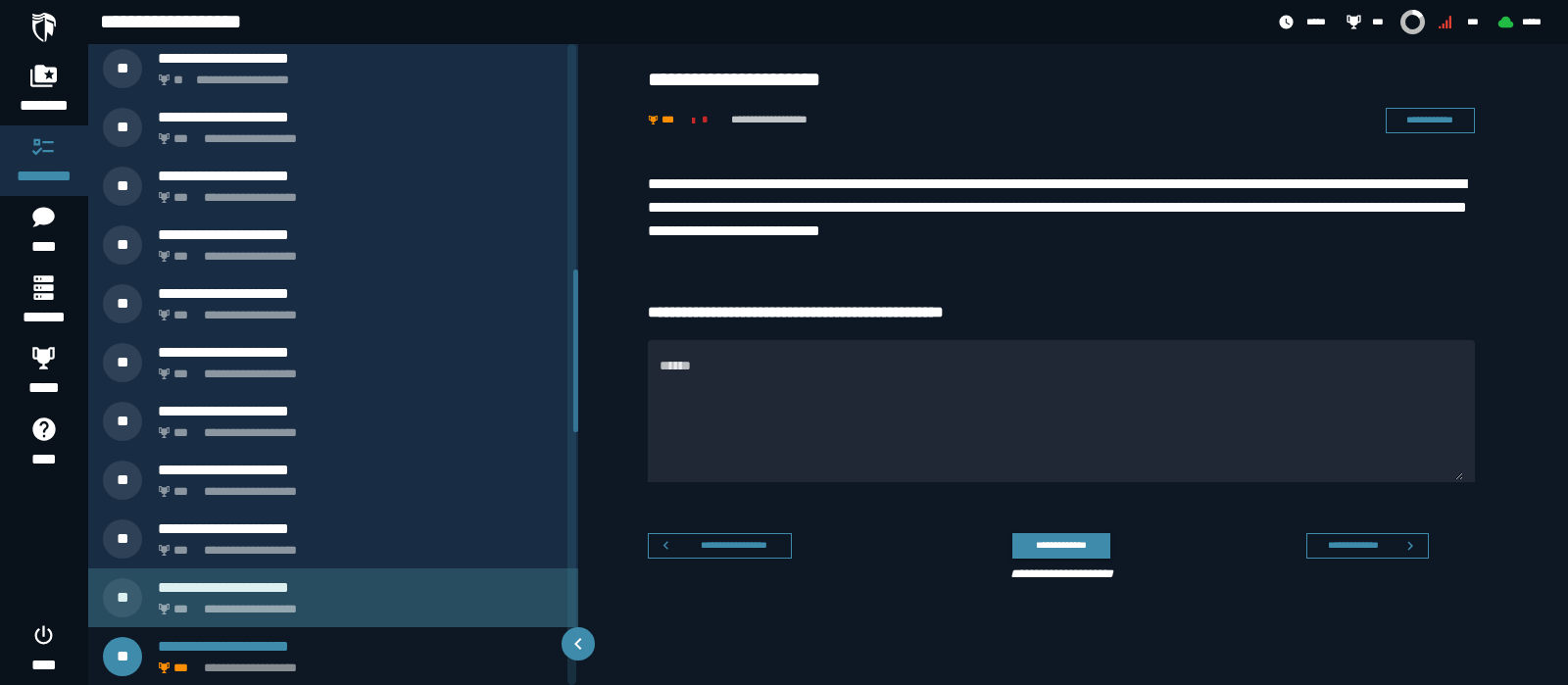 click on "**********" at bounding box center [361, 587] 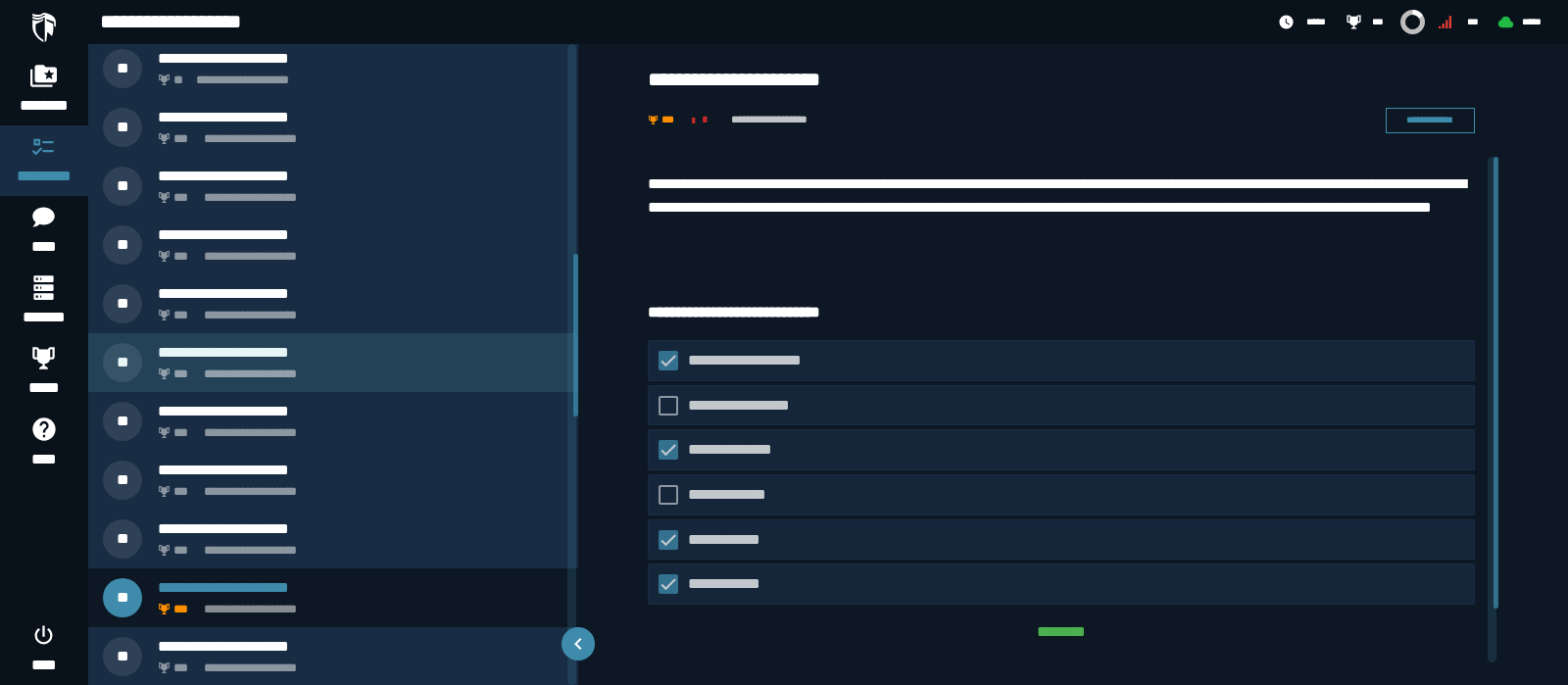 scroll, scrollTop: 828, scrollLeft: 0, axis: vertical 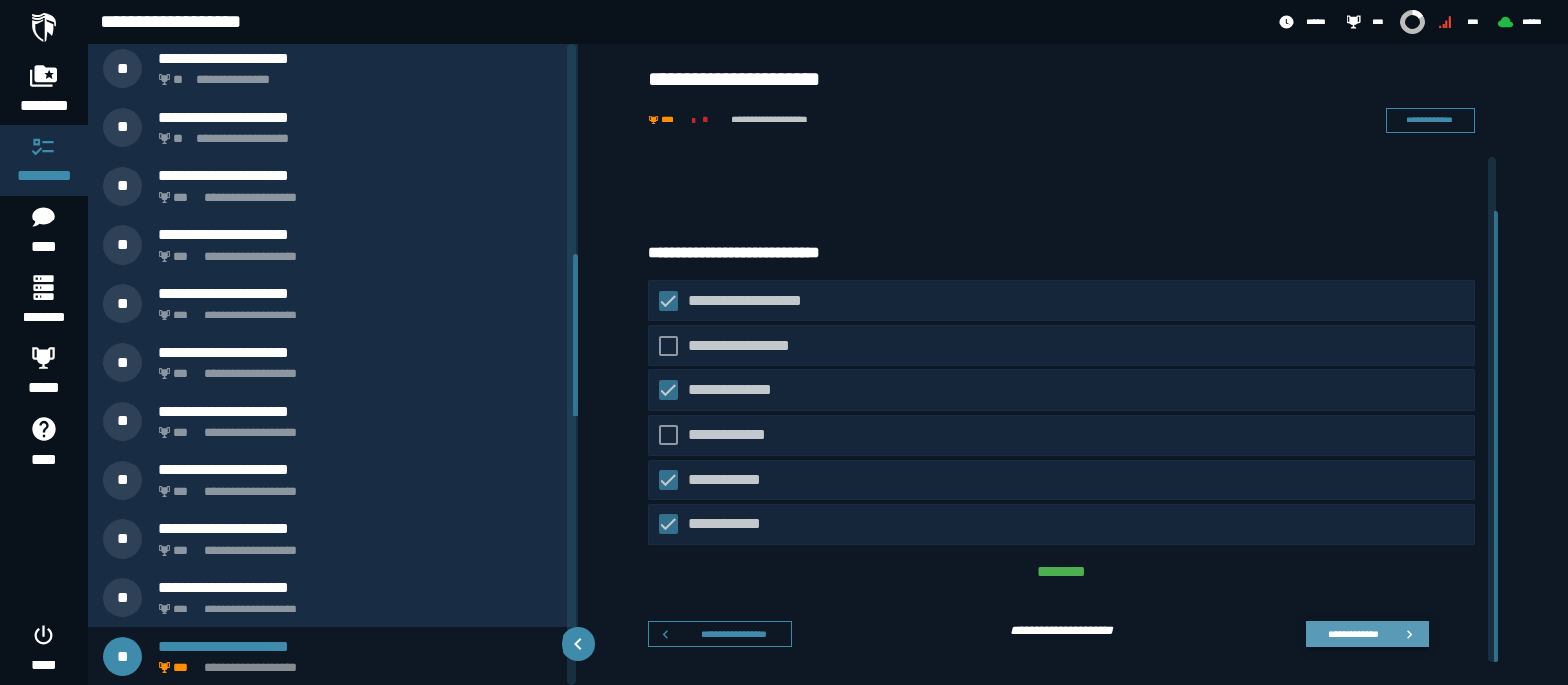 click on "**********" at bounding box center [1352, 633] 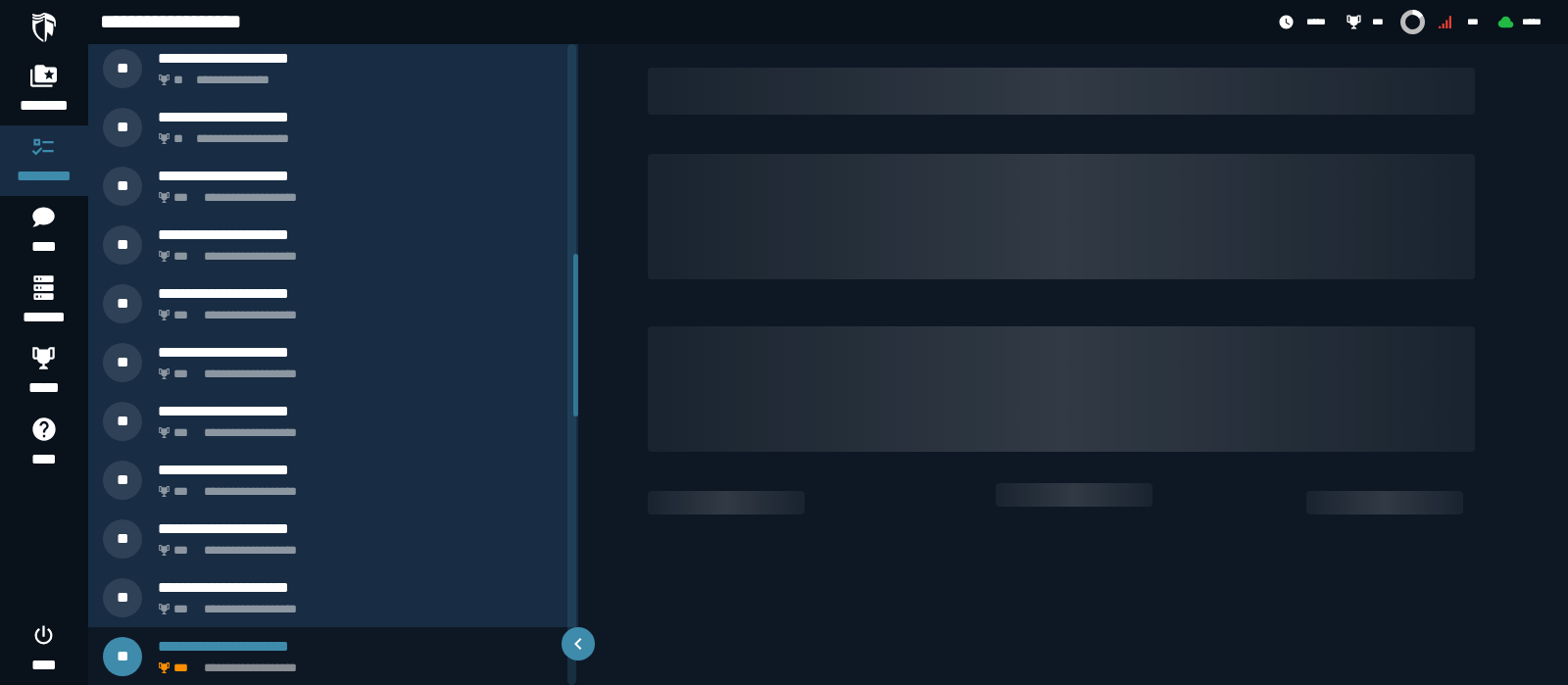 scroll, scrollTop: 0, scrollLeft: 0, axis: both 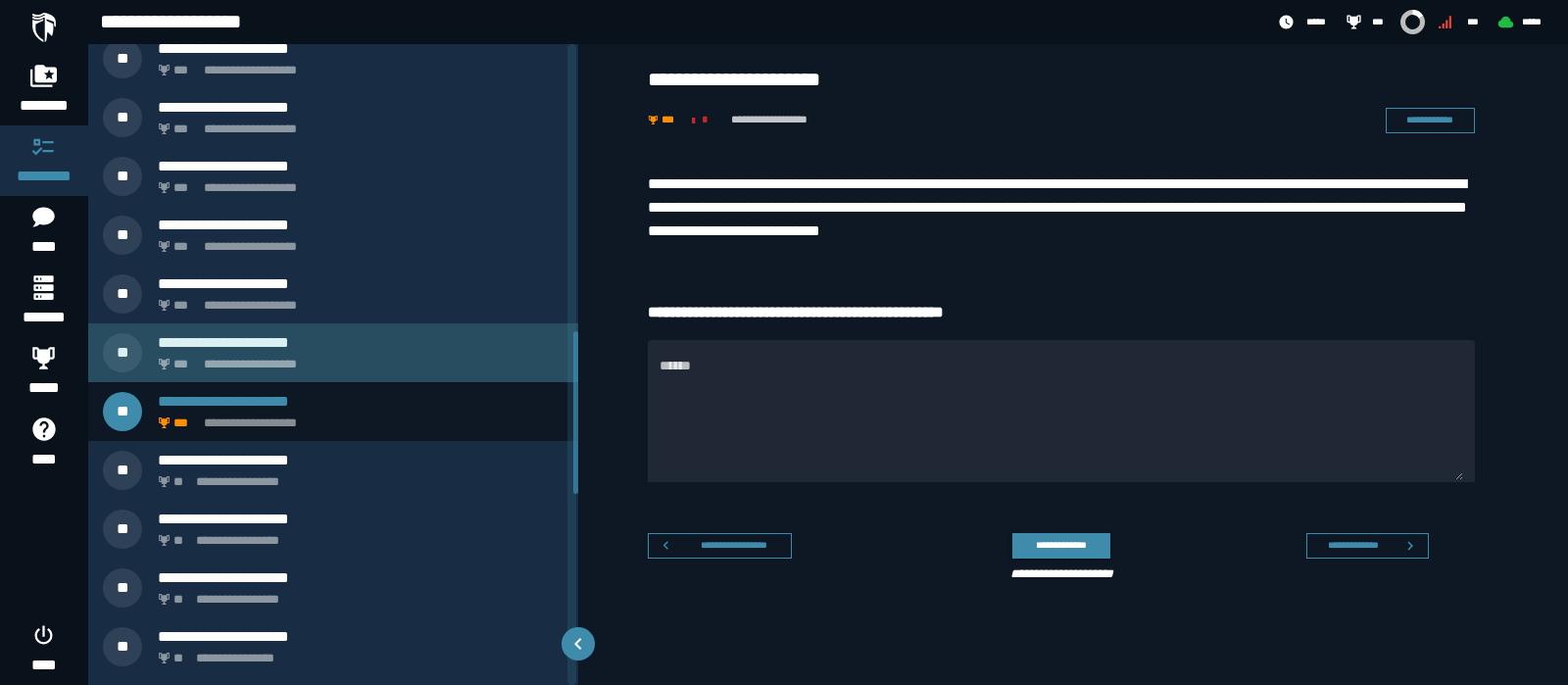 click on "**********" at bounding box center [357, 359] 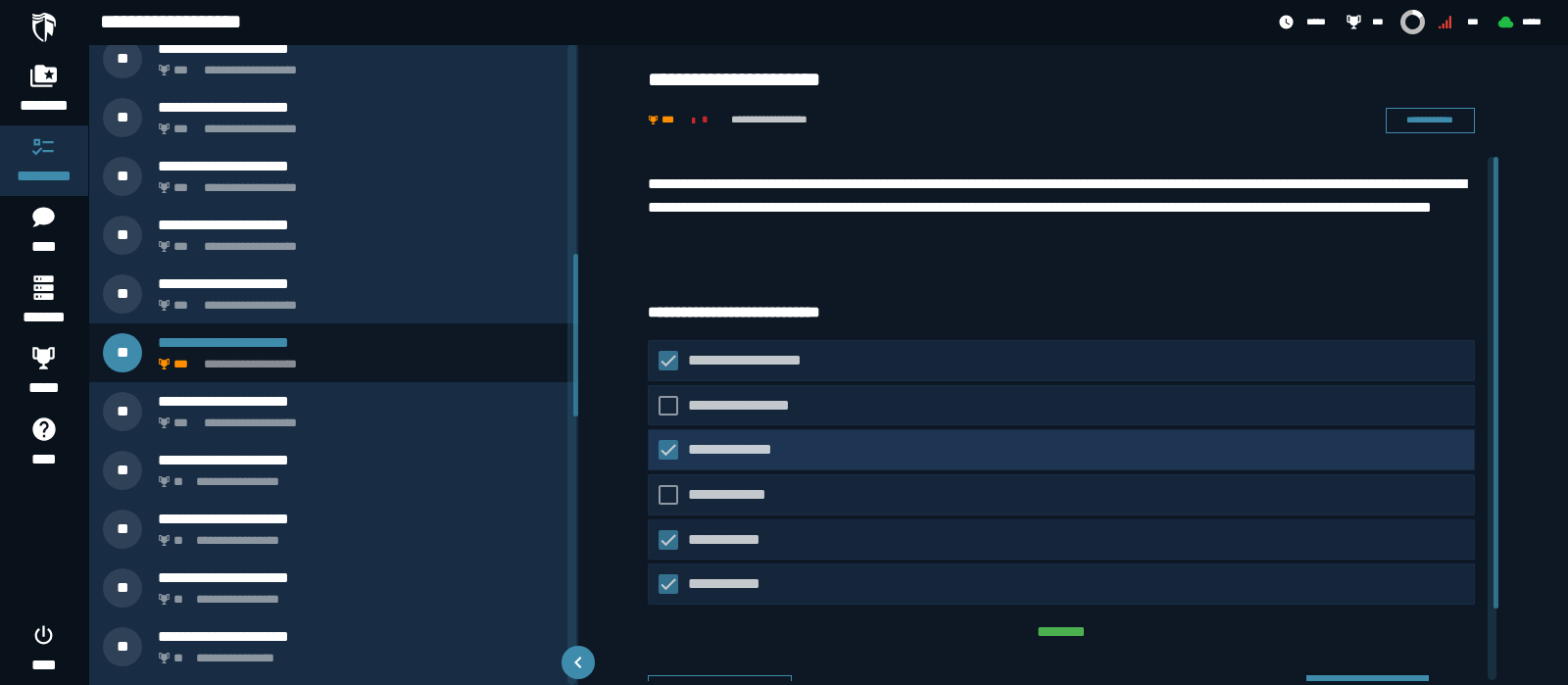 scroll, scrollTop: 828, scrollLeft: 0, axis: vertical 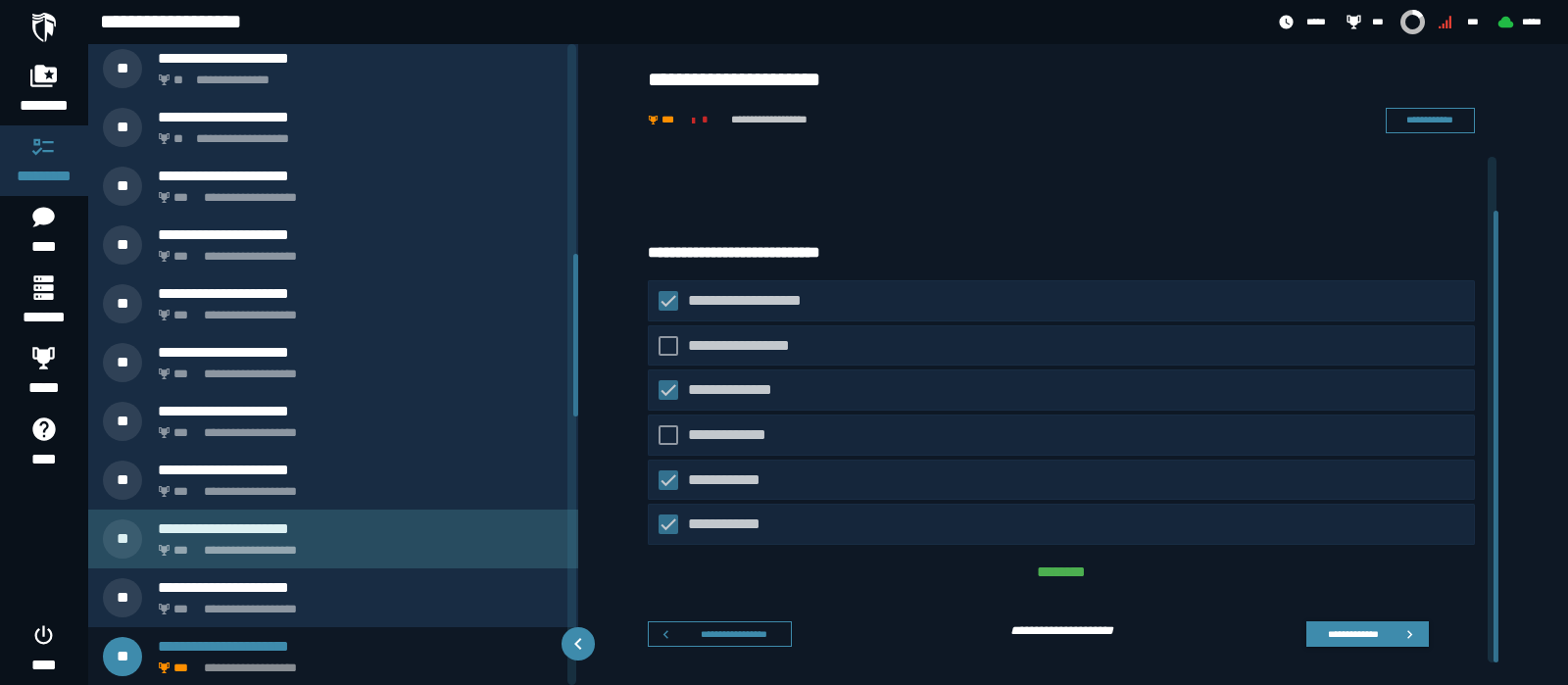 click on "**********" at bounding box center [361, 528] 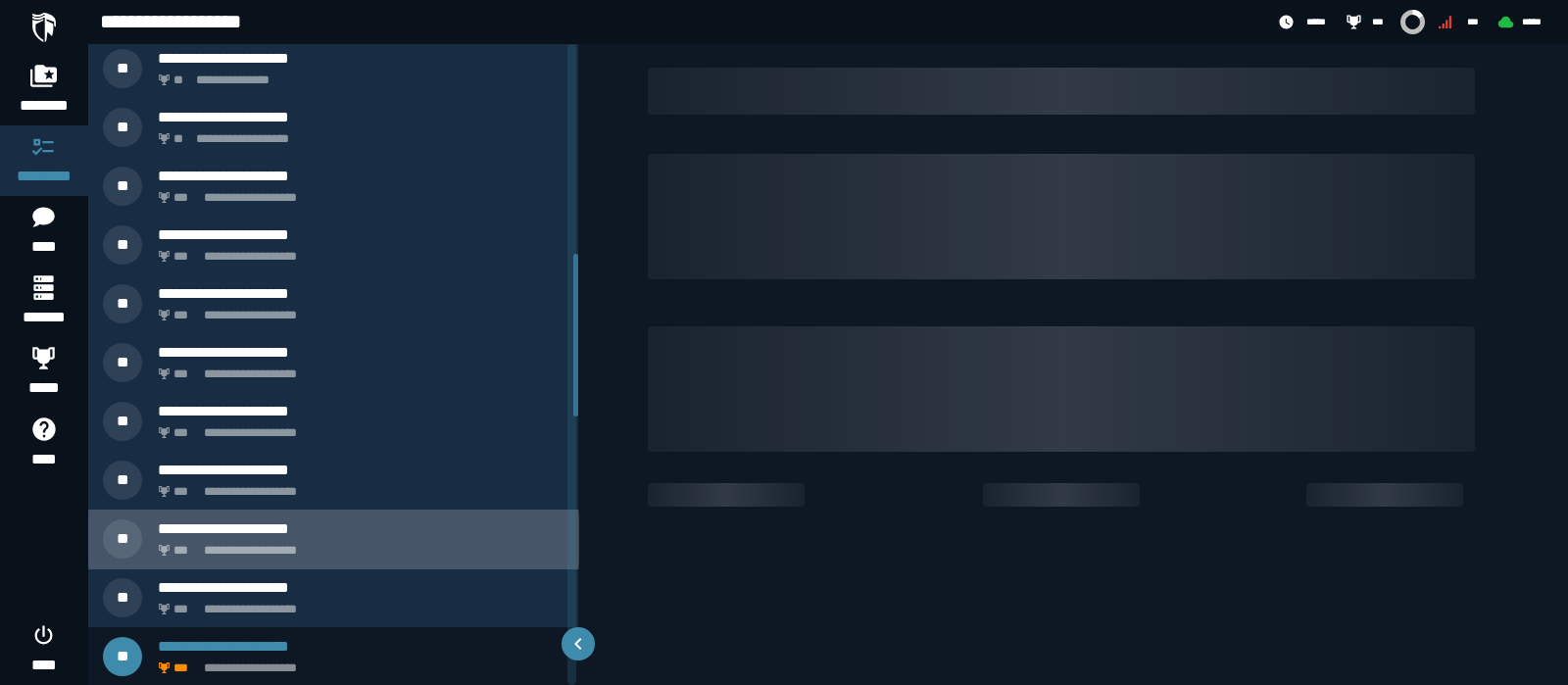 scroll, scrollTop: 0, scrollLeft: 0, axis: both 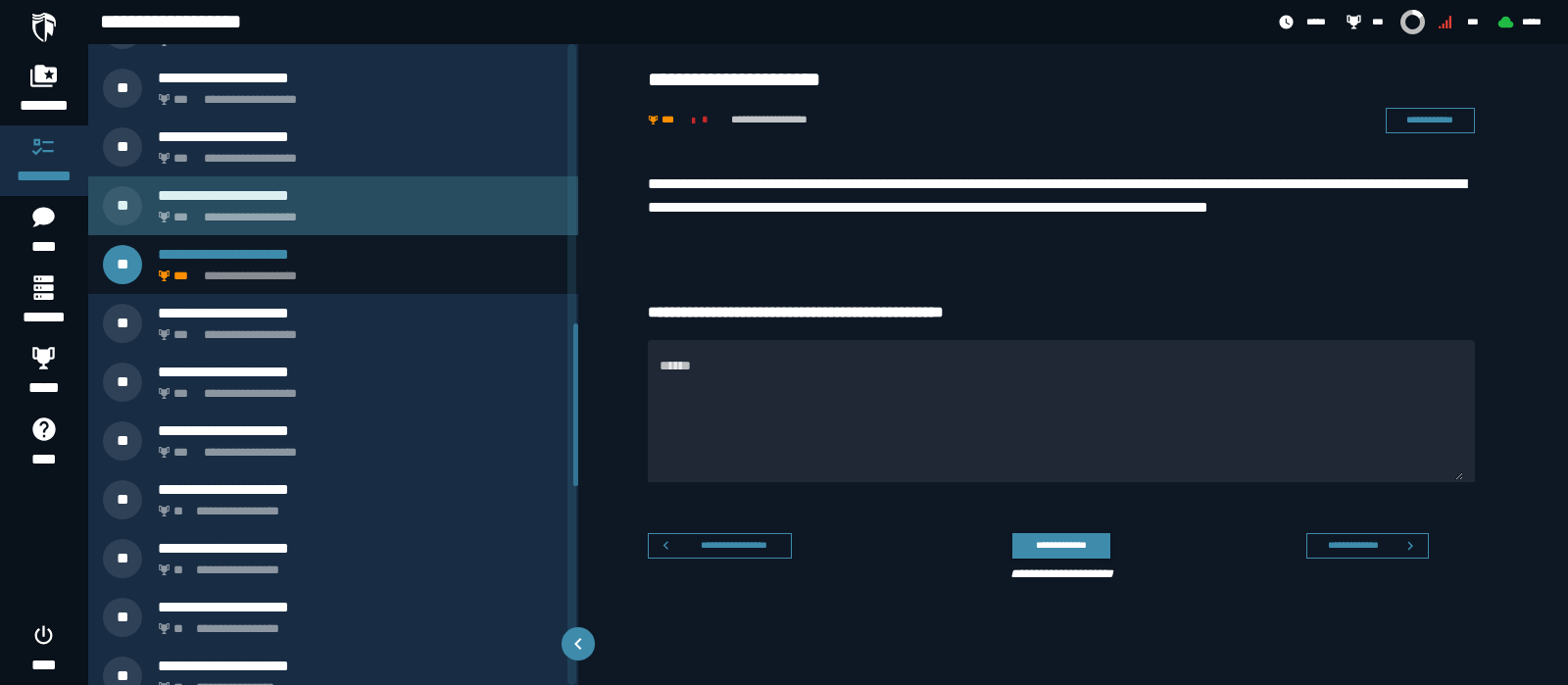 click on "**********" at bounding box center (357, 212) 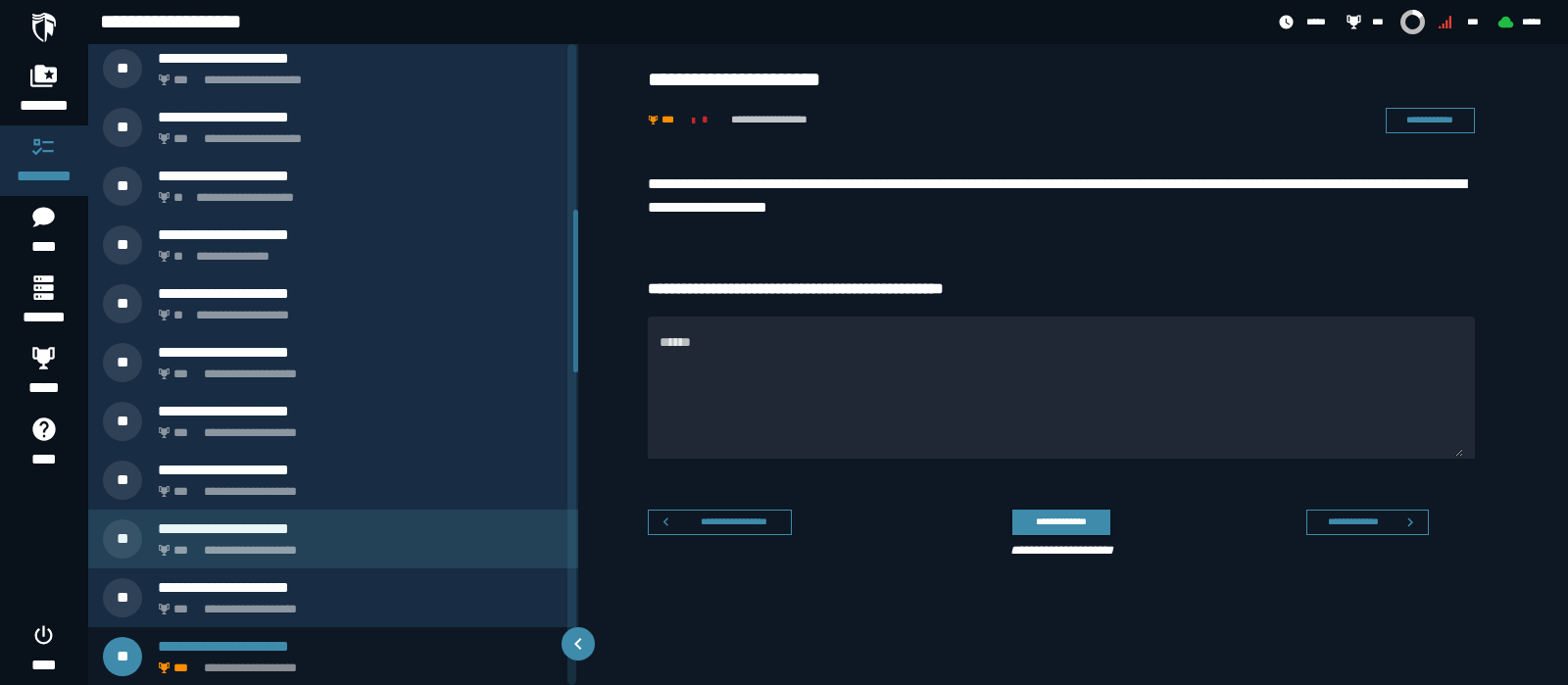 scroll, scrollTop: 1019, scrollLeft: 0, axis: vertical 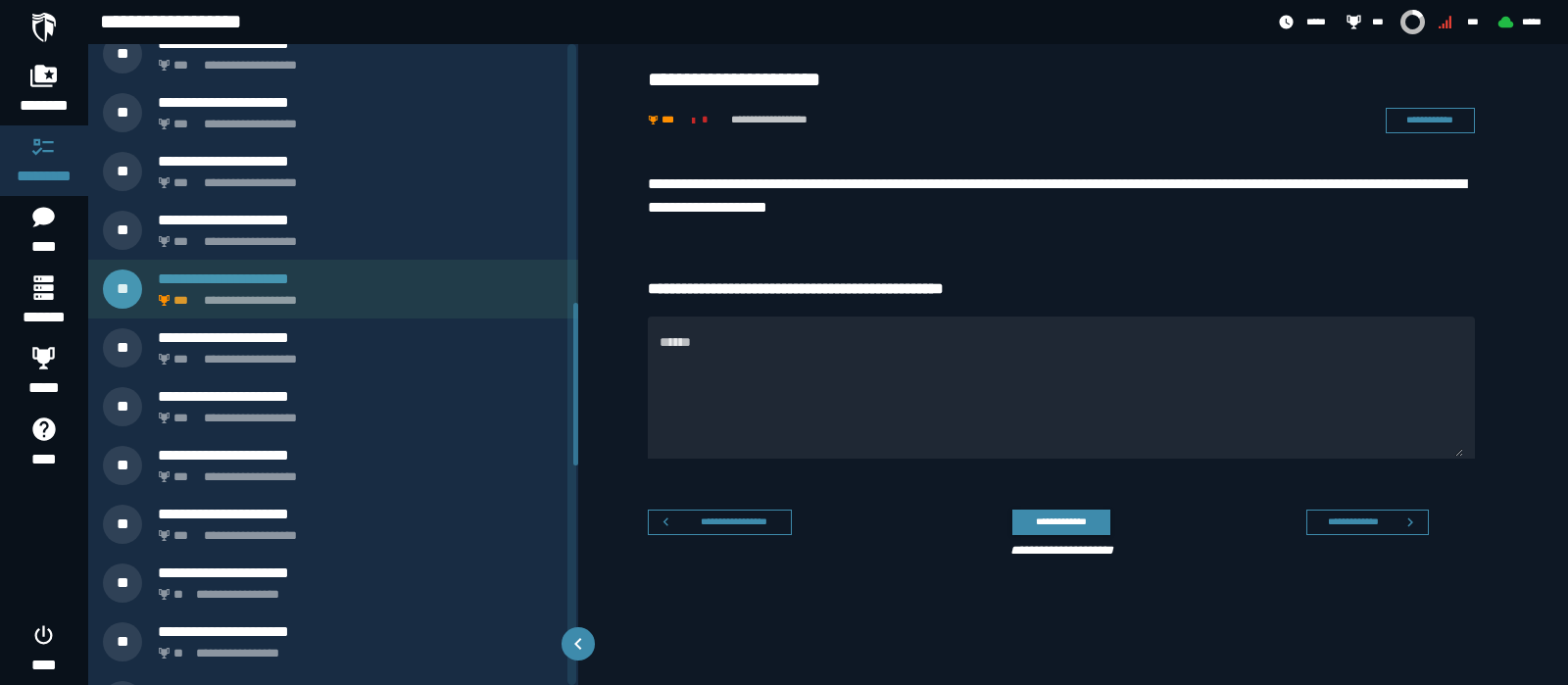 click on "**********" at bounding box center [357, 295] 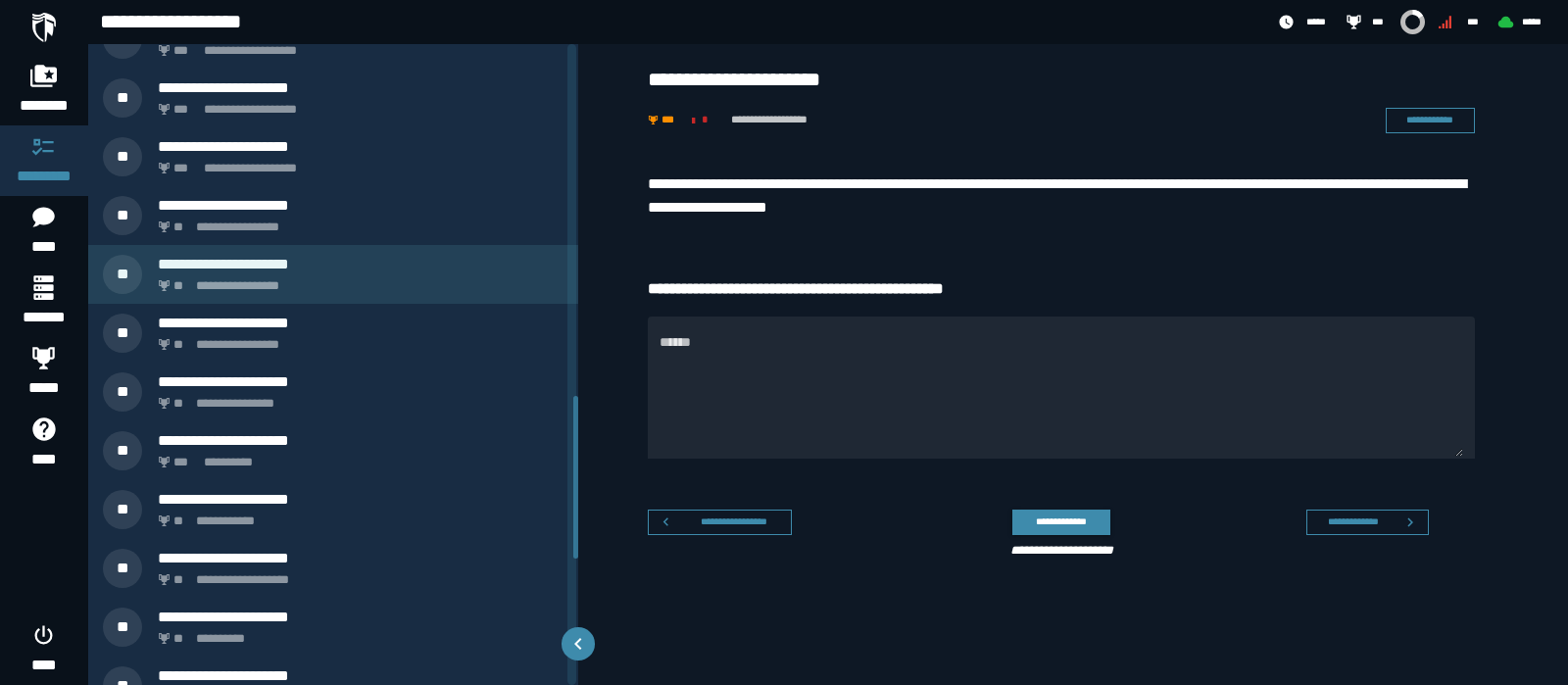 scroll, scrollTop: 1142, scrollLeft: 0, axis: vertical 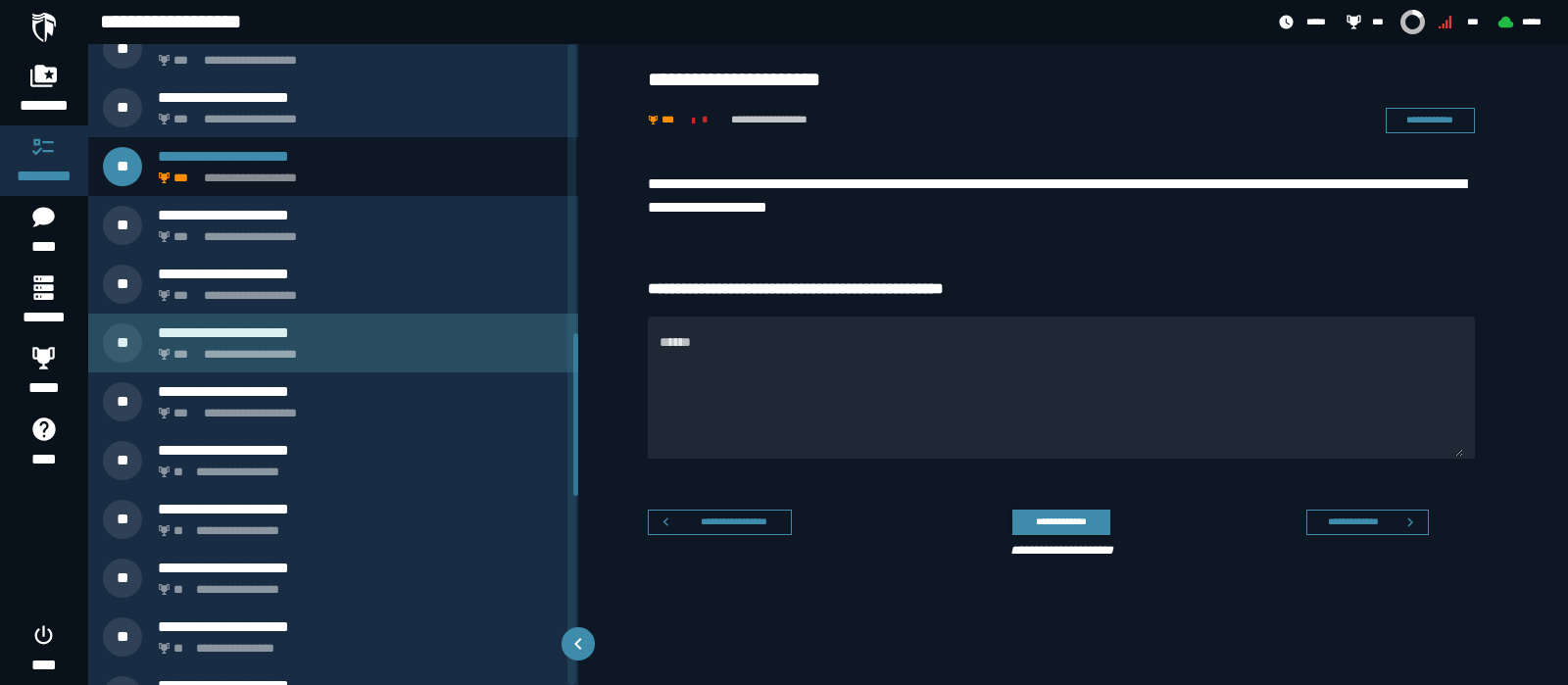 click on "**********" at bounding box center [357, 349] 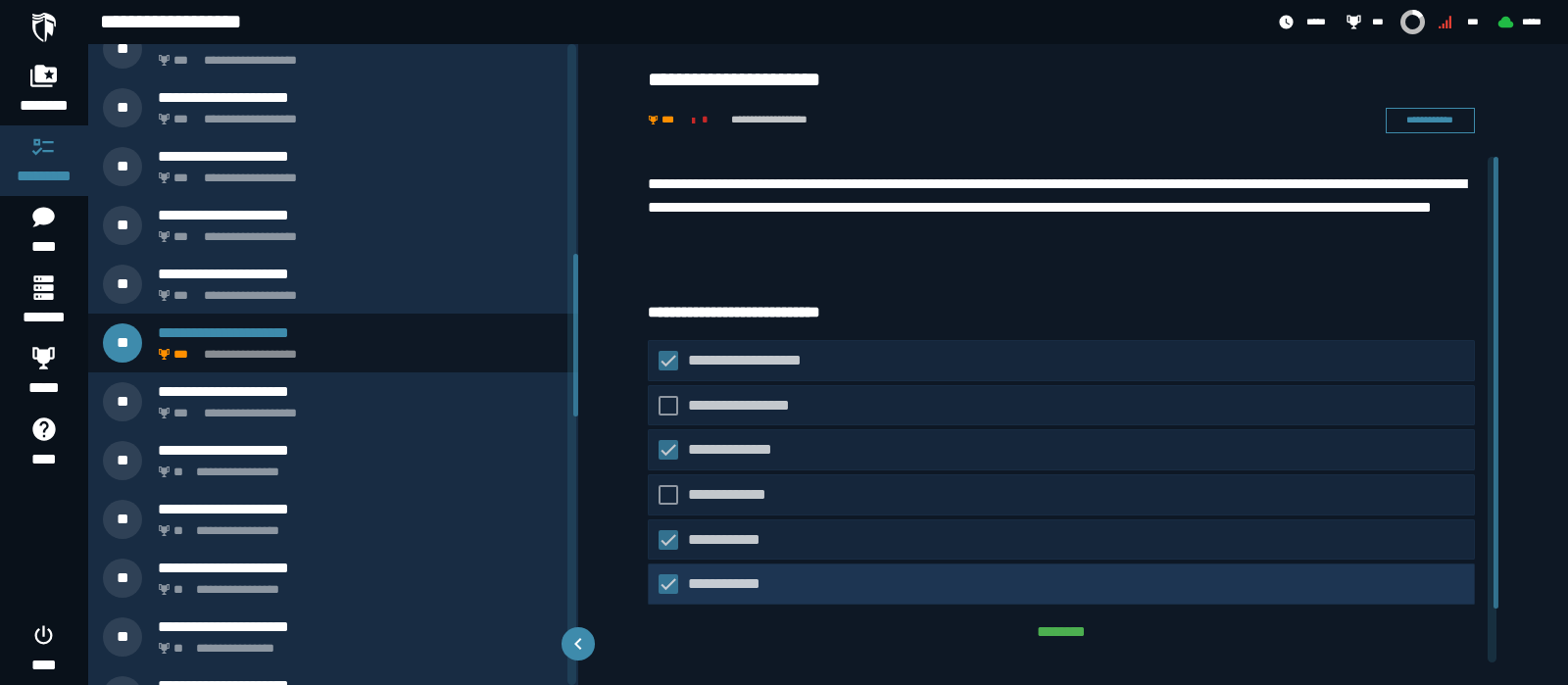 scroll, scrollTop: 828, scrollLeft: 0, axis: vertical 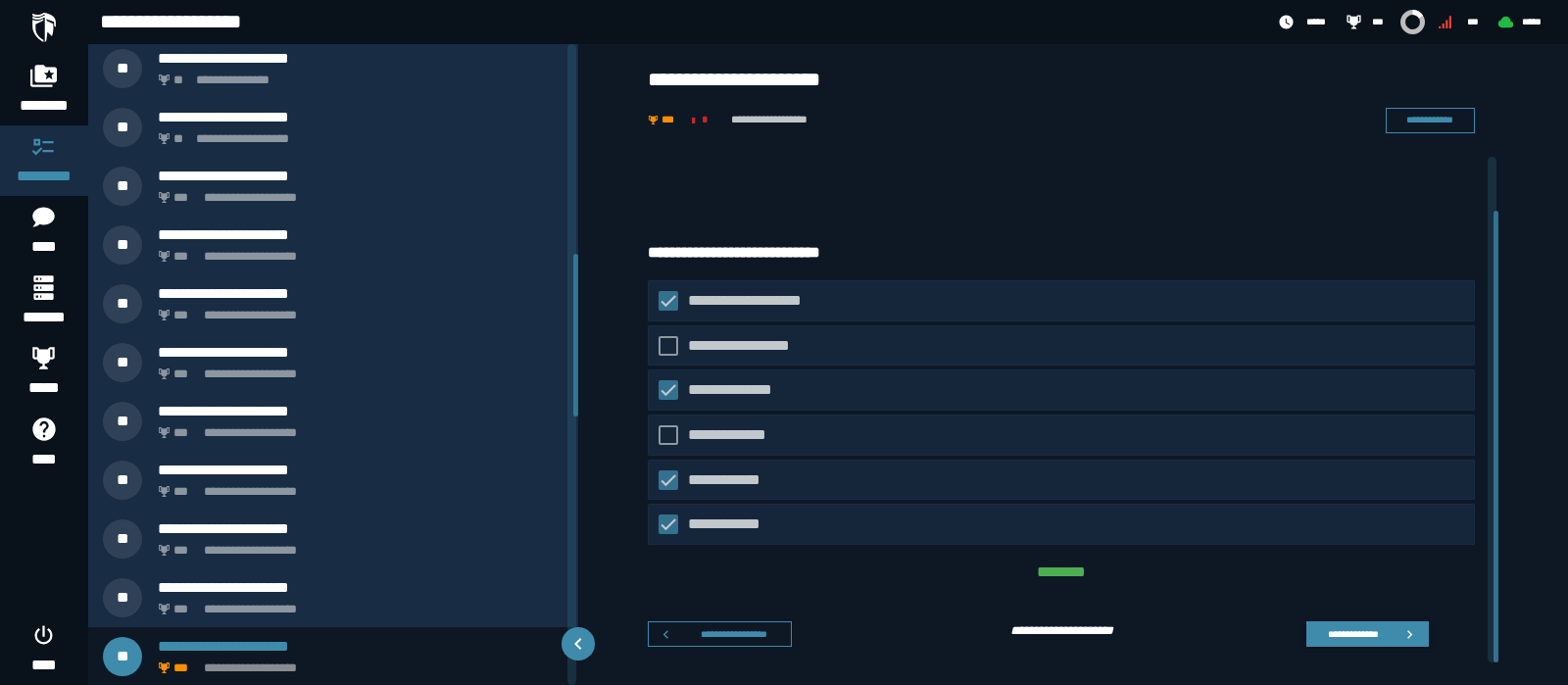 click on "**********" at bounding box center [1061, 631] 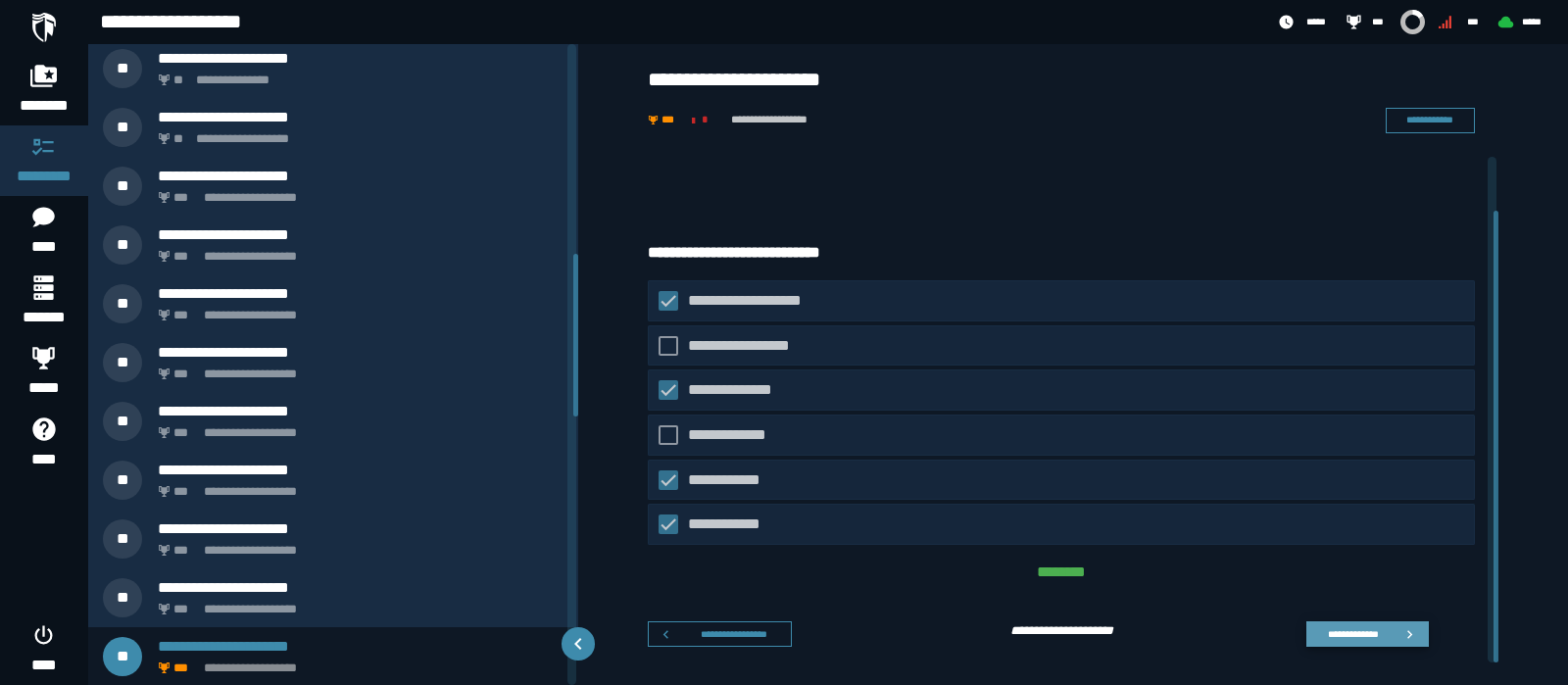 click on "**********" at bounding box center [1367, 634] 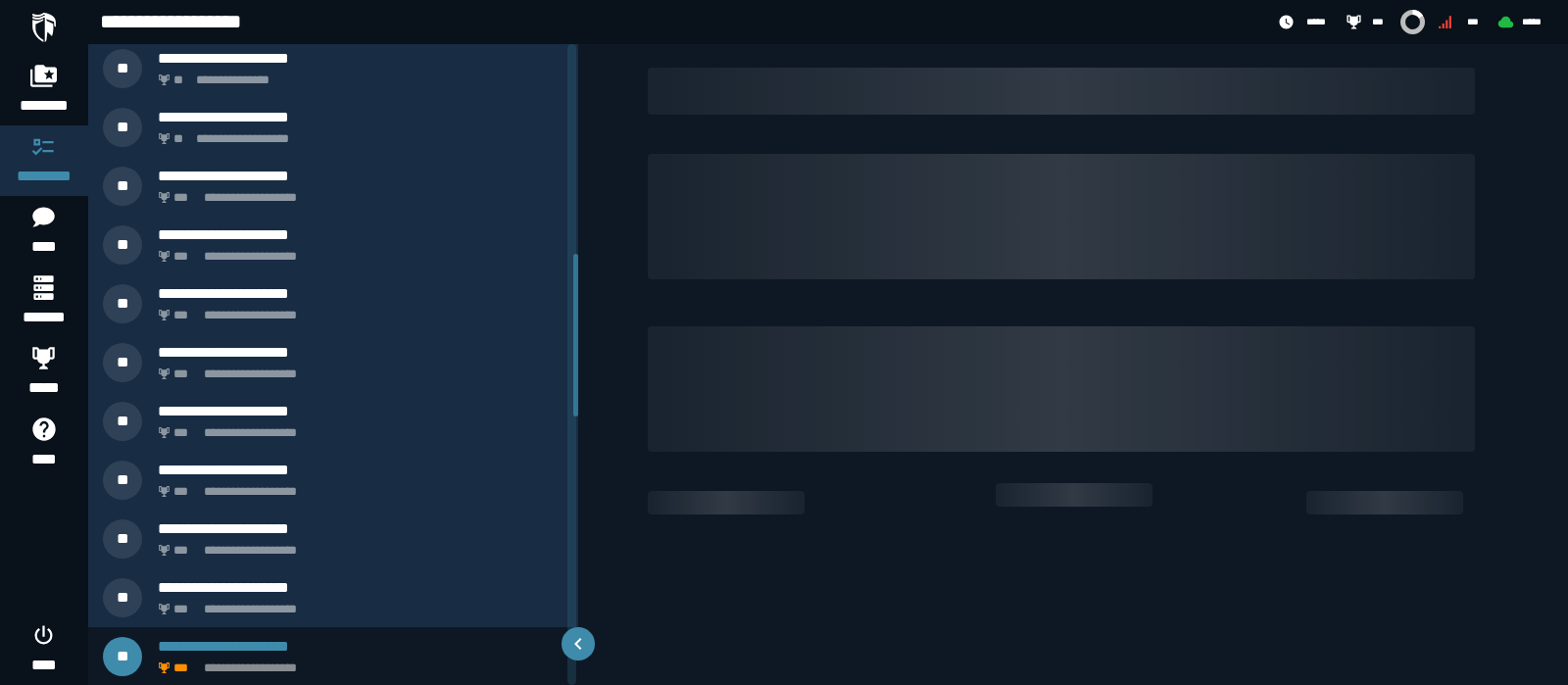 scroll, scrollTop: 0, scrollLeft: 0, axis: both 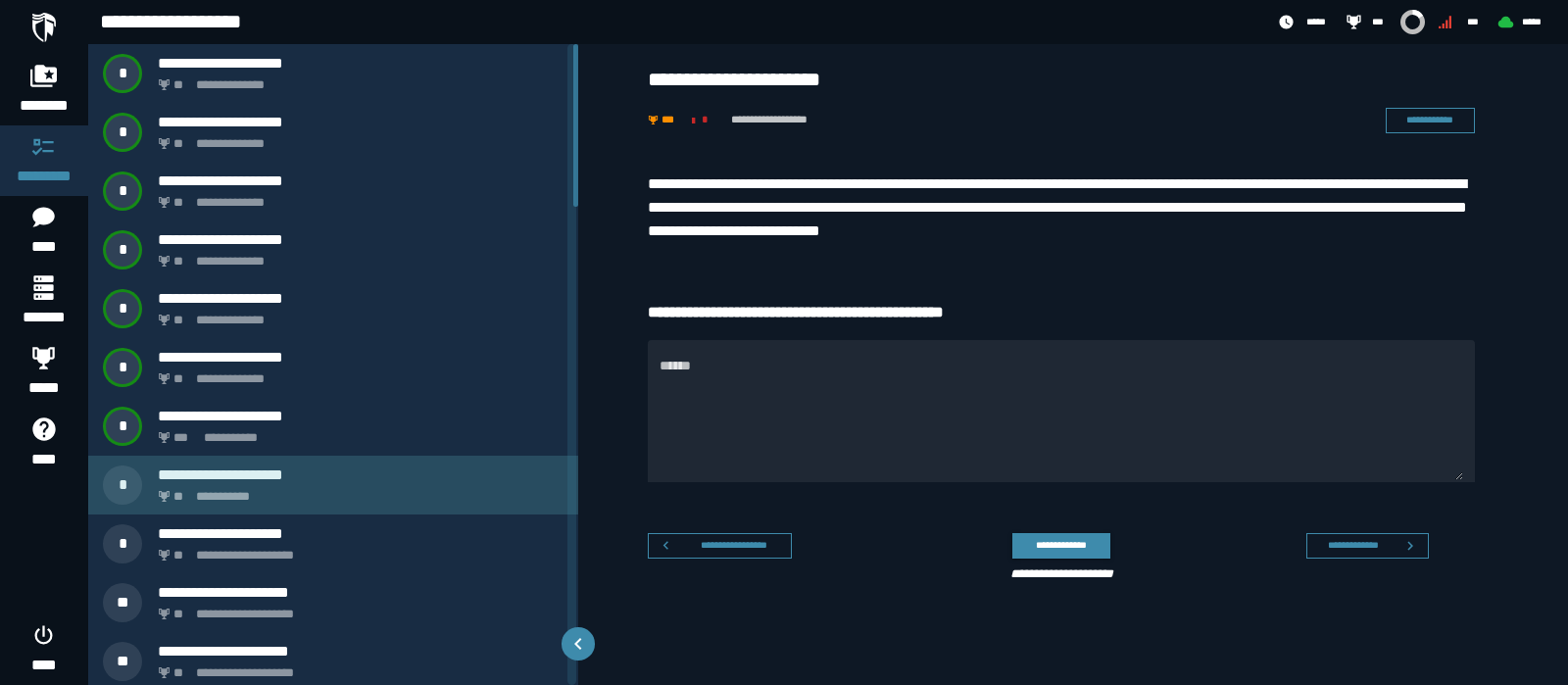 click on "**********" at bounding box center (357, 491) 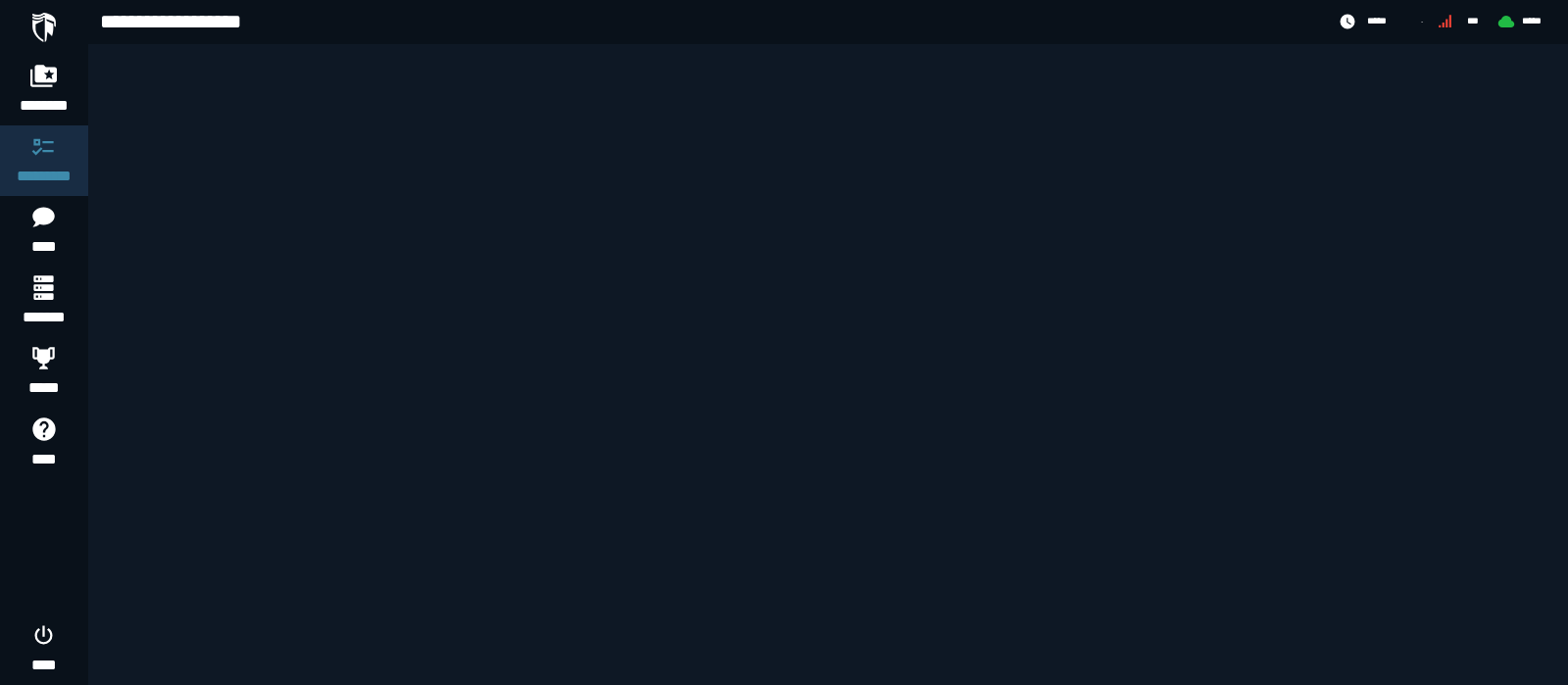 scroll, scrollTop: 0, scrollLeft: 0, axis: both 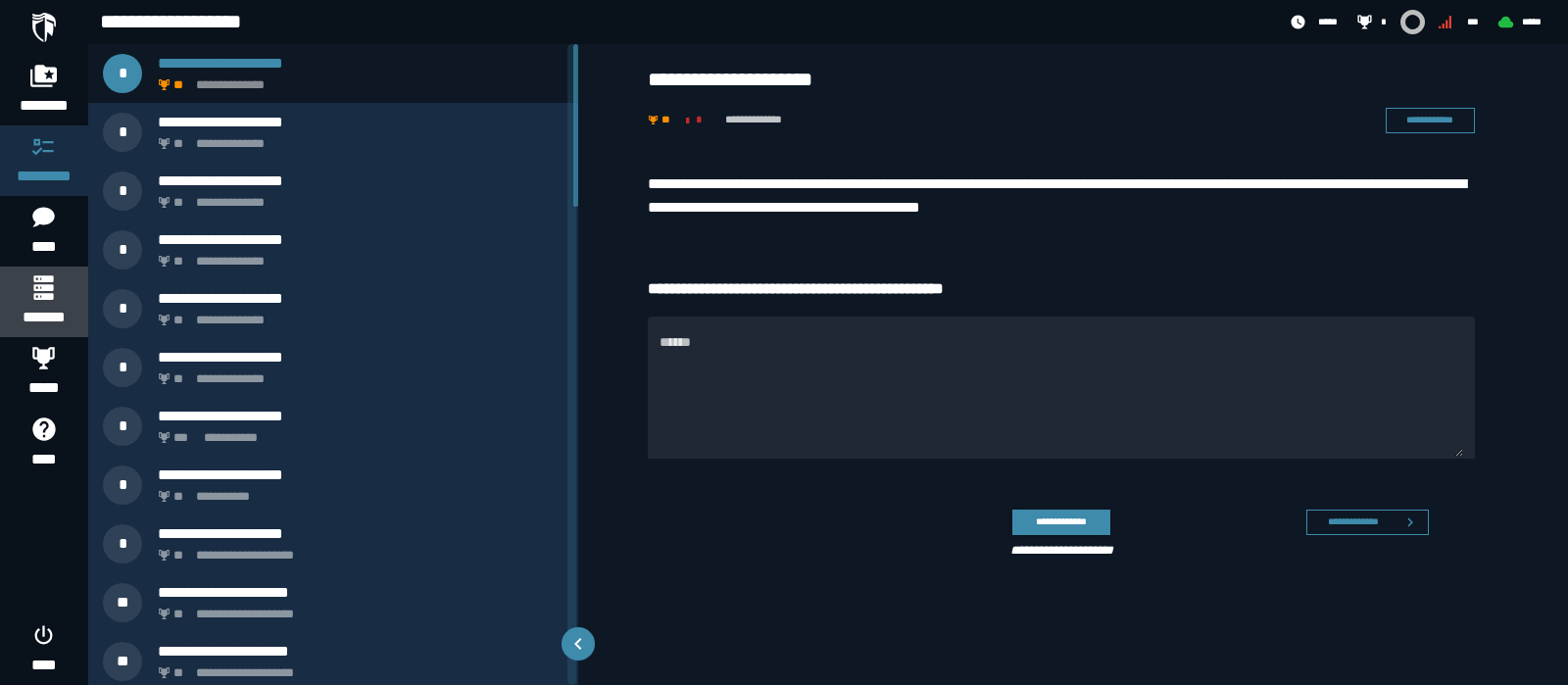 click 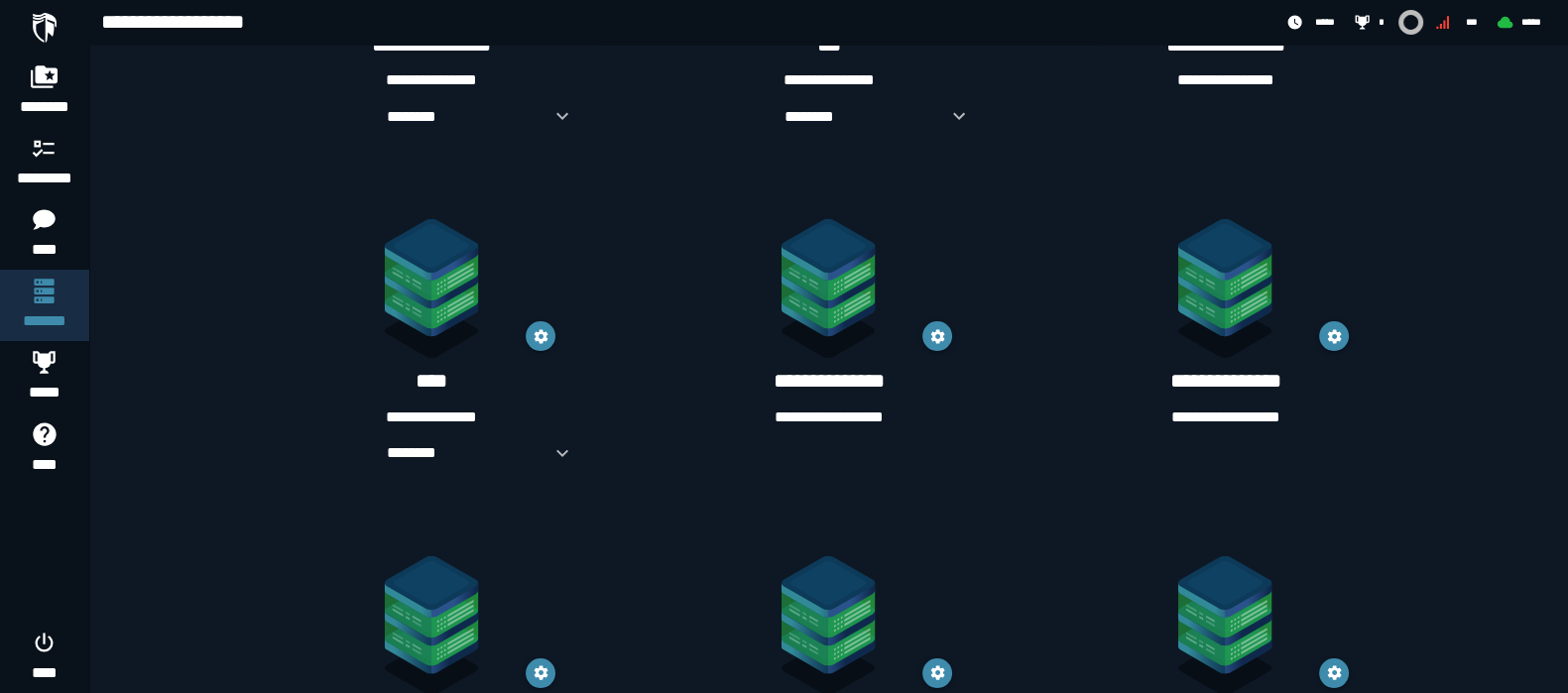 scroll, scrollTop: 123, scrollLeft: 0, axis: vertical 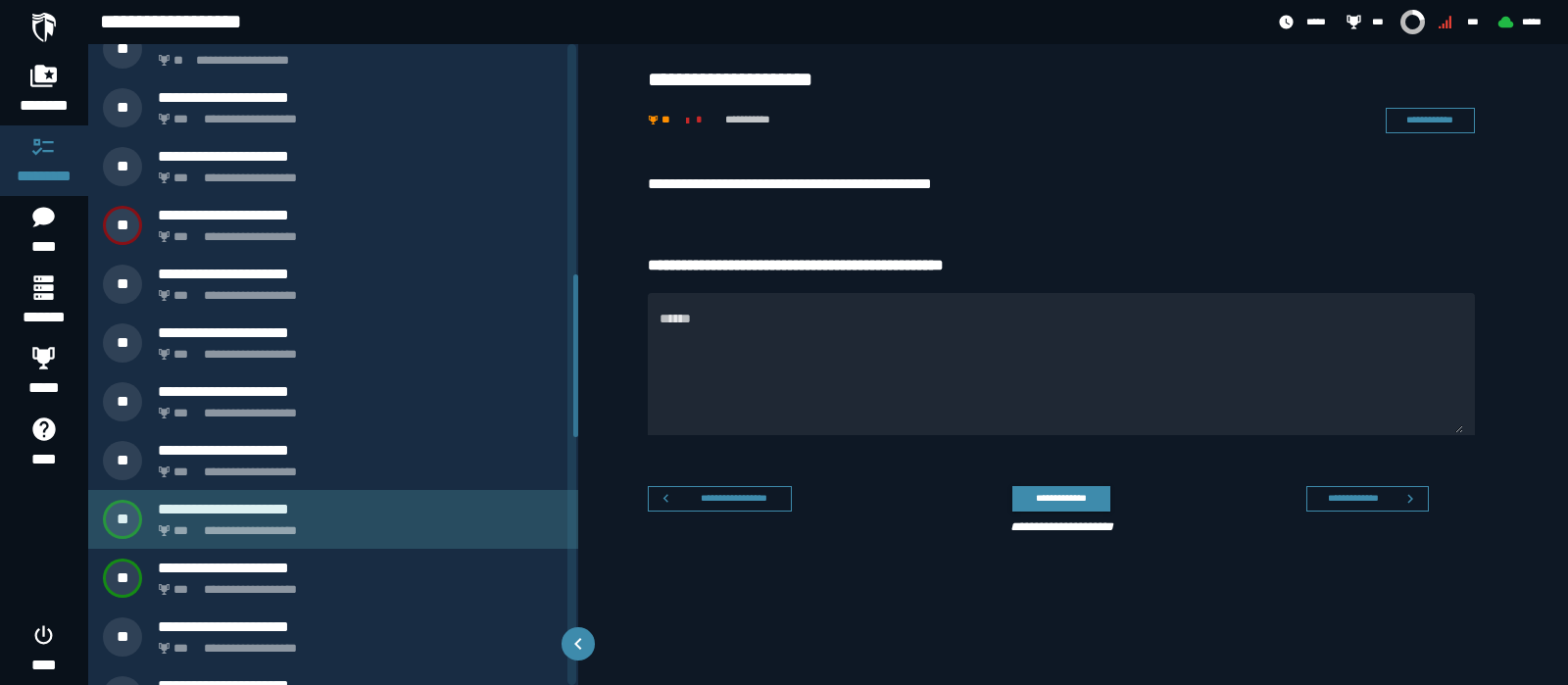 click on "**********" at bounding box center (357, 525) 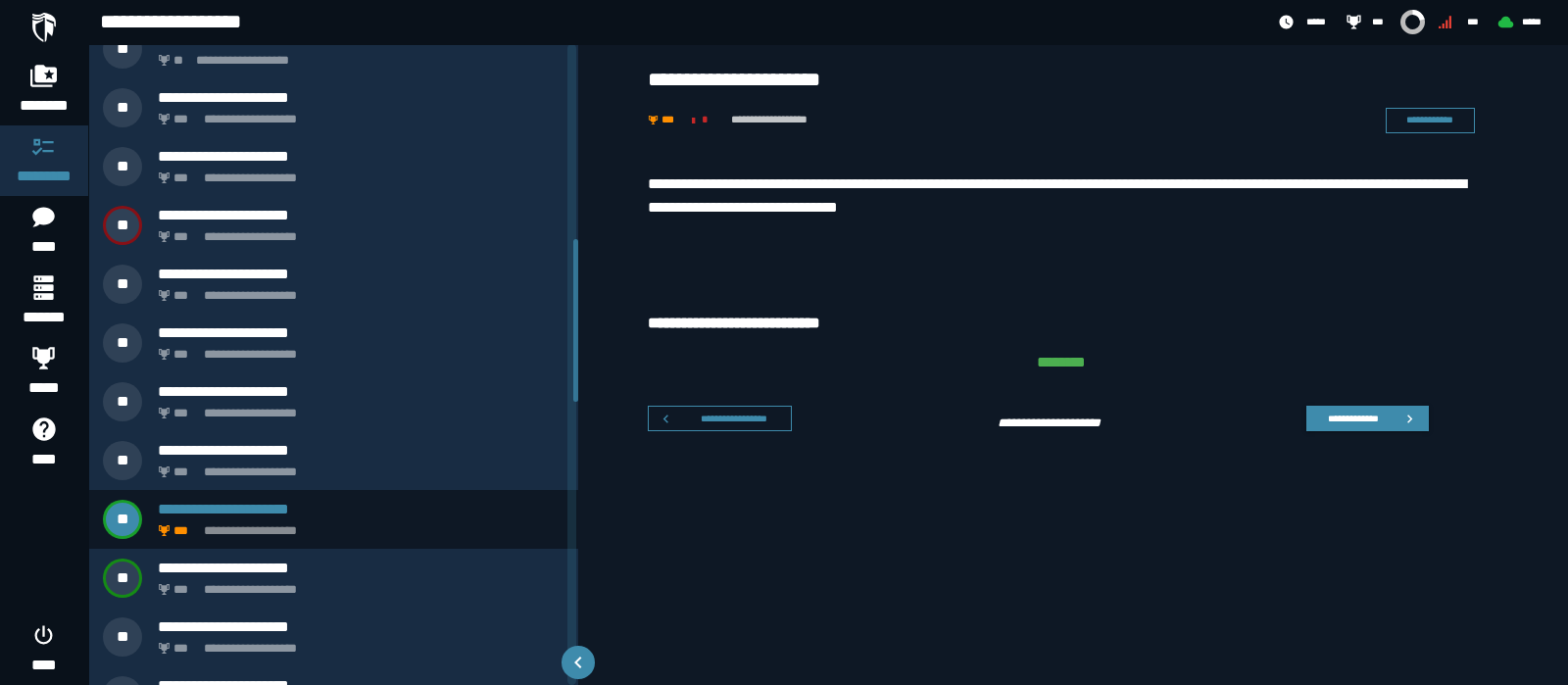 scroll, scrollTop: 769, scrollLeft: 0, axis: vertical 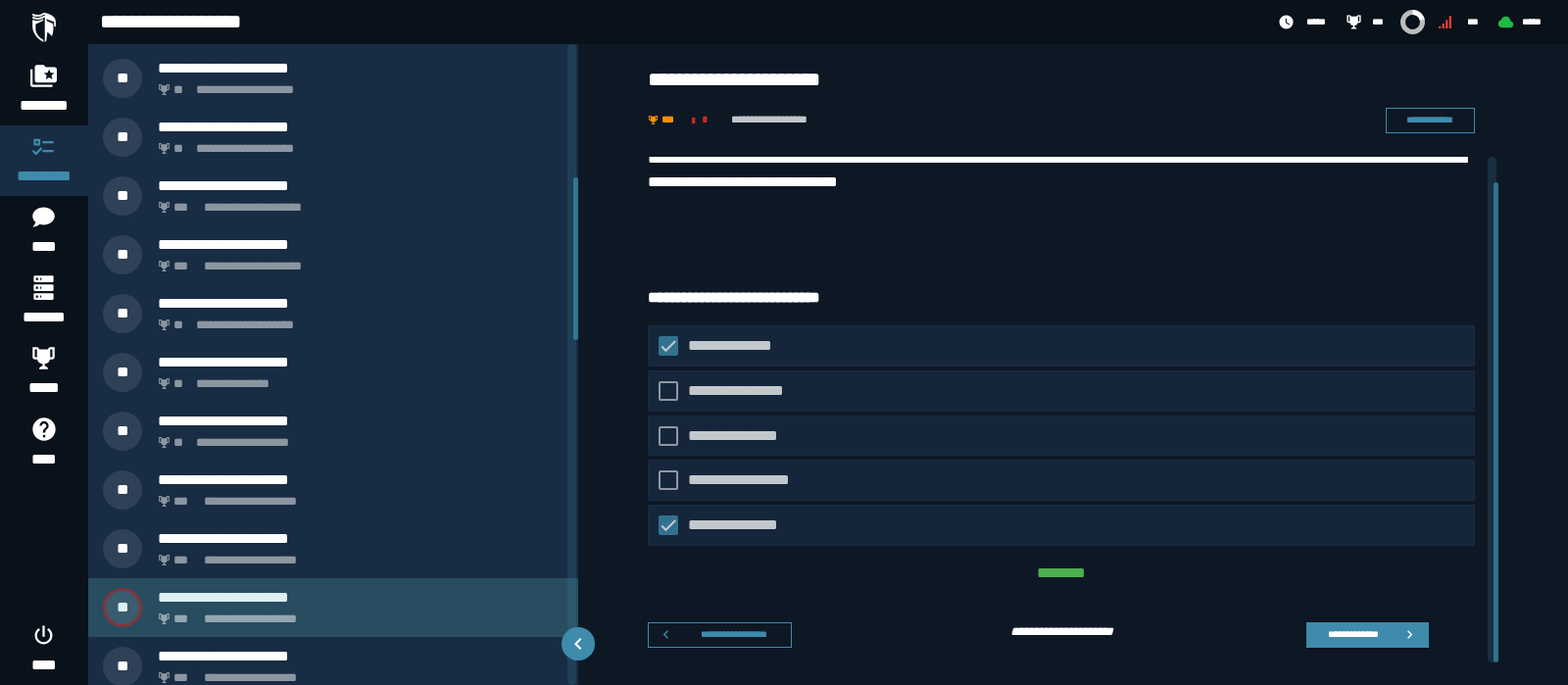 click on "**********" at bounding box center [357, 613] 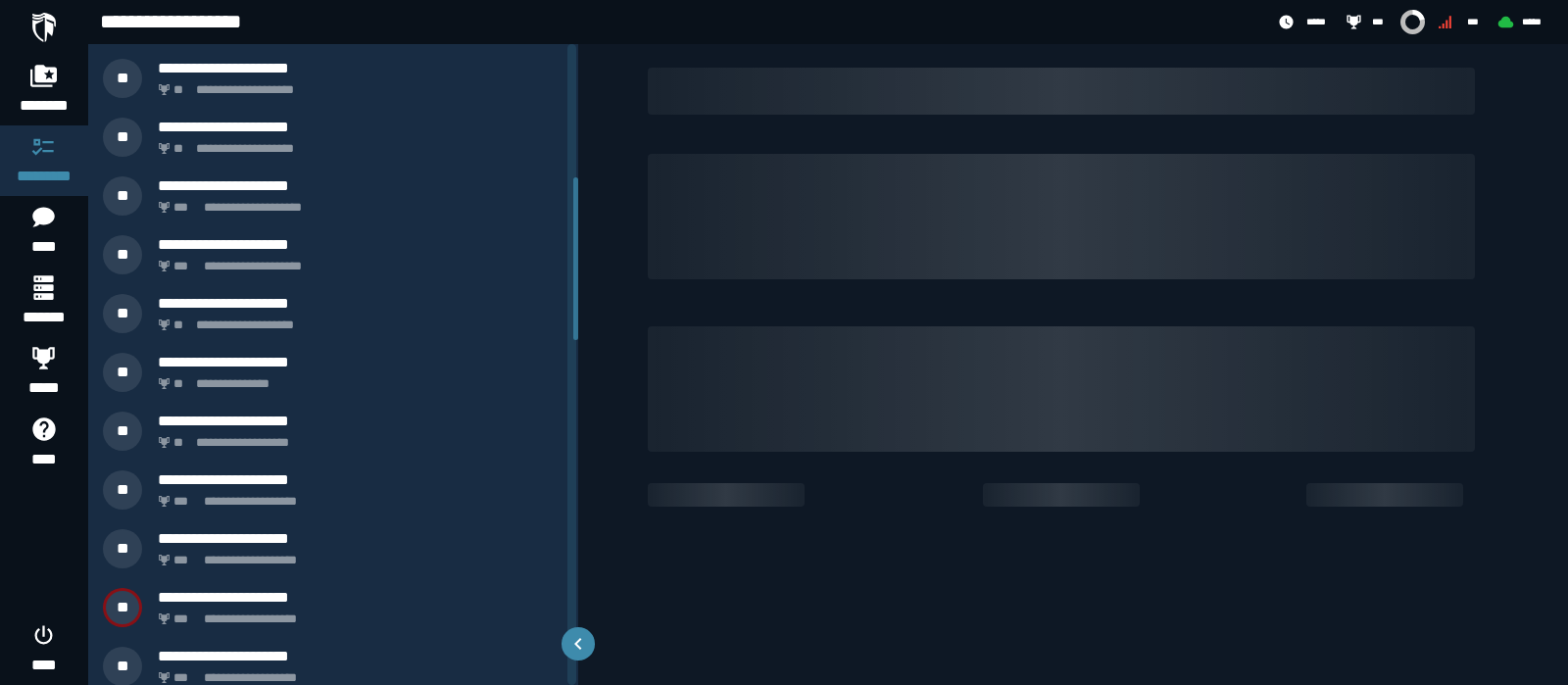 scroll, scrollTop: 0, scrollLeft: 0, axis: both 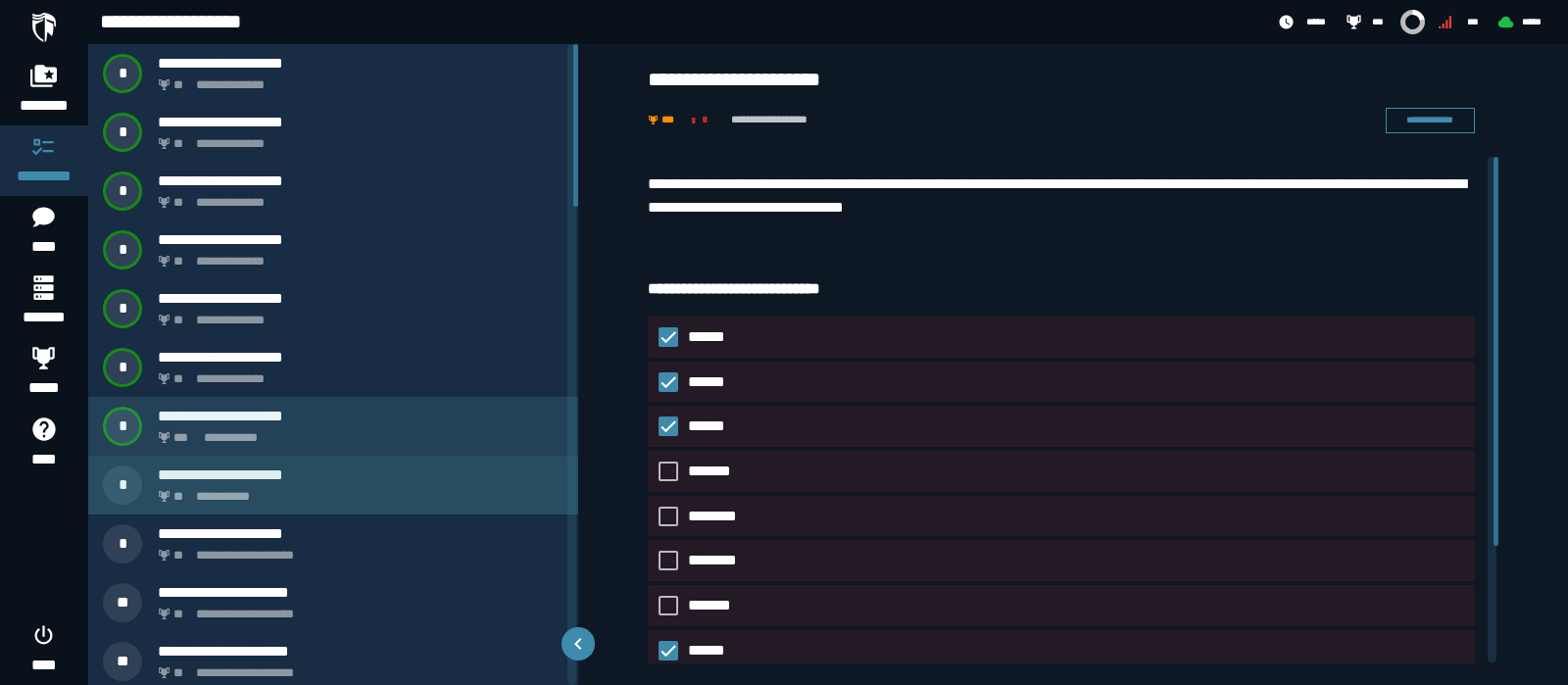 drag, startPoint x: 331, startPoint y: 477, endPoint x: 434, endPoint y: 450, distance: 106.48005 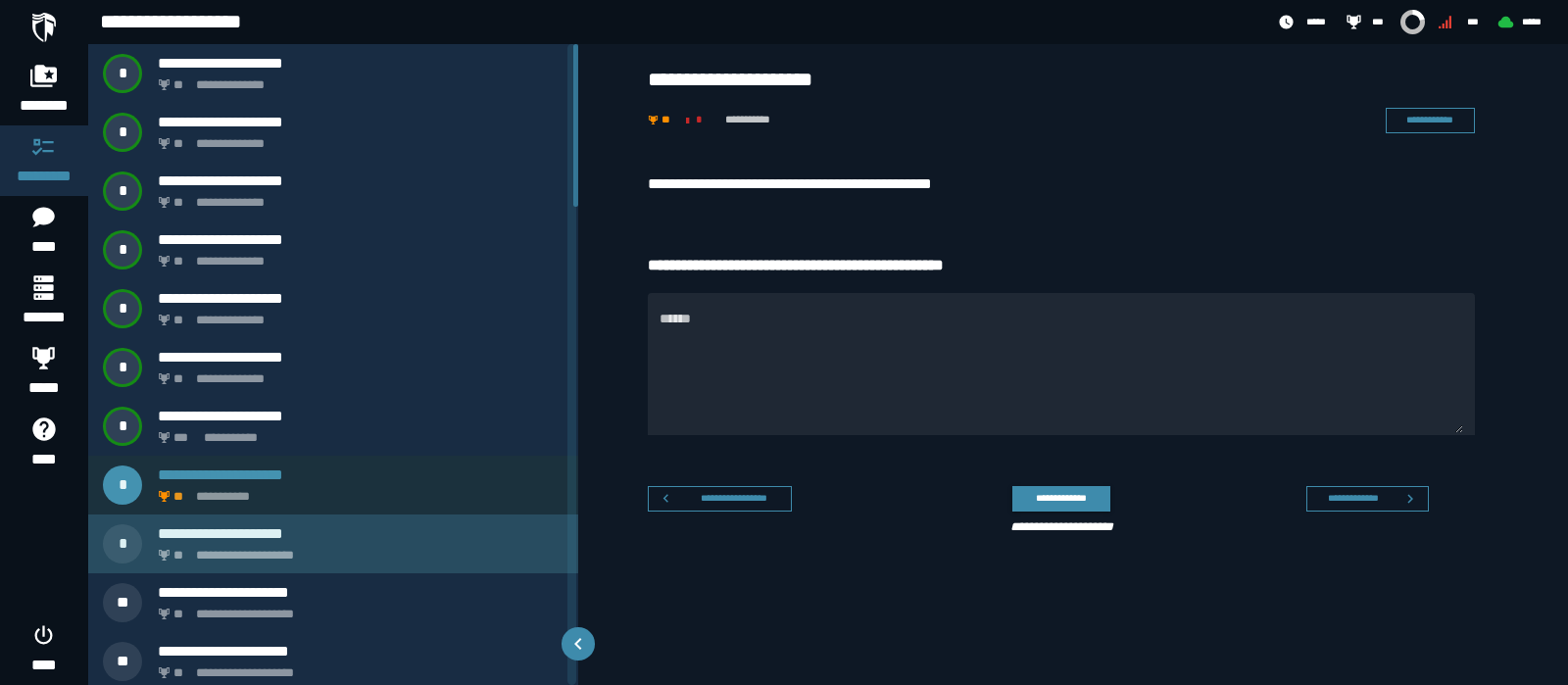click on "**********" 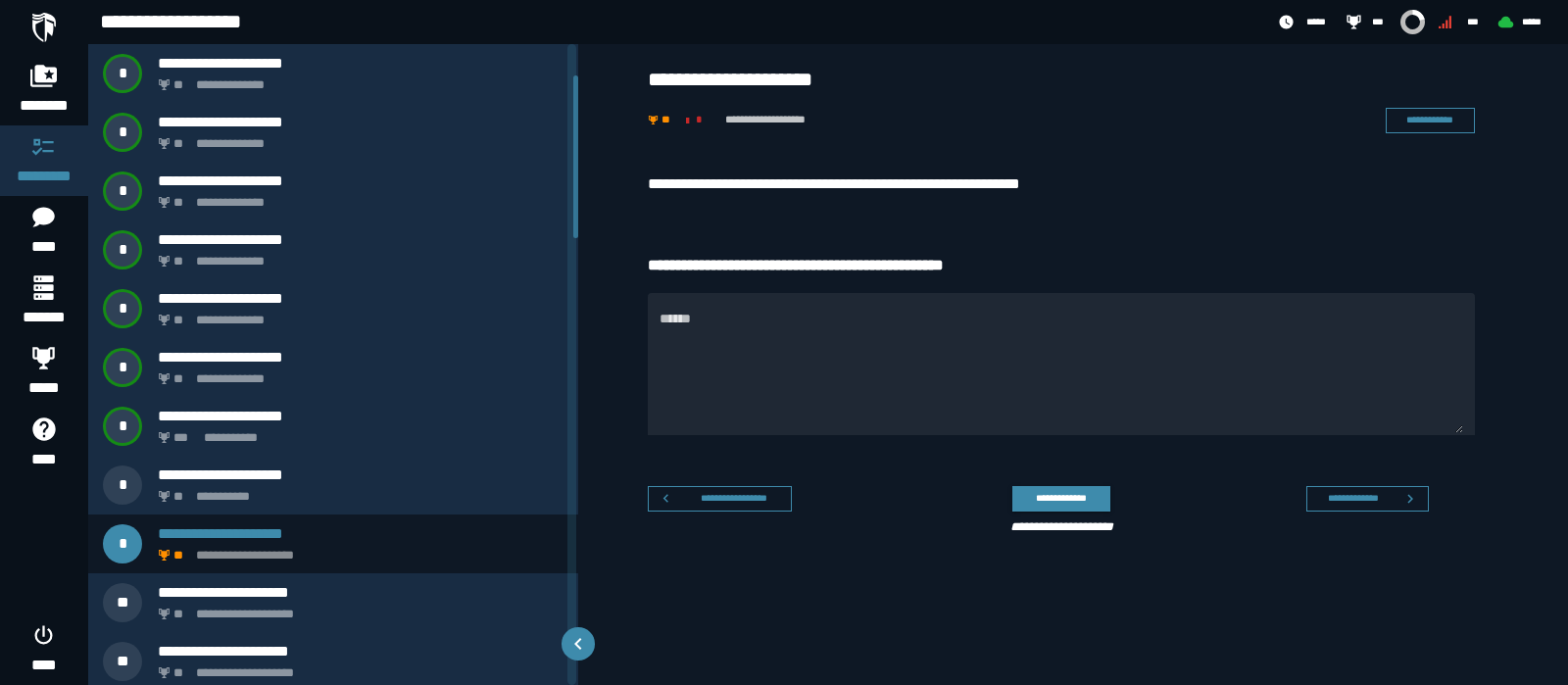 scroll, scrollTop: 244, scrollLeft: 0, axis: vertical 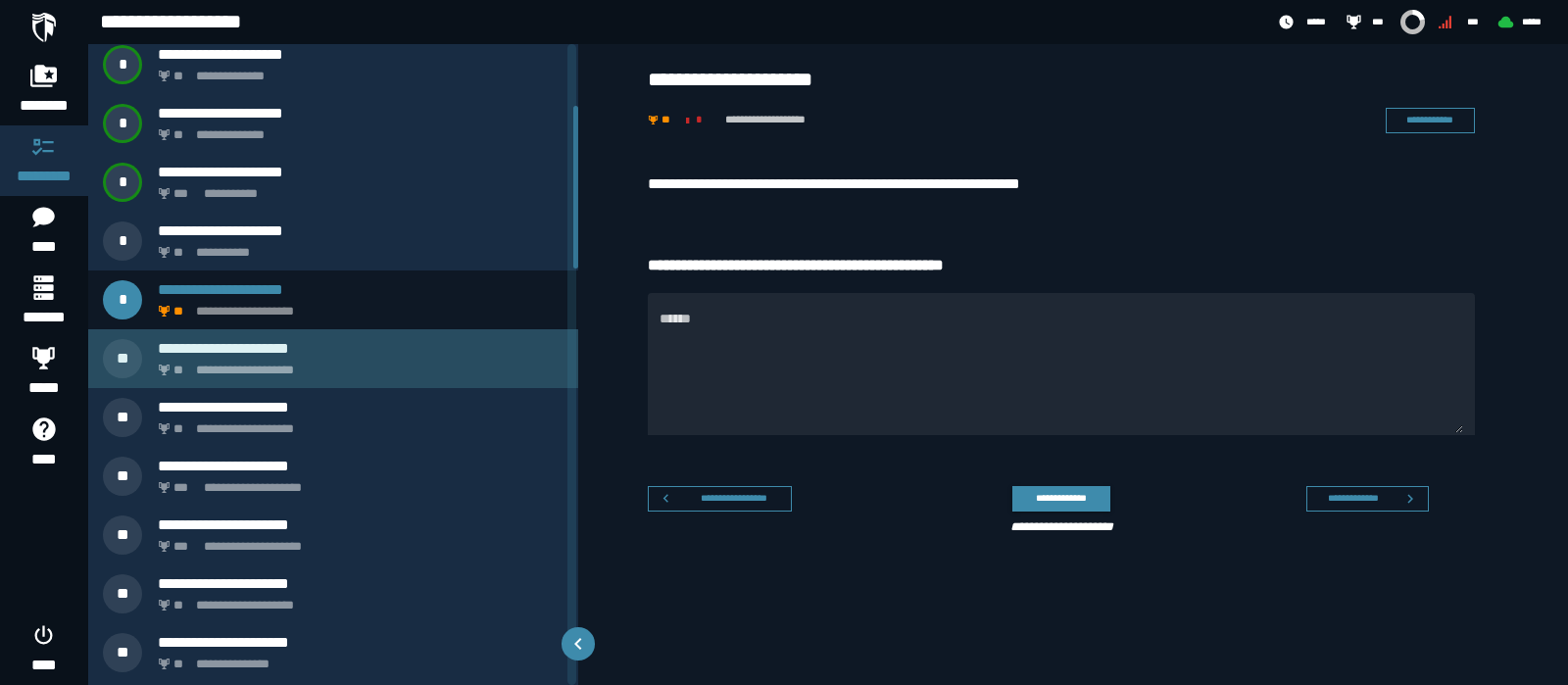 click on "**********" 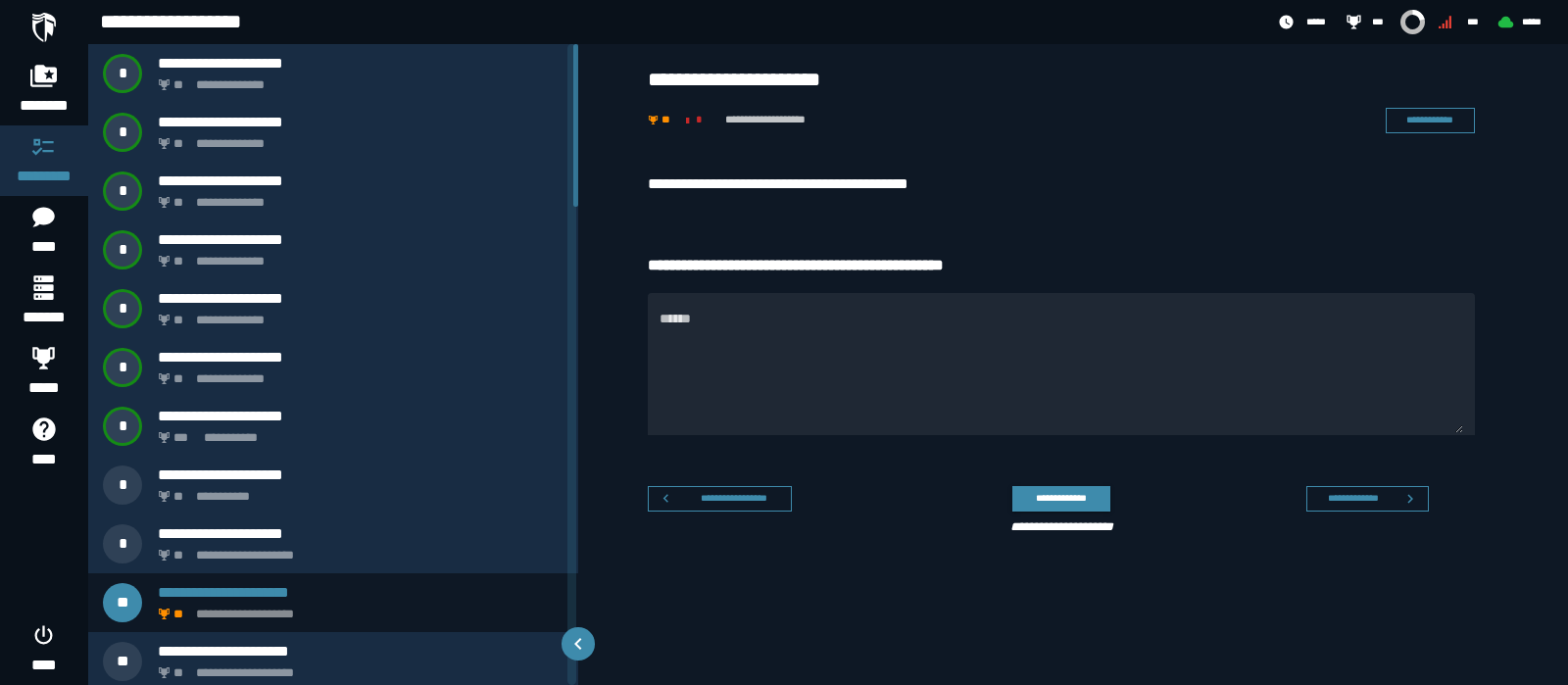 scroll, scrollTop: 244, scrollLeft: 0, axis: vertical 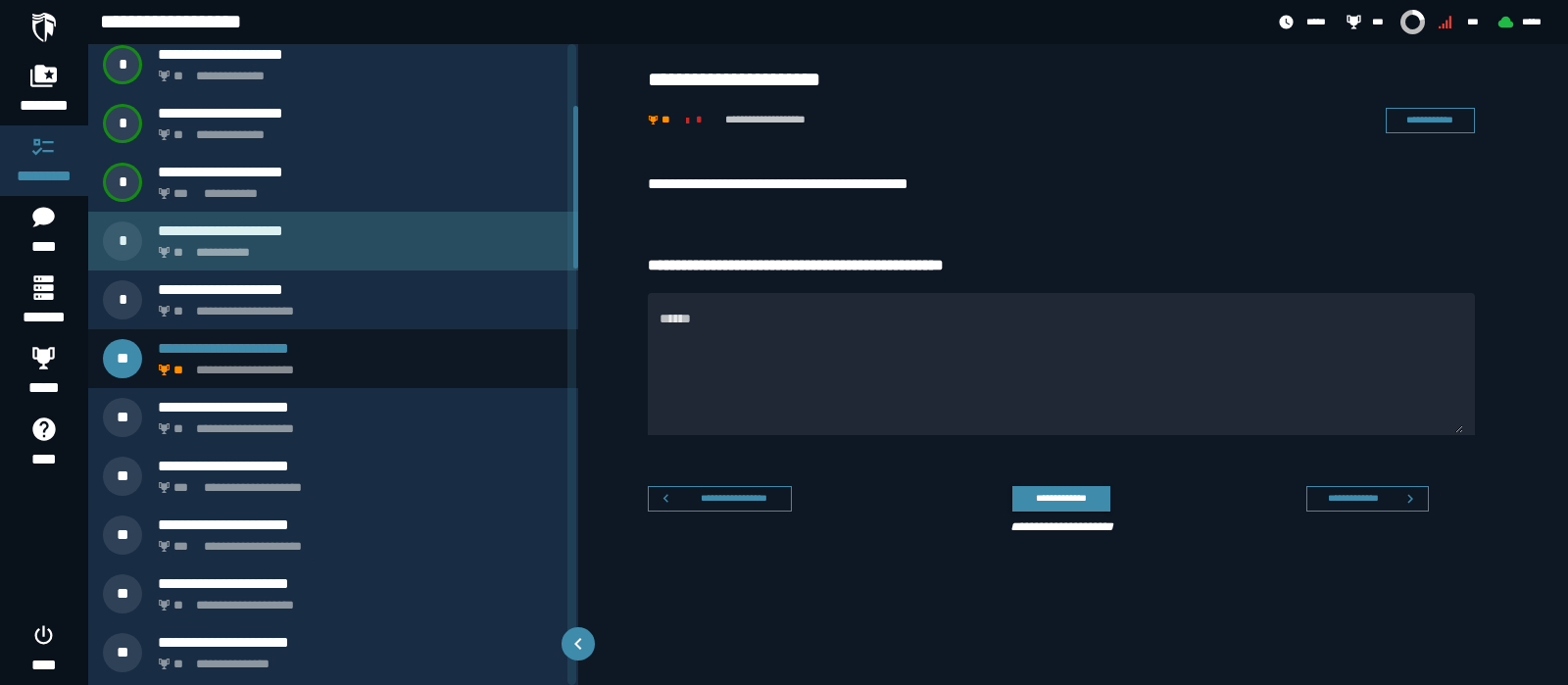 click on "**********" at bounding box center [361, 230] 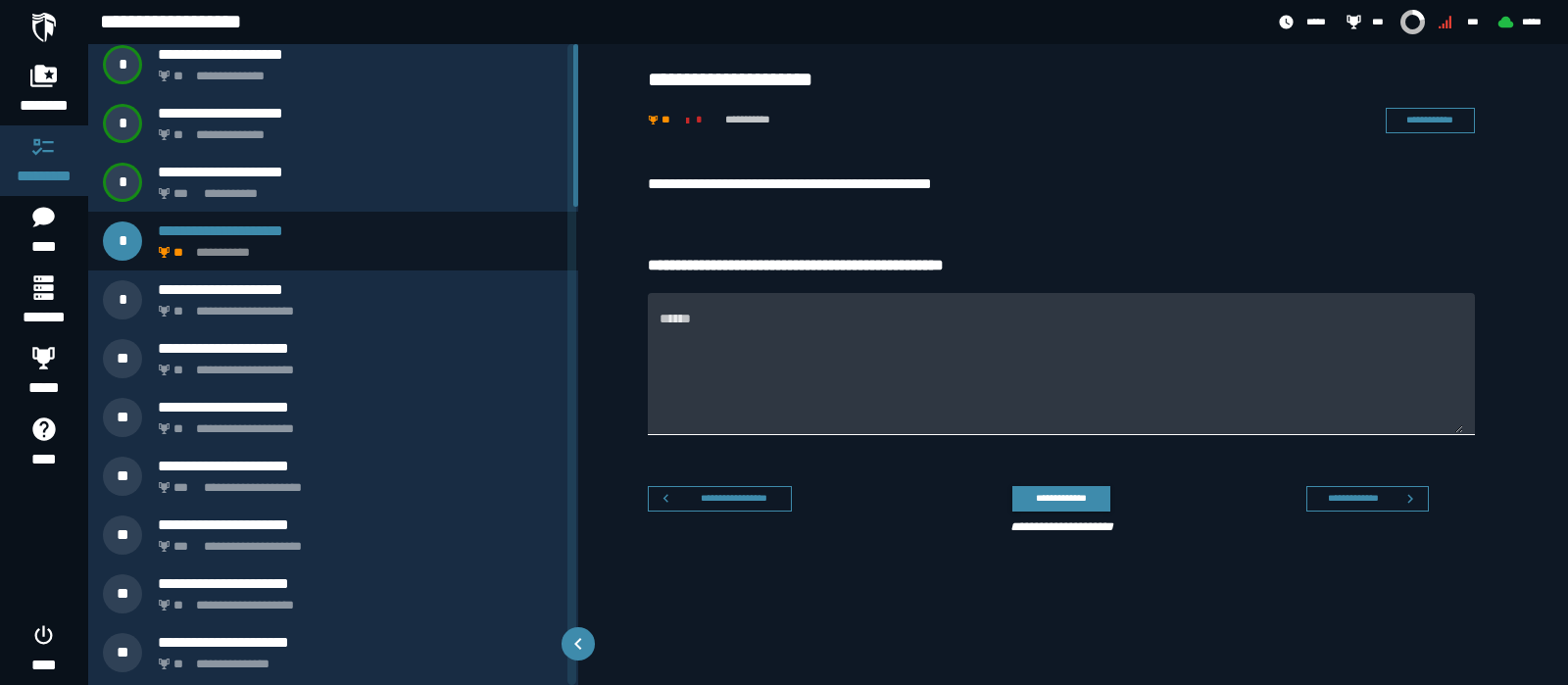 scroll, scrollTop: 0, scrollLeft: 0, axis: both 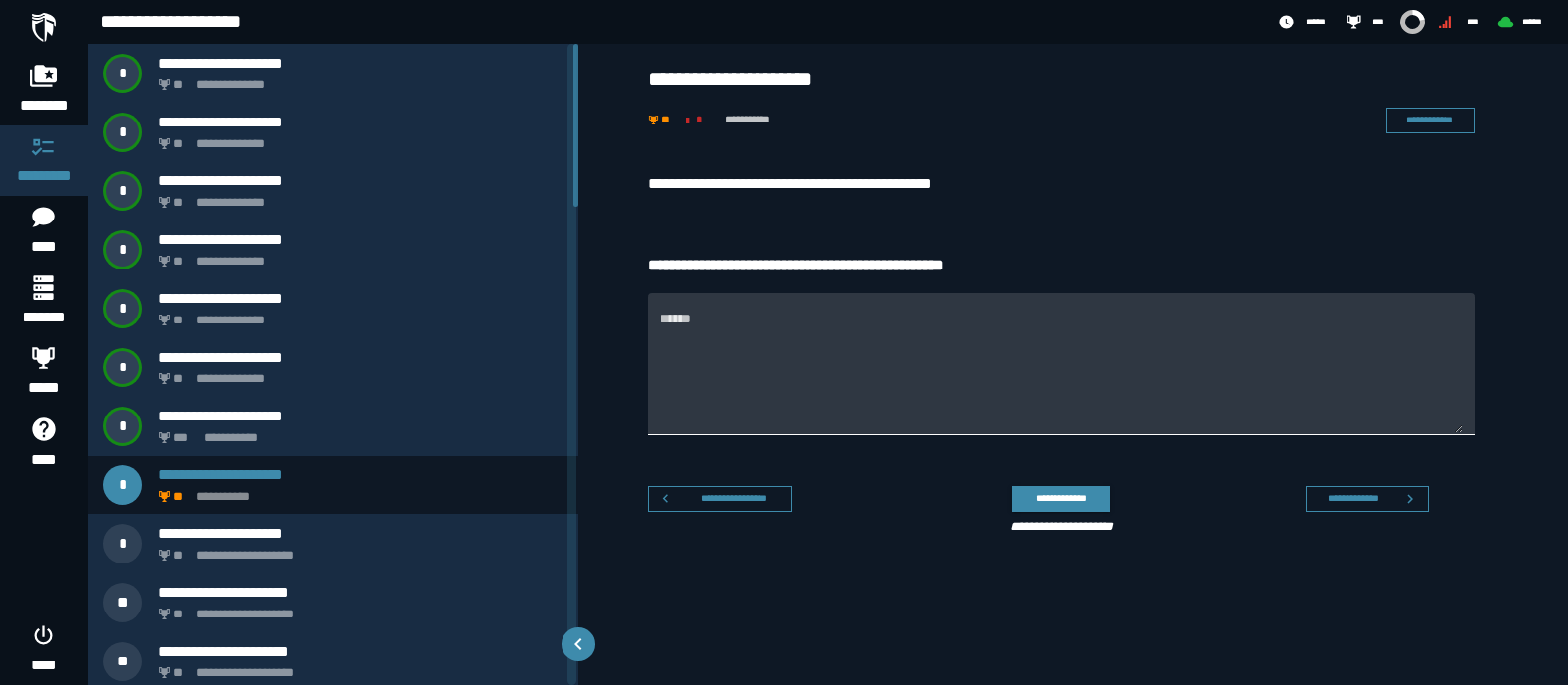 click on "******" at bounding box center [1061, 375] 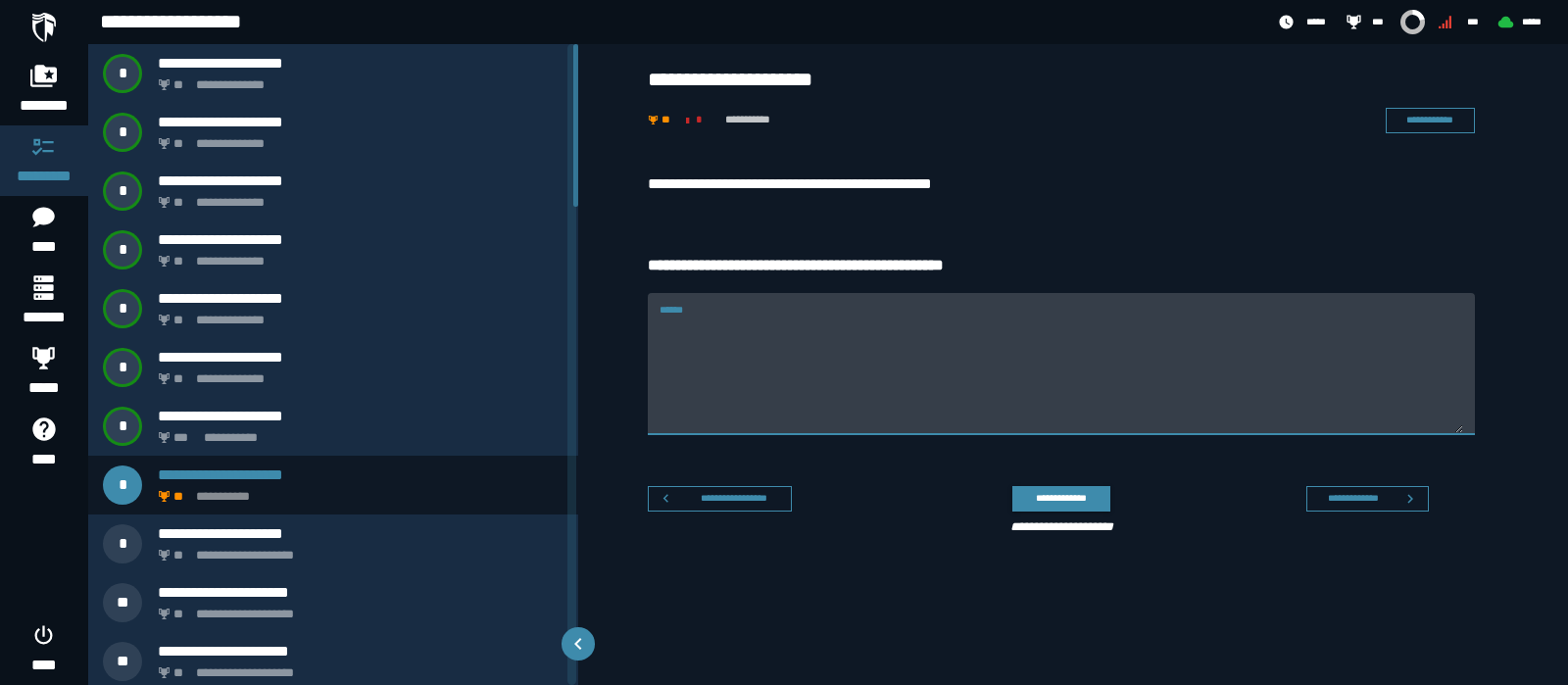 paste on "**********" 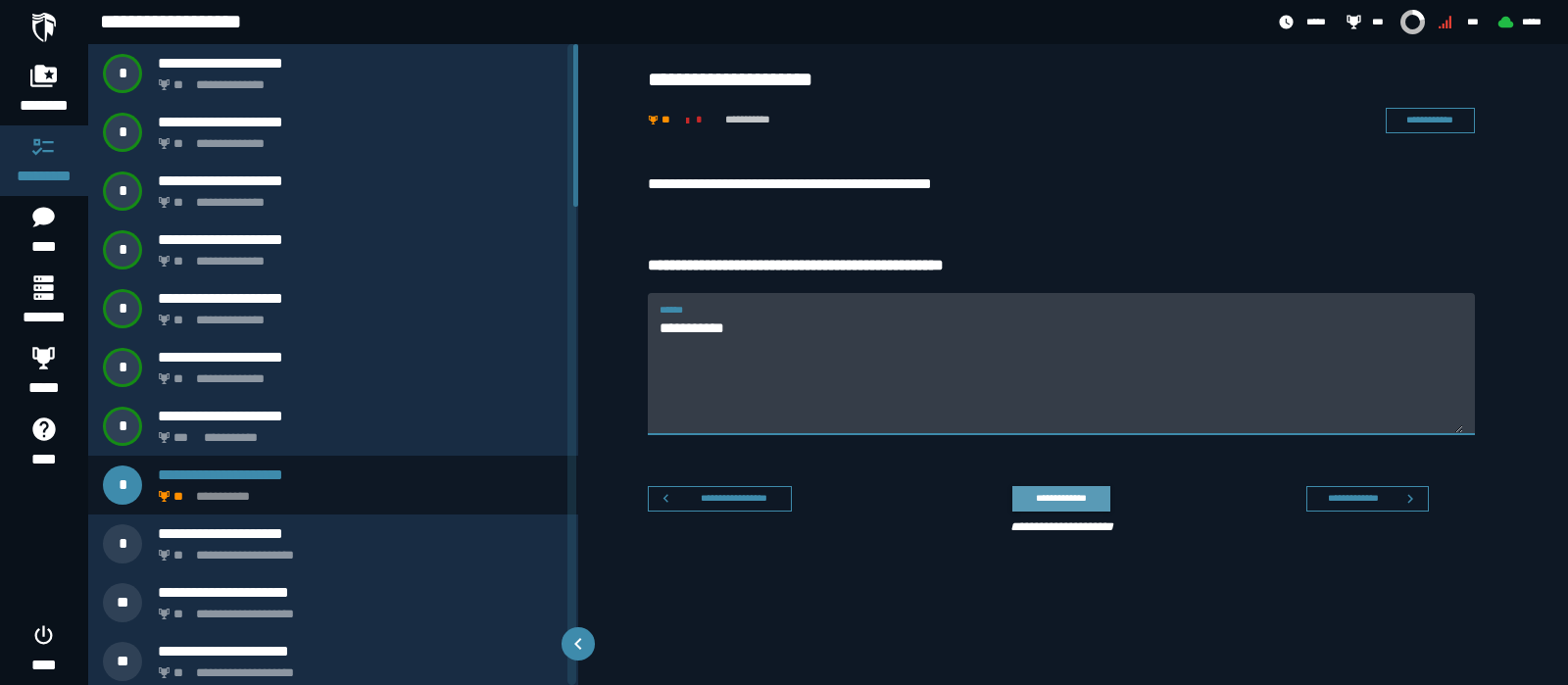 type on "**********" 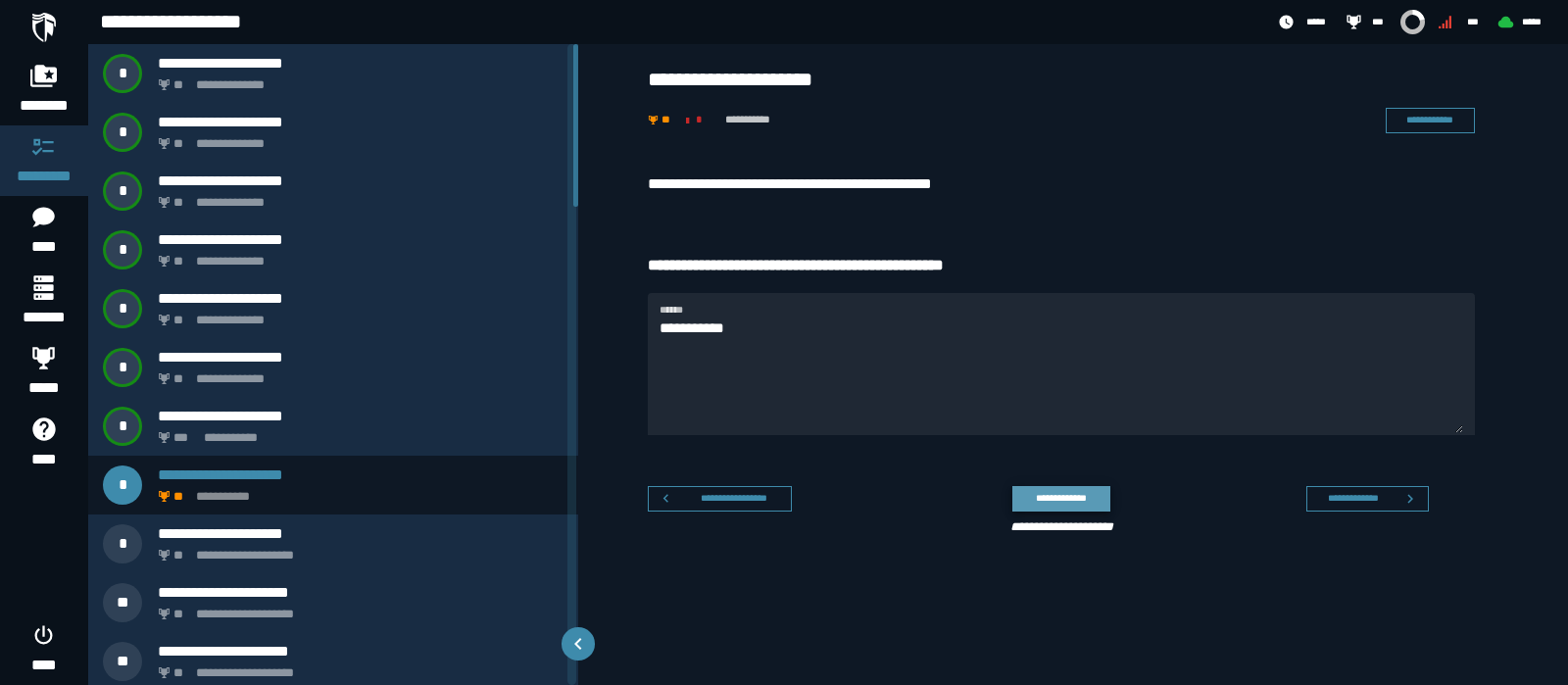 click on "**********" at bounding box center (1060, 498) 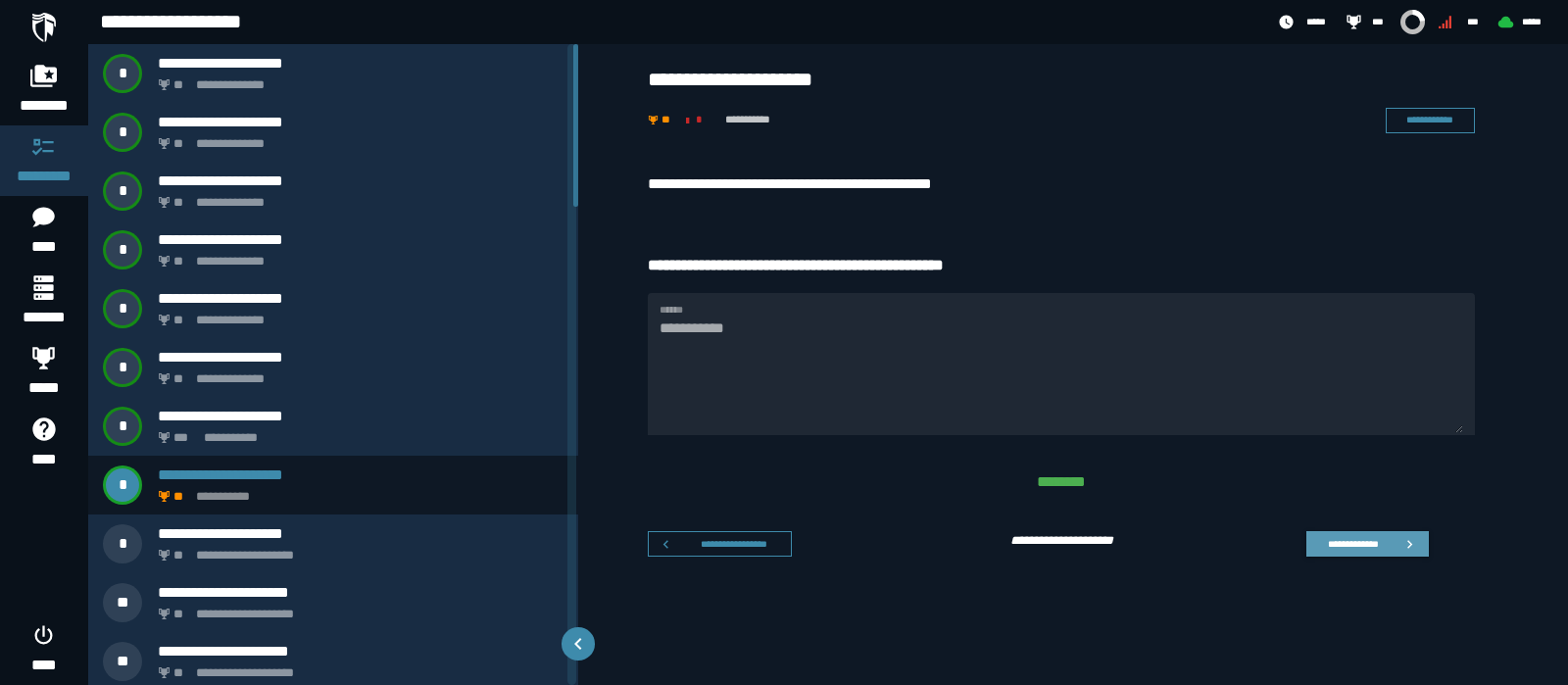 click on "**********" at bounding box center [1352, 543] 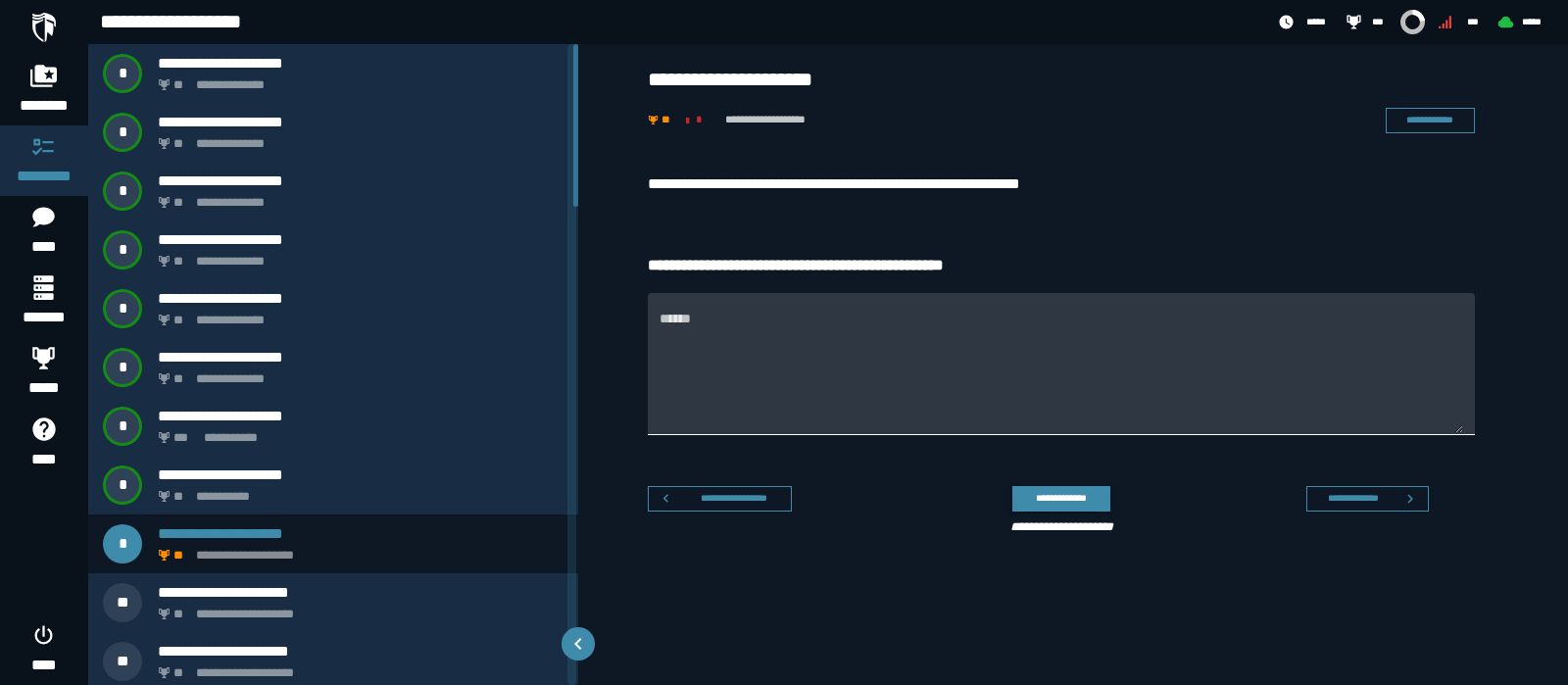click on "******" at bounding box center [1061, 364] 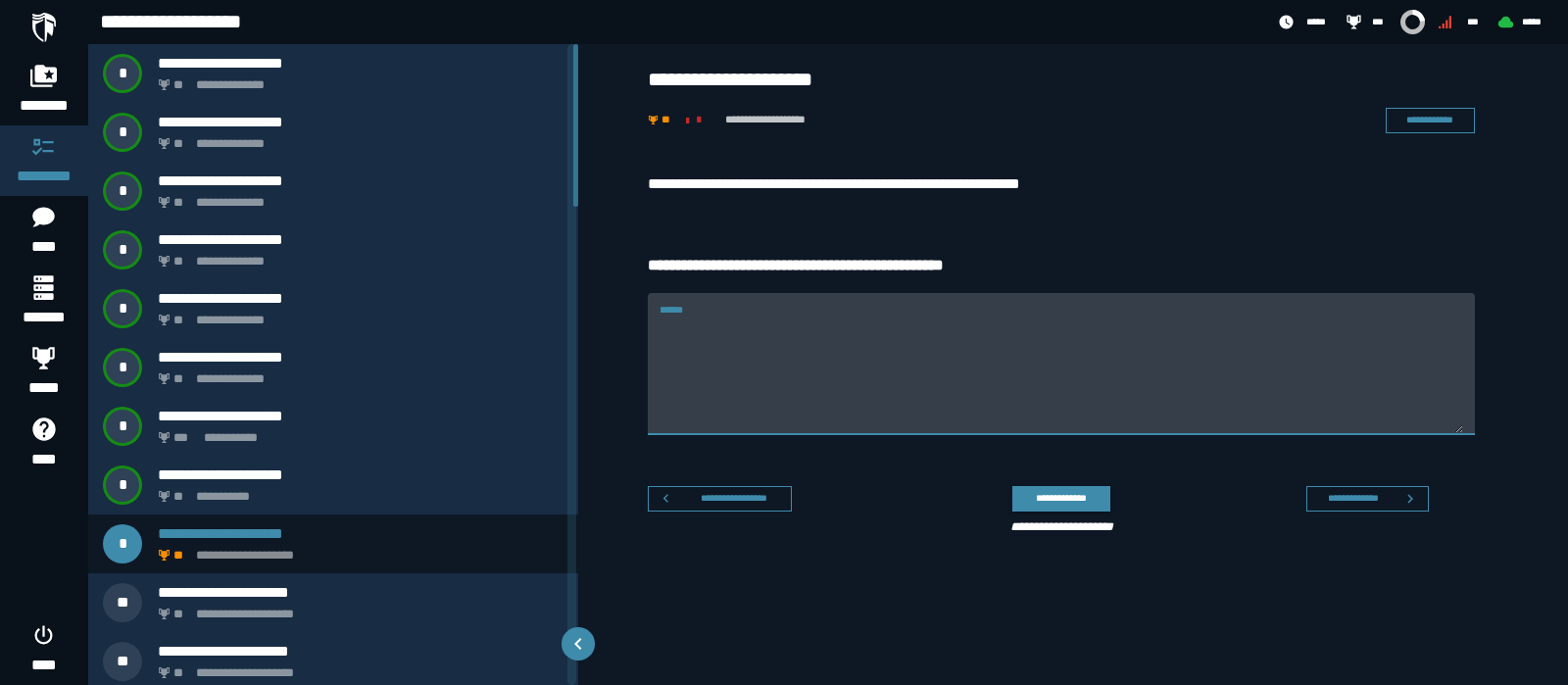 paste on "**********" 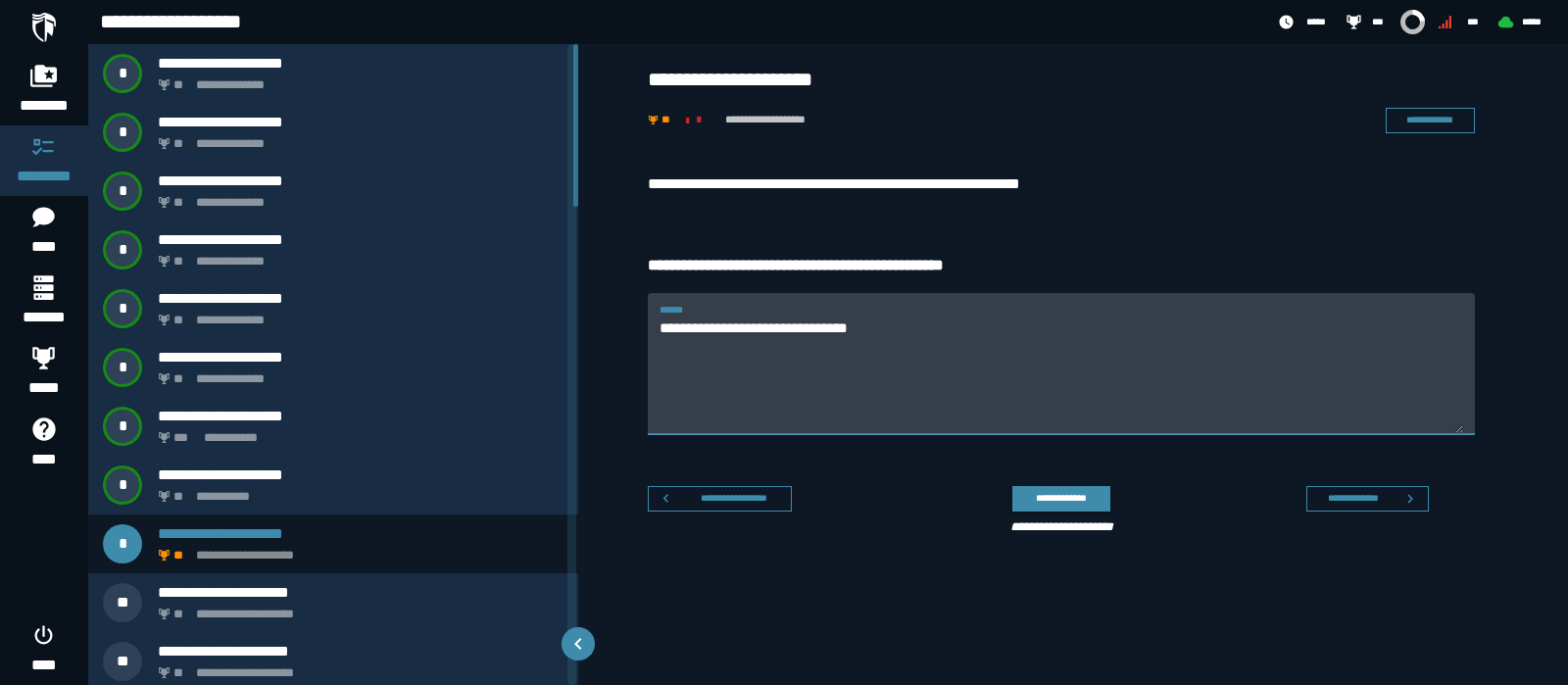 click on "**********" at bounding box center (1061, 375) 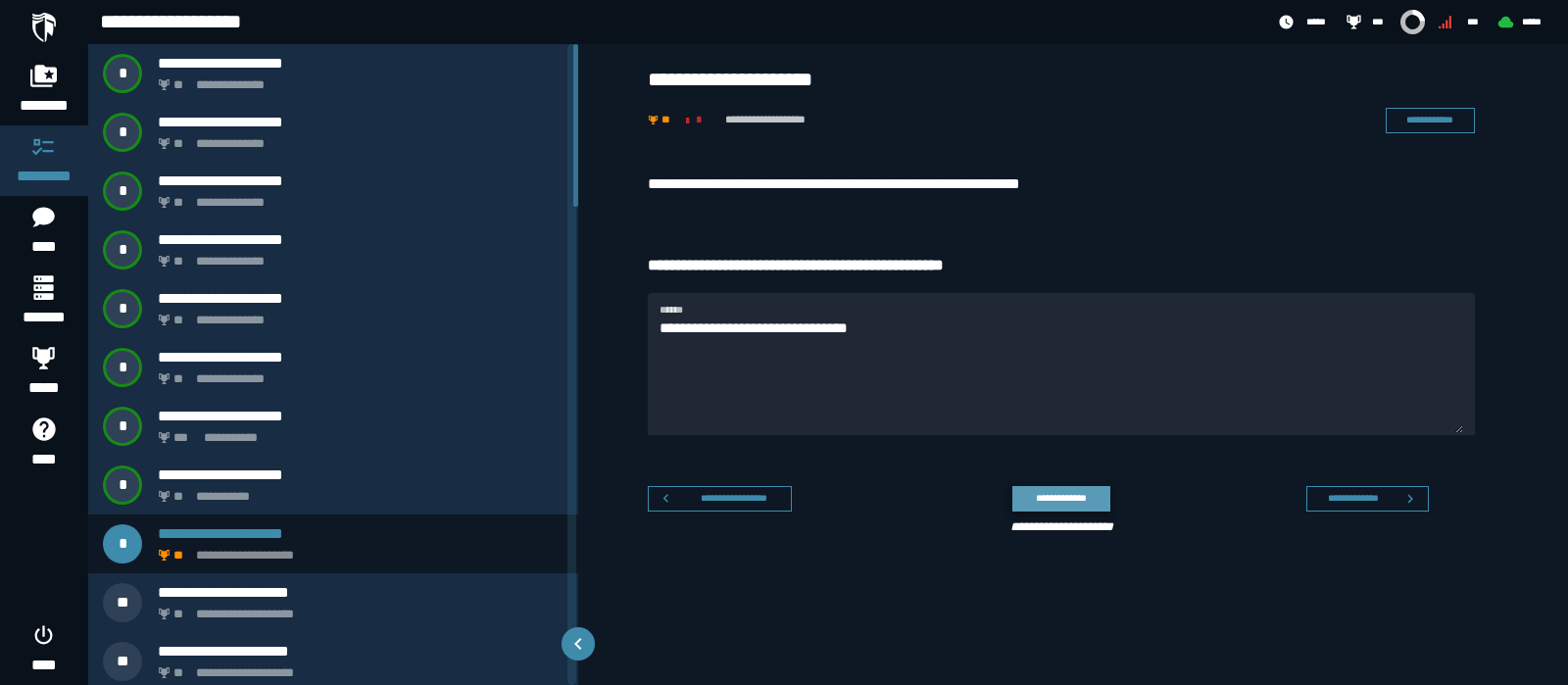 click on "**********" at bounding box center [1060, 498] 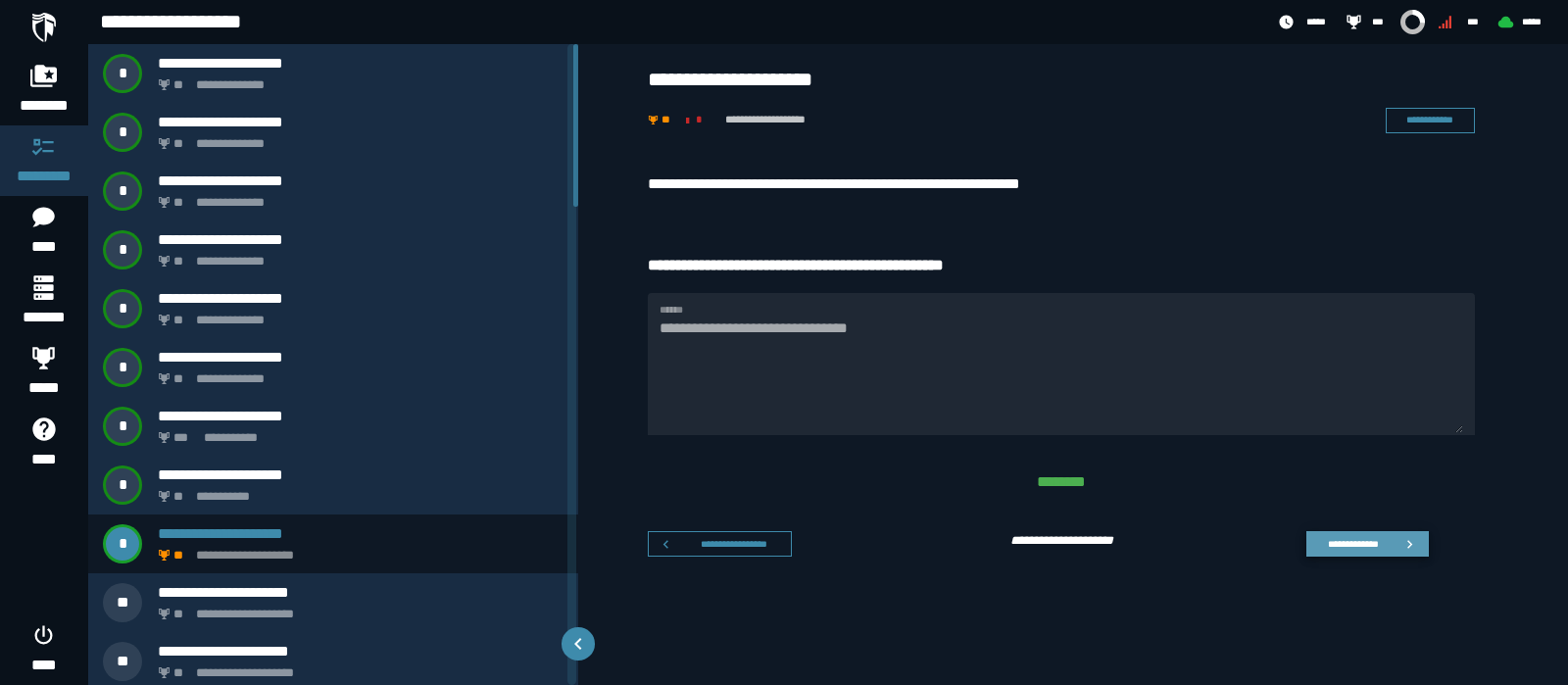 click on "**********" at bounding box center [1367, 544] 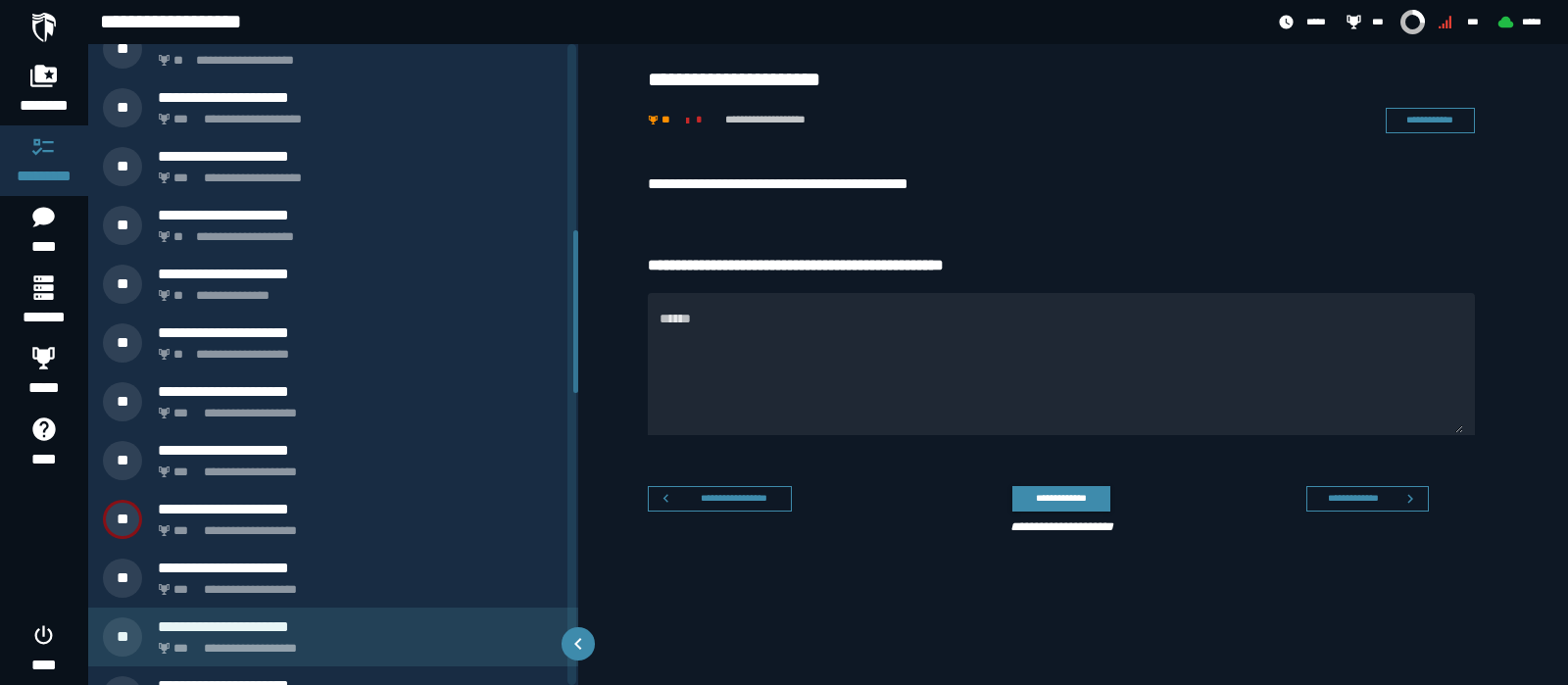 scroll, scrollTop: 735, scrollLeft: 0, axis: vertical 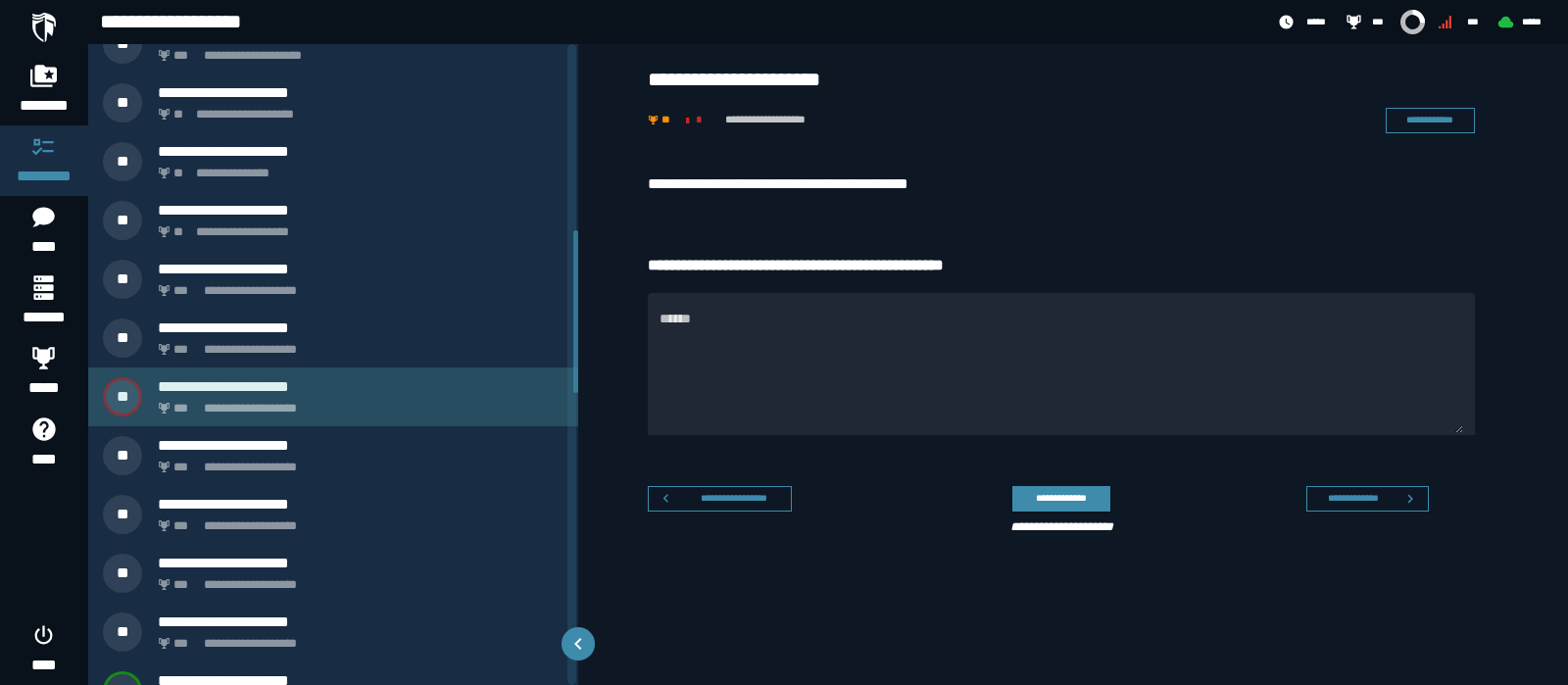 click on "**********" at bounding box center [357, 403] 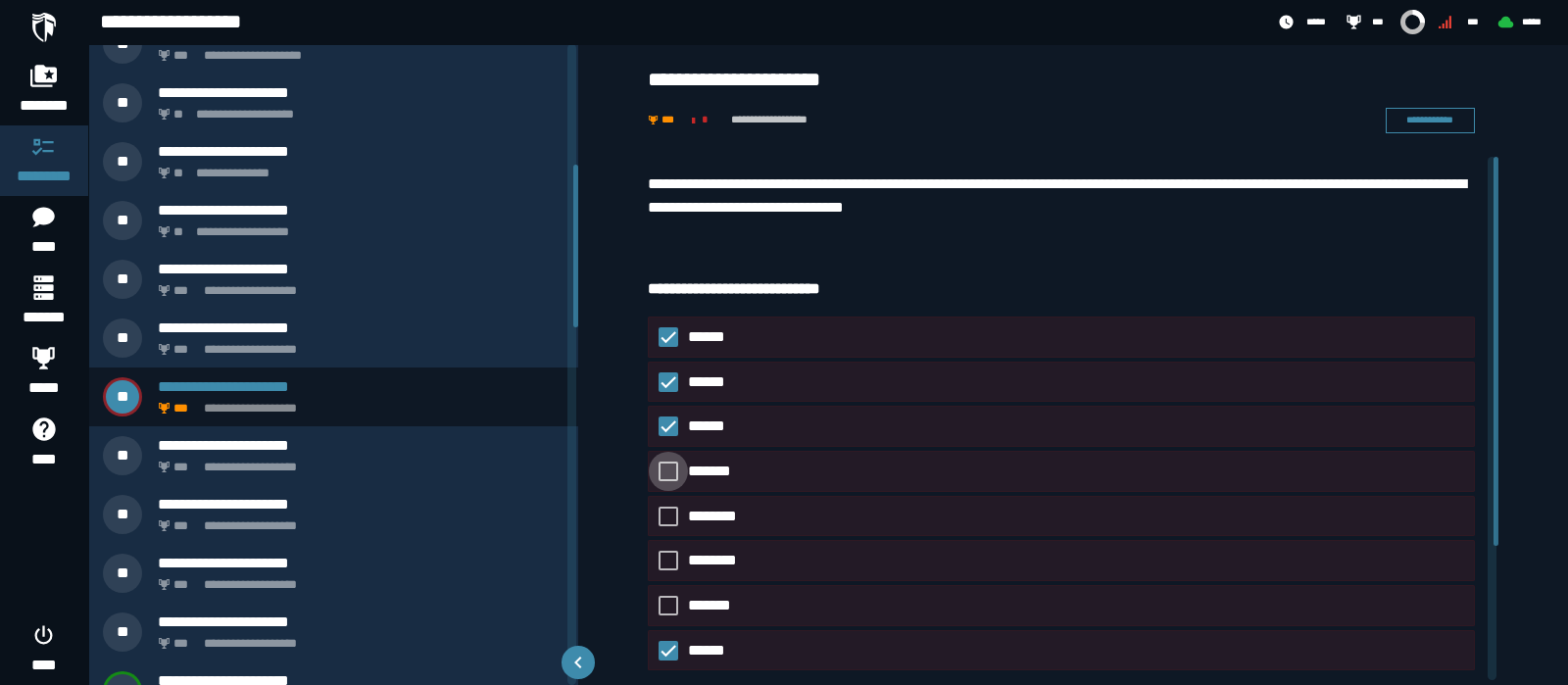 scroll, scrollTop: 475, scrollLeft: 0, axis: vertical 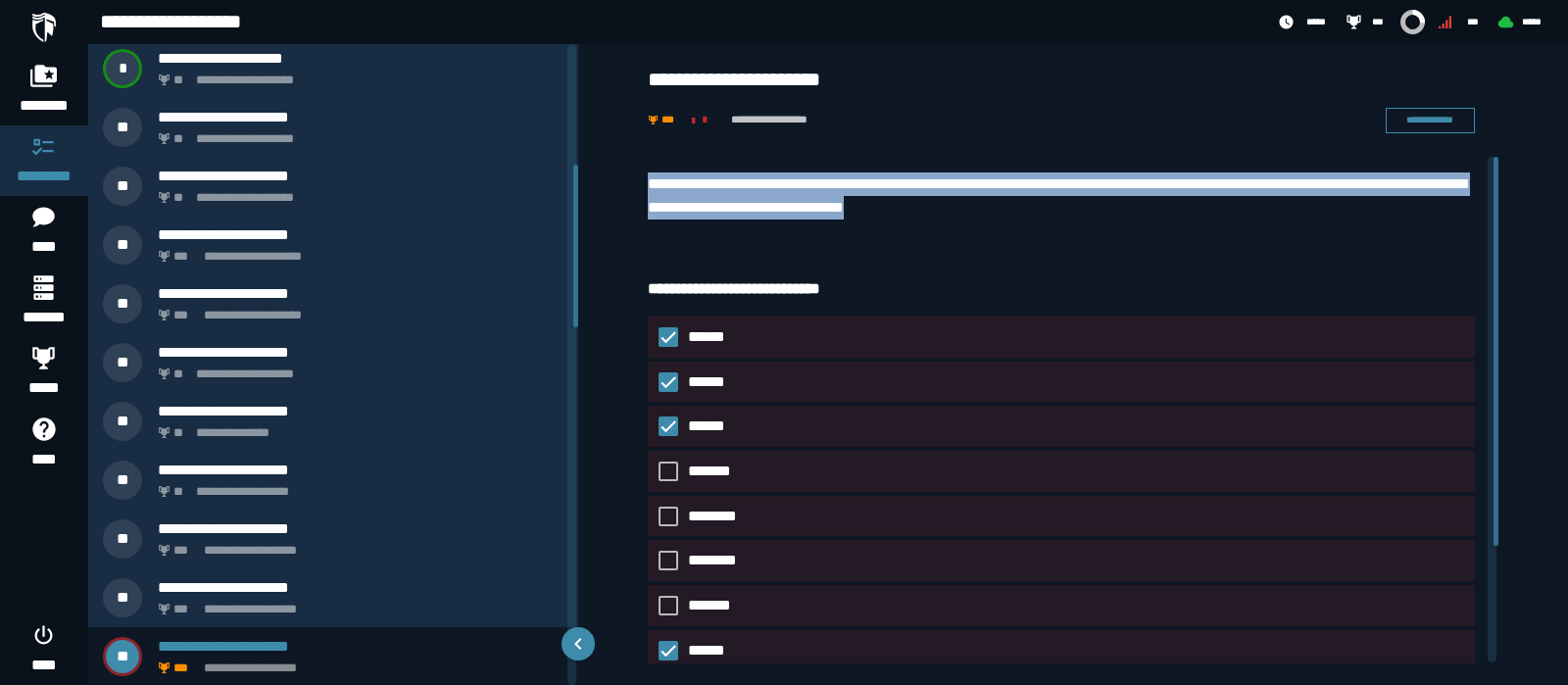 drag, startPoint x: 1017, startPoint y: 203, endPoint x: 674, endPoint y: 178, distance: 343.90987 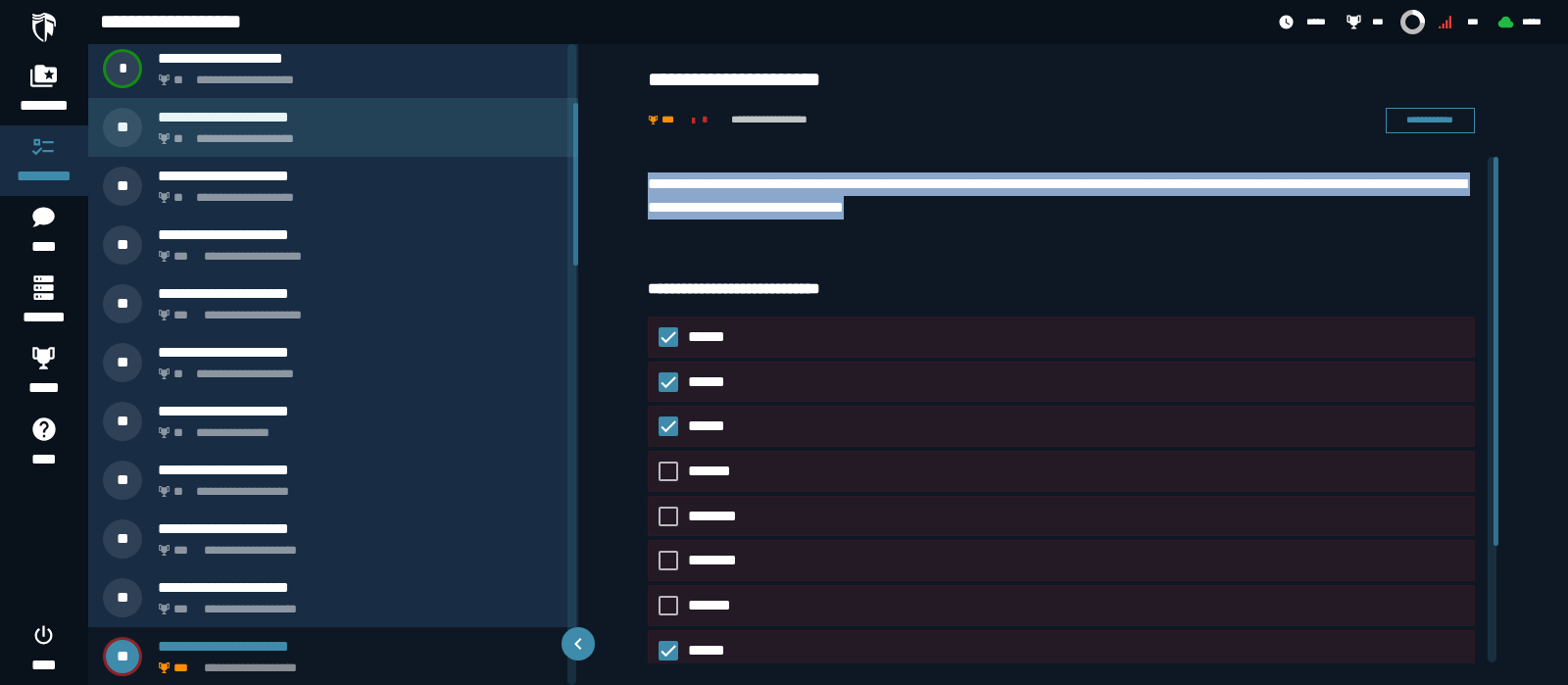scroll, scrollTop: 230, scrollLeft: 0, axis: vertical 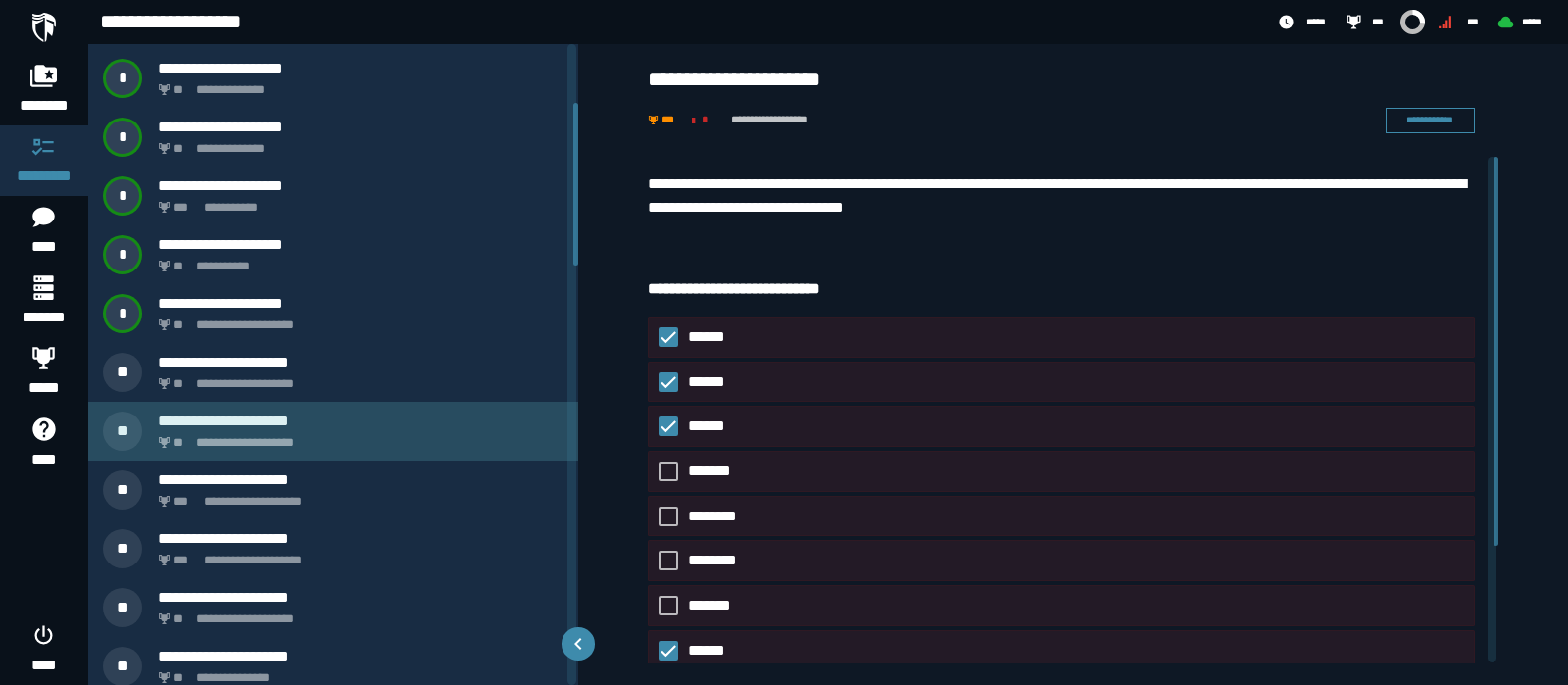 click on "**********" at bounding box center [357, 437] 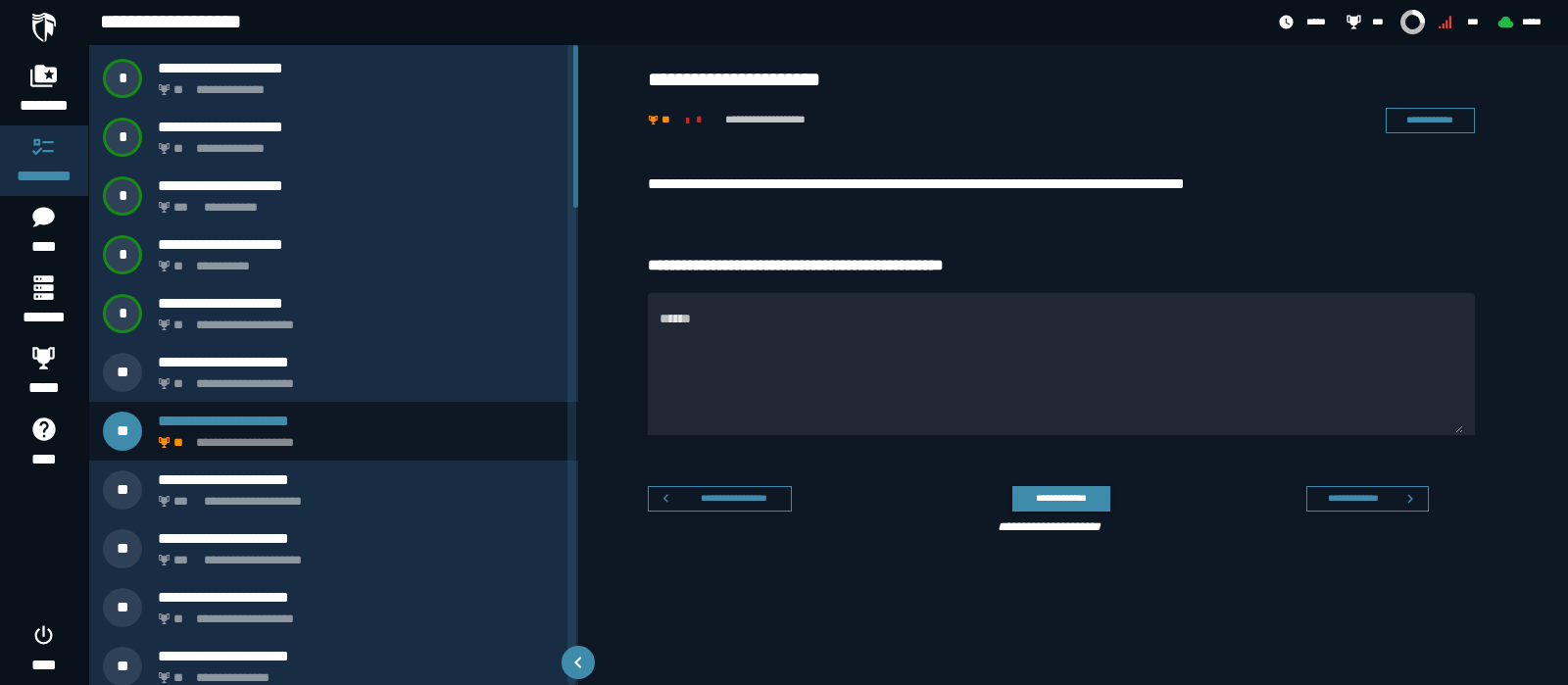 scroll, scrollTop: 5, scrollLeft: 0, axis: vertical 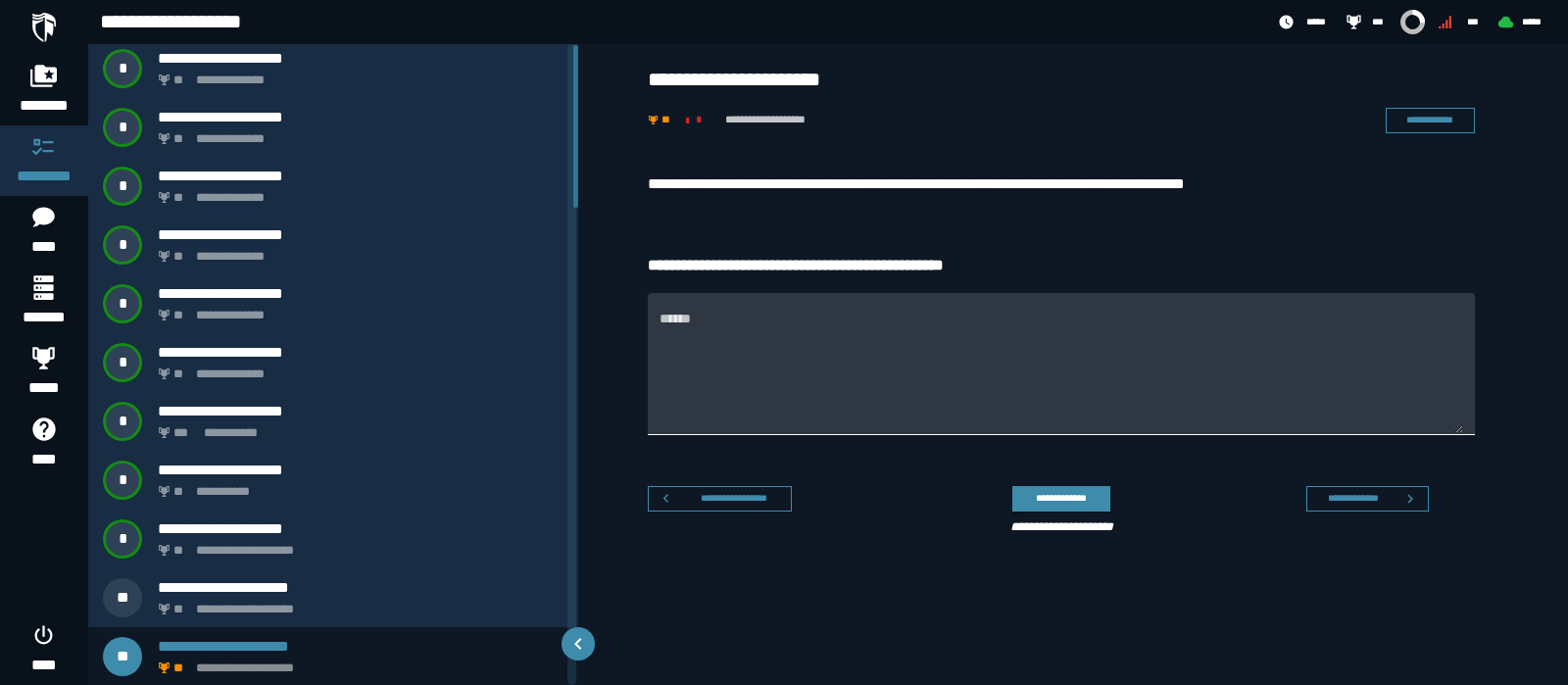 click on "******" at bounding box center (1061, 364) 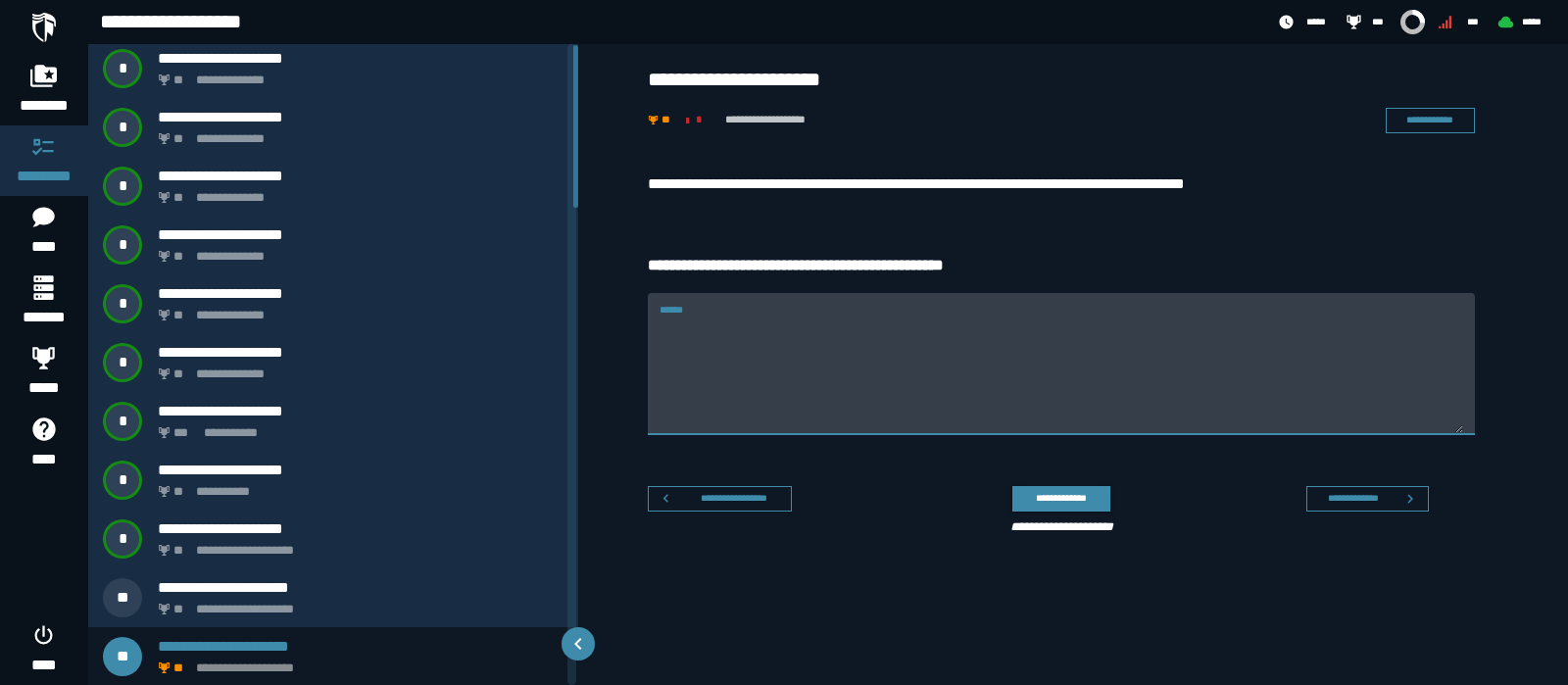 paste on "**********" 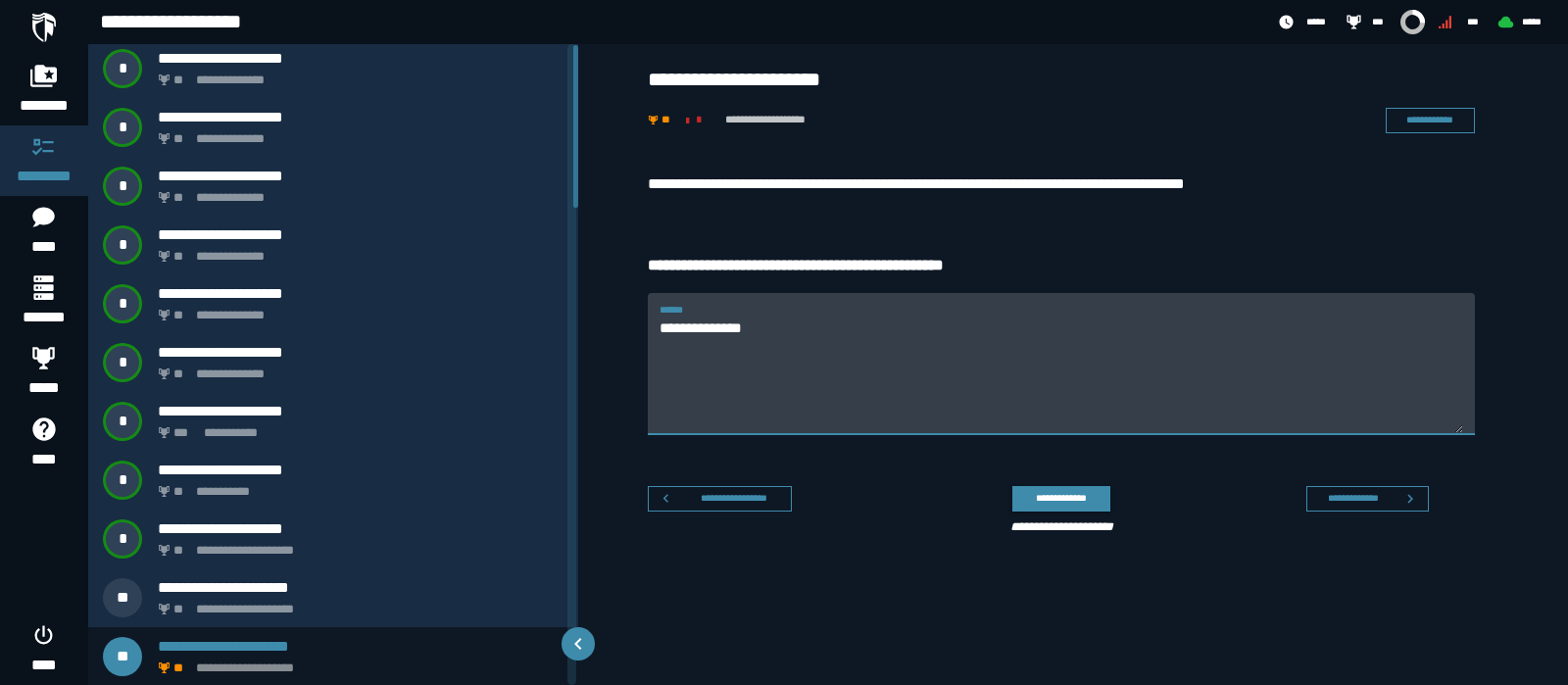 type on "**********" 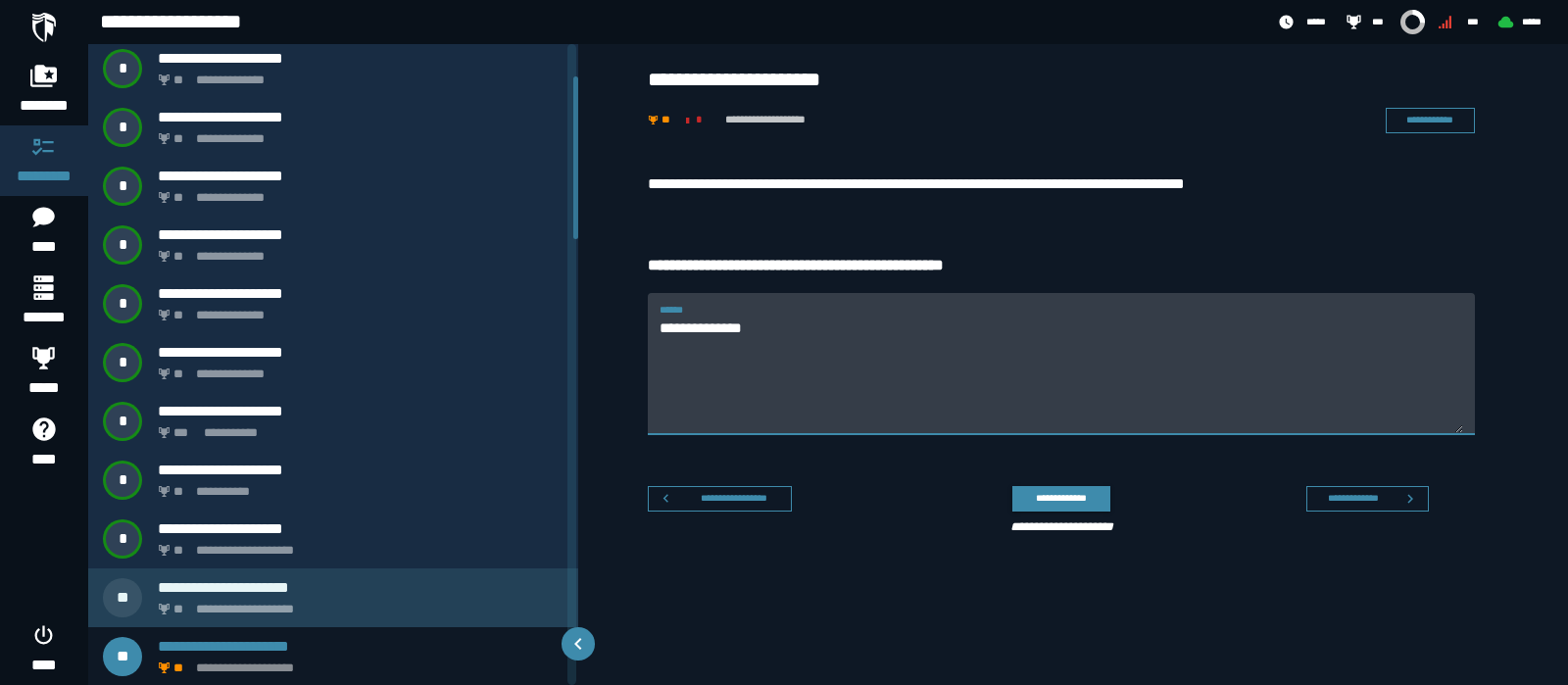 scroll, scrollTop: 127, scrollLeft: 0, axis: vertical 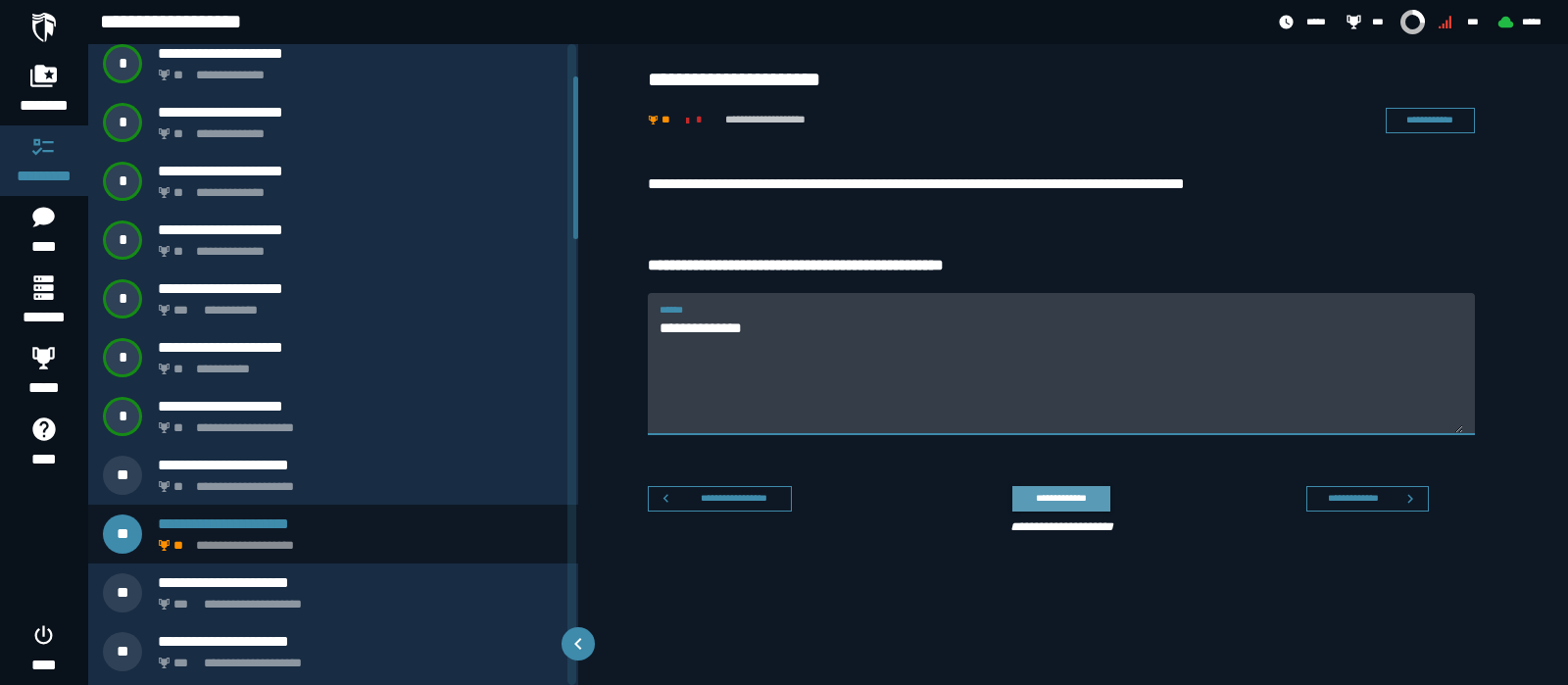 click on "**********" at bounding box center (1060, 498) 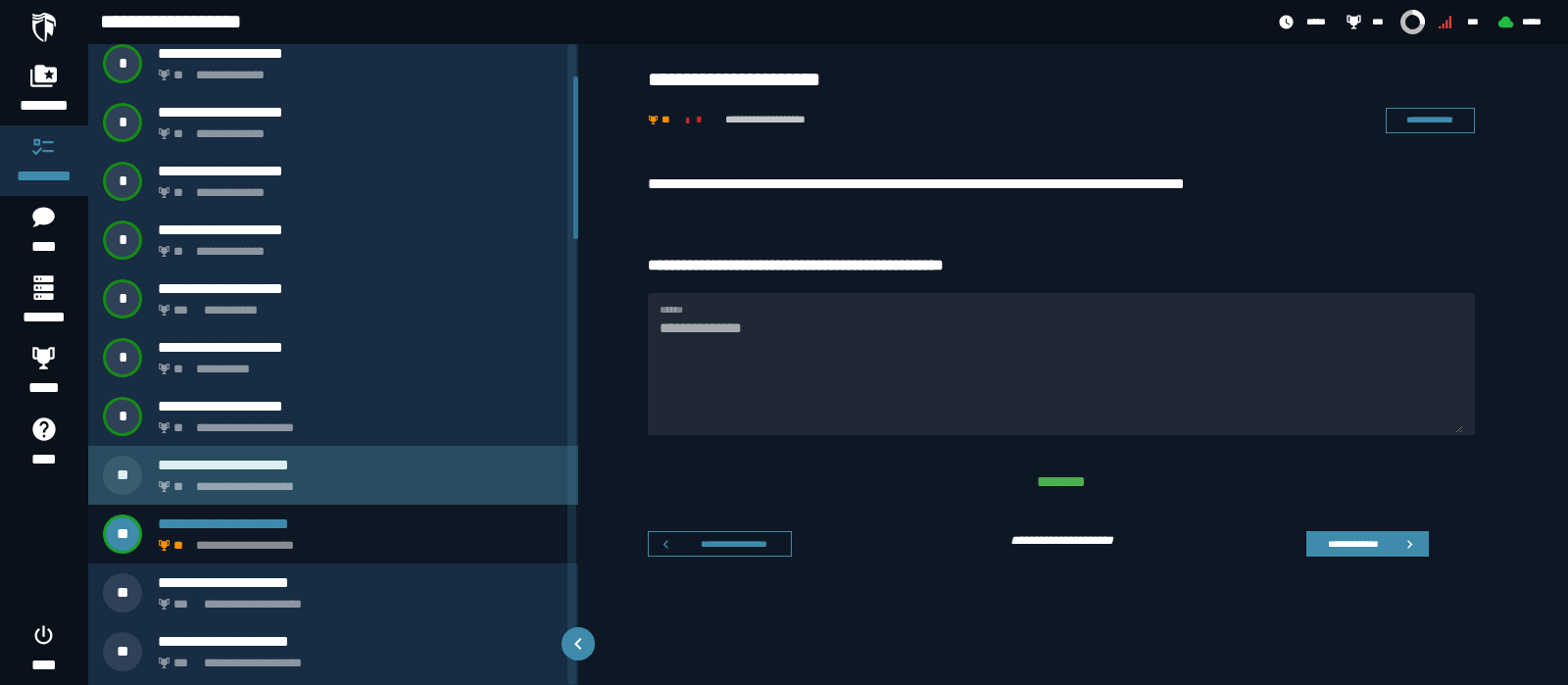click on "**********" at bounding box center [357, 481] 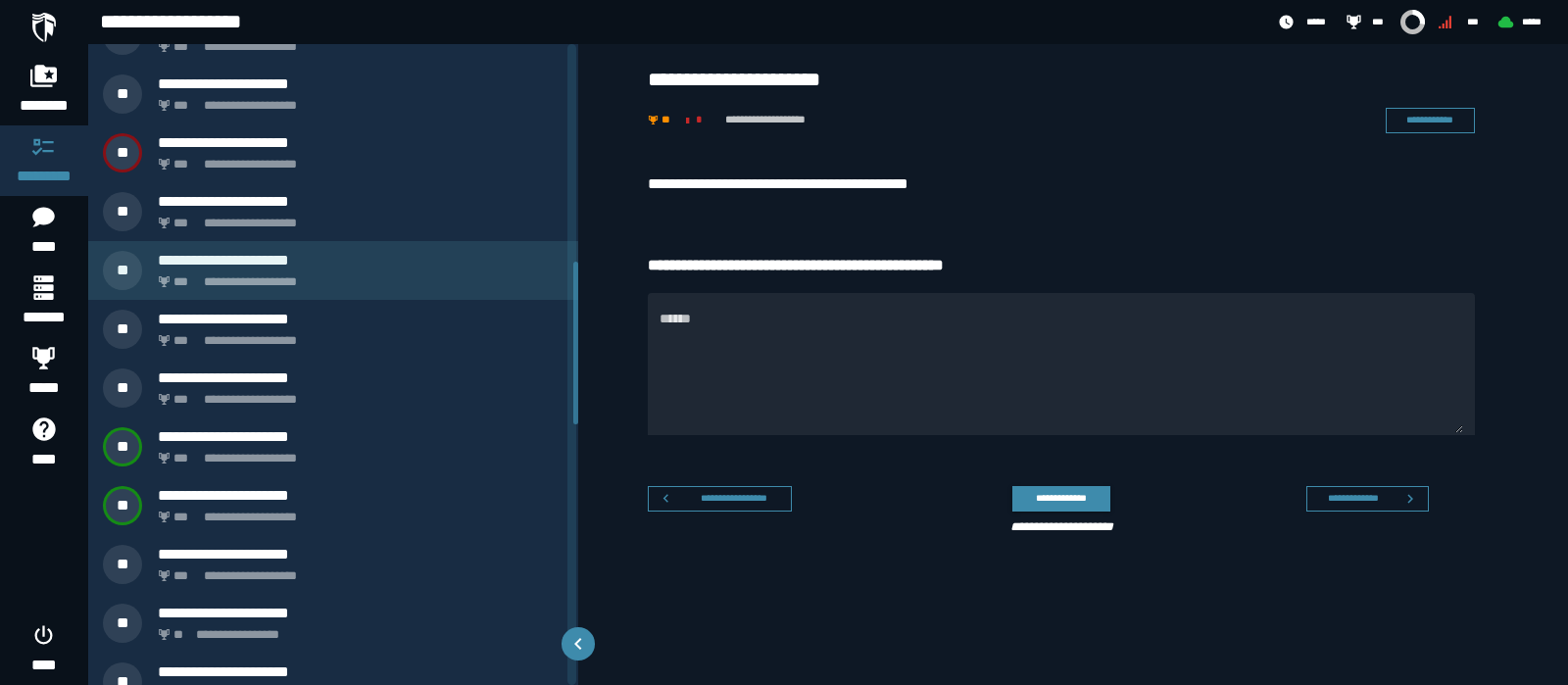 scroll, scrollTop: 856, scrollLeft: 0, axis: vertical 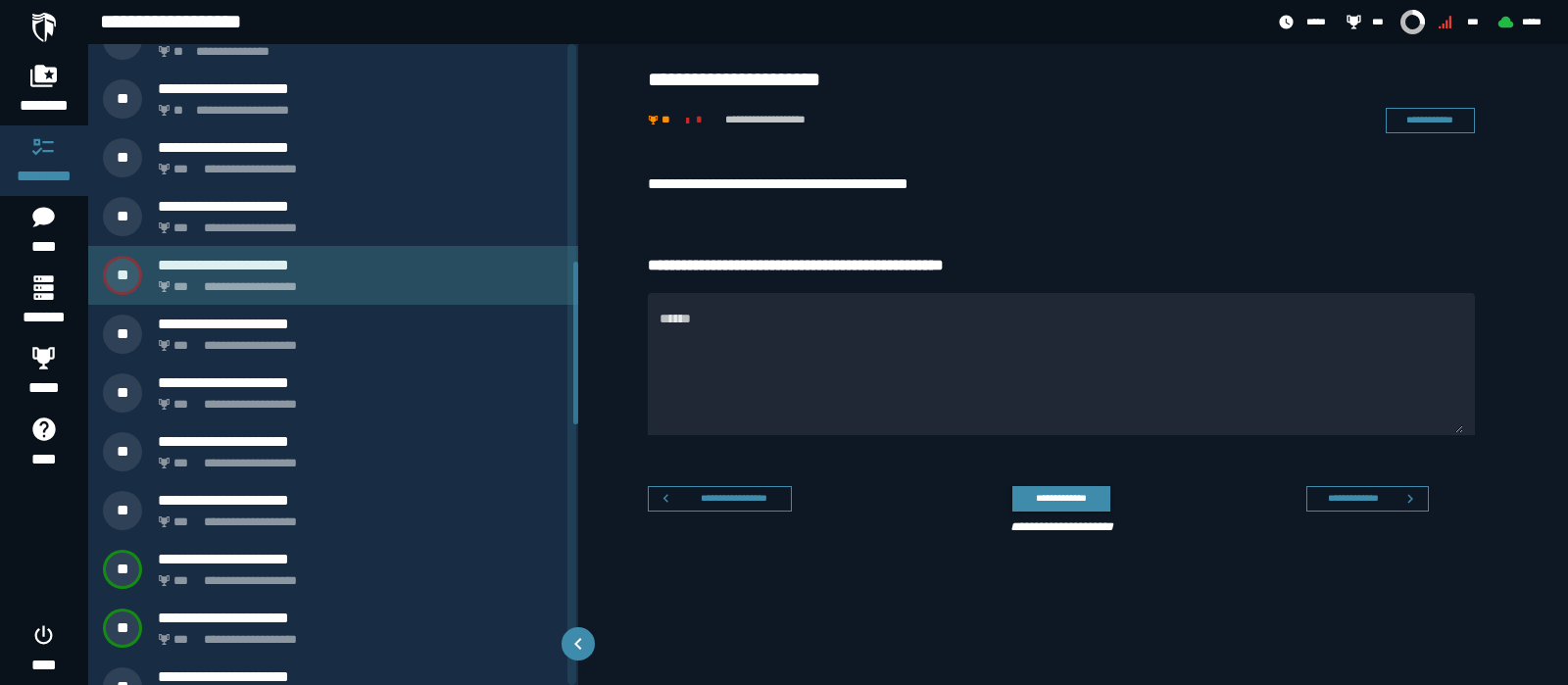 click on "**********" 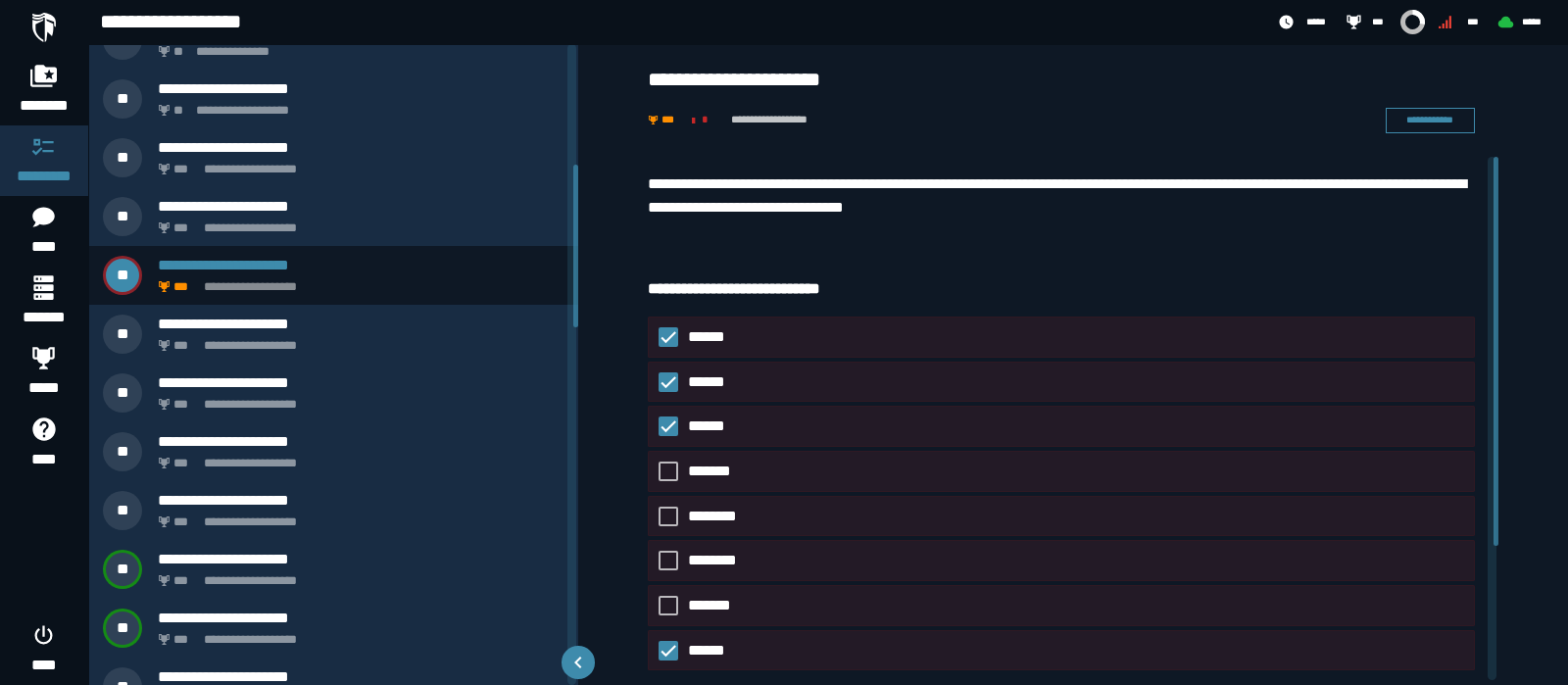 scroll, scrollTop: 475, scrollLeft: 0, axis: vertical 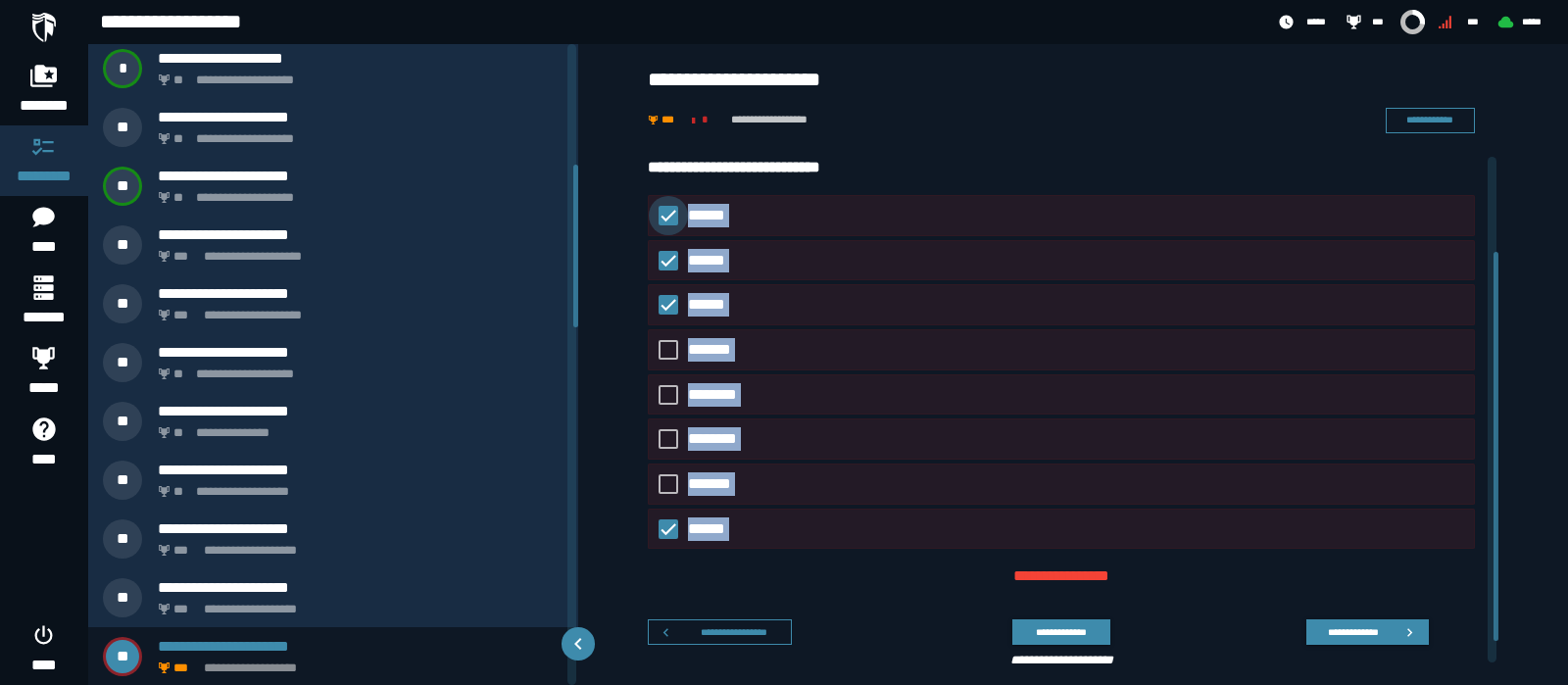 drag, startPoint x: 767, startPoint y: 574, endPoint x: 687, endPoint y: 215, distance: 367.8057 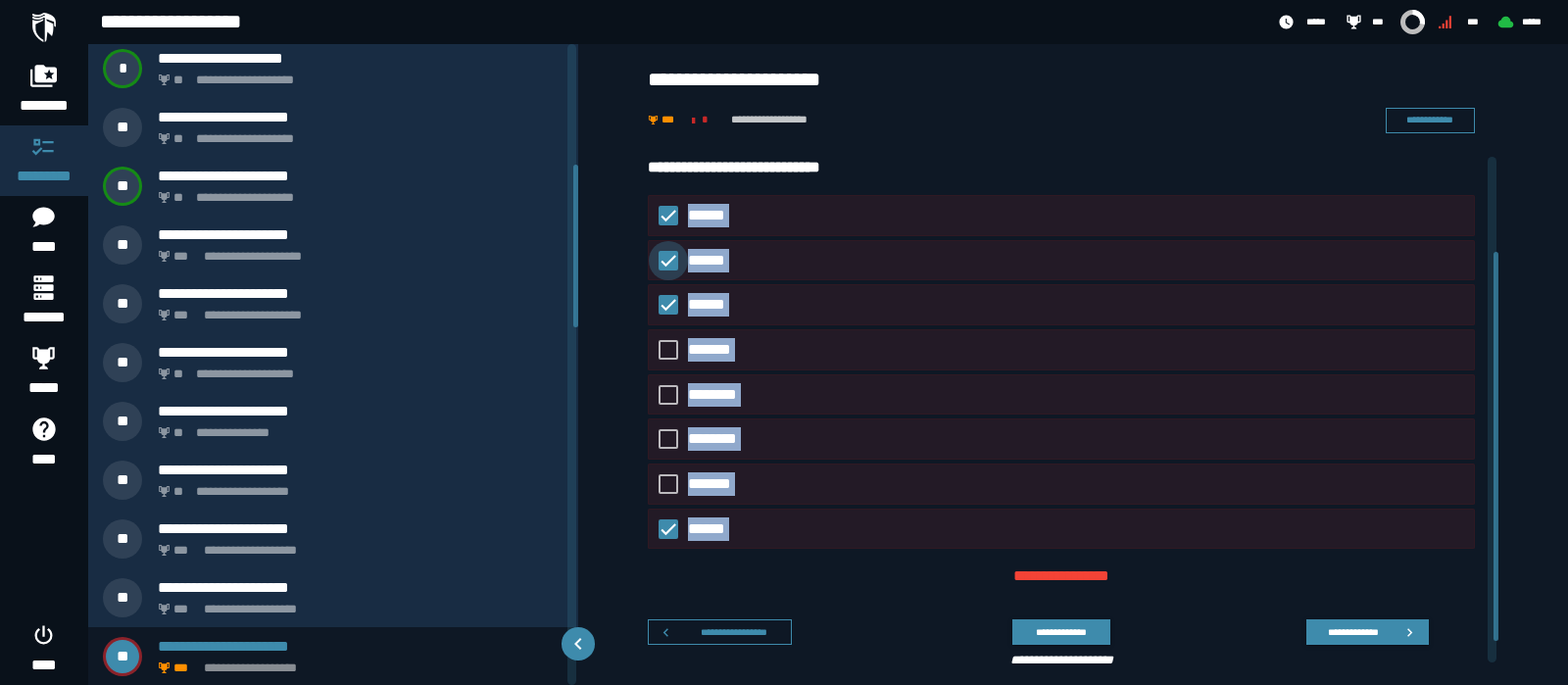 copy on "****** ****** ****** ******* ******** ******** ******* ******" 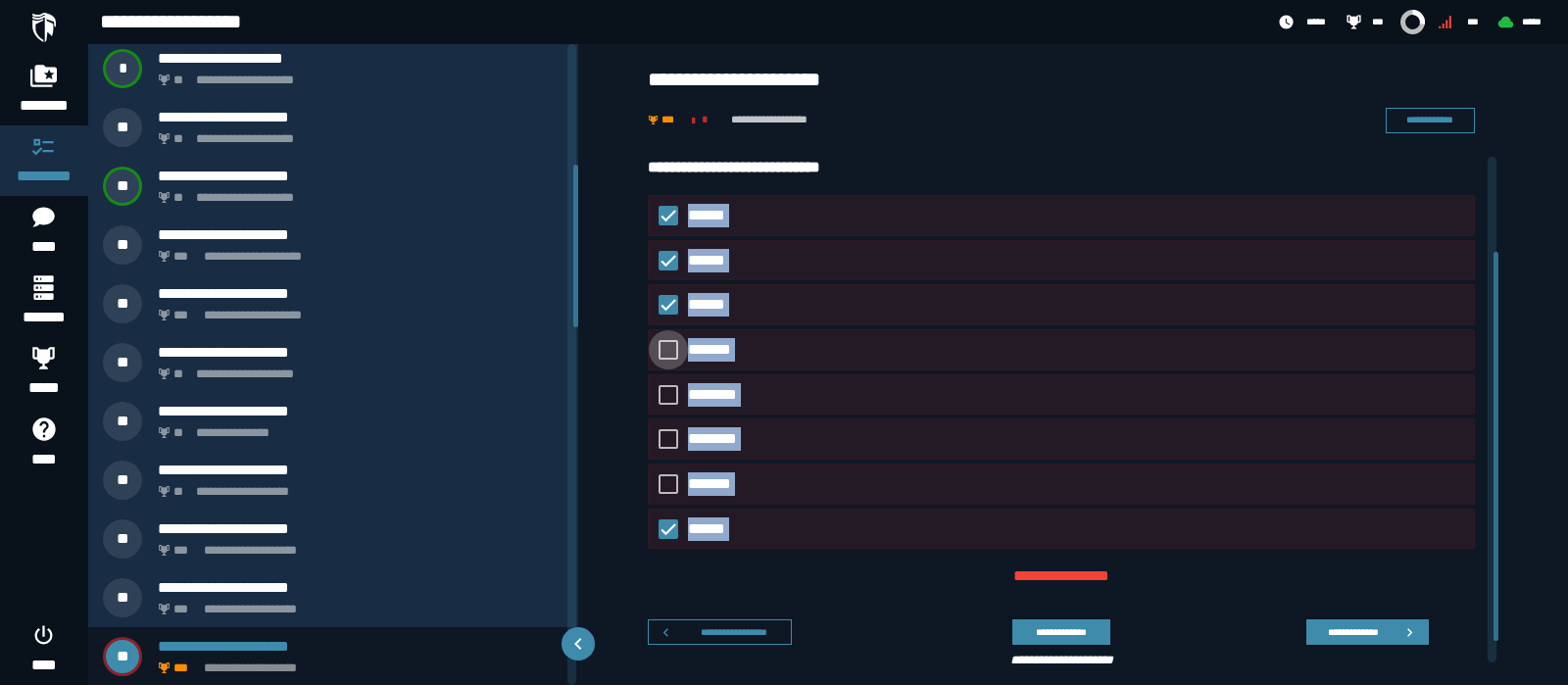 click 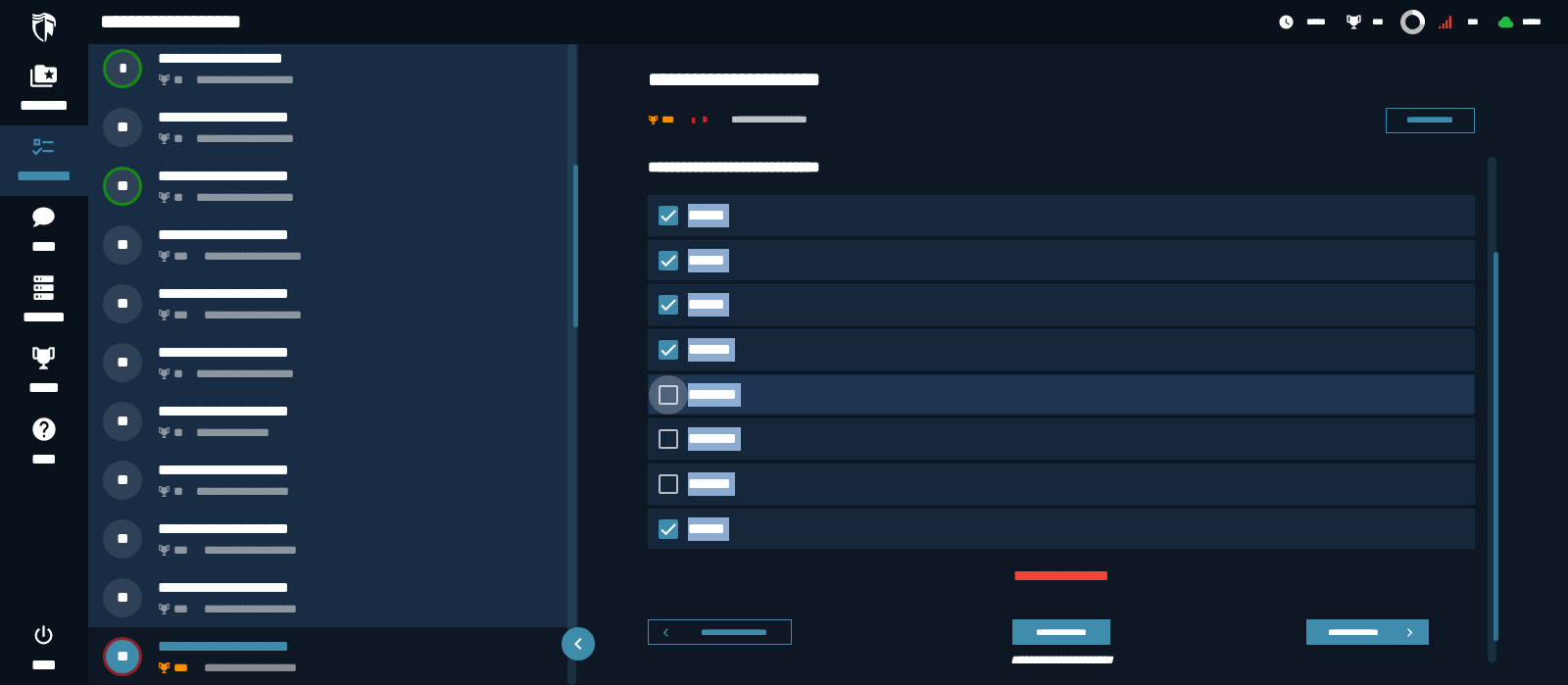 click 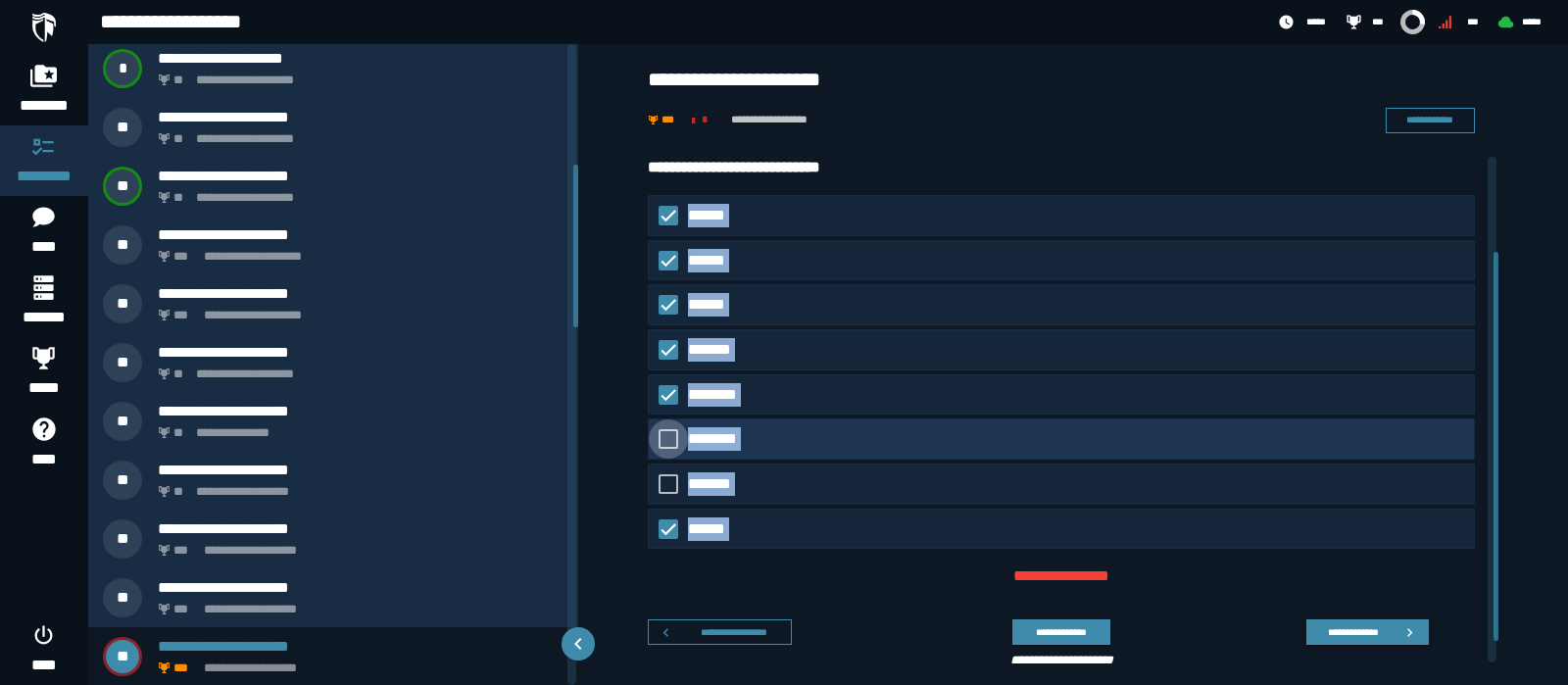 click 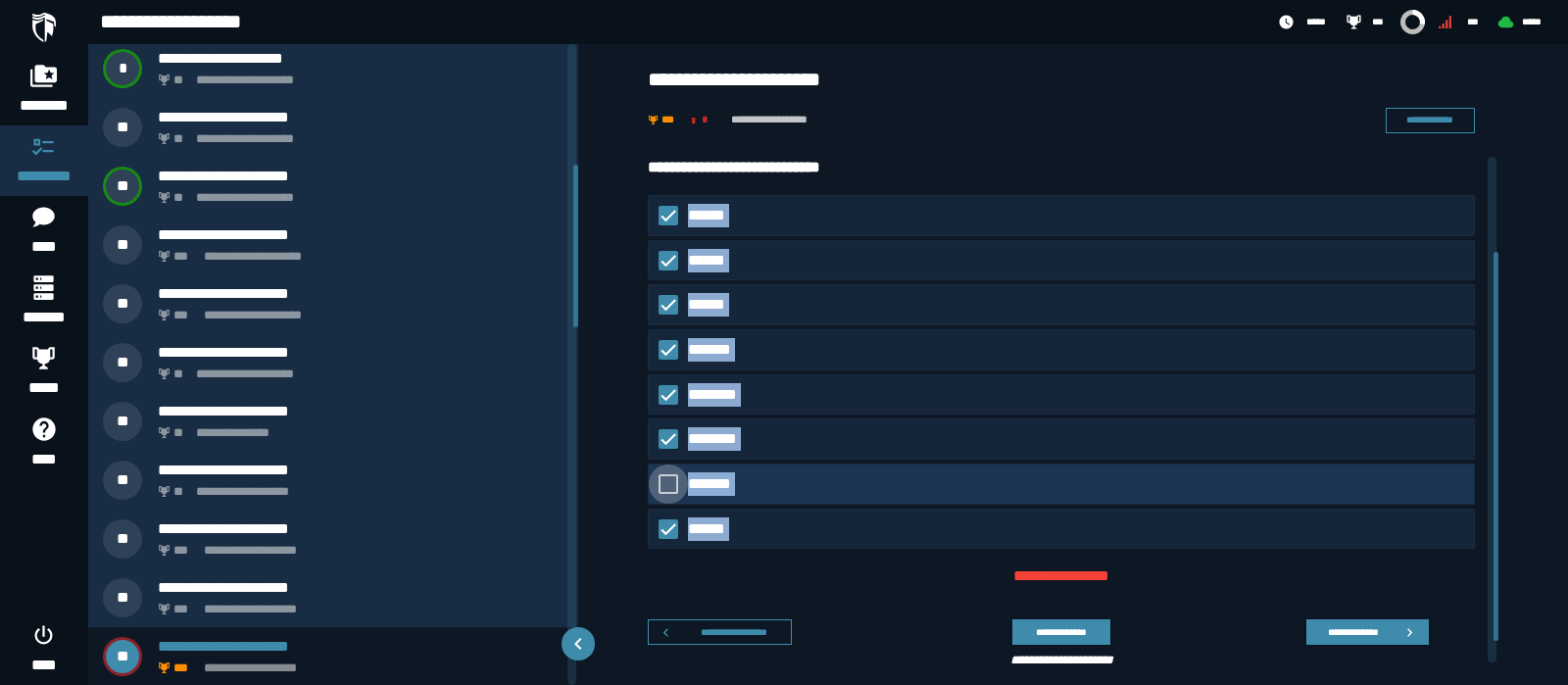 click 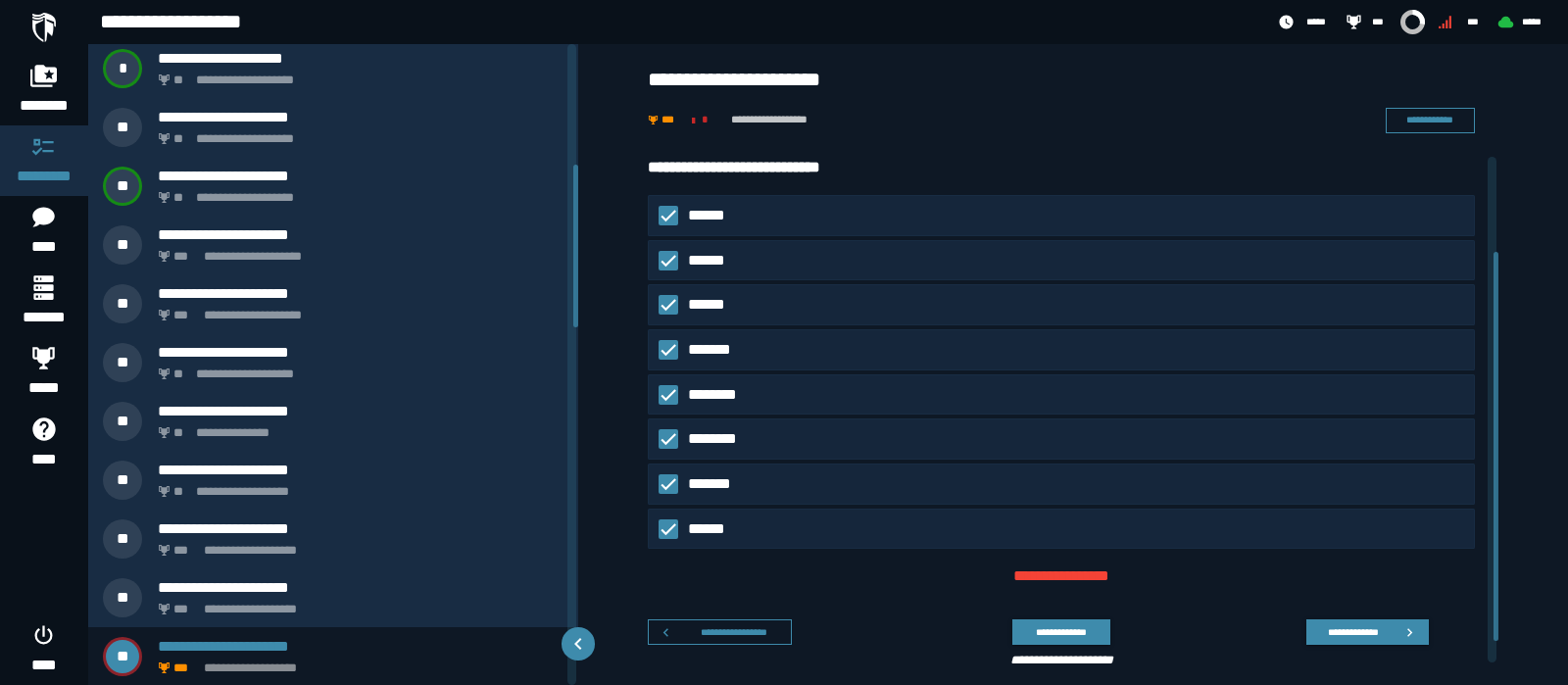 click on "**********" at bounding box center [1073, 100] 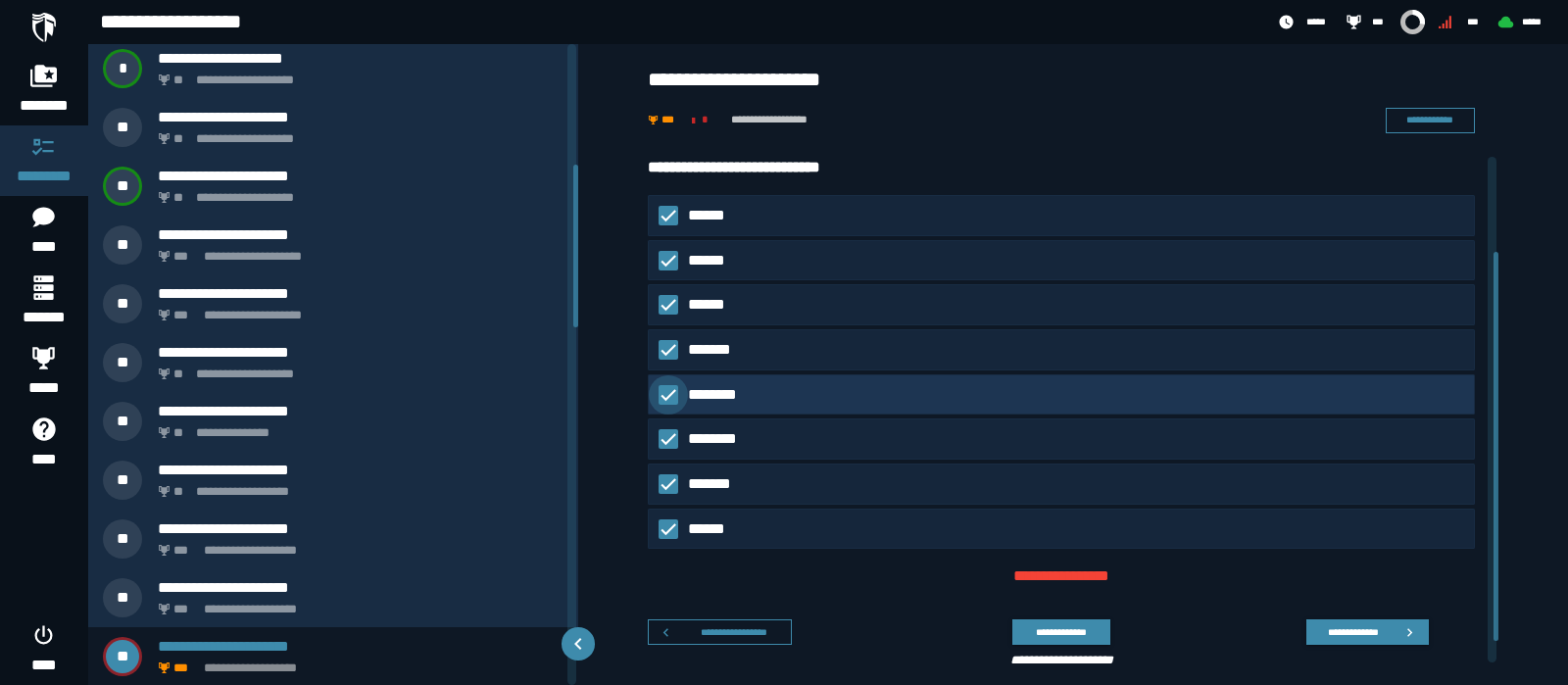 click on "********" at bounding box center (724, 394) 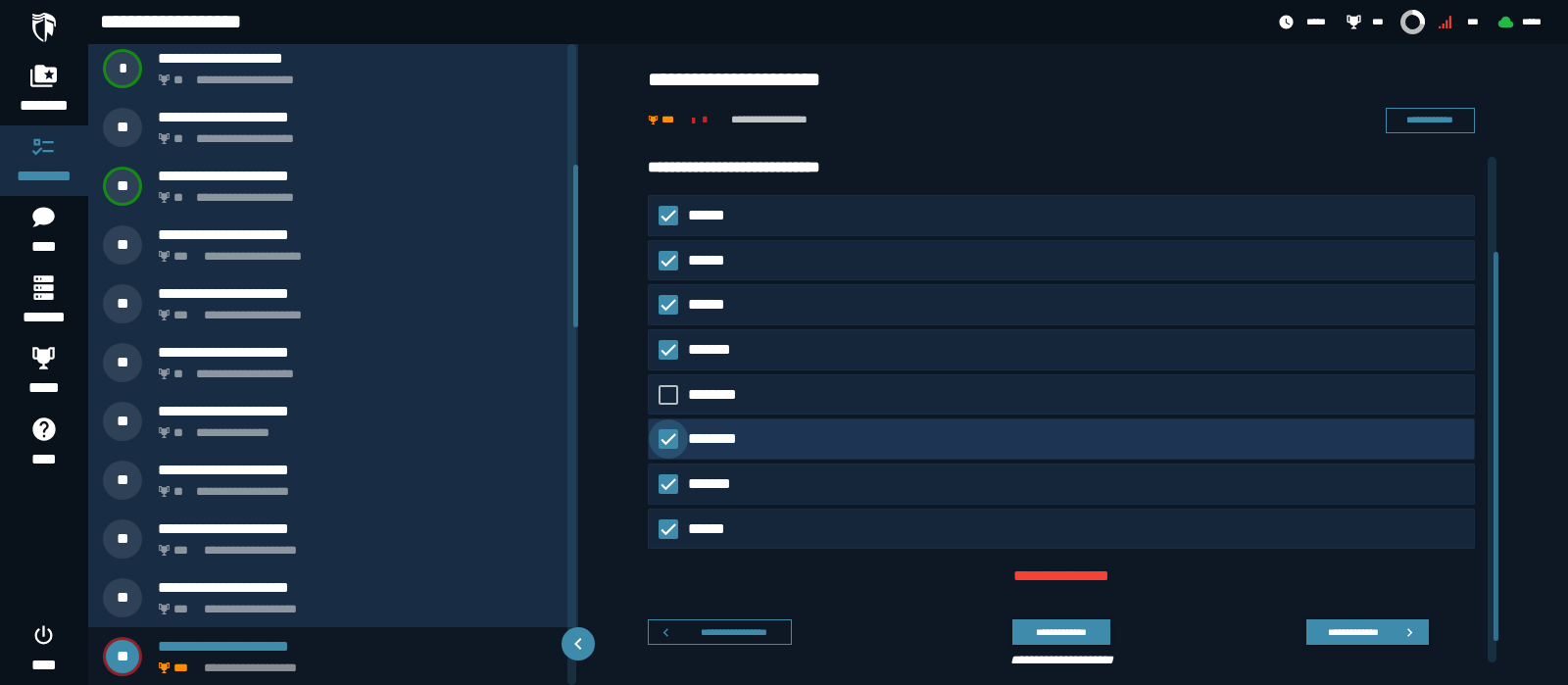 click on "********" at bounding box center [720, 439] 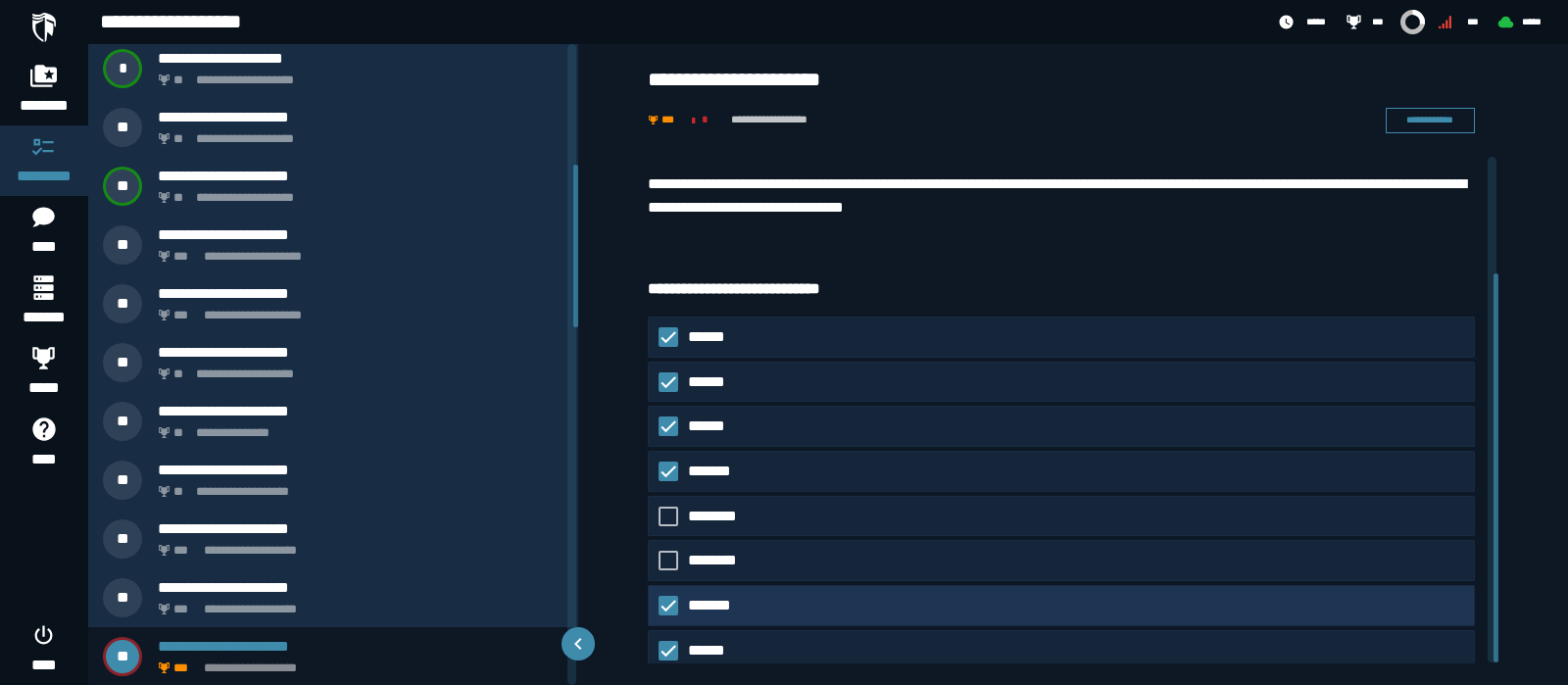 scroll, scrollTop: 151, scrollLeft: 0, axis: vertical 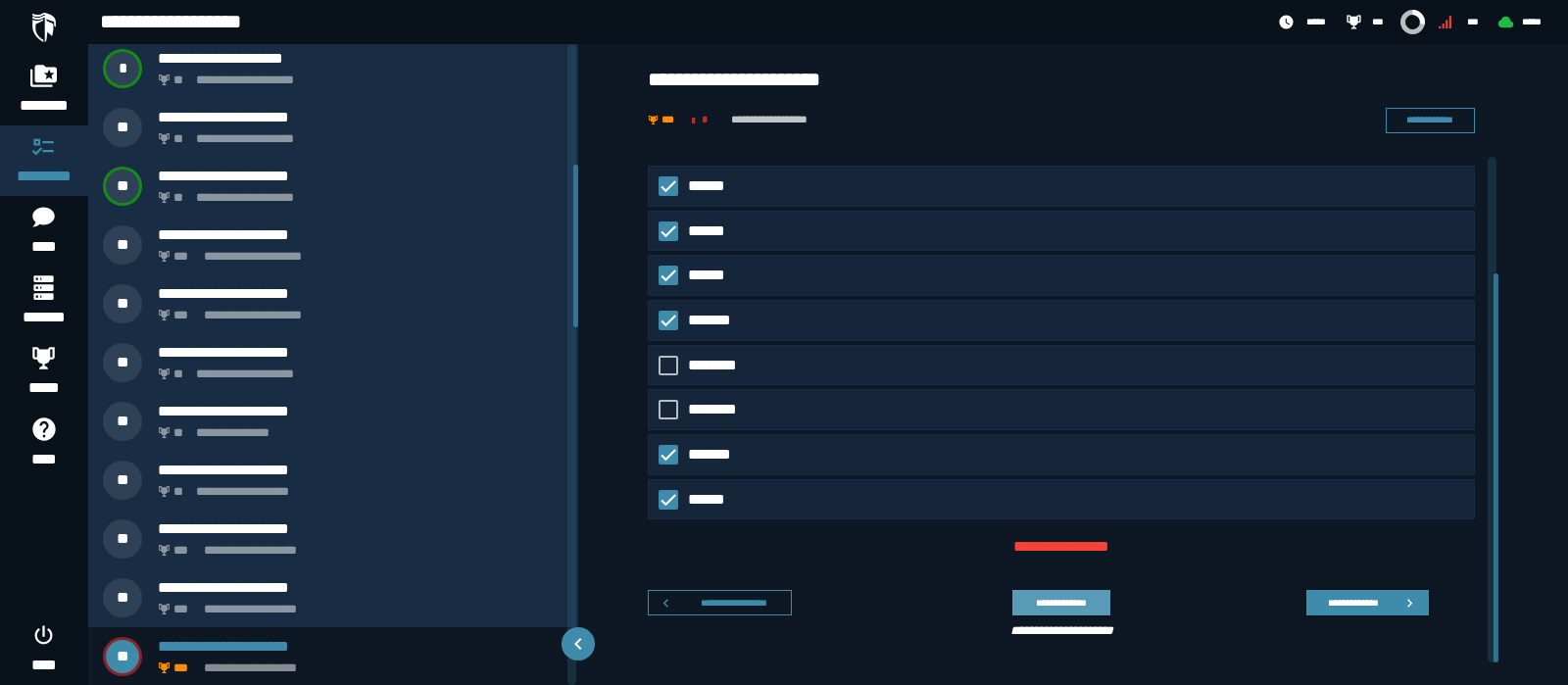 click on "**********" at bounding box center [1060, 602] 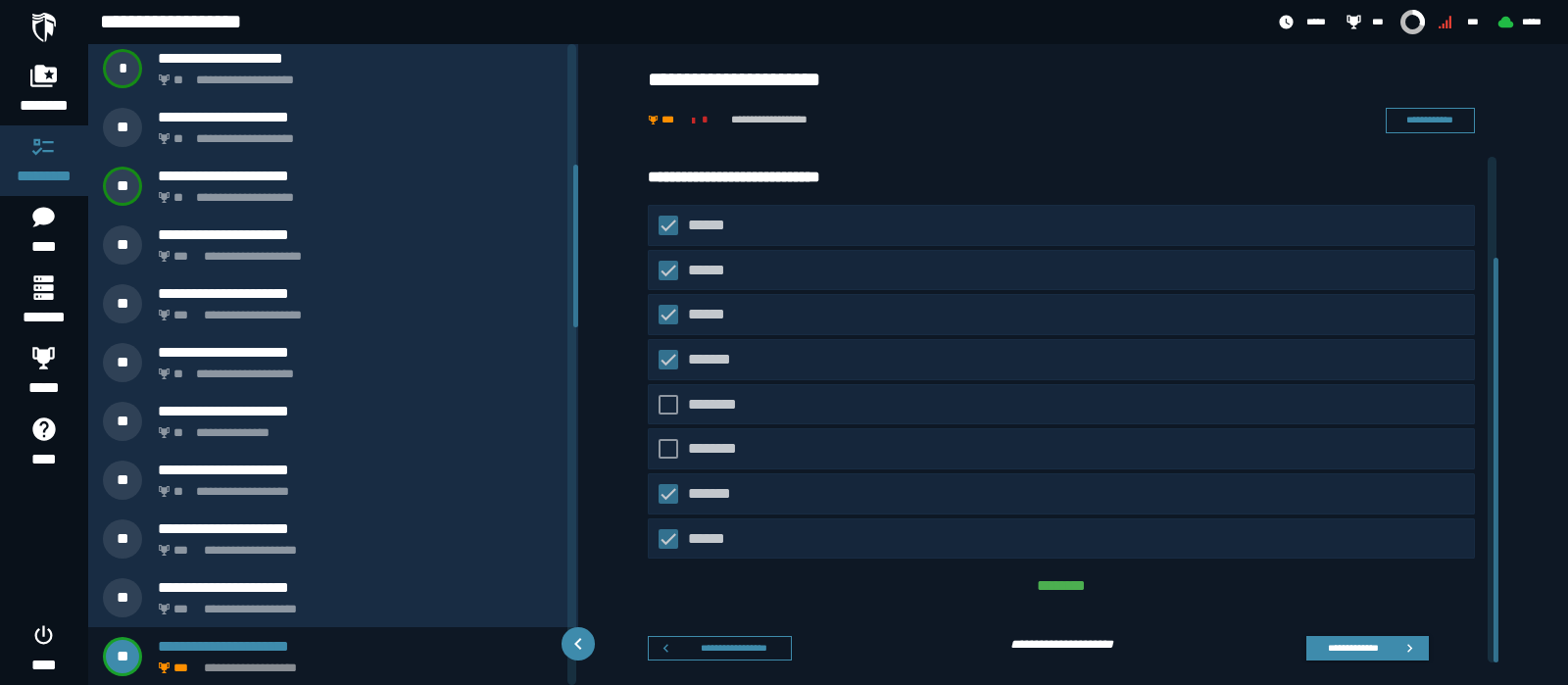 scroll, scrollTop: 125, scrollLeft: 0, axis: vertical 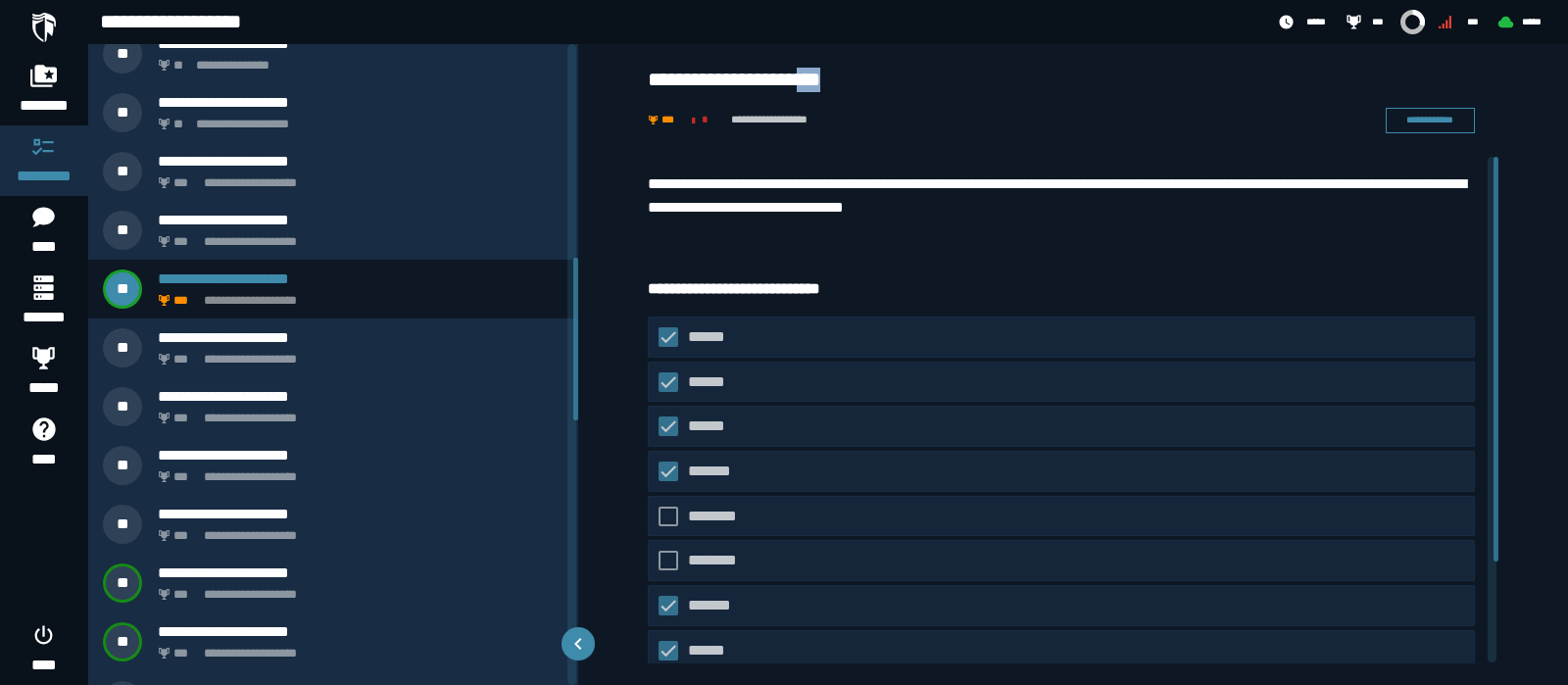 drag, startPoint x: 908, startPoint y: 75, endPoint x: 871, endPoint y: 78, distance: 37.121422 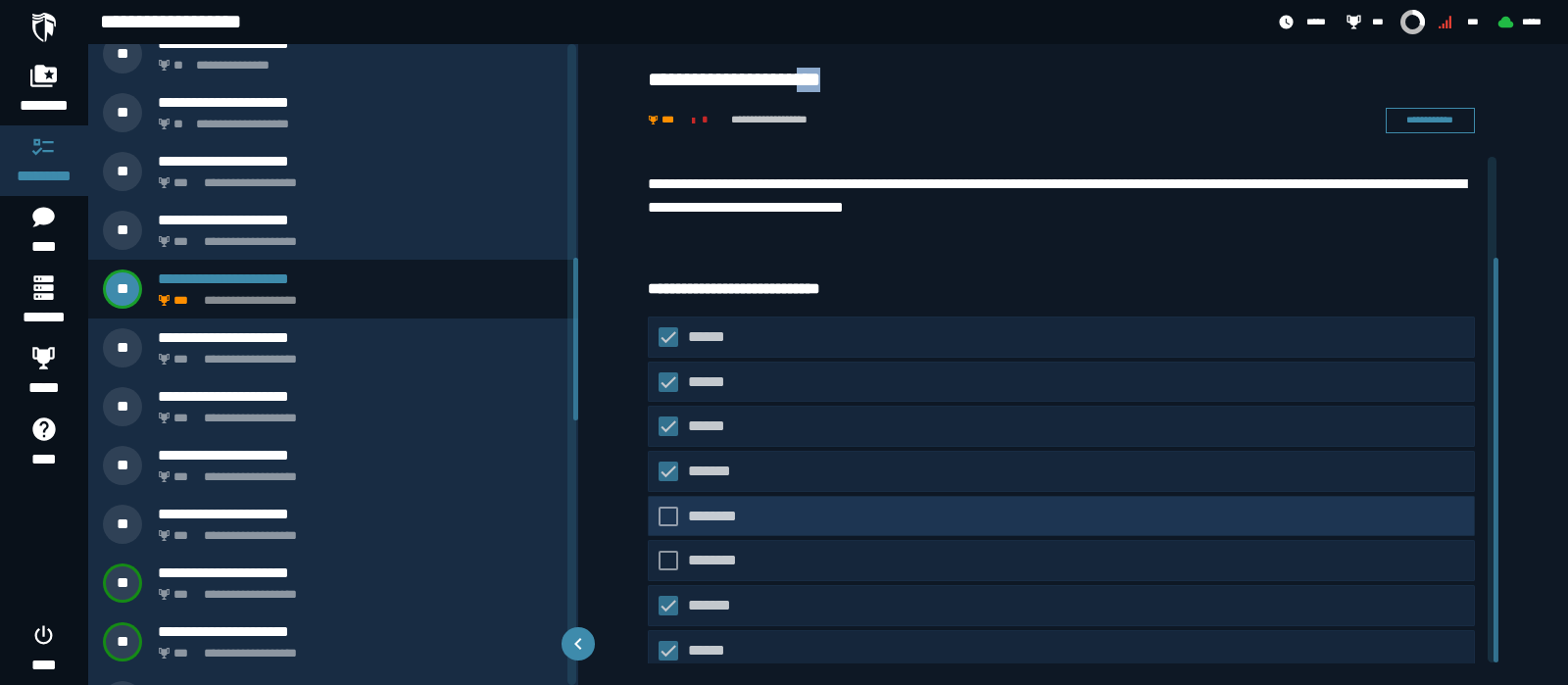 scroll, scrollTop: 125, scrollLeft: 0, axis: vertical 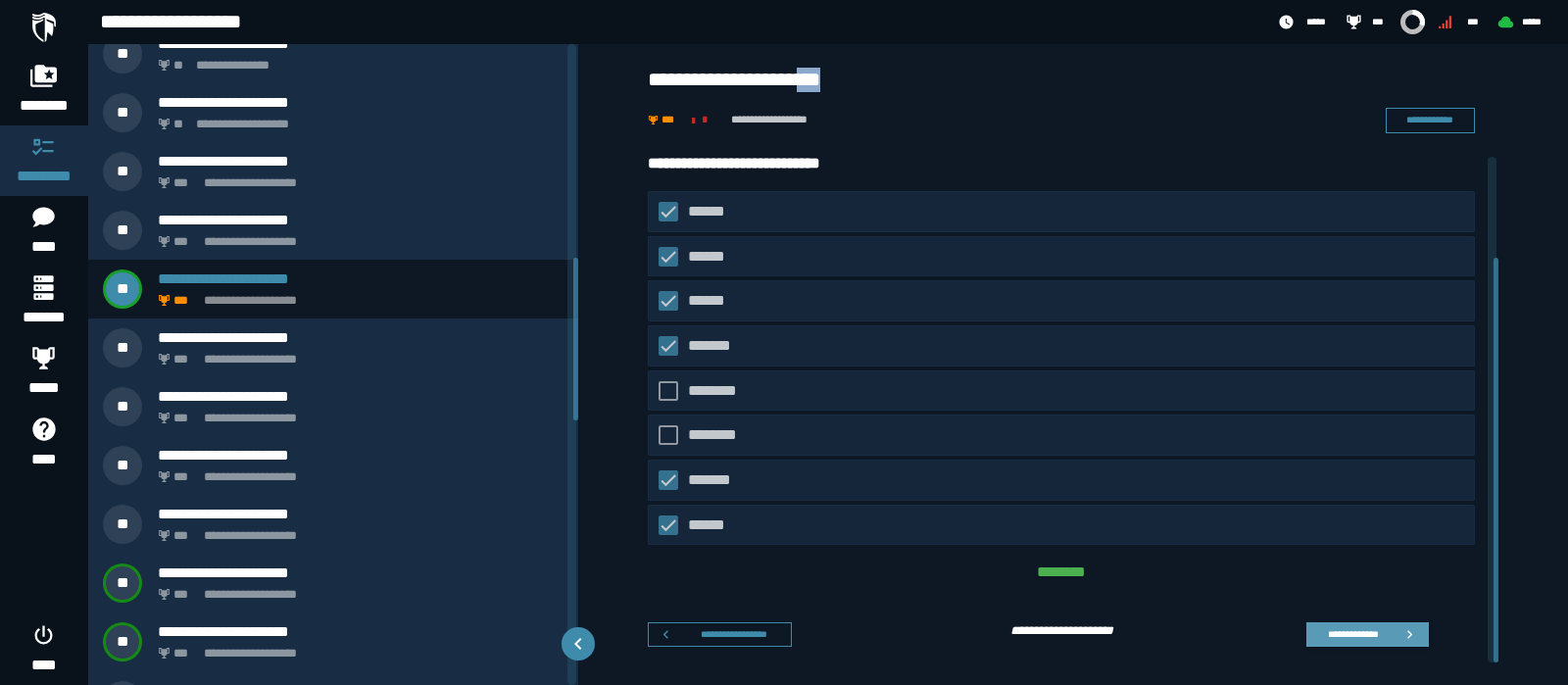 click on "**********" at bounding box center (1367, 634) 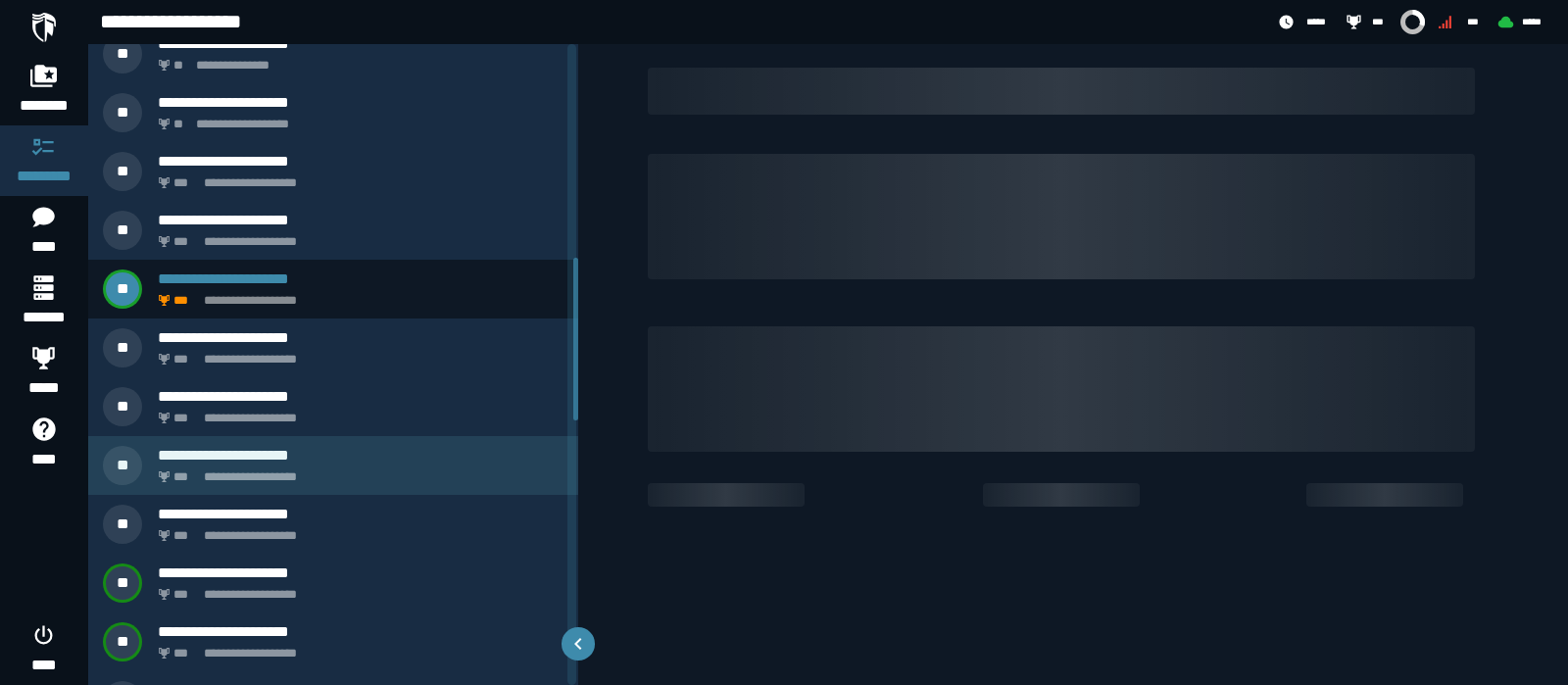 scroll, scrollTop: 0, scrollLeft: 0, axis: both 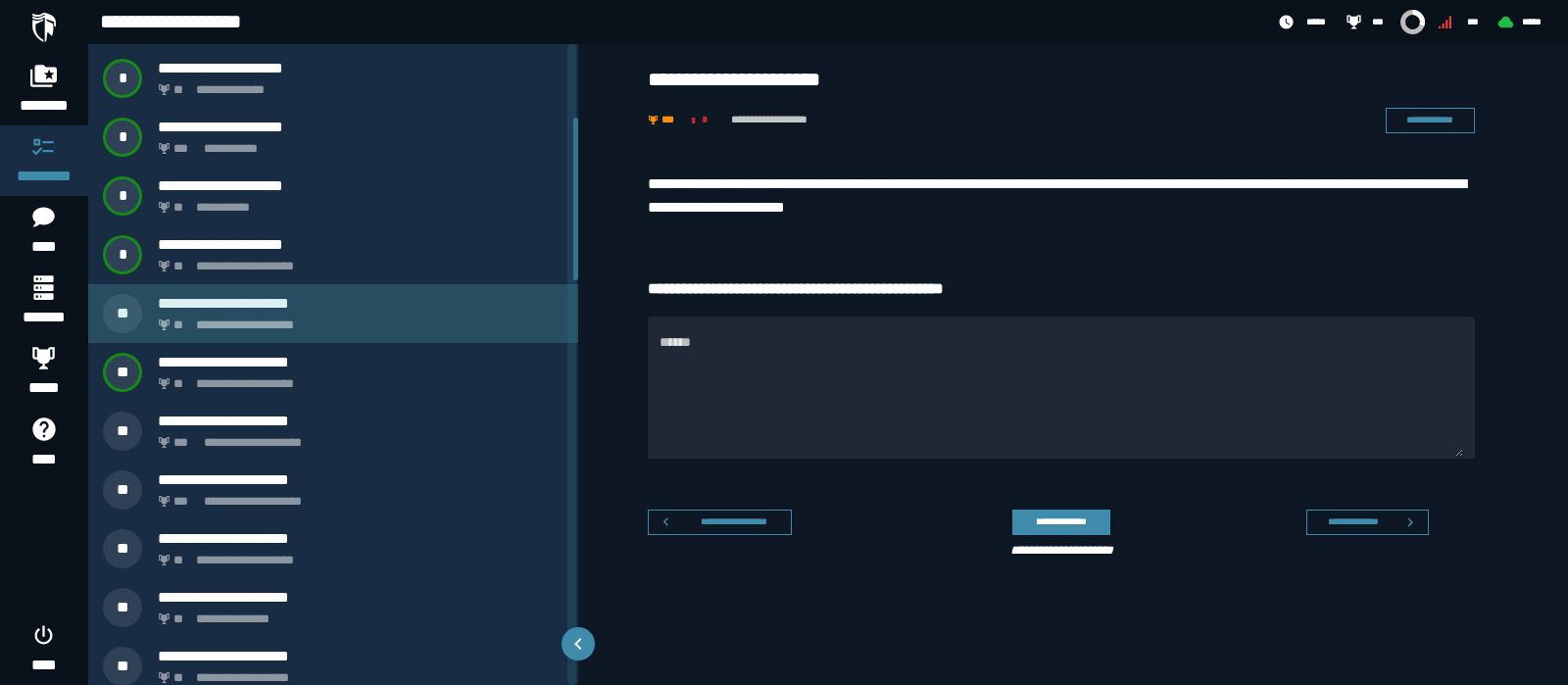 click on "**********" 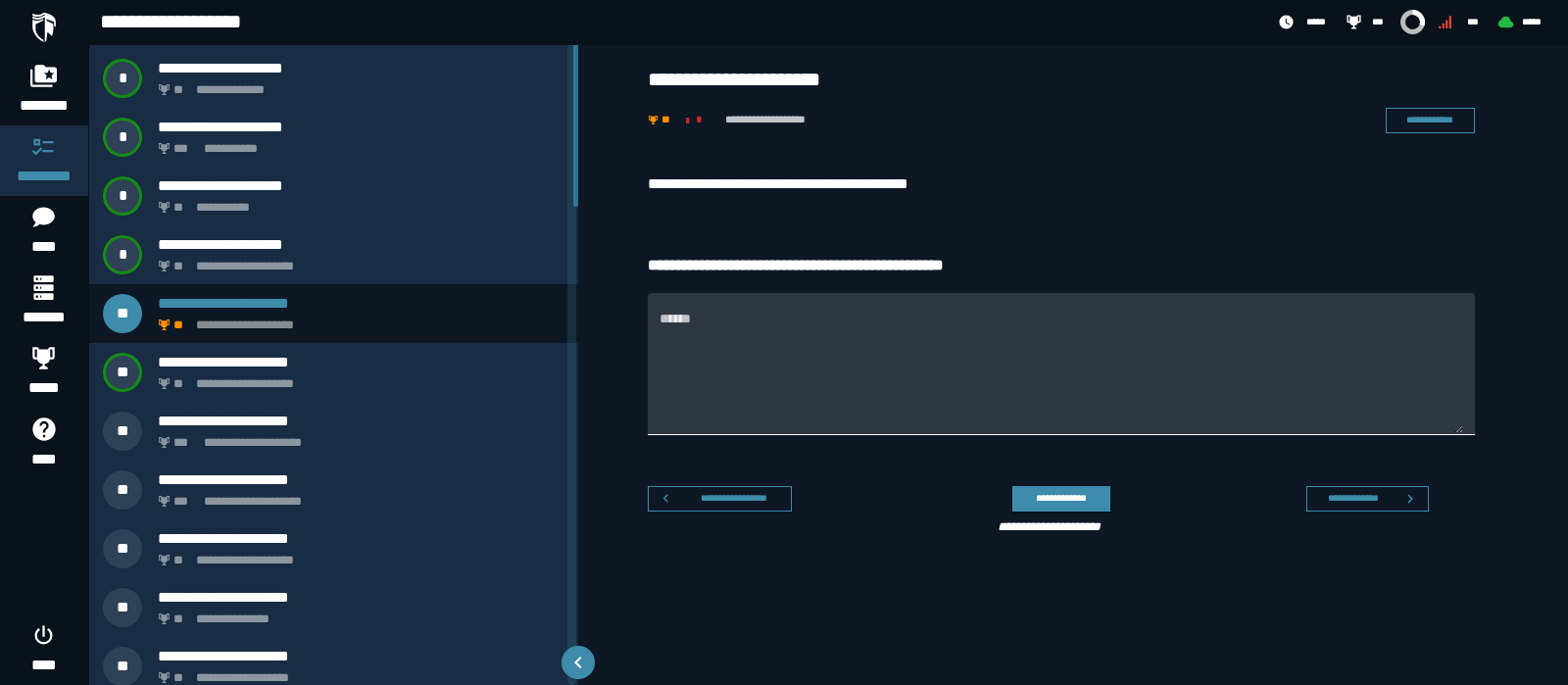 scroll, scrollTop: 0, scrollLeft: 0, axis: both 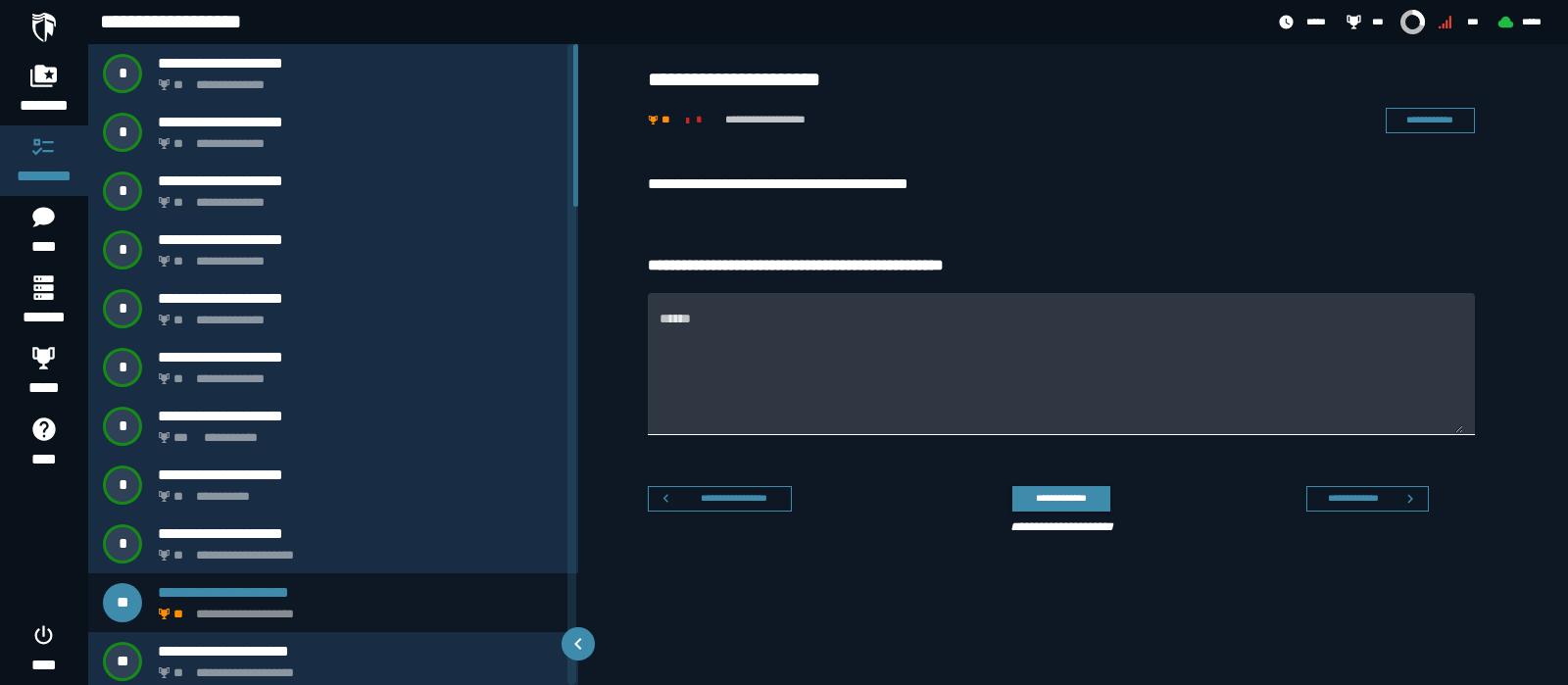 click on "******" at bounding box center (1061, 375) 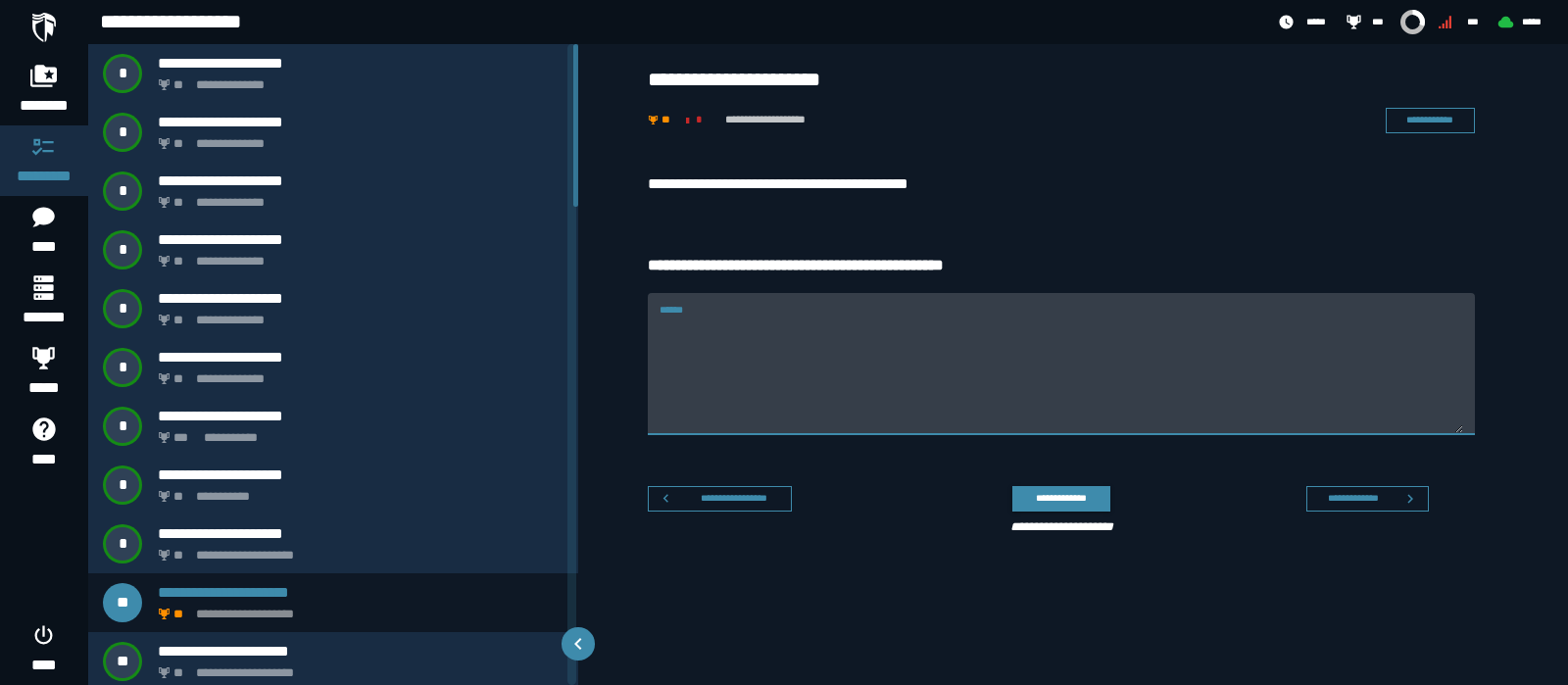 paste on "******" 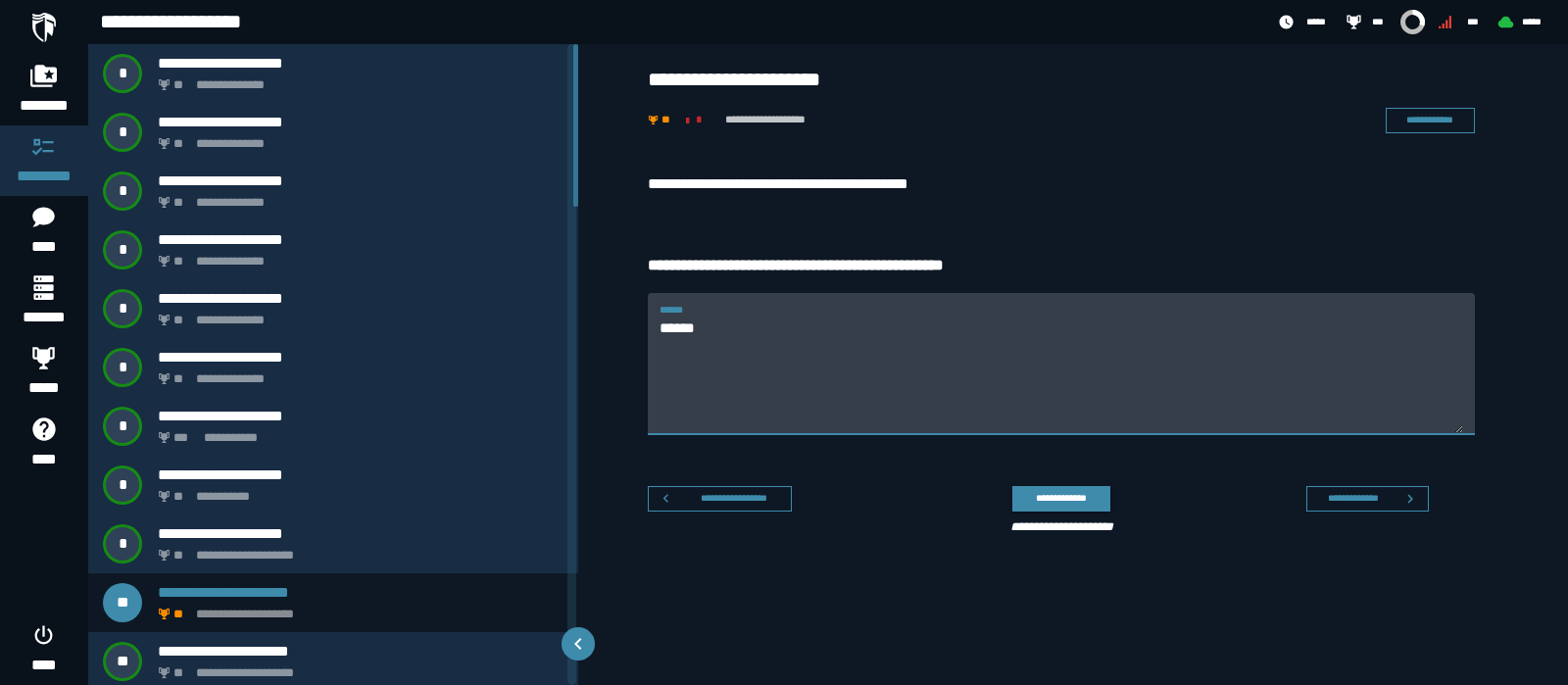 type on "******" 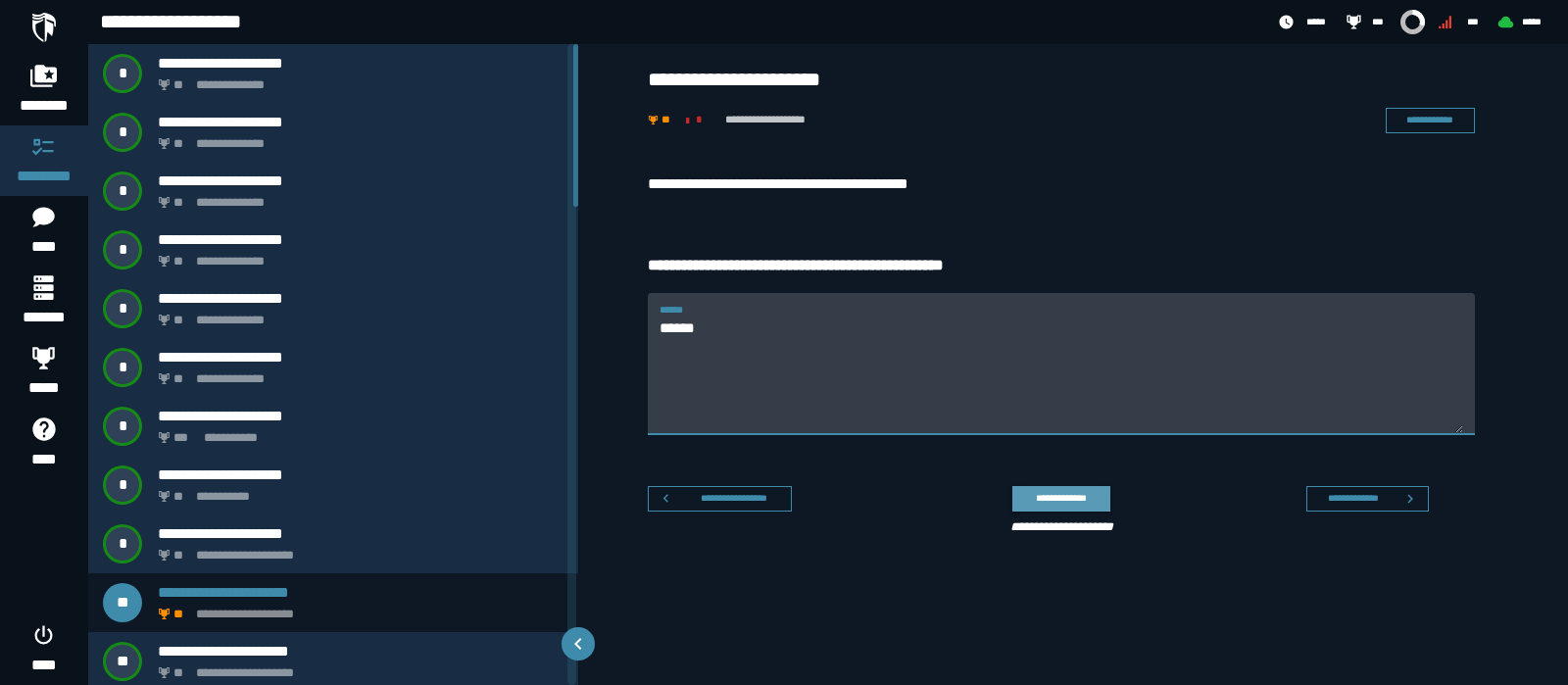 click on "**********" at bounding box center (1060, 498) 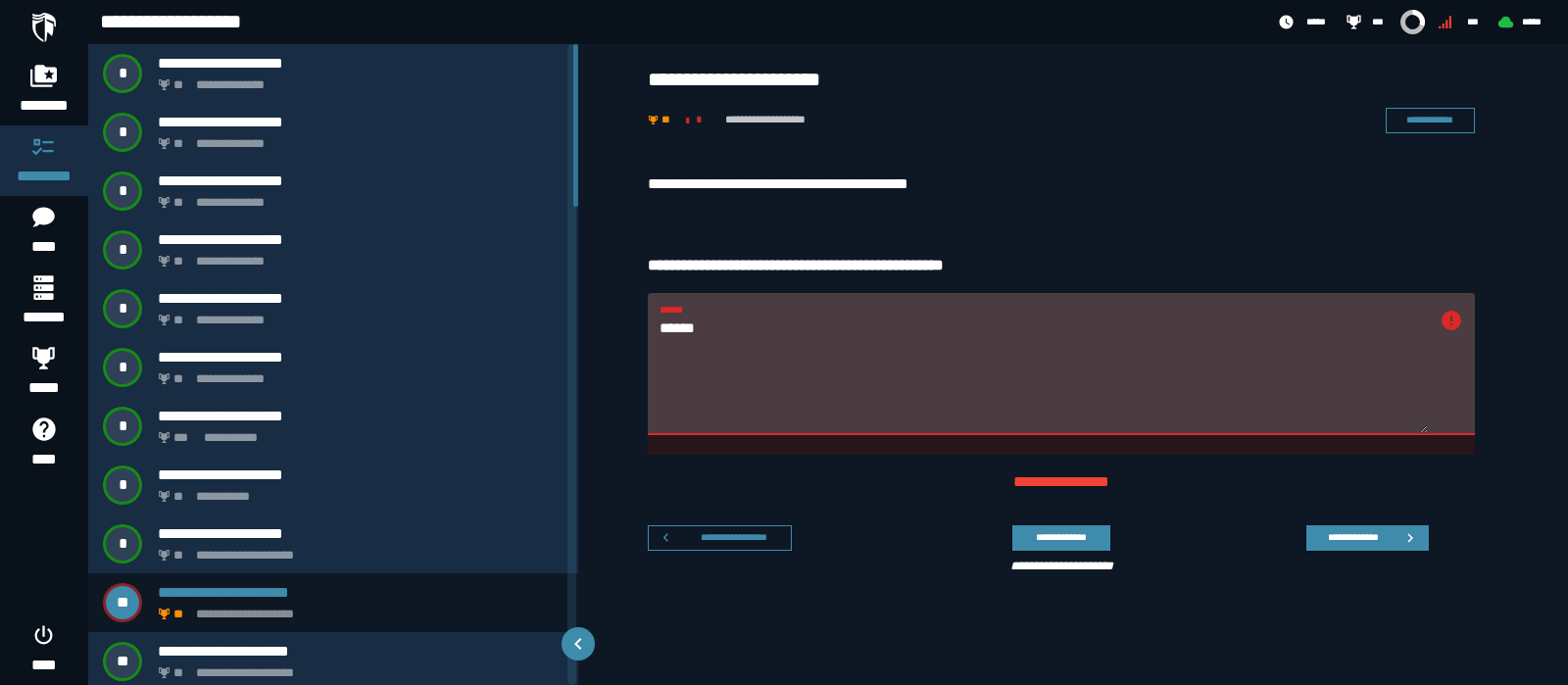 drag, startPoint x: 721, startPoint y: 325, endPoint x: 734, endPoint y: 337, distance: 17.691806 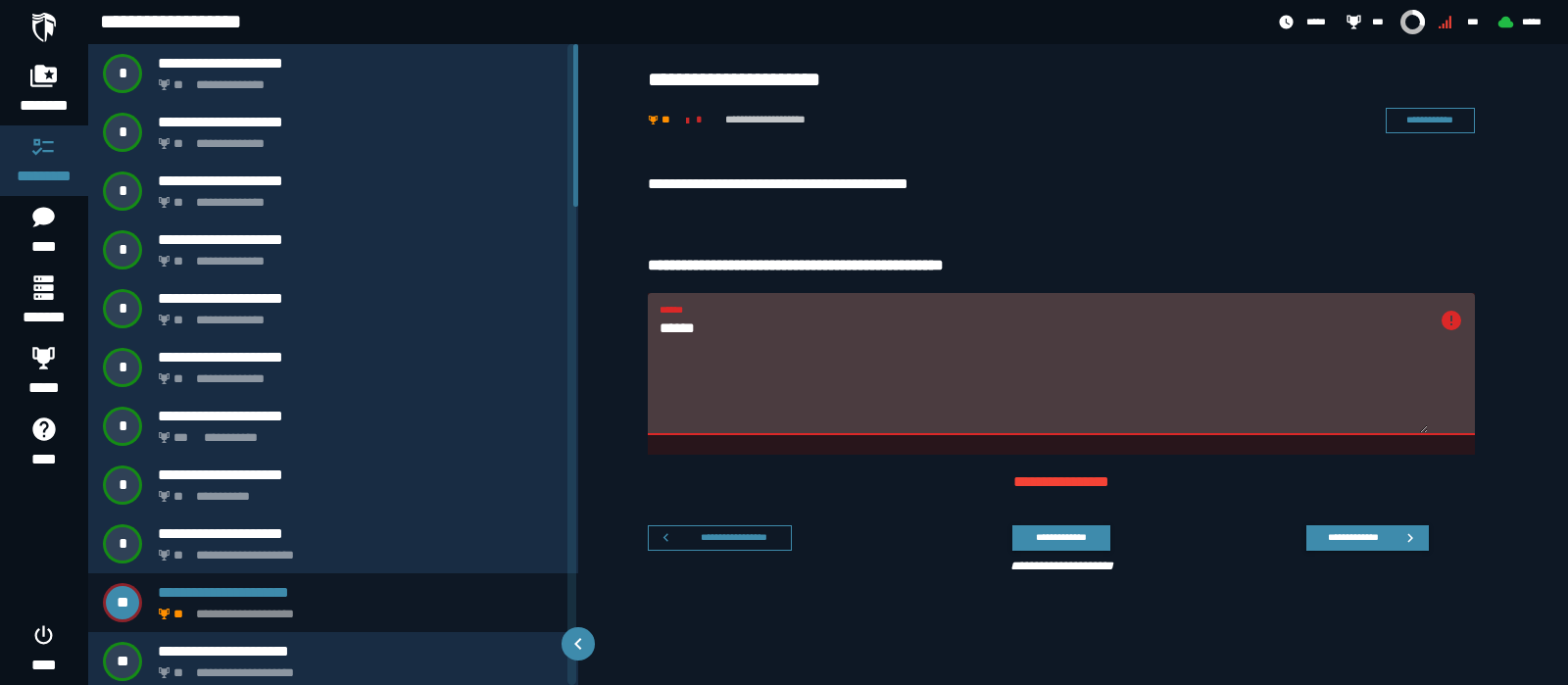 scroll, scrollTop: 244, scrollLeft: 0, axis: vertical 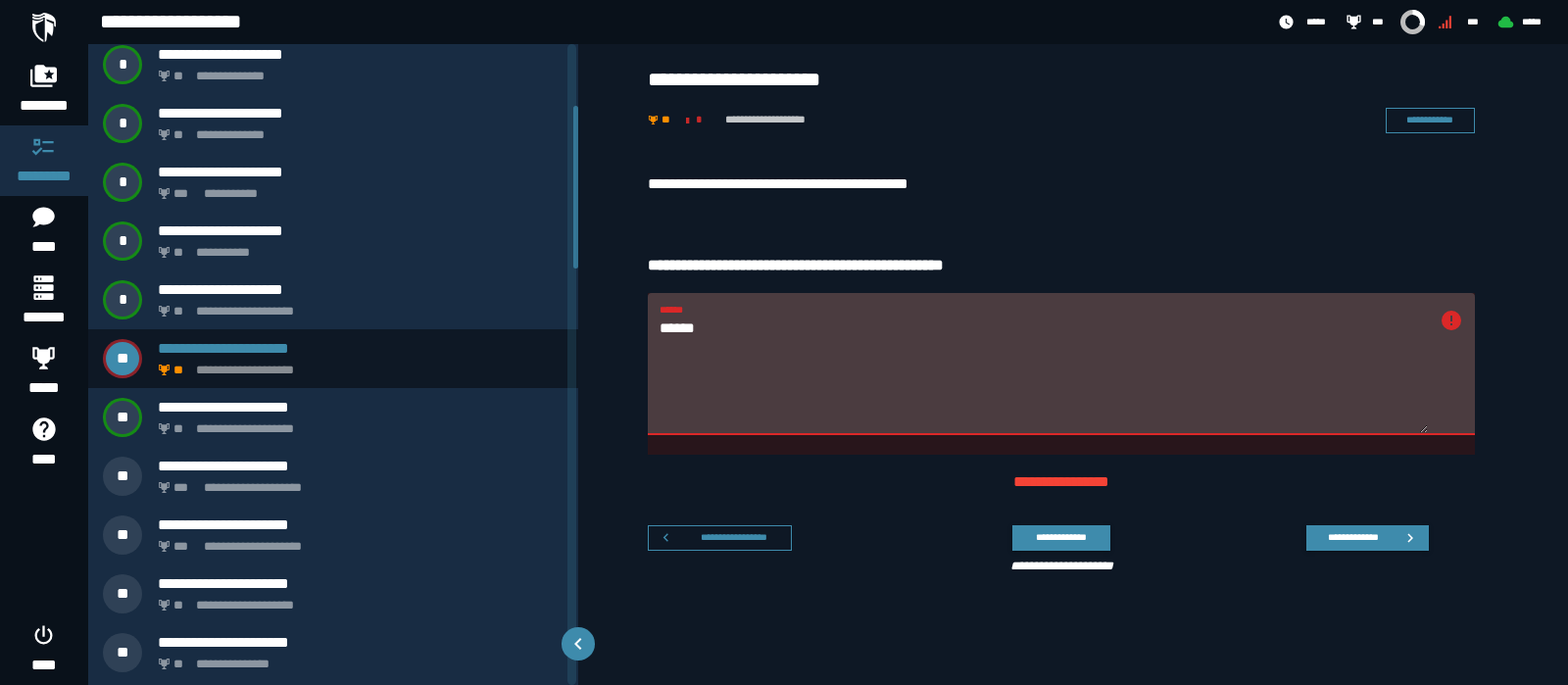 click on "**********" at bounding box center (1061, 79) 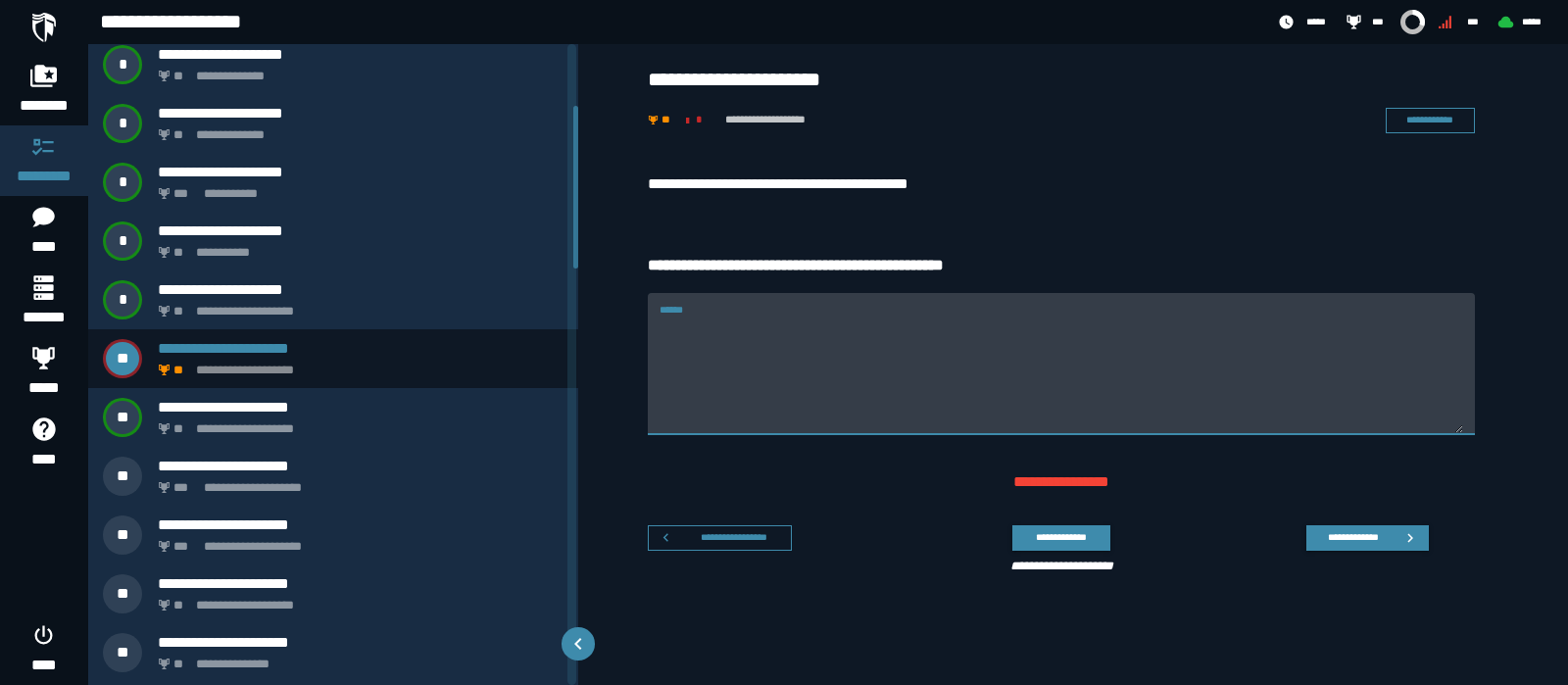 type 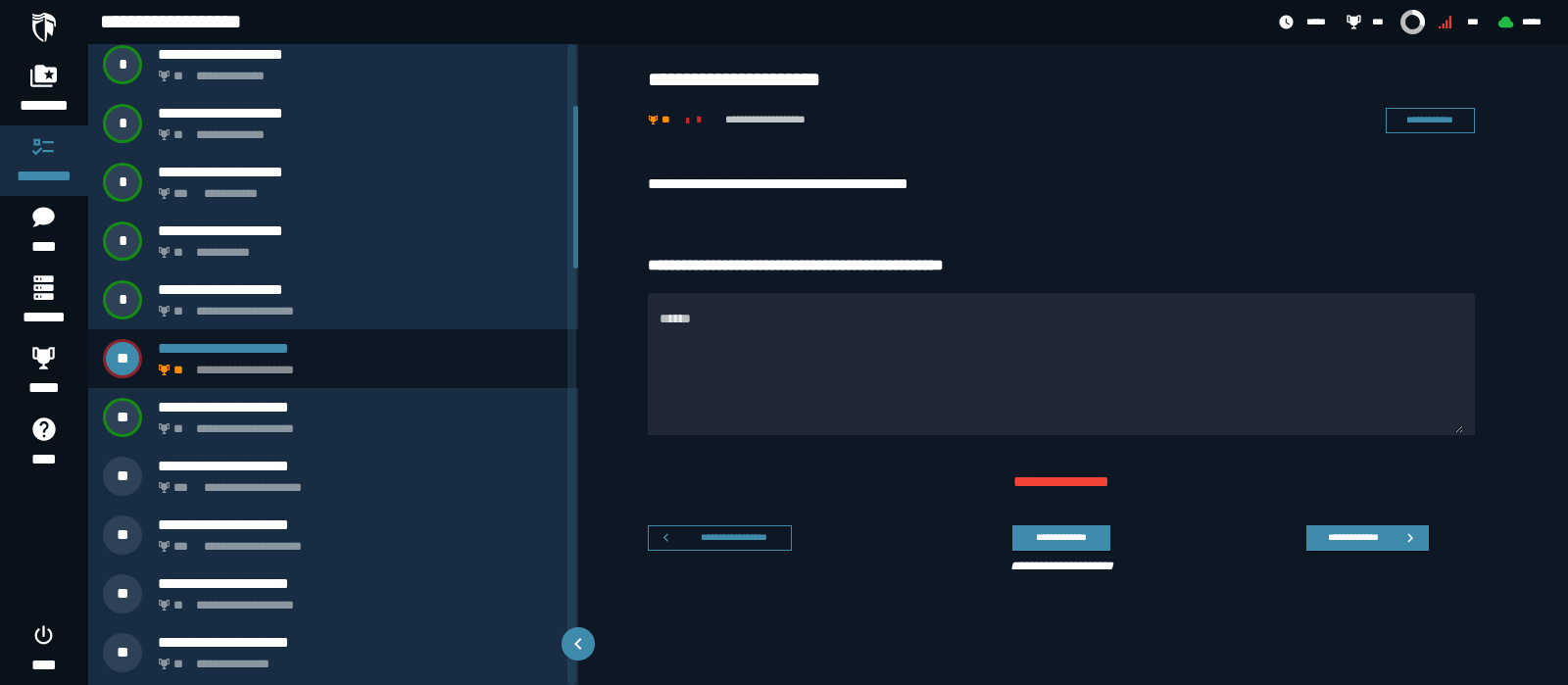 click on "**********" at bounding box center [1073, 100] 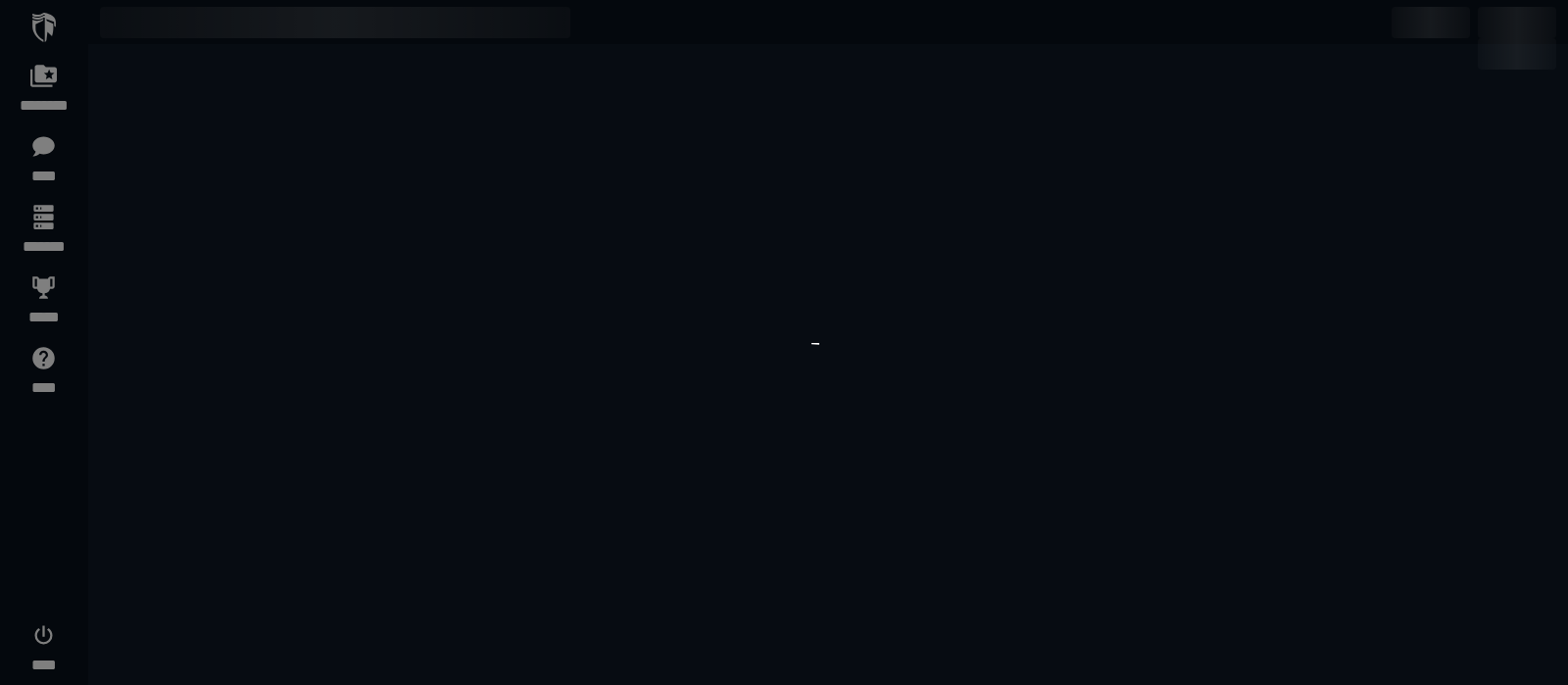 scroll, scrollTop: 0, scrollLeft: 0, axis: both 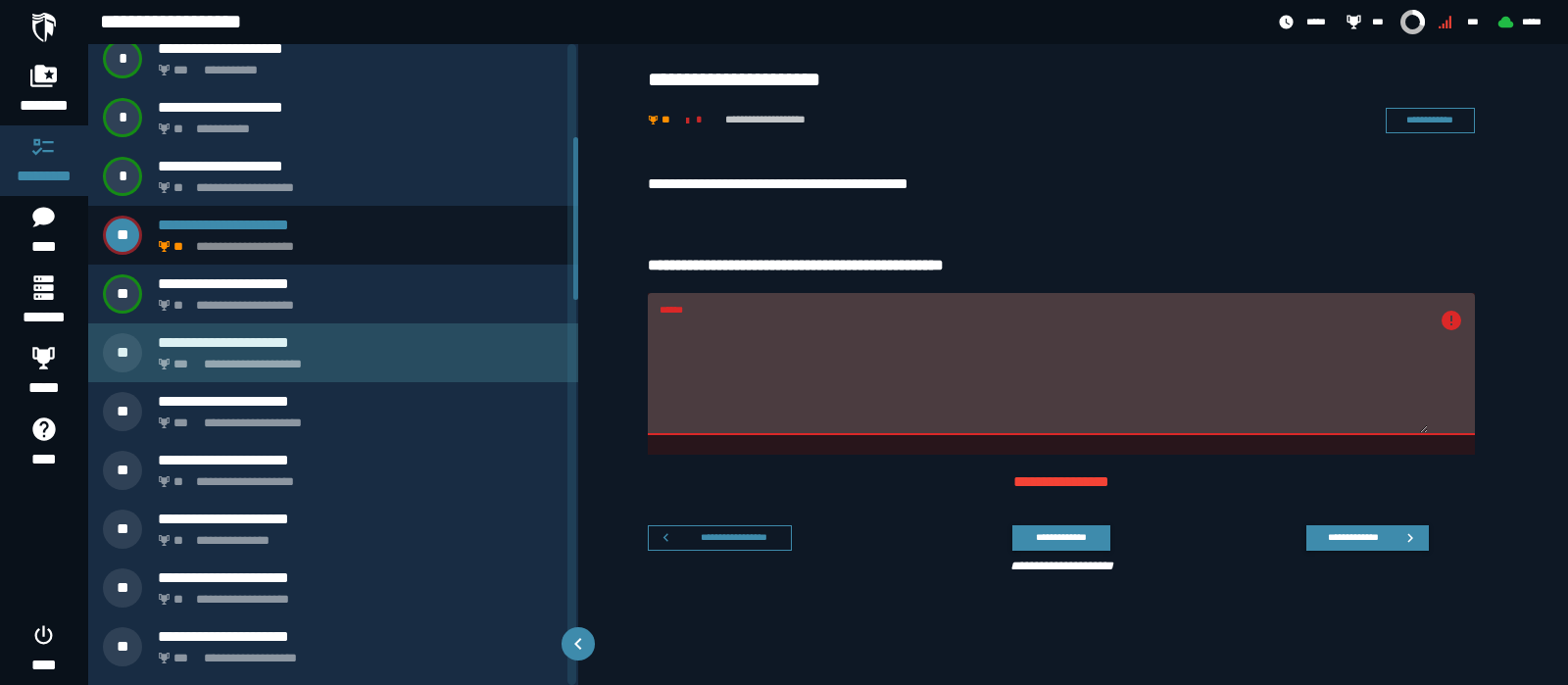 click on "**********" at bounding box center [333, 353] 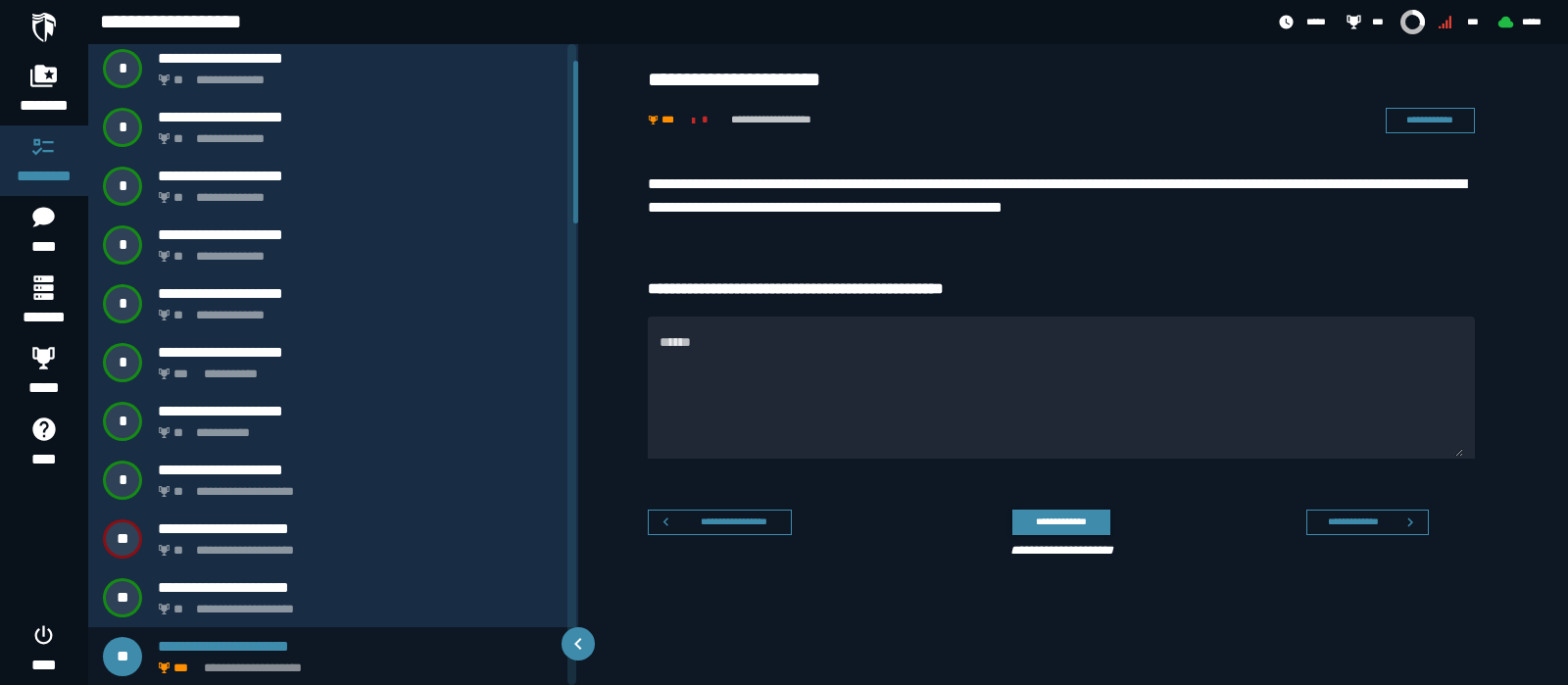 scroll, scrollTop: 309, scrollLeft: 0, axis: vertical 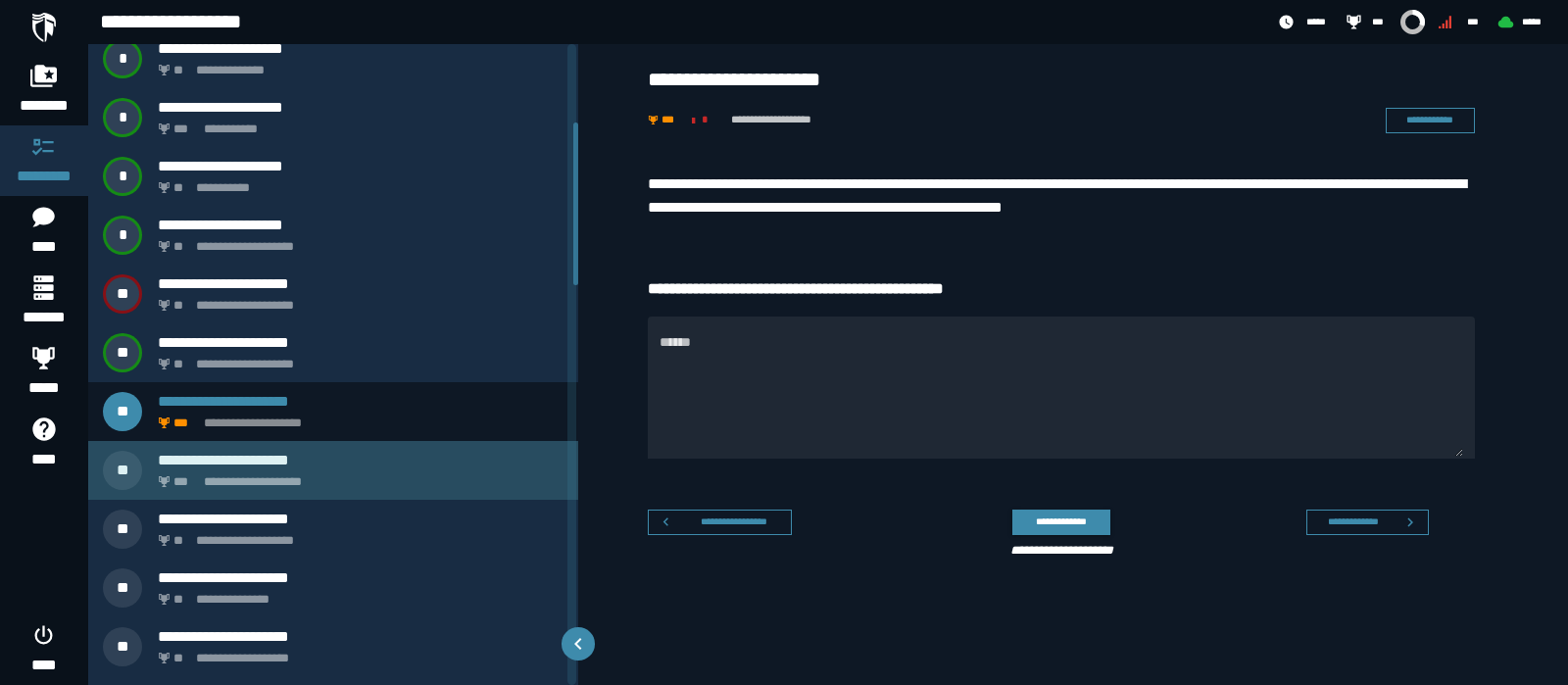 click on "**********" 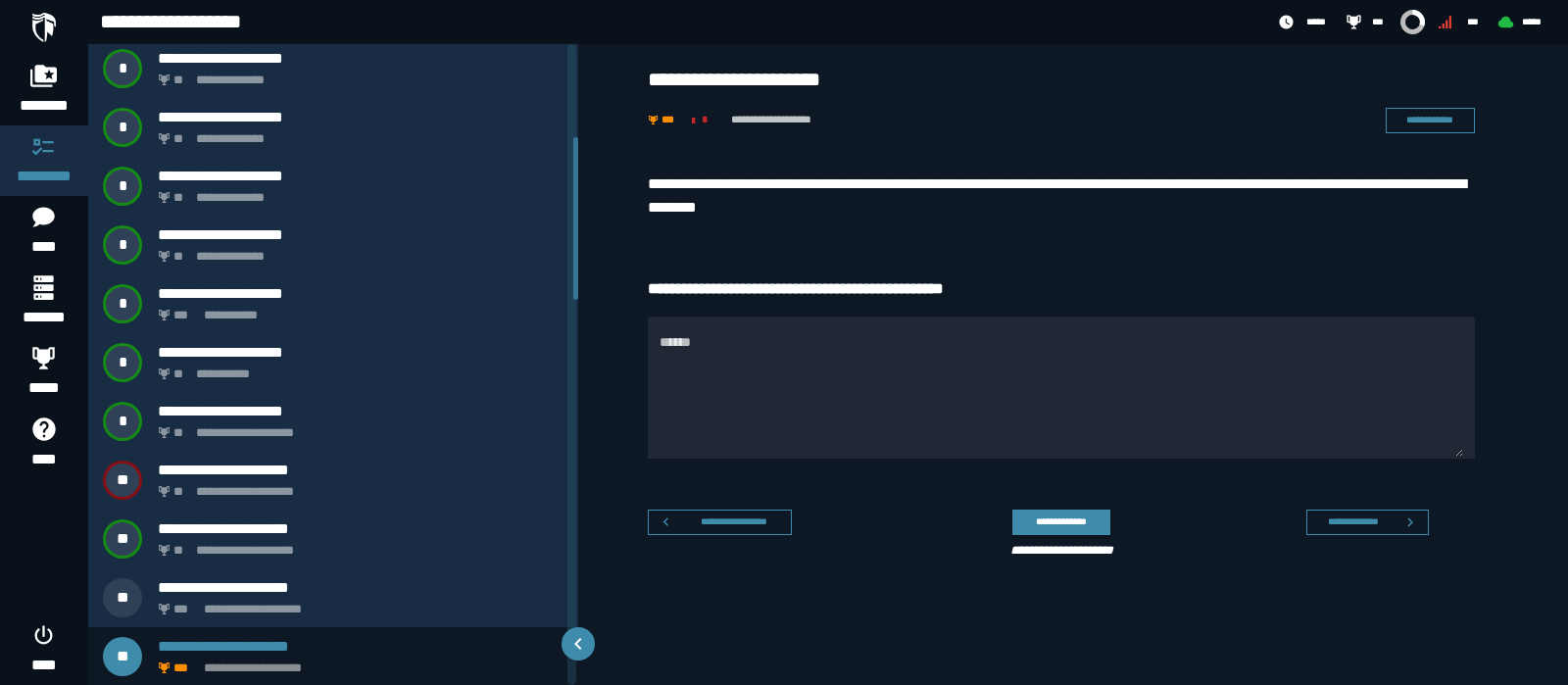 scroll, scrollTop: 490, scrollLeft: 0, axis: vertical 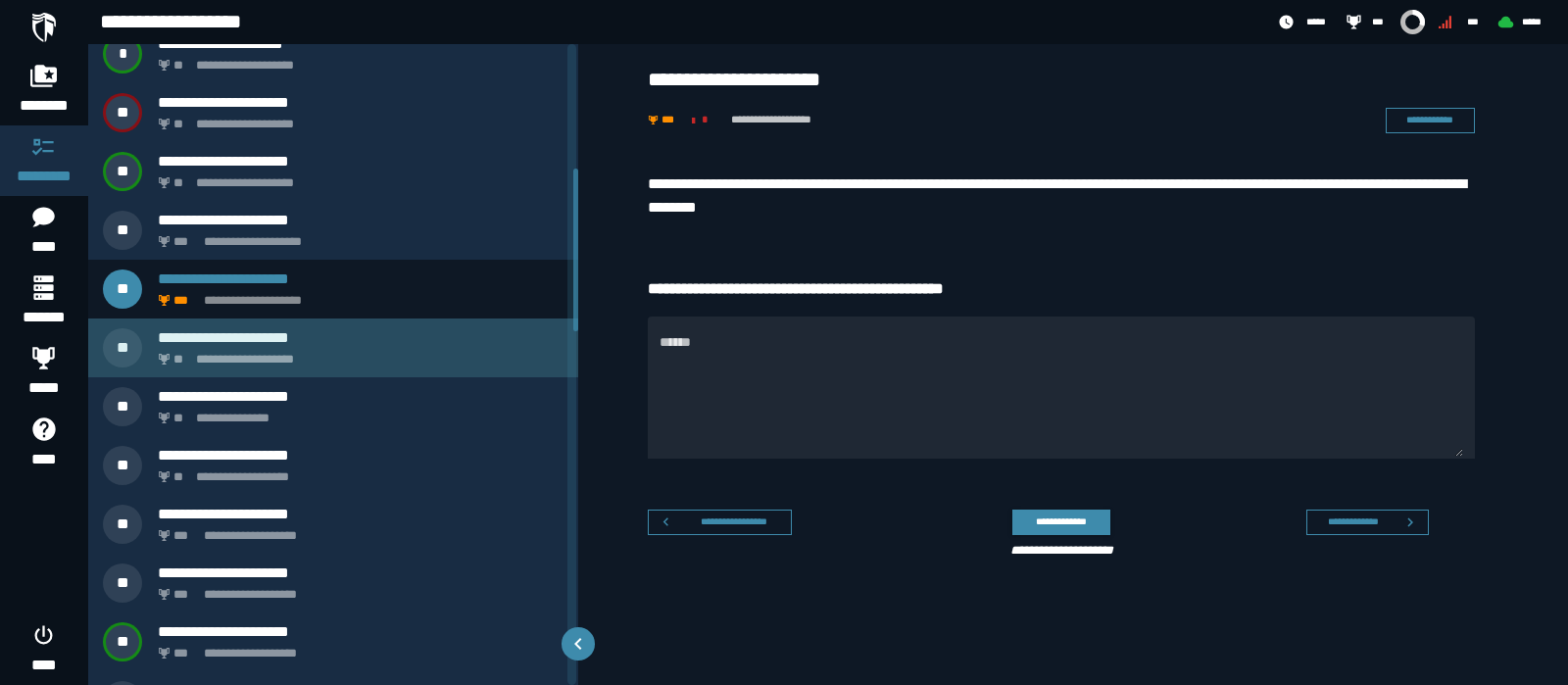 drag, startPoint x: 374, startPoint y: 343, endPoint x: 636, endPoint y: 364, distance: 262.84026 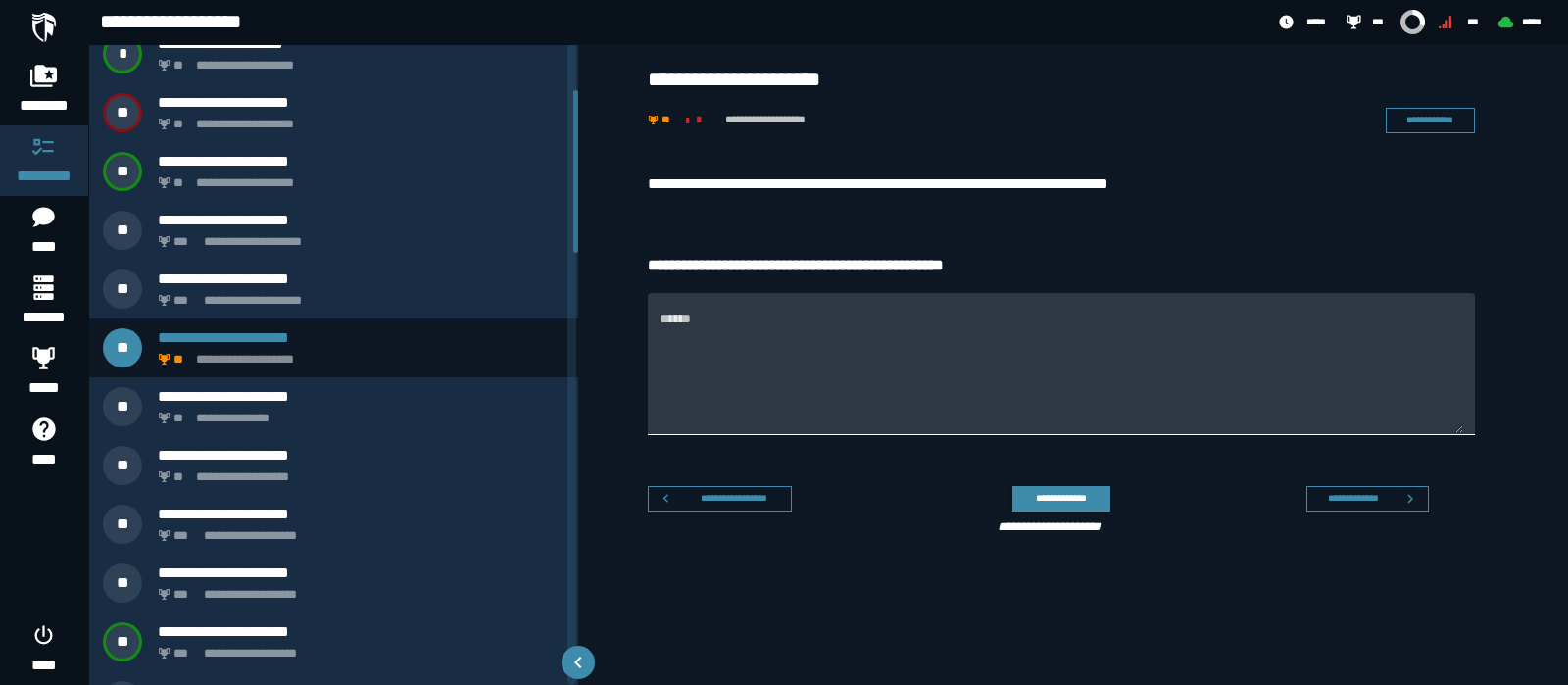 scroll, scrollTop: 181, scrollLeft: 0, axis: vertical 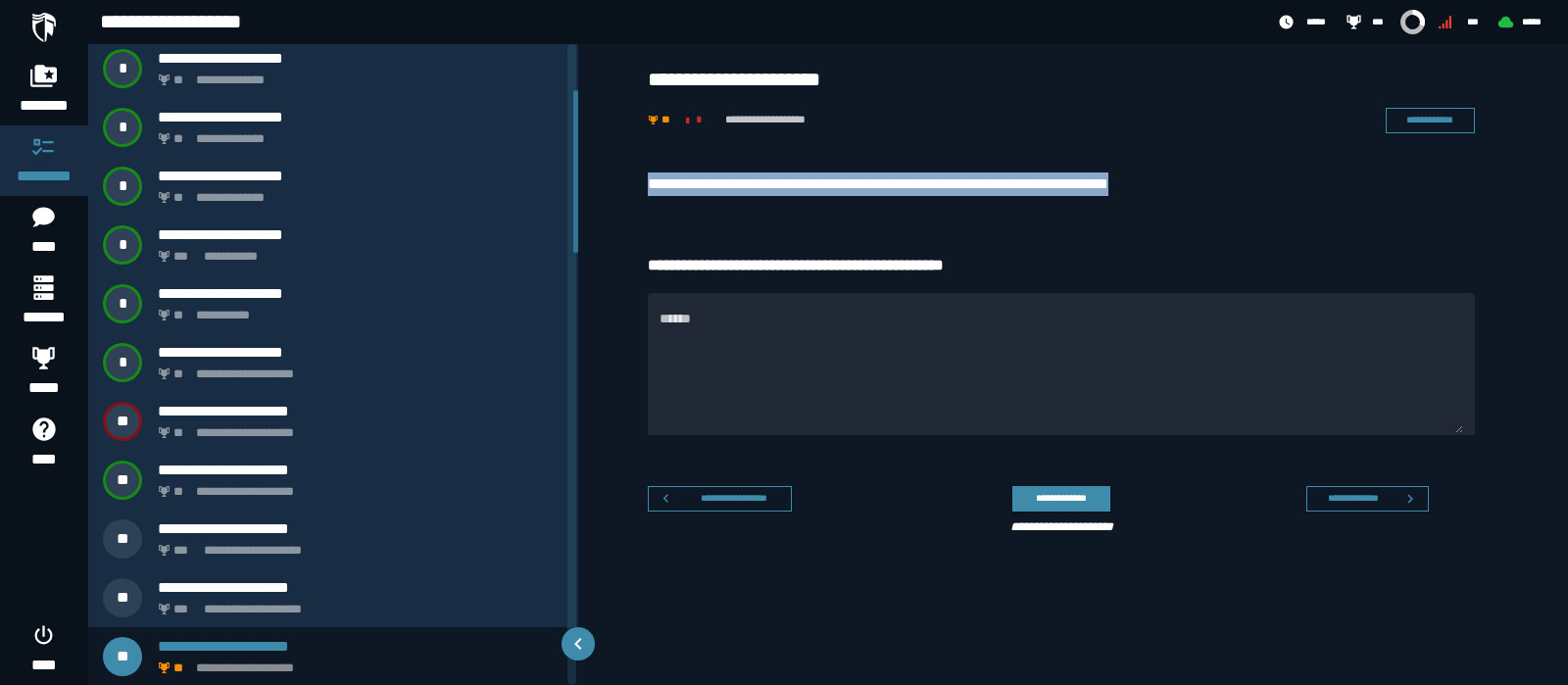 drag, startPoint x: 645, startPoint y: 178, endPoint x: 1212, endPoint y: 186, distance: 567.05643 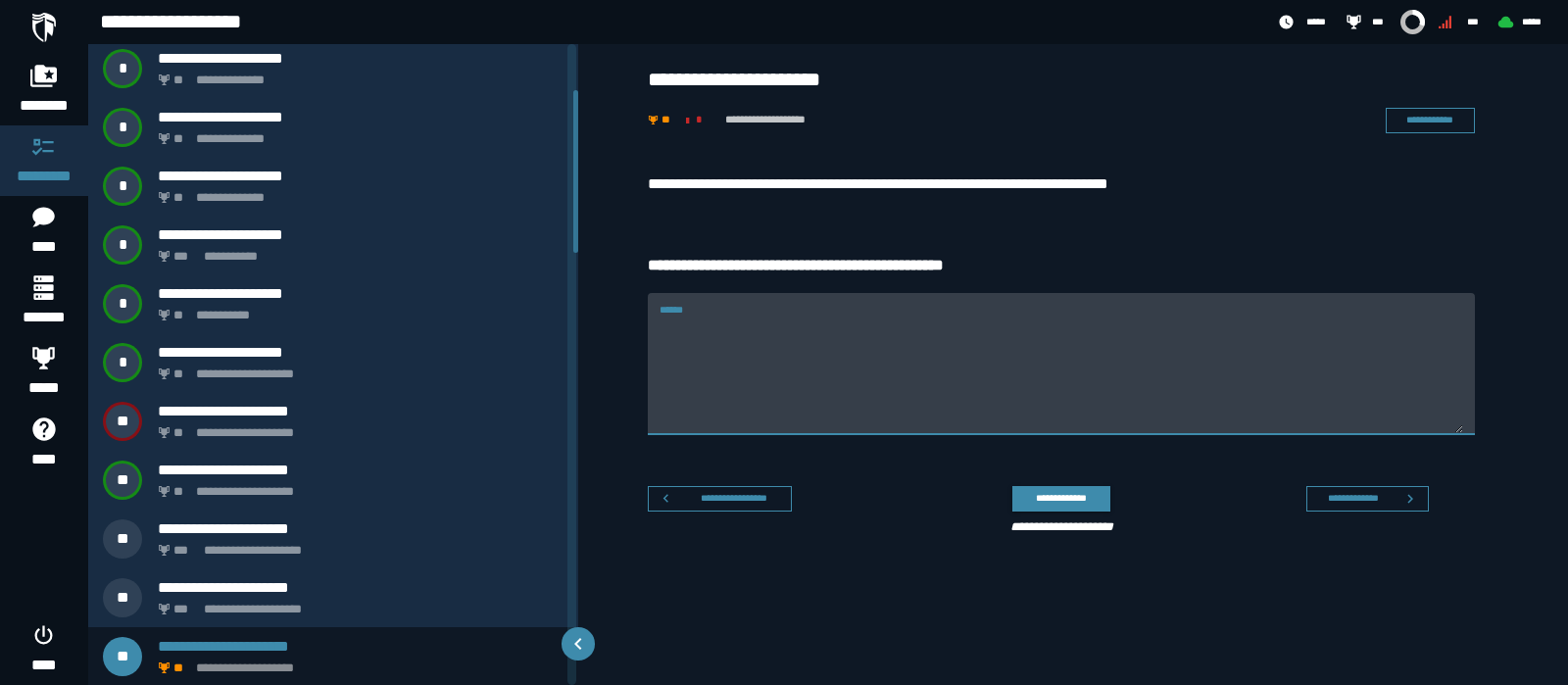 click on "******" at bounding box center (1061, 375) 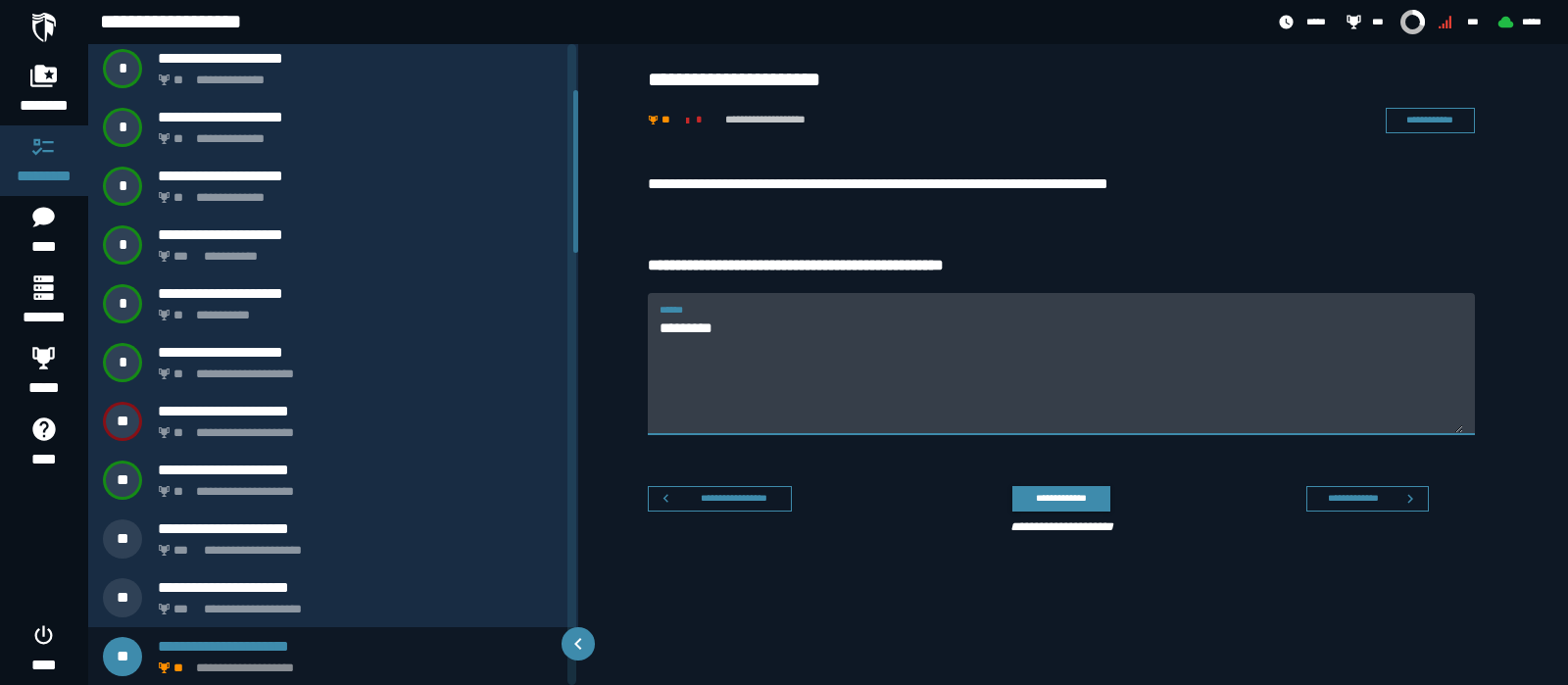click on "*********" at bounding box center (1061, 375) 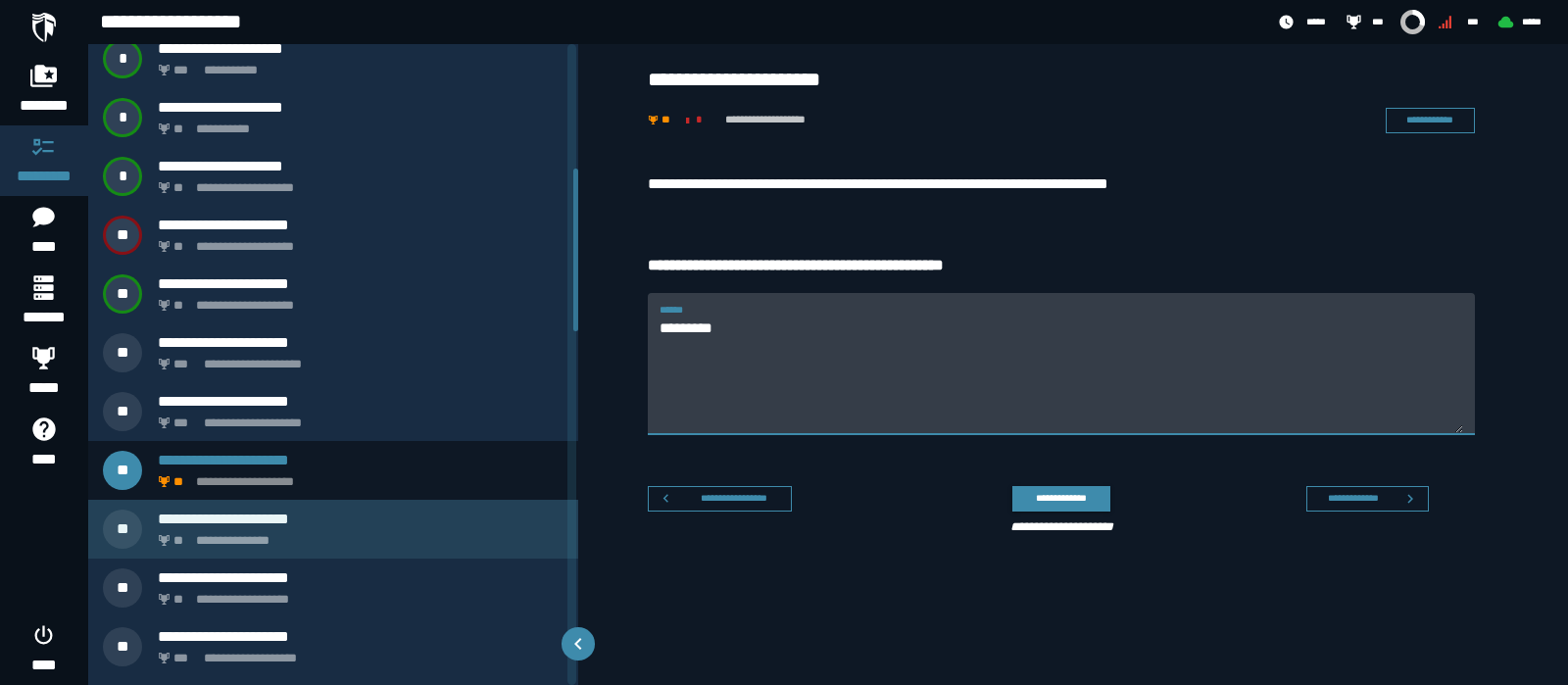 scroll, scrollTop: 489, scrollLeft: 0, axis: vertical 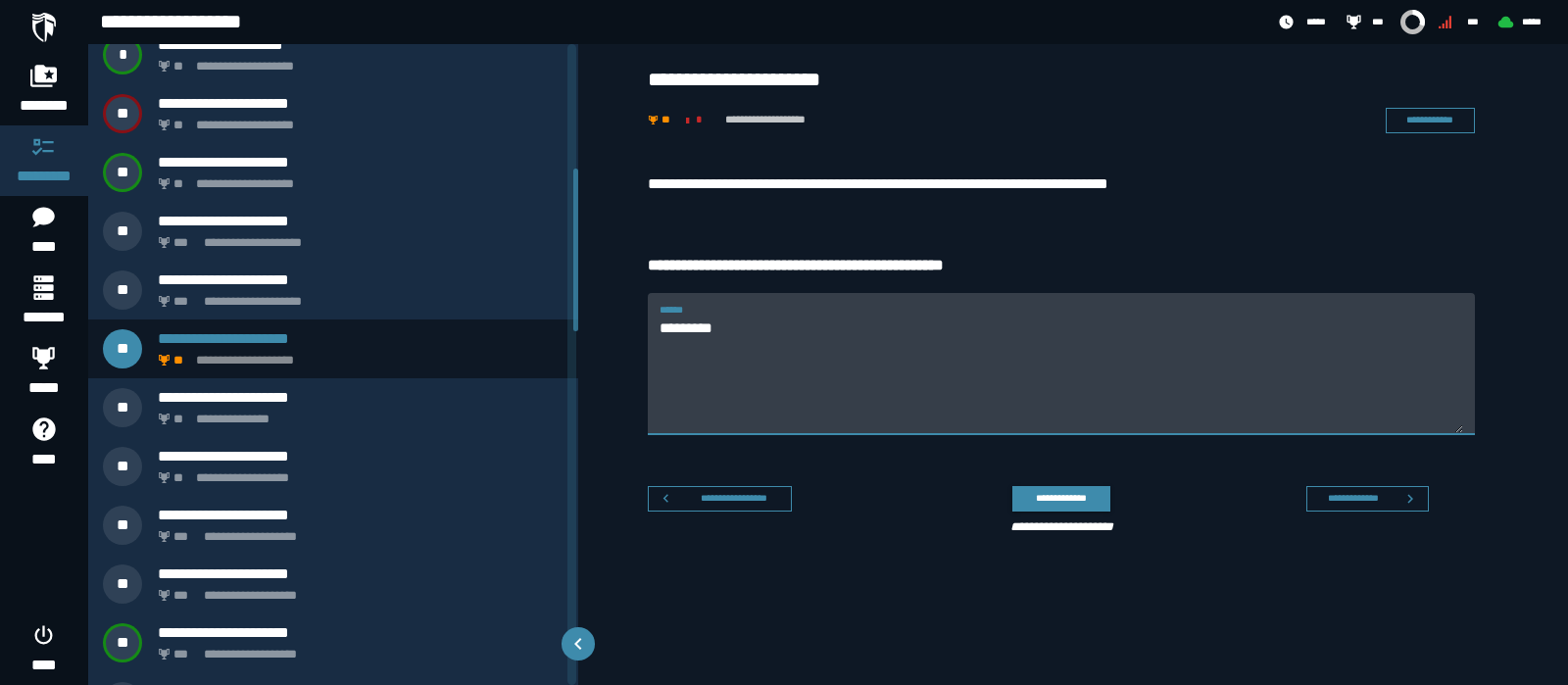 click on "*********" at bounding box center [1061, 375] 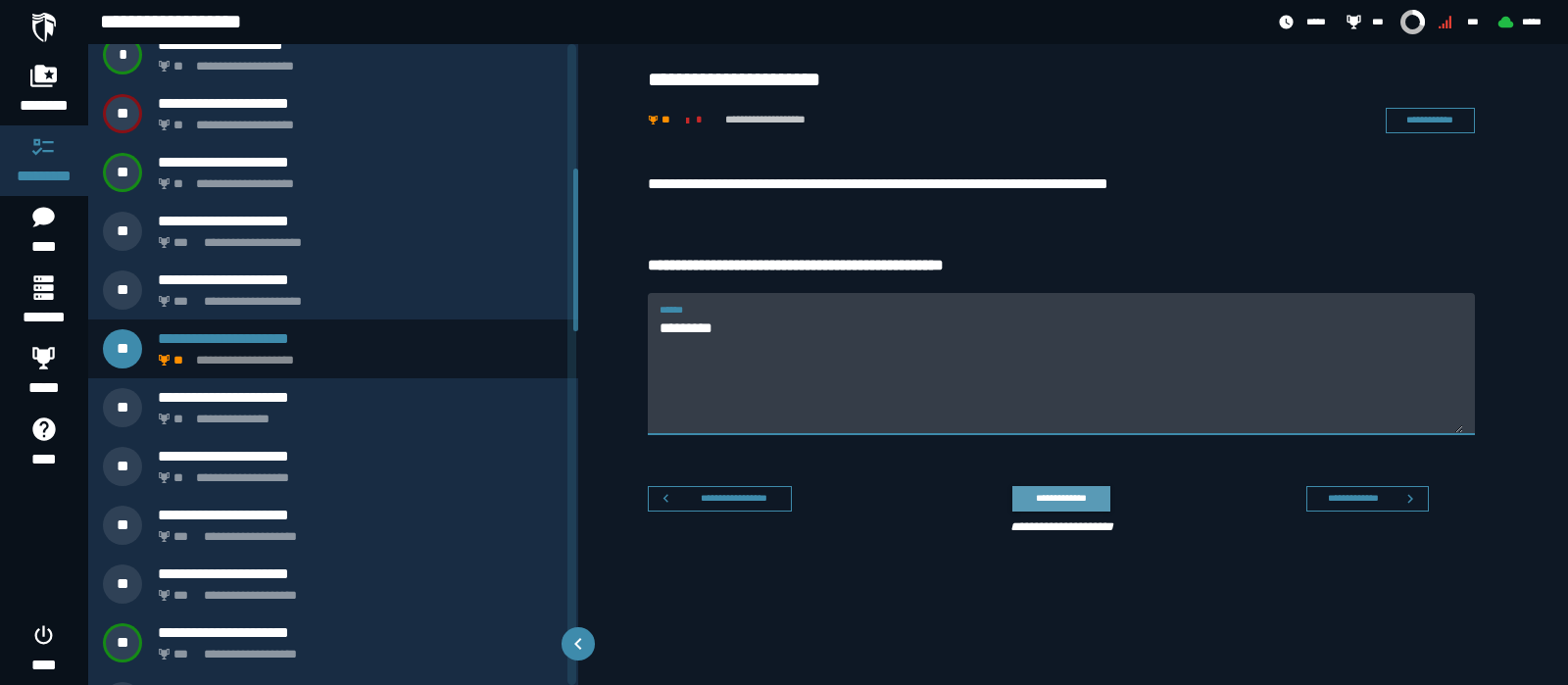 type on "*********" 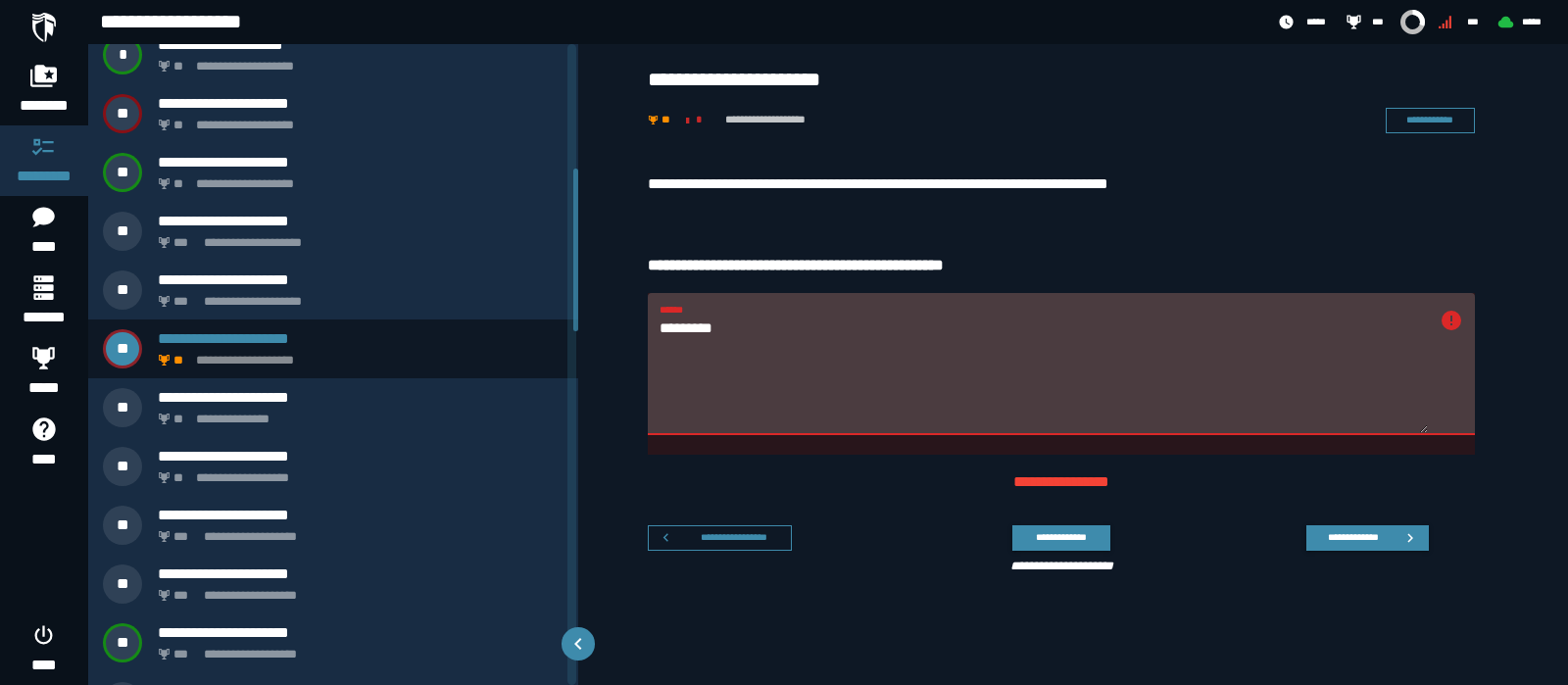 drag, startPoint x: 743, startPoint y: 331, endPoint x: 620, endPoint y: 320, distance: 123.49089 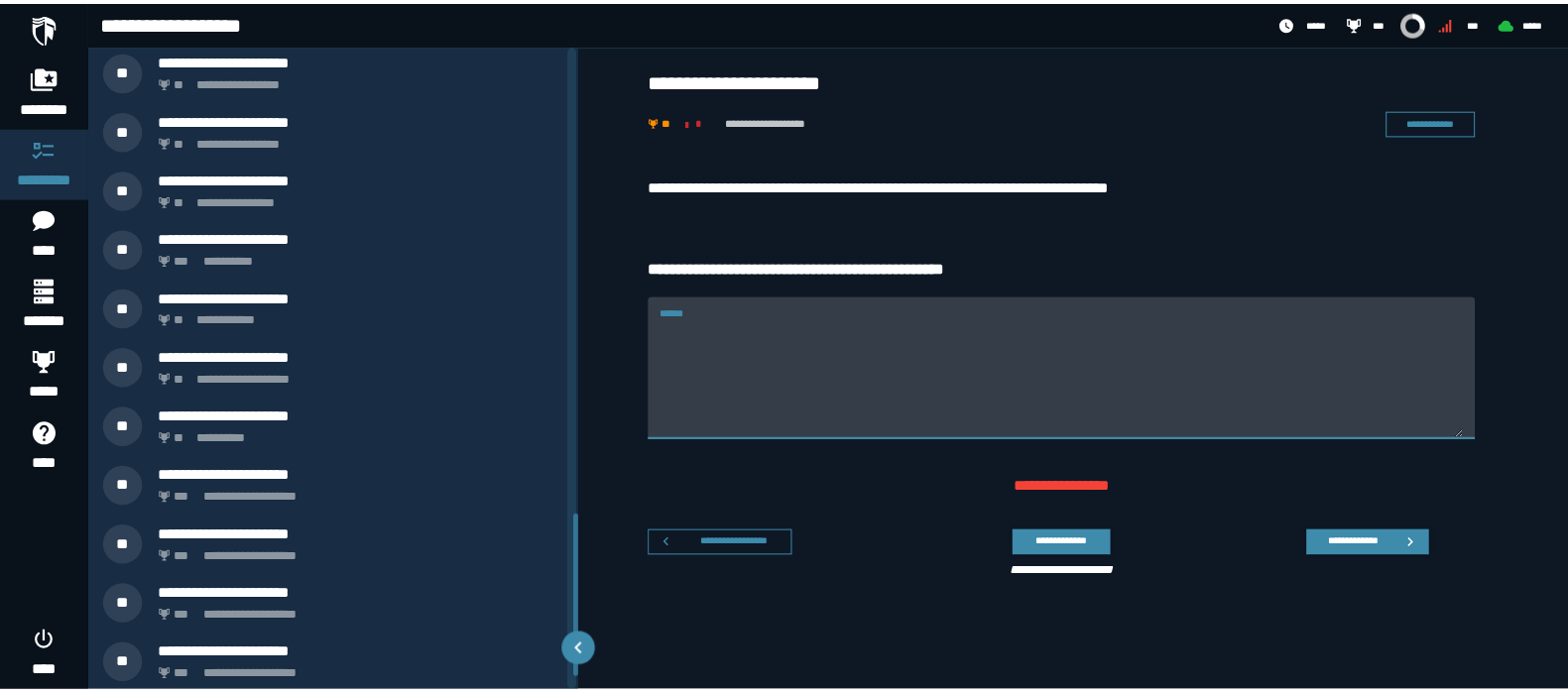 scroll, scrollTop: 1908, scrollLeft: 0, axis: vertical 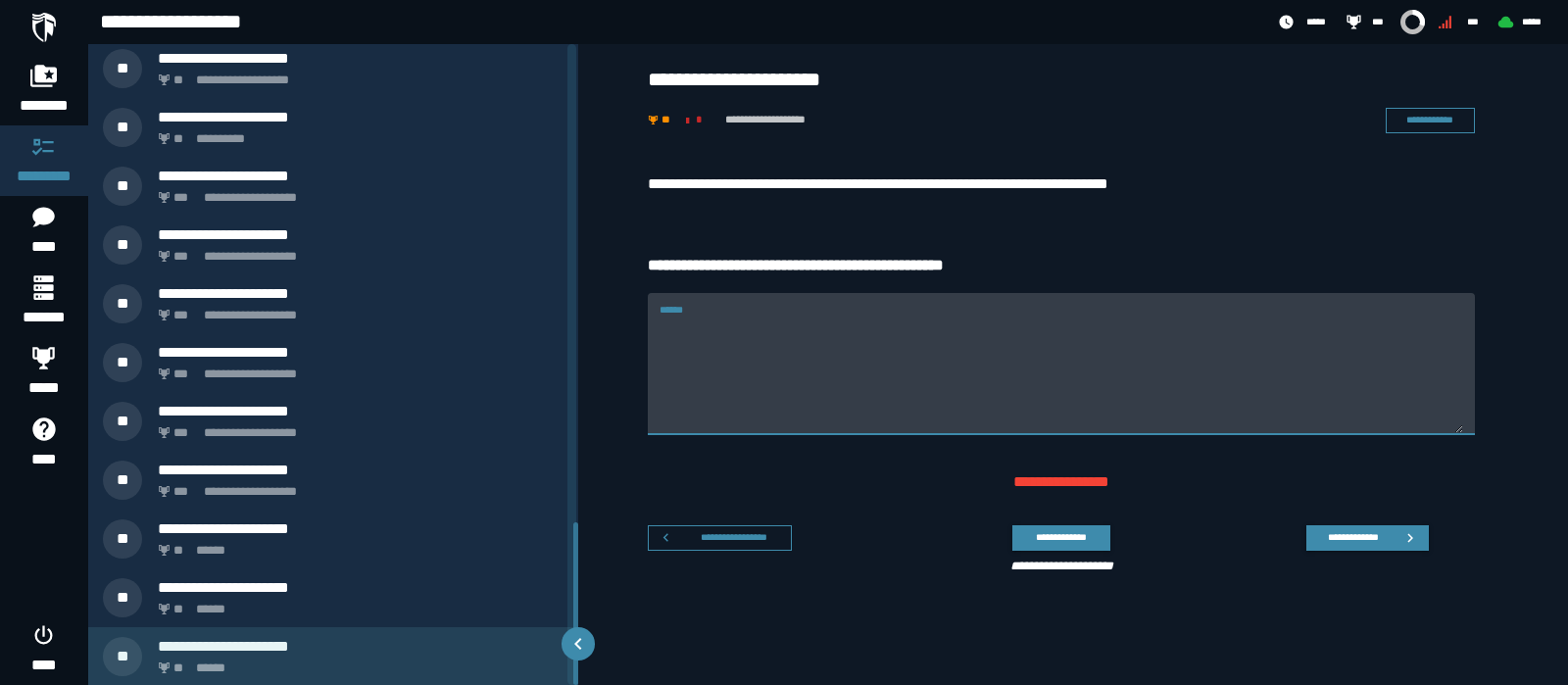 type 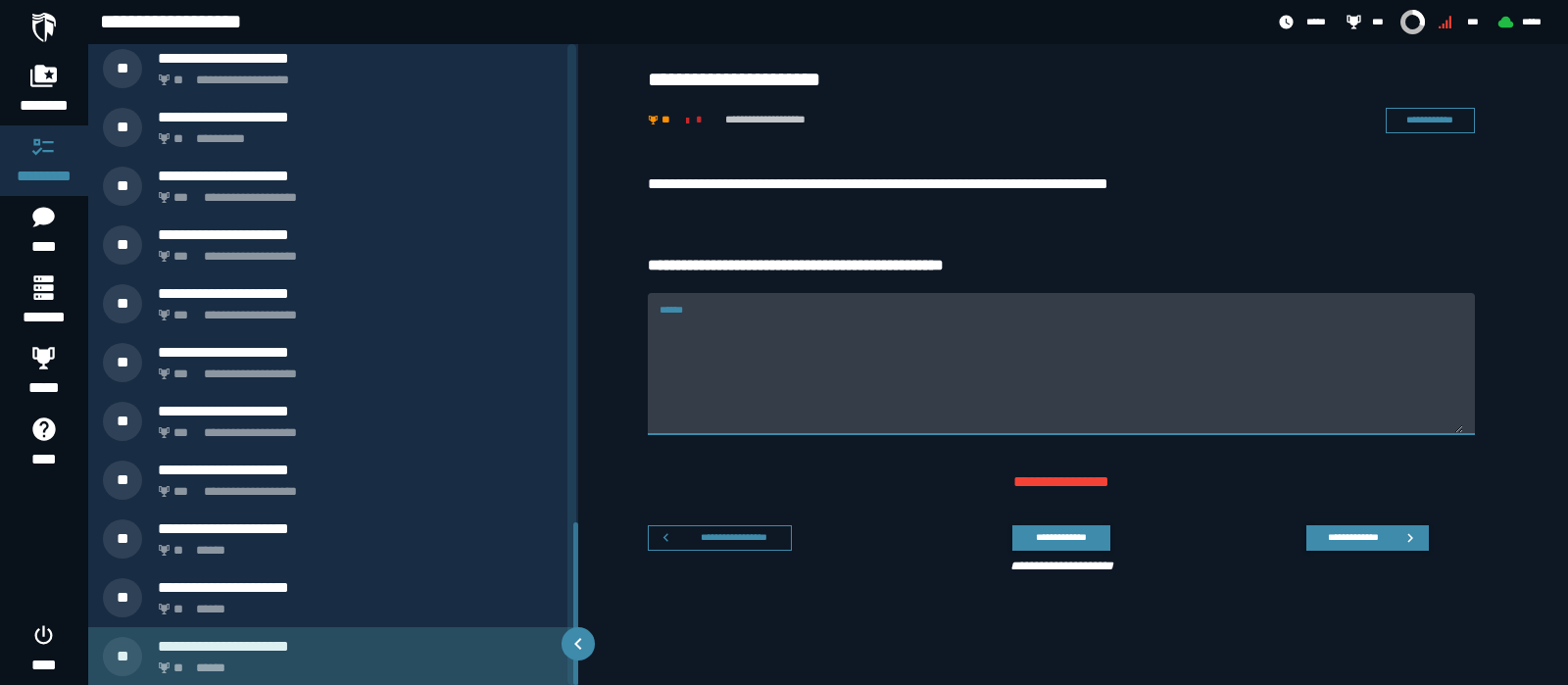 click on "**********" at bounding box center (361, 646) 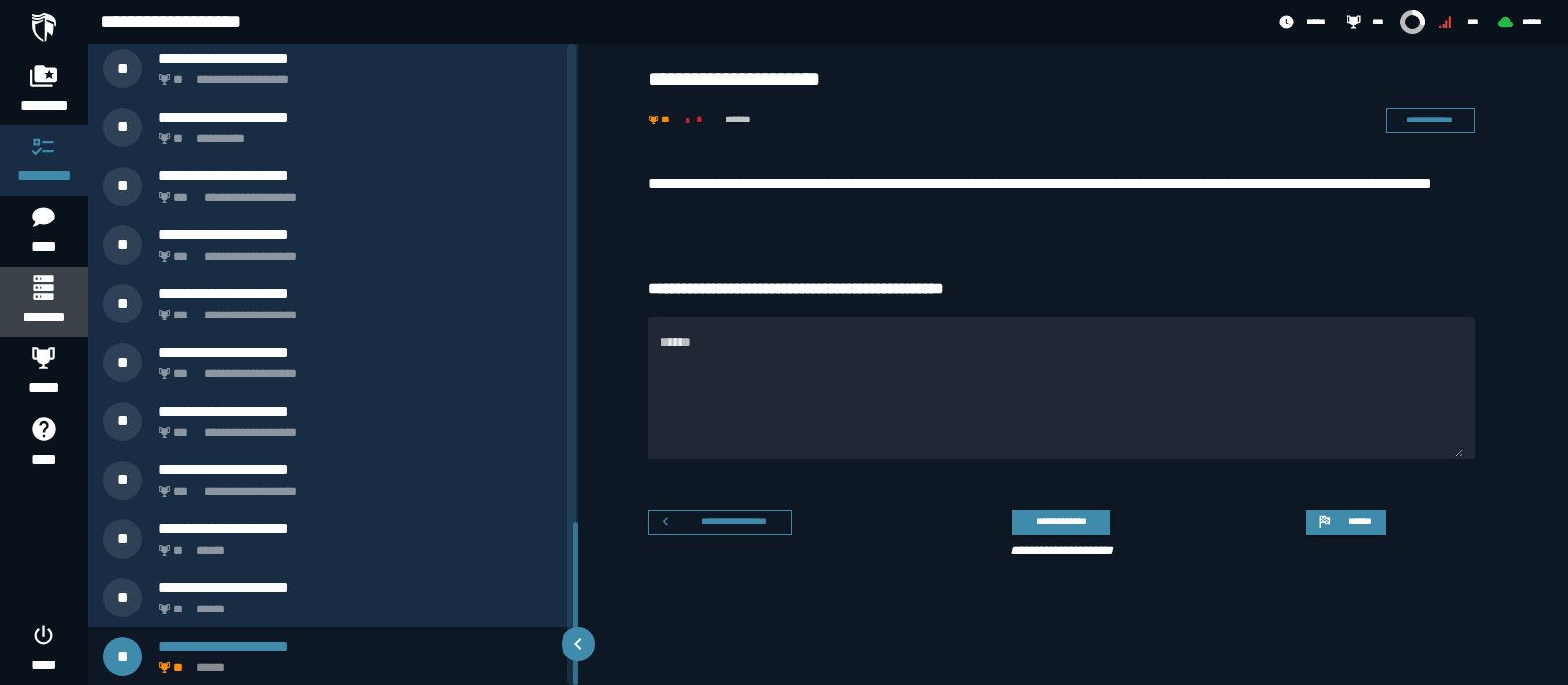 click 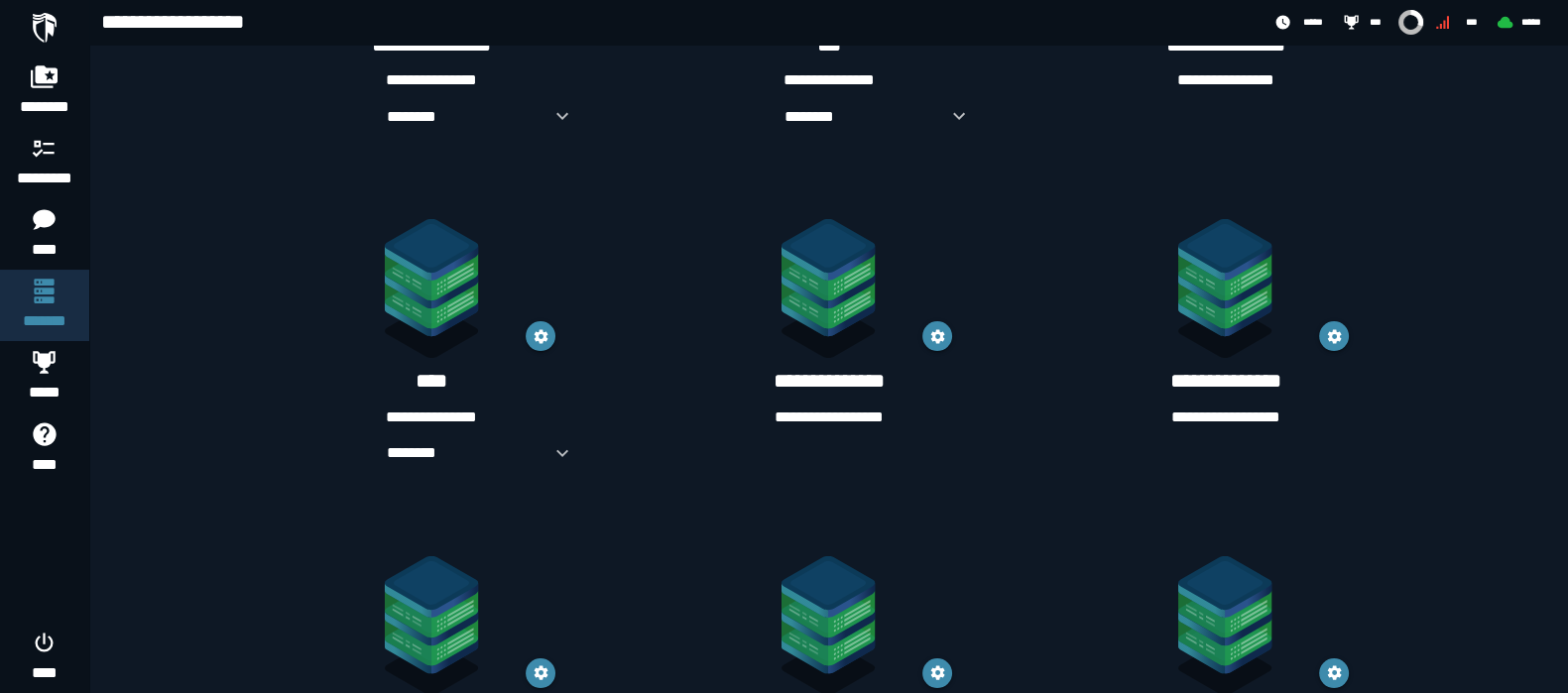 scroll, scrollTop: 737, scrollLeft: 0, axis: vertical 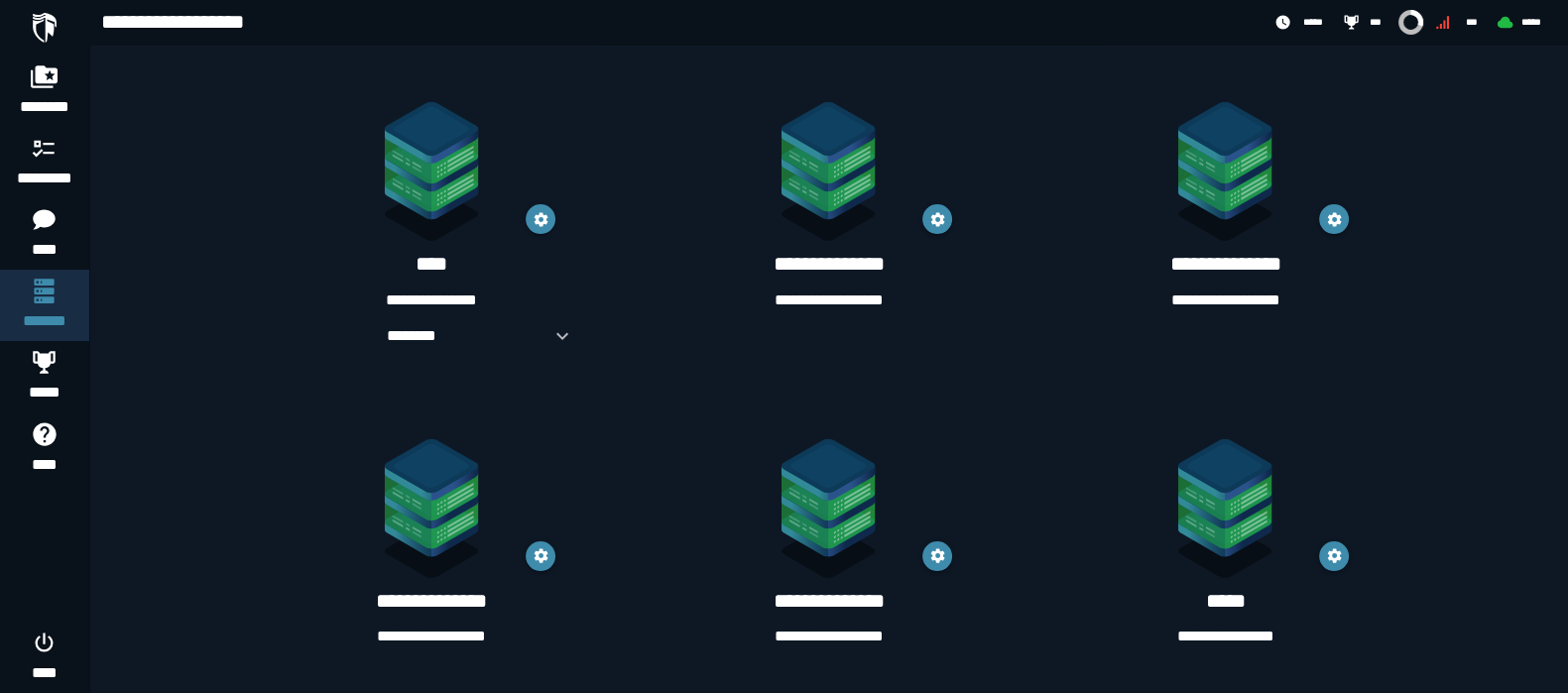 click on "**********" at bounding box center (828, 601) 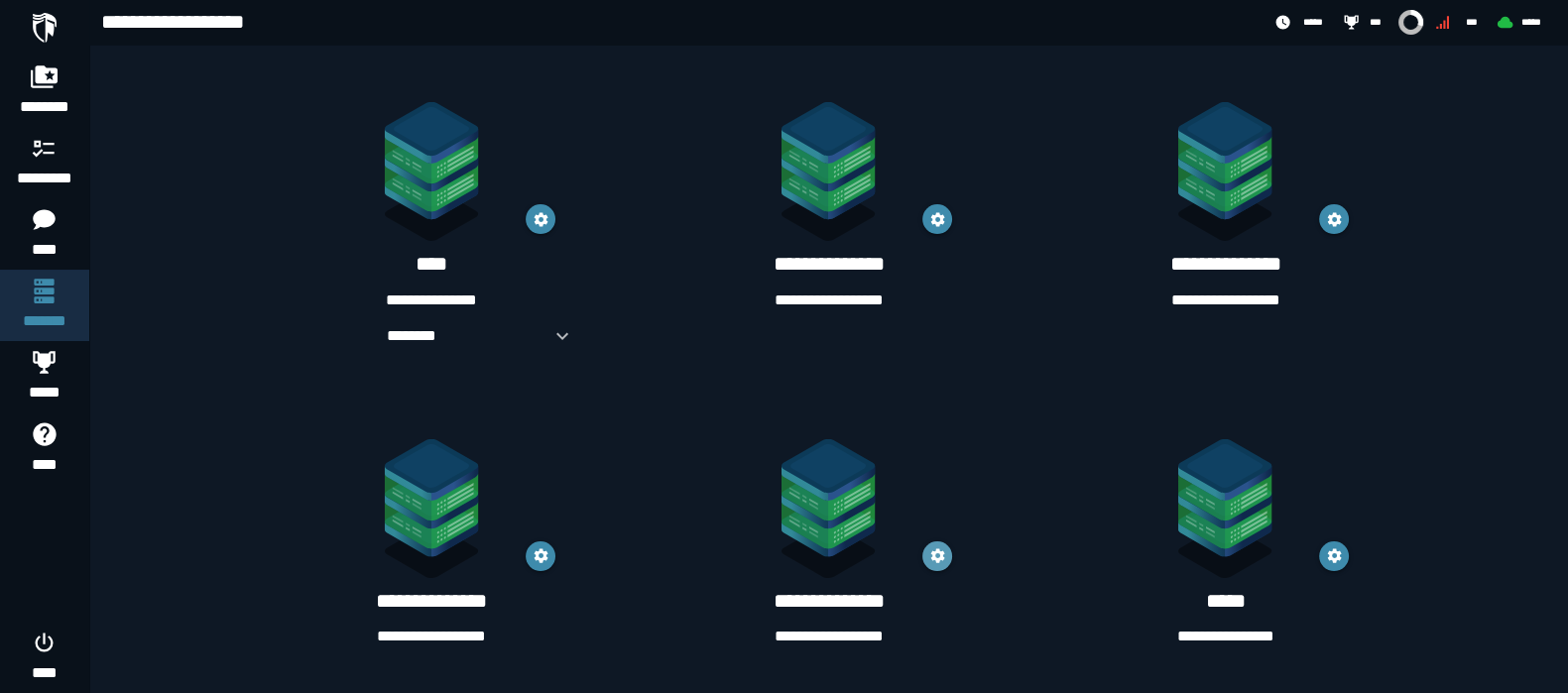 click at bounding box center (937, 556) 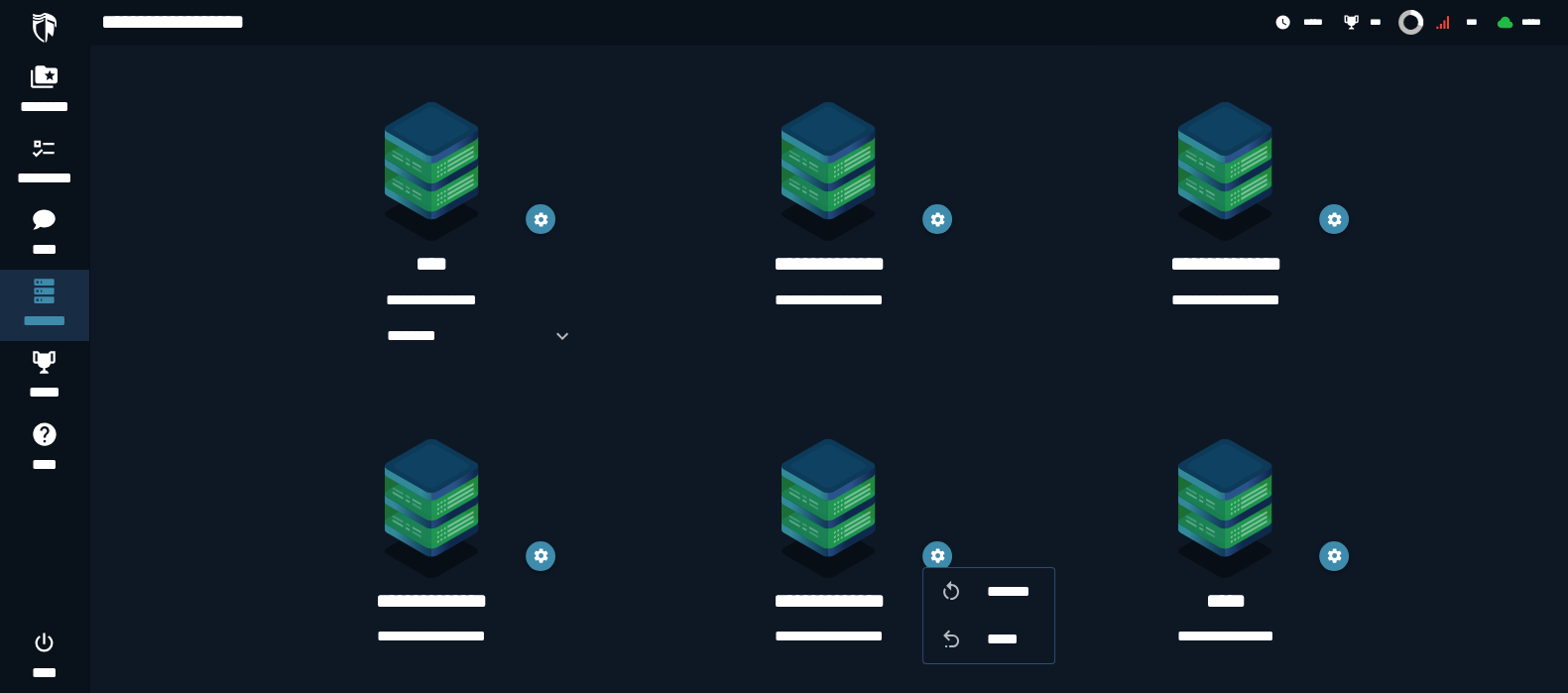 click 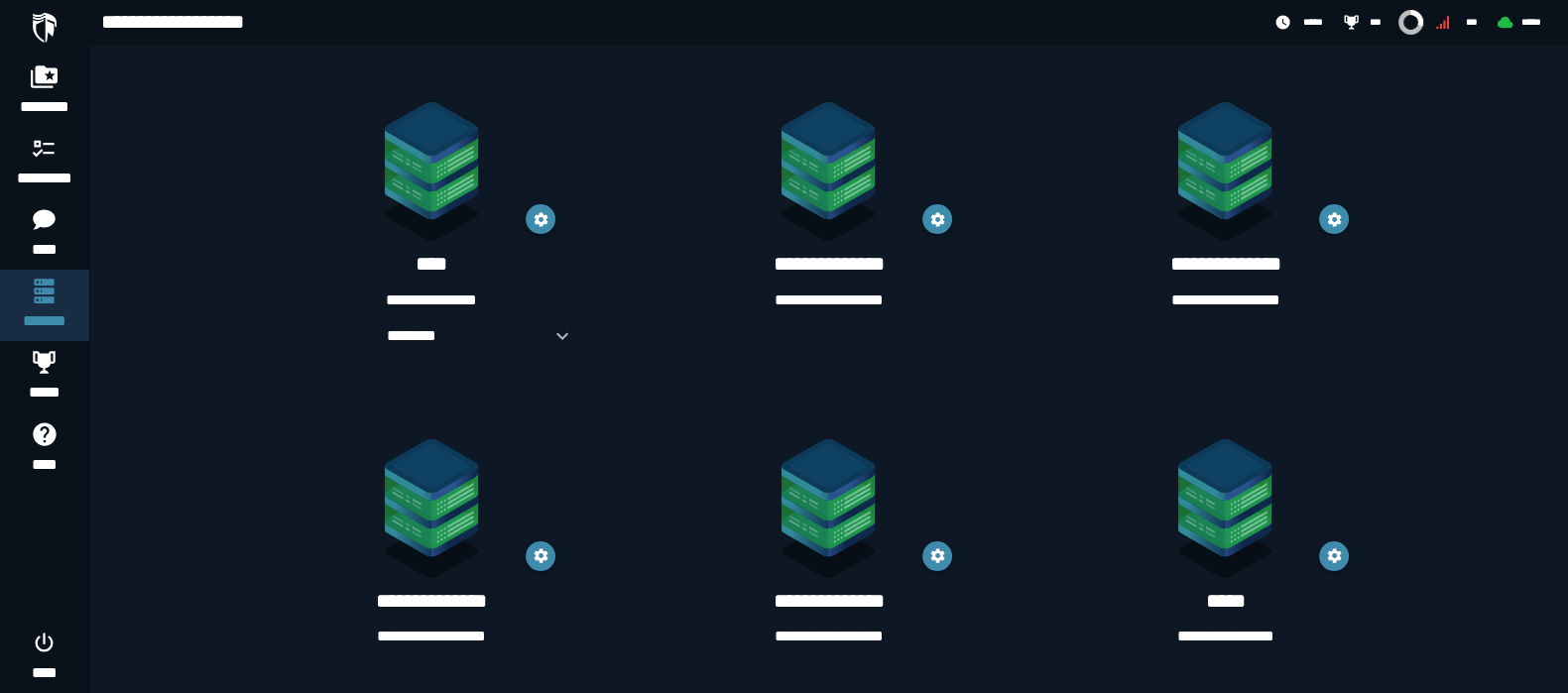 click on "**********" at bounding box center [828, 601] 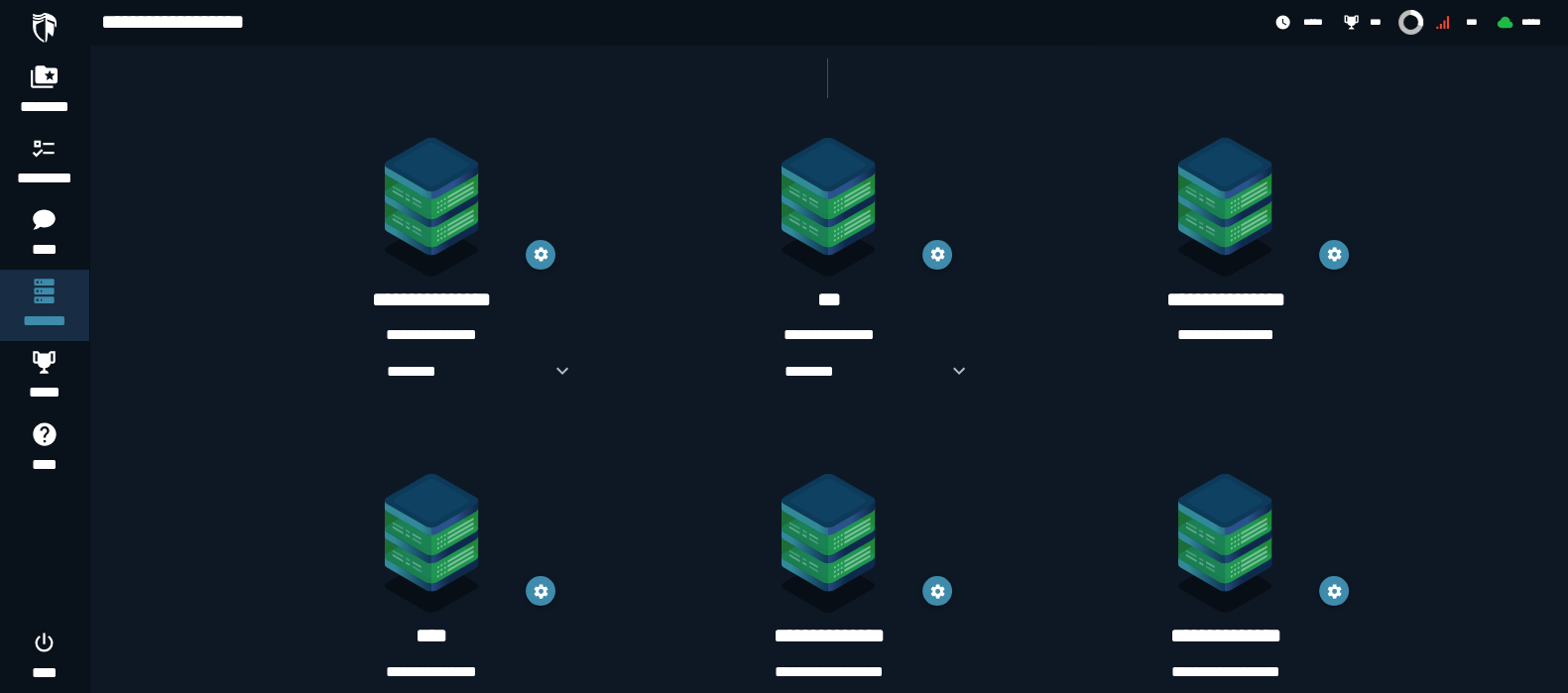click 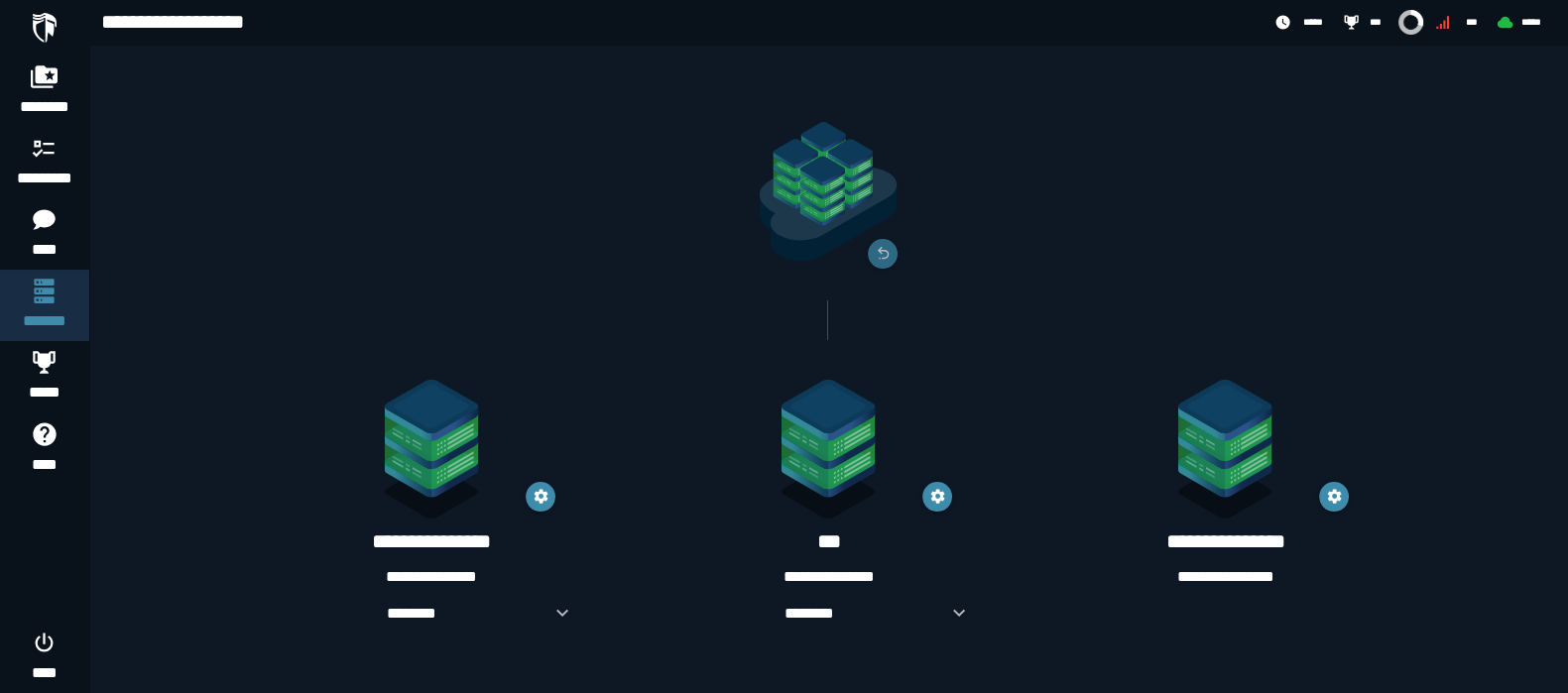scroll, scrollTop: 0, scrollLeft: 0, axis: both 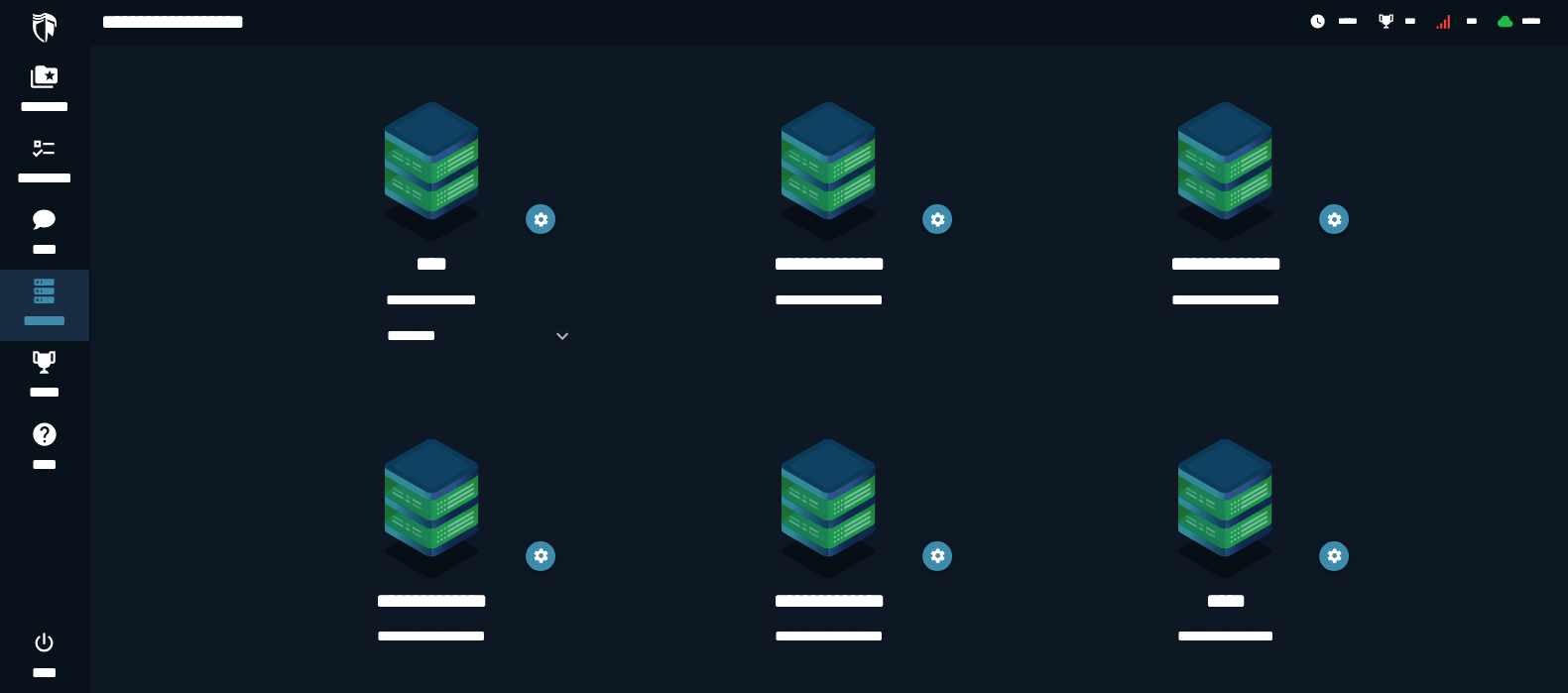 click 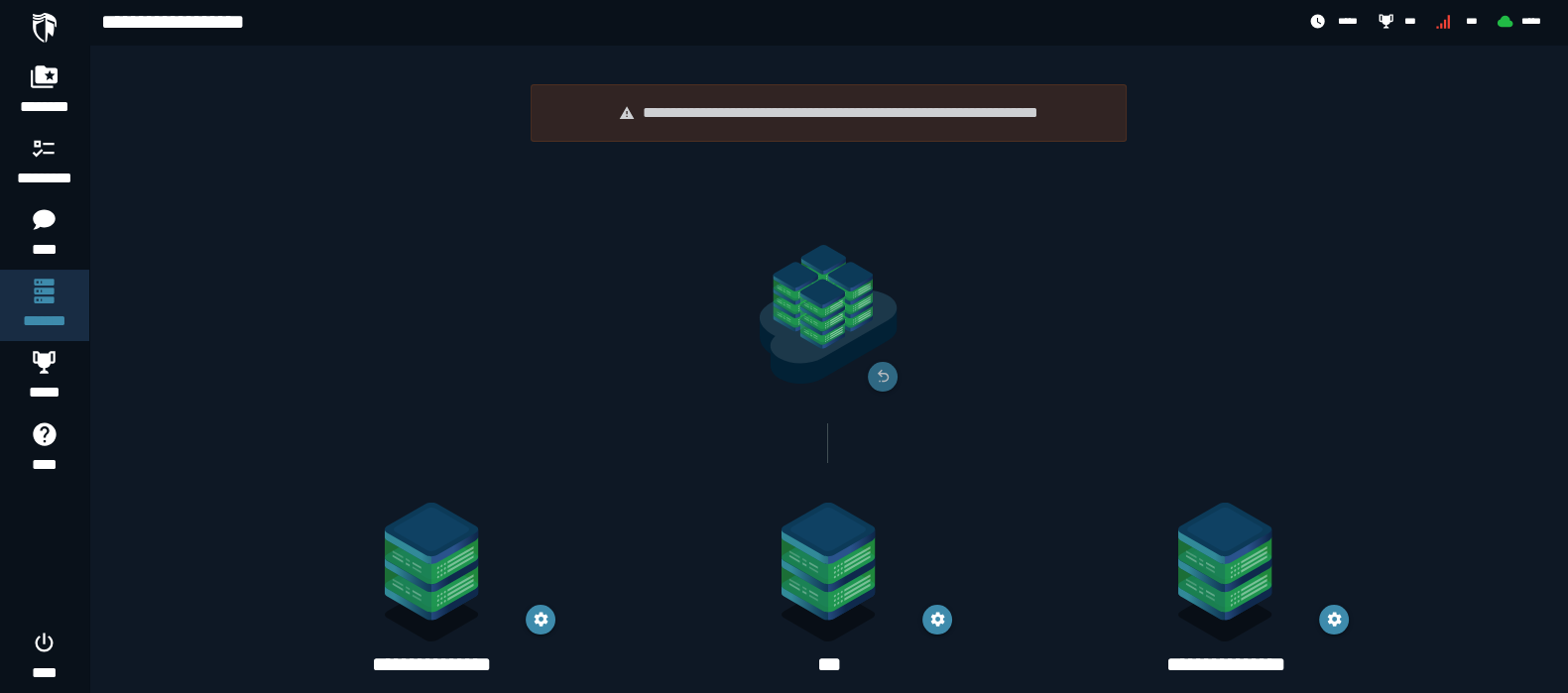 scroll, scrollTop: 372, scrollLeft: 0, axis: vertical 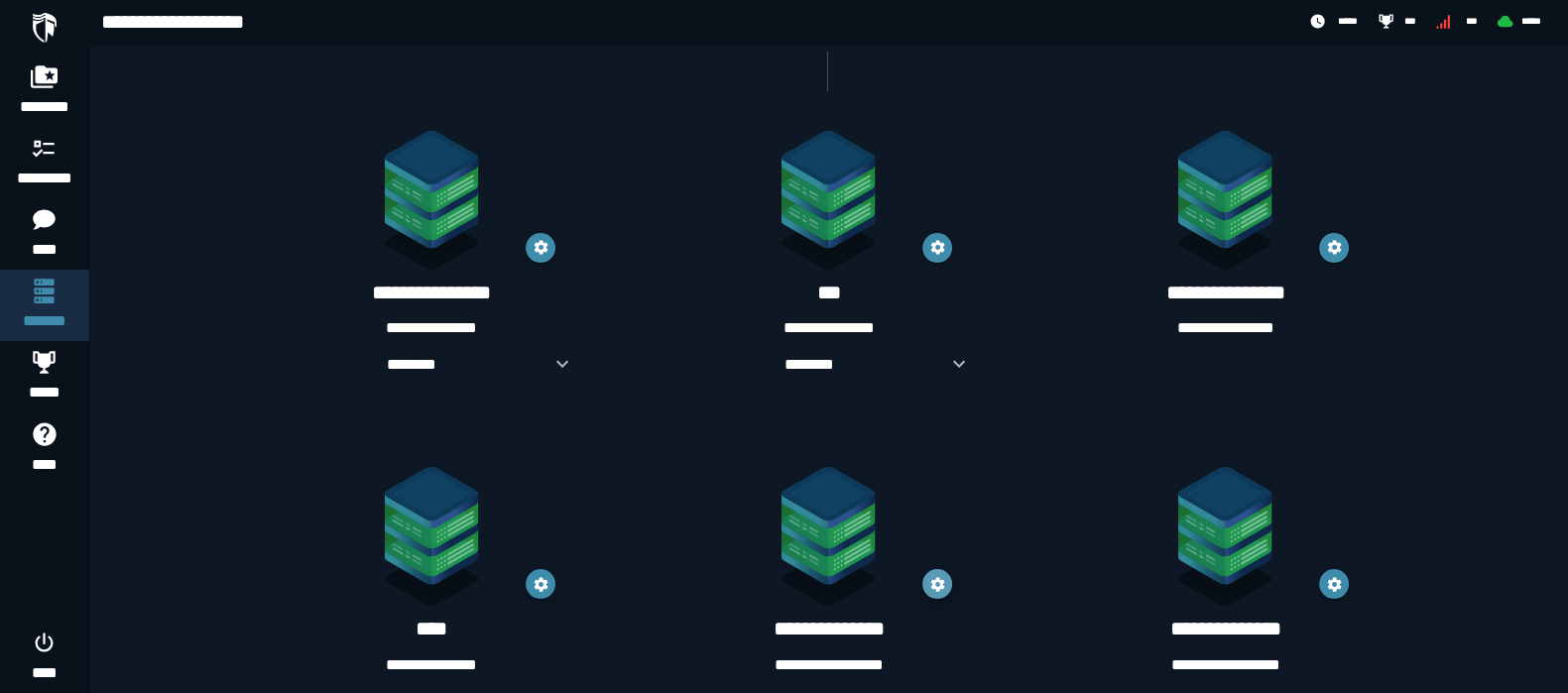 click 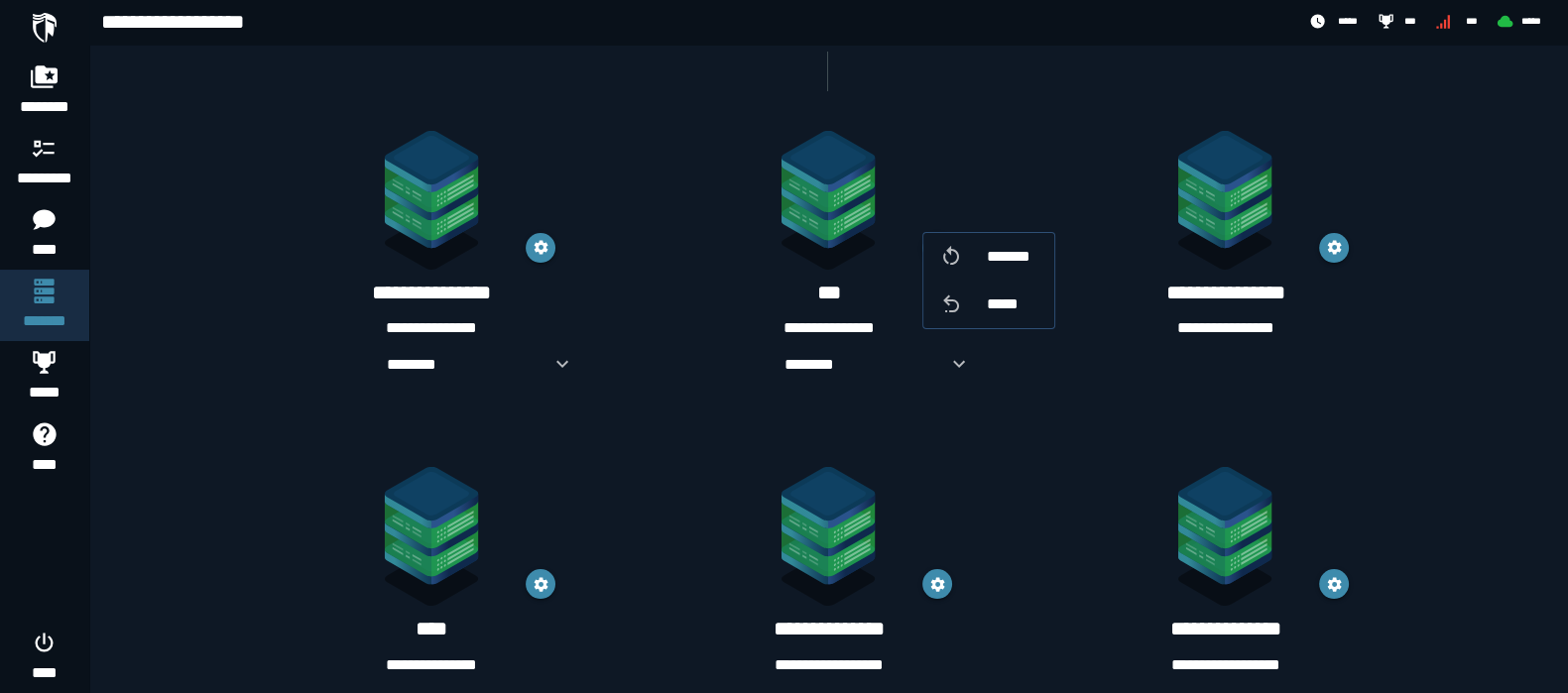 scroll, scrollTop: 737, scrollLeft: 0, axis: vertical 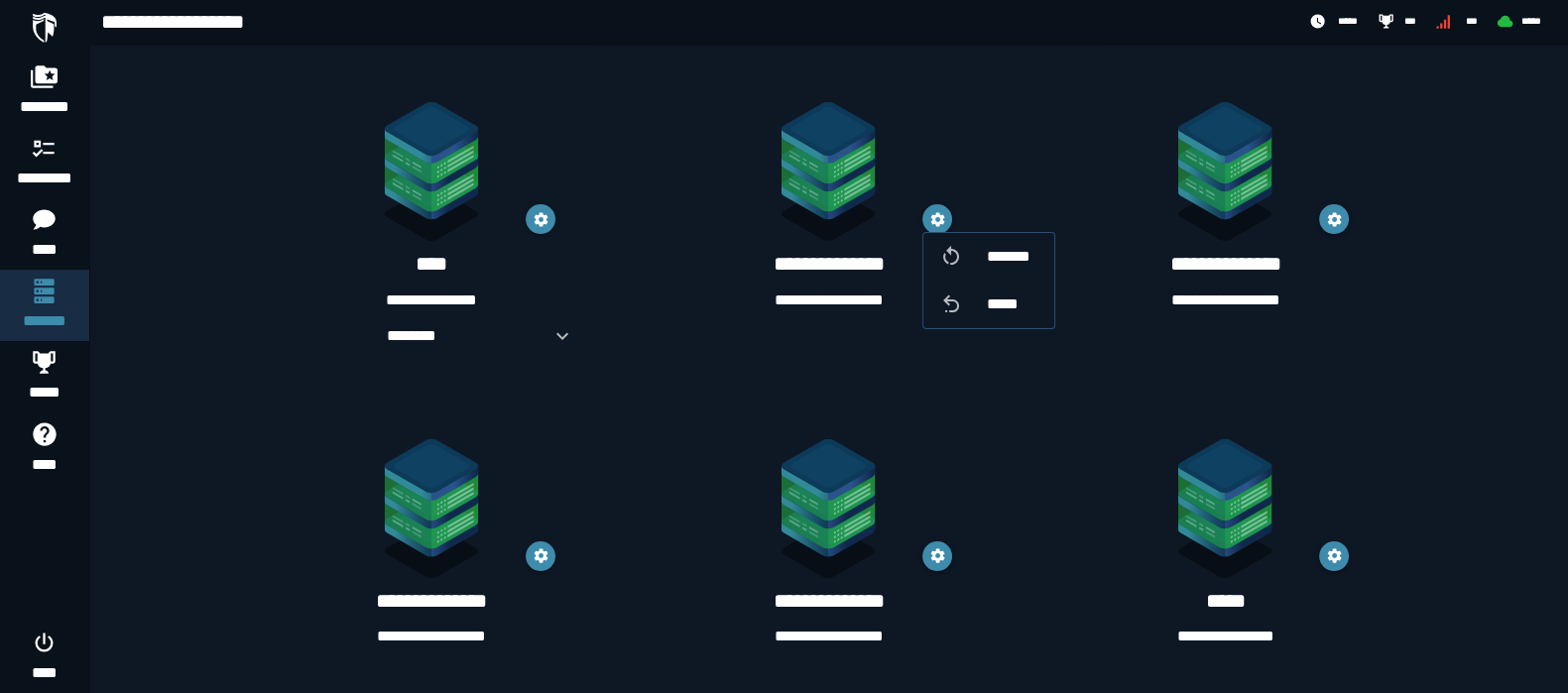 click 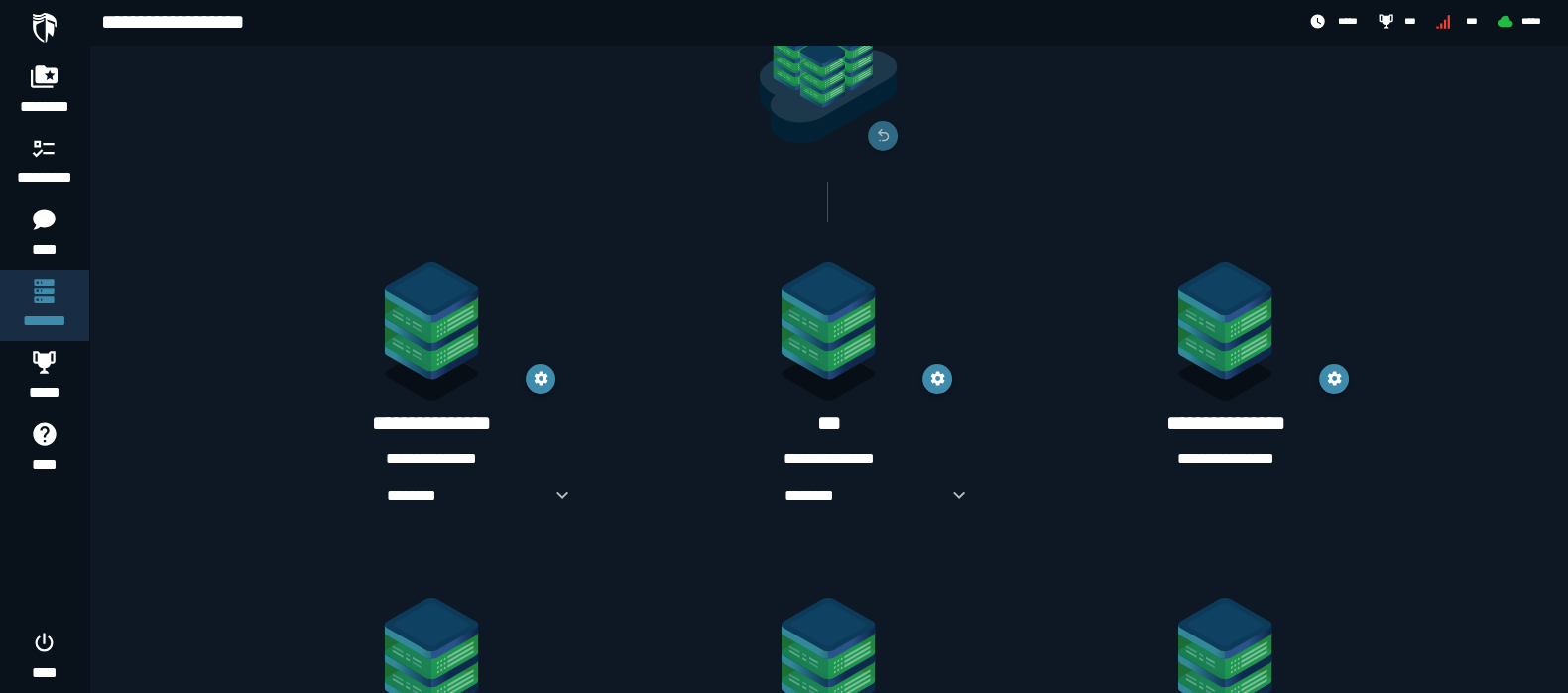 scroll, scrollTop: 0, scrollLeft: 0, axis: both 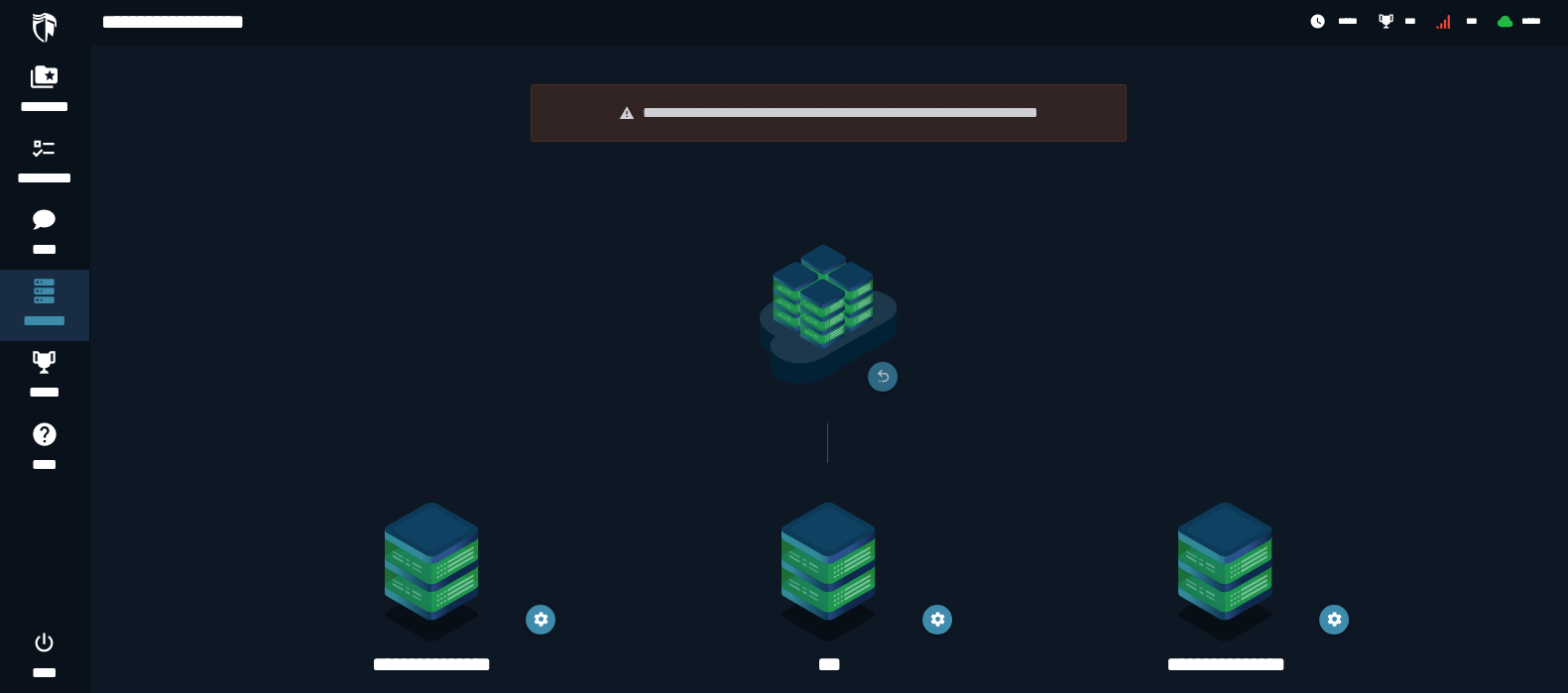 click 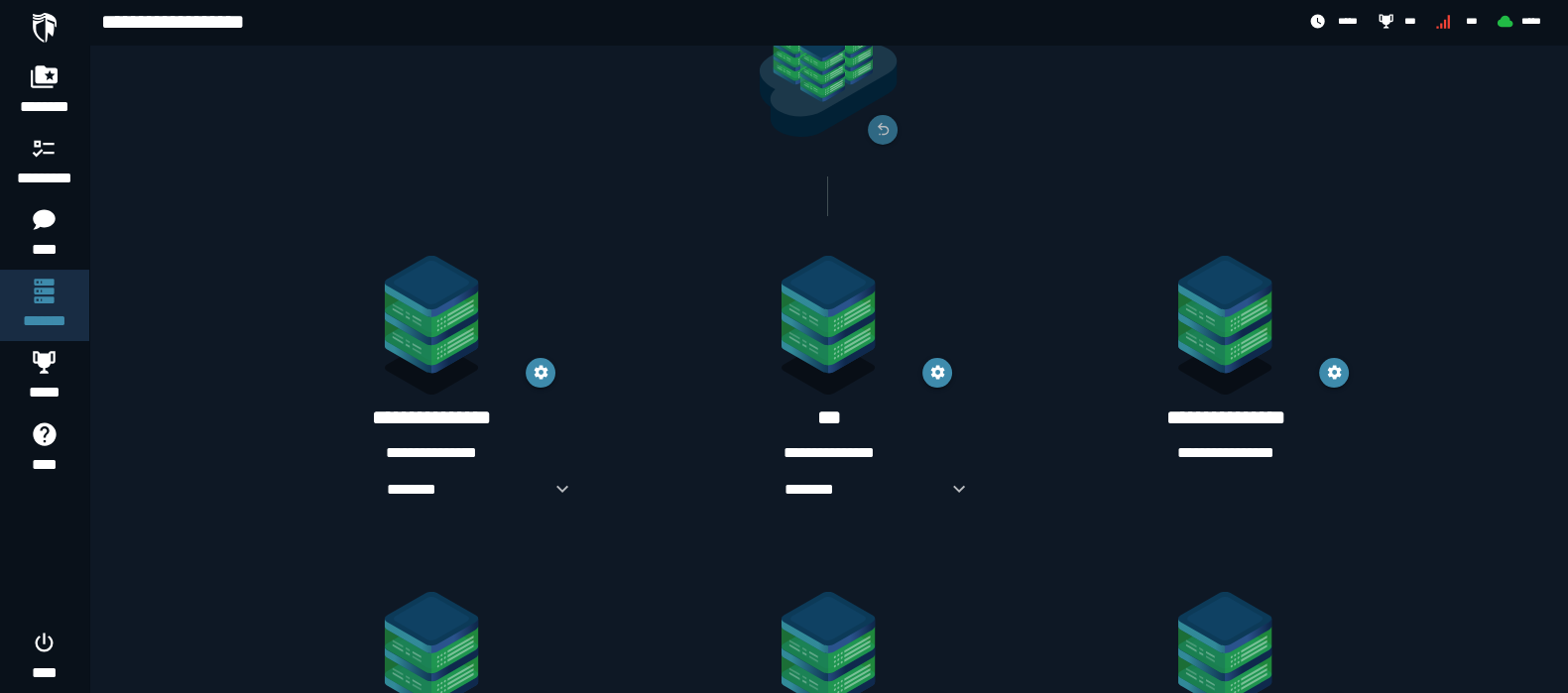 scroll, scrollTop: 372, scrollLeft: 0, axis: vertical 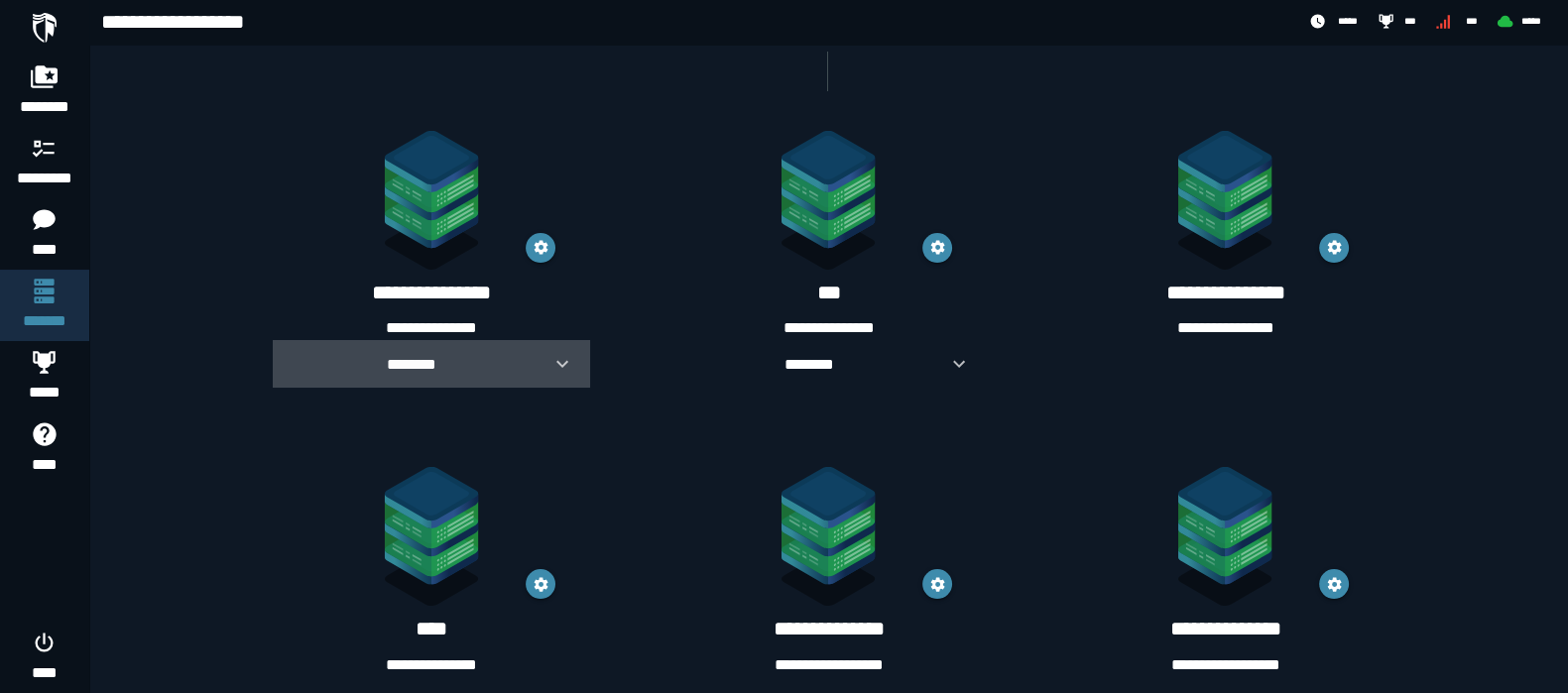 click 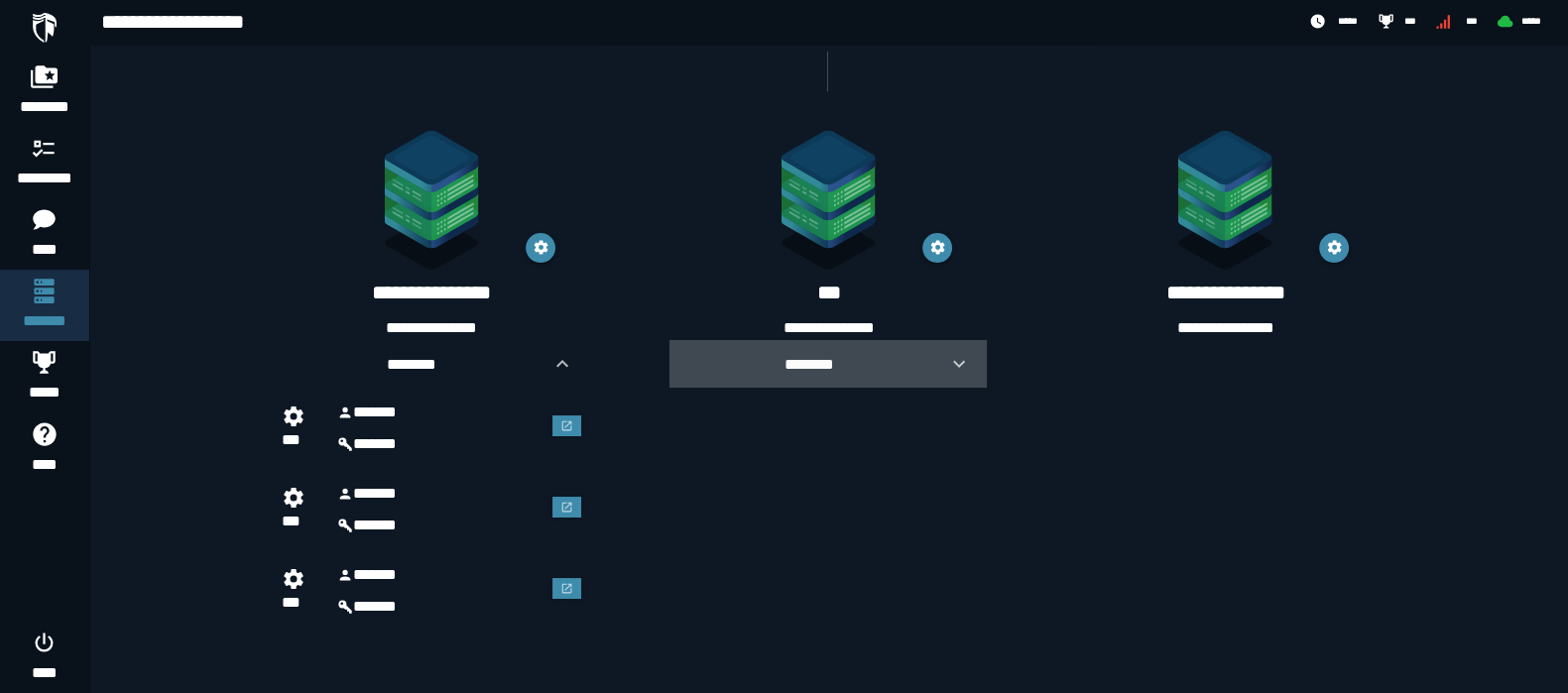 click at bounding box center (951, 364) 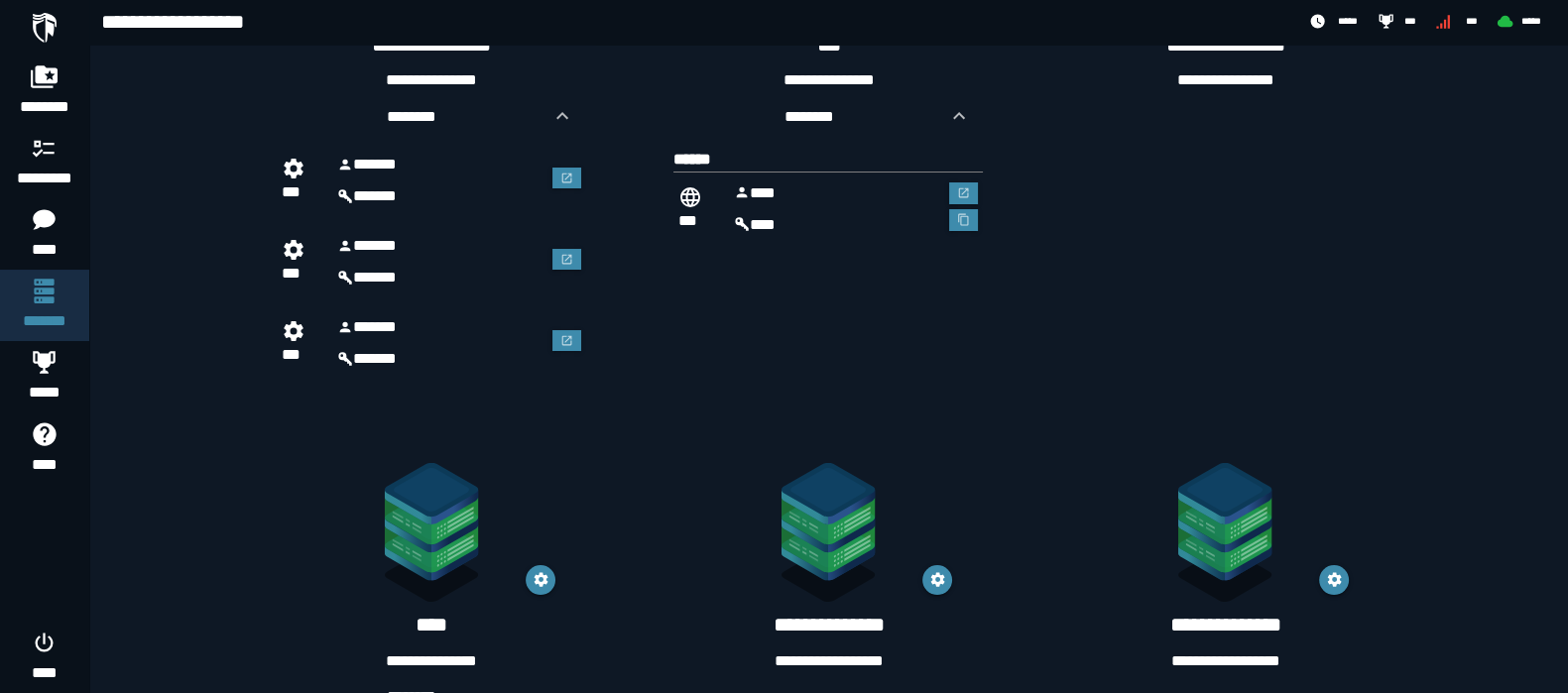 scroll, scrollTop: 981, scrollLeft: 0, axis: vertical 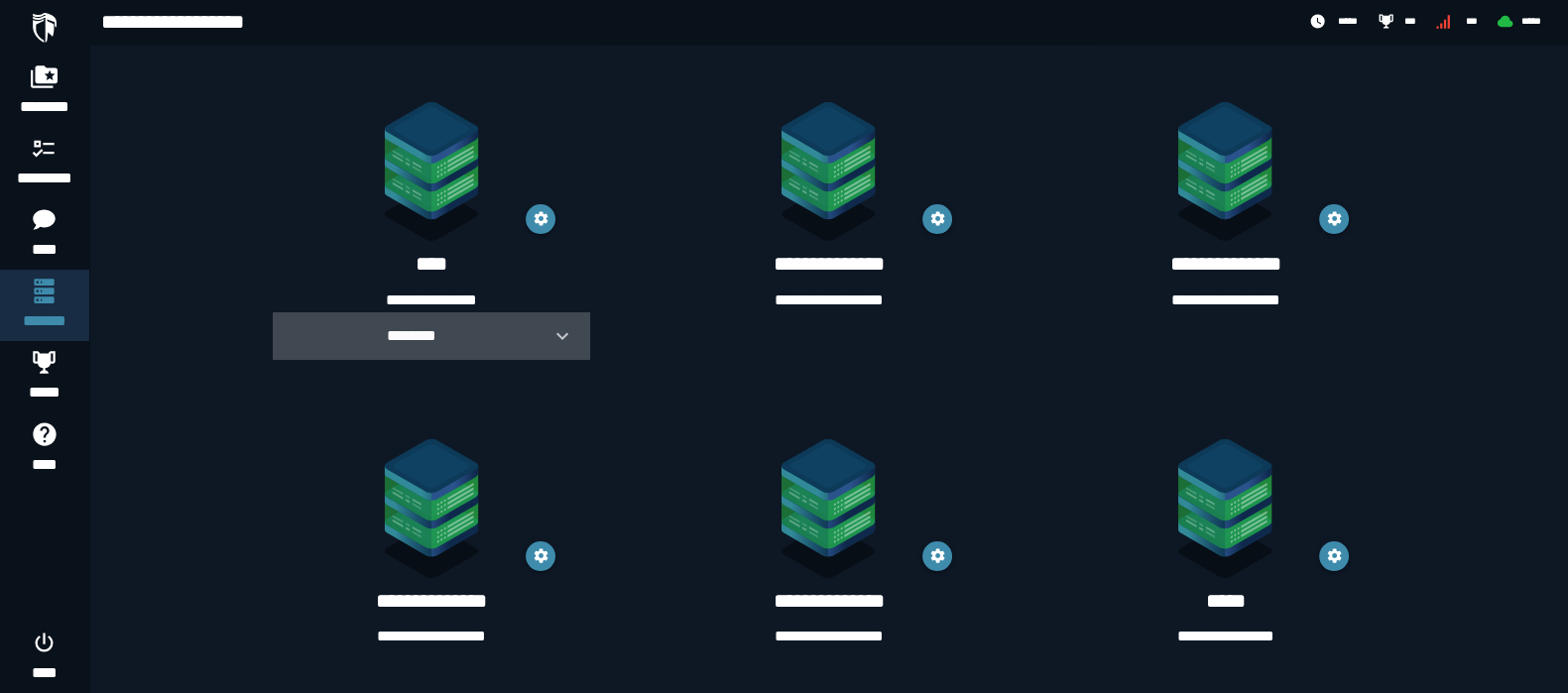 click at bounding box center [554, 336] 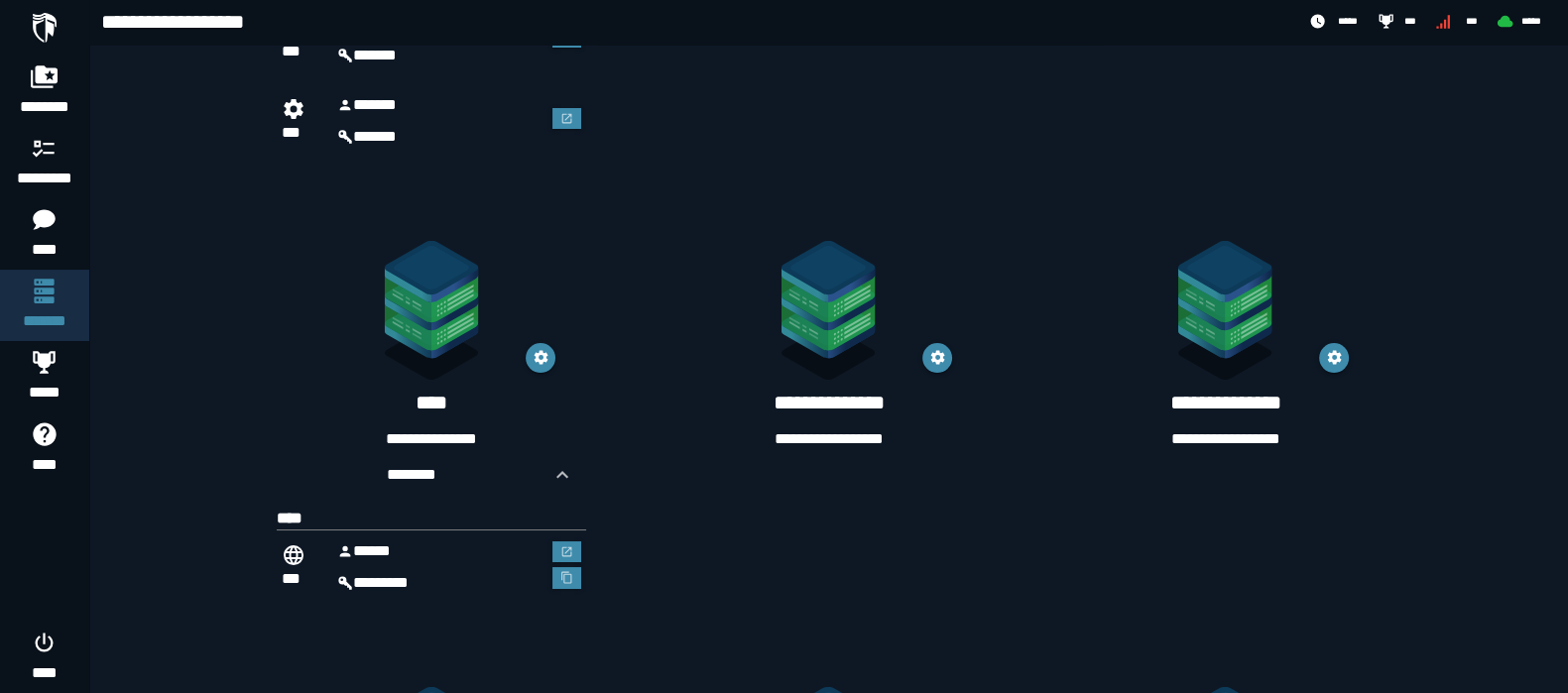 scroll, scrollTop: 470, scrollLeft: 0, axis: vertical 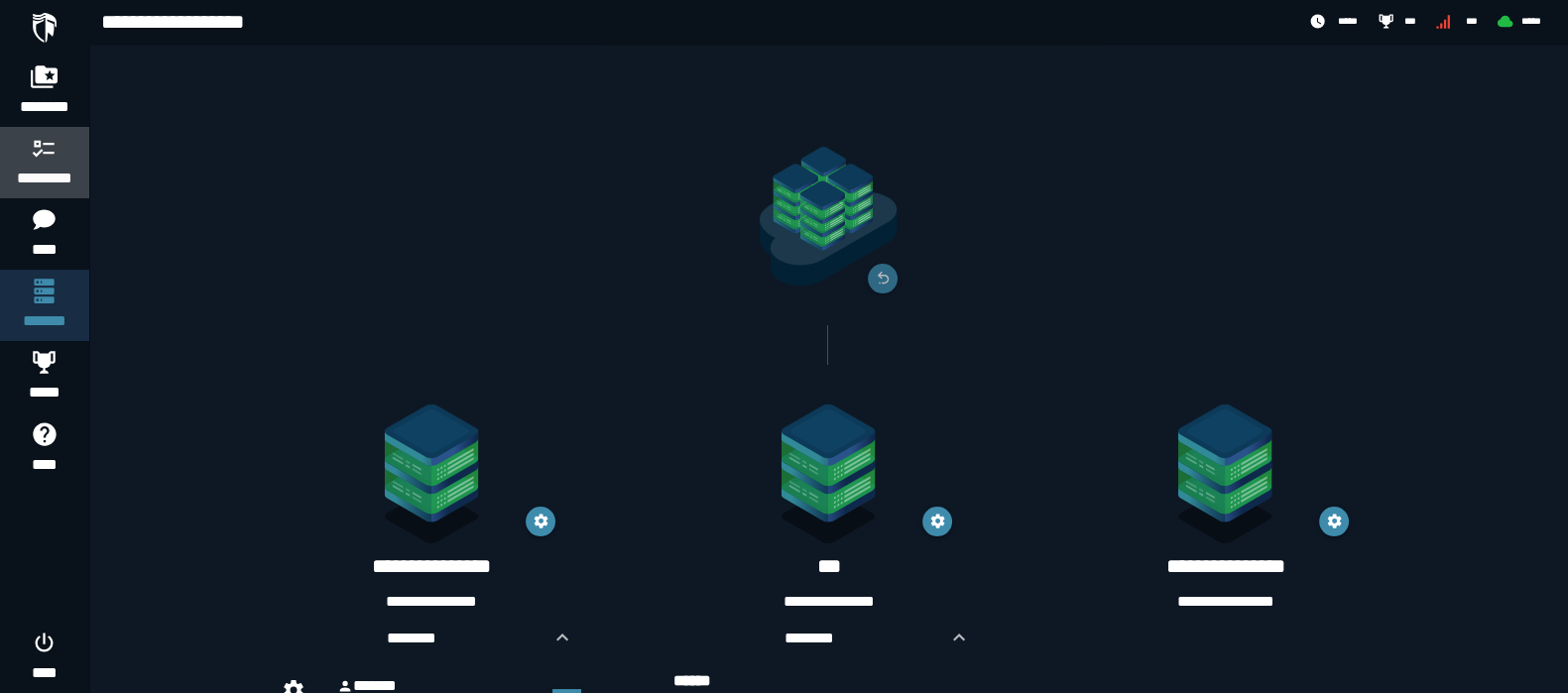 click at bounding box center [45, 148] 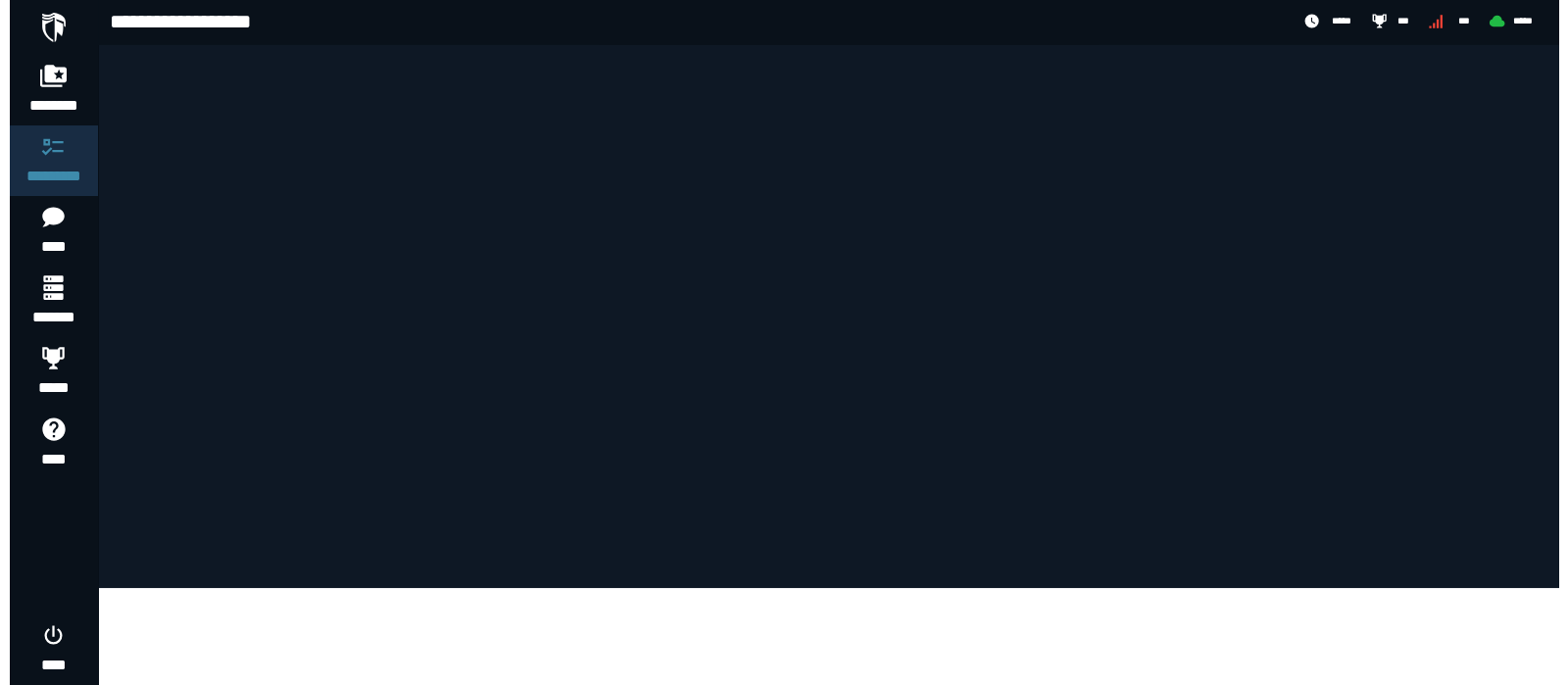 scroll, scrollTop: 0, scrollLeft: 0, axis: both 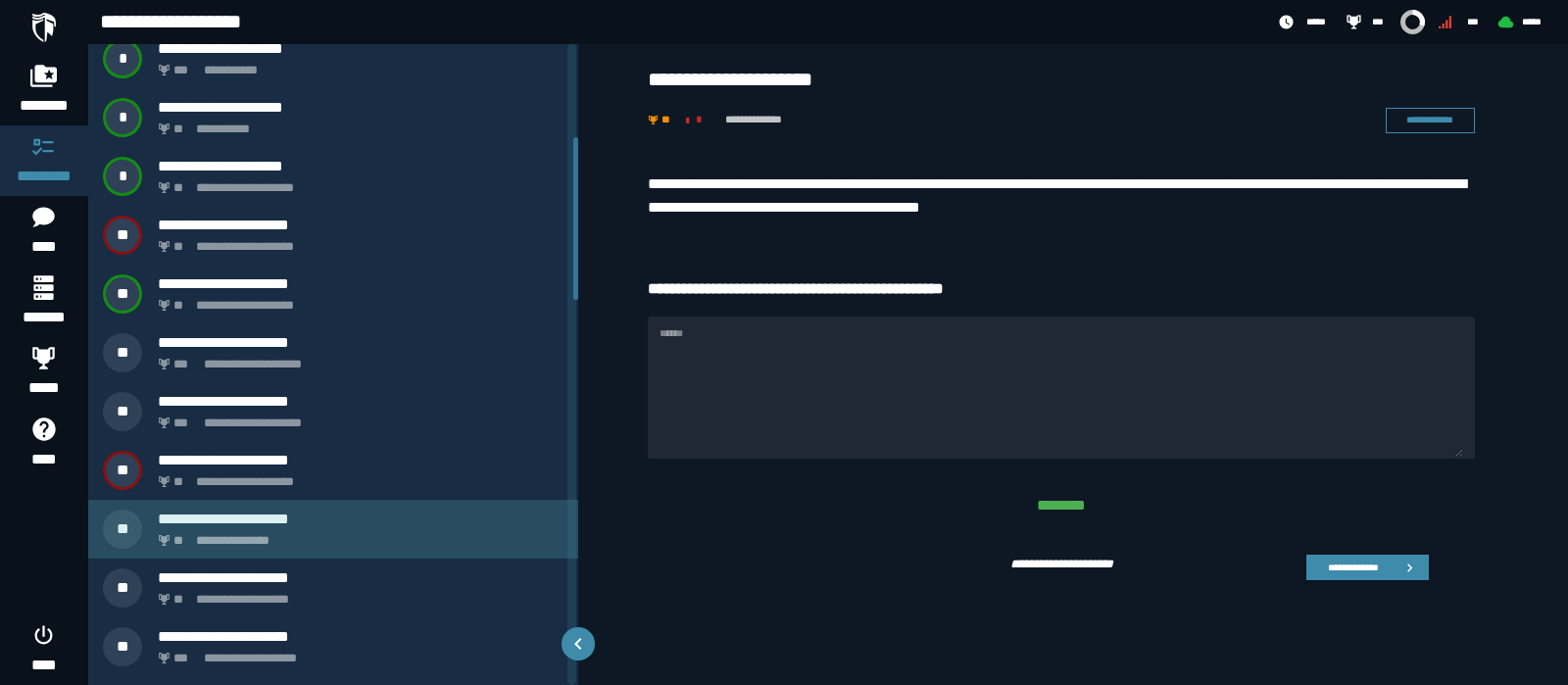 click on "**********" at bounding box center (357, 535) 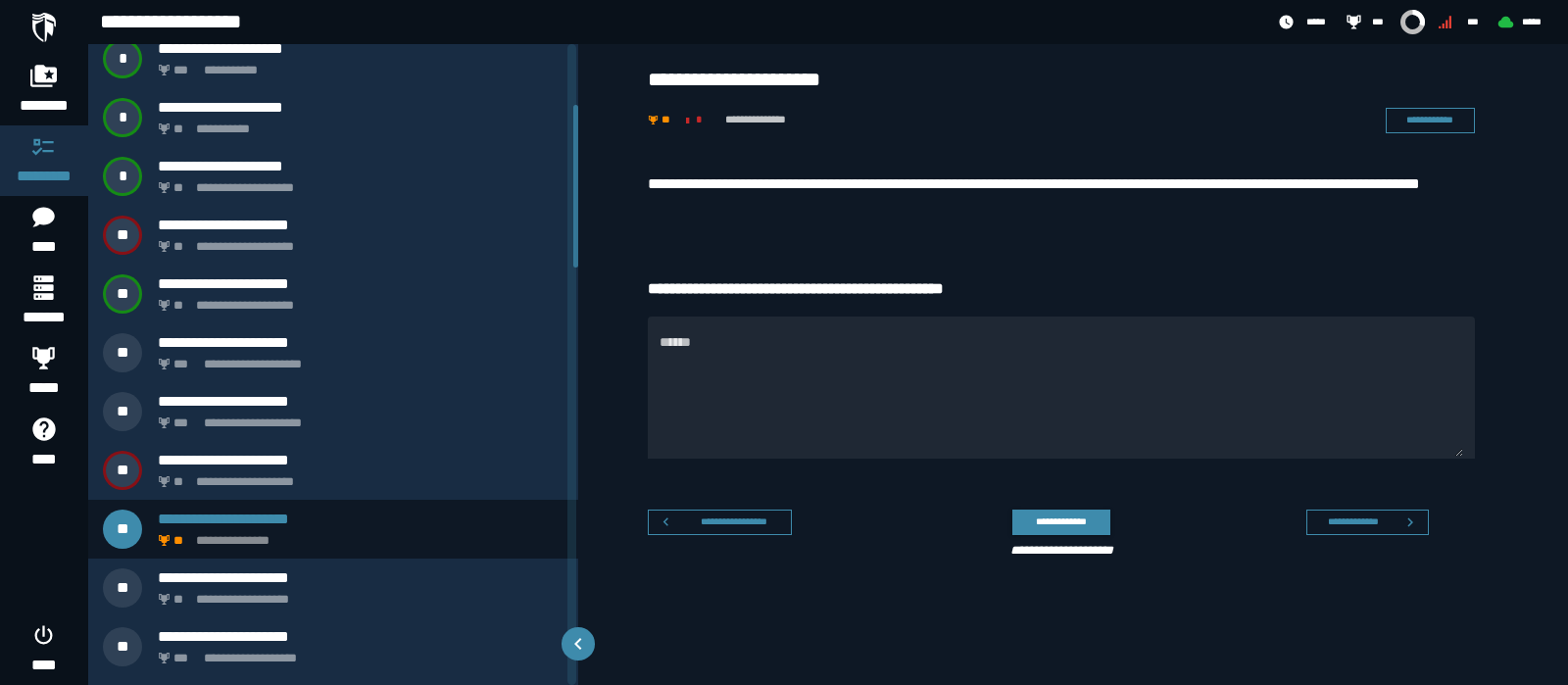 scroll, scrollTop: 240, scrollLeft: 0, axis: vertical 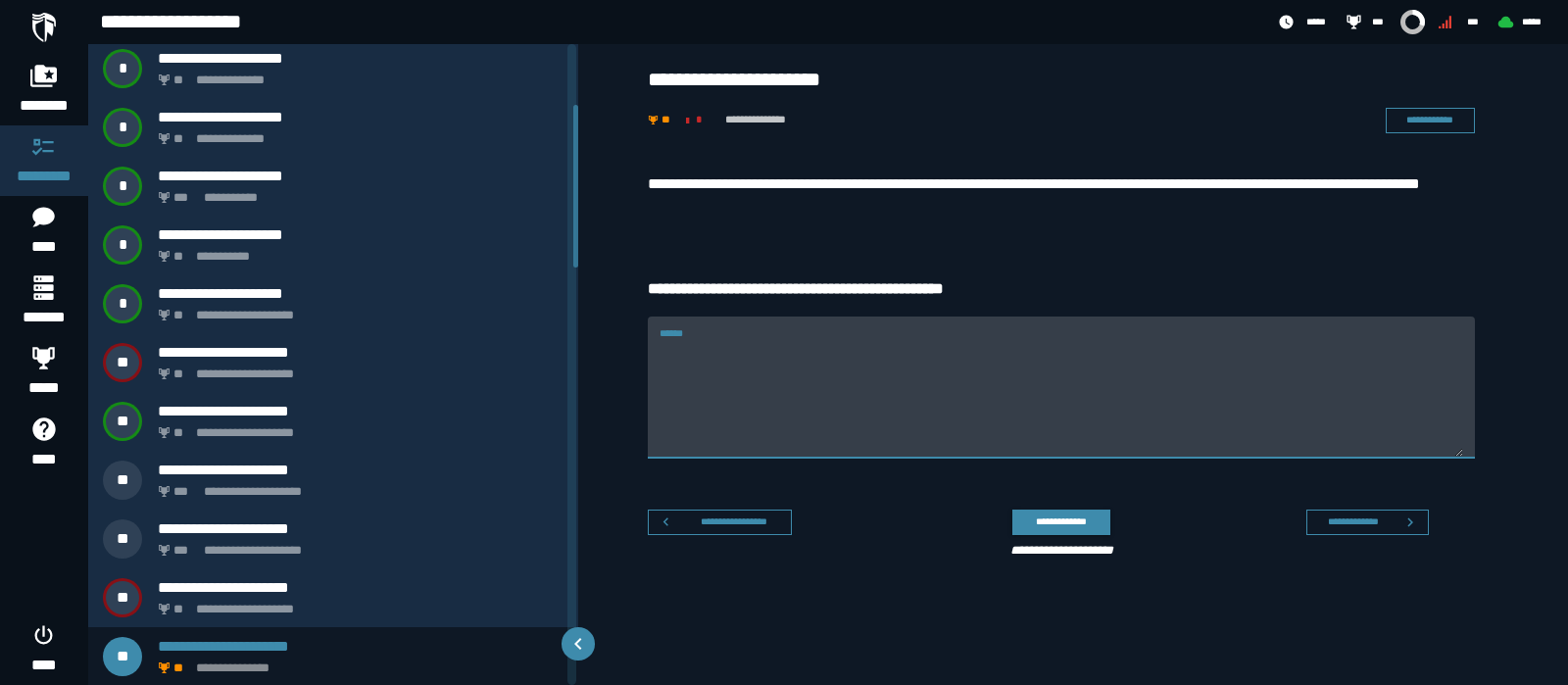 click on "******" at bounding box center (1061, 399) 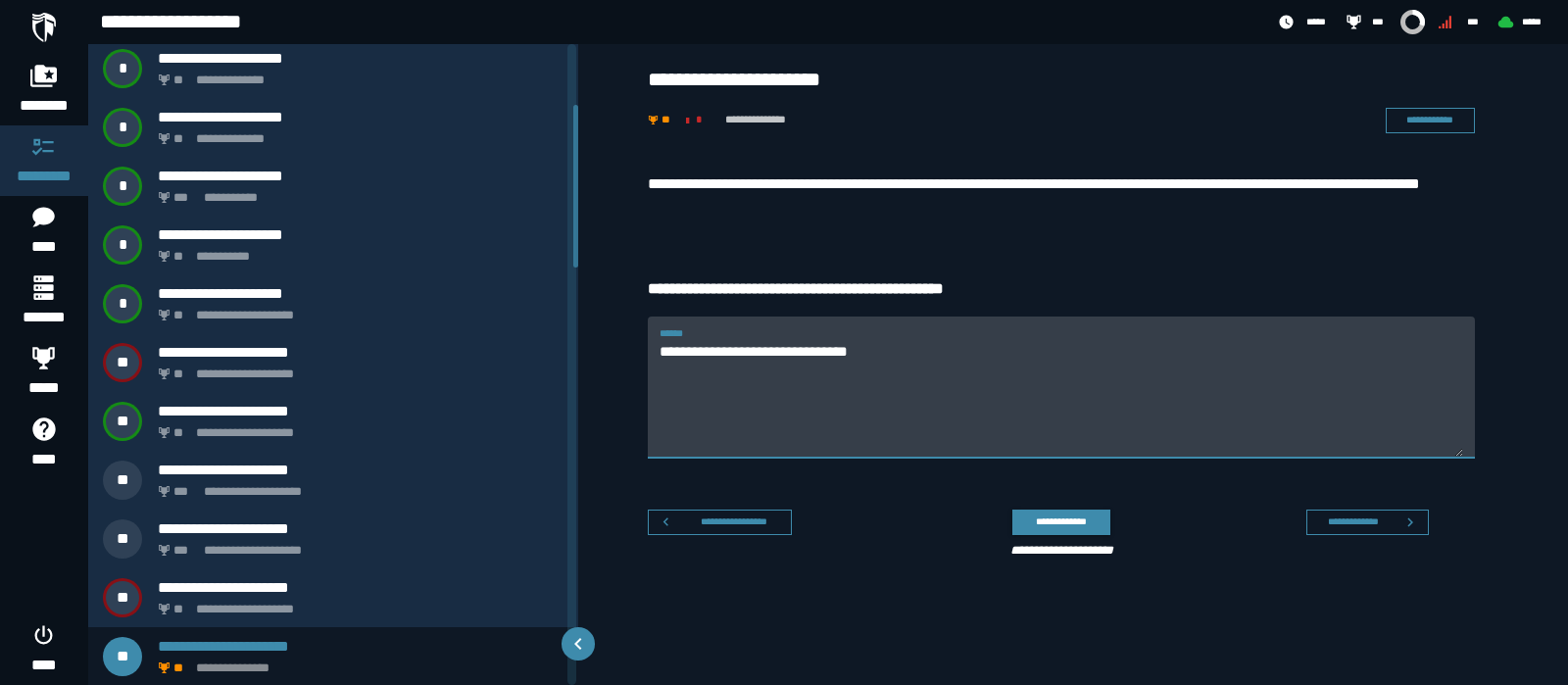 type on "**********" 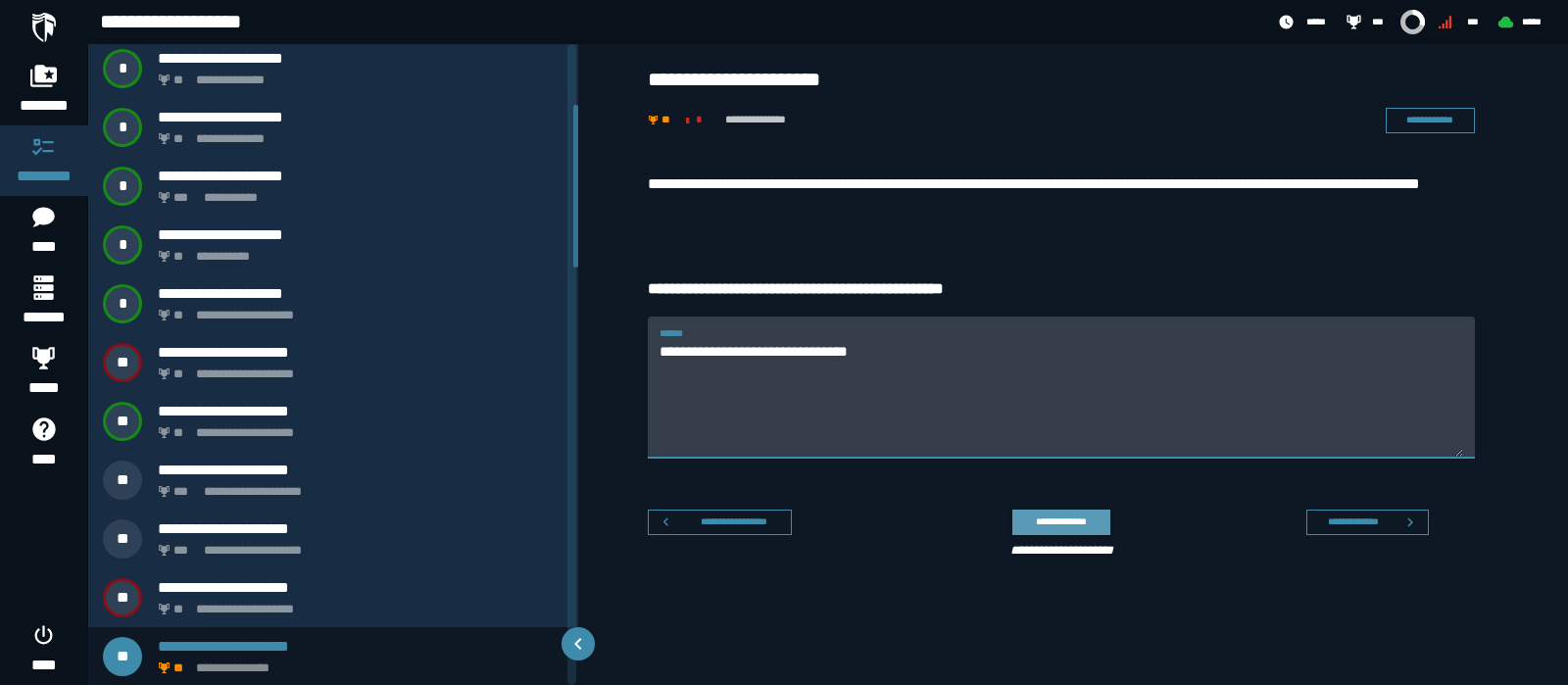 click on "**********" 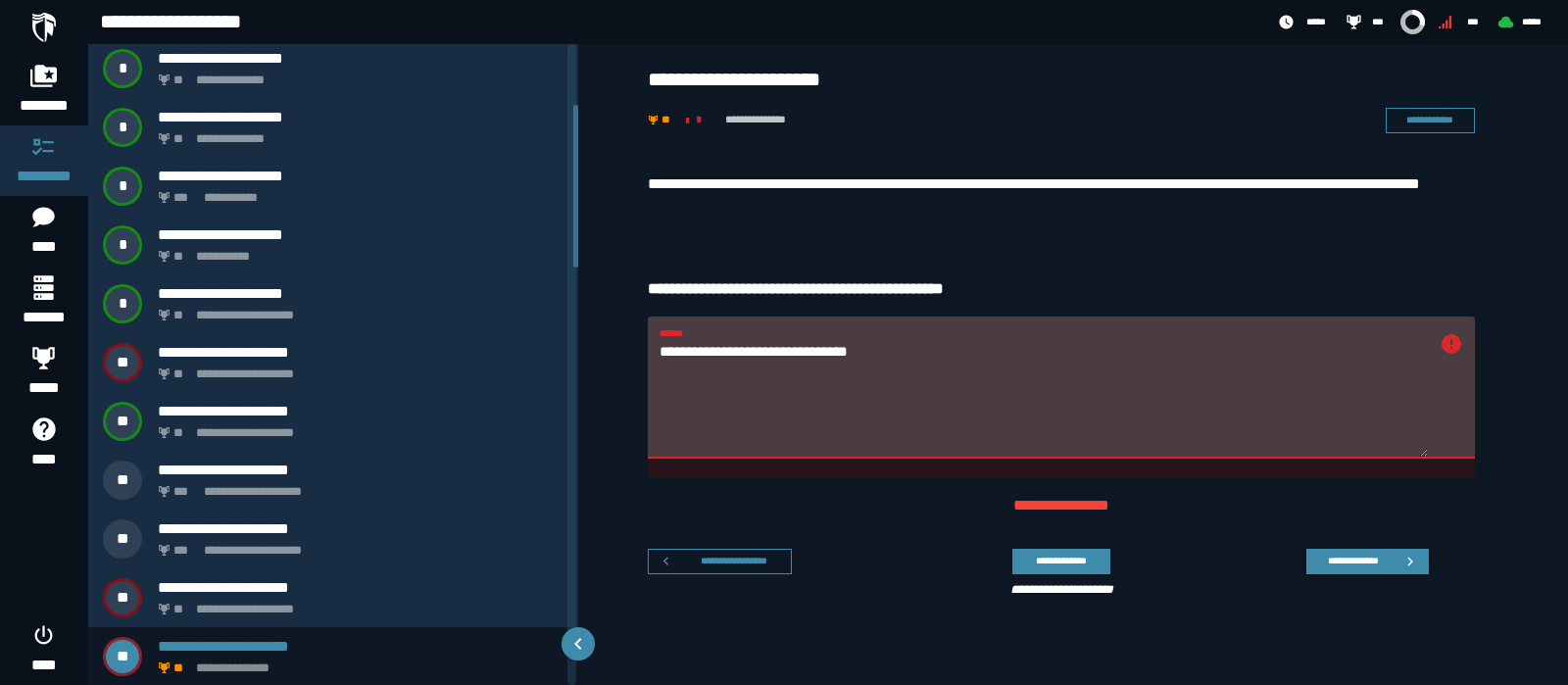 click on "**********" at bounding box center (1044, 399) 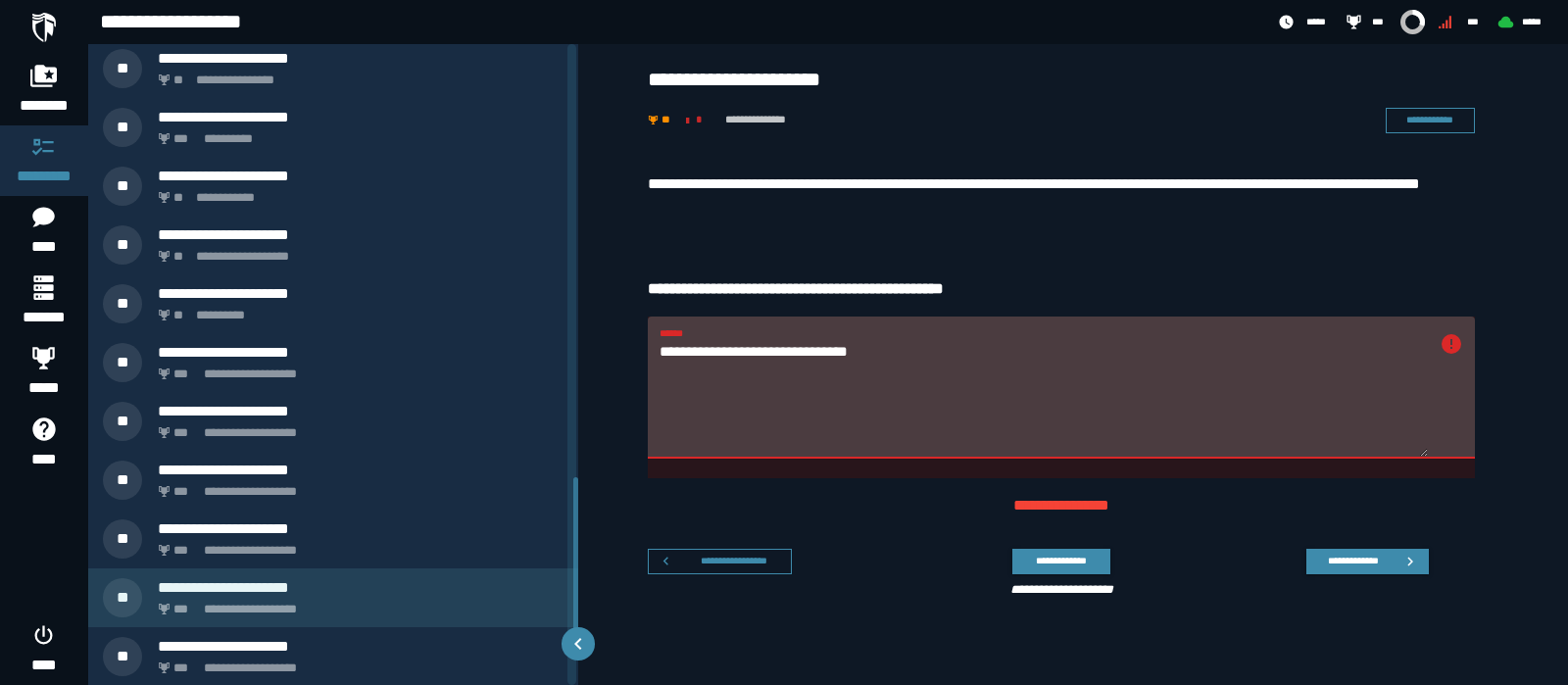 scroll, scrollTop: 1886, scrollLeft: 0, axis: vertical 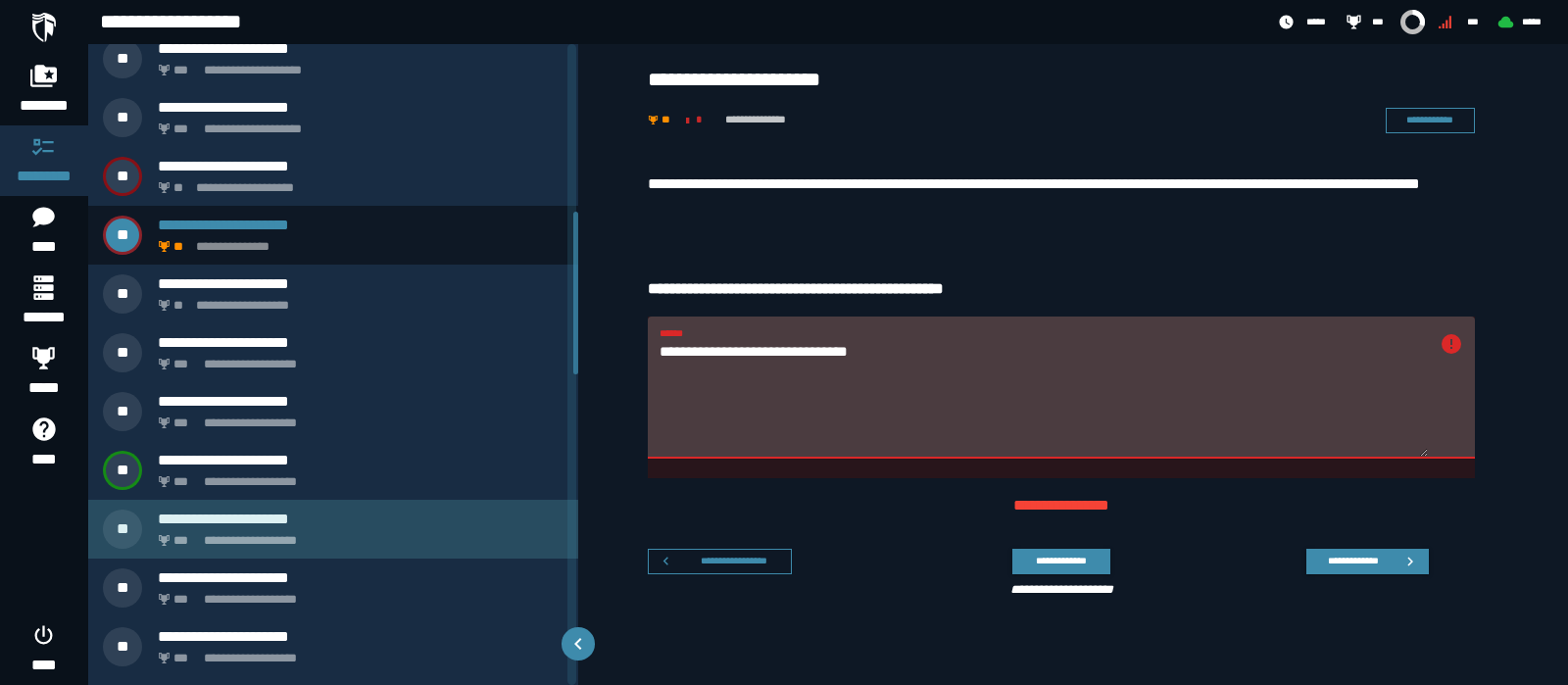 click on "**********" at bounding box center [357, 535] 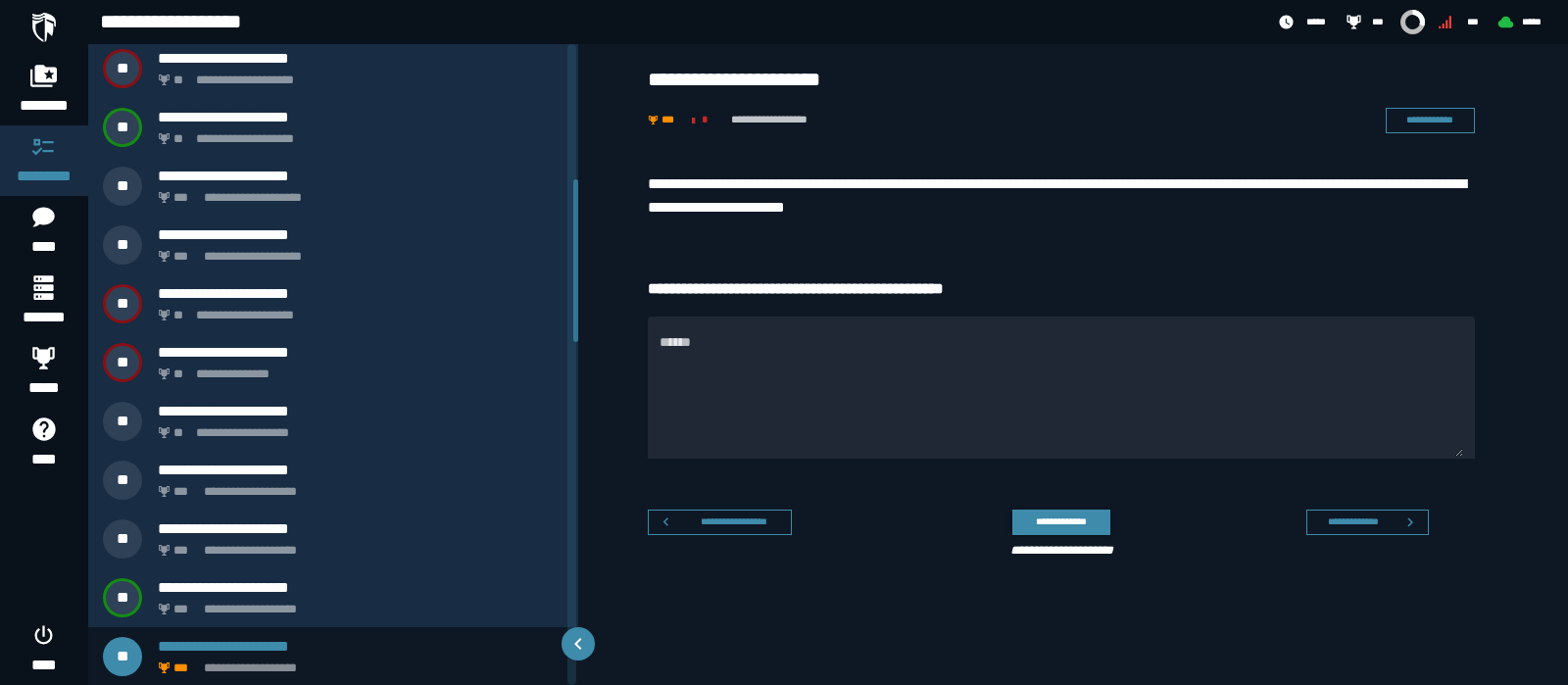 scroll, scrollTop: 902, scrollLeft: 0, axis: vertical 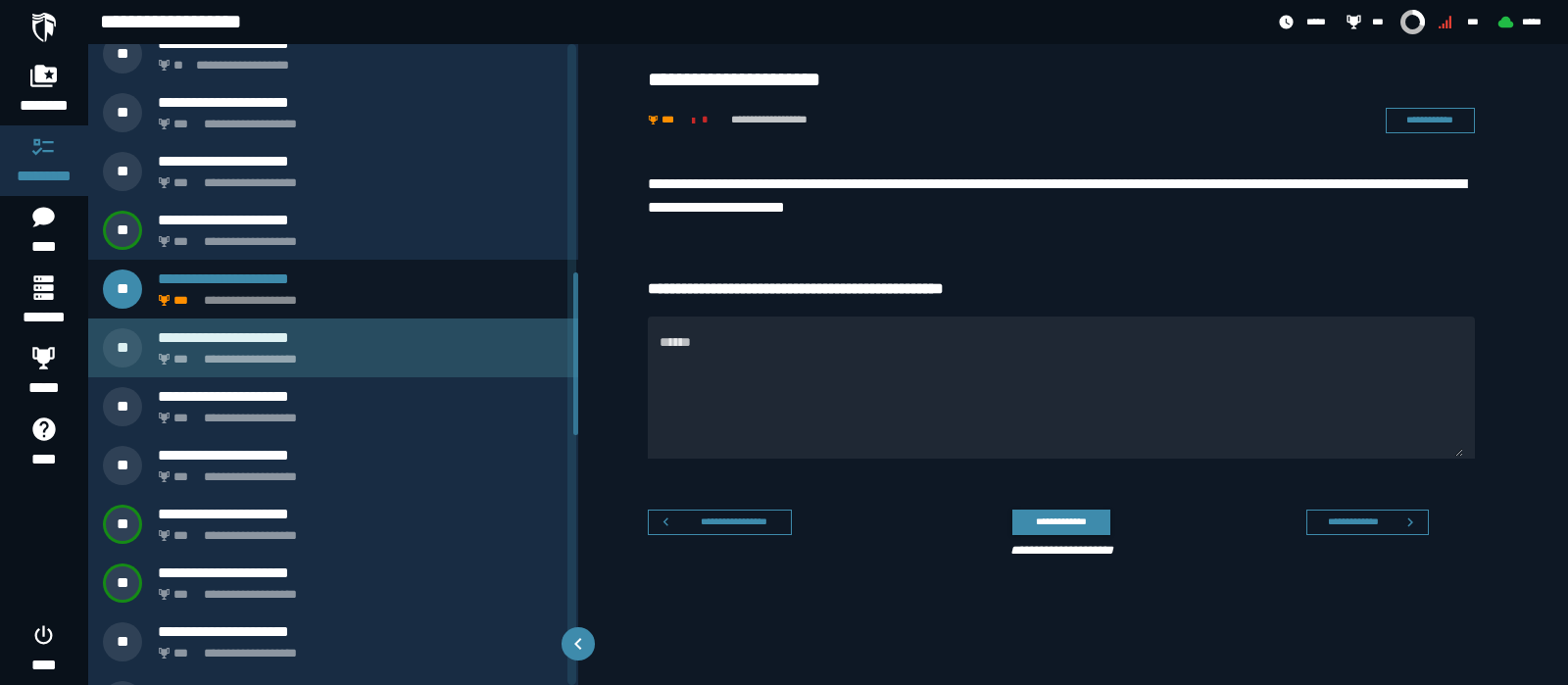 drag, startPoint x: 338, startPoint y: 354, endPoint x: 431, endPoint y: 354, distance: 93 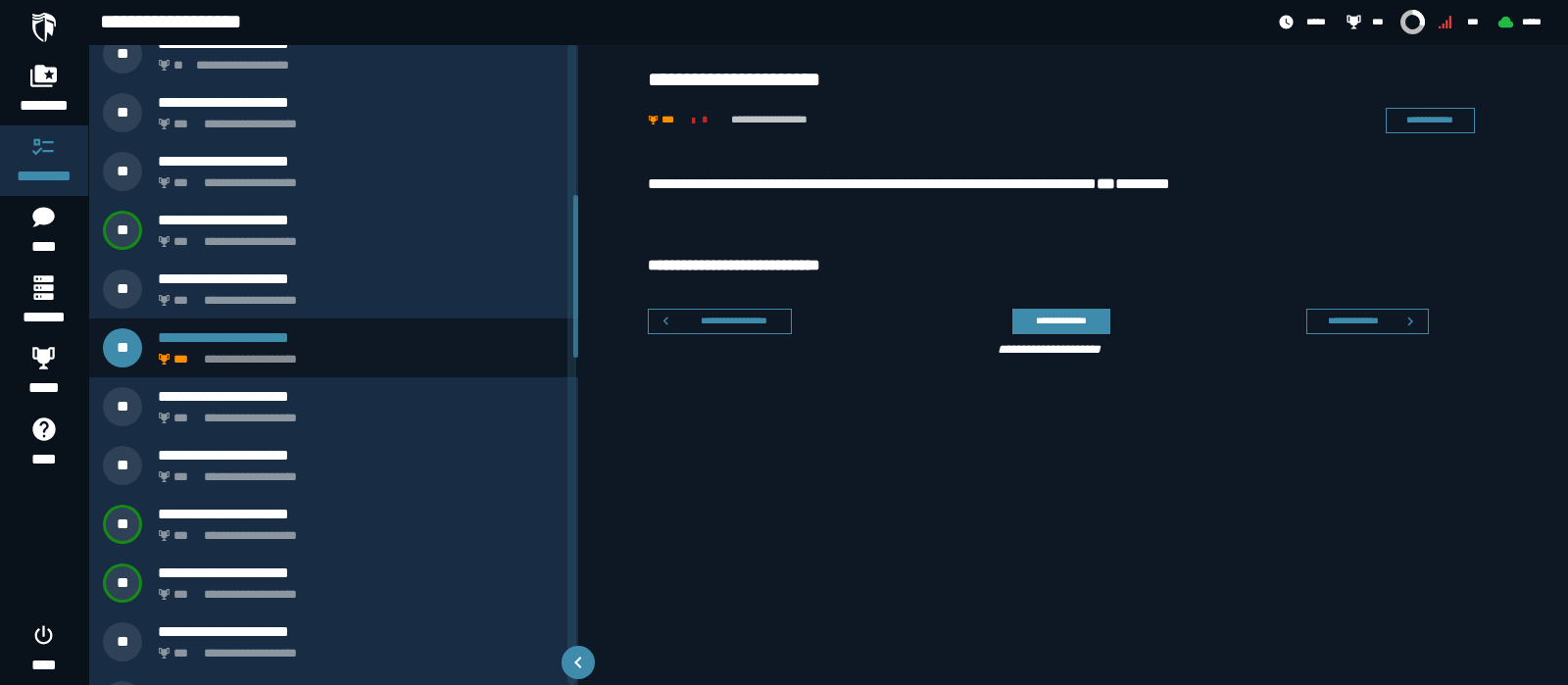 scroll, scrollTop: 593, scrollLeft: 0, axis: vertical 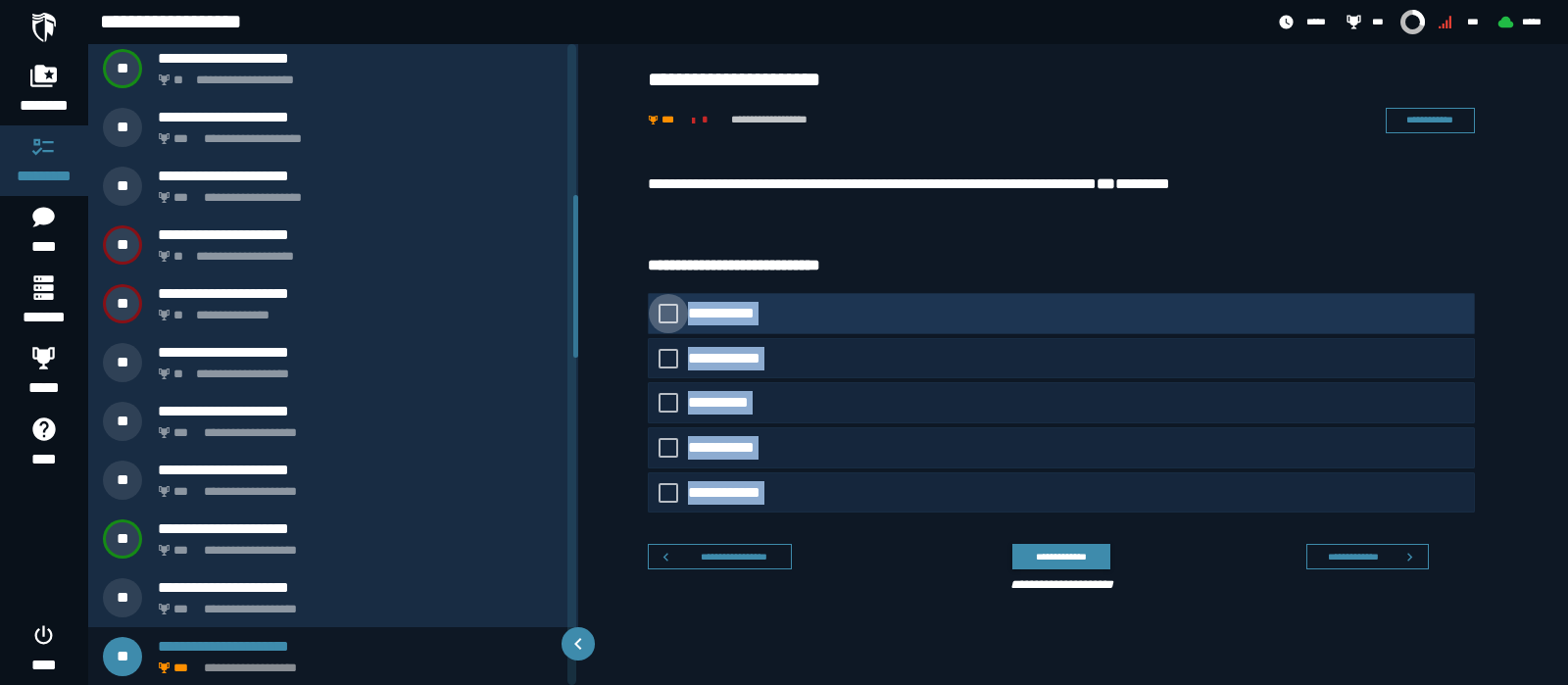 drag, startPoint x: 841, startPoint y: 517, endPoint x: 649, endPoint y: 295, distance: 293.5098 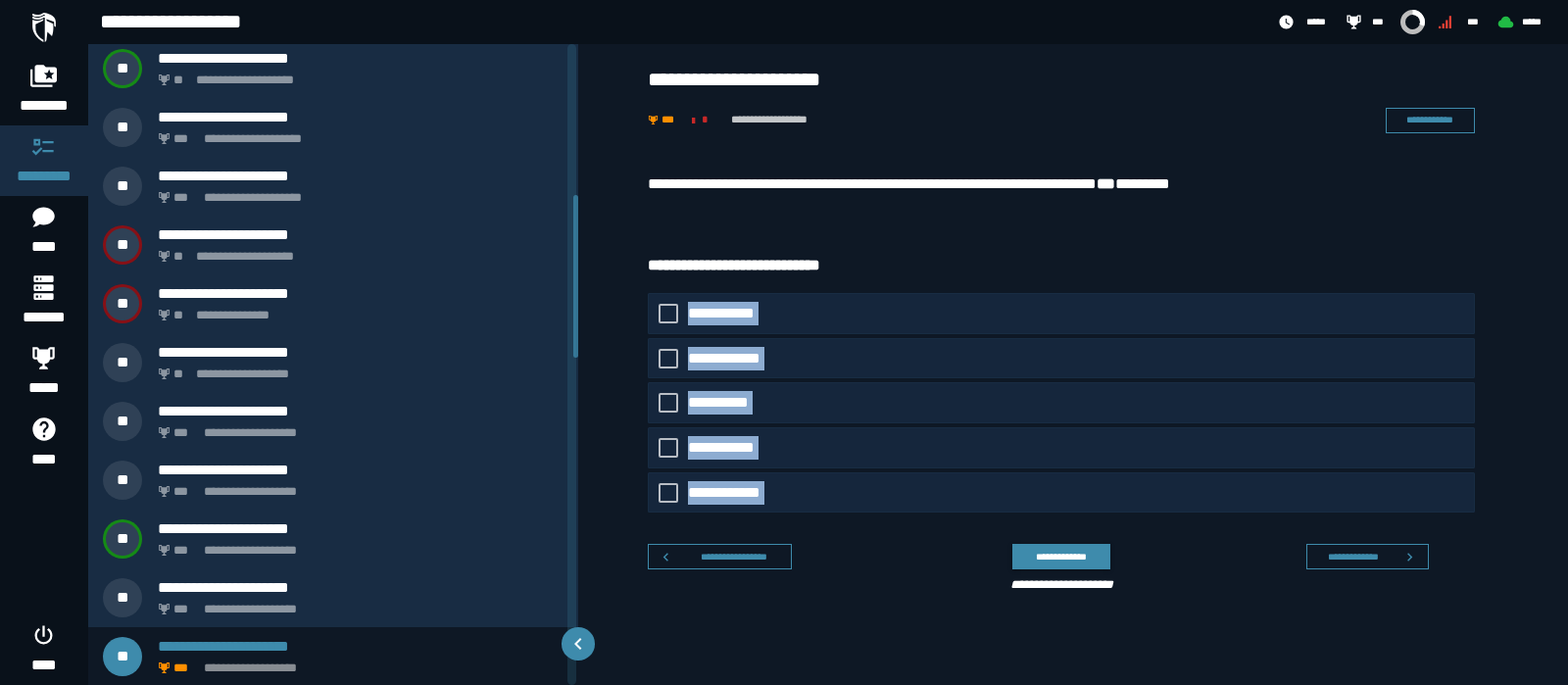 copy on "**********" 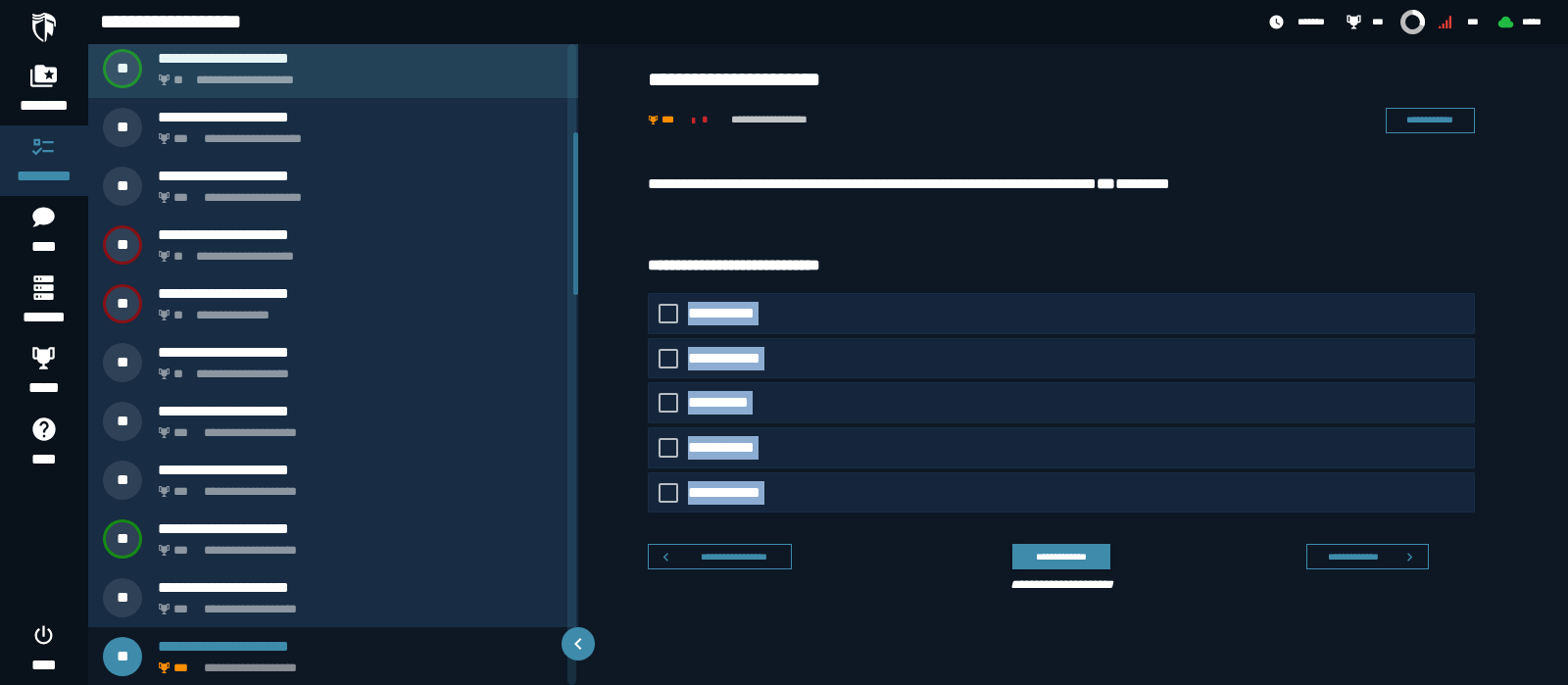 scroll, scrollTop: 348, scrollLeft: 0, axis: vertical 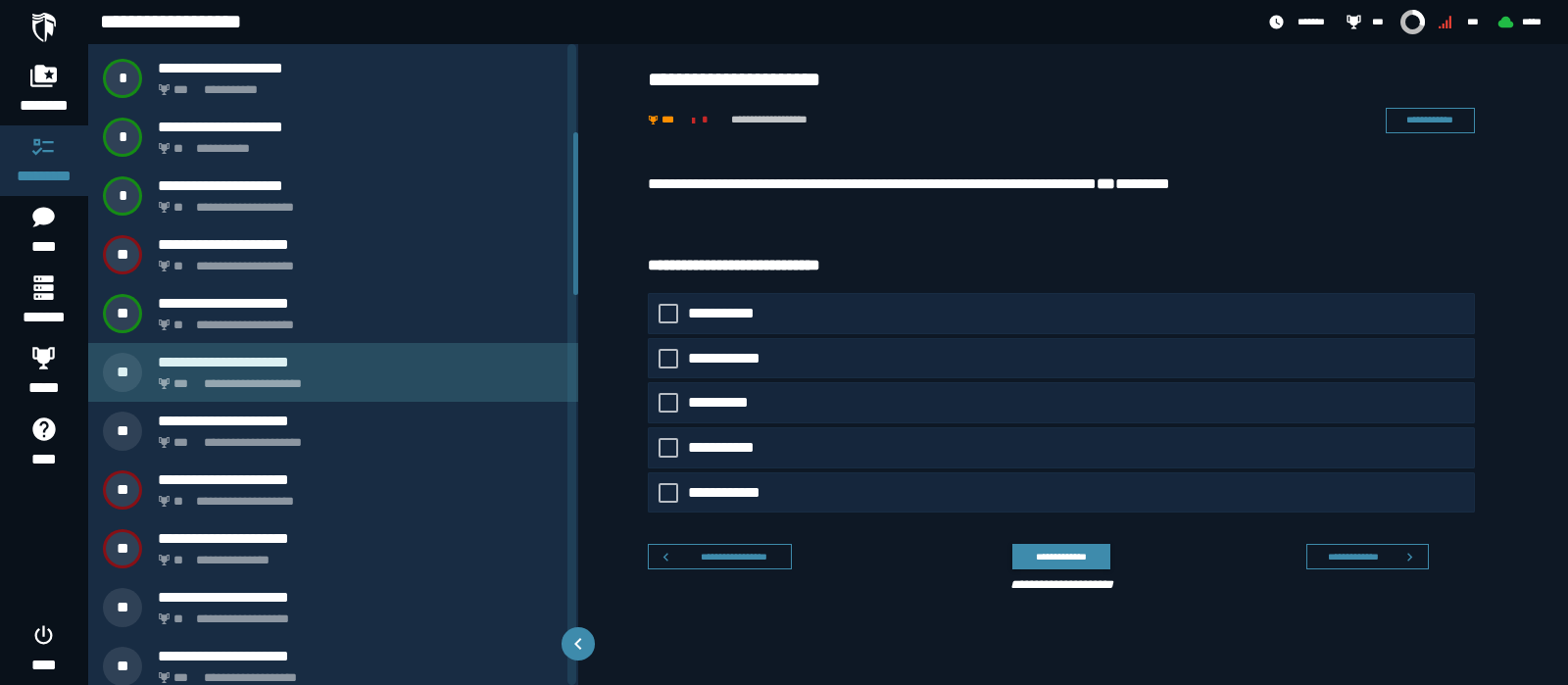 click on "**********" at bounding box center [357, 378] 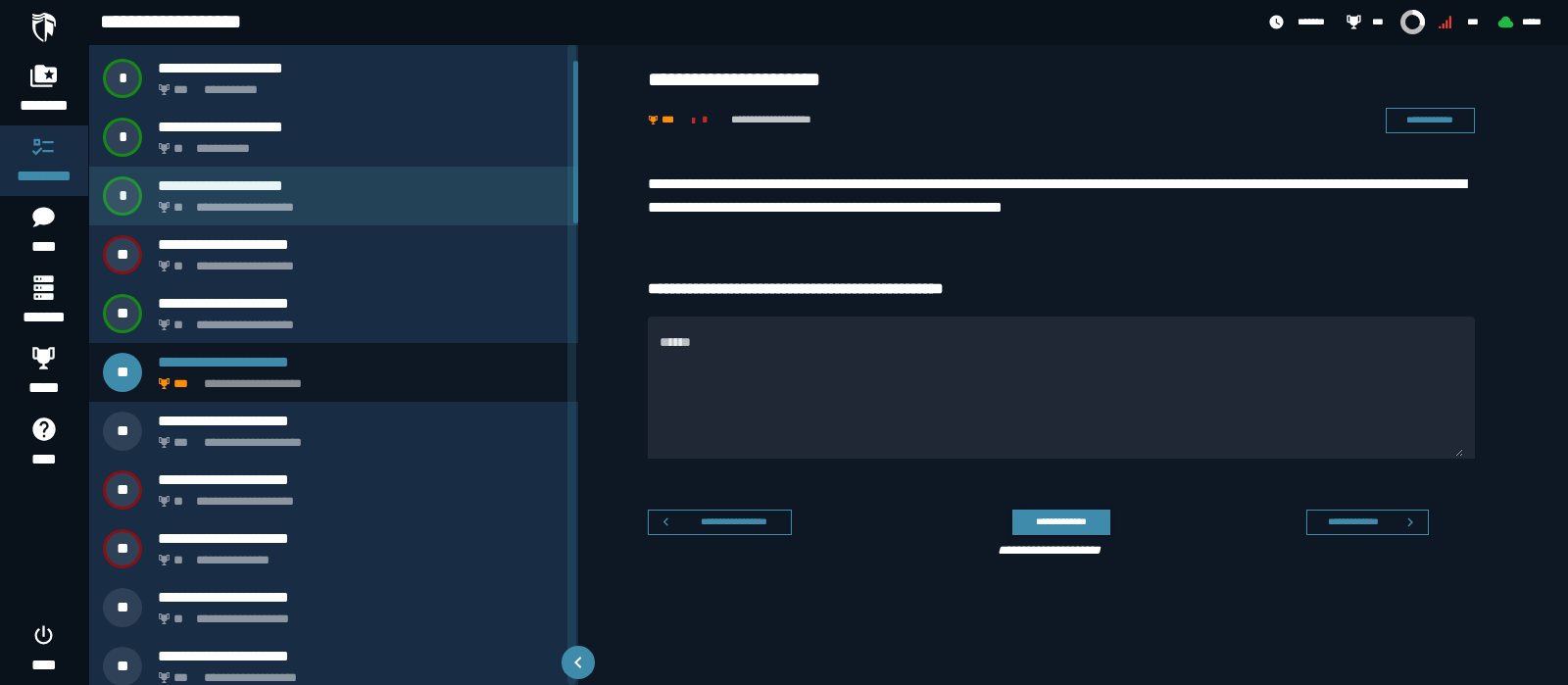 scroll, scrollTop: 64, scrollLeft: 0, axis: vertical 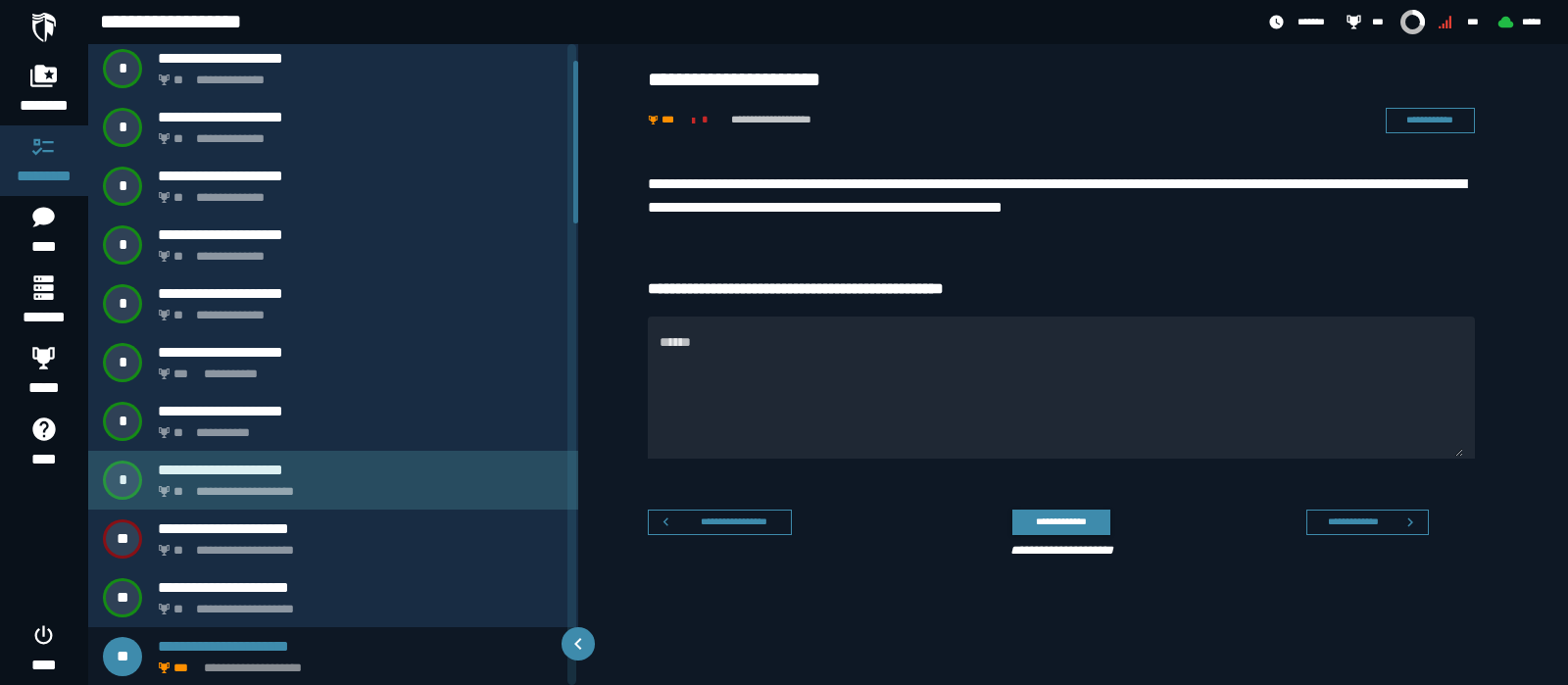 click on "**********" at bounding box center [357, 486] 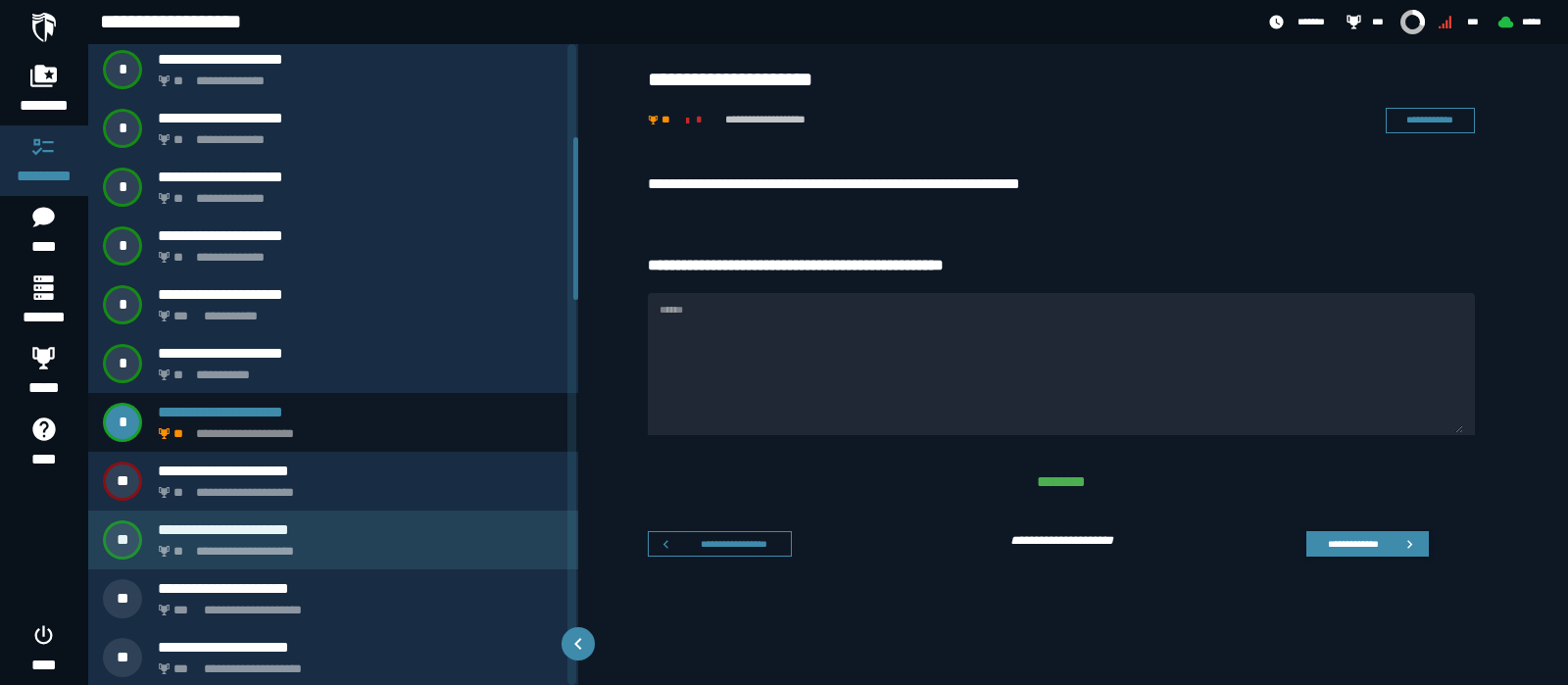 scroll, scrollTop: 367, scrollLeft: 0, axis: vertical 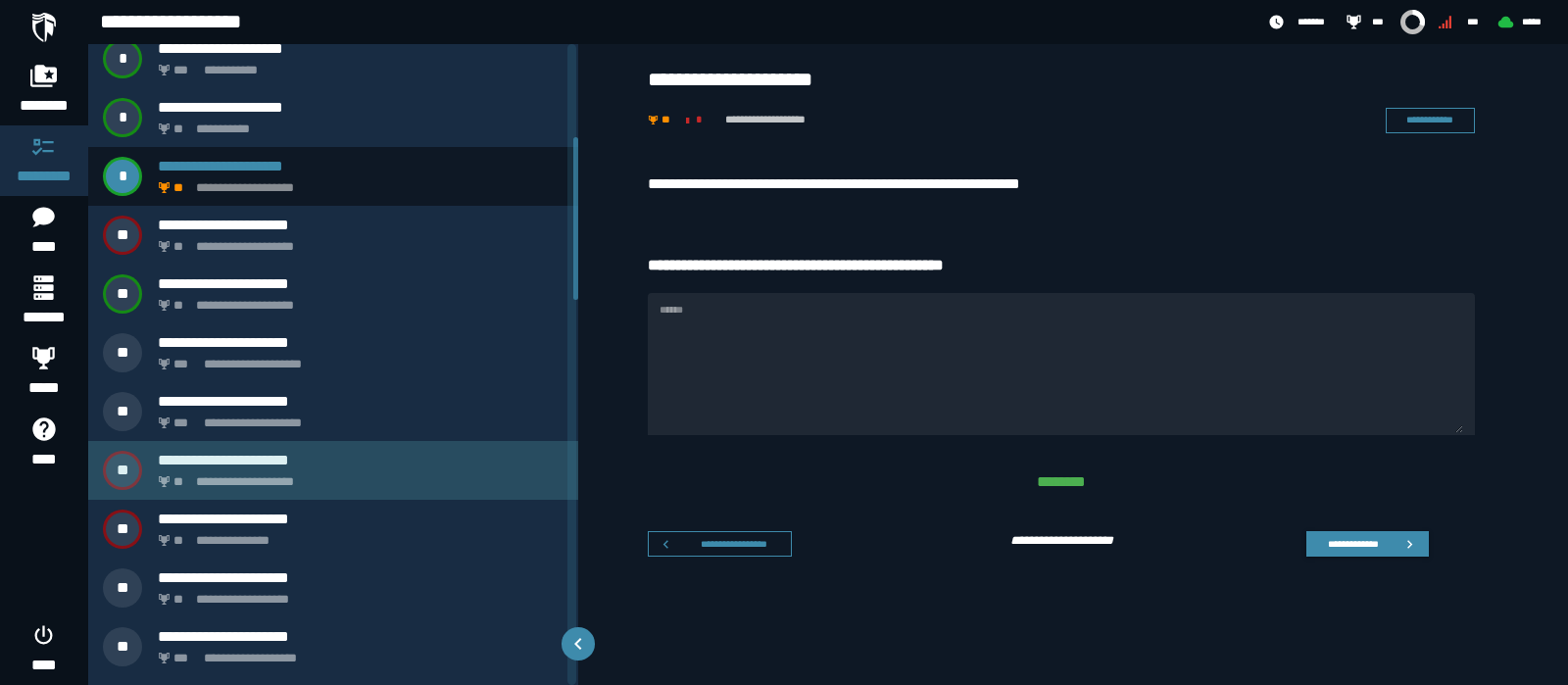 click on "**********" at bounding box center (357, 476) 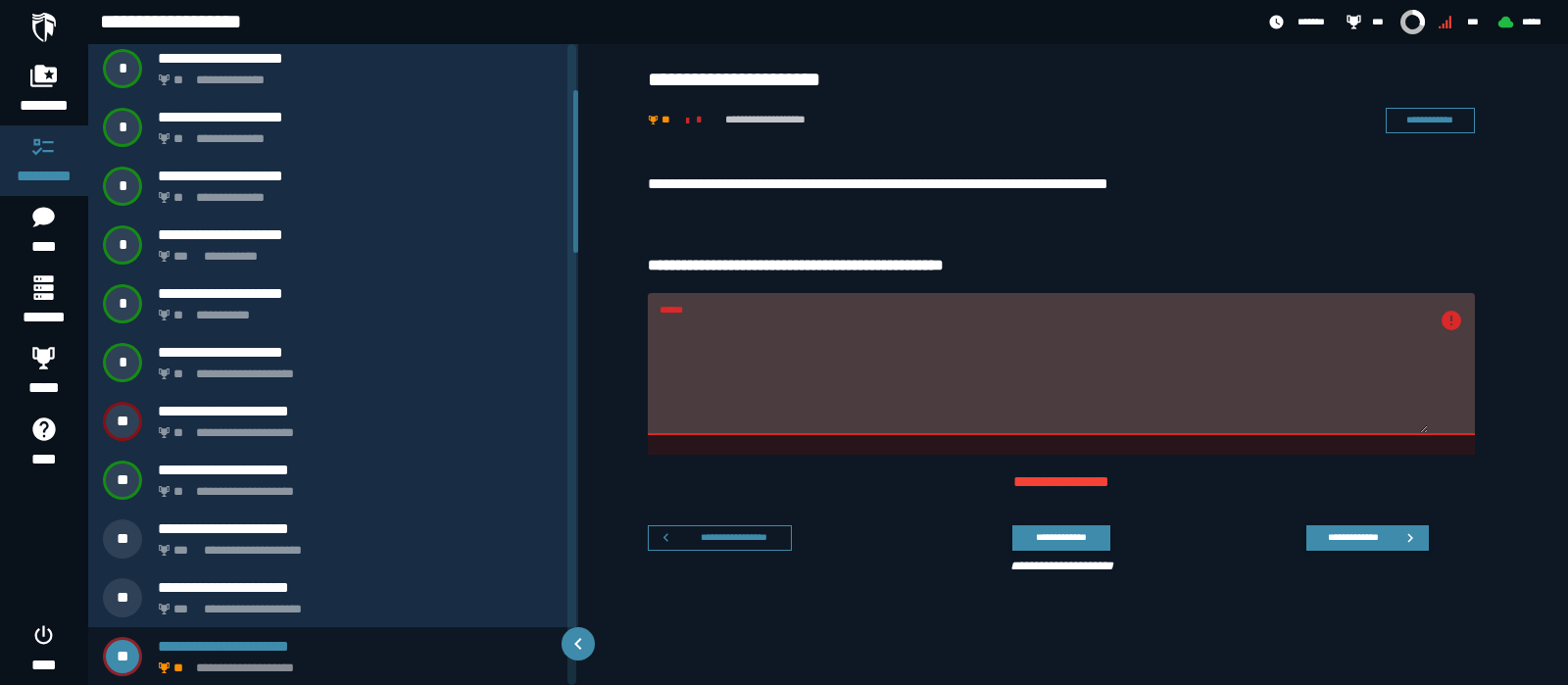 scroll, scrollTop: 426, scrollLeft: 0, axis: vertical 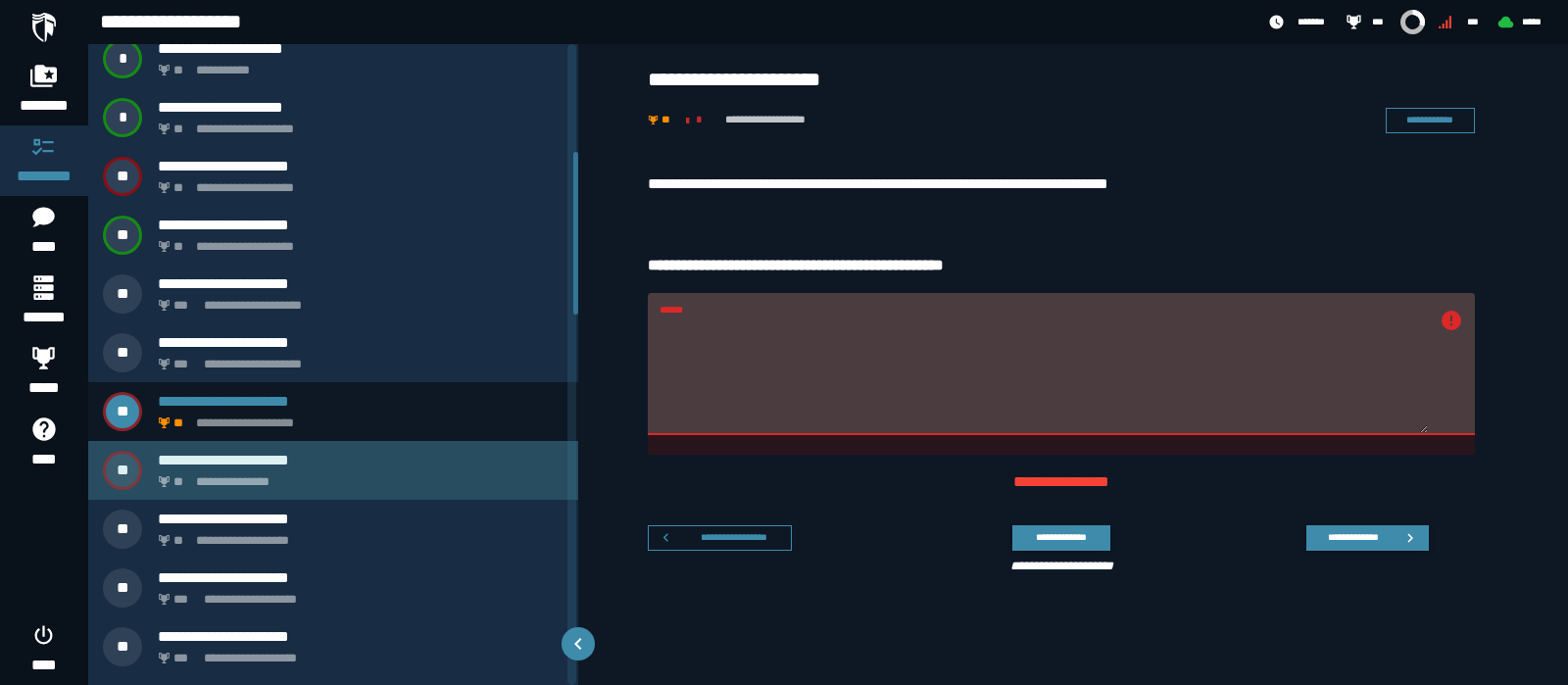 click on "**********" 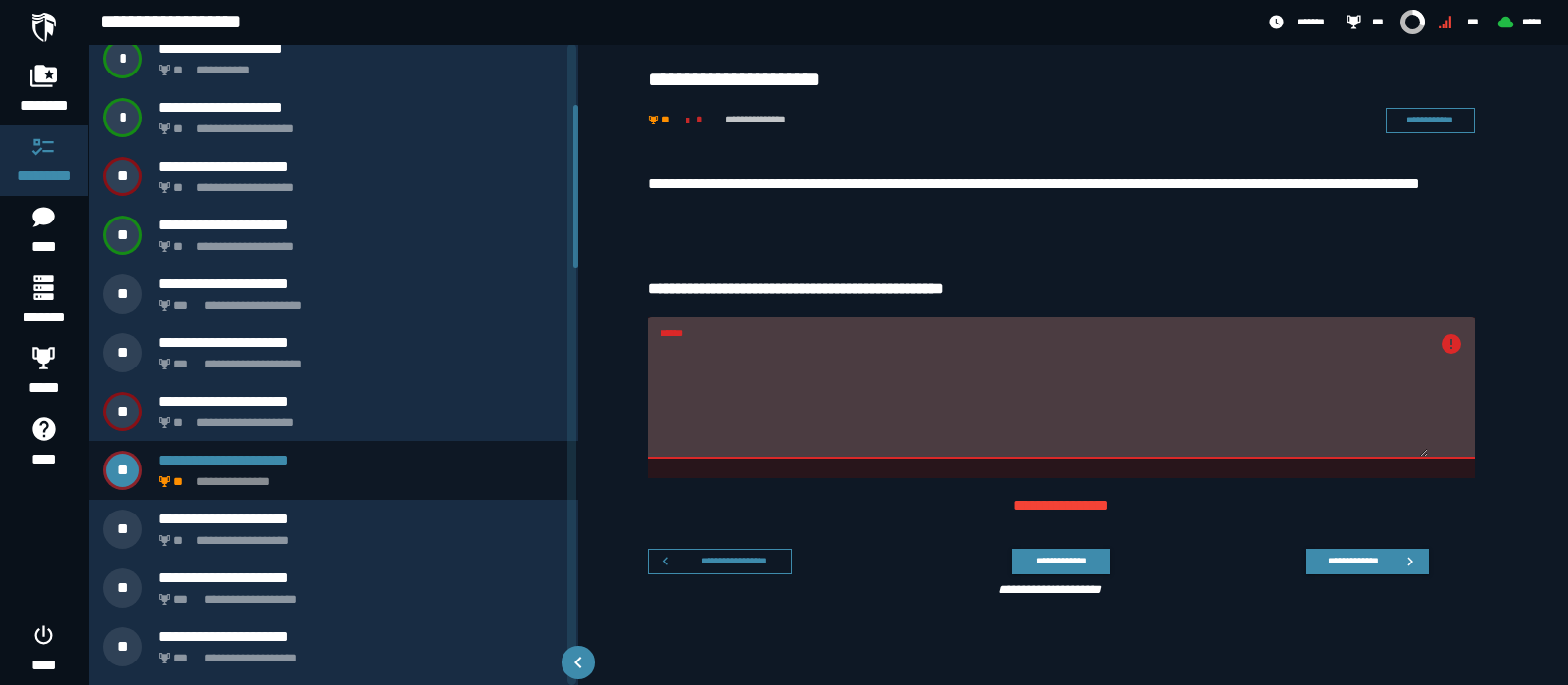 scroll, scrollTop: 240, scrollLeft: 0, axis: vertical 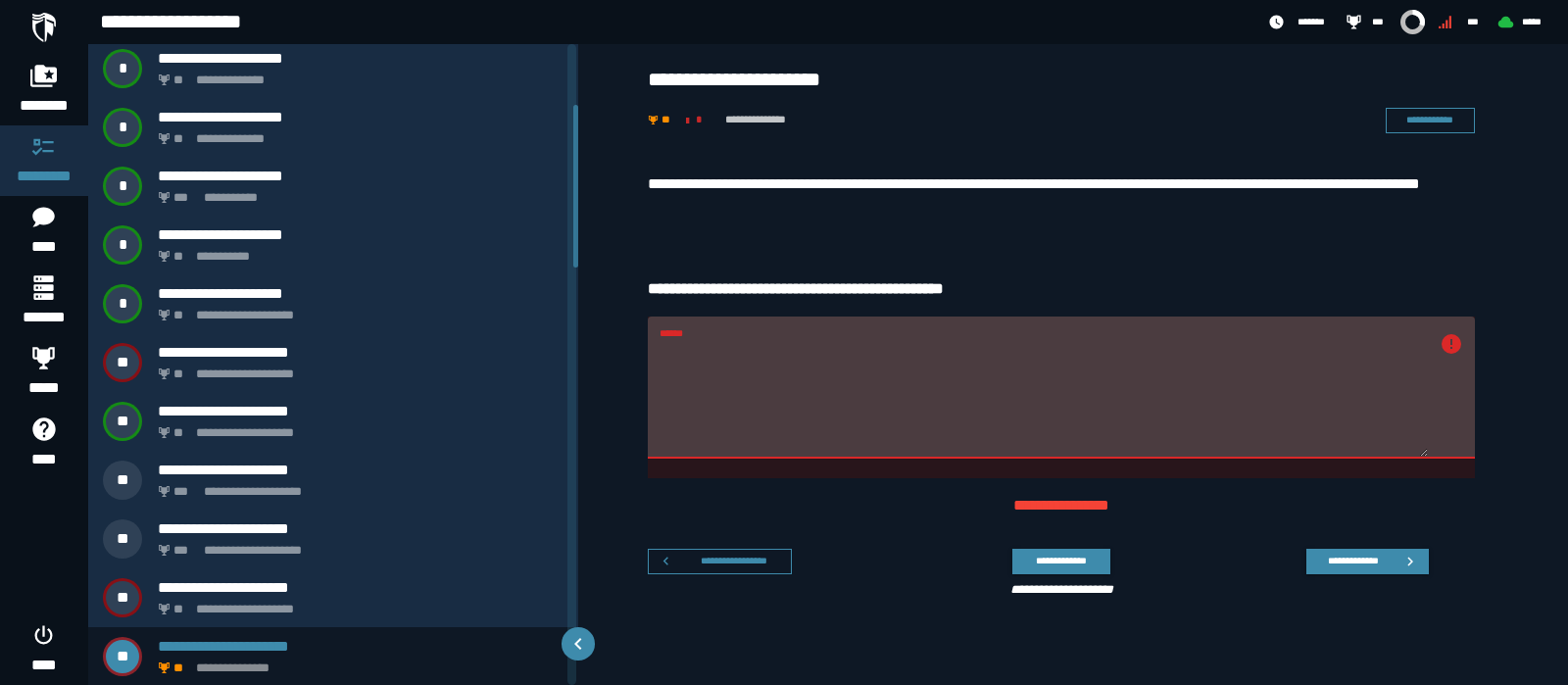 drag, startPoint x: 1010, startPoint y: 357, endPoint x: 578, endPoint y: 350, distance: 432.05671 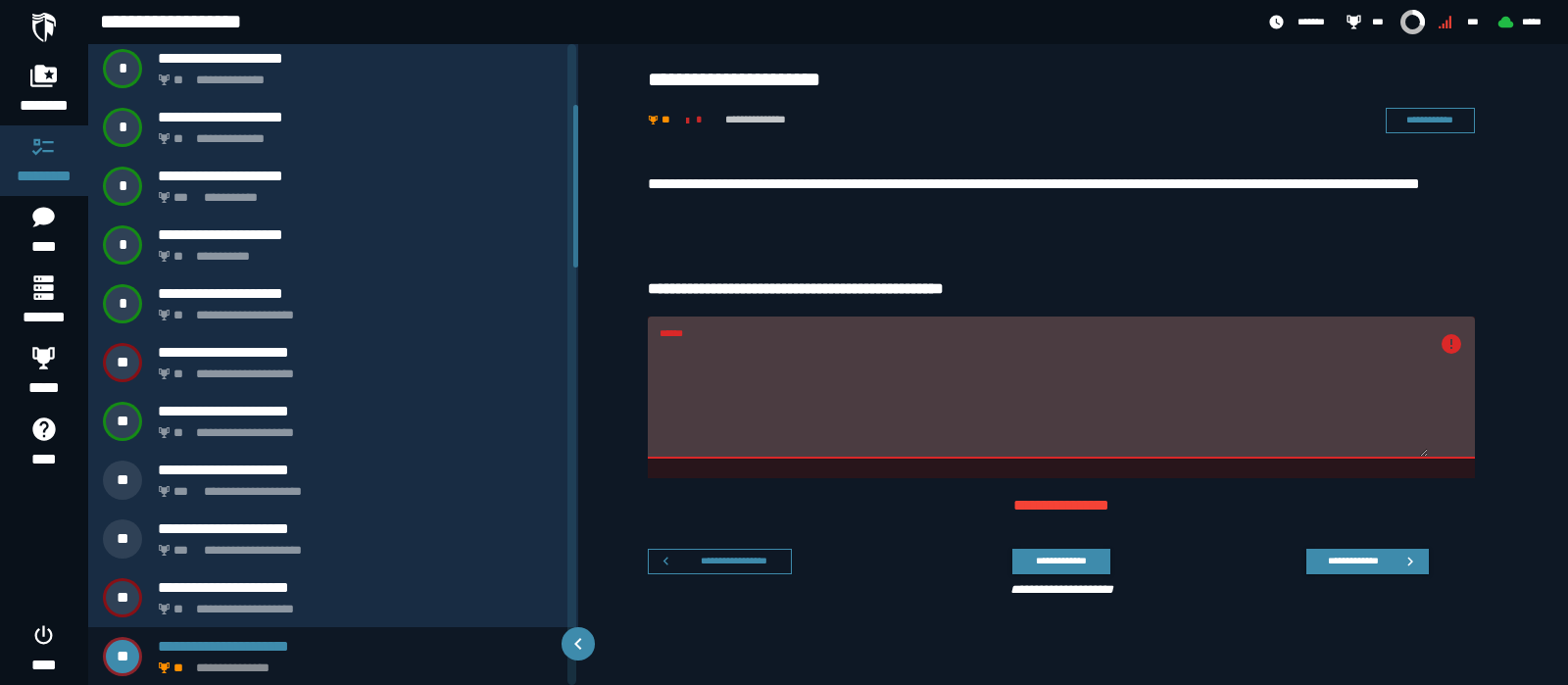 paste on "**********" 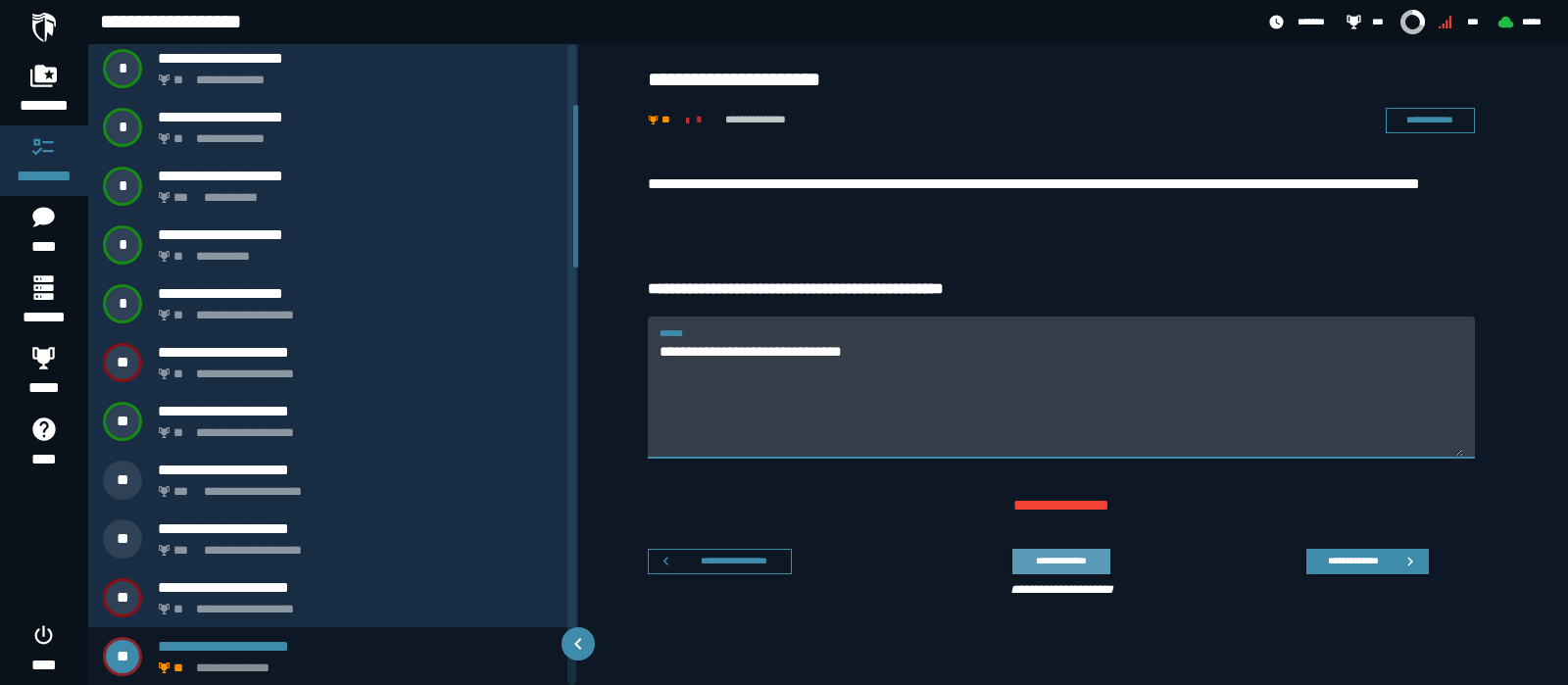click on "**********" at bounding box center (1060, 561) 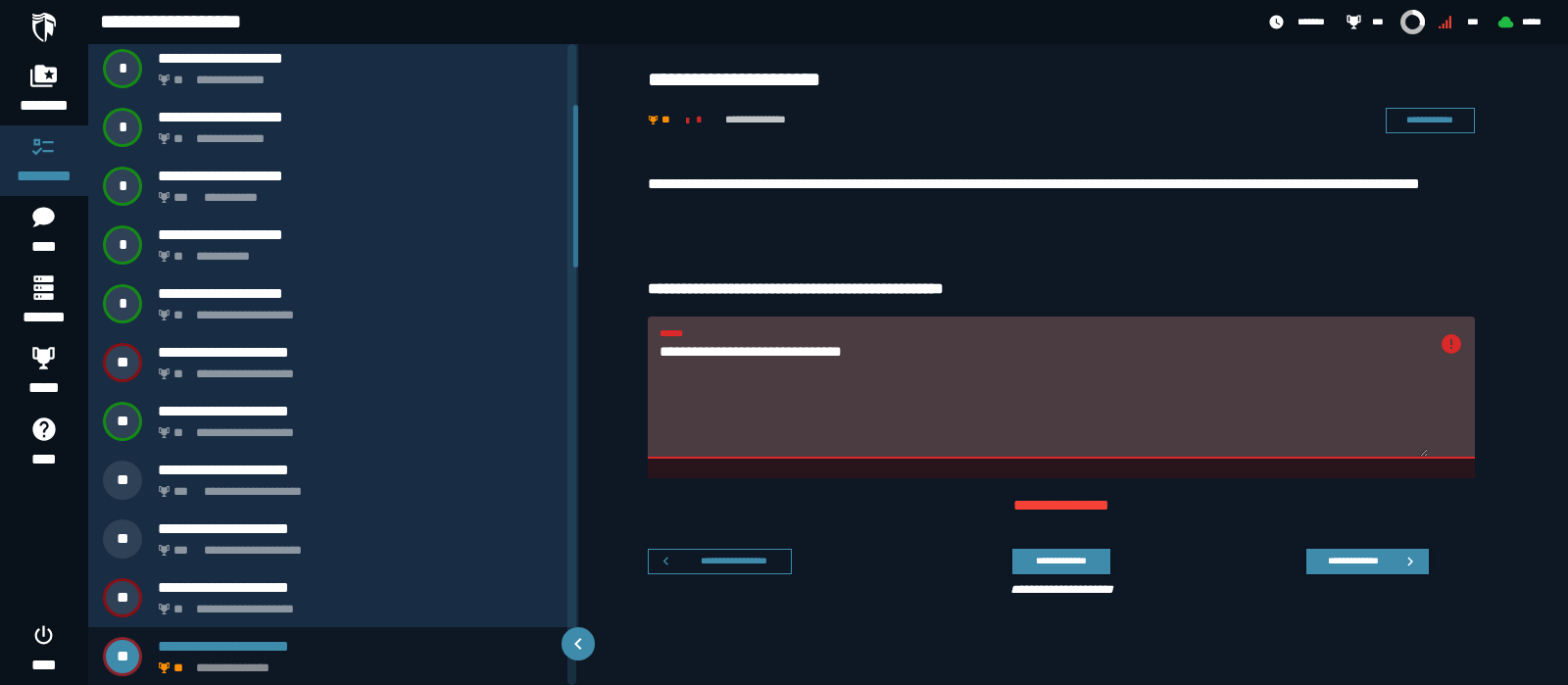 click on "**********" at bounding box center (1044, 399) 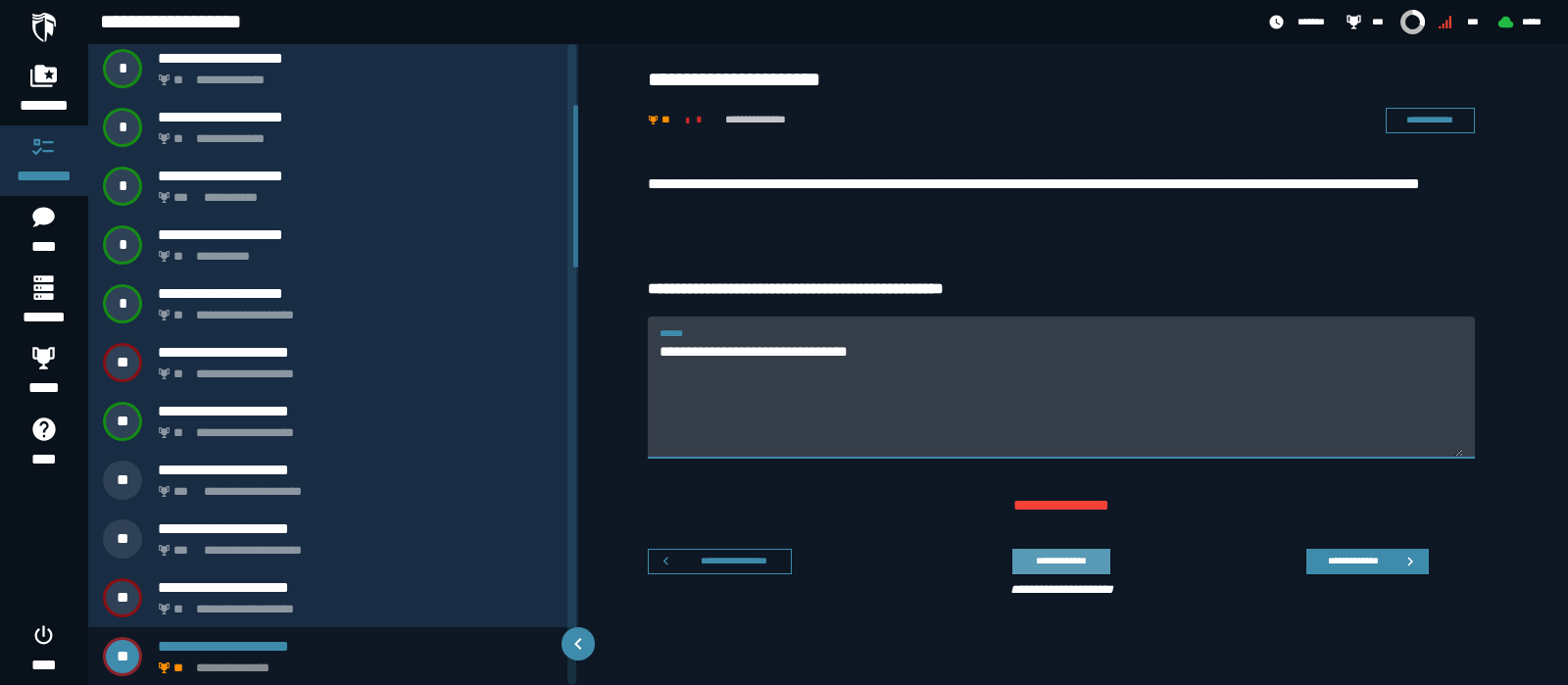 type on "**********" 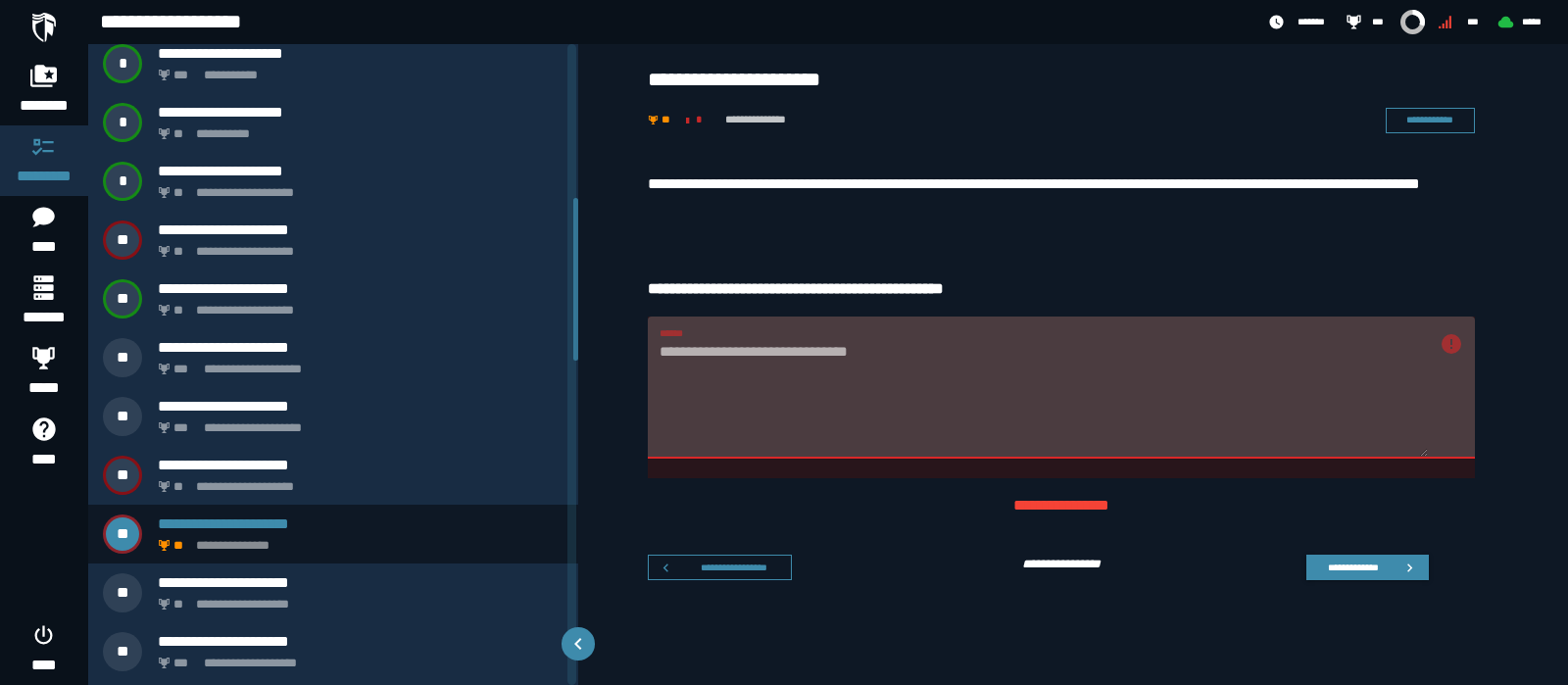 scroll, scrollTop: 608, scrollLeft: 0, axis: vertical 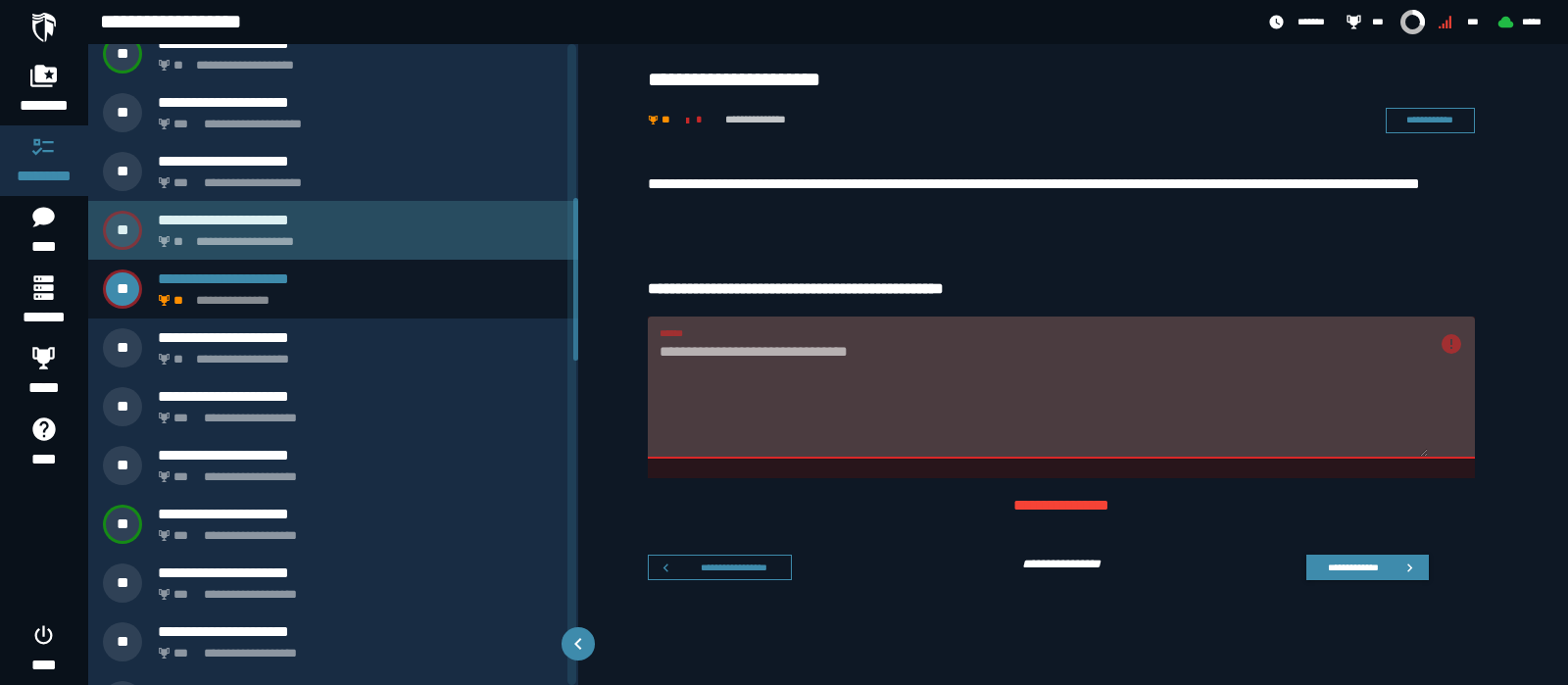 click on "**********" 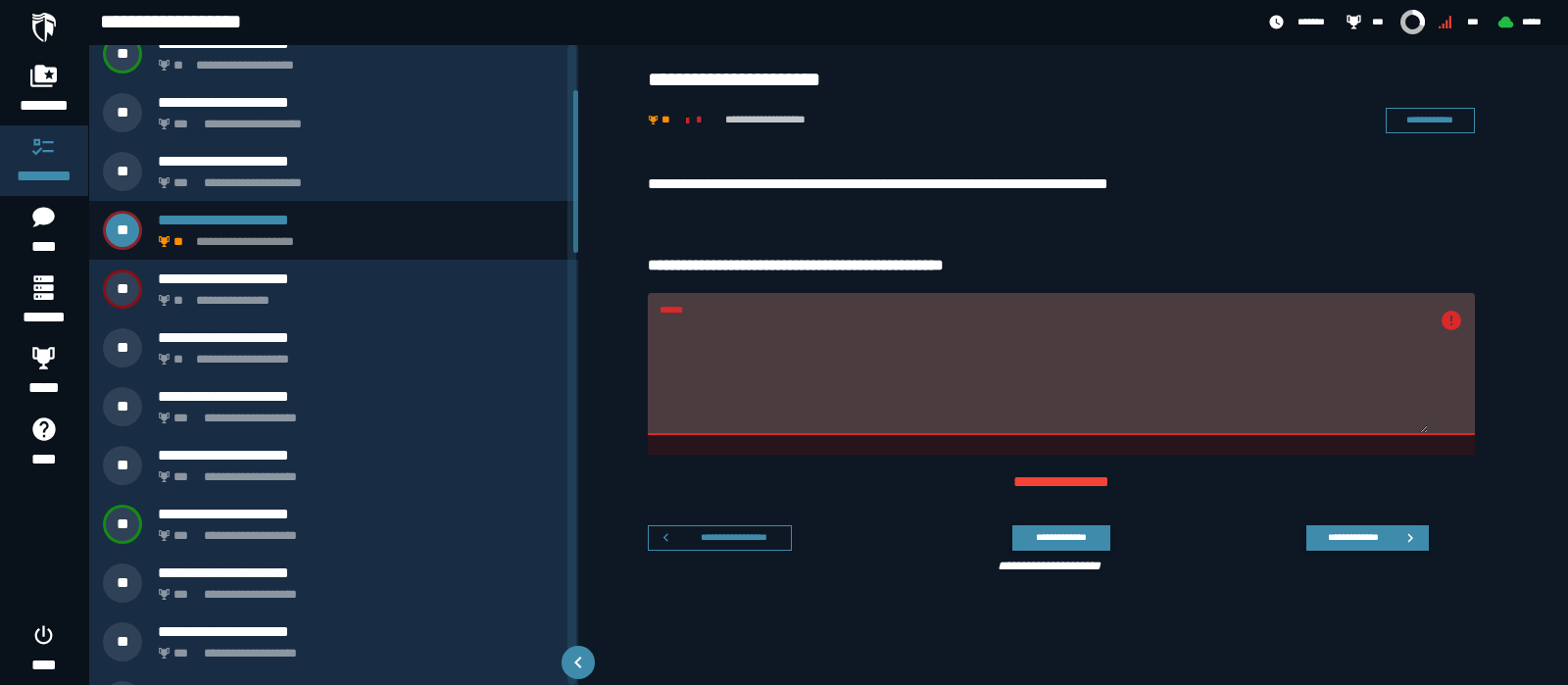 scroll, scrollTop: 181, scrollLeft: 0, axis: vertical 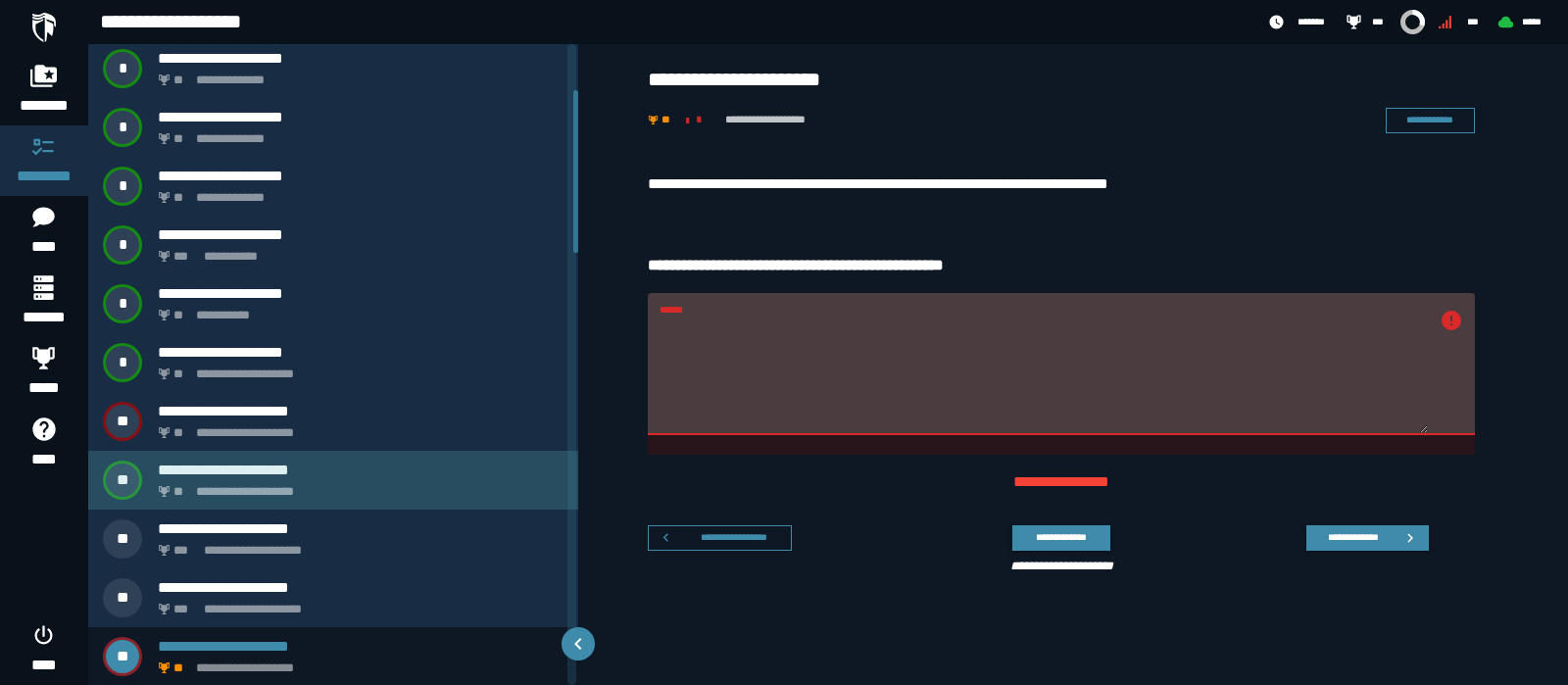 click on "**********" at bounding box center (333, 480) 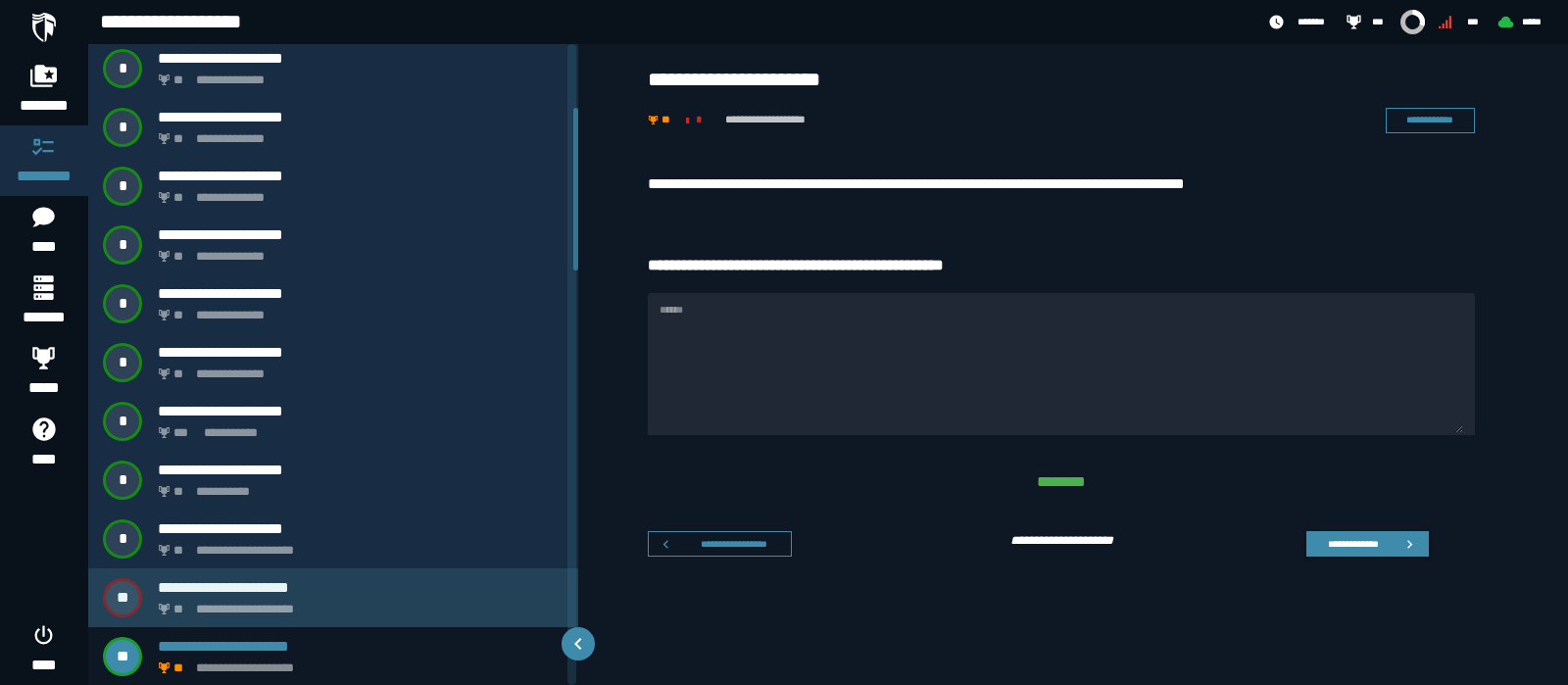 scroll, scrollTop: 250, scrollLeft: 0, axis: vertical 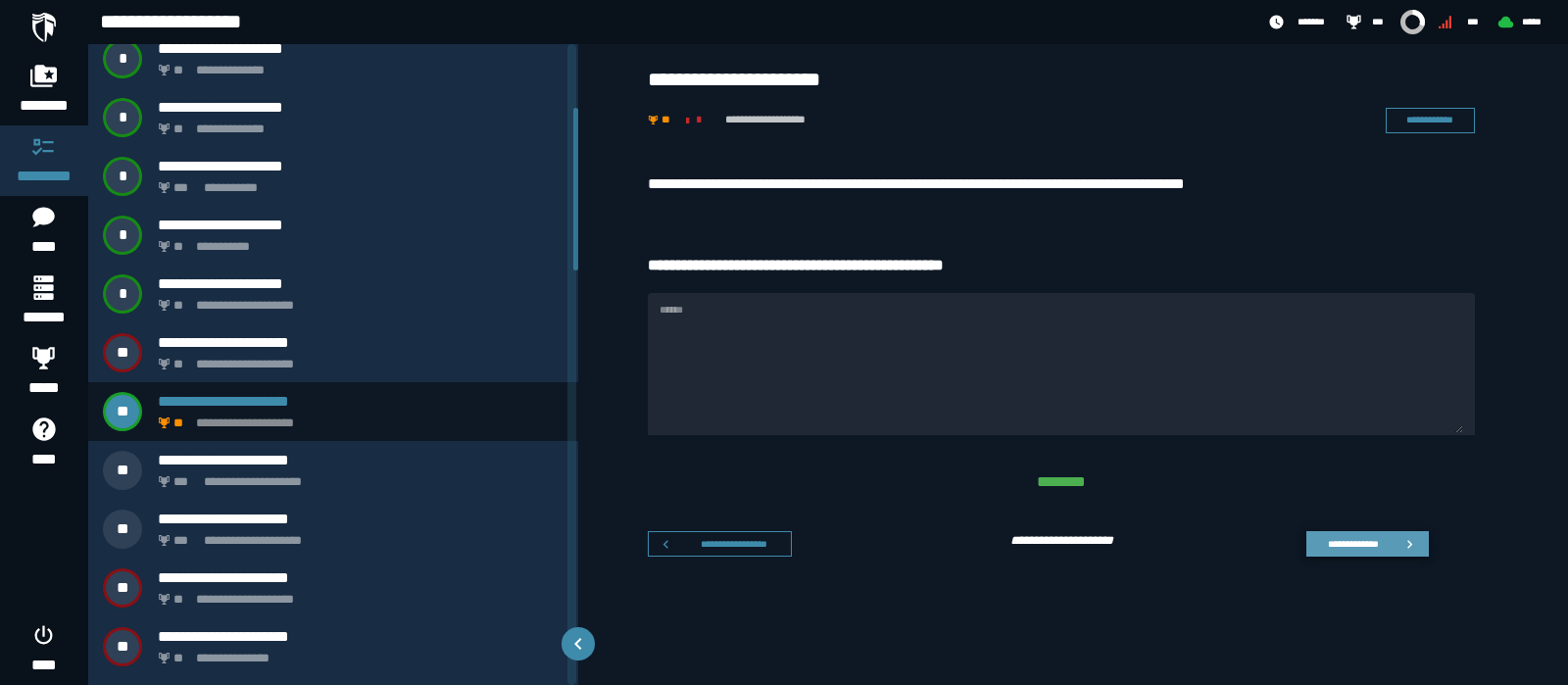 click on "**********" at bounding box center [1352, 543] 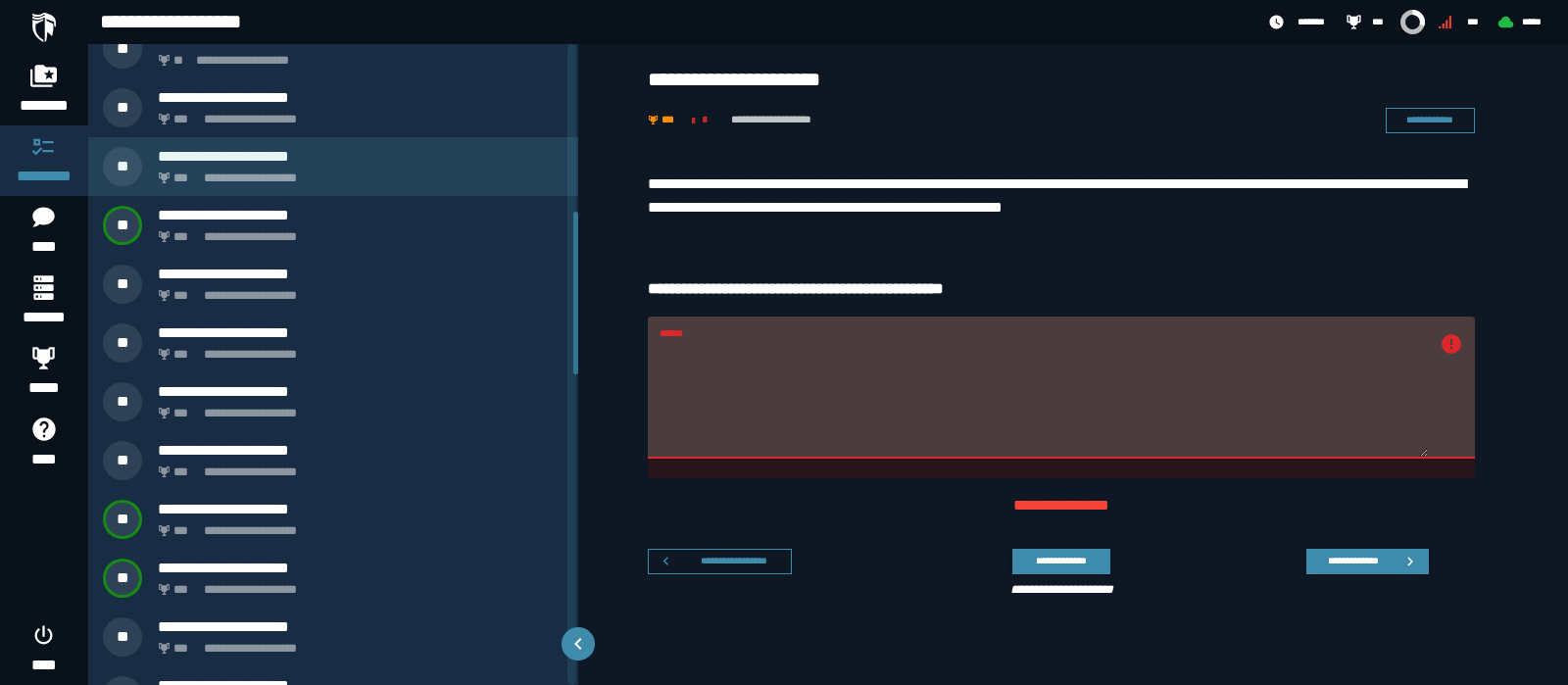 scroll, scrollTop: 539, scrollLeft: 0, axis: vertical 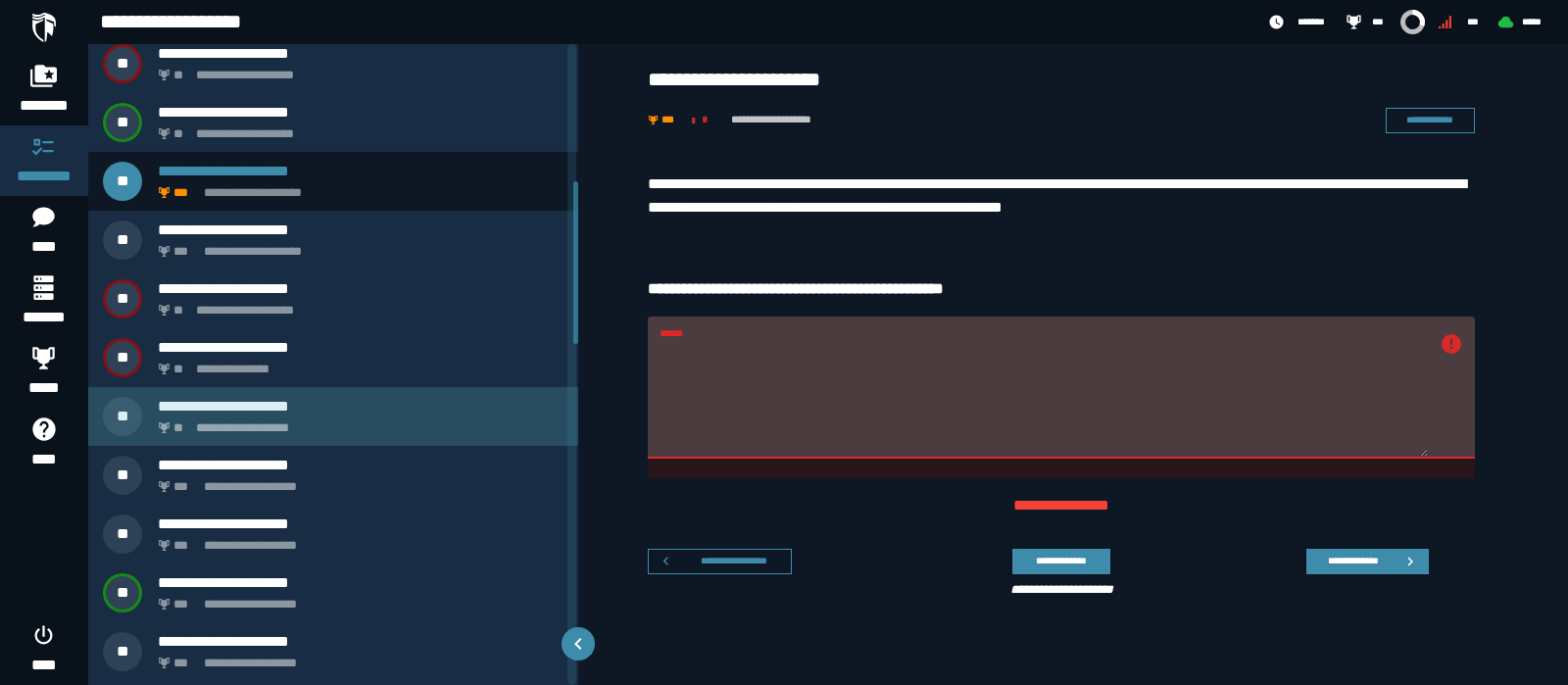click on "**********" at bounding box center [357, 422] 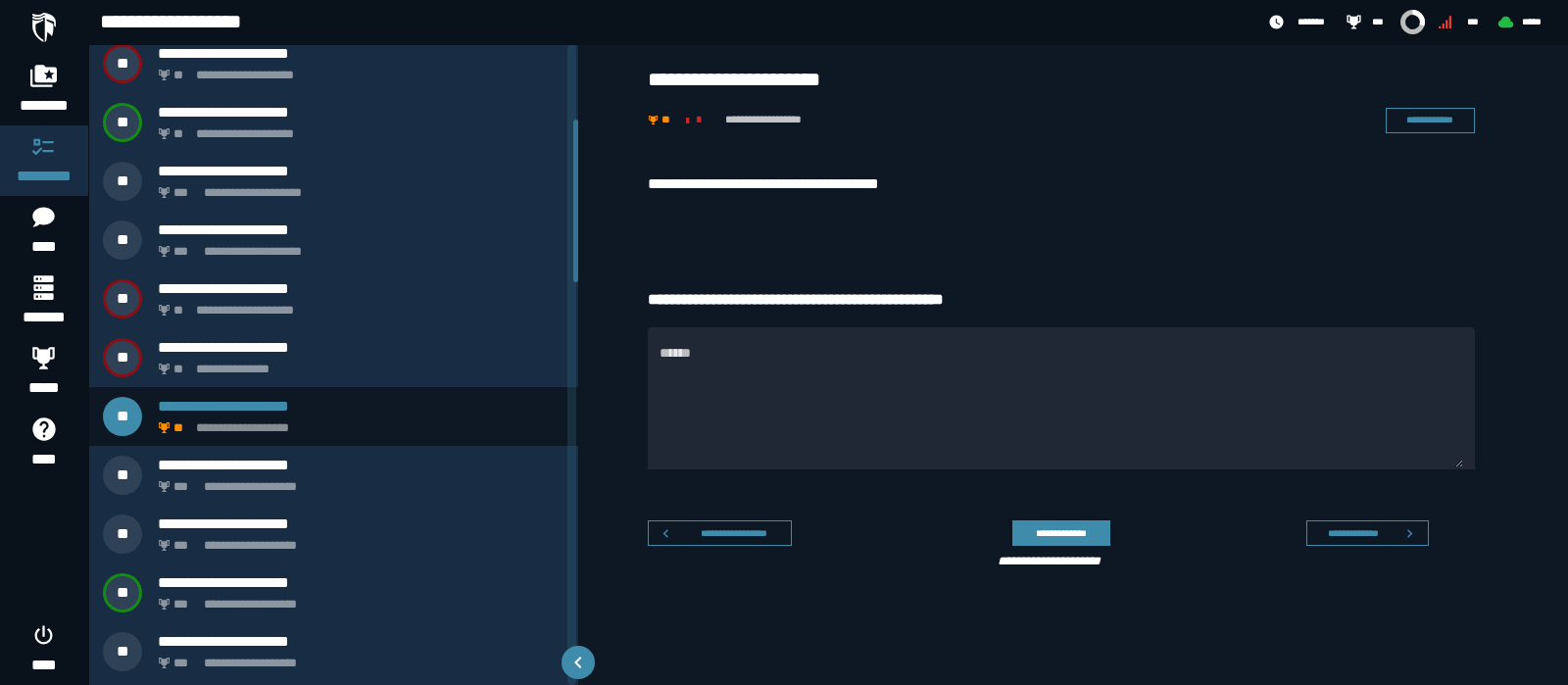 scroll, scrollTop: 299, scrollLeft: 0, axis: vertical 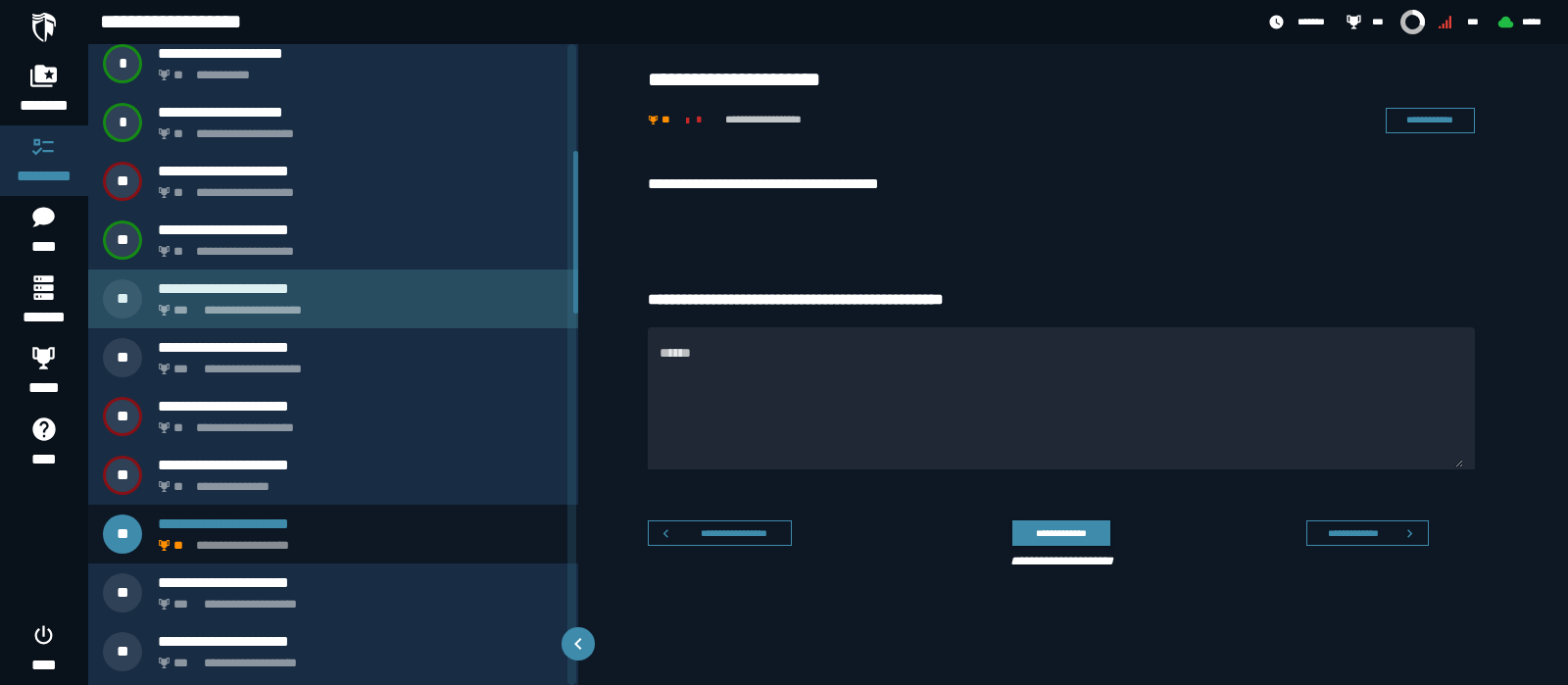 click on "**********" 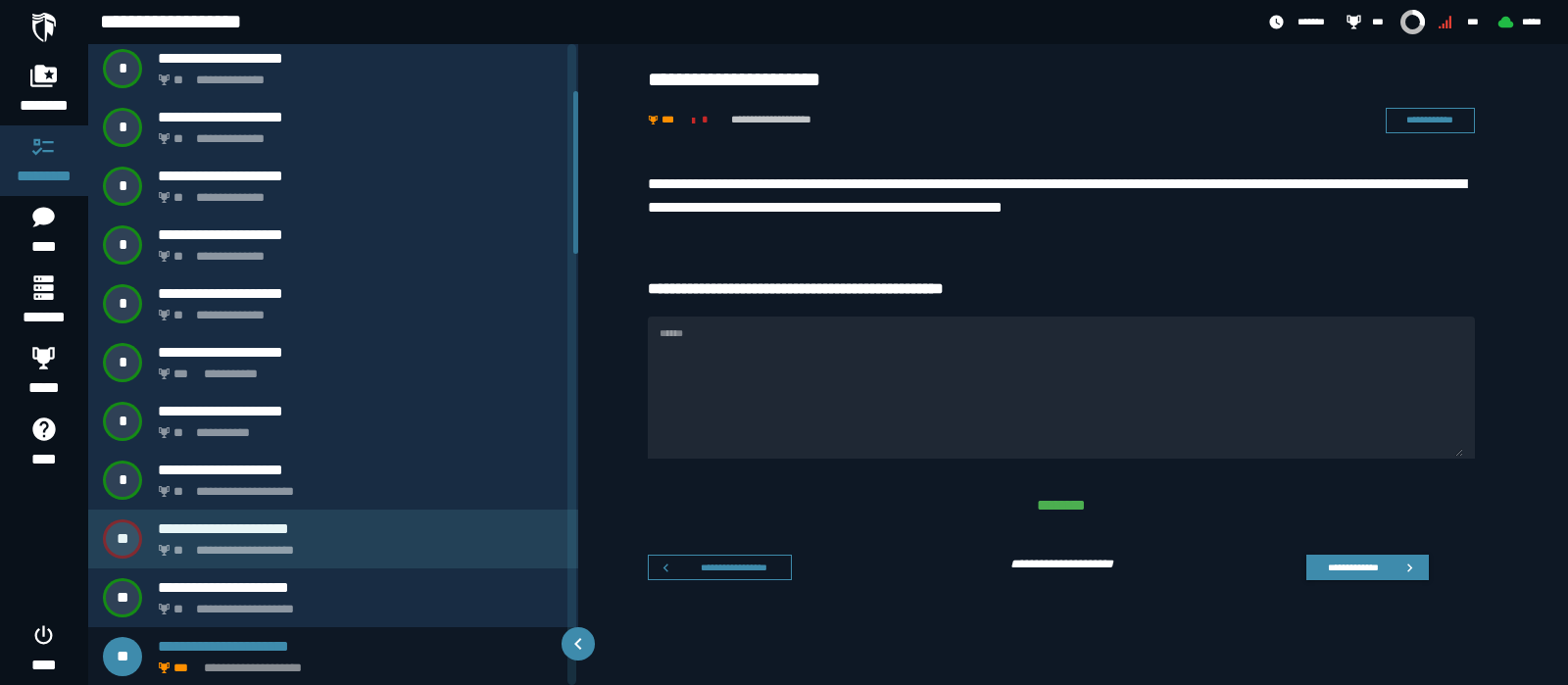 scroll, scrollTop: 186, scrollLeft: 0, axis: vertical 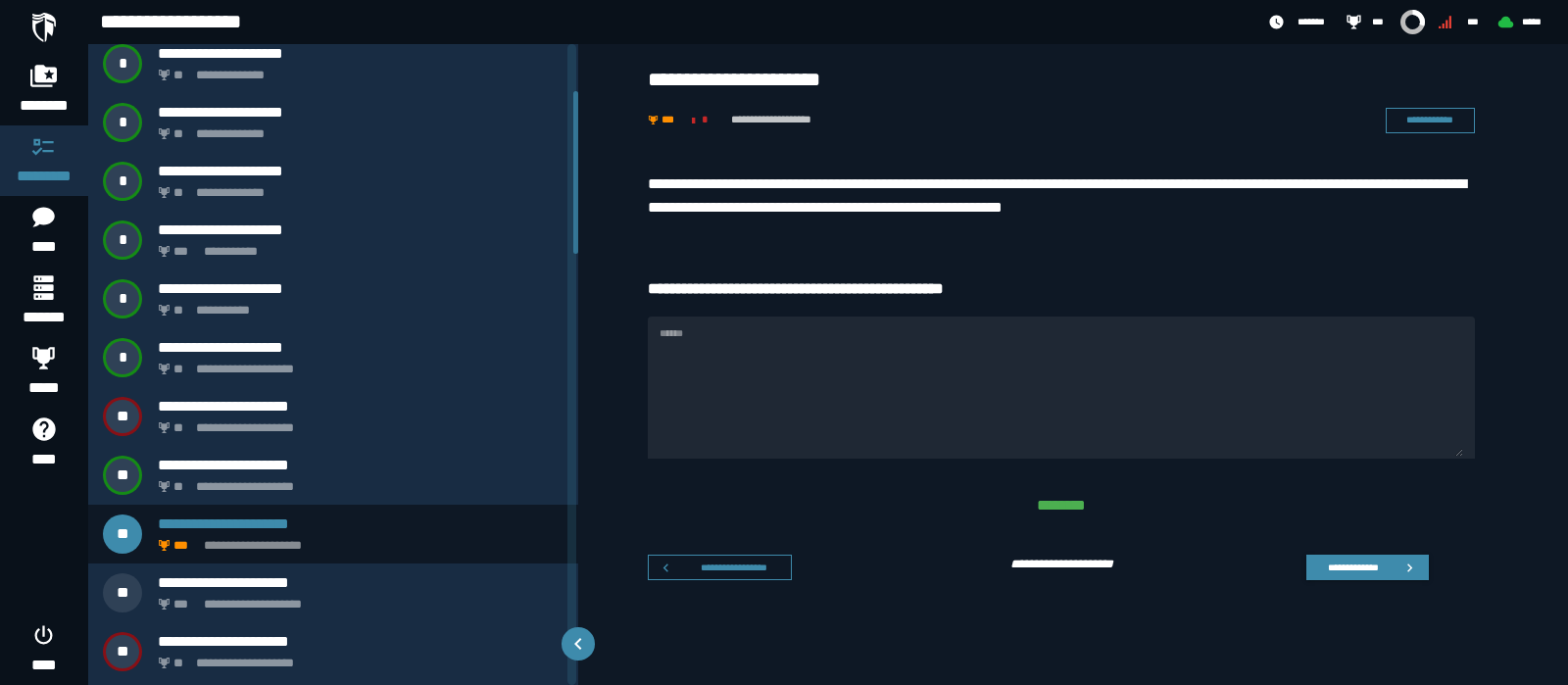 drag, startPoint x: 1108, startPoint y: 605, endPoint x: 1170, endPoint y: 599, distance: 62.28965 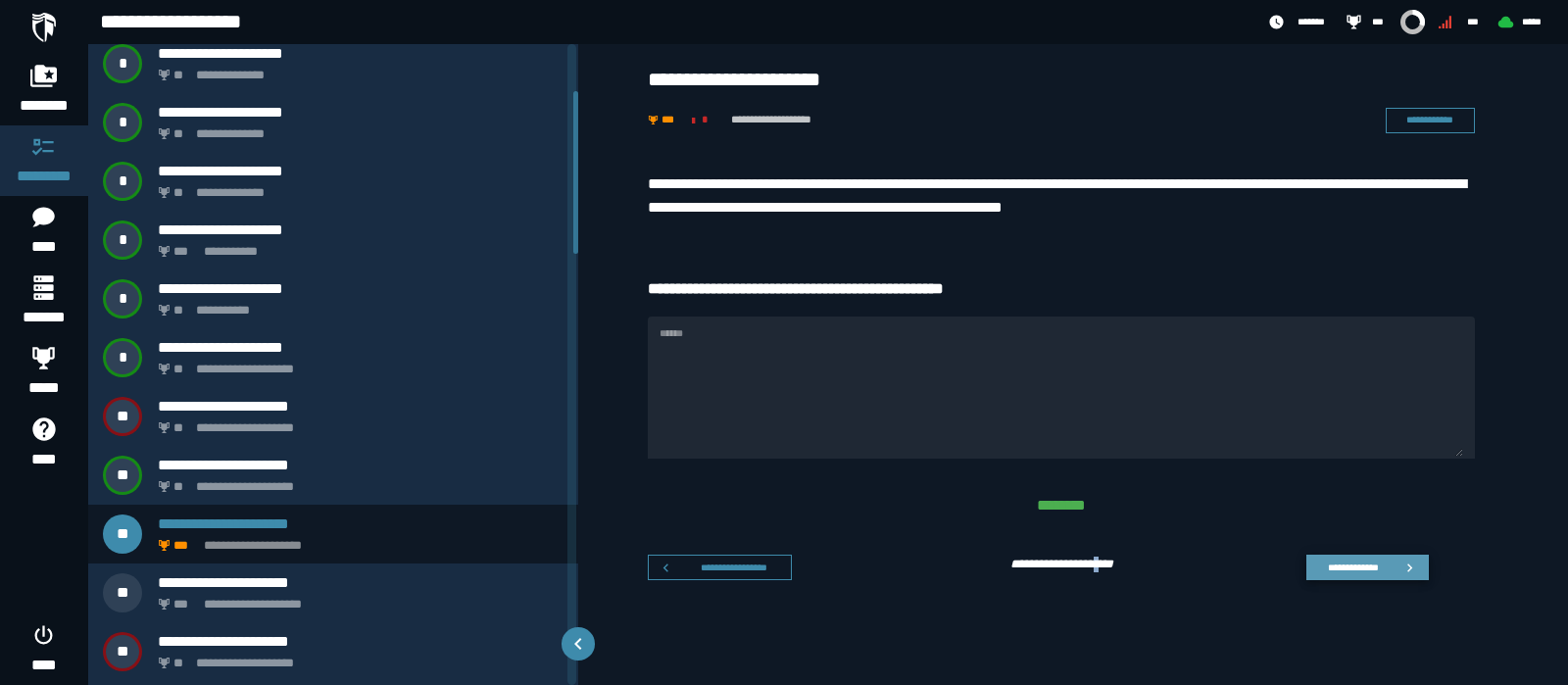 click on "**********" at bounding box center (1352, 566) 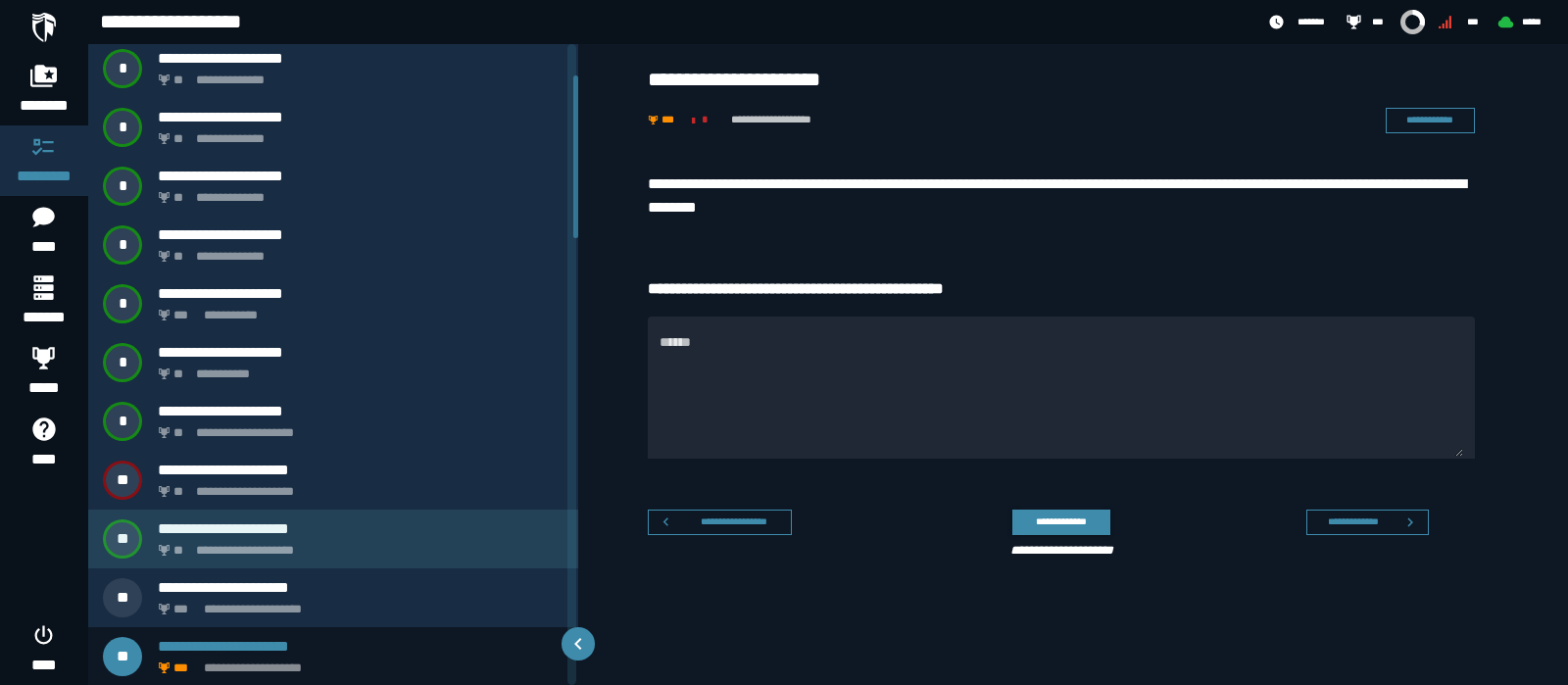 scroll, scrollTop: 245, scrollLeft: 0, axis: vertical 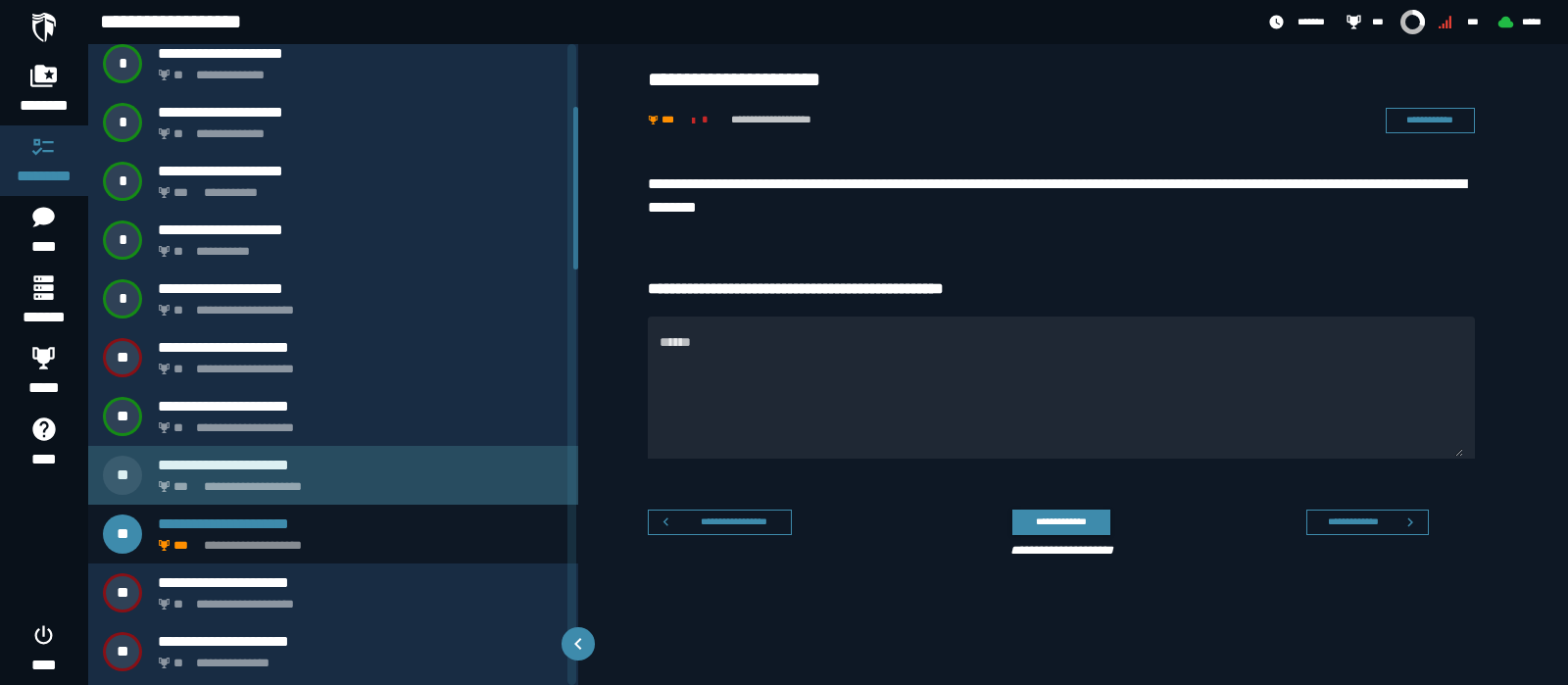 click on "**********" at bounding box center [357, 481] 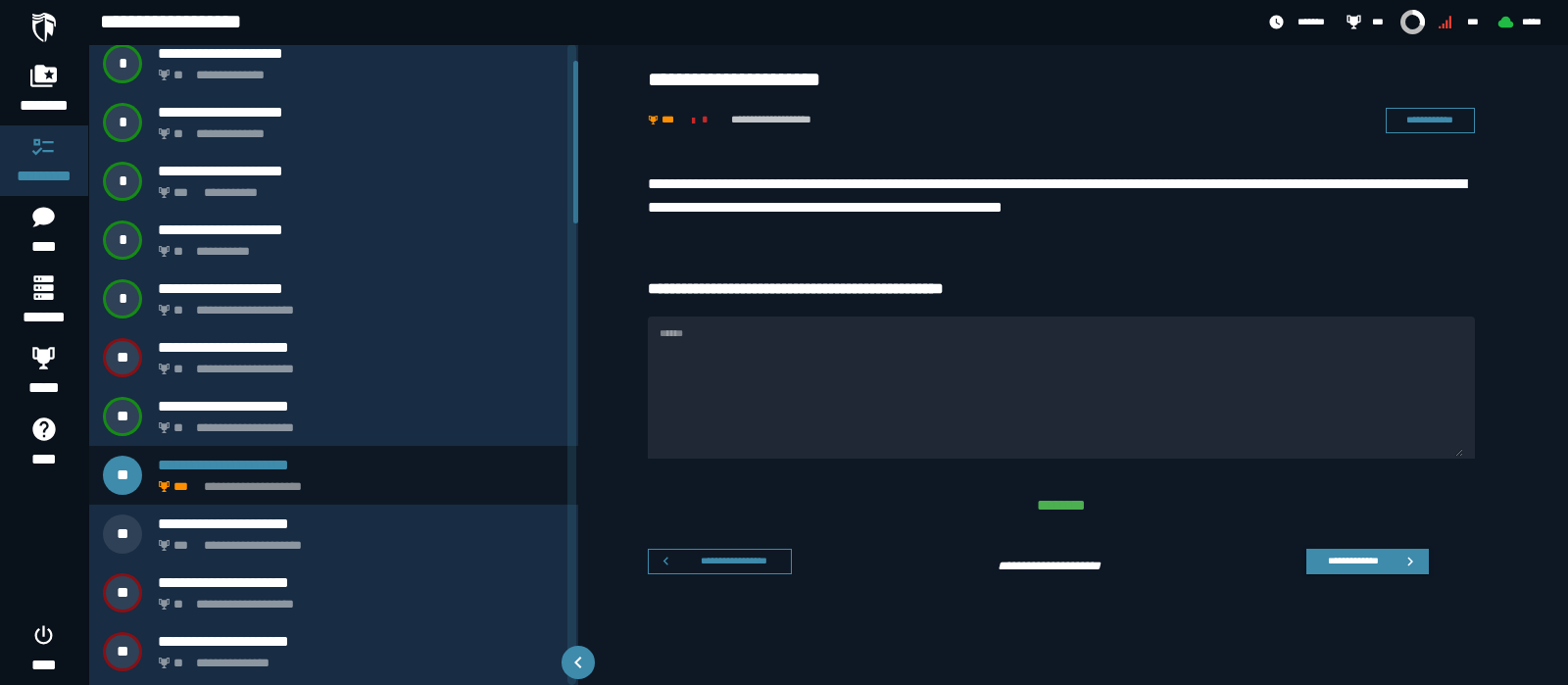 scroll, scrollTop: 64, scrollLeft: 0, axis: vertical 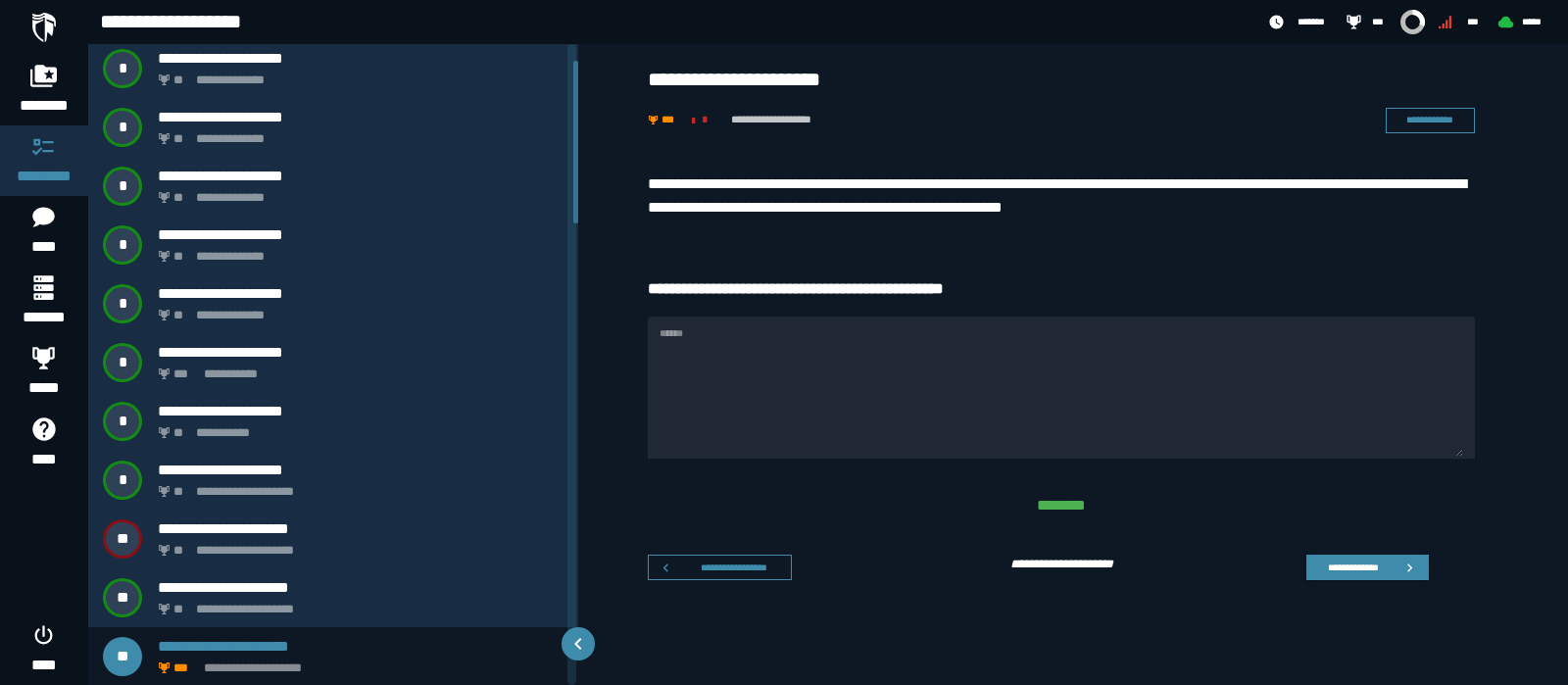 click on "**********" 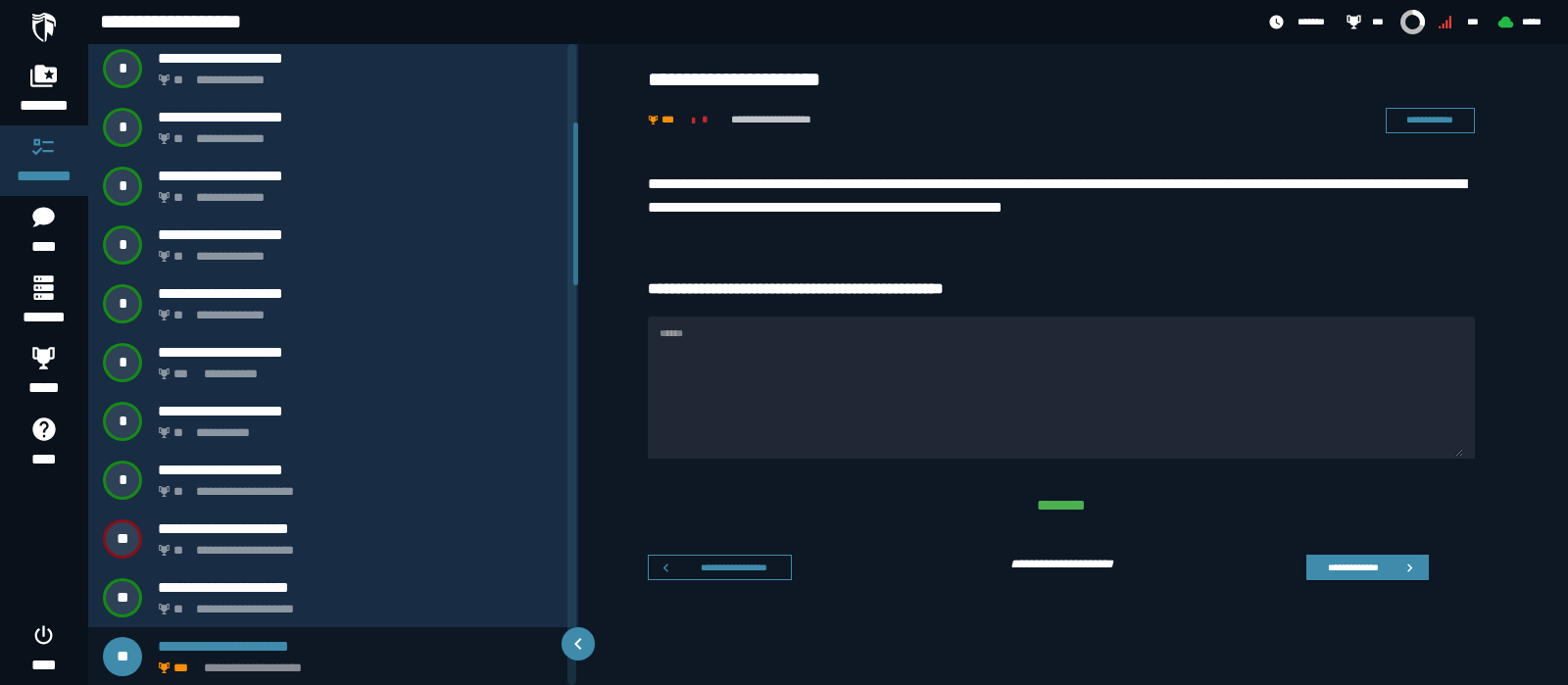 scroll, scrollTop: 309, scrollLeft: 0, axis: vertical 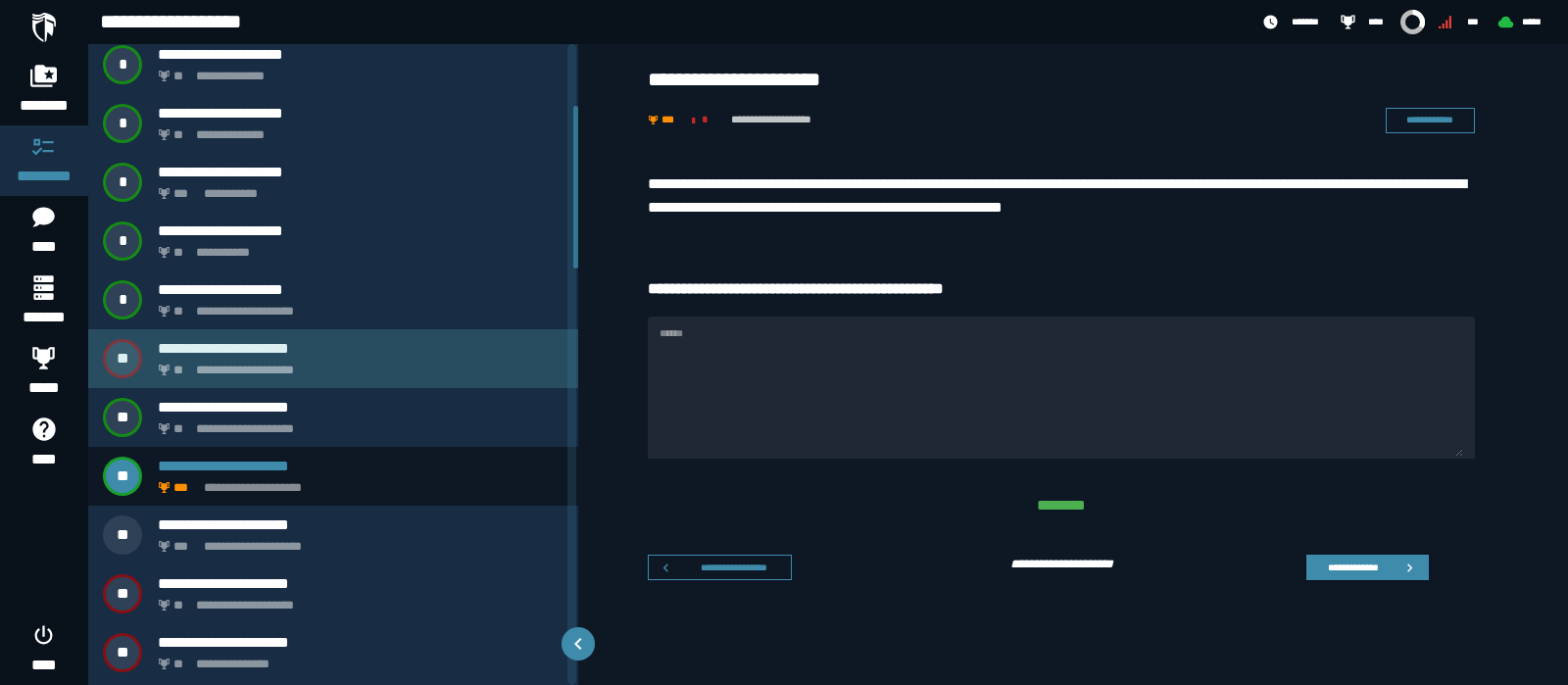 click on "**********" at bounding box center (361, 348) 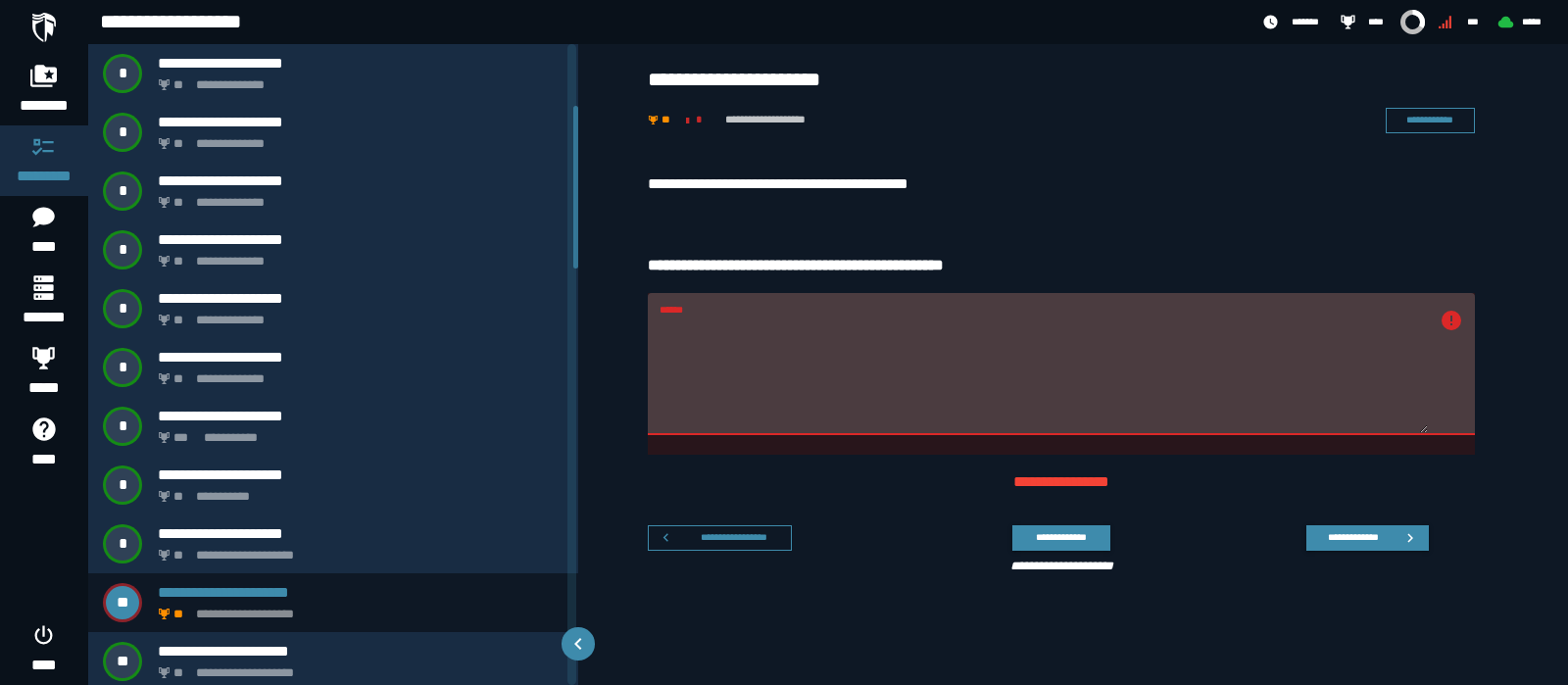 scroll, scrollTop: 244, scrollLeft: 0, axis: vertical 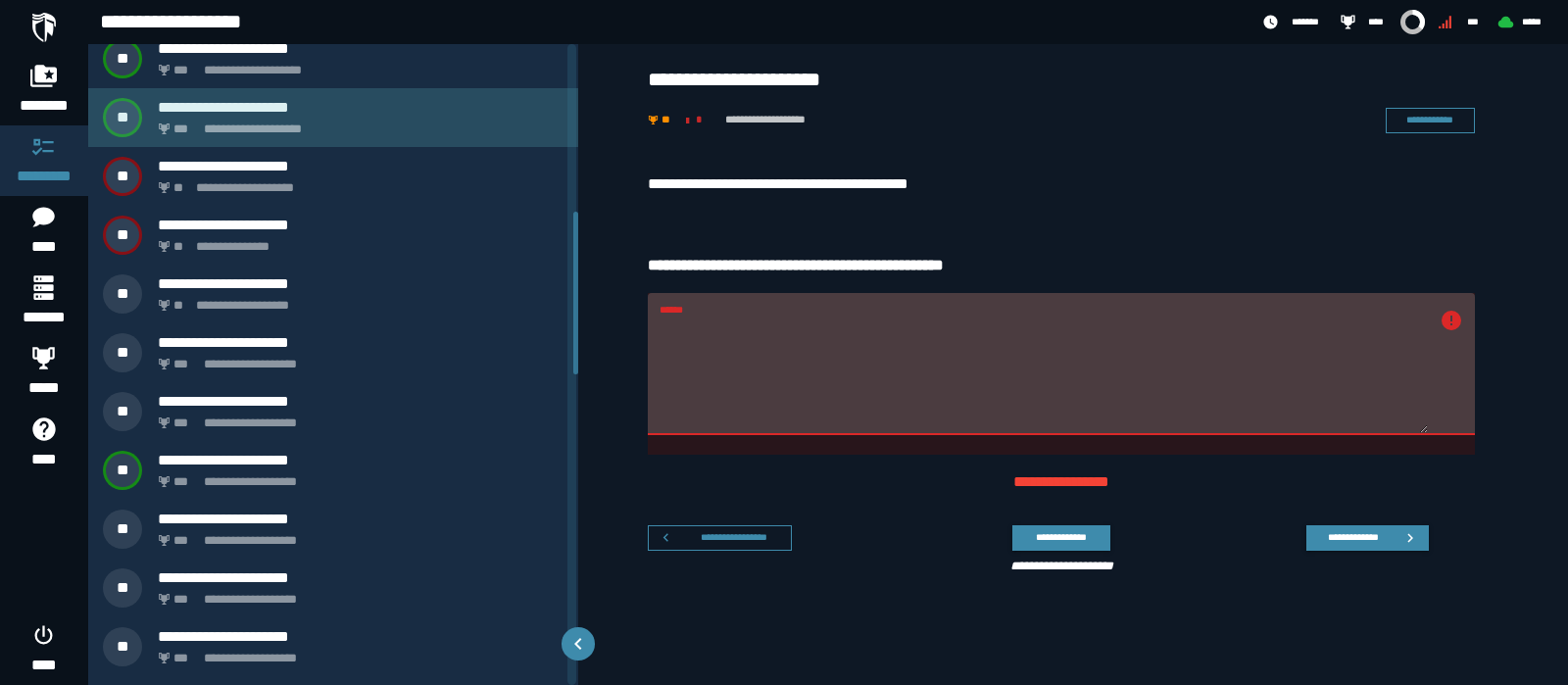 click on "**********" at bounding box center [361, 107] 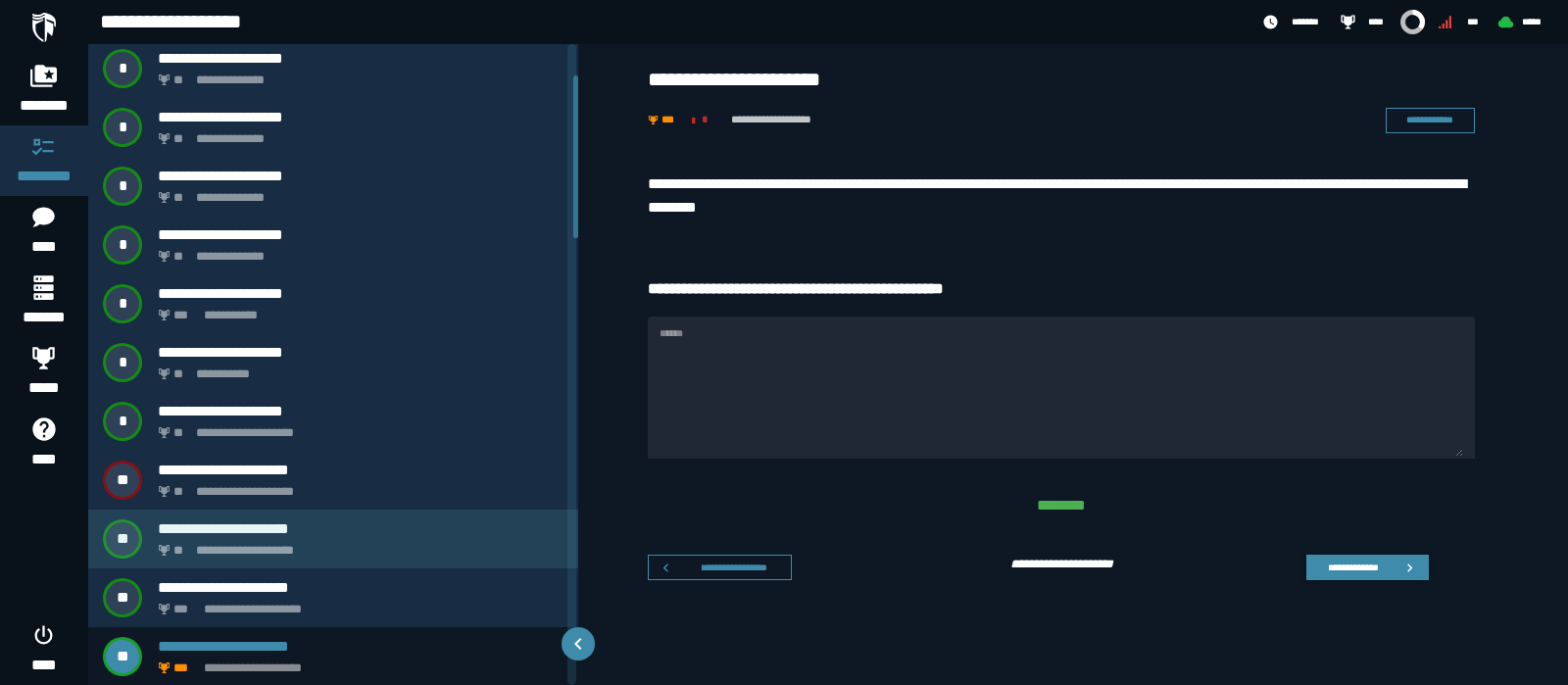 scroll, scrollTop: 367, scrollLeft: 0, axis: vertical 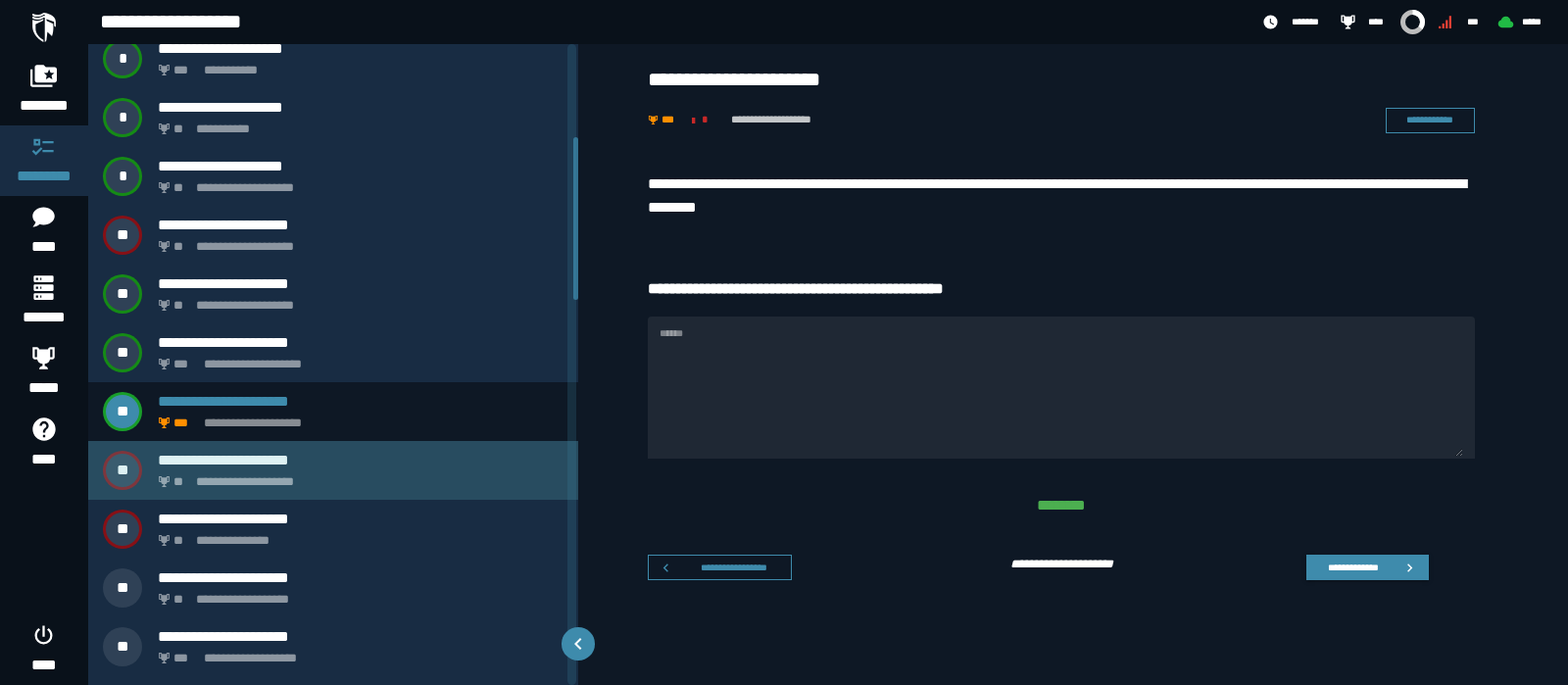 click on "**********" 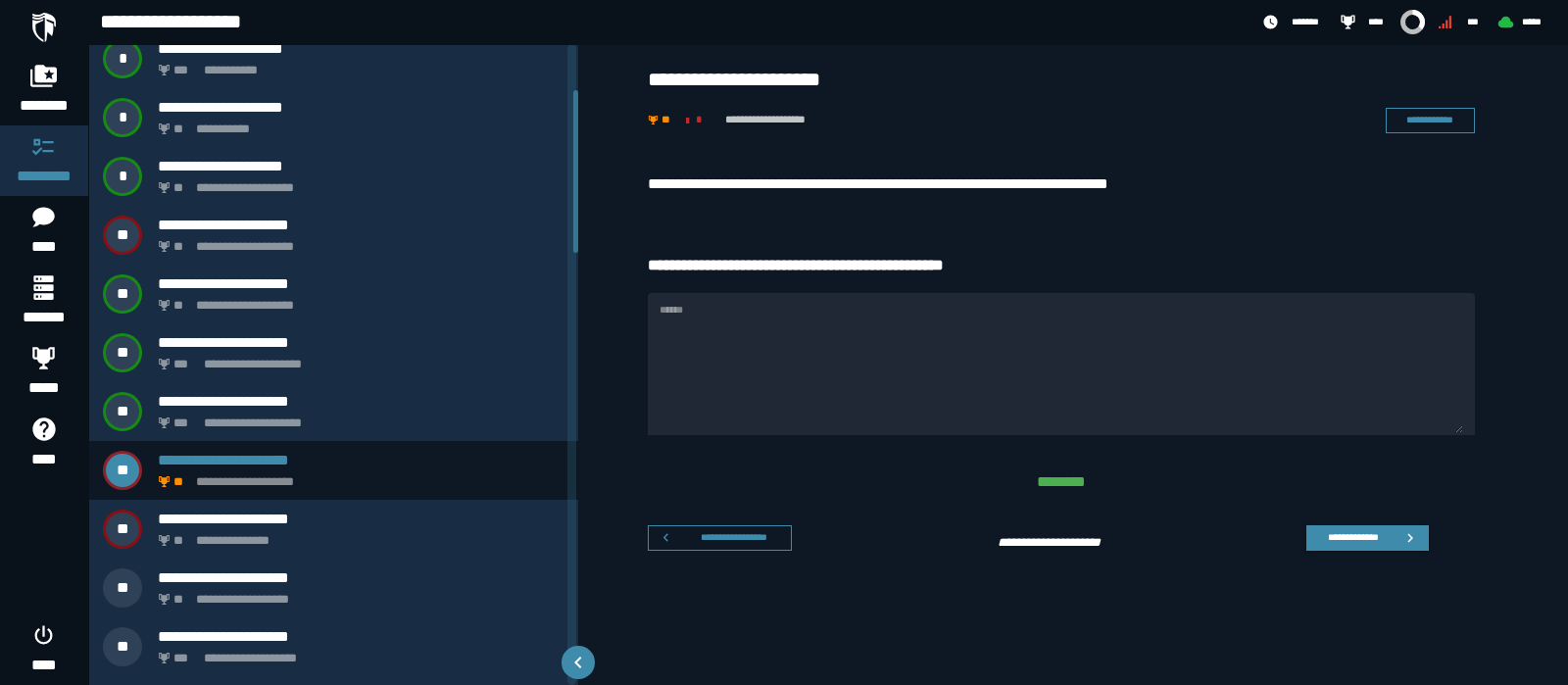 scroll, scrollTop: 181, scrollLeft: 0, axis: vertical 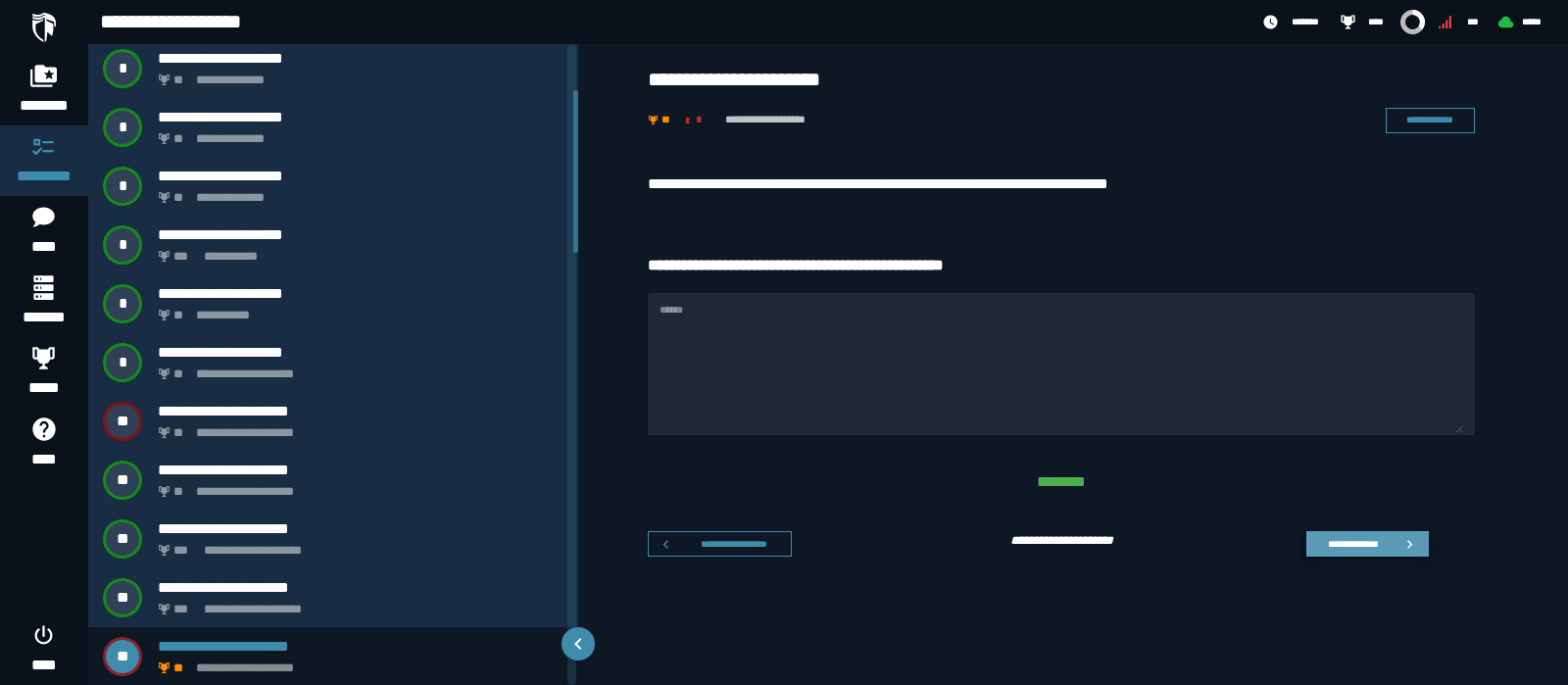 click on "**********" at bounding box center (1367, 544) 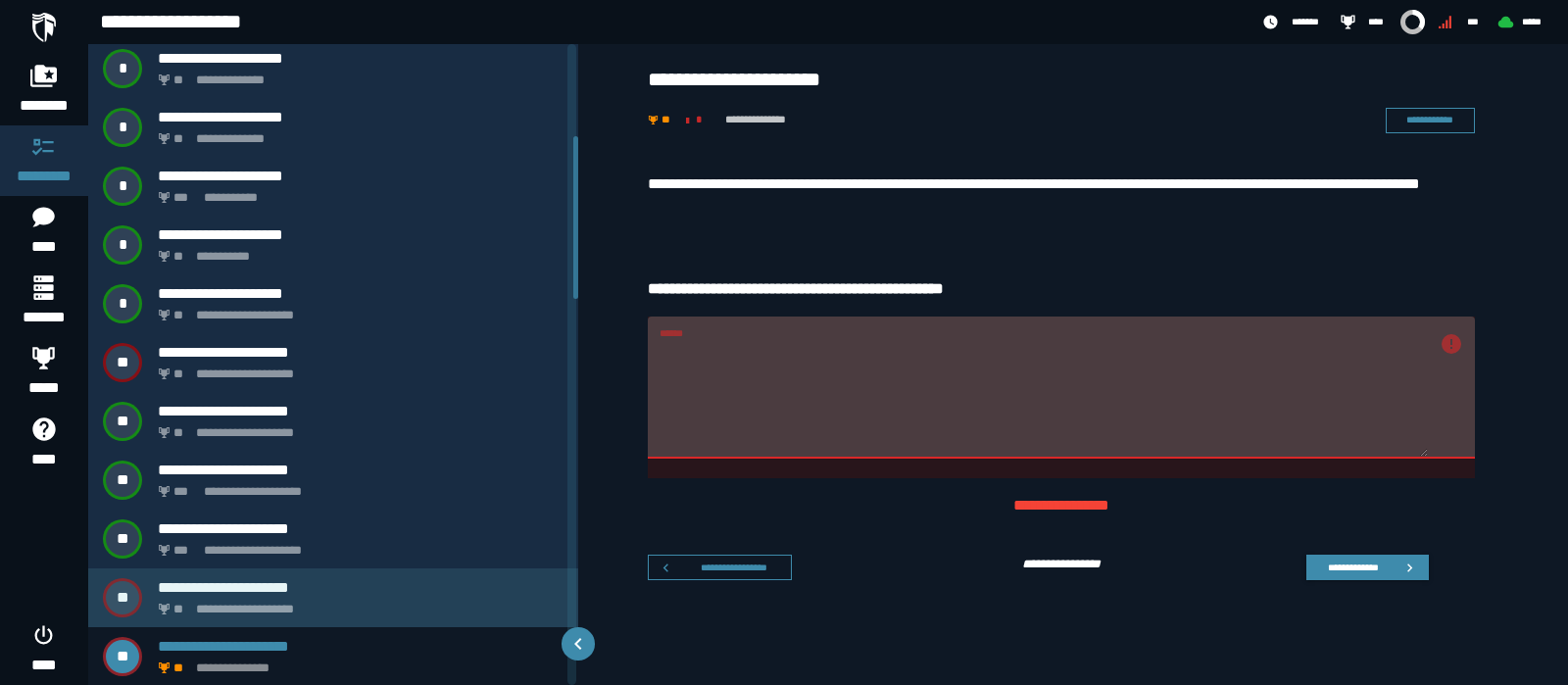 scroll, scrollTop: 363, scrollLeft: 0, axis: vertical 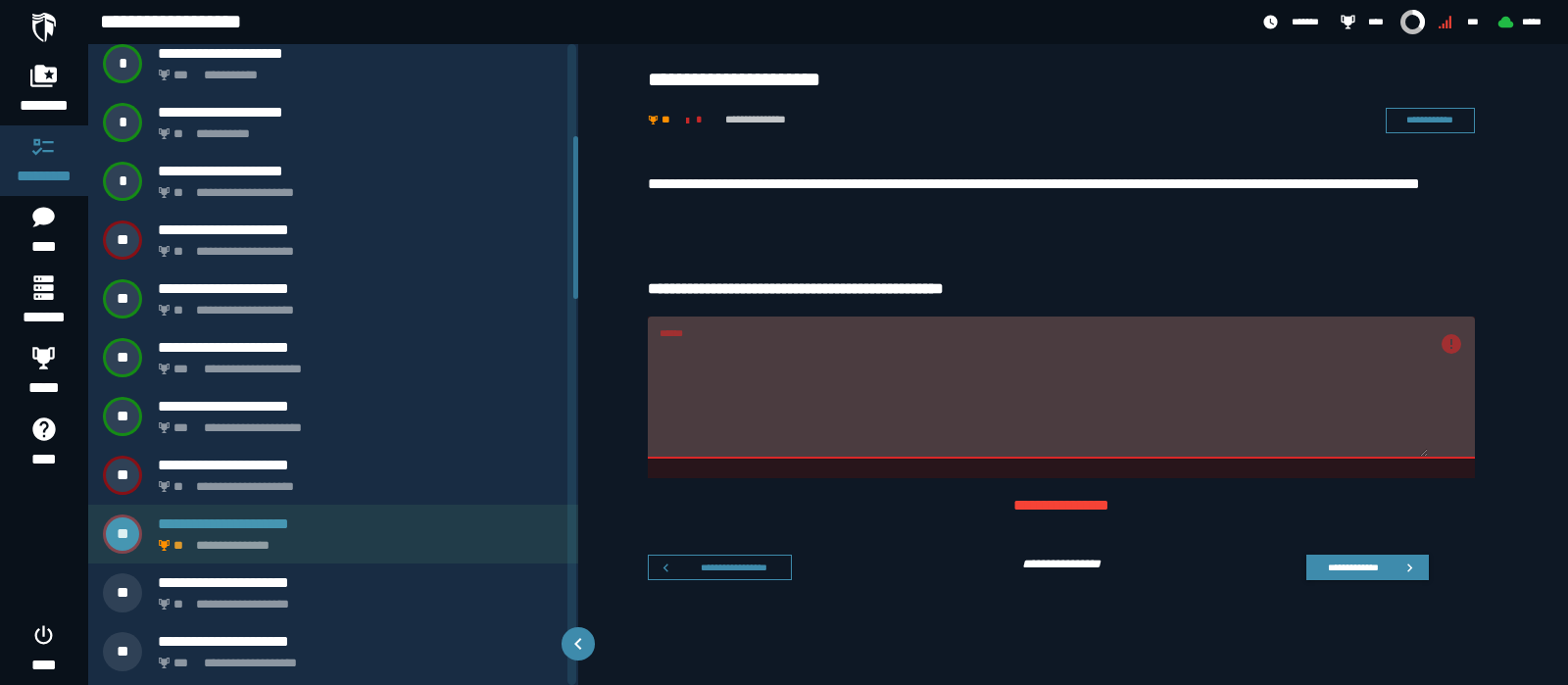 click on "**********" at bounding box center (357, 540) 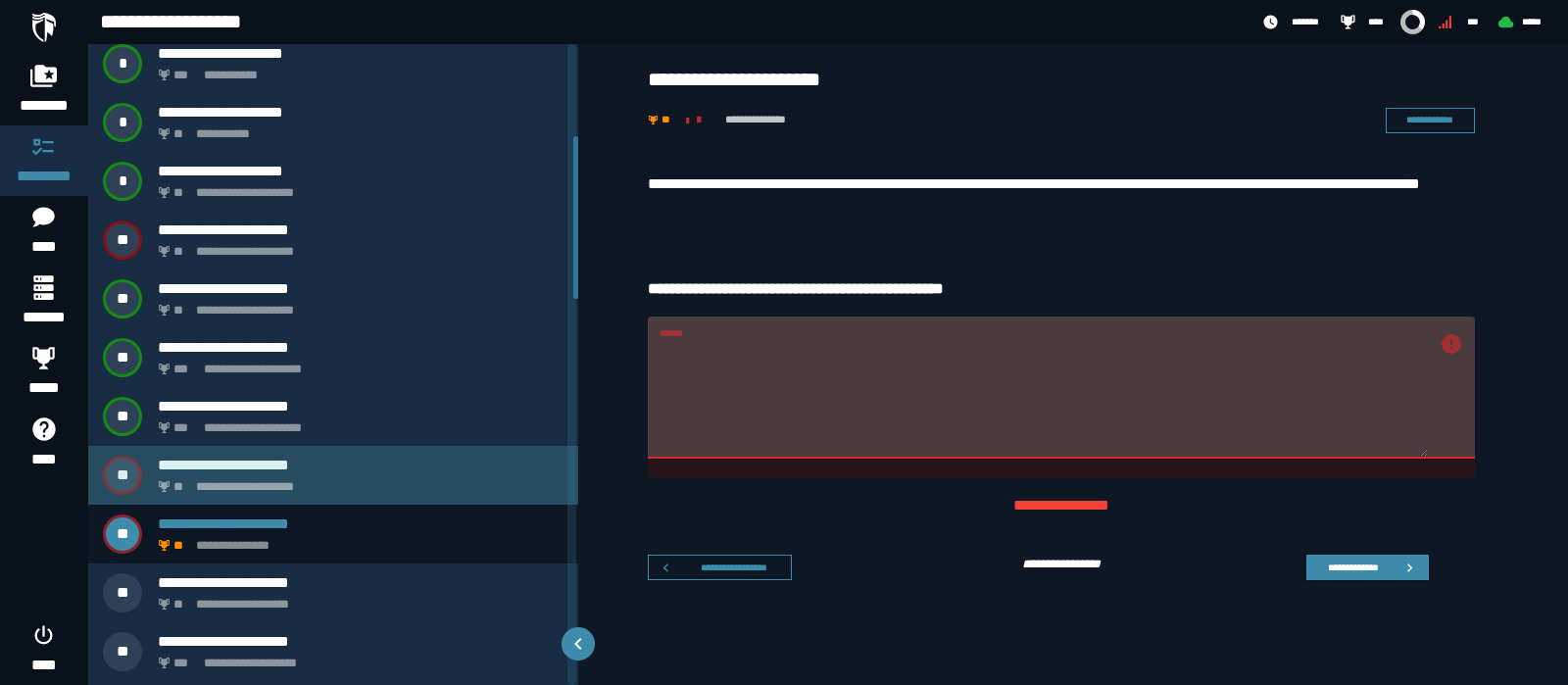 click on "**********" at bounding box center (357, 481) 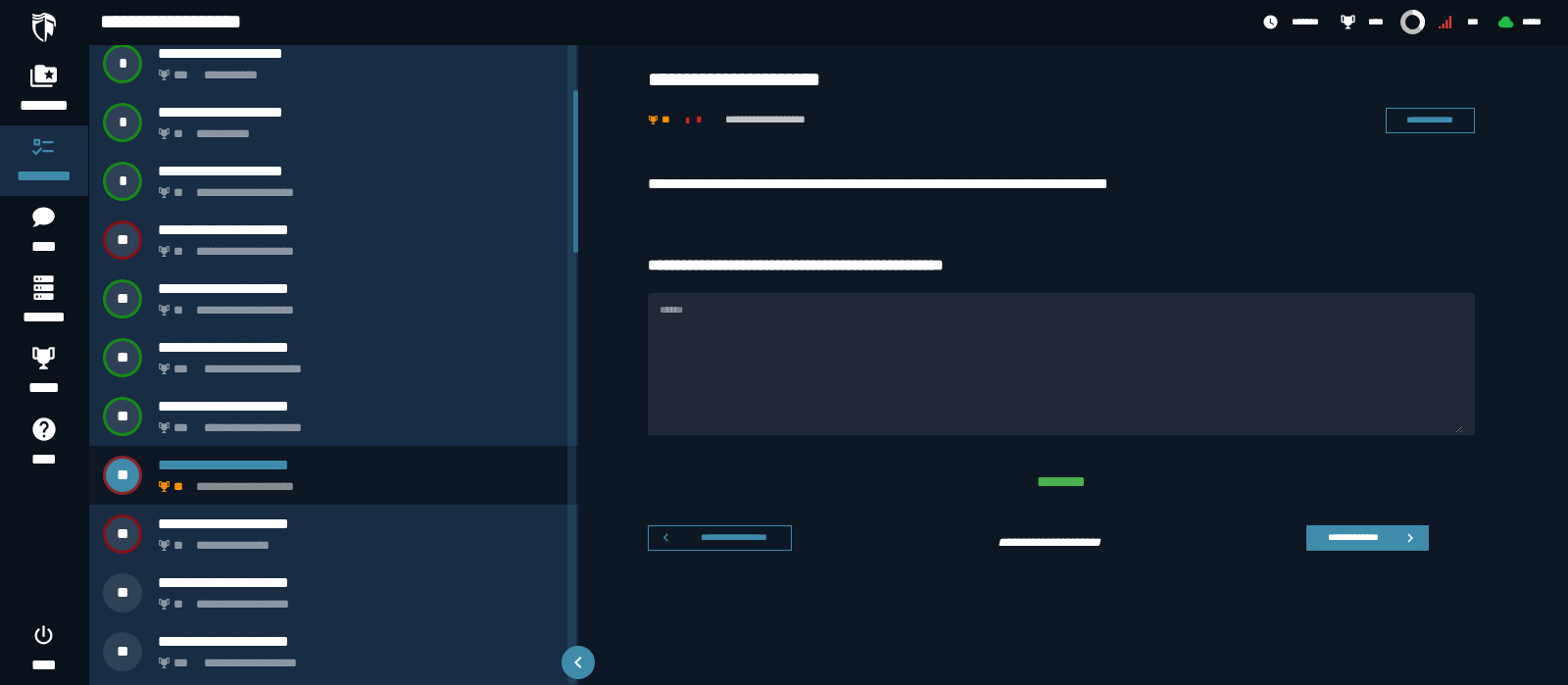 scroll, scrollTop: 181, scrollLeft: 0, axis: vertical 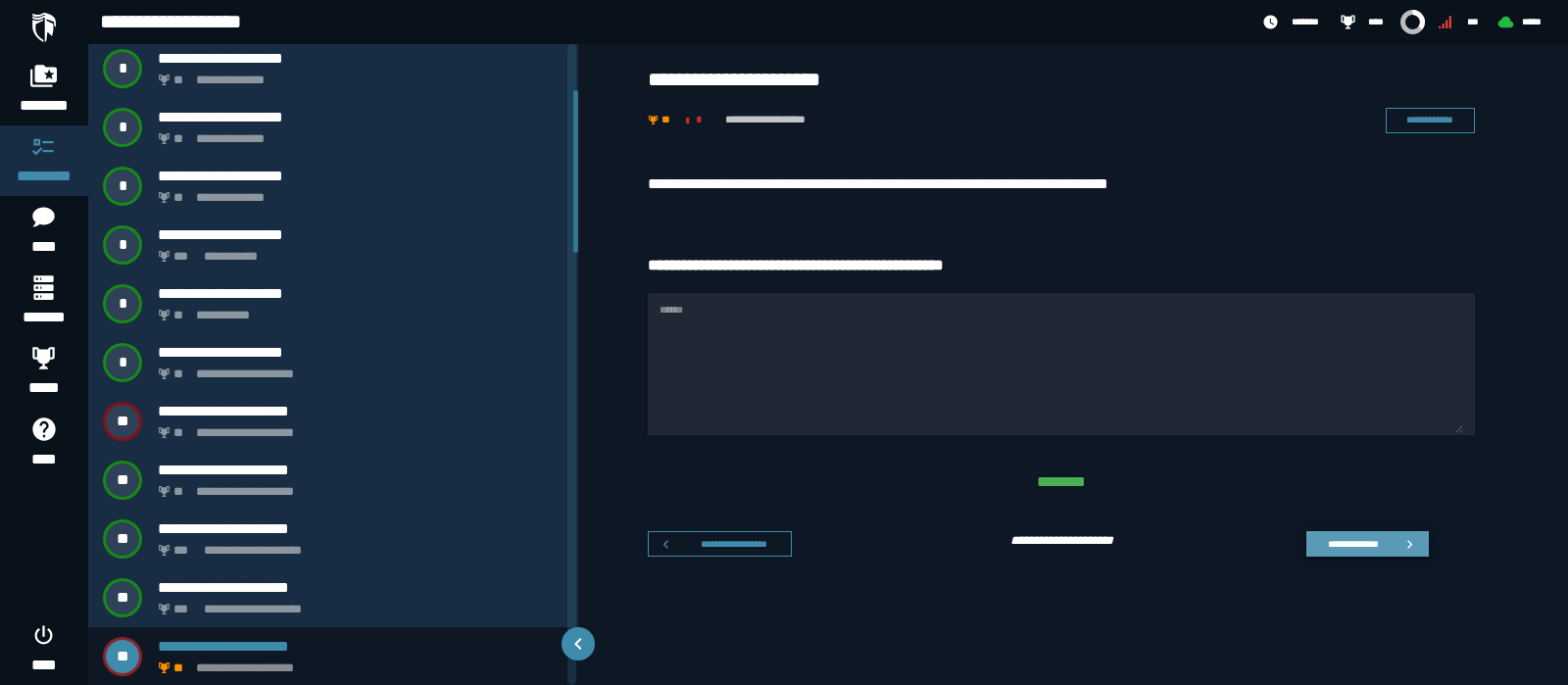 click on "**********" at bounding box center (1352, 543) 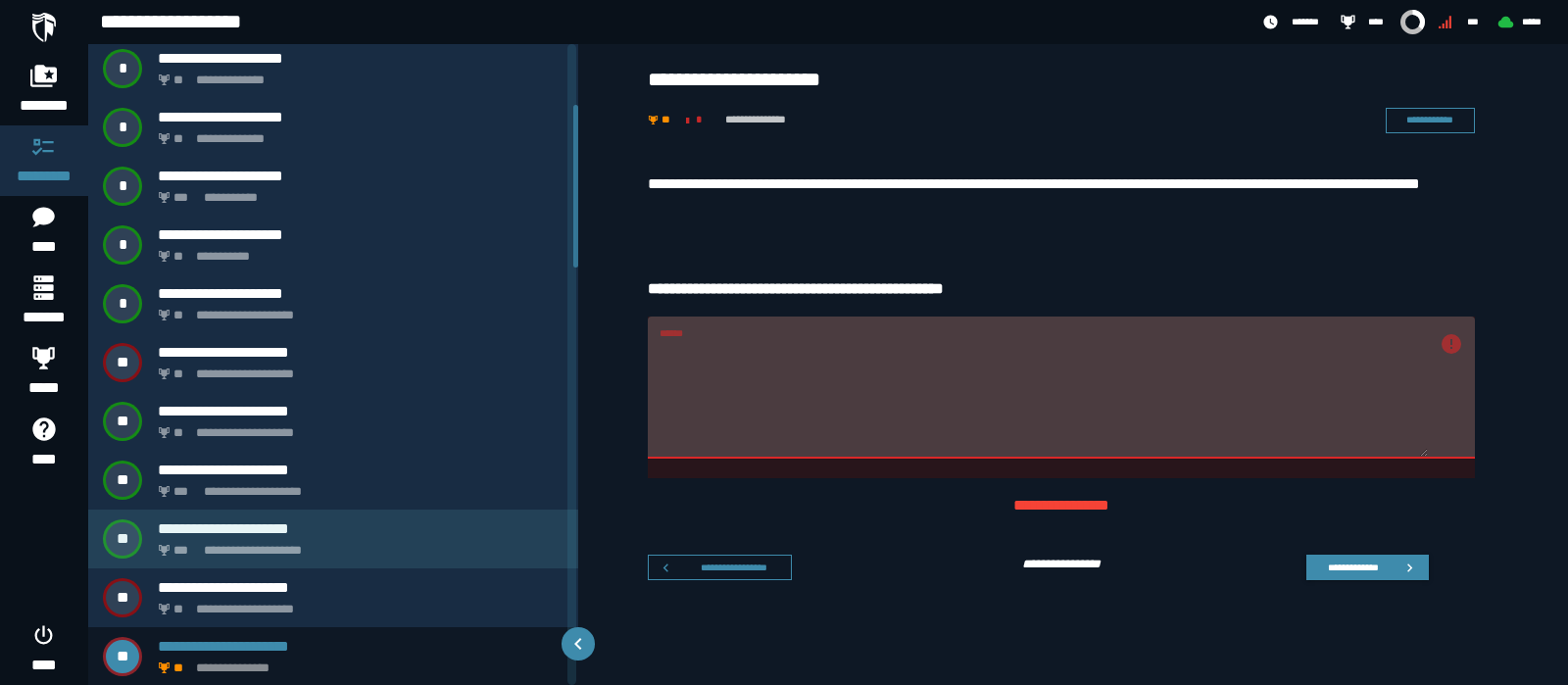 scroll, scrollTop: 485, scrollLeft: 0, axis: vertical 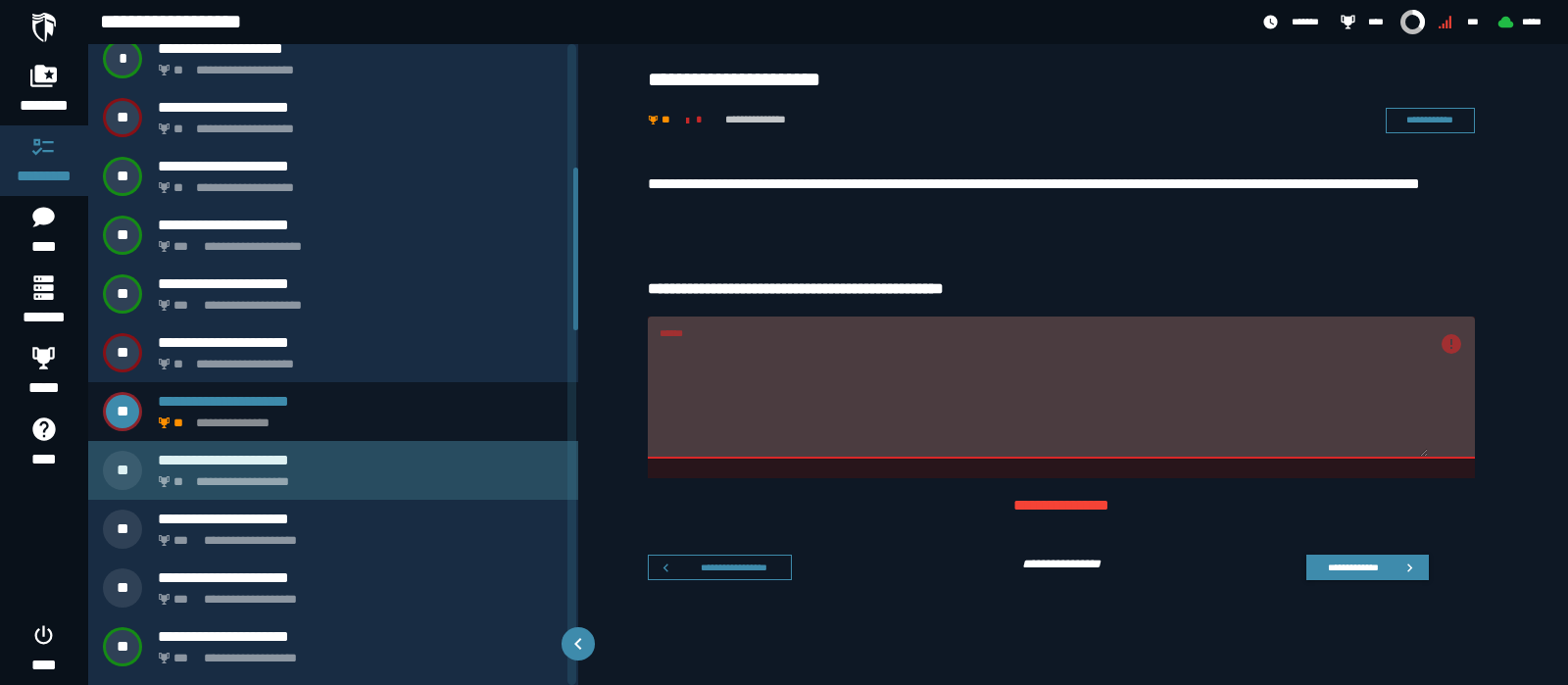 click on "**********" 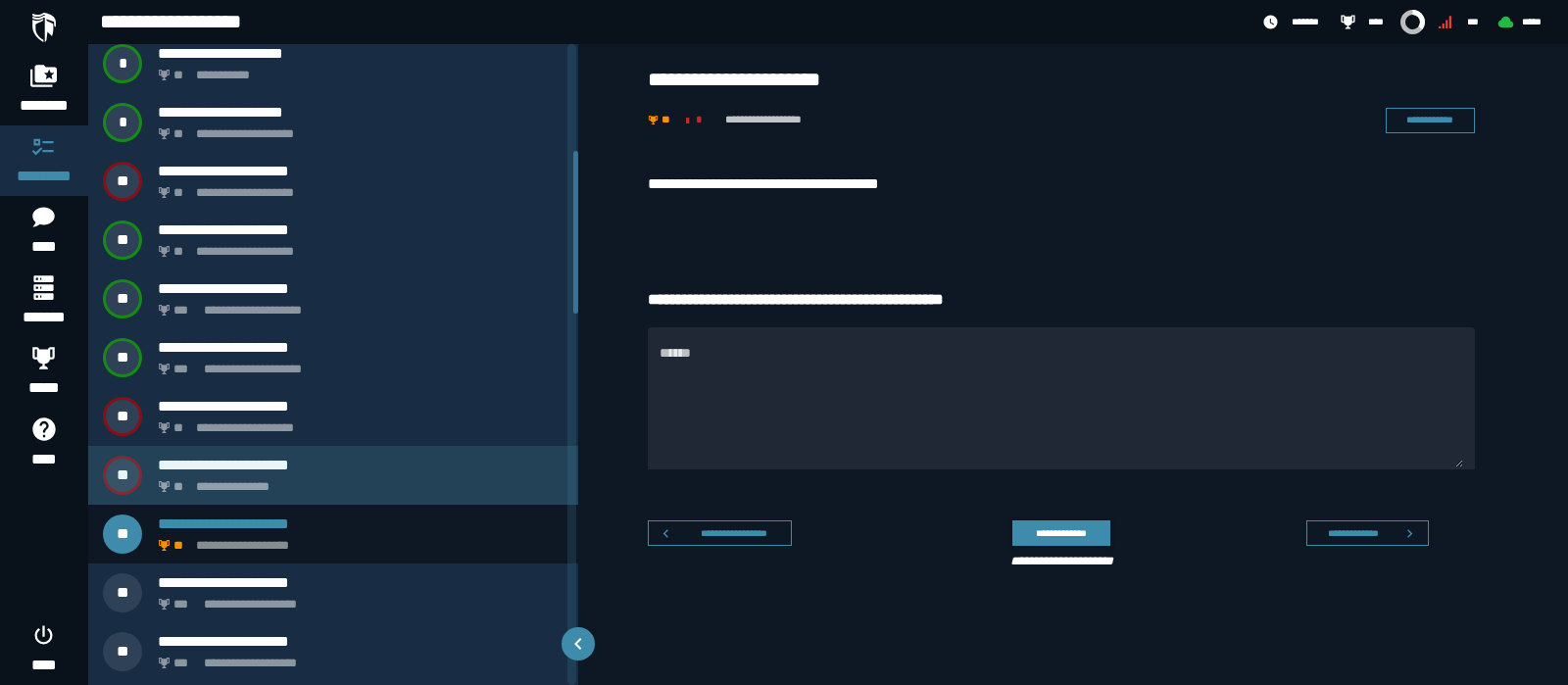 scroll, scrollTop: 544, scrollLeft: 0, axis: vertical 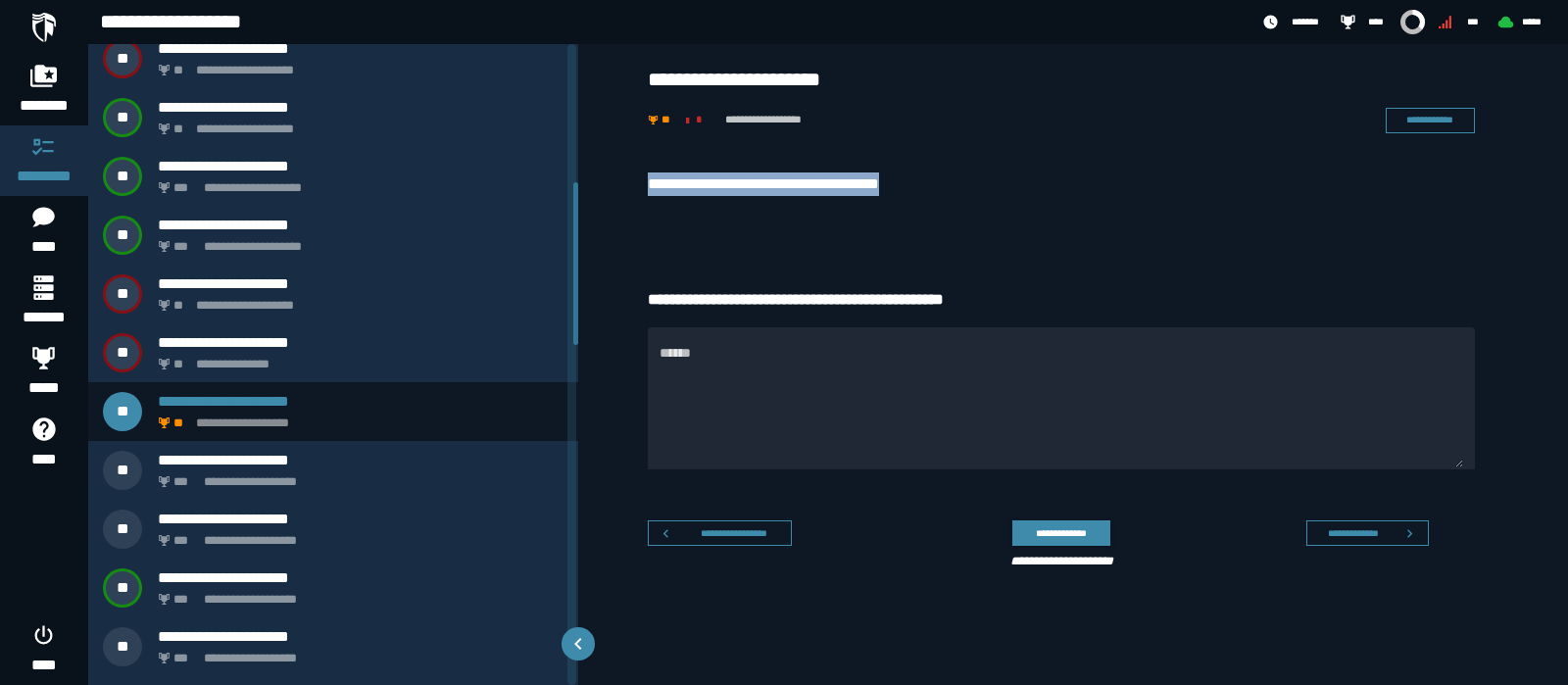 drag, startPoint x: 643, startPoint y: 186, endPoint x: 898, endPoint y: 188, distance: 255.0078 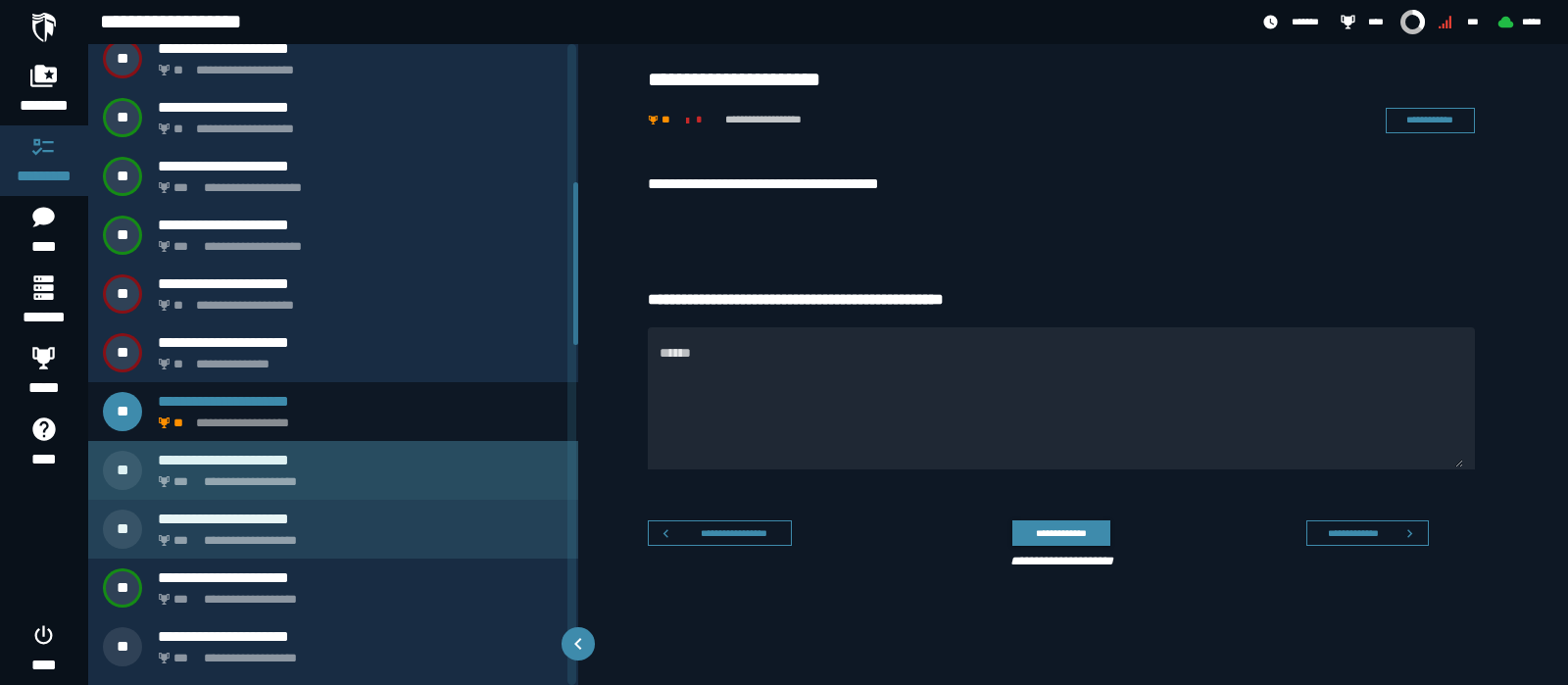 click on "**********" 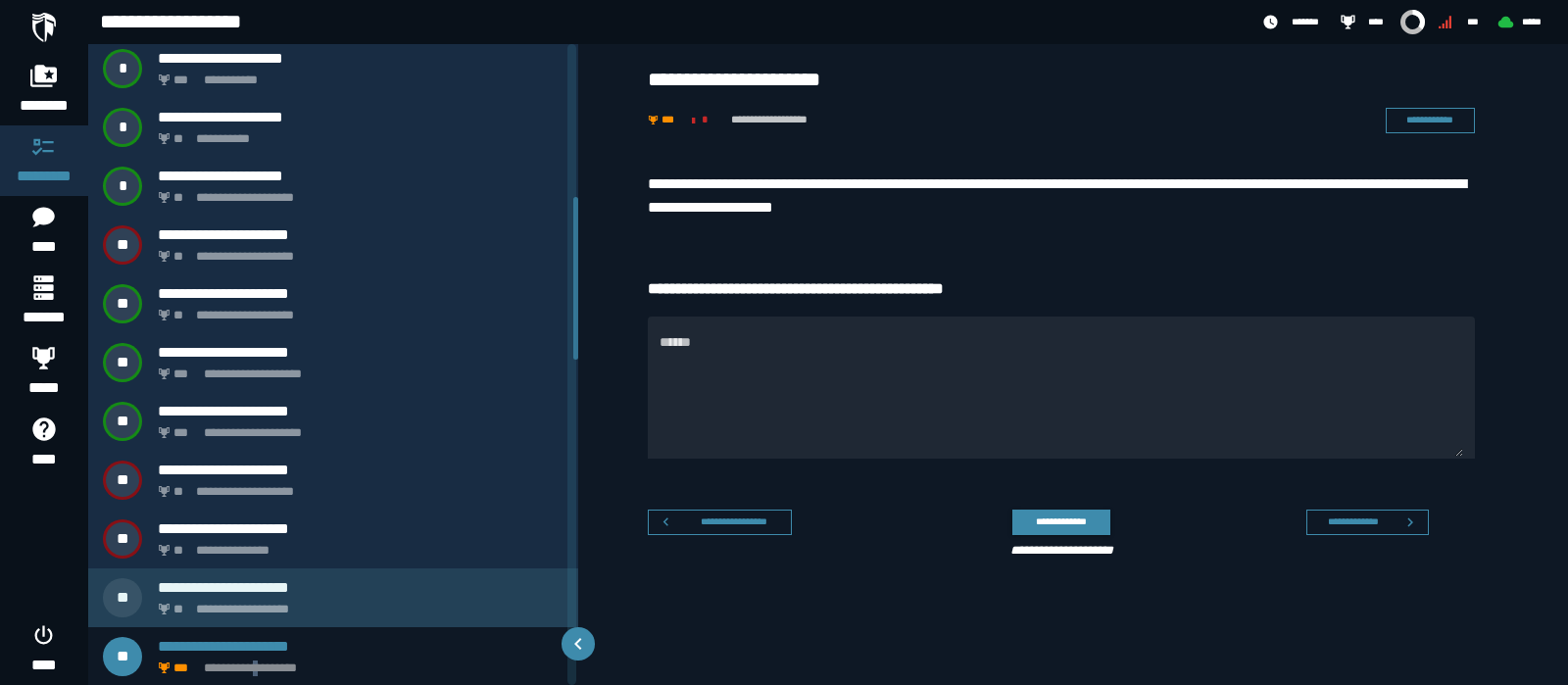 scroll, scrollTop: 603, scrollLeft: 0, axis: vertical 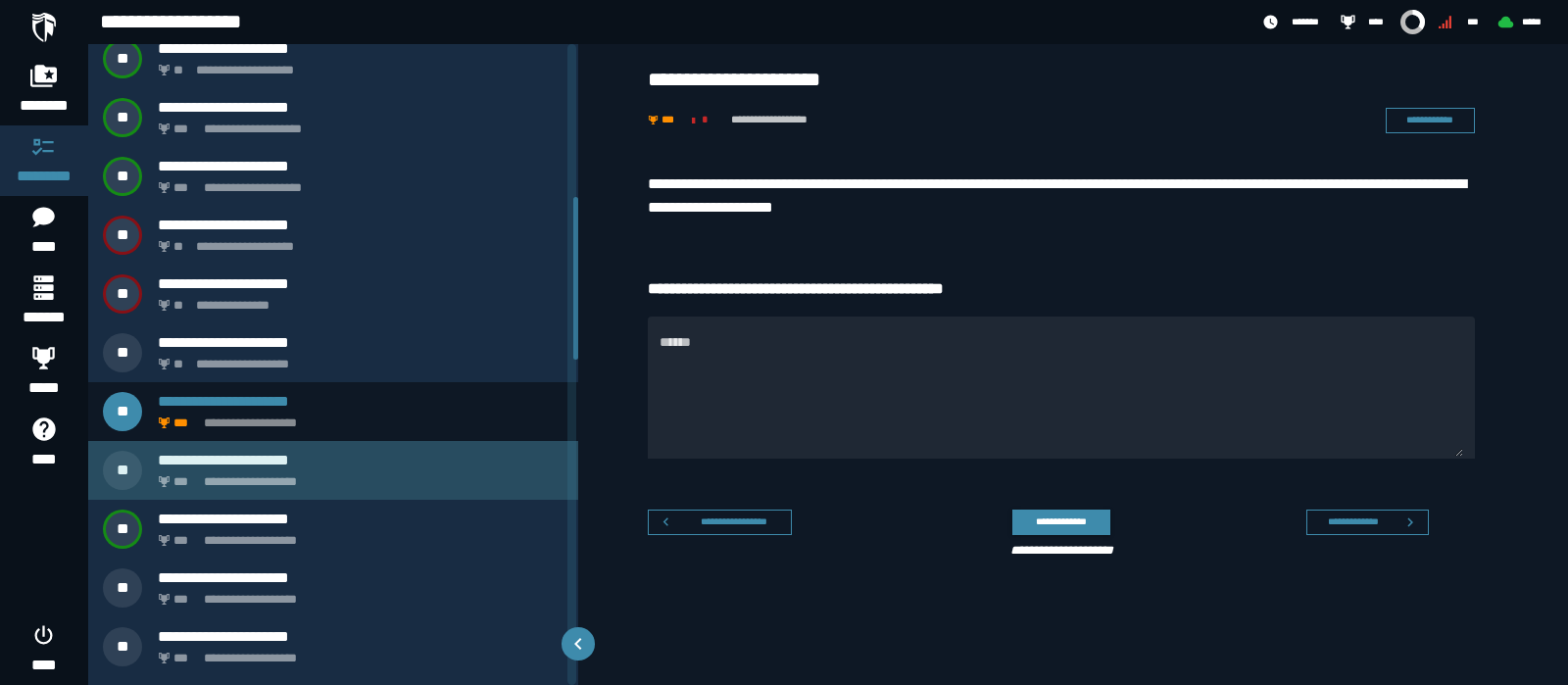 click on "**********" 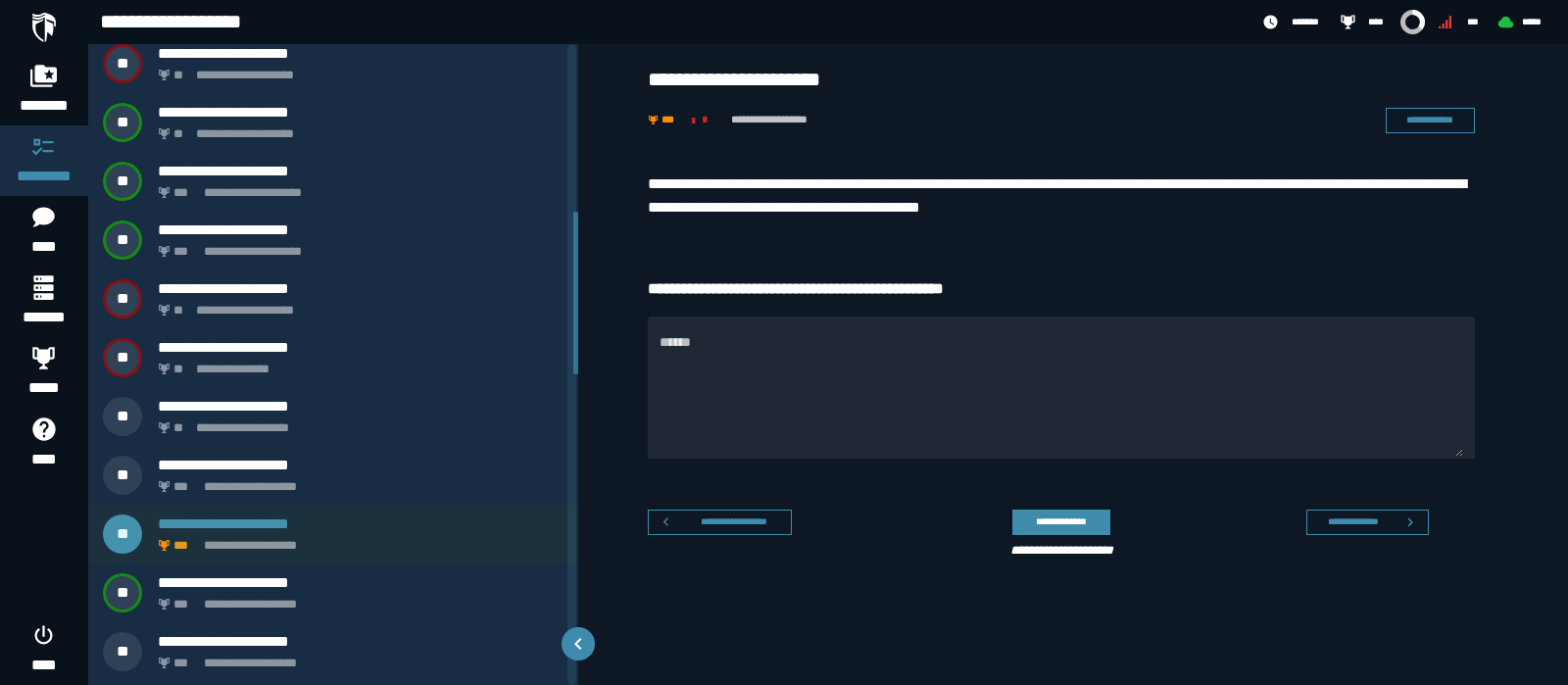 scroll, scrollTop: 661, scrollLeft: 0, axis: vertical 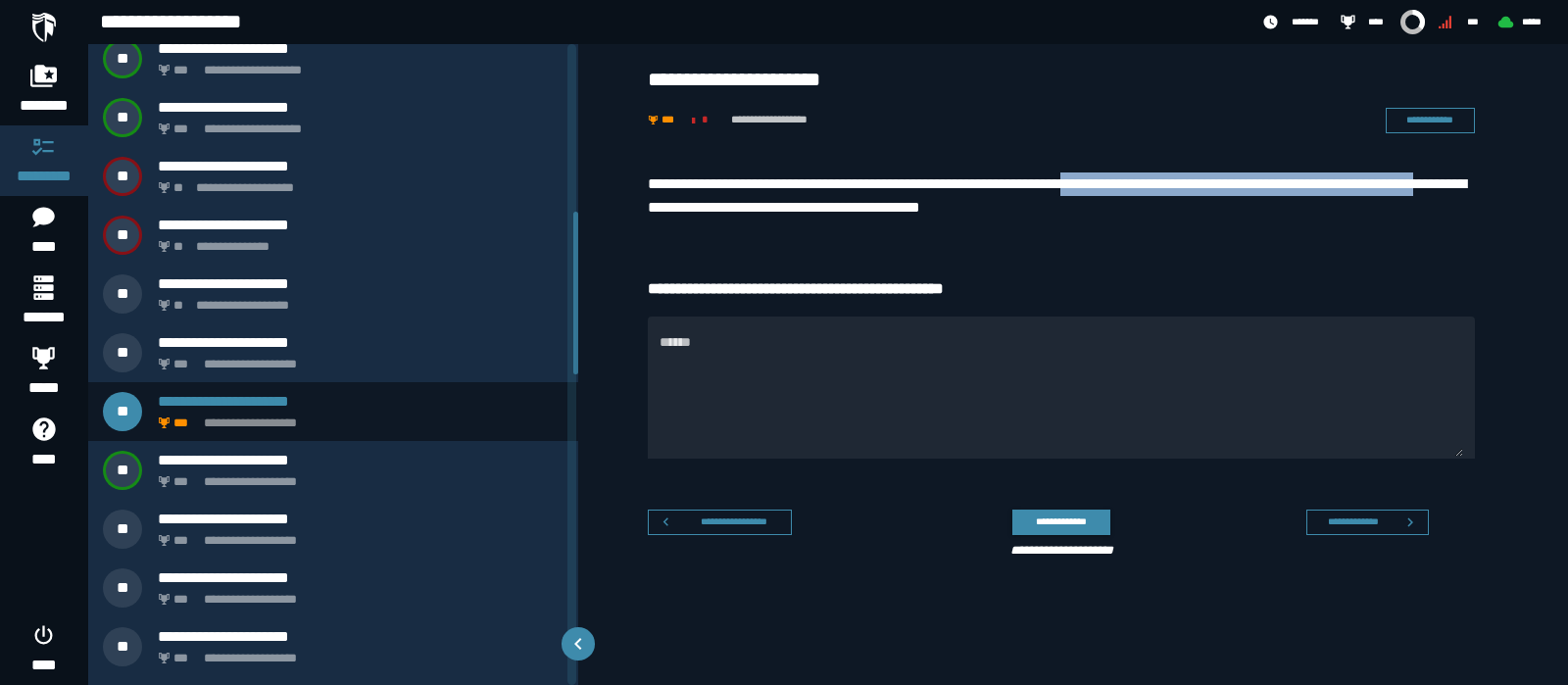 drag, startPoint x: 1105, startPoint y: 174, endPoint x: 716, endPoint y: 206, distance: 390.314 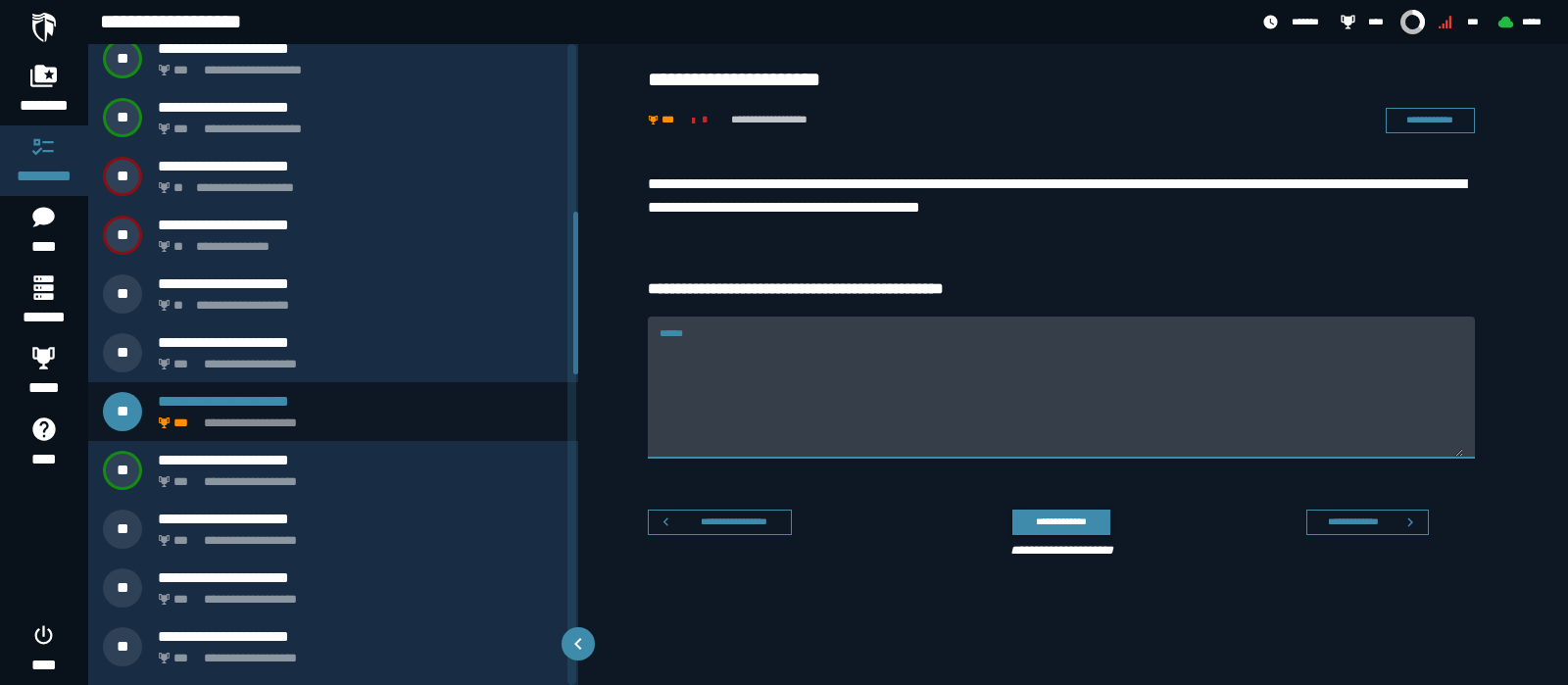 click on "******" at bounding box center [1061, 399] 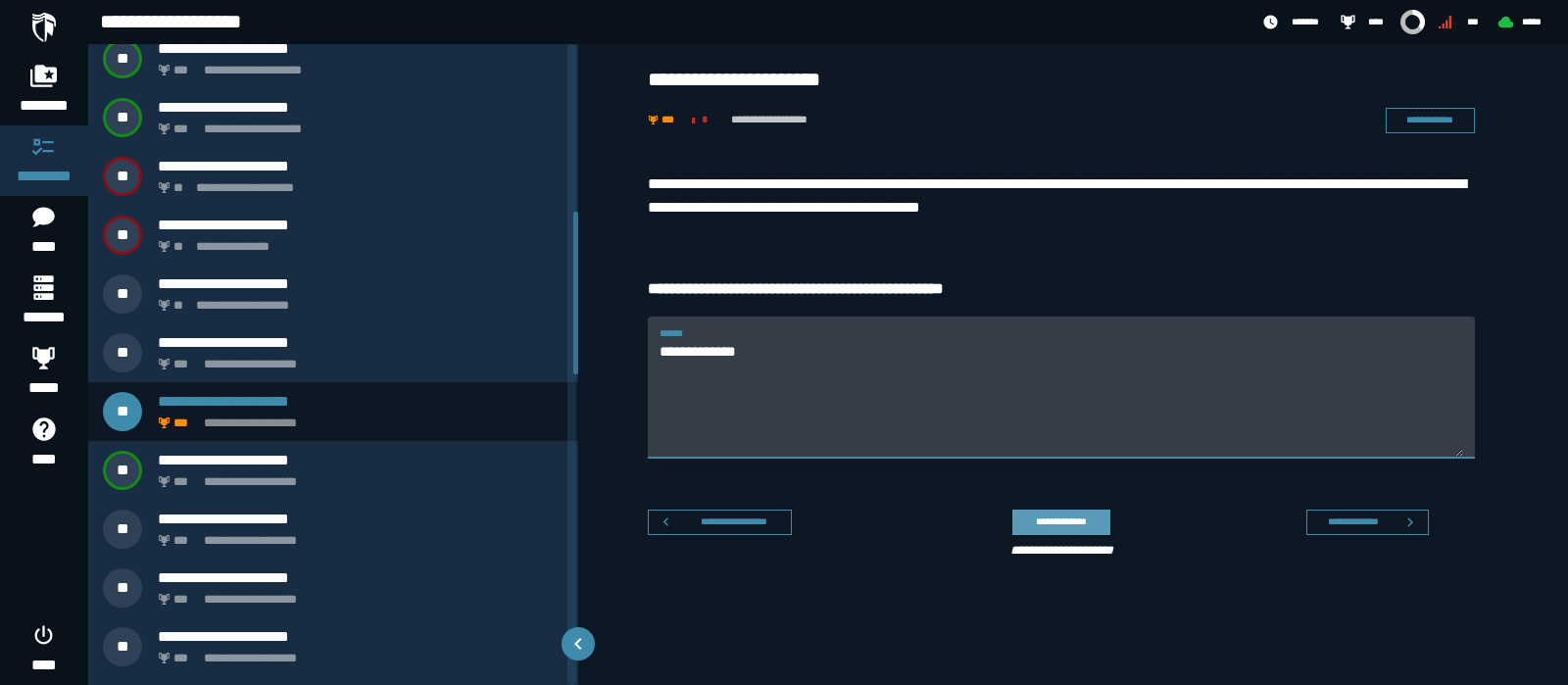 click on "**********" at bounding box center [1060, 521] 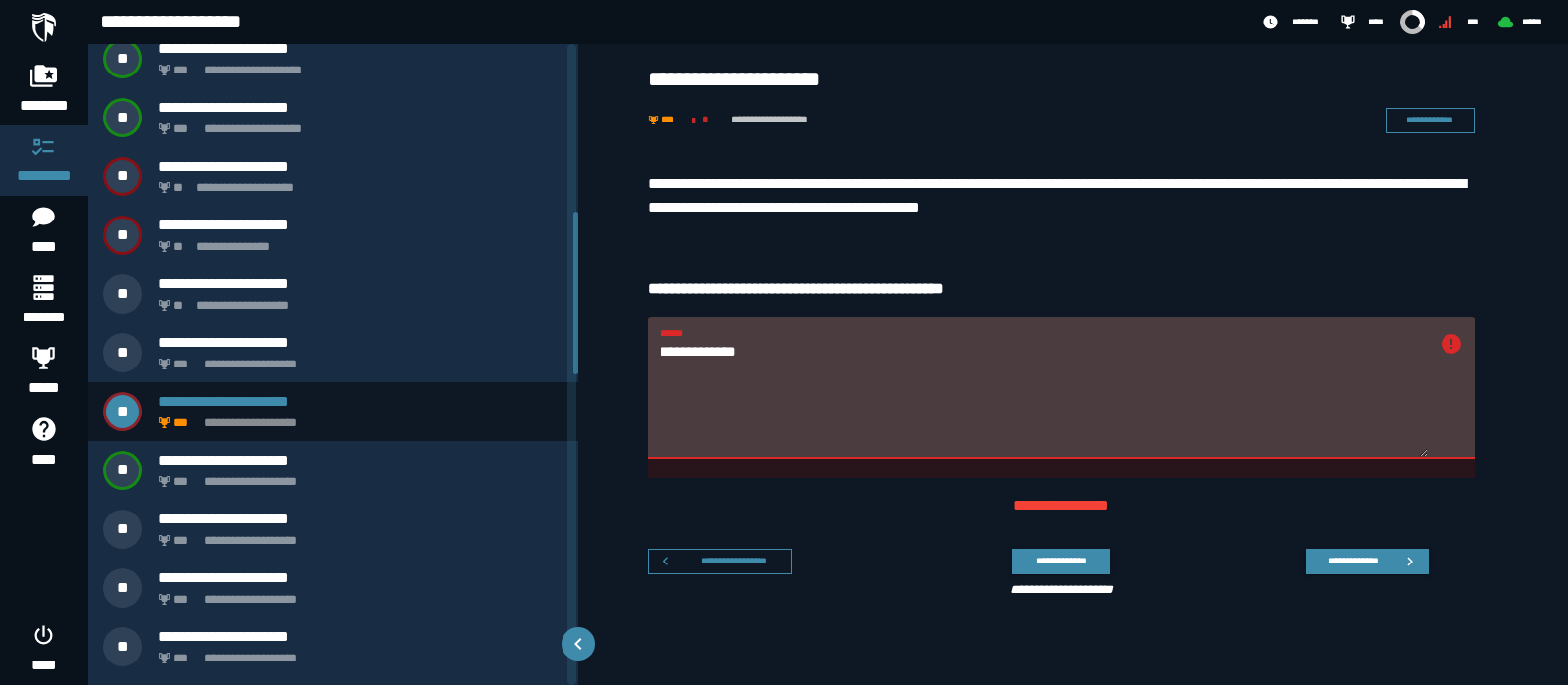 drag, startPoint x: 764, startPoint y: 360, endPoint x: 592, endPoint y: 326, distance: 175.32826 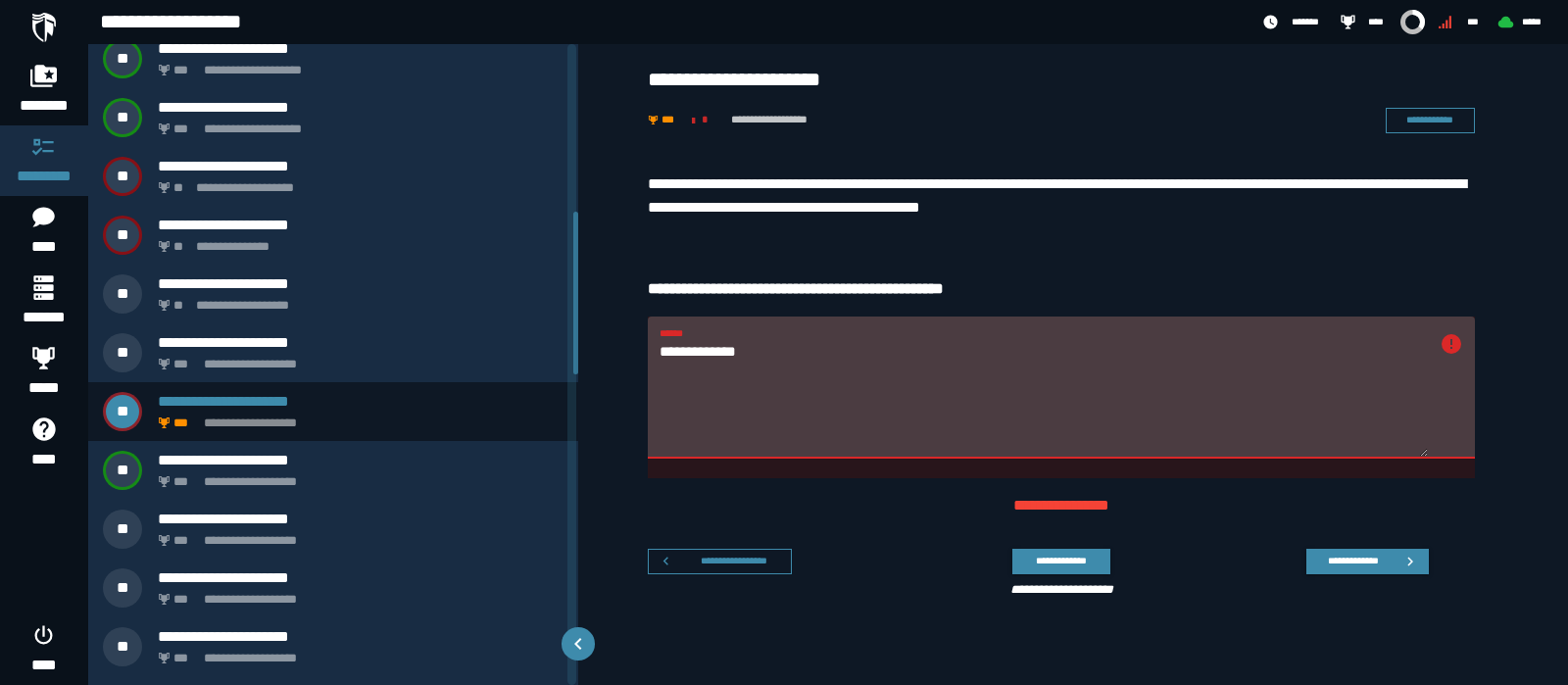 click on "**********" at bounding box center (1044, 399) 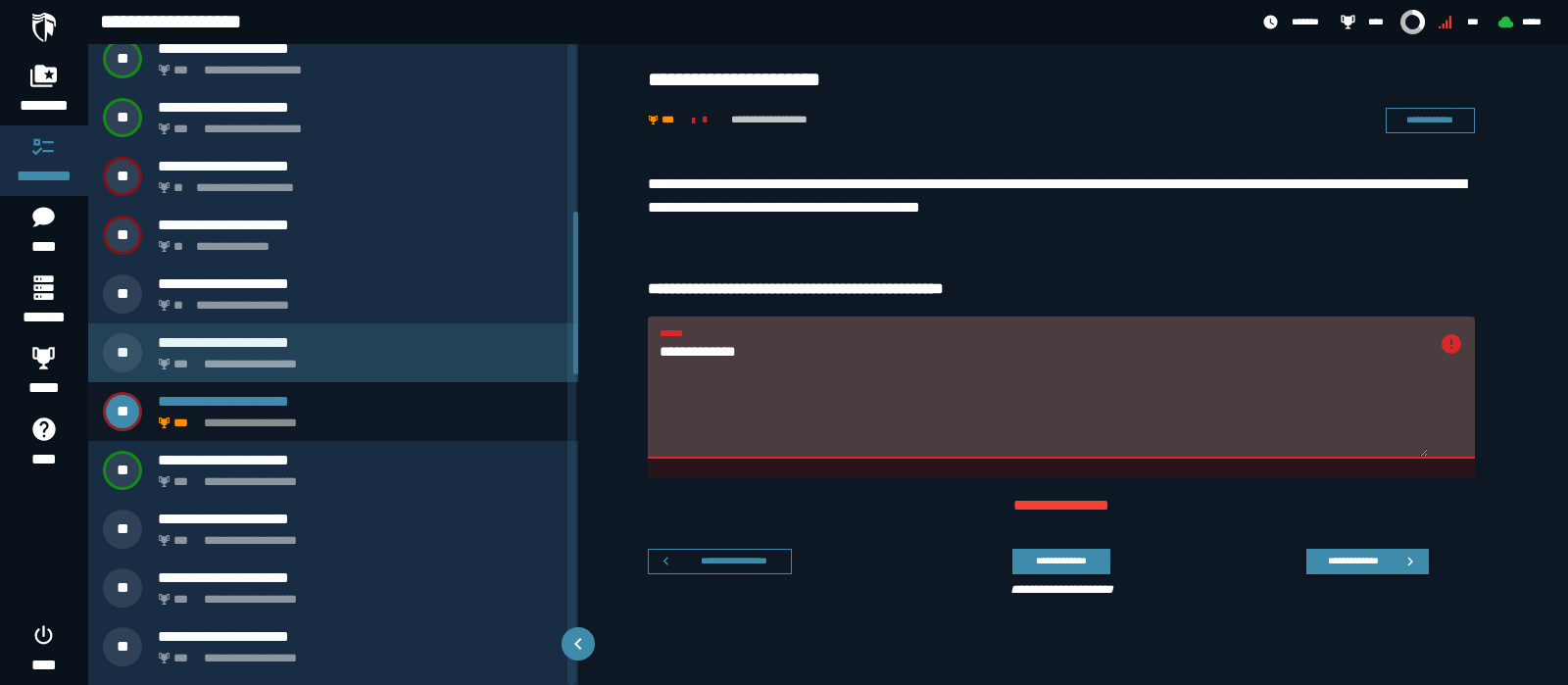 drag, startPoint x: 701, startPoint y: 345, endPoint x: 564, endPoint y: 339, distance: 137.13132 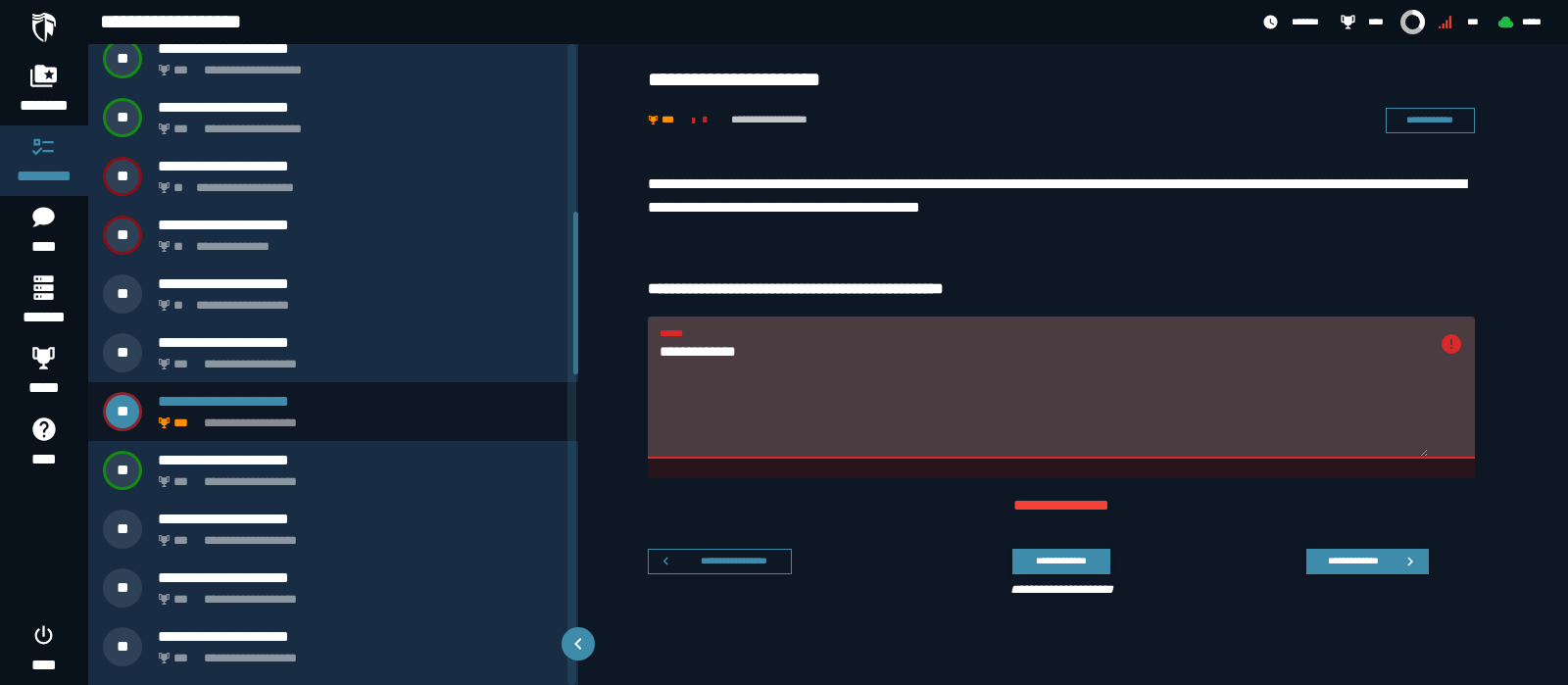 paste on "********" 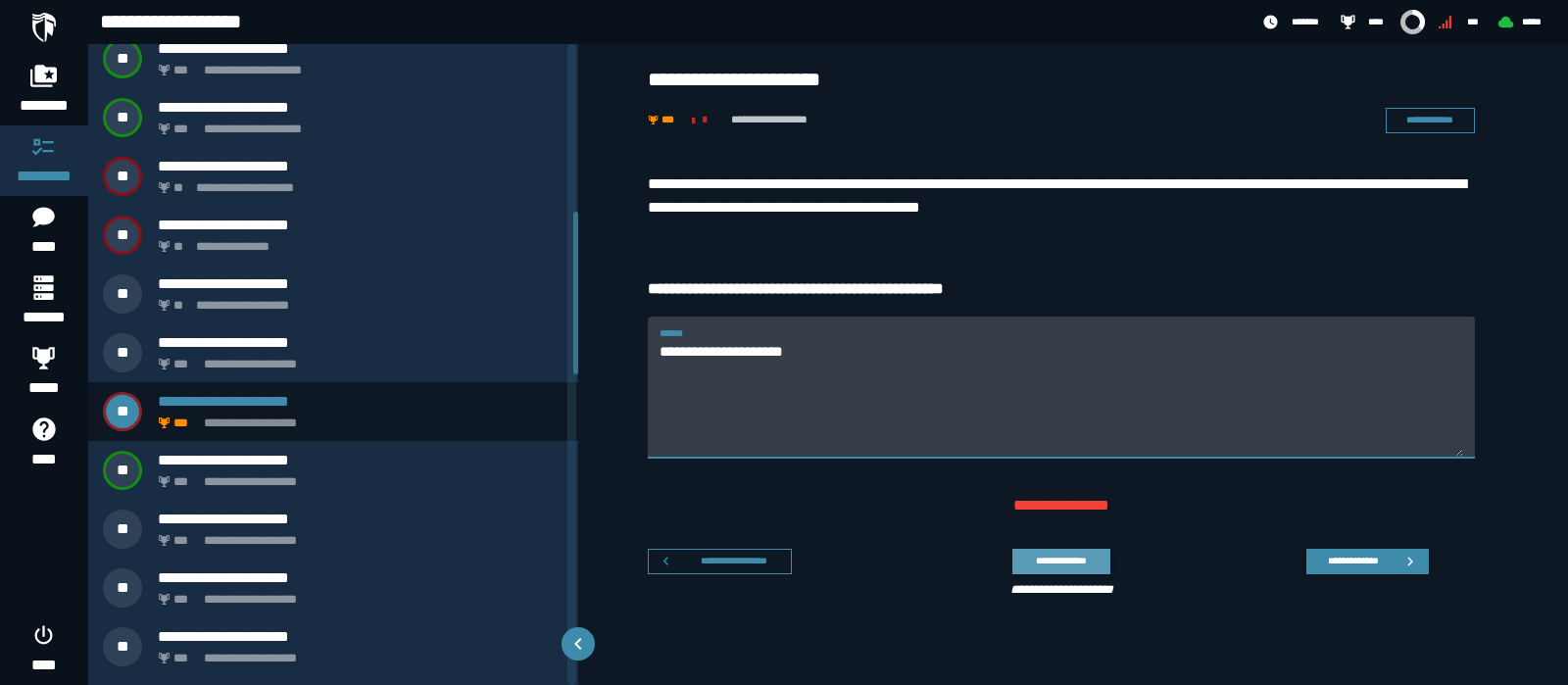 type on "**********" 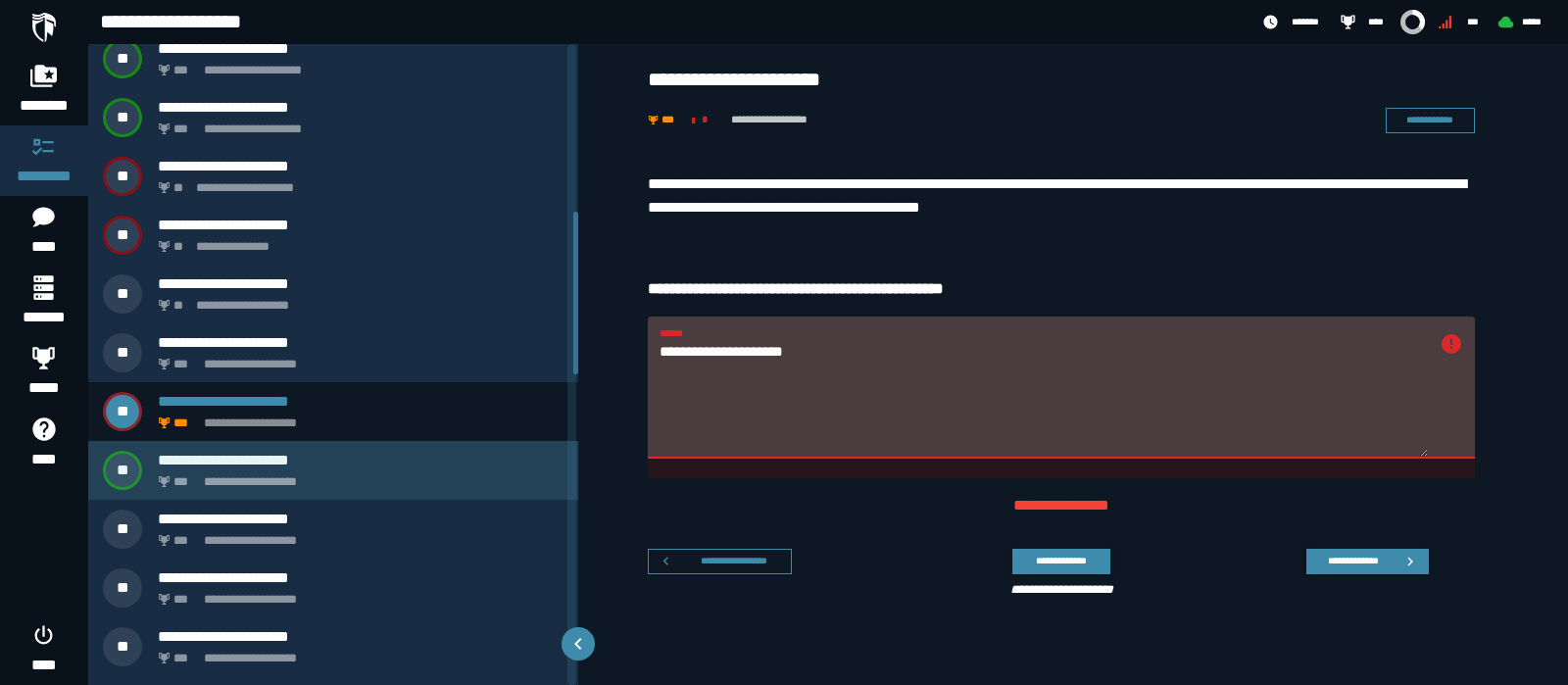 scroll, scrollTop: 906, scrollLeft: 0, axis: vertical 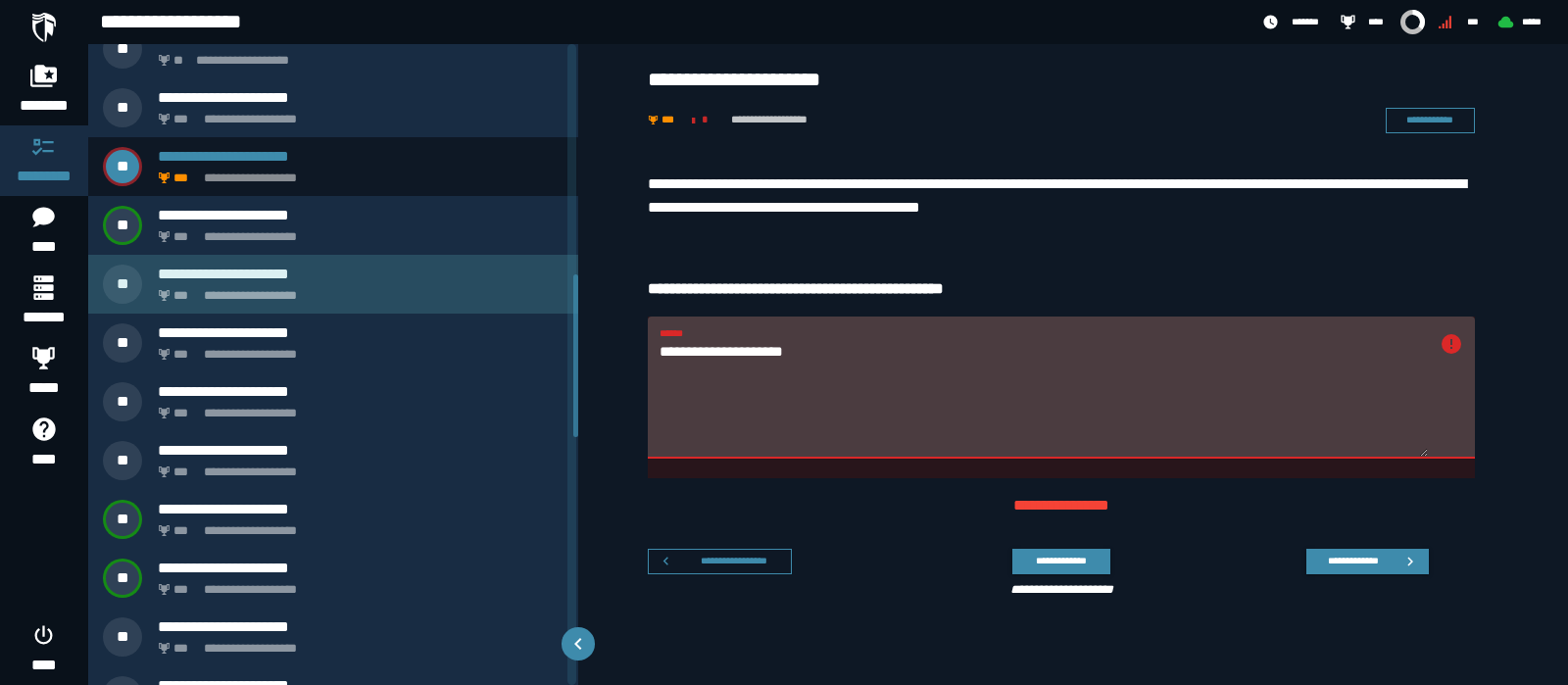 click on "**********" 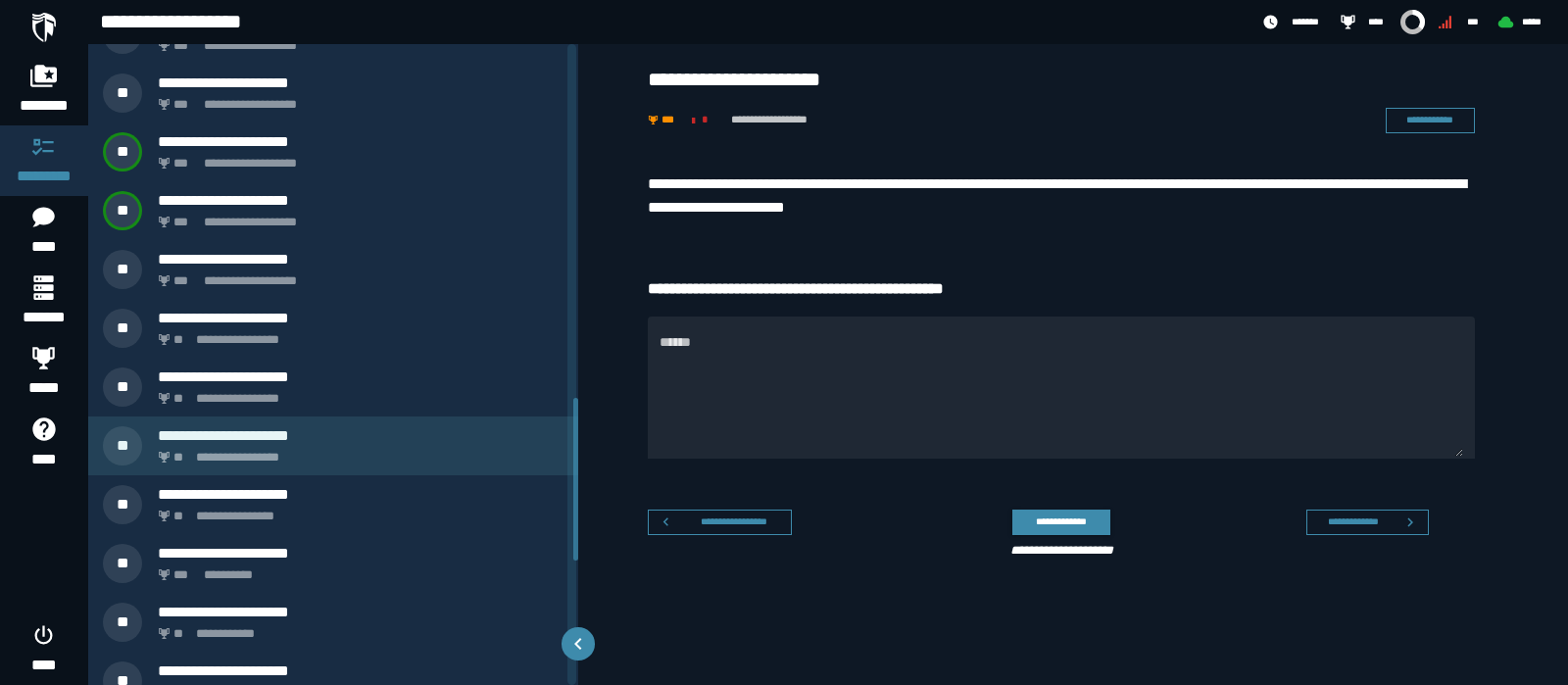 scroll, scrollTop: 1519, scrollLeft: 0, axis: vertical 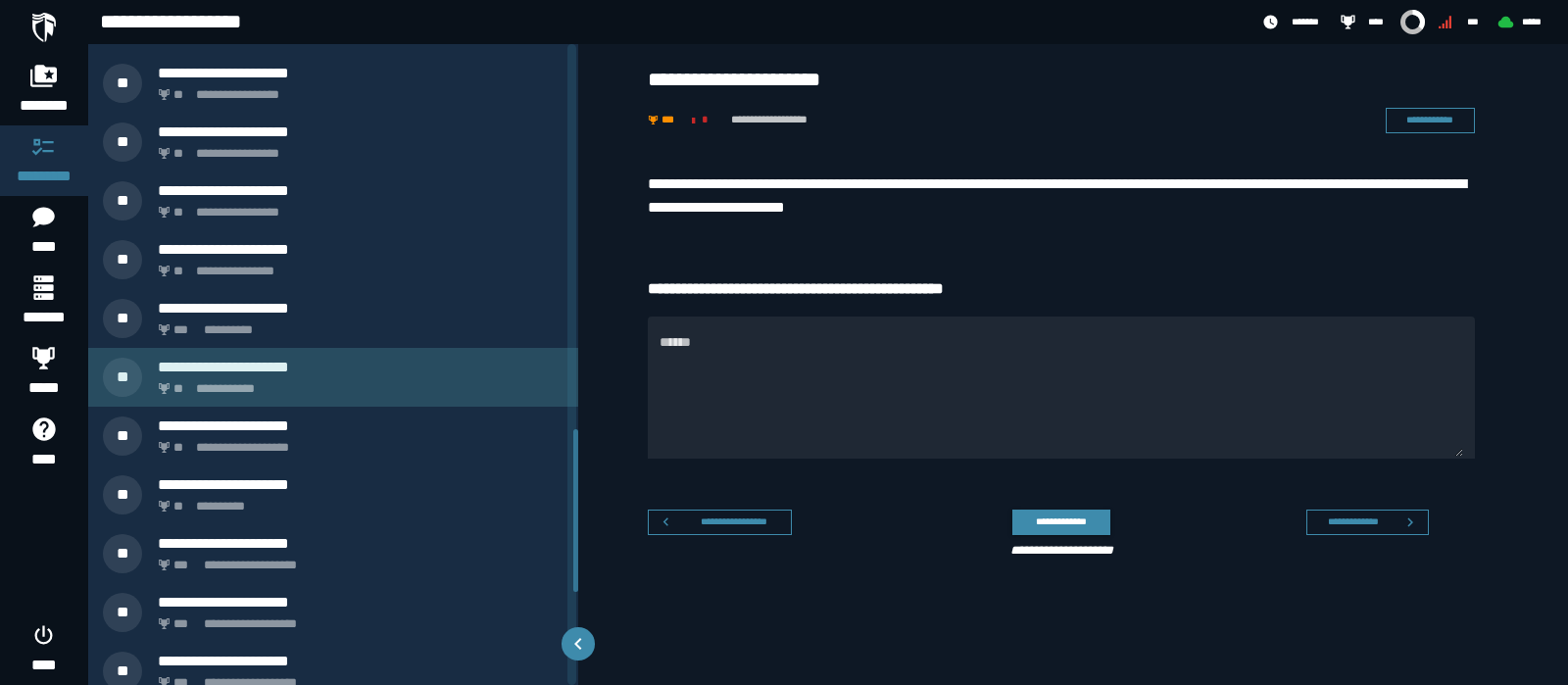 click on "**********" at bounding box center (357, 383) 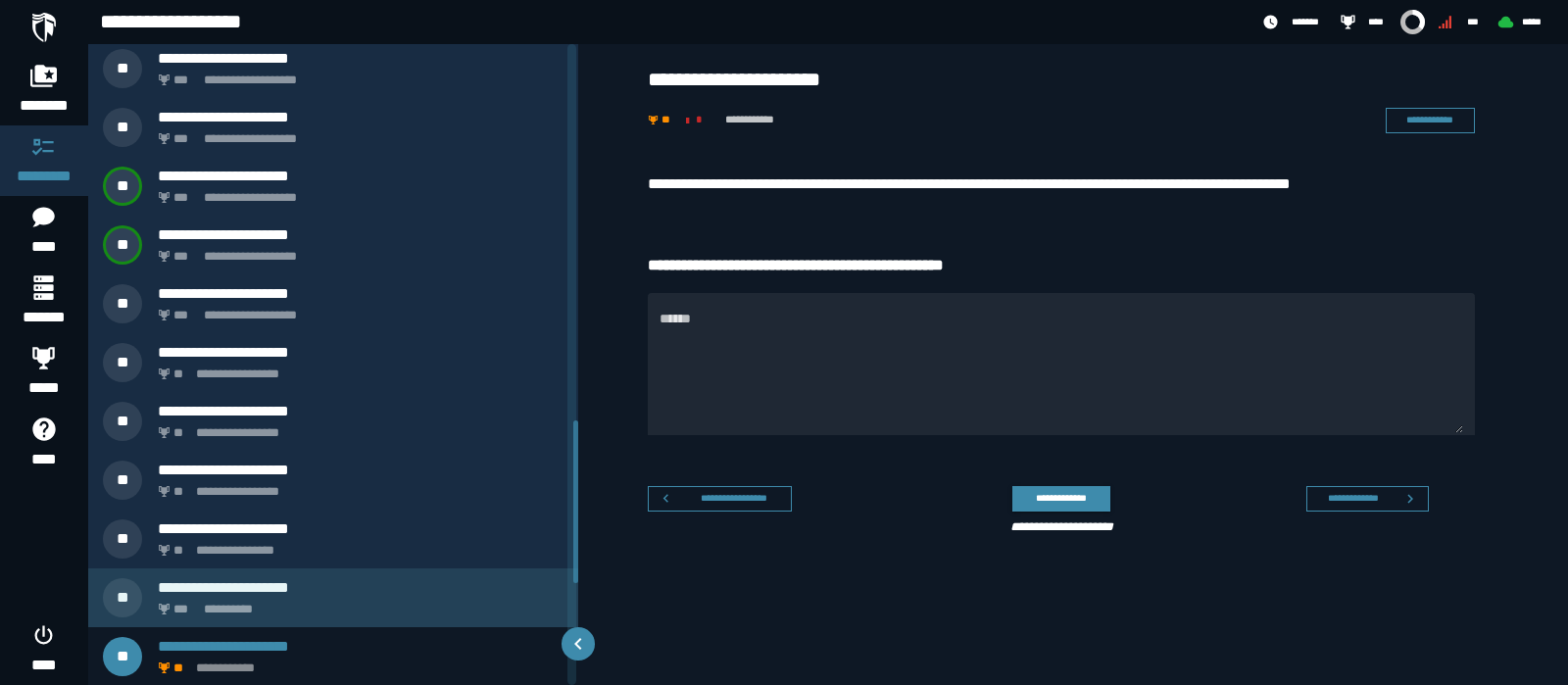 scroll, scrollTop: 1485, scrollLeft: 0, axis: vertical 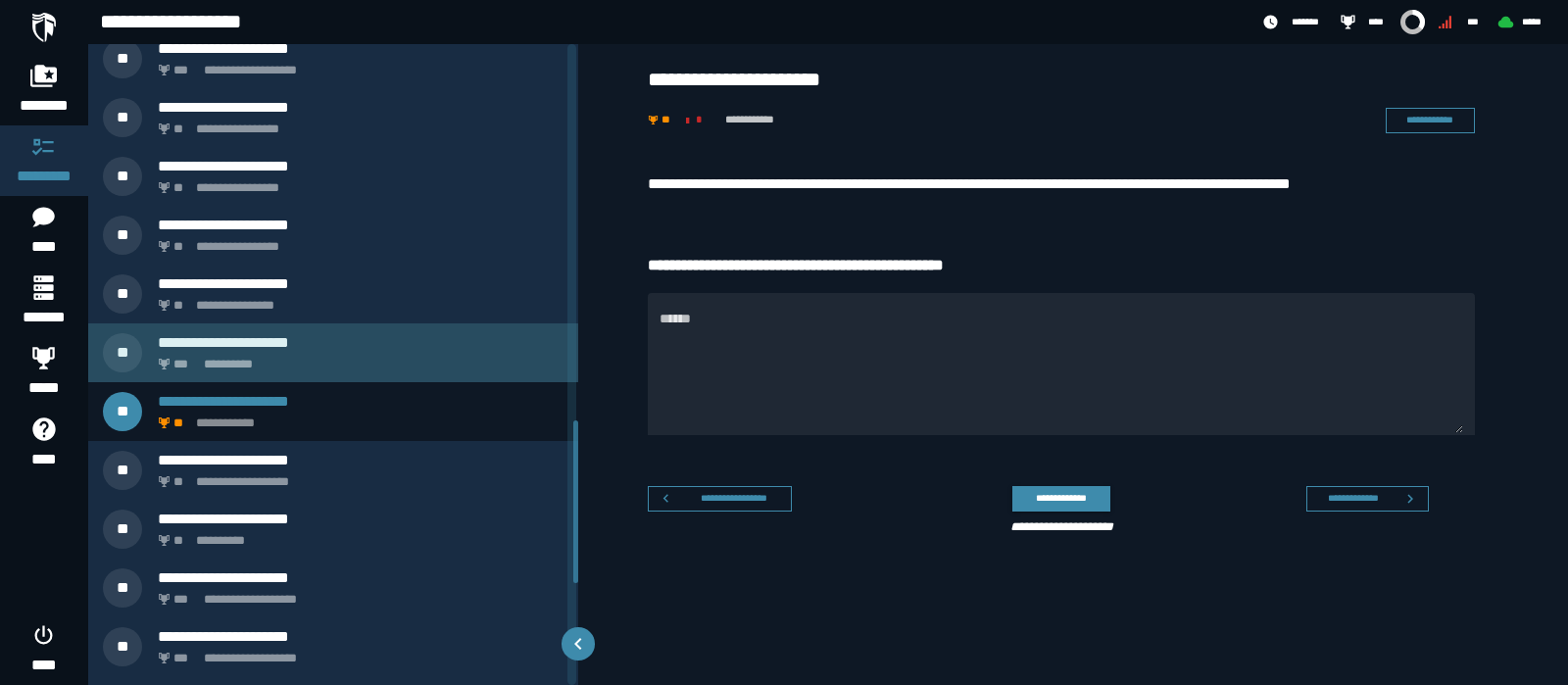 click on "**********" at bounding box center (357, 359) 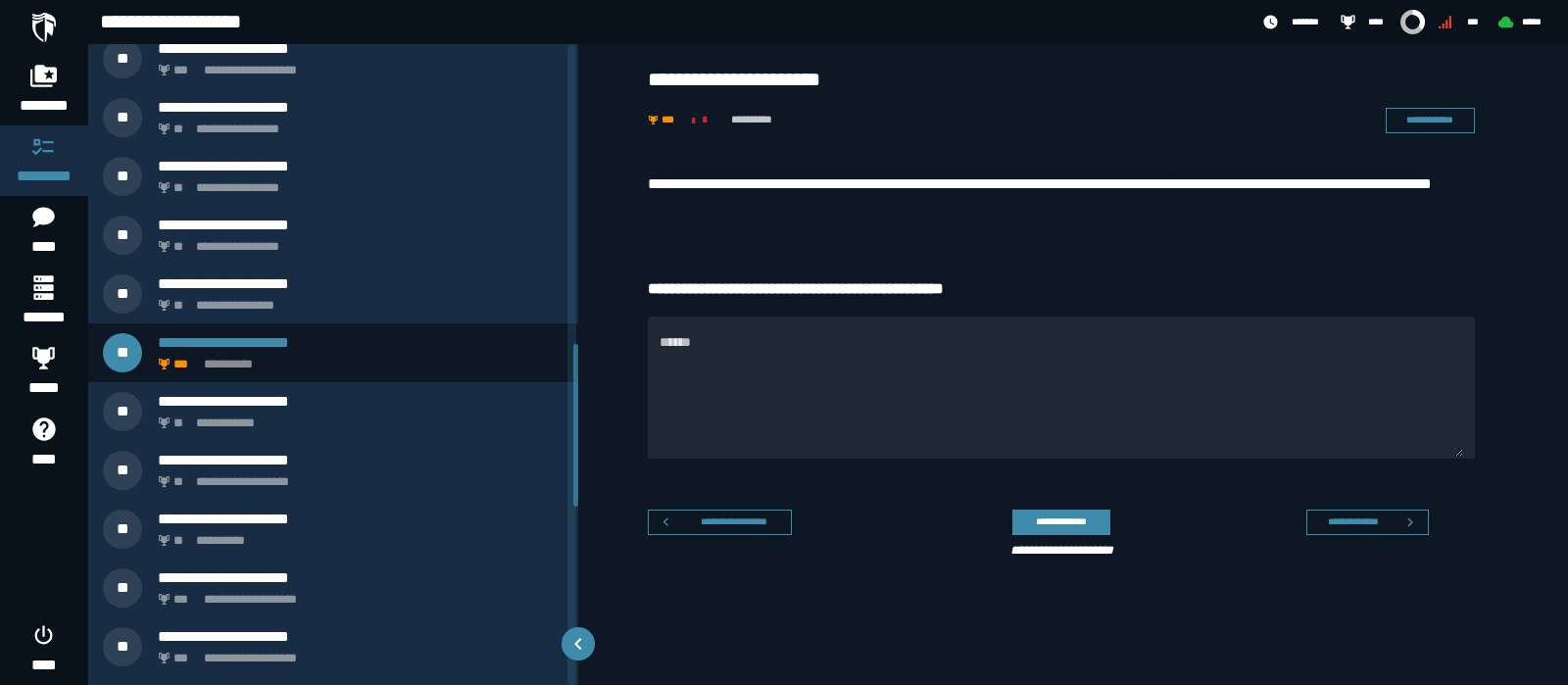 scroll, scrollTop: 1181, scrollLeft: 0, axis: vertical 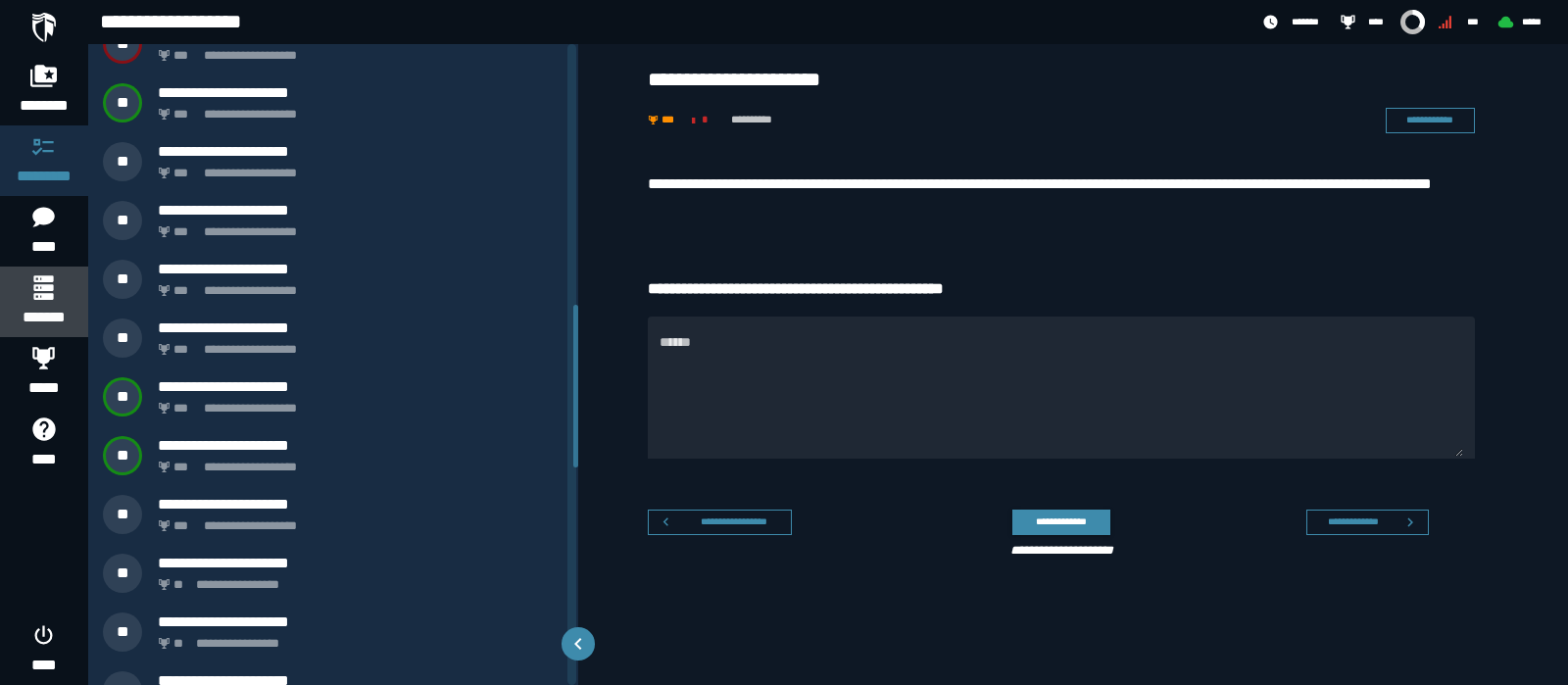 click on "*******" at bounding box center (43, 318) 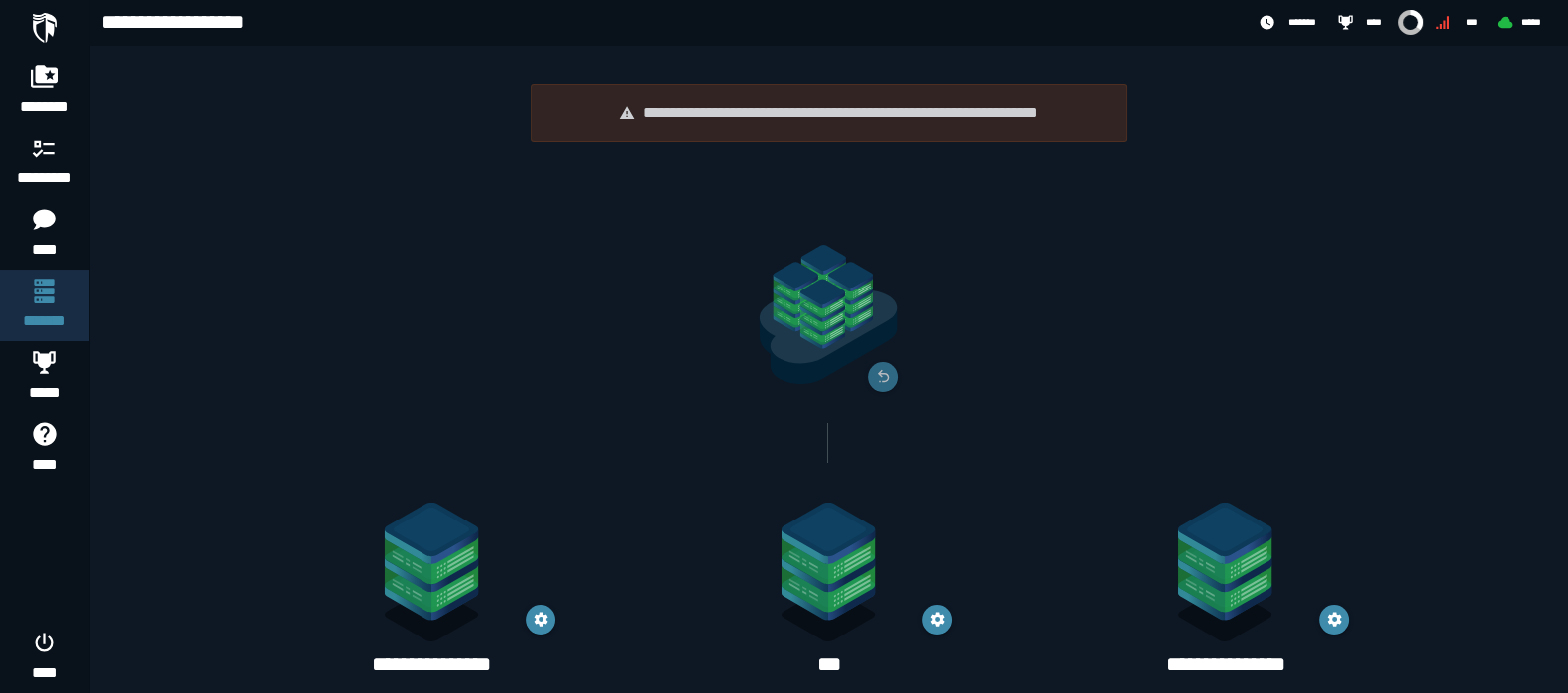 scroll, scrollTop: 495, scrollLeft: 0, axis: vertical 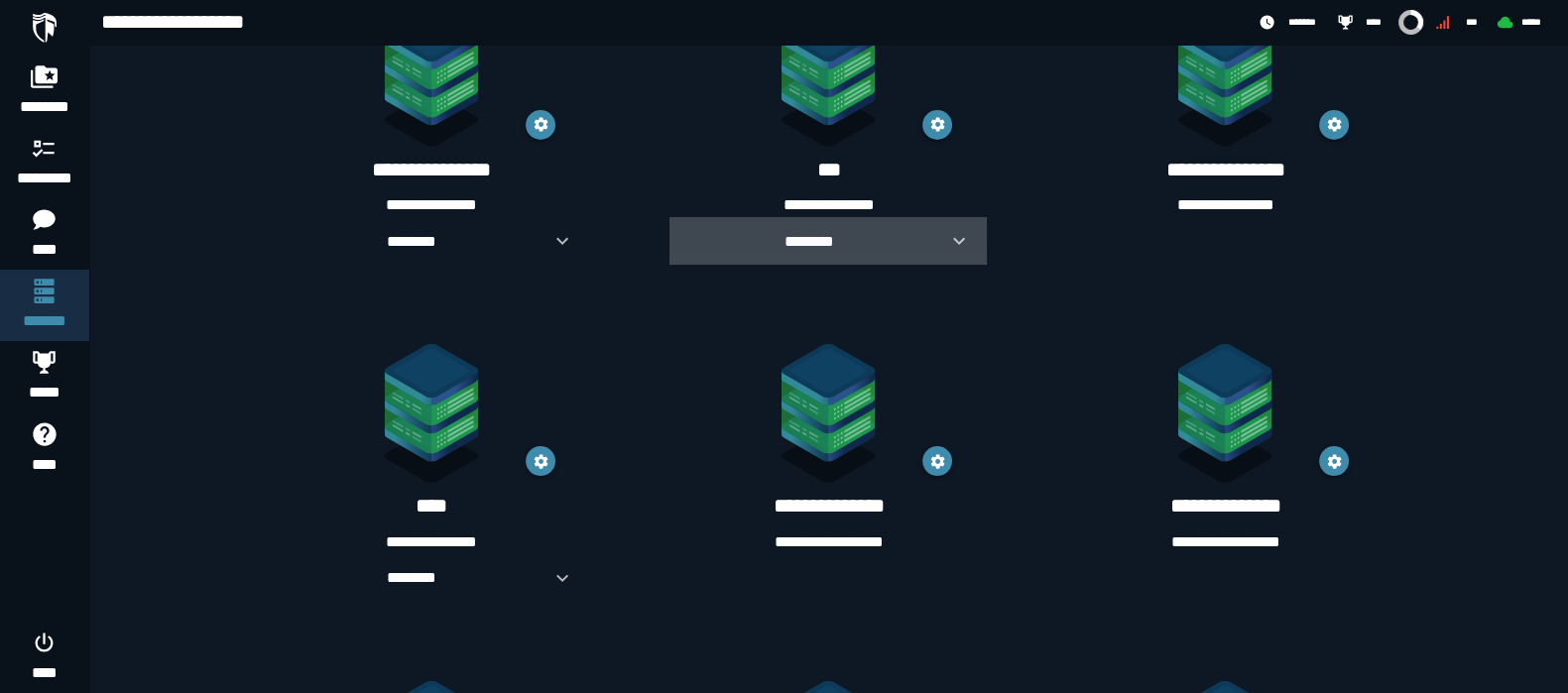 click 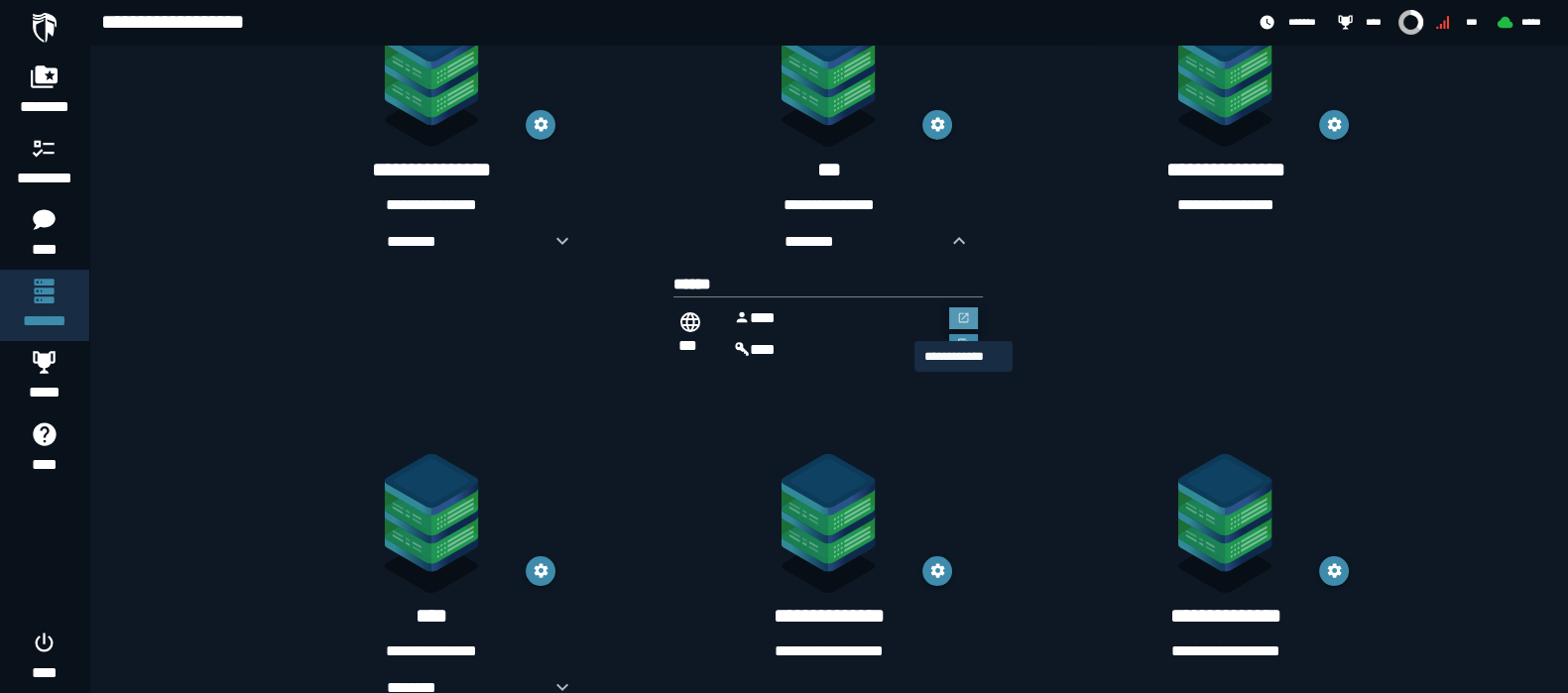 click 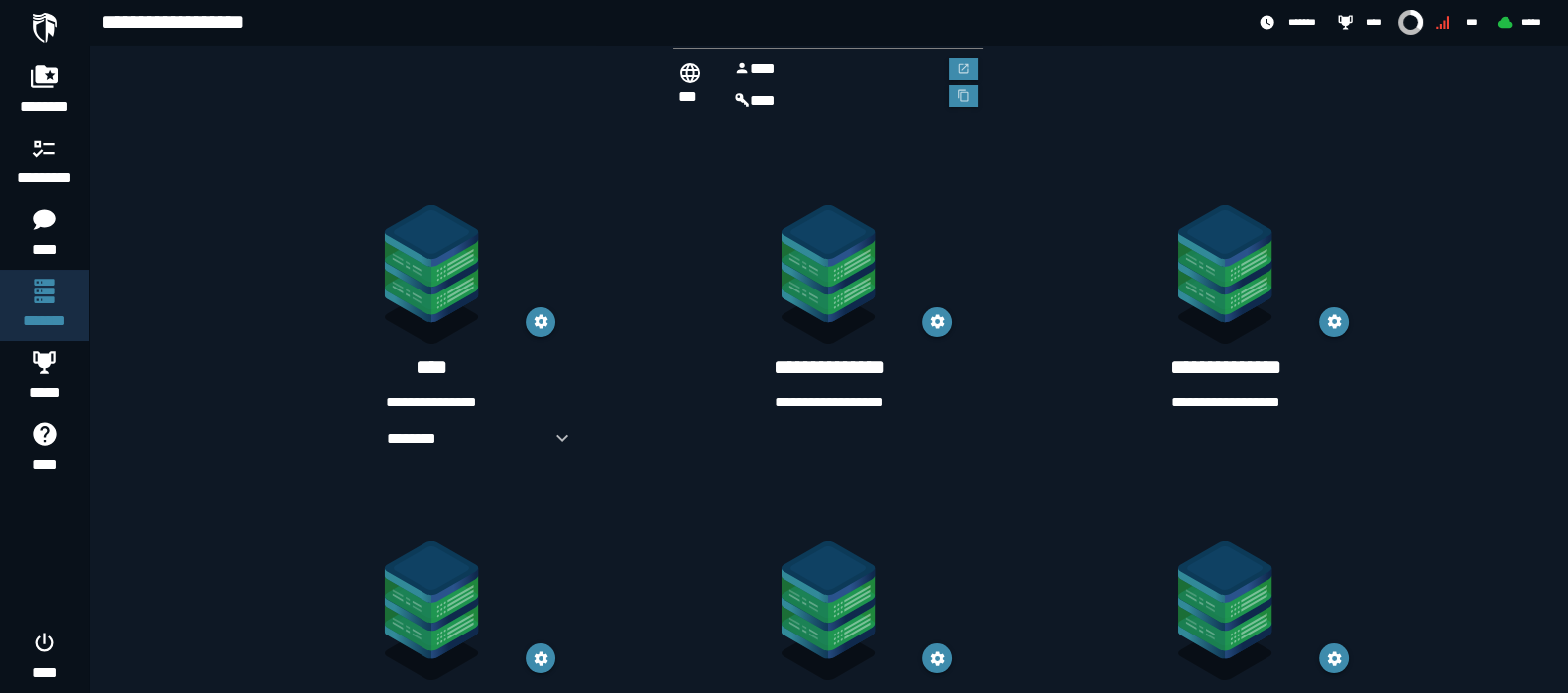 scroll, scrollTop: 495, scrollLeft: 0, axis: vertical 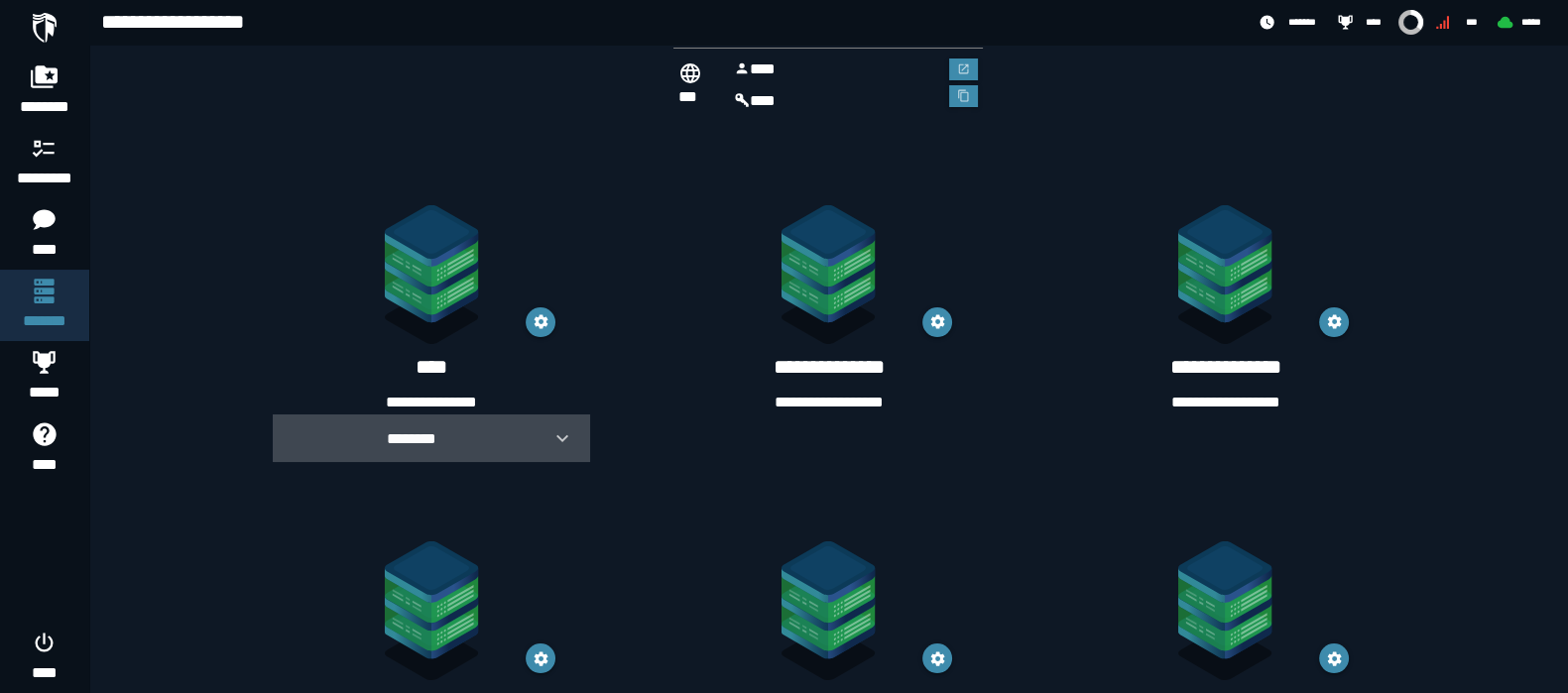click on "********" at bounding box center [431, 438] 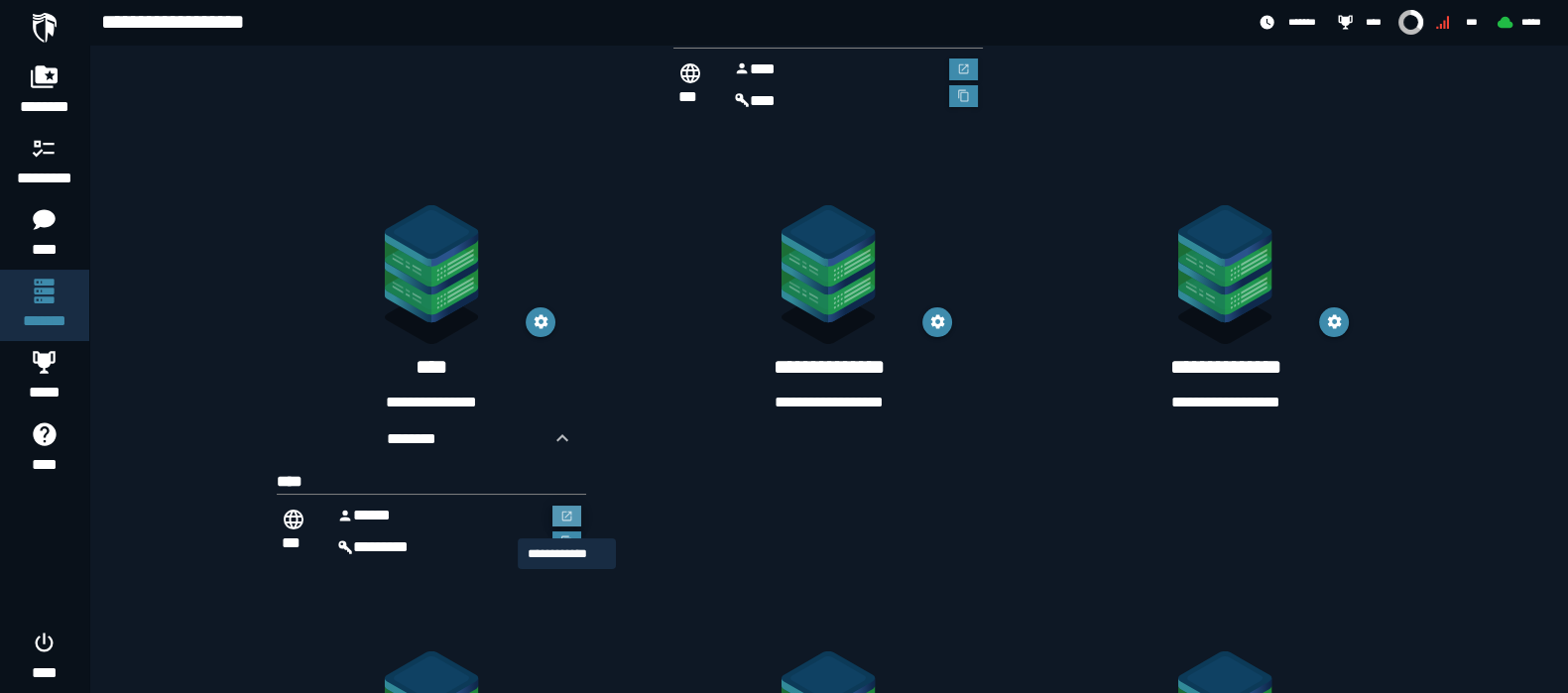 click 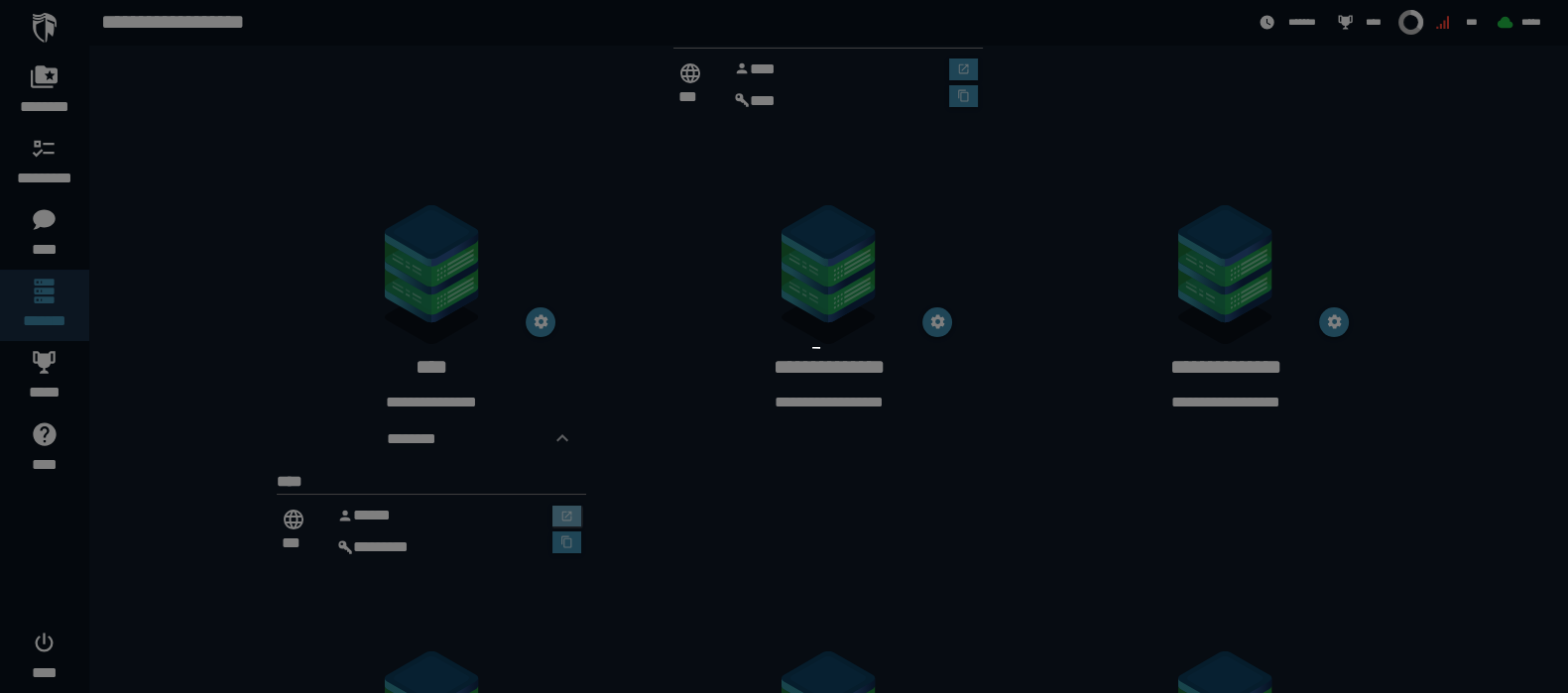 scroll, scrollTop: 0, scrollLeft: 0, axis: both 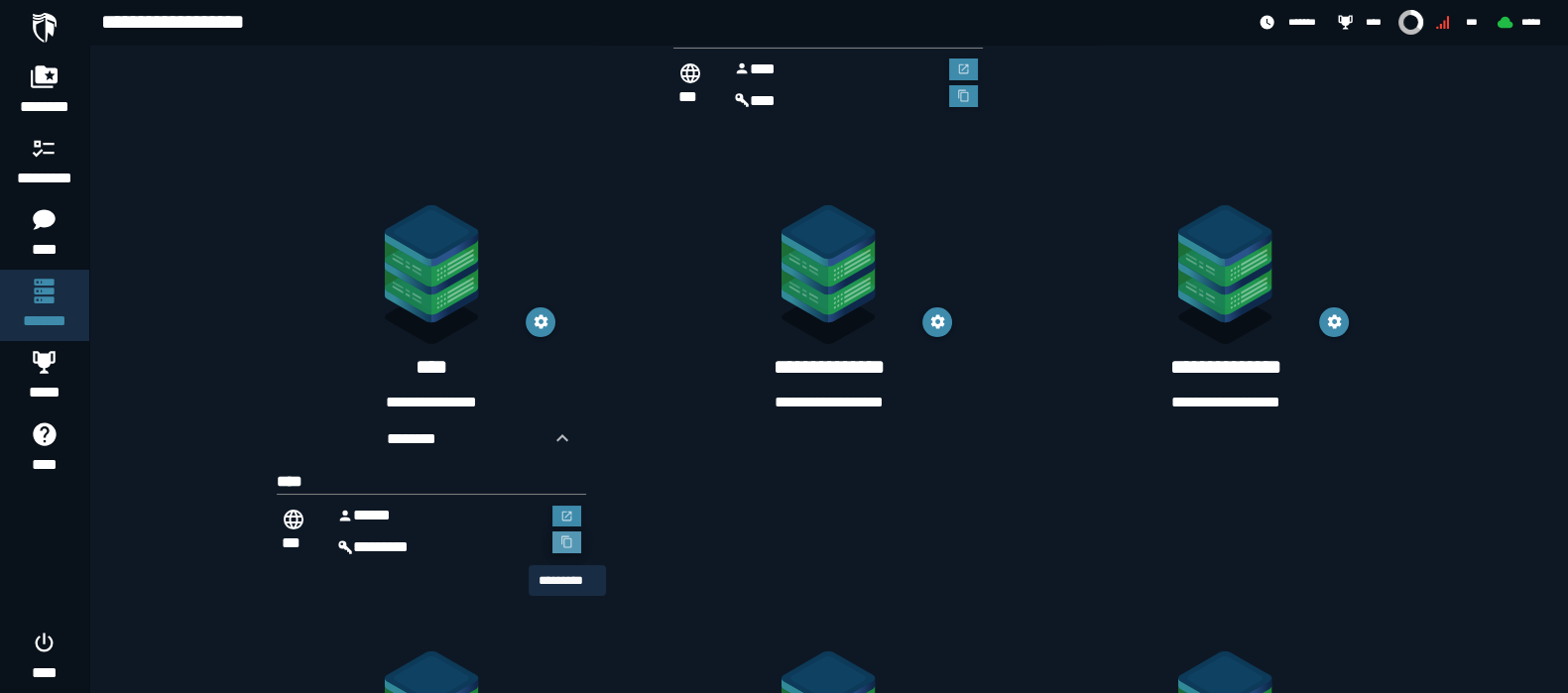 click 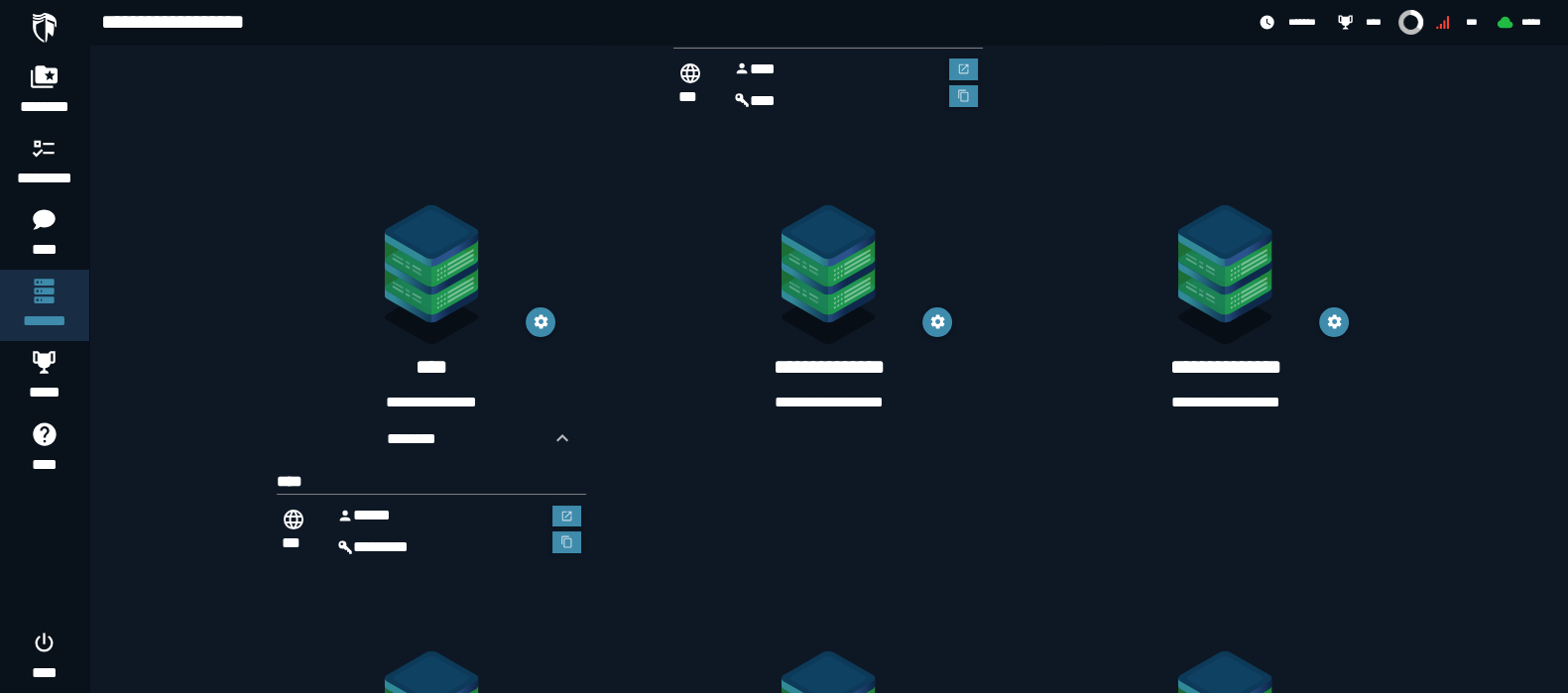 click 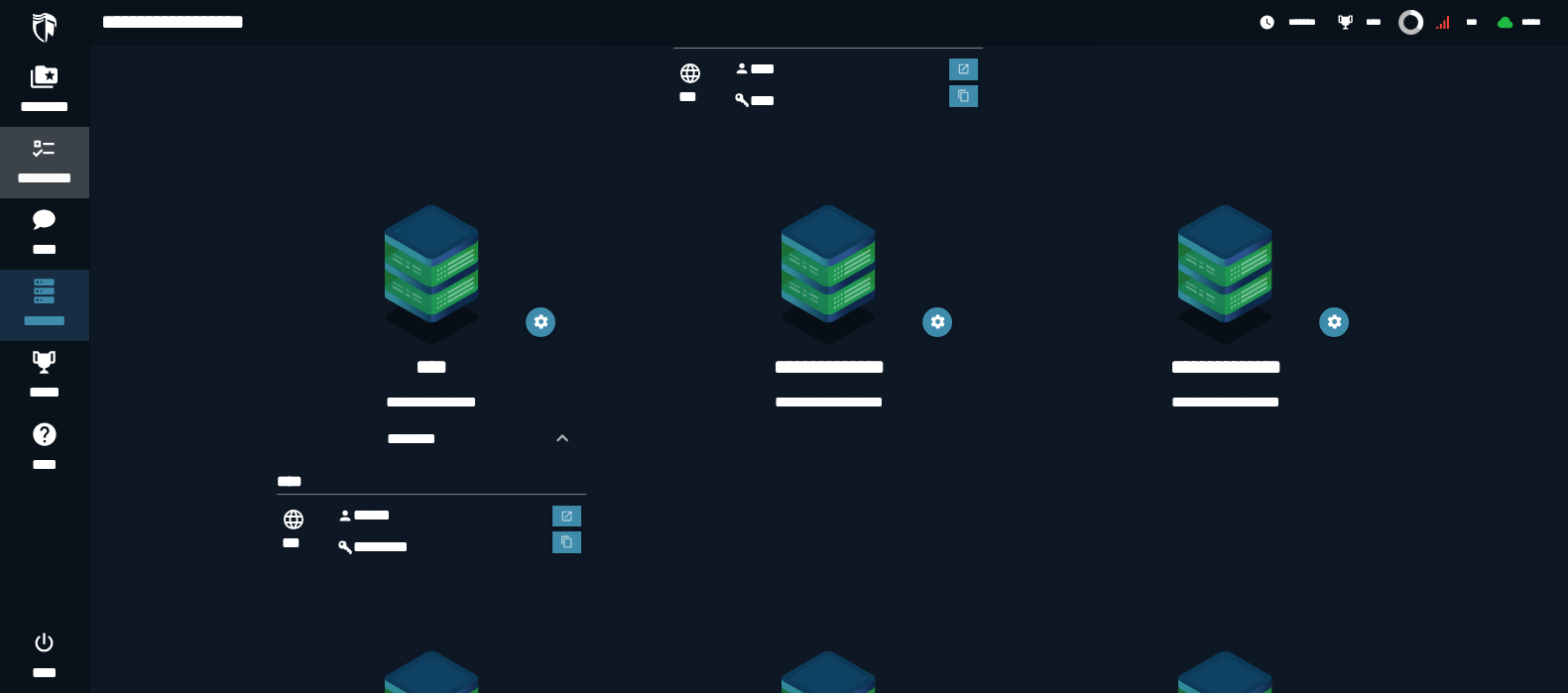 click on "*********" at bounding box center (45, 178) 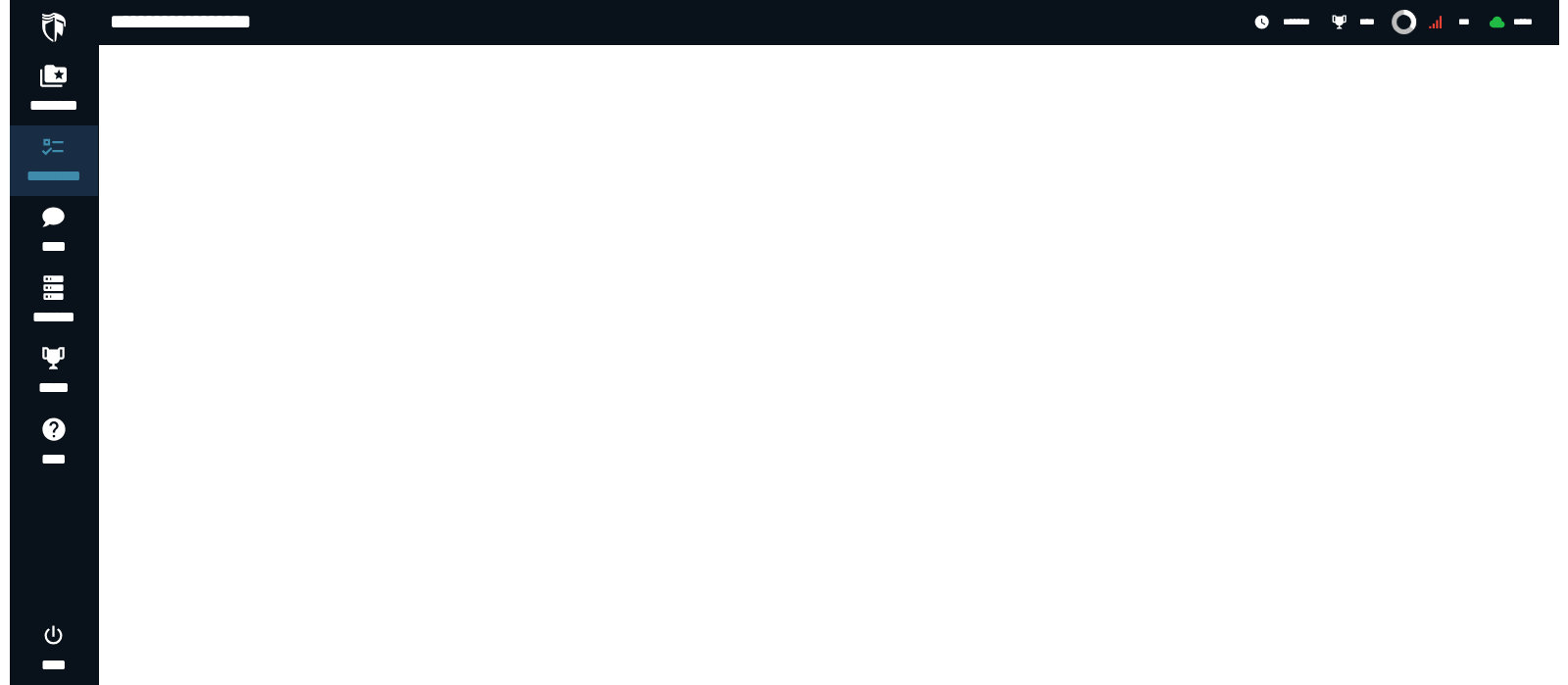 scroll, scrollTop: 0, scrollLeft: 0, axis: both 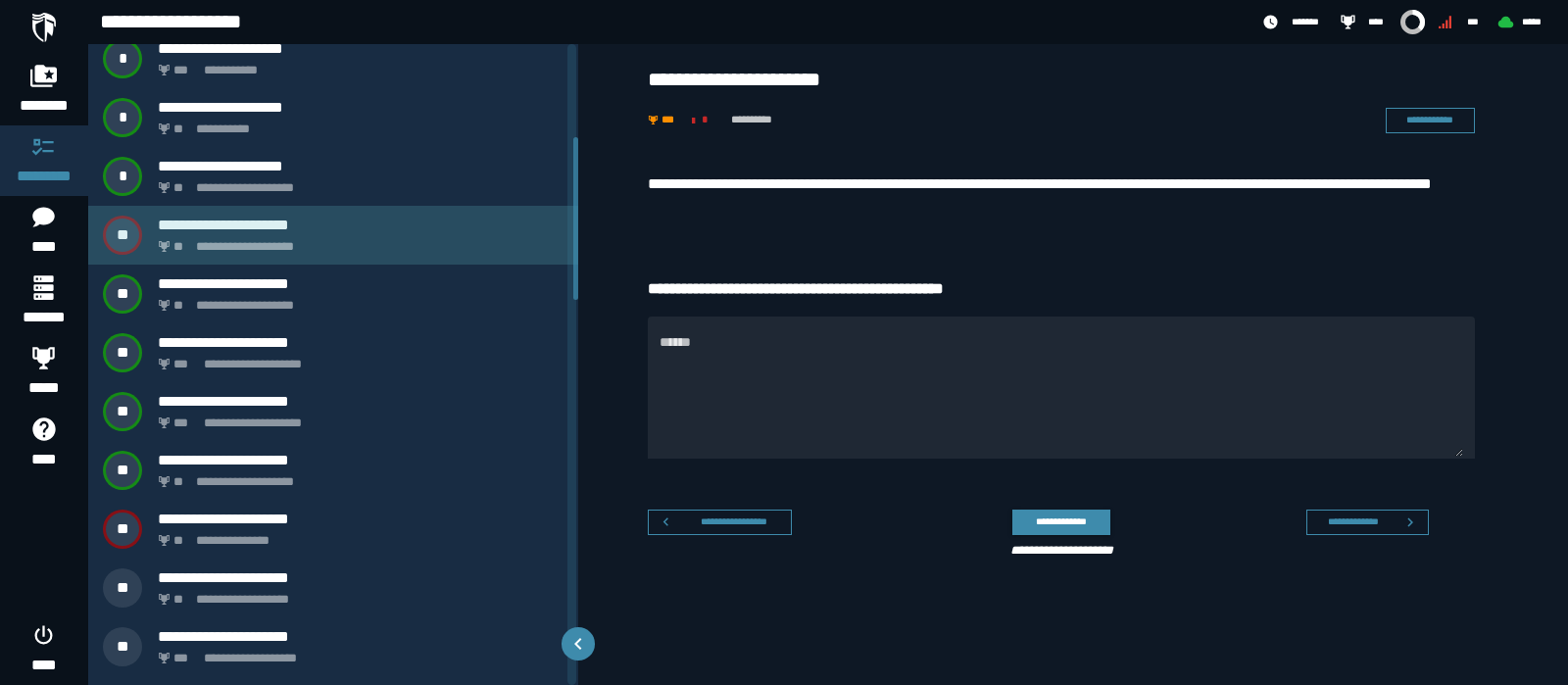 click on "**********" at bounding box center (357, 241) 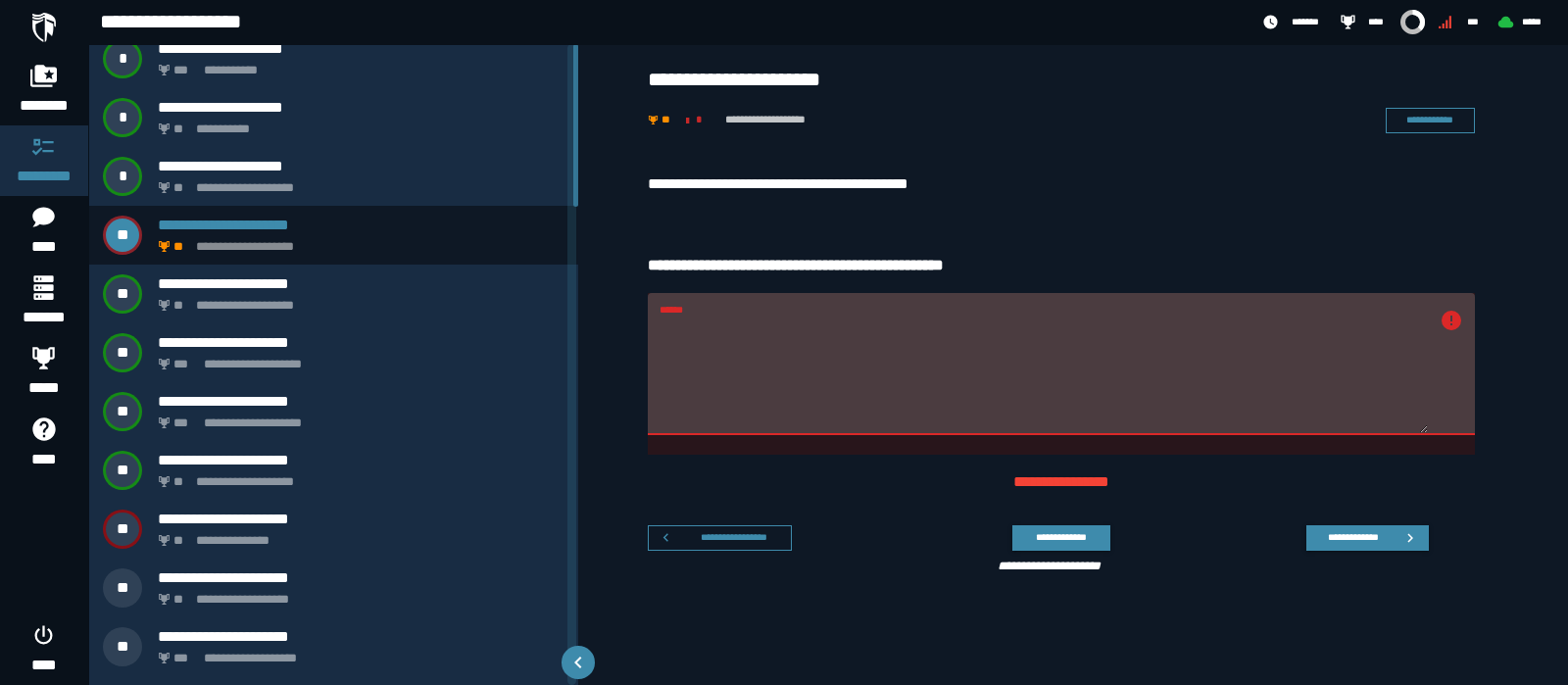 scroll, scrollTop: 0, scrollLeft: 0, axis: both 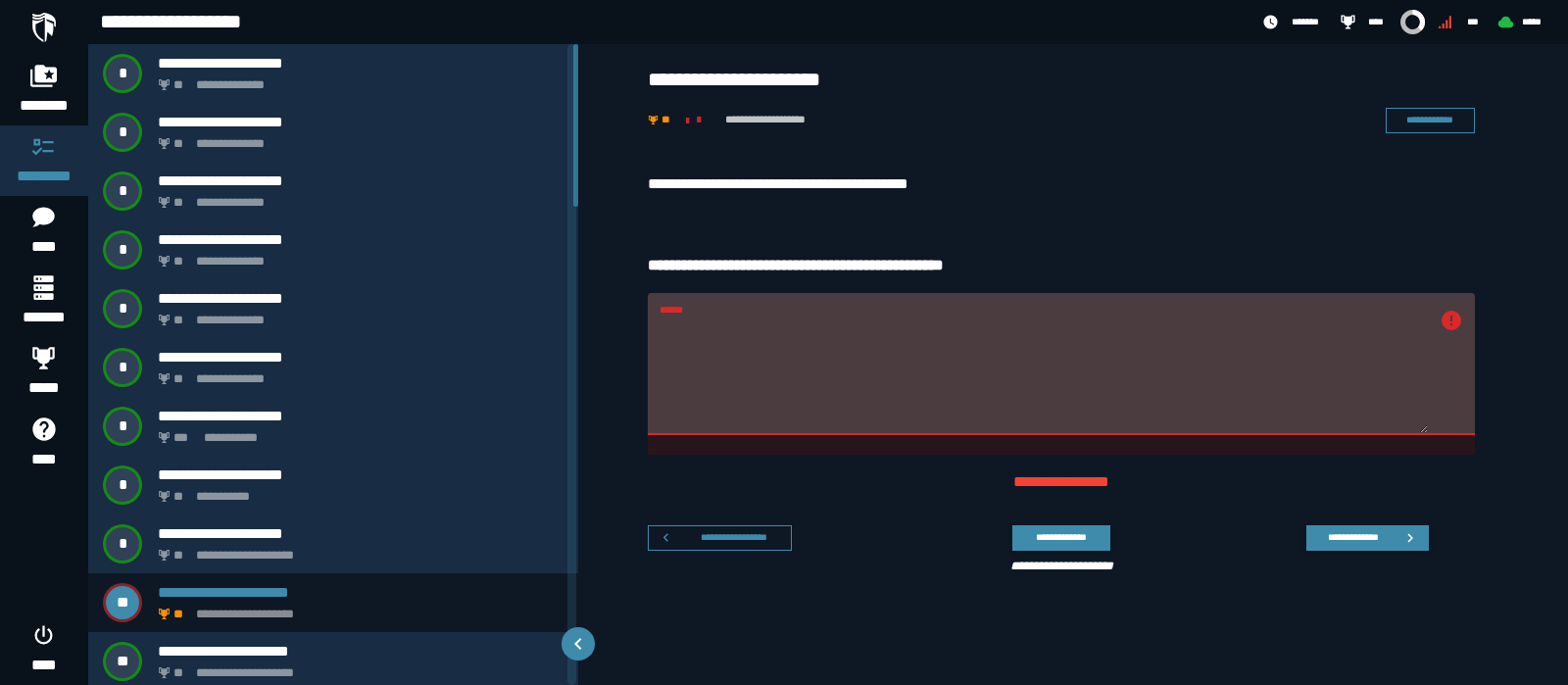drag, startPoint x: 715, startPoint y: 324, endPoint x: 620, endPoint y: 330, distance: 95.18929 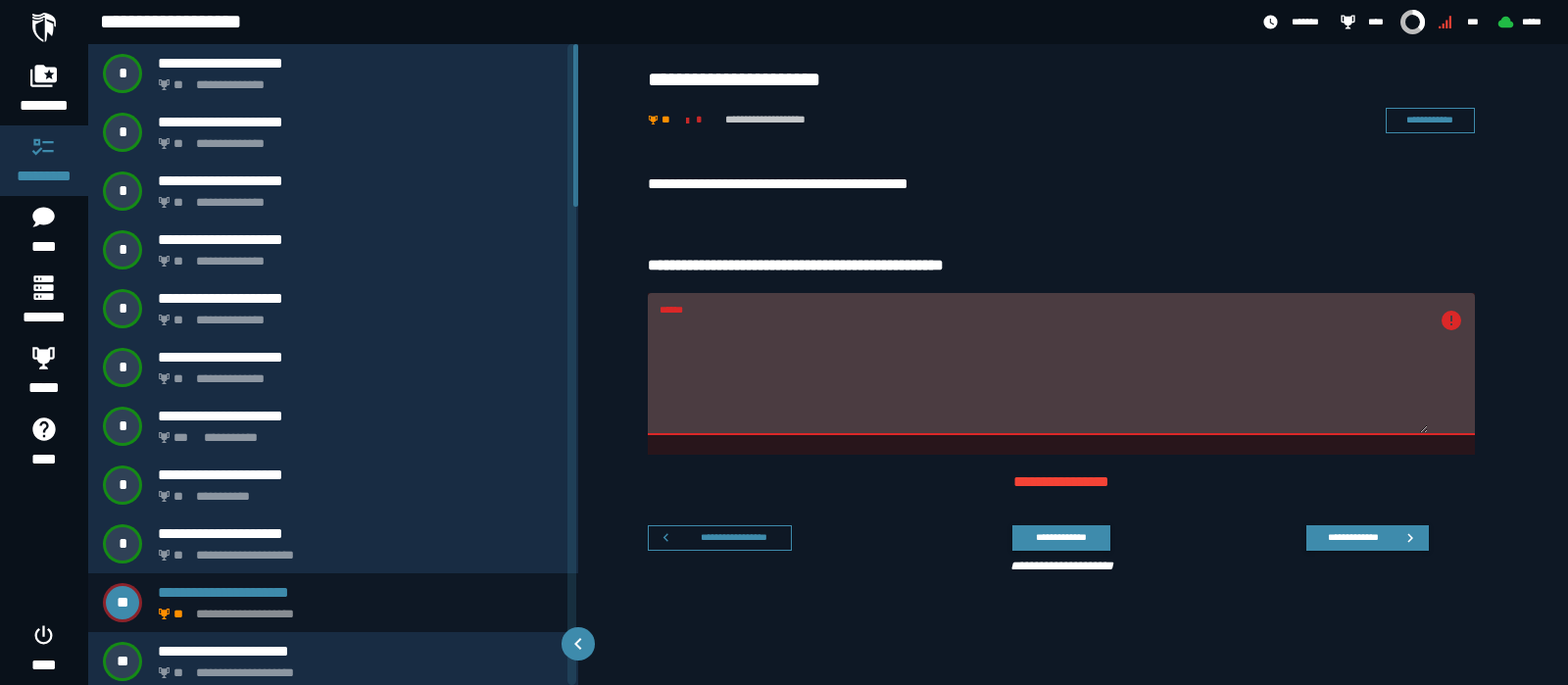 paste on "**********" 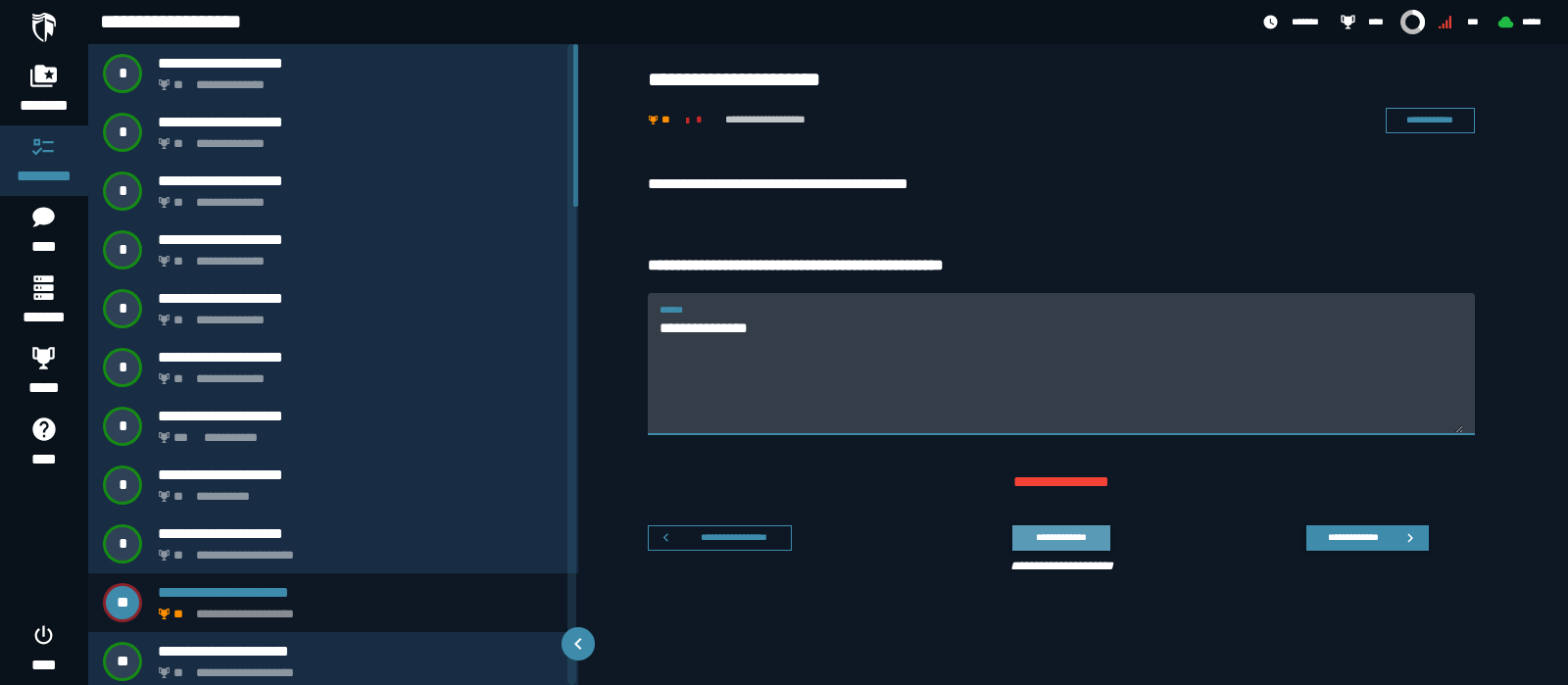 type on "**********" 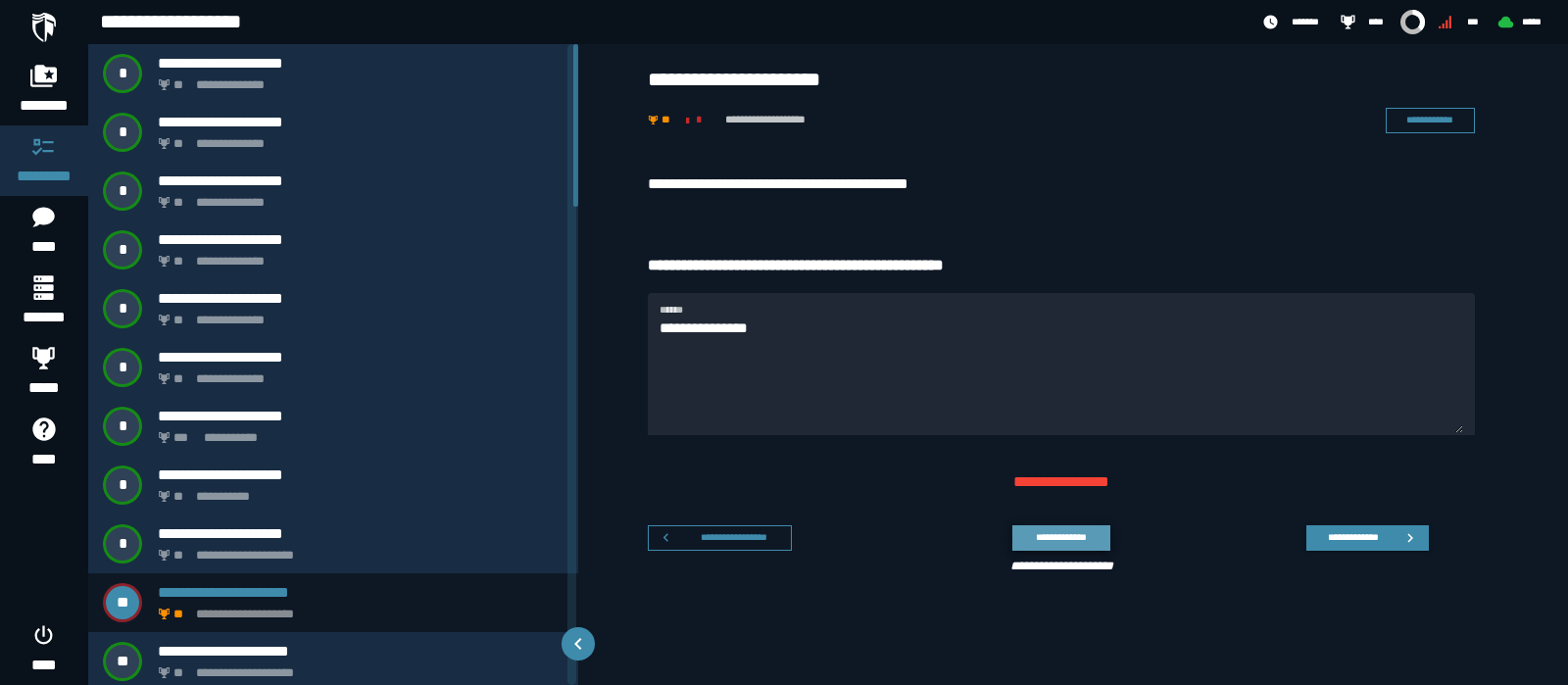 click on "**********" at bounding box center [1060, 537] 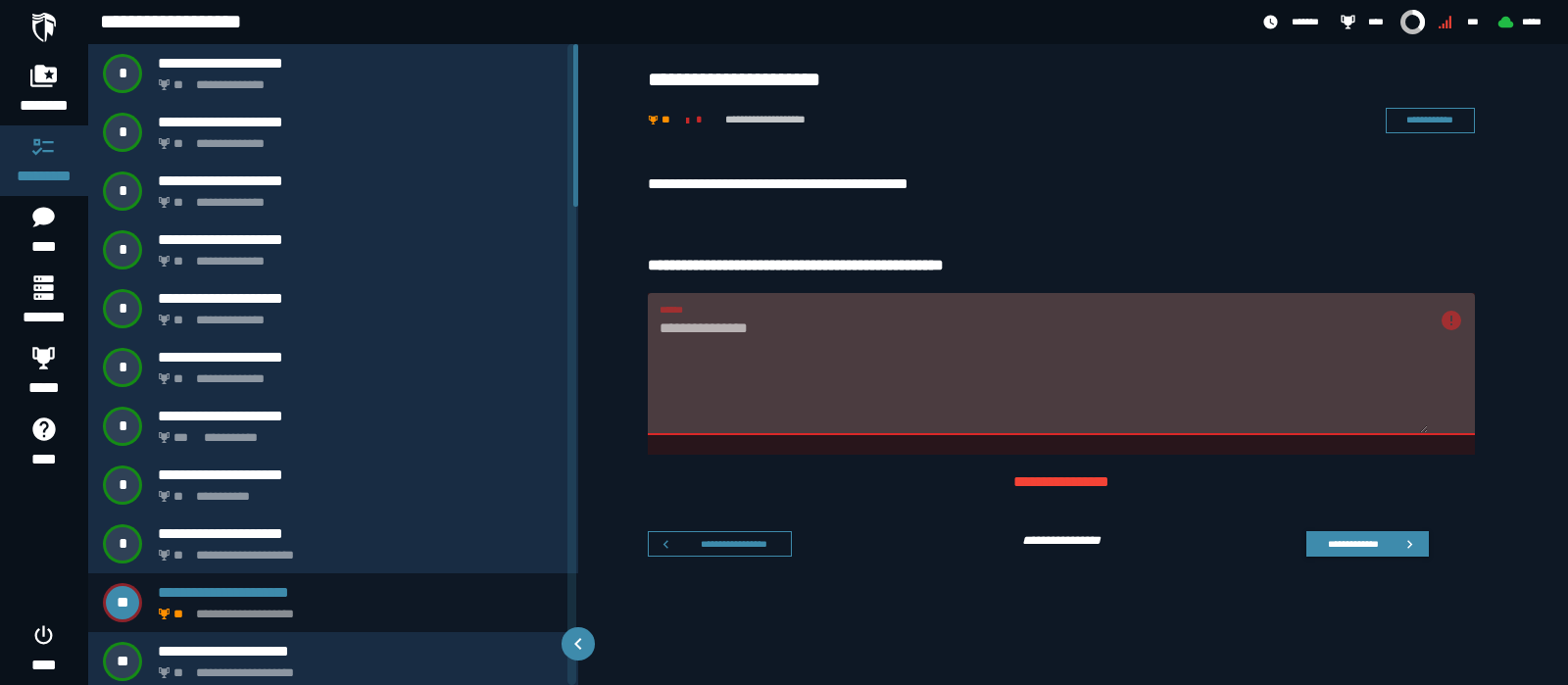 click on "**********" at bounding box center [1061, 364] 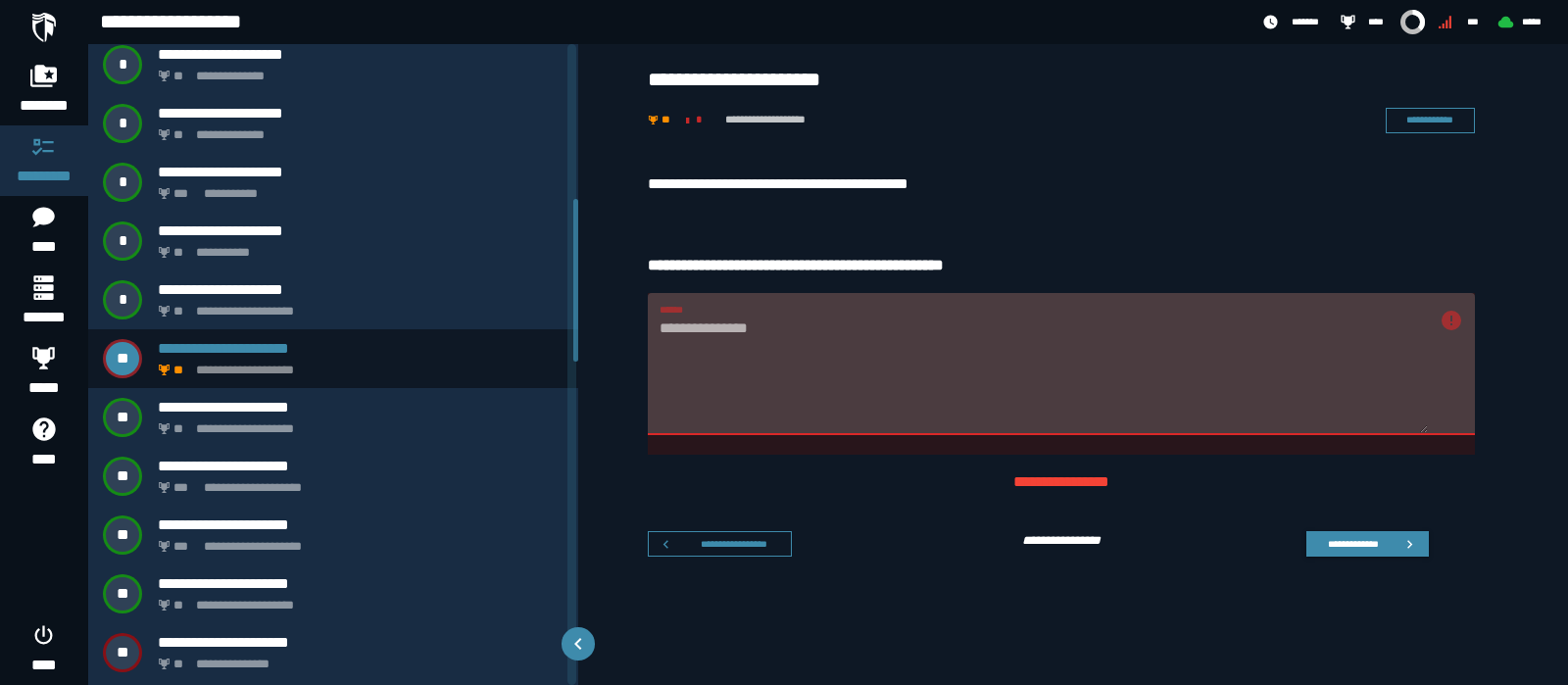 scroll, scrollTop: 612, scrollLeft: 0, axis: vertical 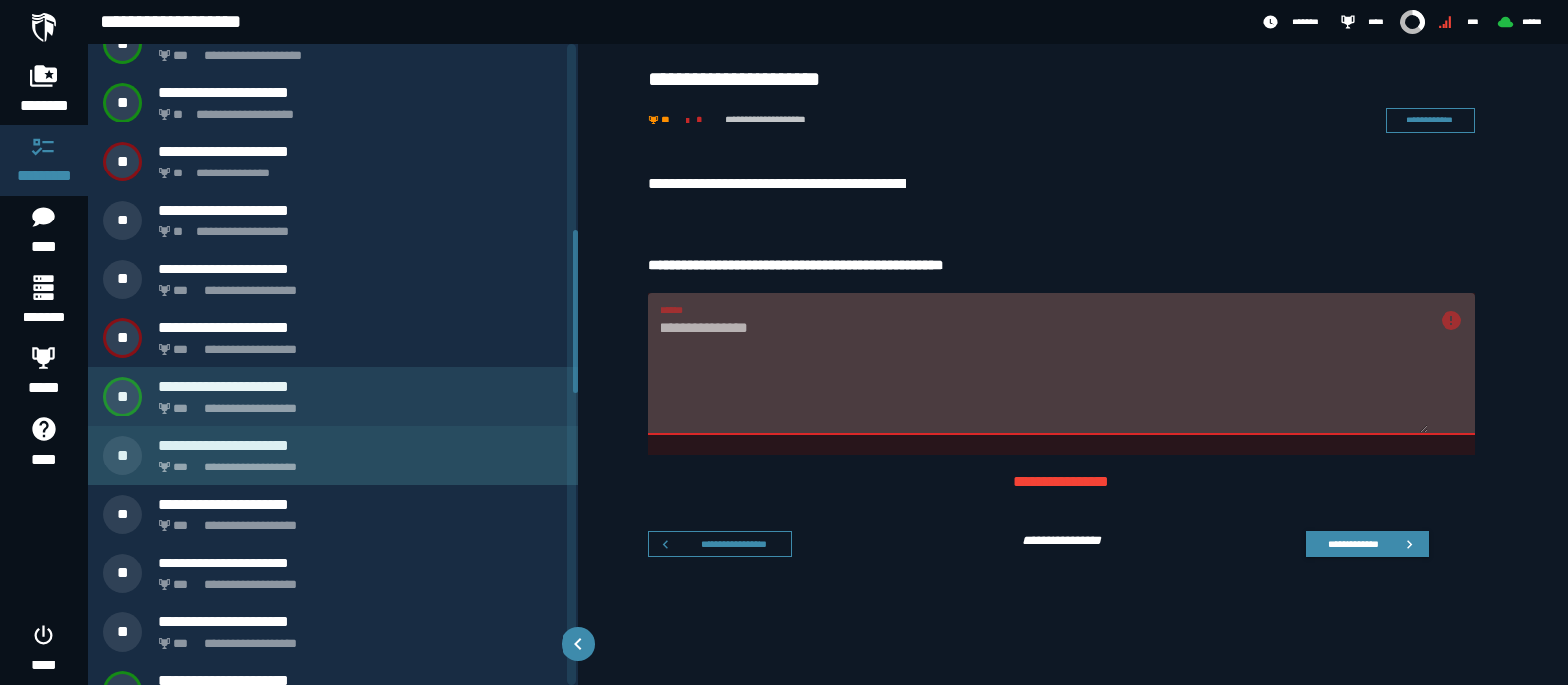 click on "**********" at bounding box center [357, 462] 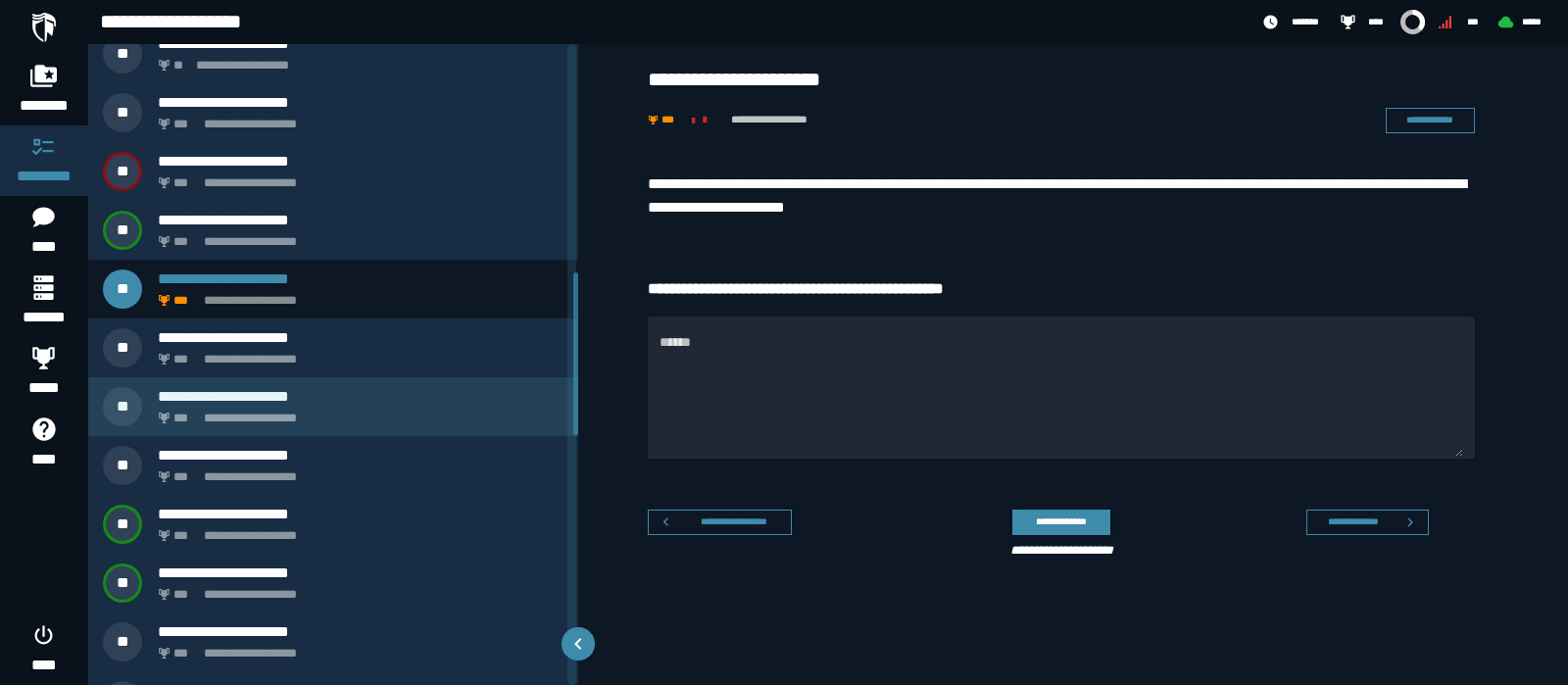 scroll, scrollTop: 779, scrollLeft: 0, axis: vertical 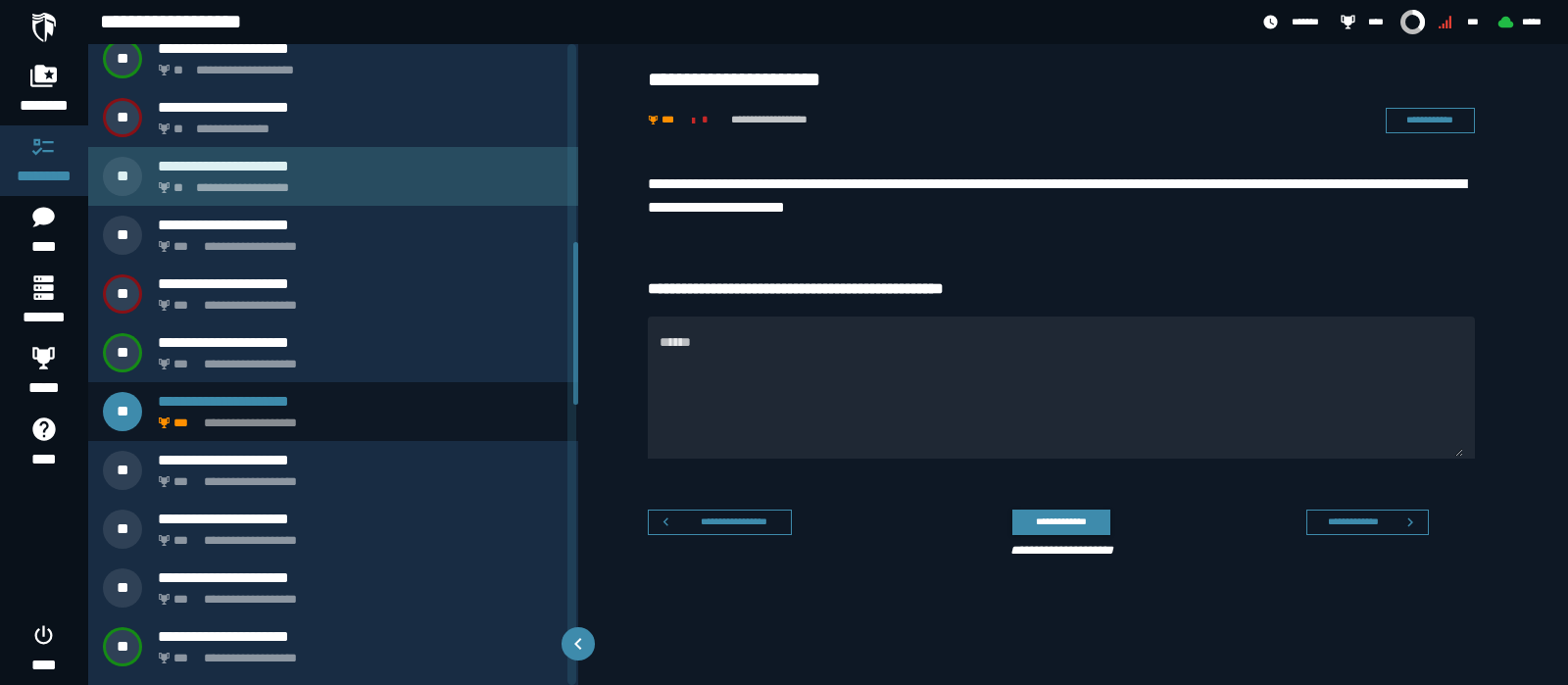 click on "**********" at bounding box center [357, 182] 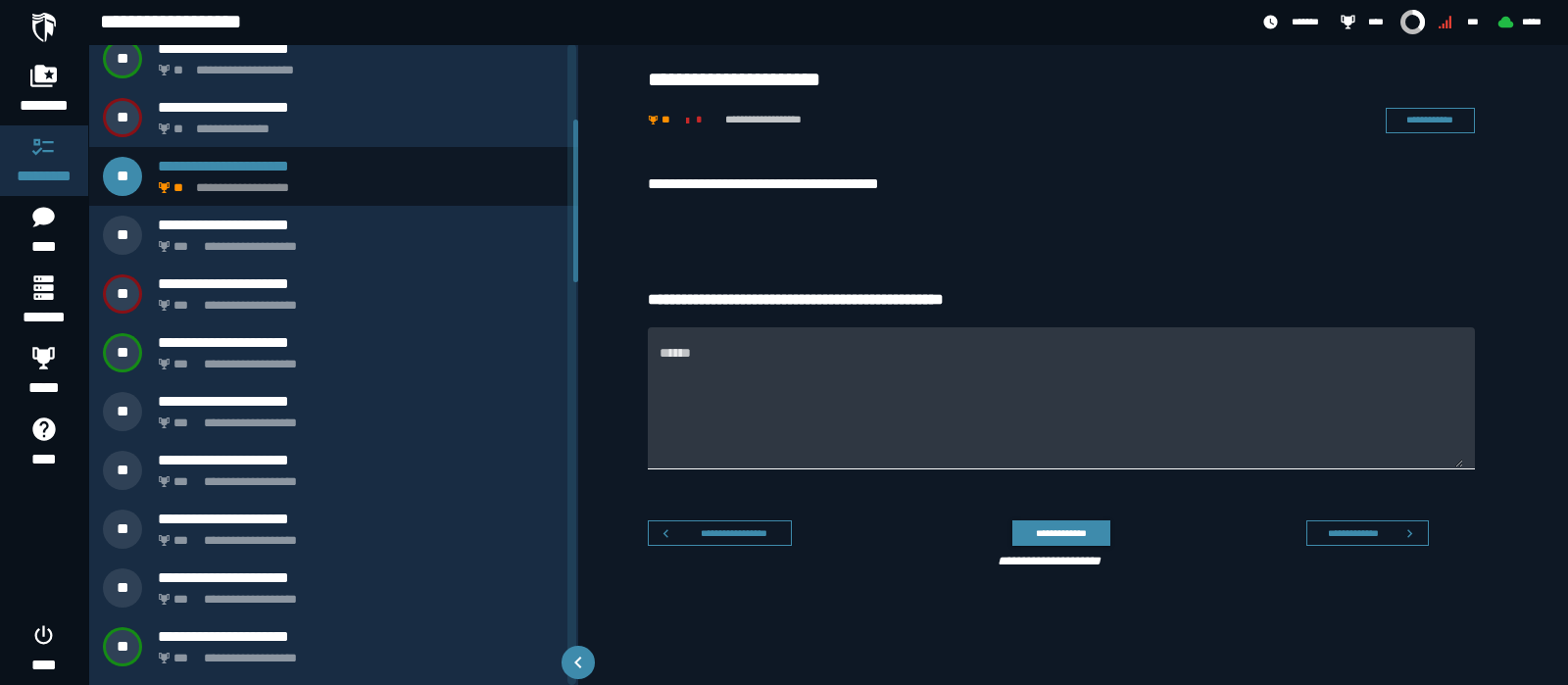 scroll, scrollTop: 299, scrollLeft: 0, axis: vertical 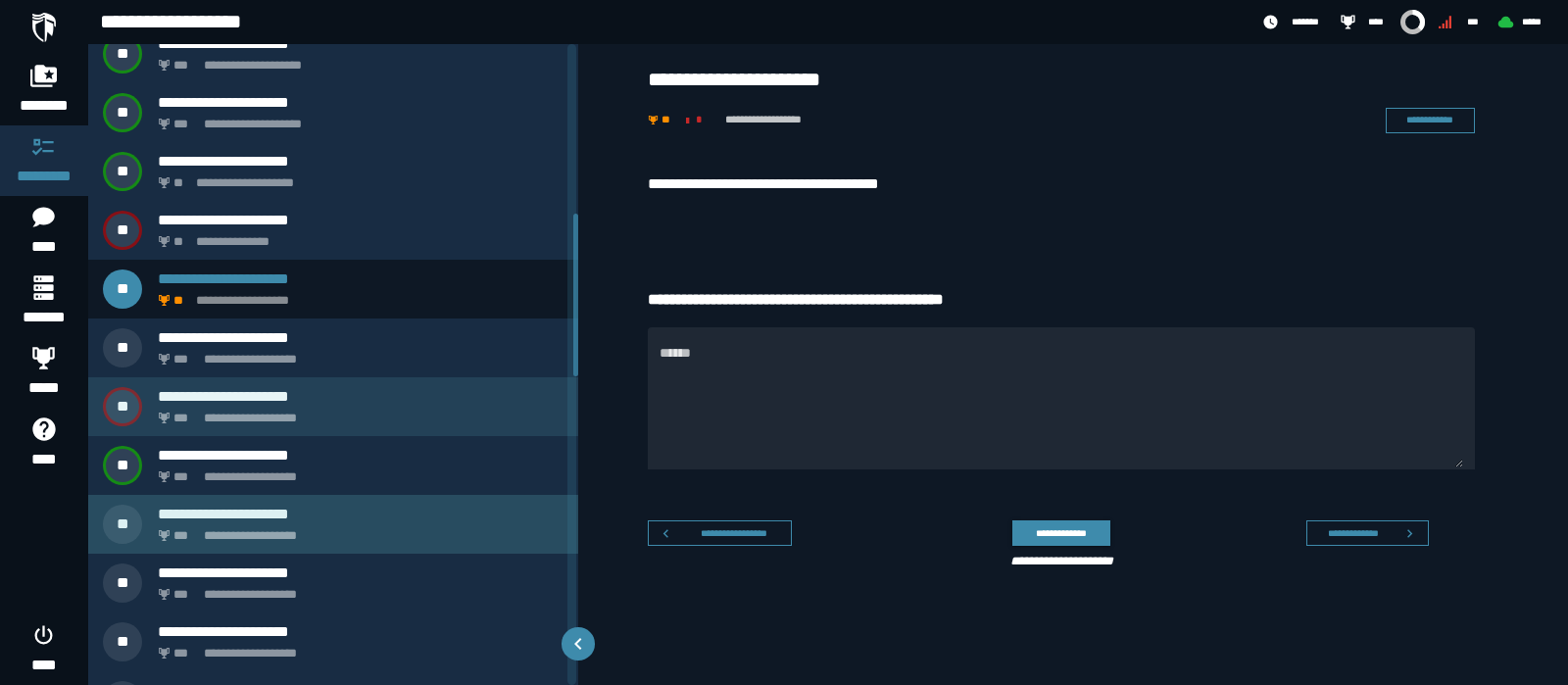 drag, startPoint x: 274, startPoint y: 526, endPoint x: 505, endPoint y: 424, distance: 252.51733 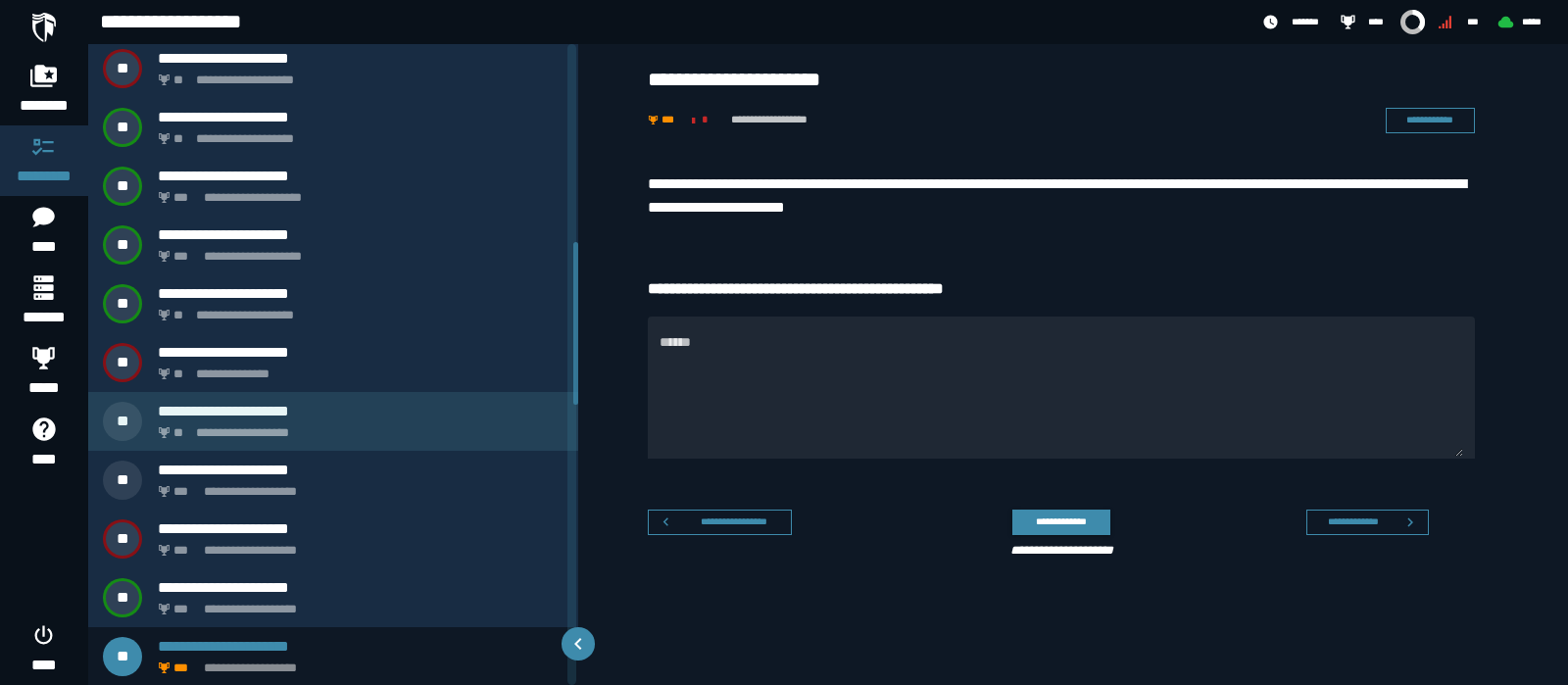 scroll, scrollTop: 779, scrollLeft: 0, axis: vertical 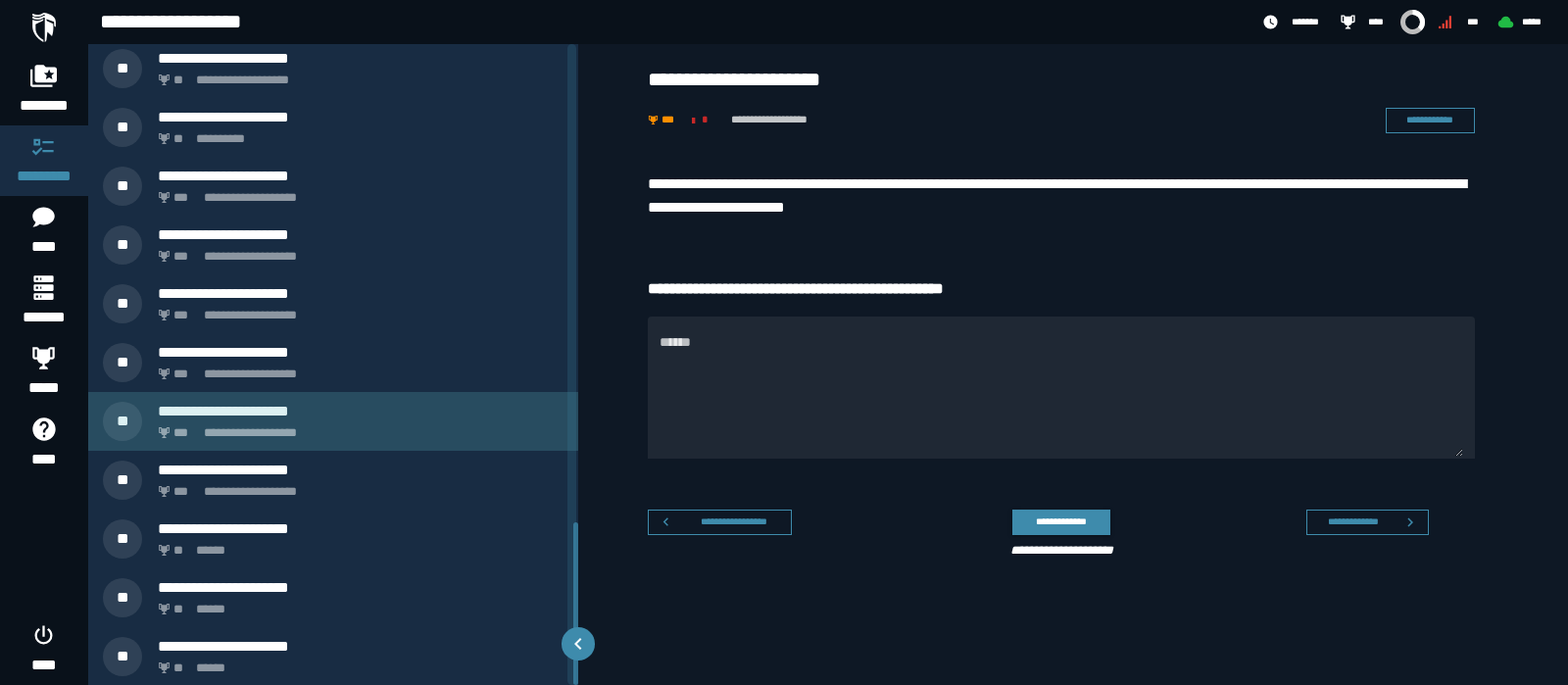 click on "**********" at bounding box center (361, 411) 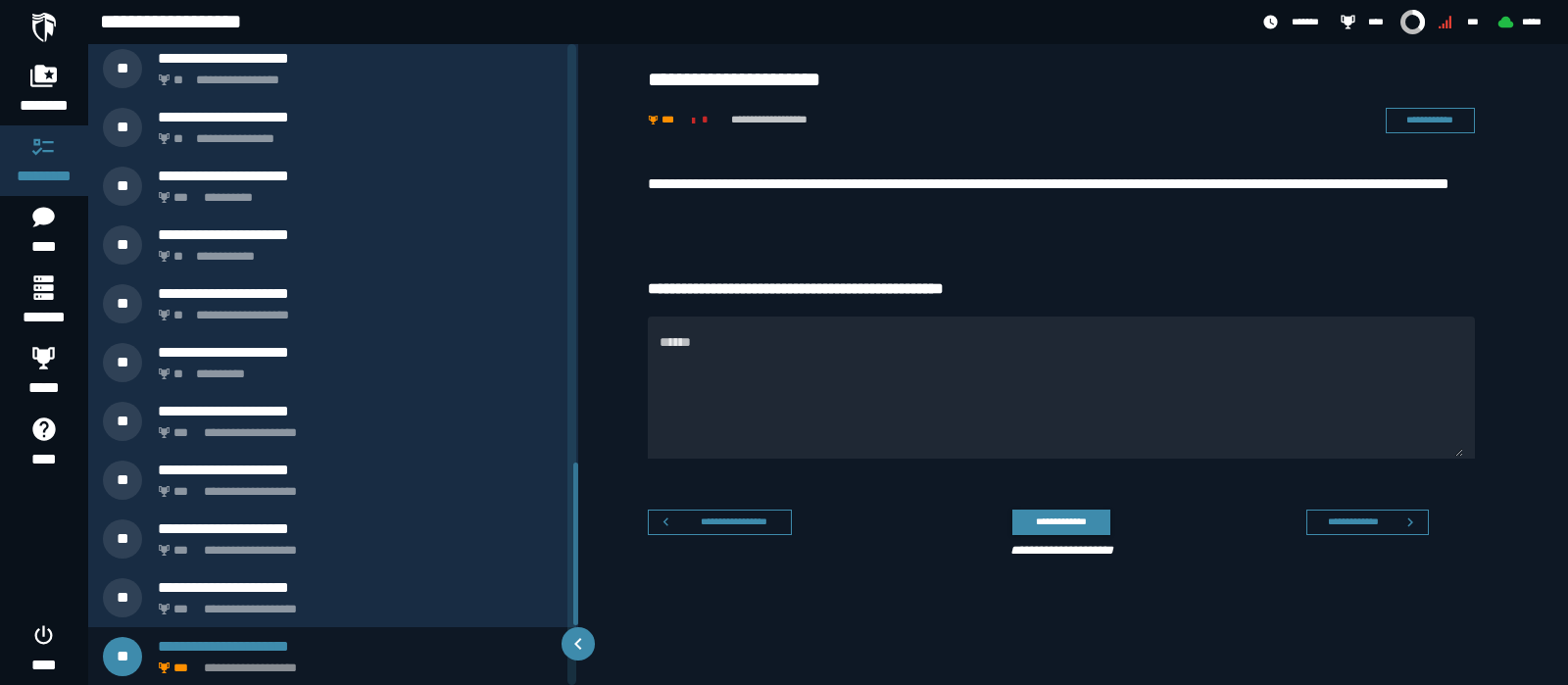 scroll, scrollTop: 1886, scrollLeft: 0, axis: vertical 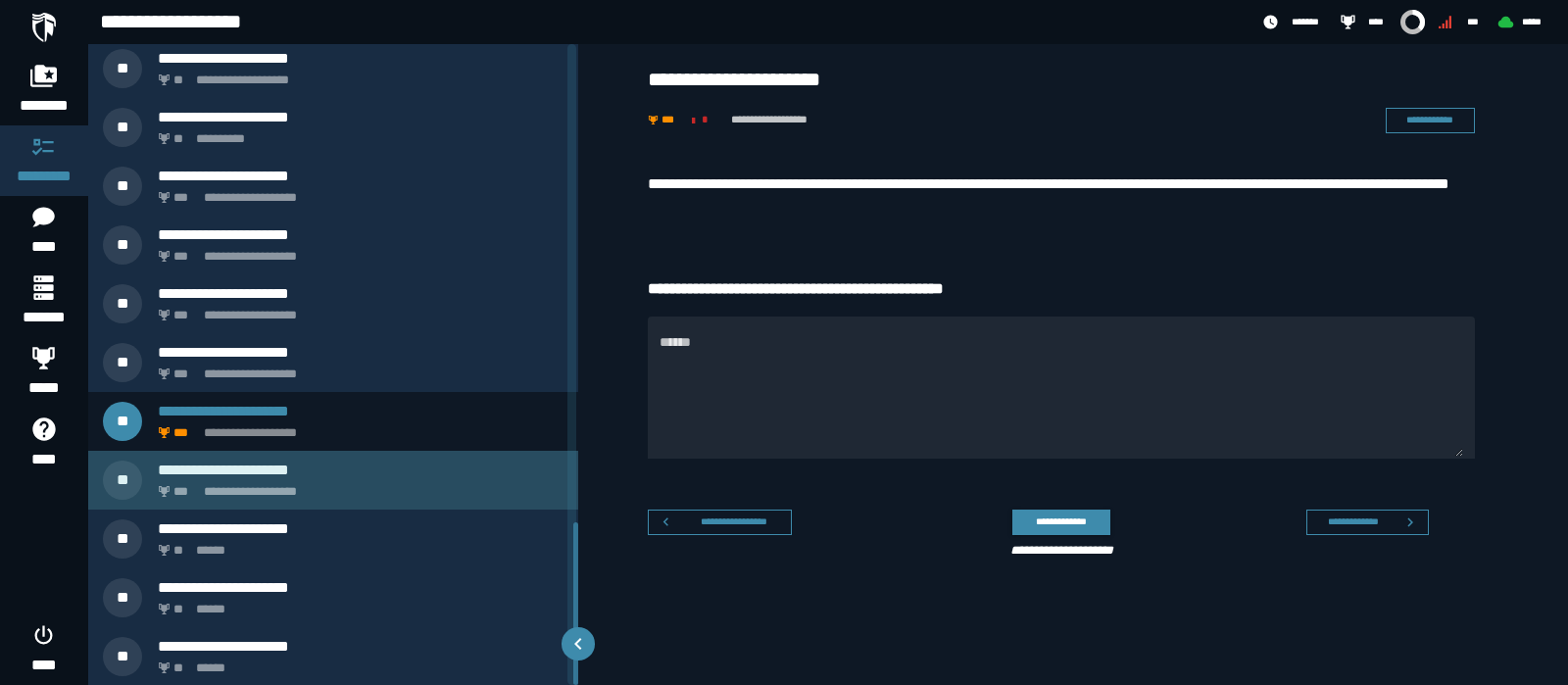 click on "**********" at bounding box center (357, 486) 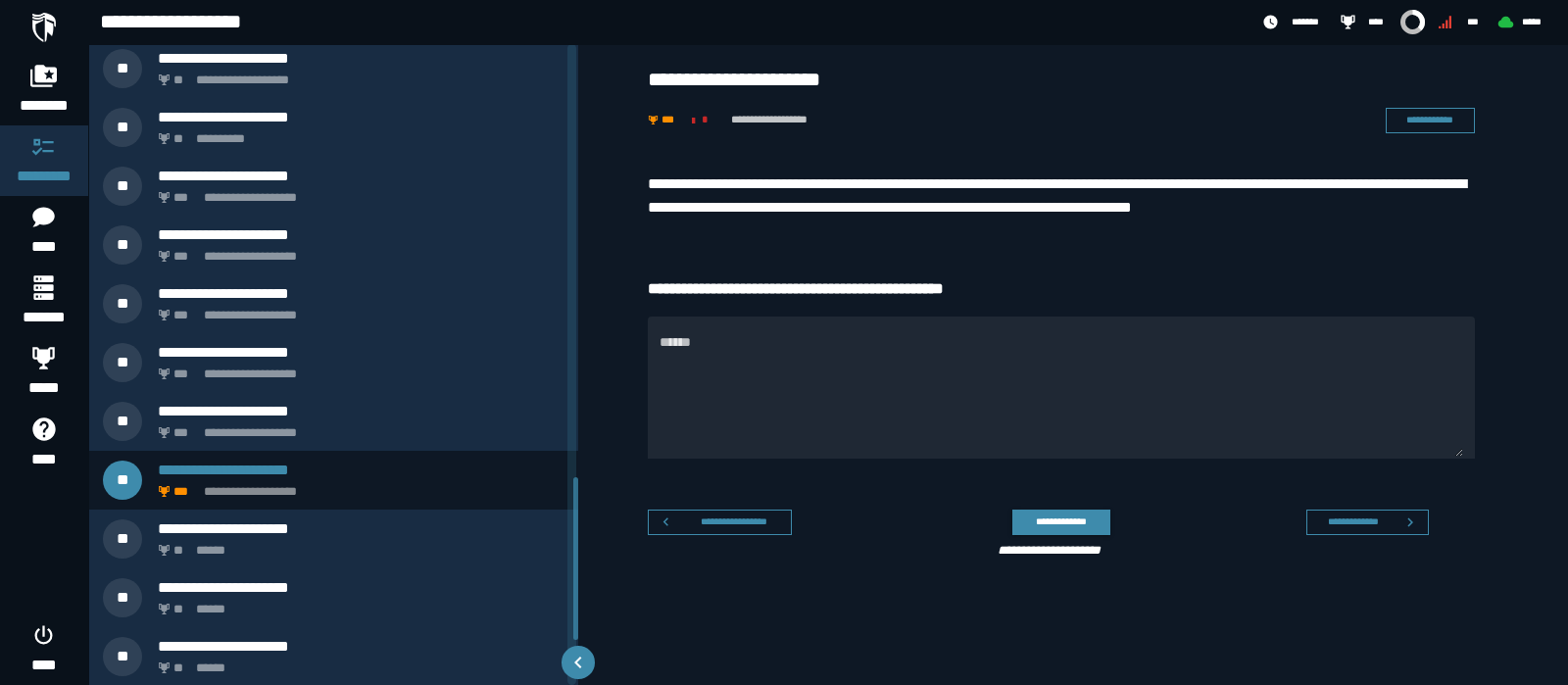 scroll, scrollTop: 1710, scrollLeft: 0, axis: vertical 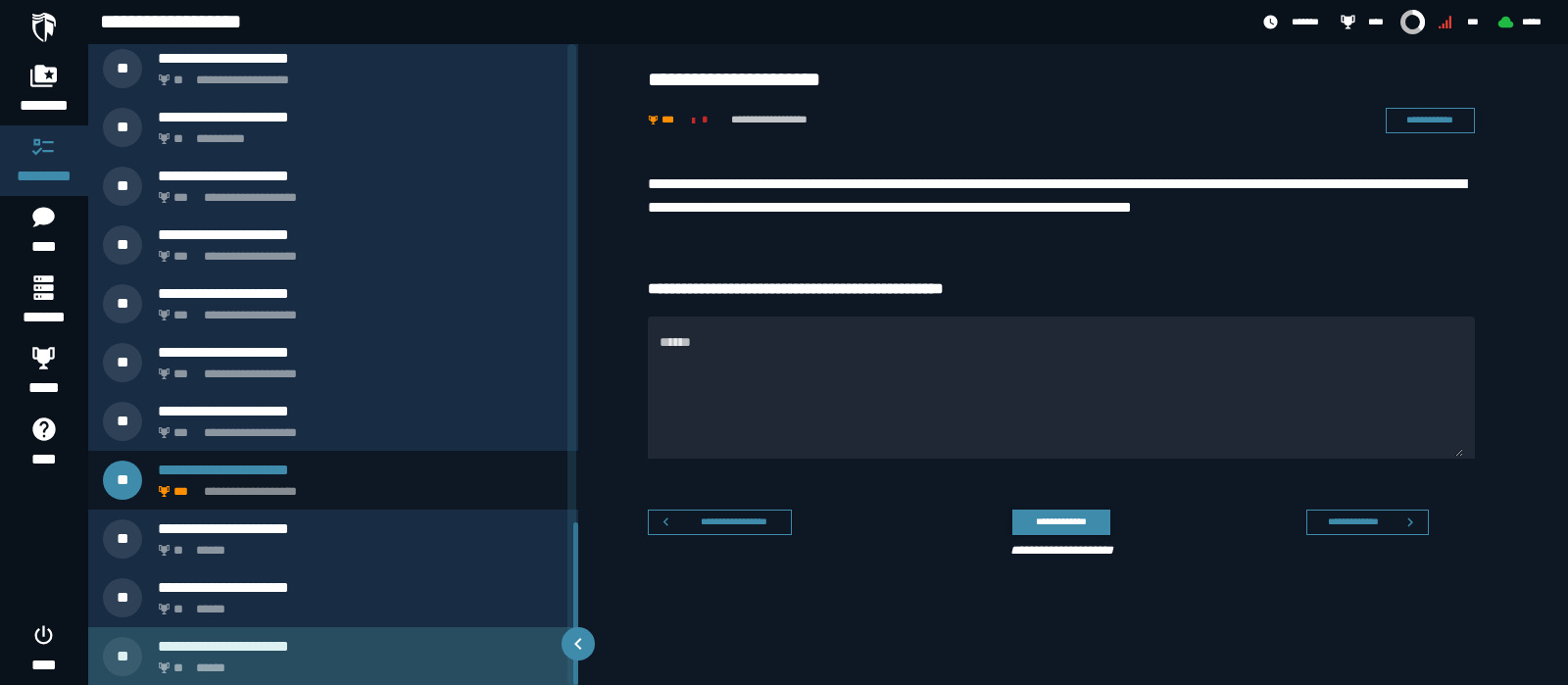 click on "** ******" at bounding box center [357, 662] 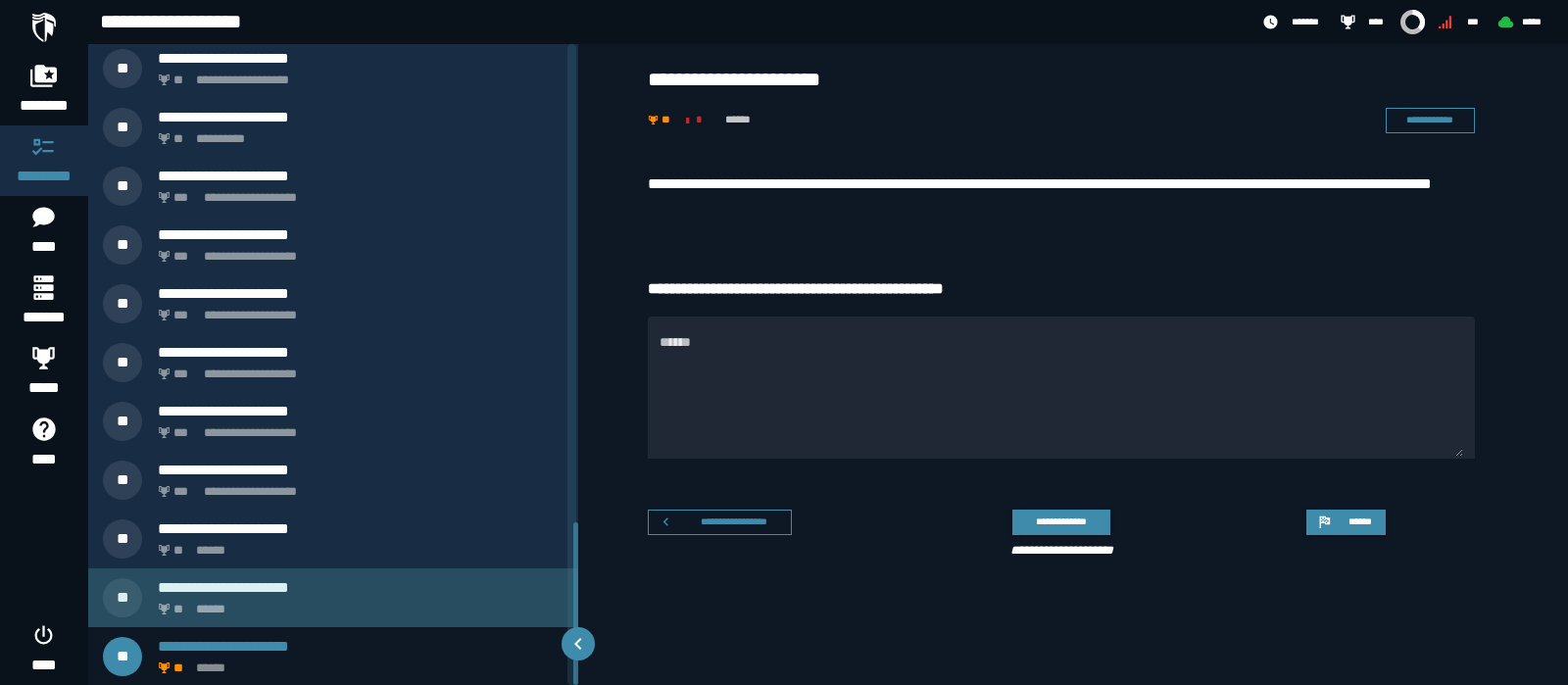 click on "** ******" at bounding box center [357, 604] 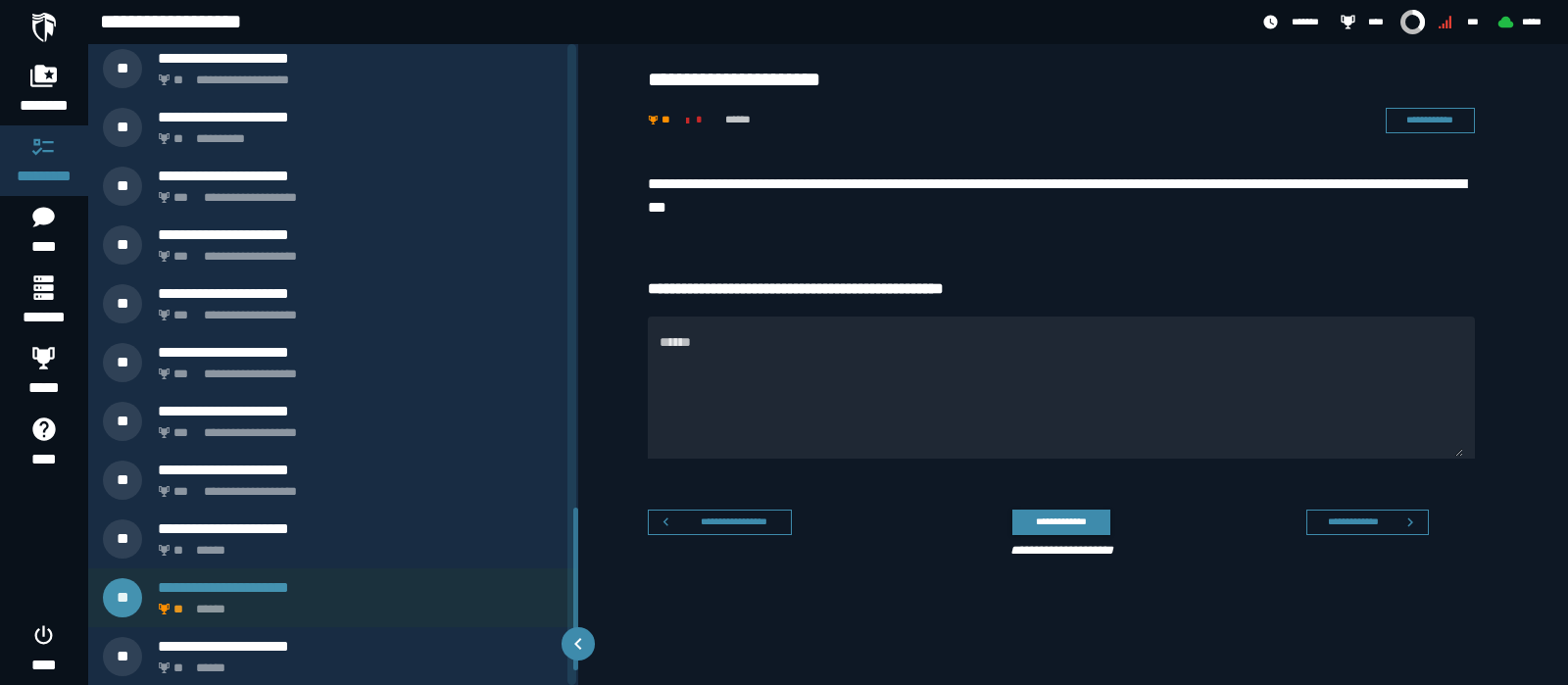 scroll, scrollTop: 1828, scrollLeft: 0, axis: vertical 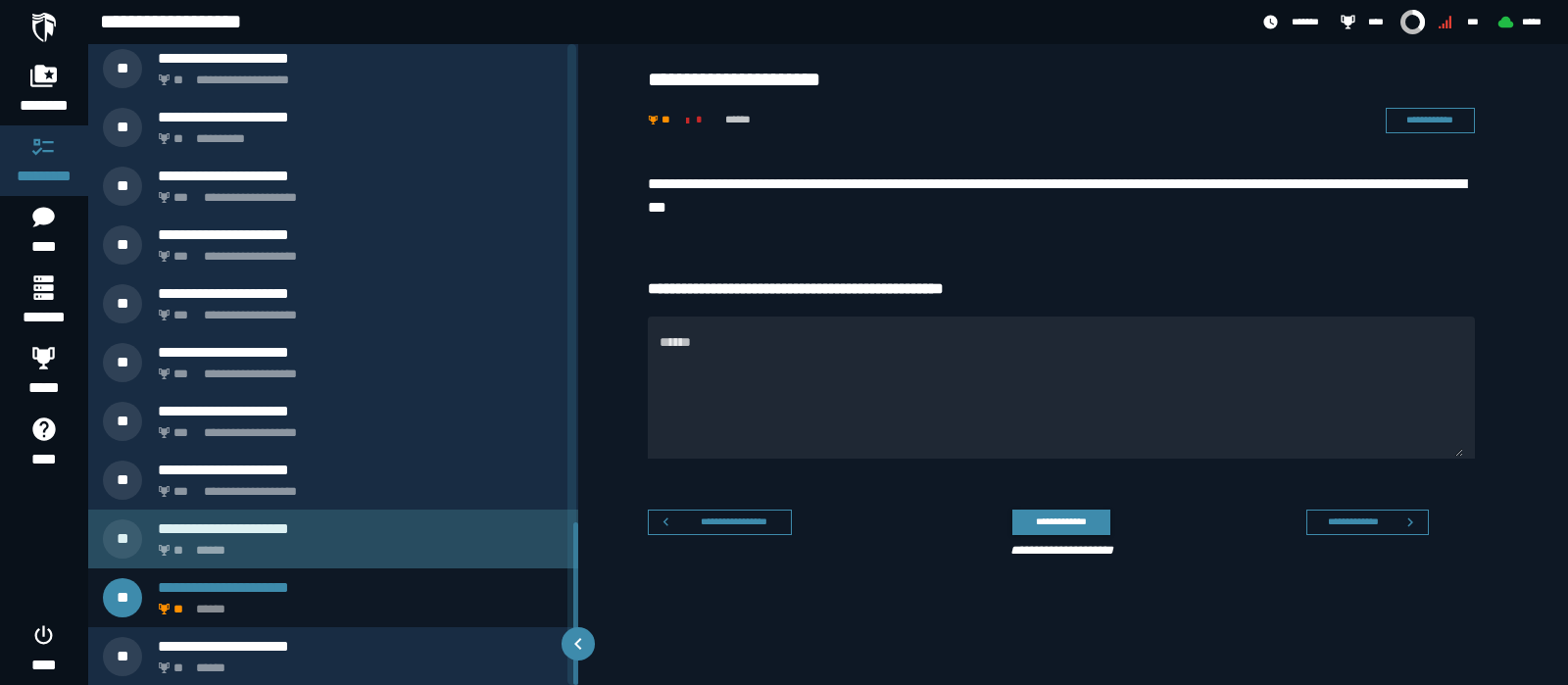 click on "**********" at bounding box center (361, 528) 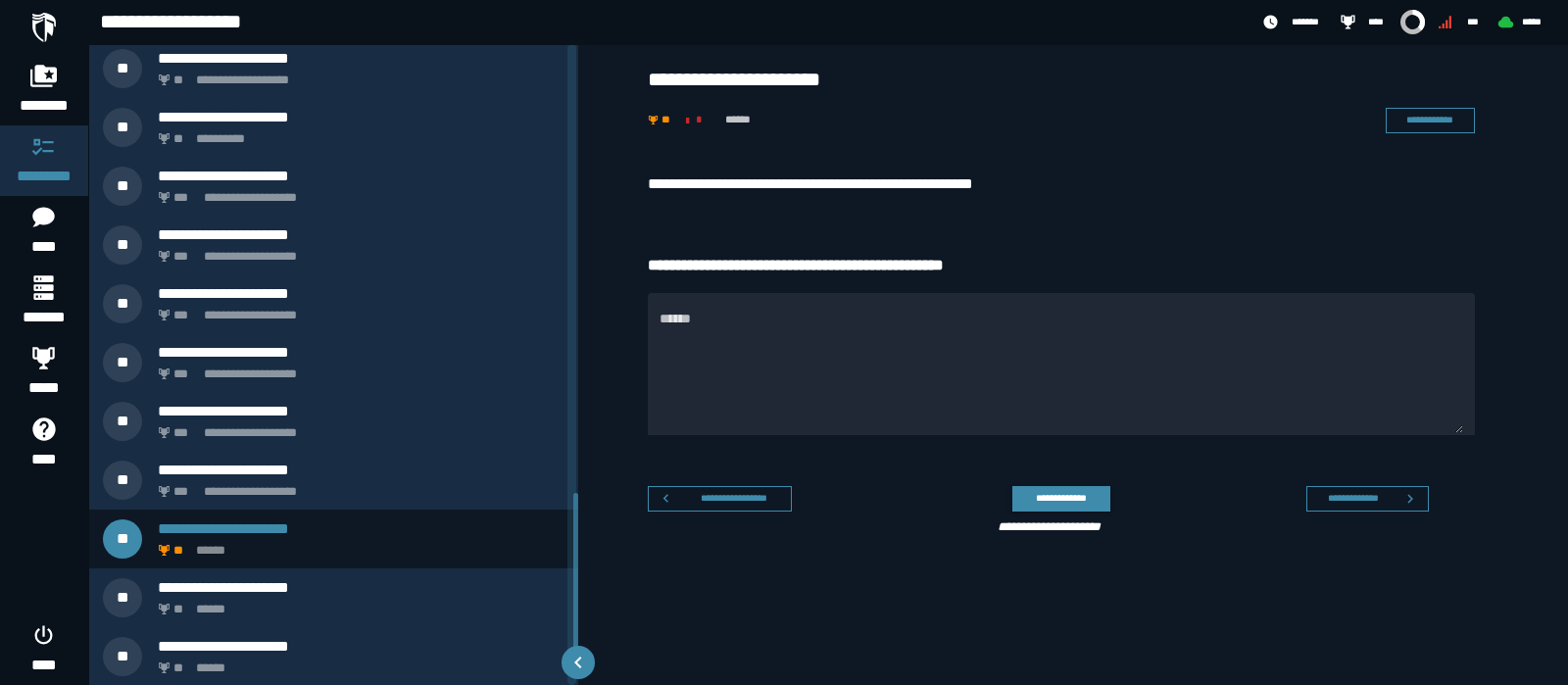 scroll, scrollTop: 1769, scrollLeft: 0, axis: vertical 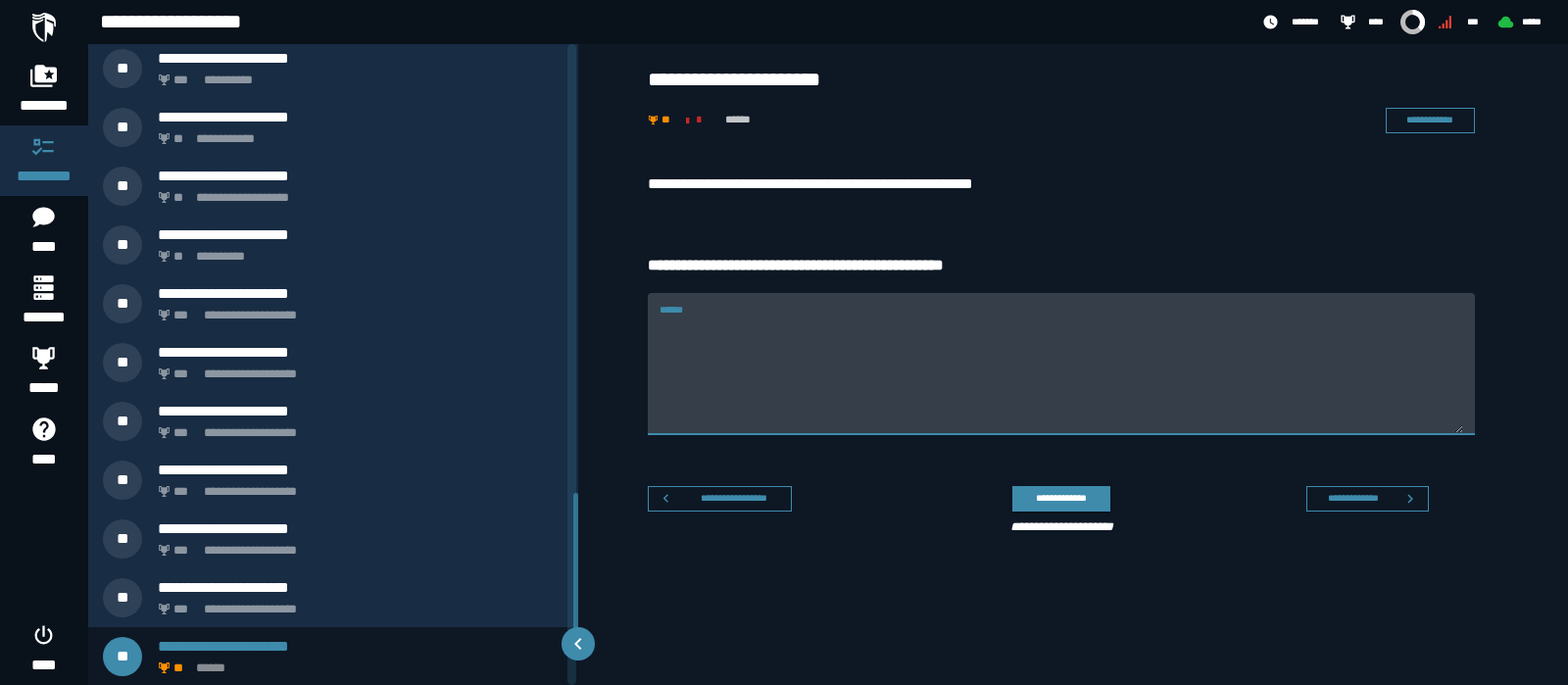 click on "******" at bounding box center (1061, 375) 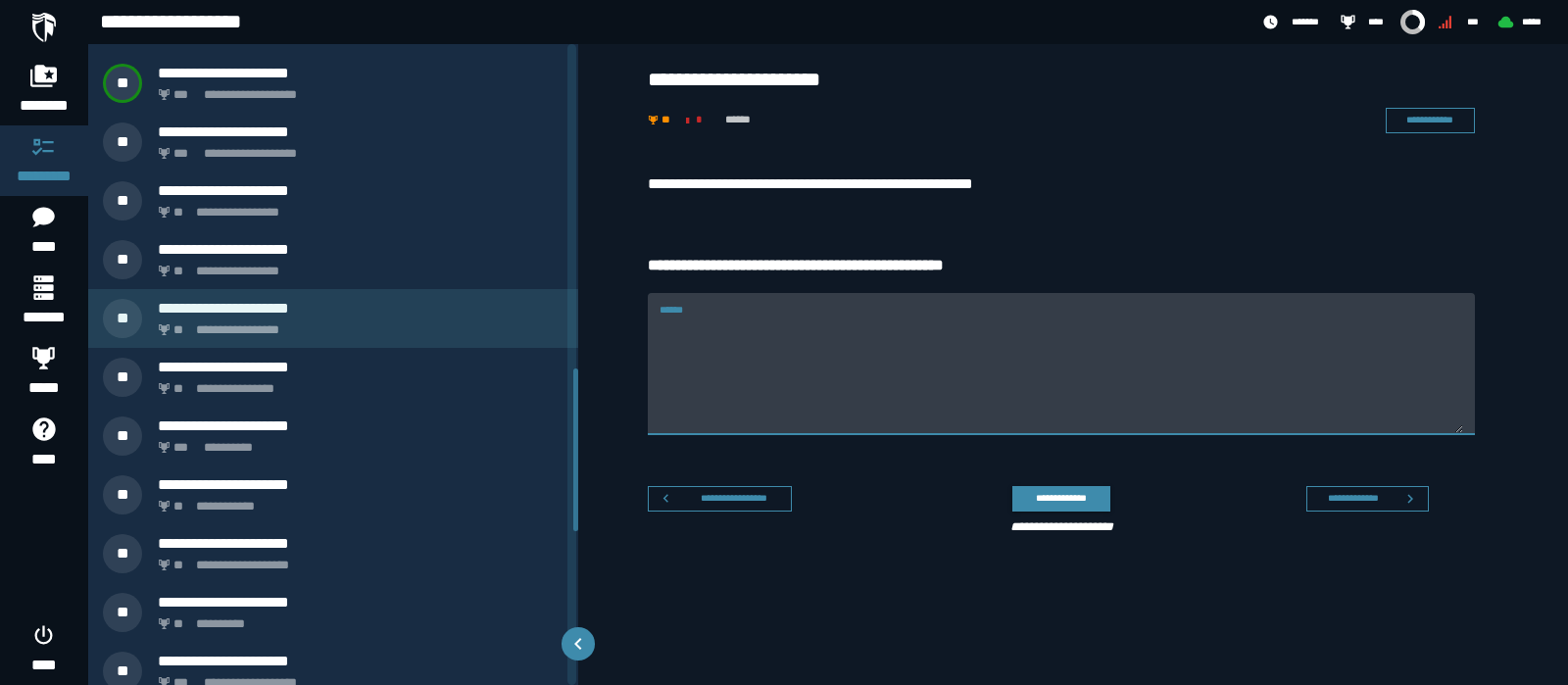 scroll, scrollTop: 1279, scrollLeft: 0, axis: vertical 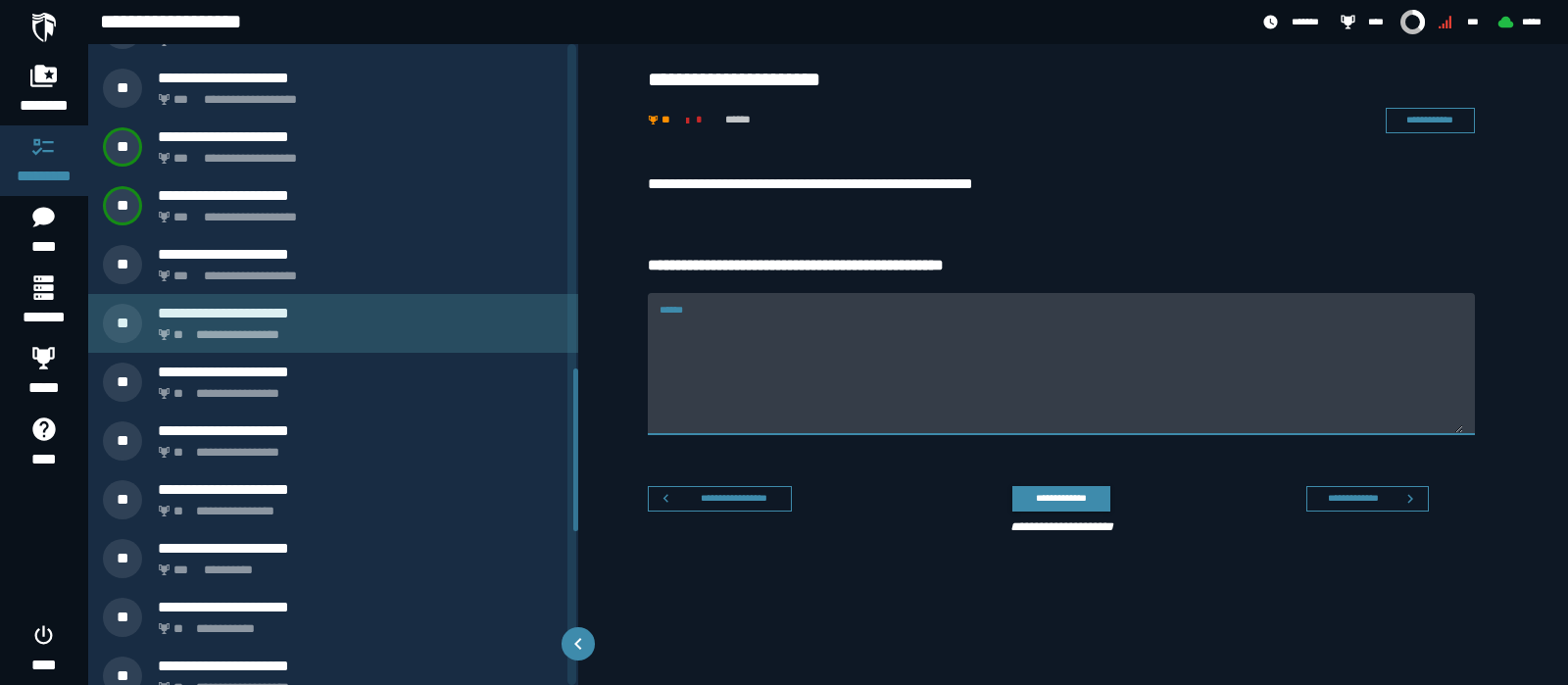 click on "**********" at bounding box center [357, 329] 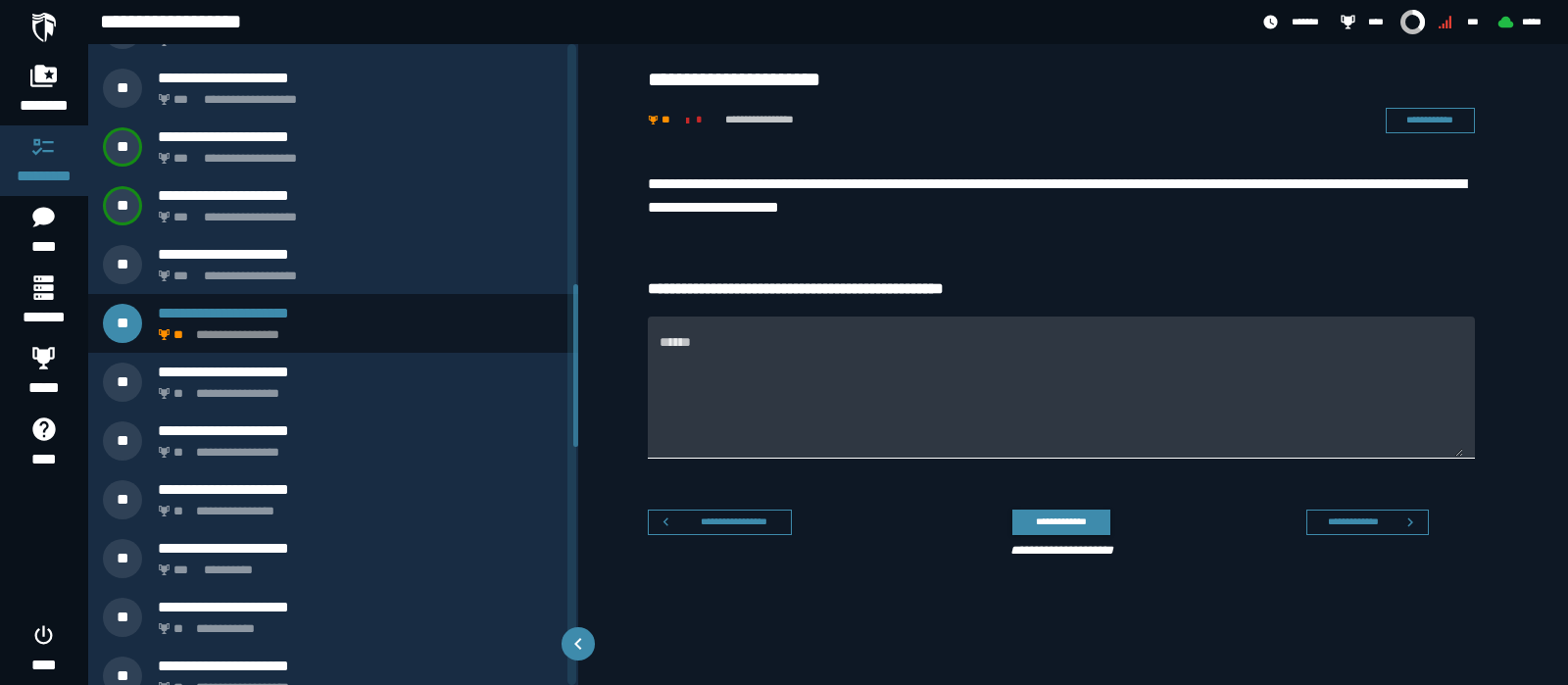 scroll, scrollTop: 946, scrollLeft: 0, axis: vertical 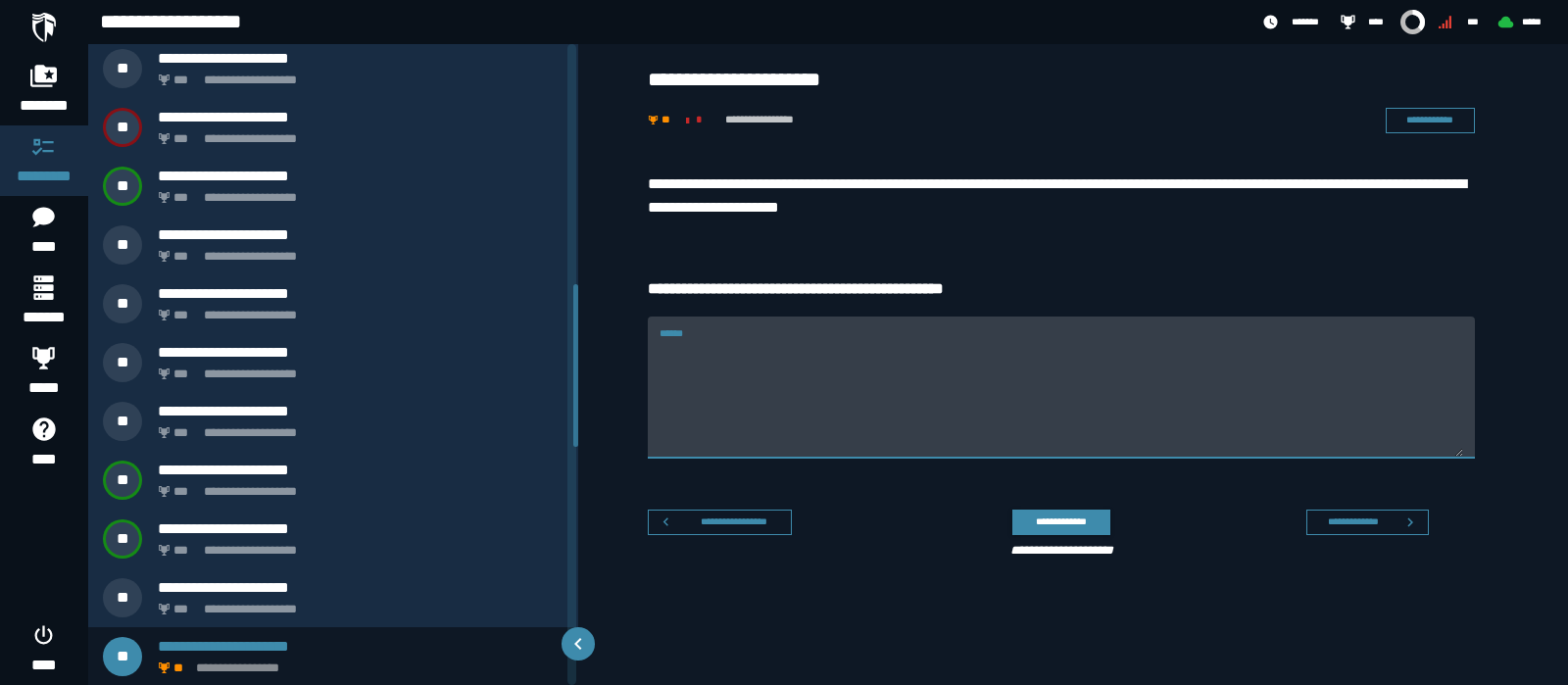 click on "******" at bounding box center [1061, 399] 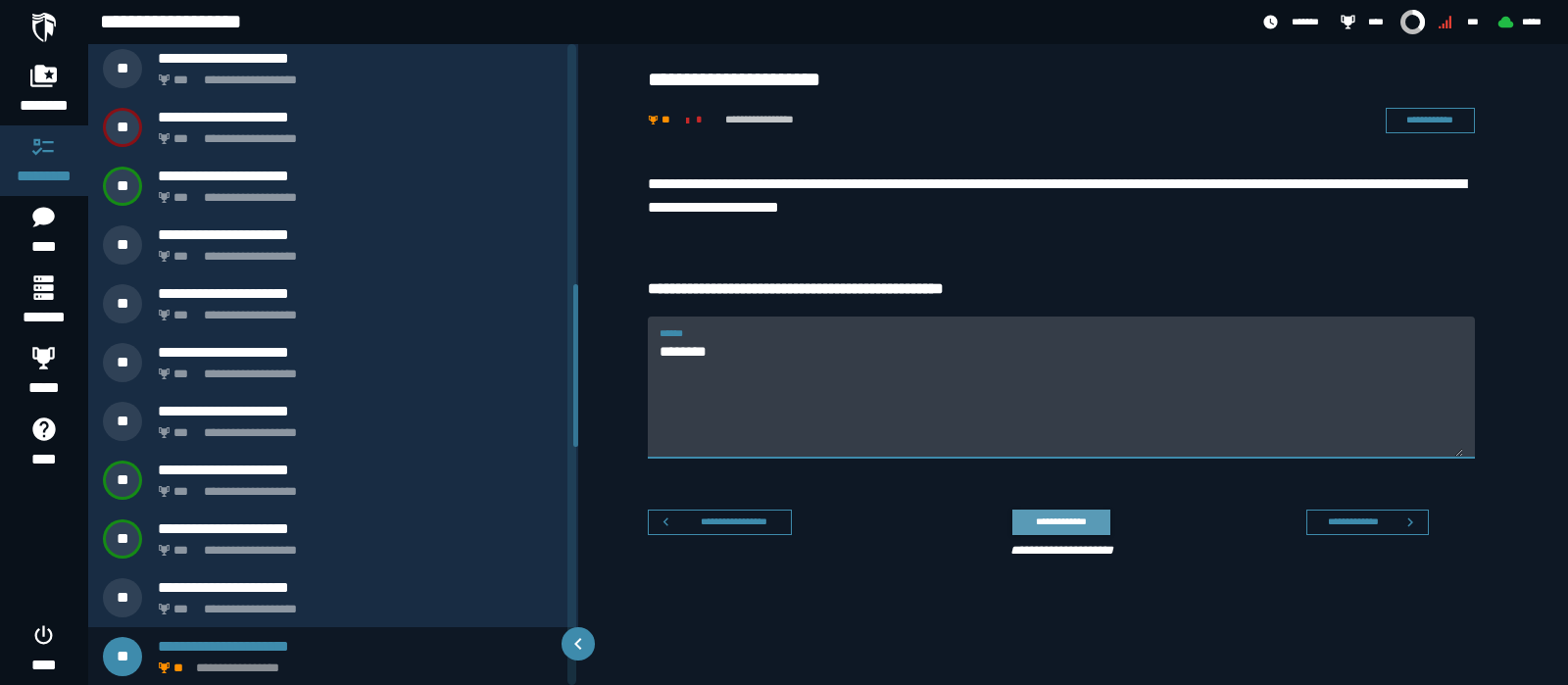 type on "********" 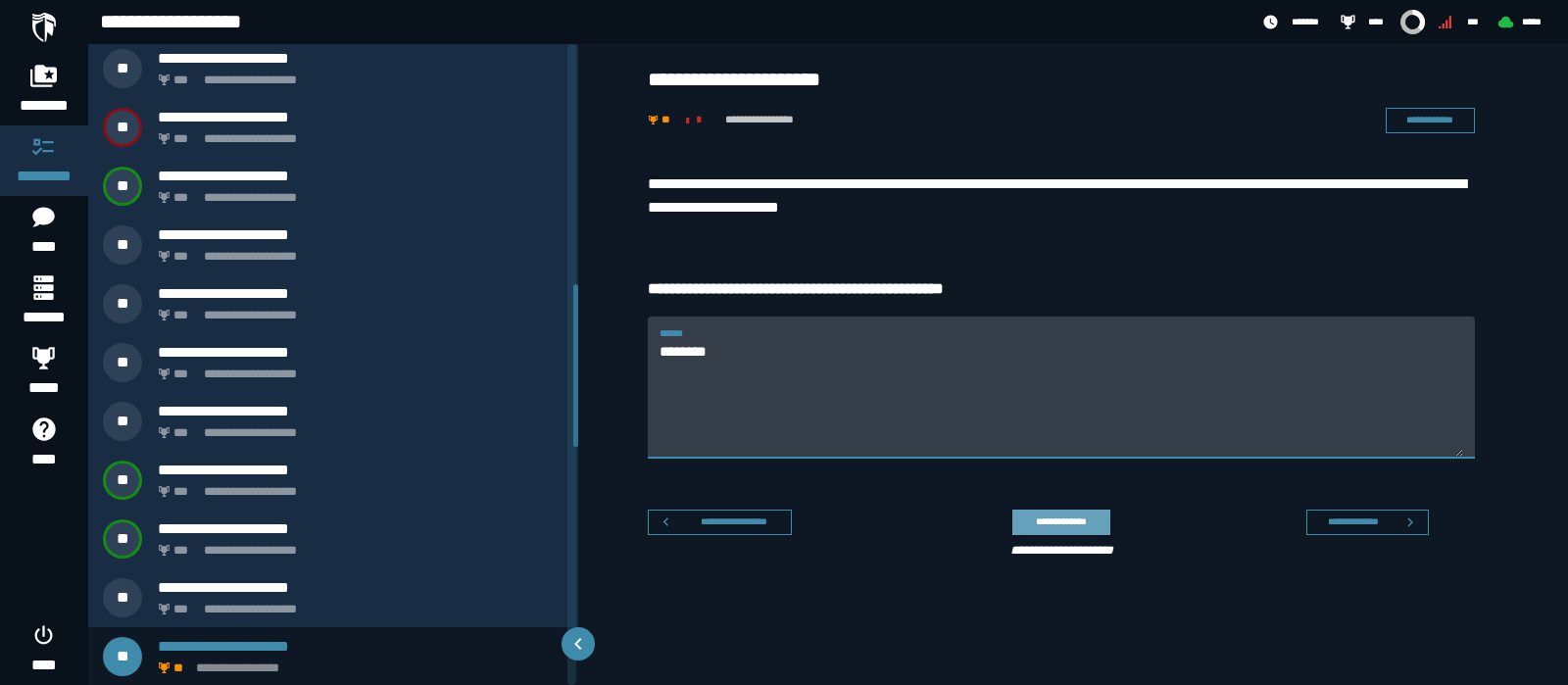click on "**********" at bounding box center (1060, 521) 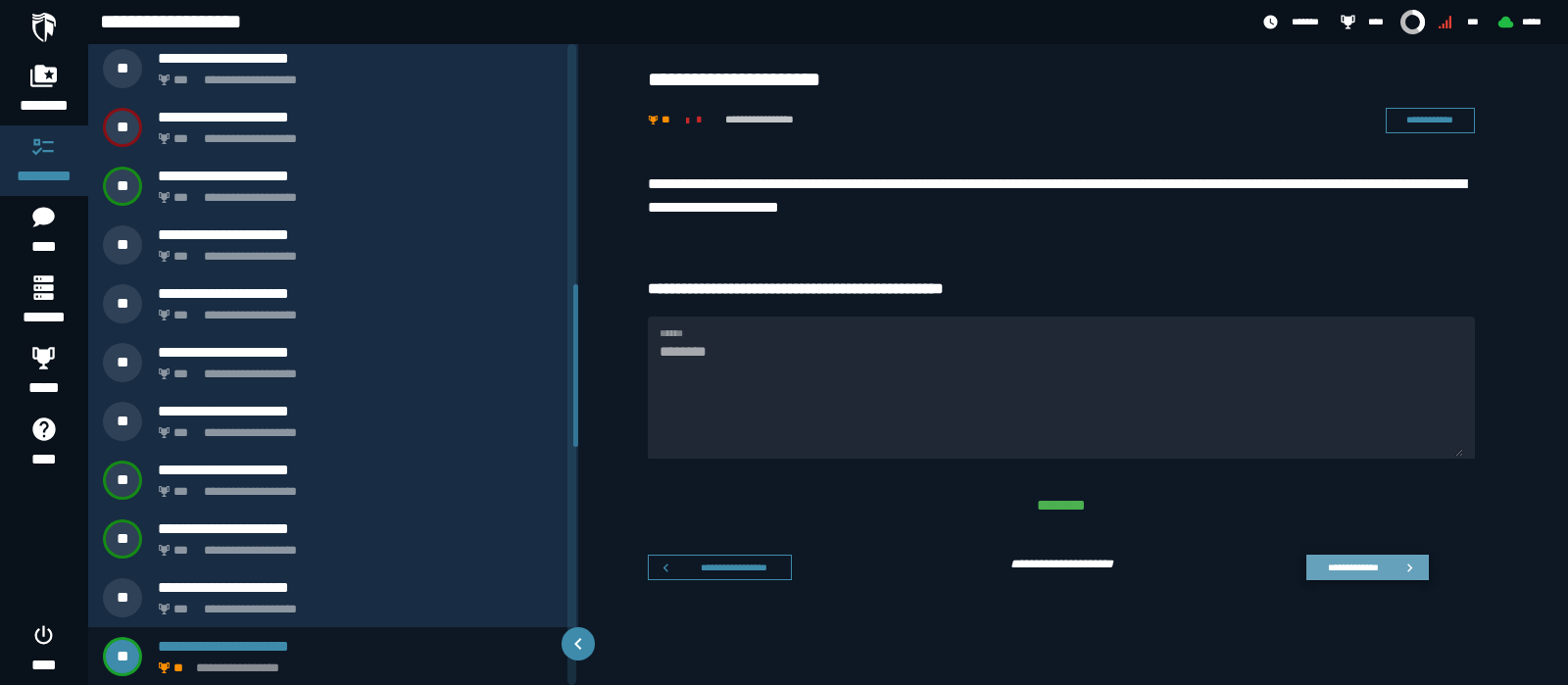 click on "**********" at bounding box center [1352, 566] 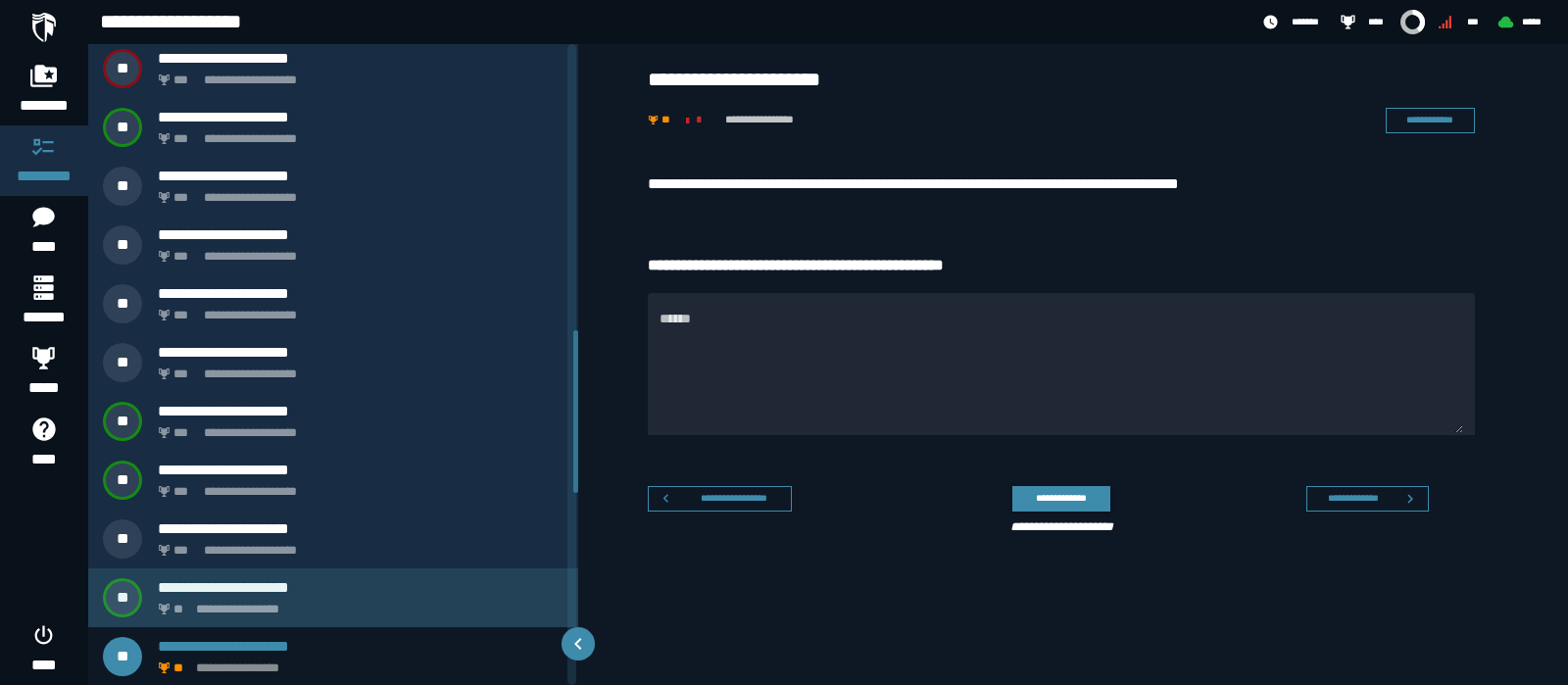 scroll, scrollTop: 1127, scrollLeft: 0, axis: vertical 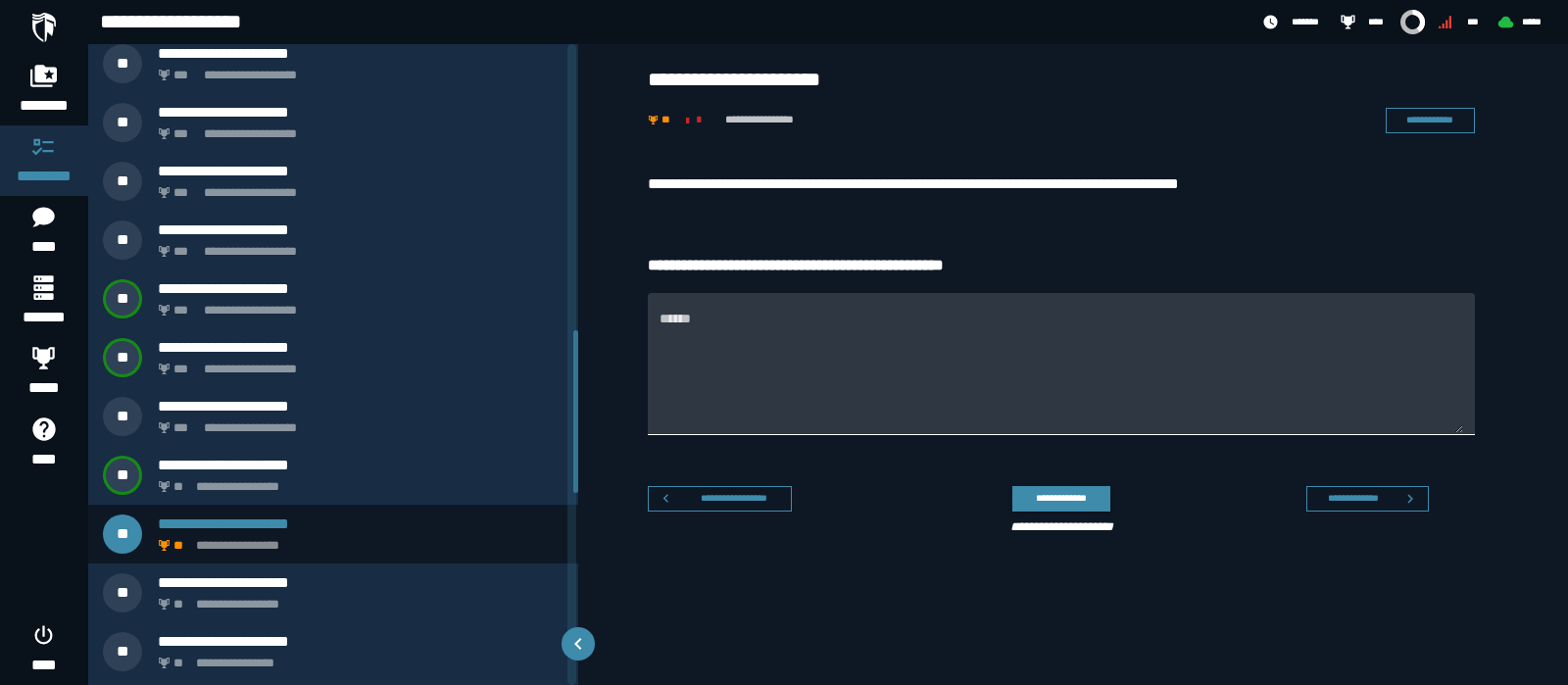 click on "******" at bounding box center [1061, 375] 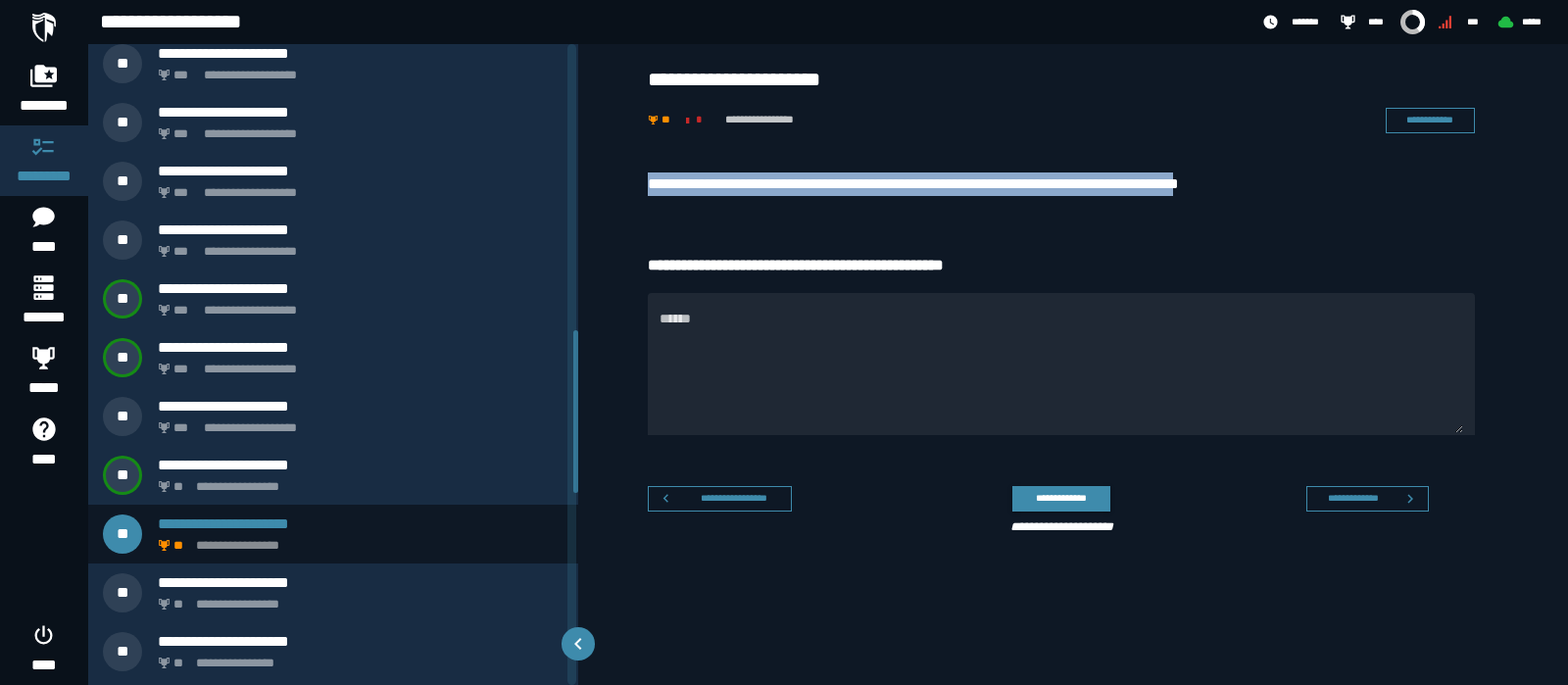drag, startPoint x: 646, startPoint y: 181, endPoint x: 1276, endPoint y: 178, distance: 630.007 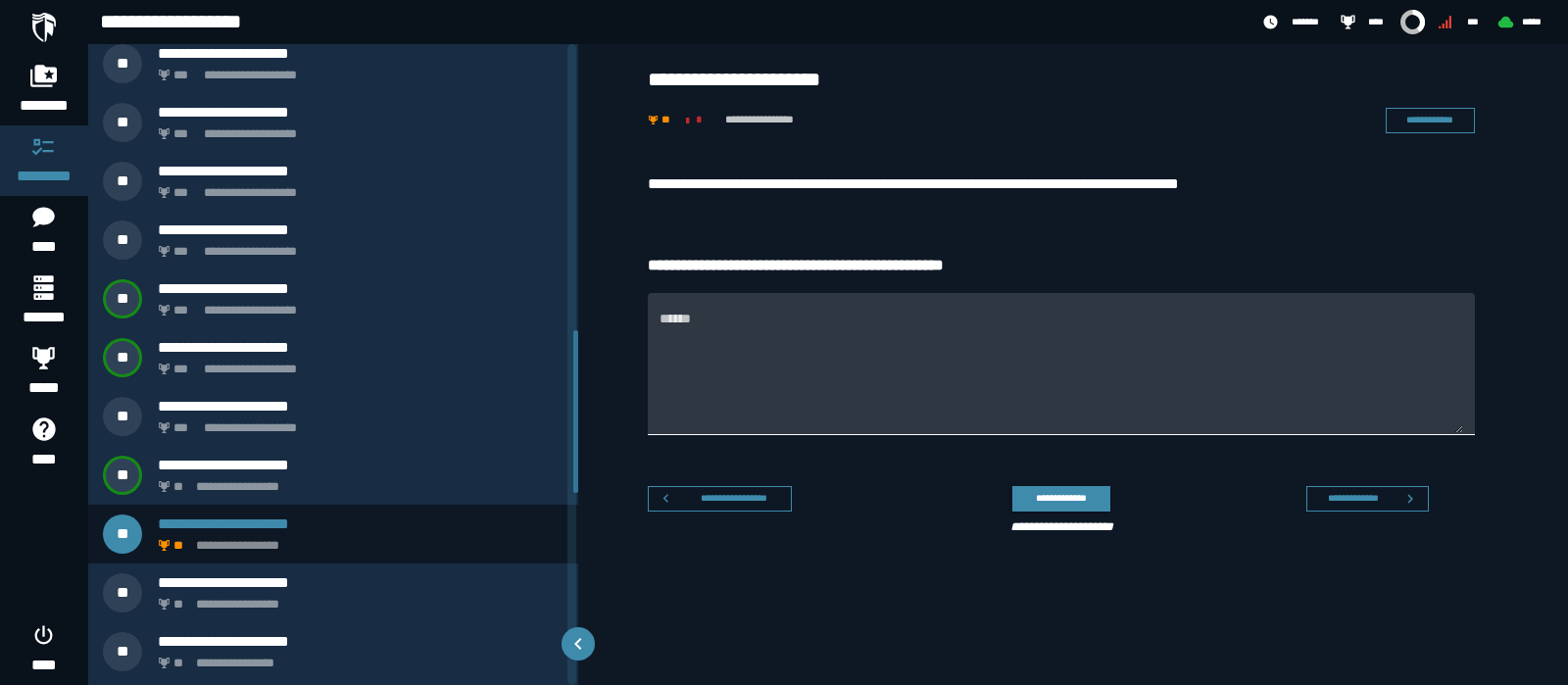 click on "******" at bounding box center (1061, 375) 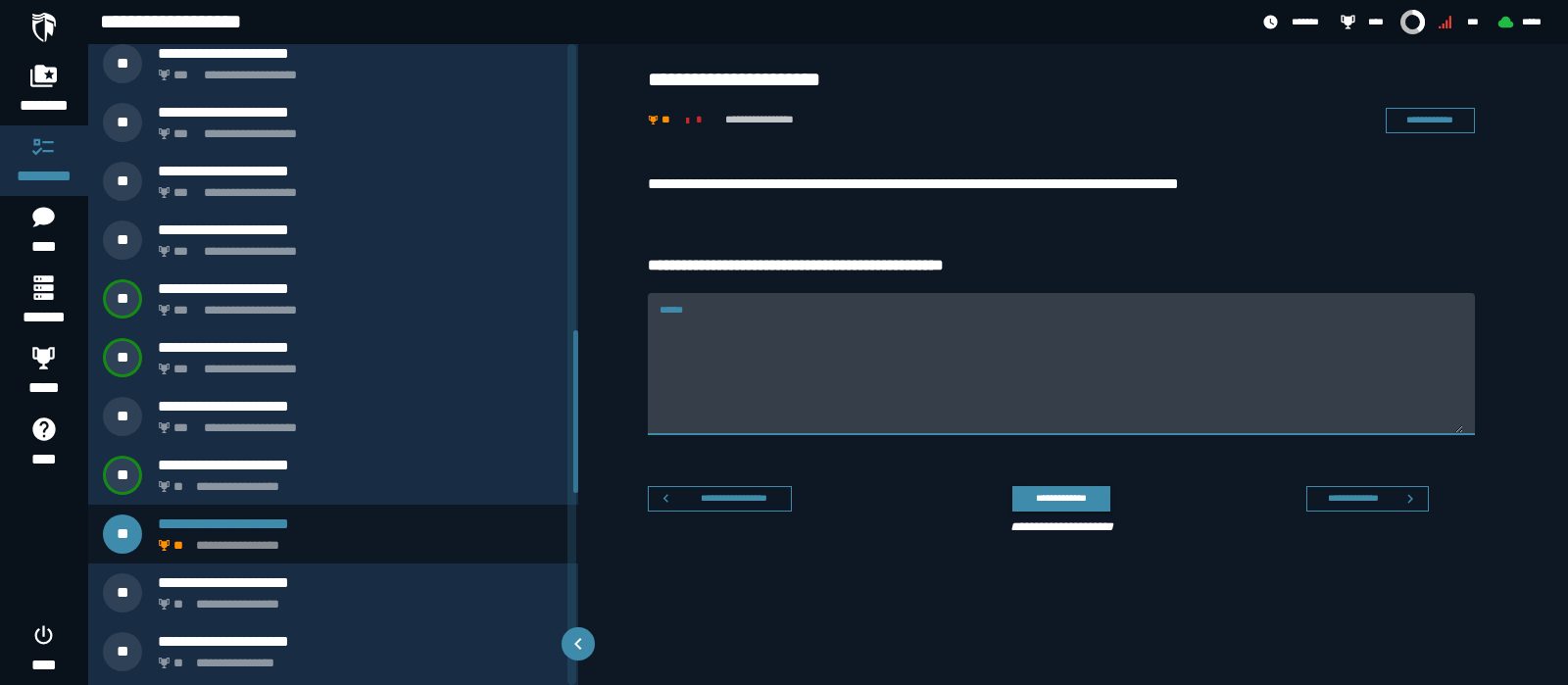 paste on "*****" 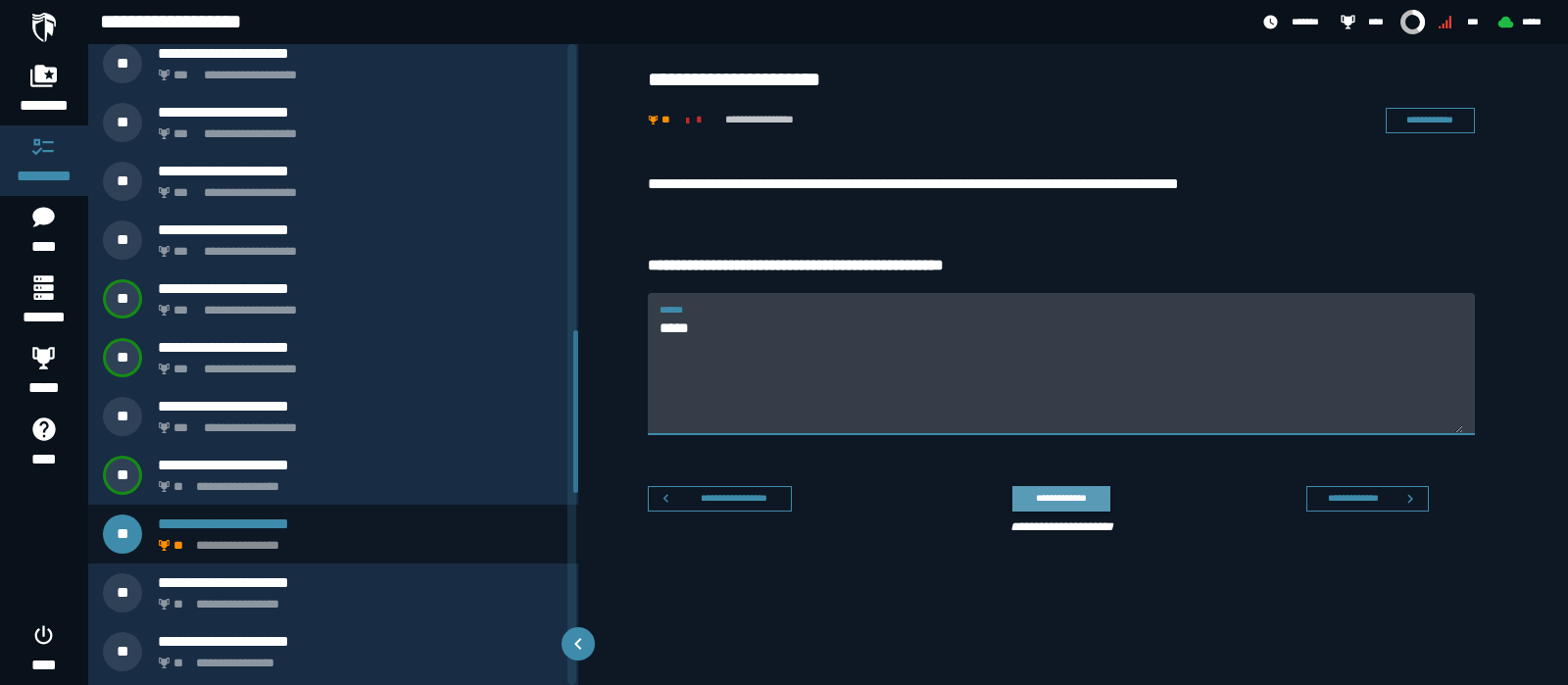 type on "*****" 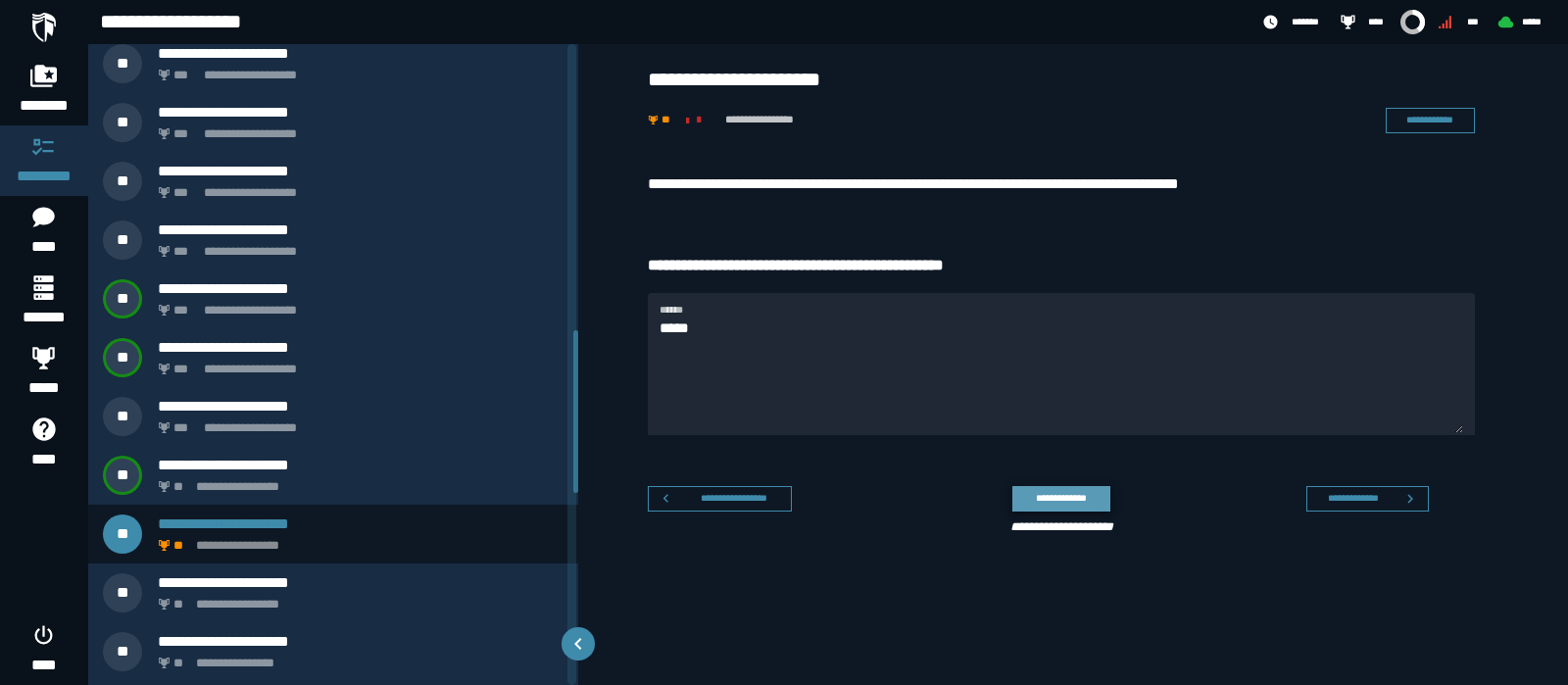 click on "**********" at bounding box center (1060, 498) 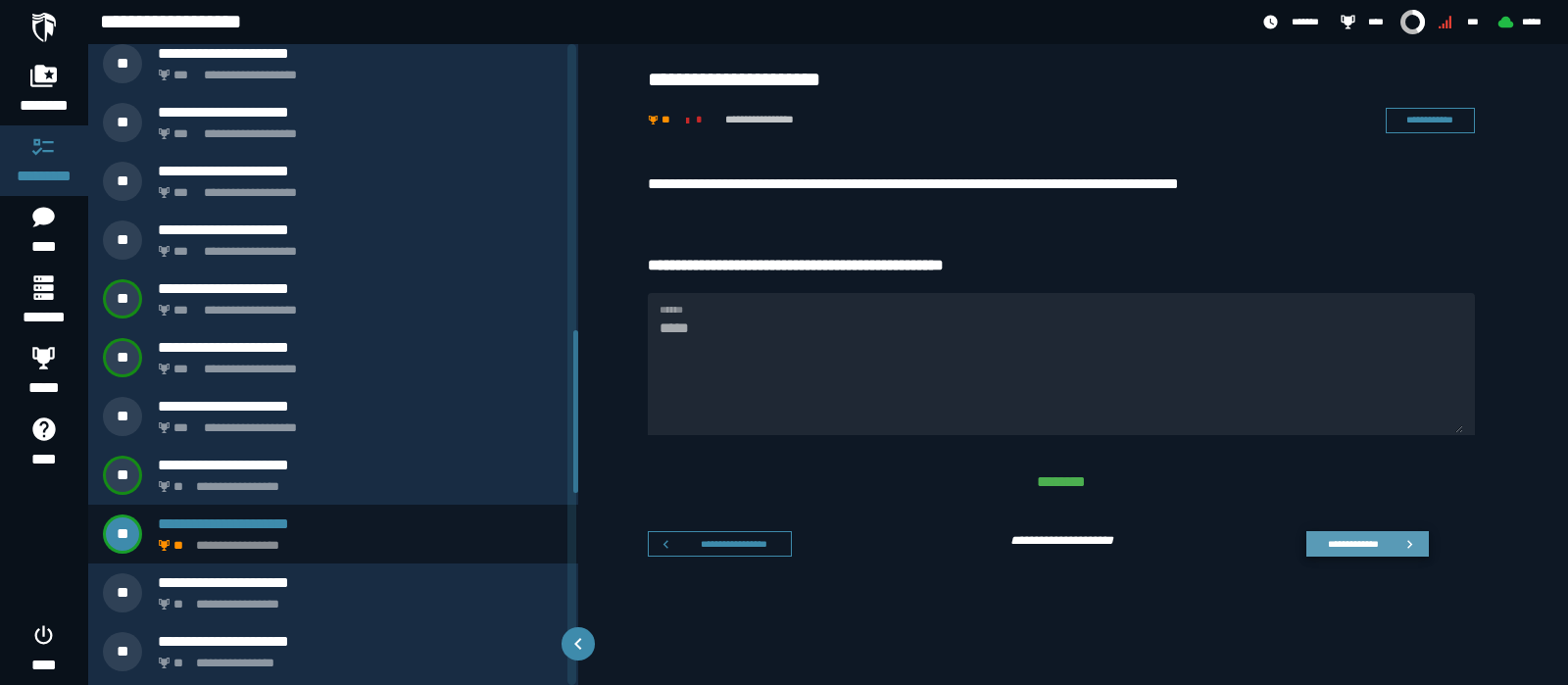 click on "**********" at bounding box center [1352, 543] 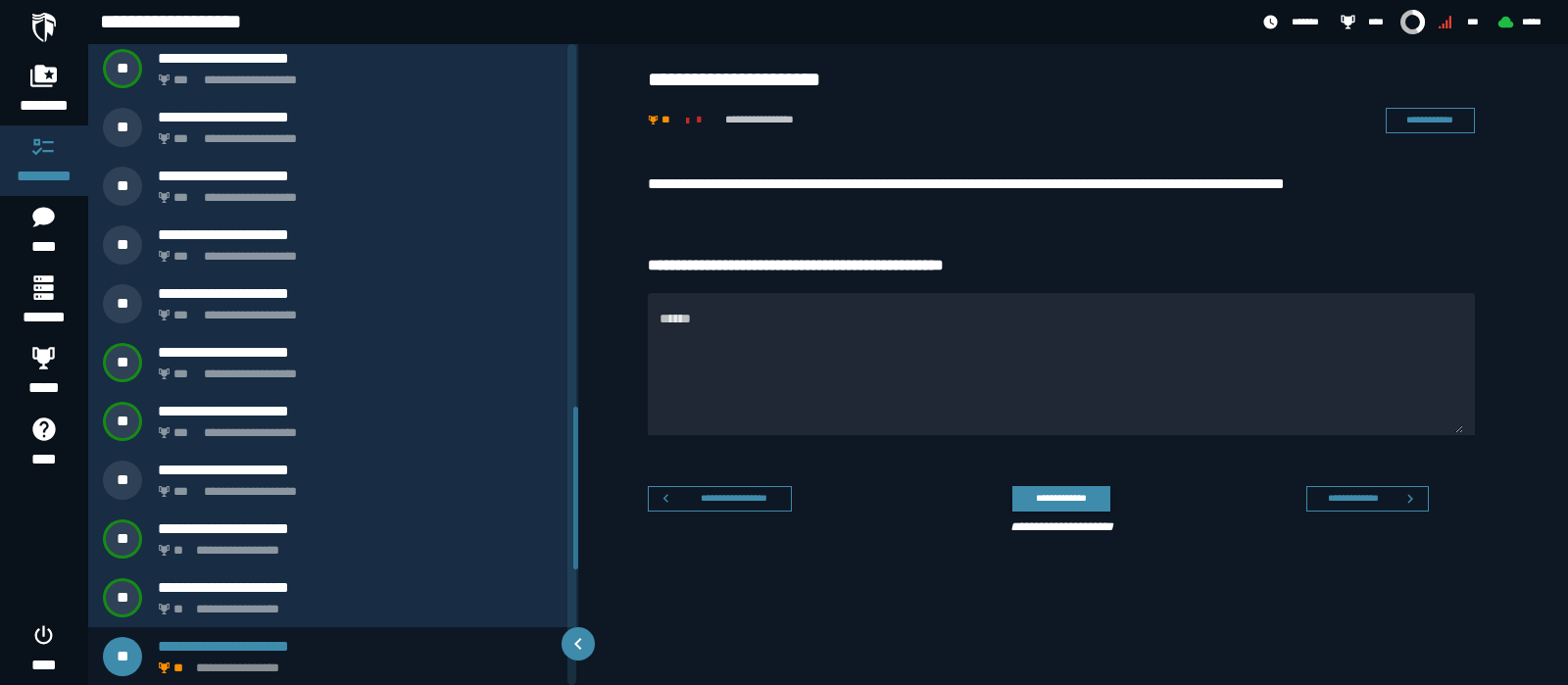 scroll, scrollTop: 1431, scrollLeft: 0, axis: vertical 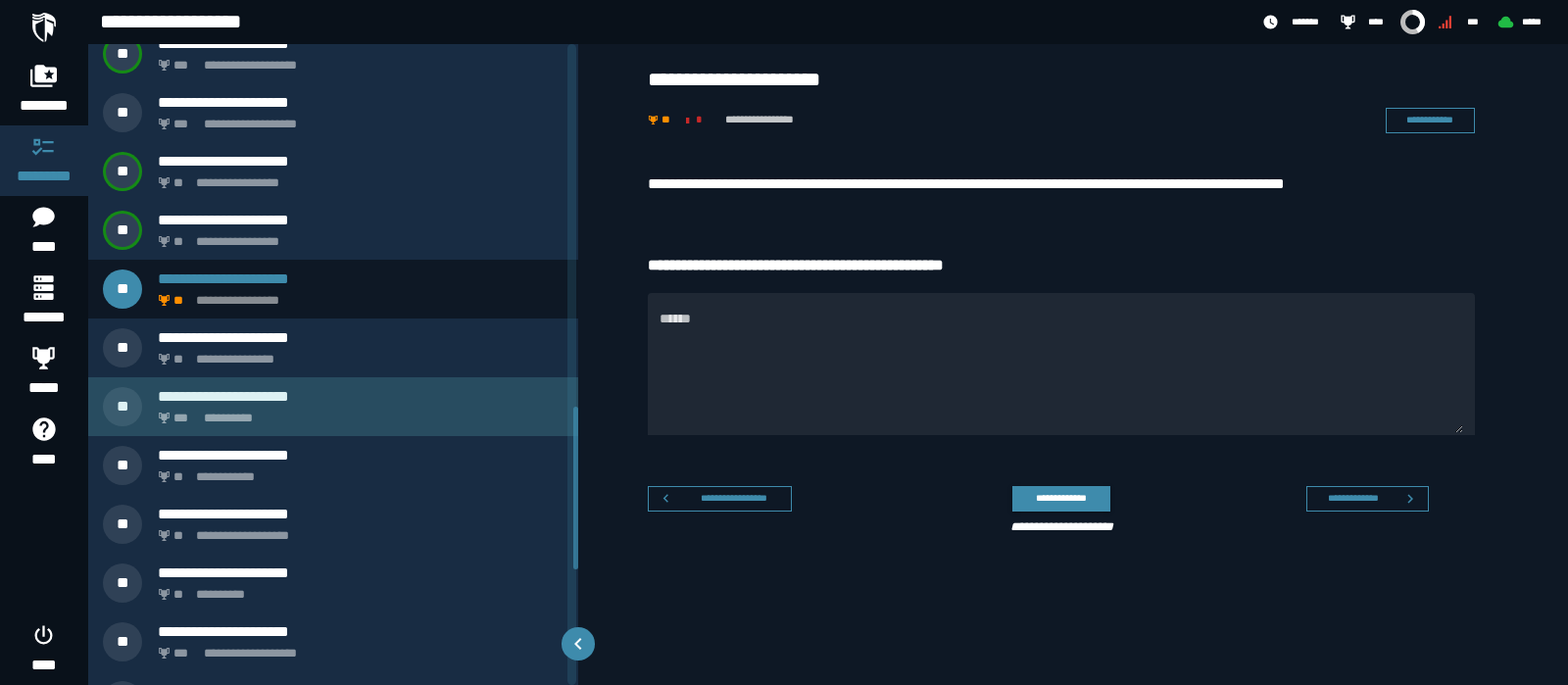 click on "**********" at bounding box center (357, 413) 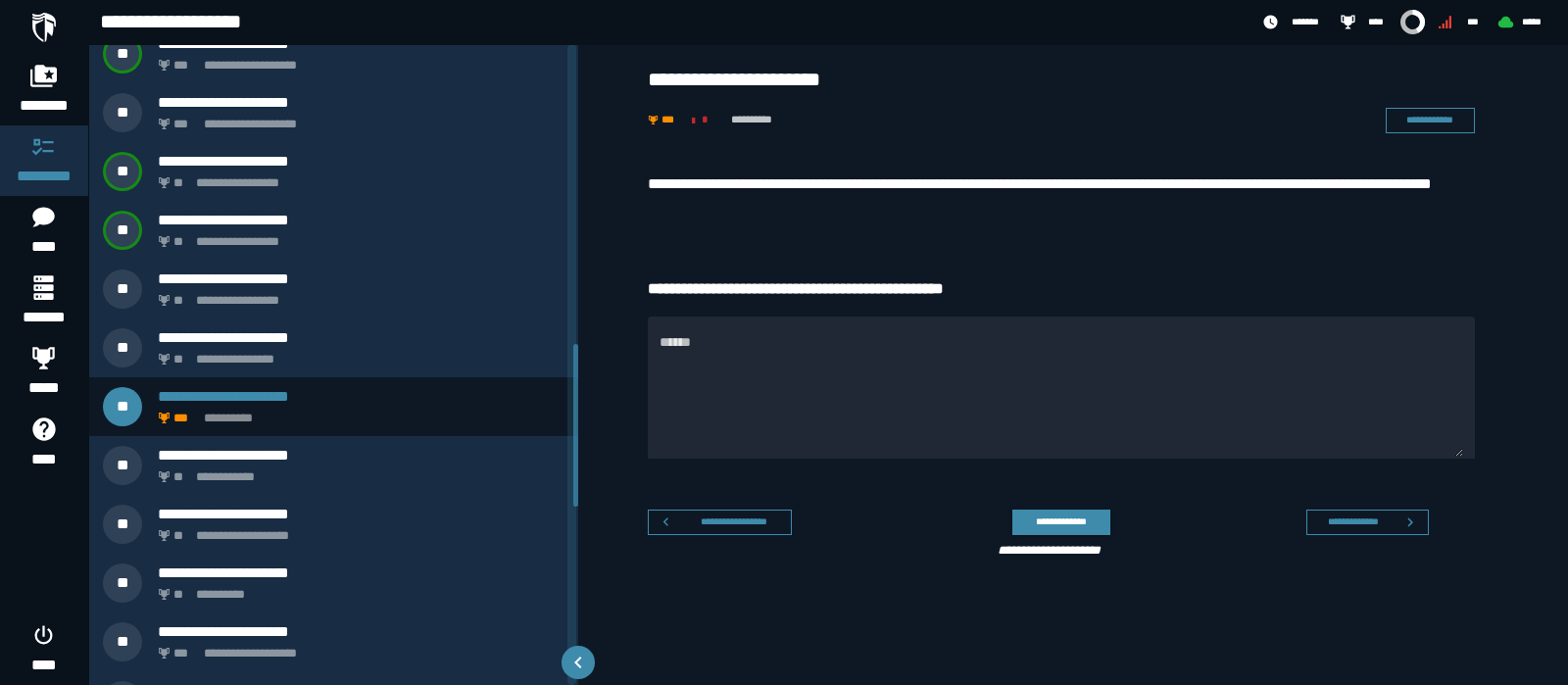 scroll, scrollTop: 1181, scrollLeft: 0, axis: vertical 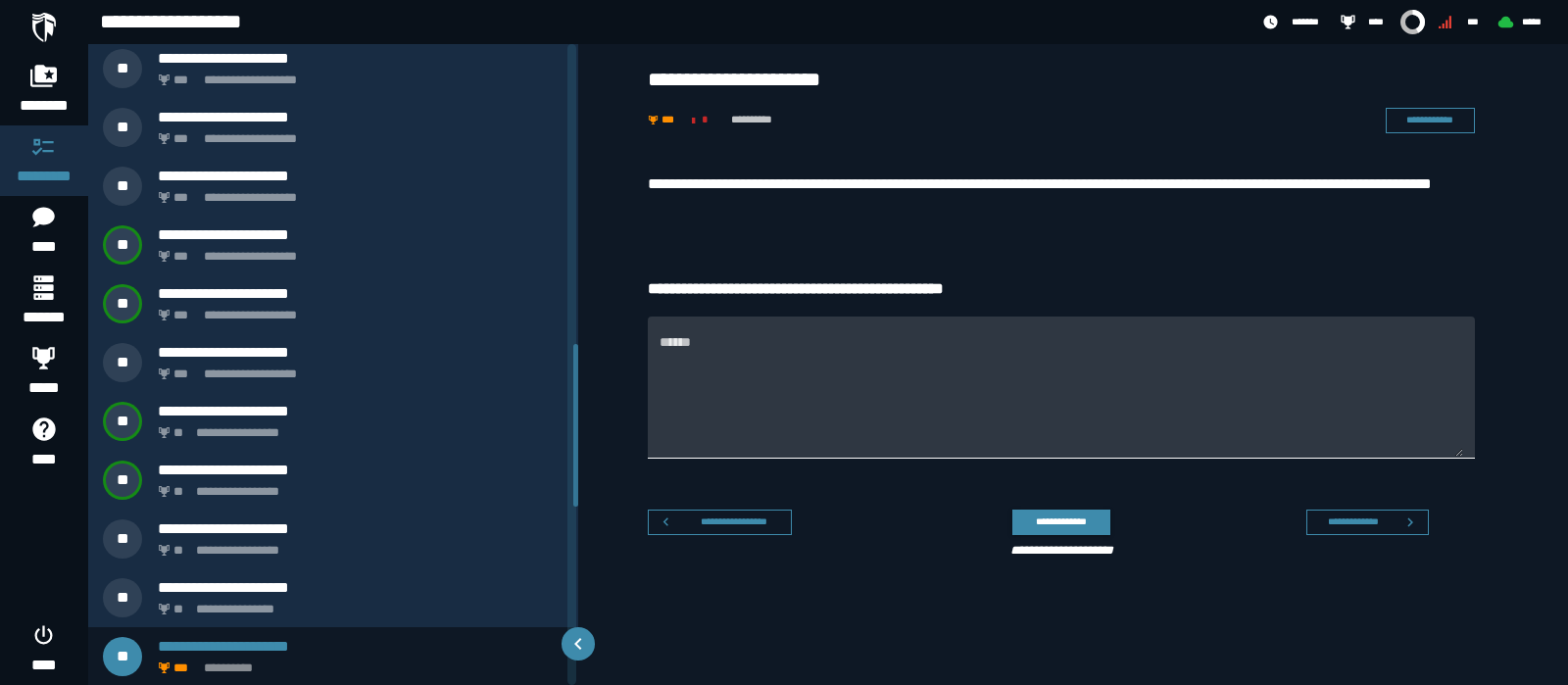 click on "******" at bounding box center (1061, 387) 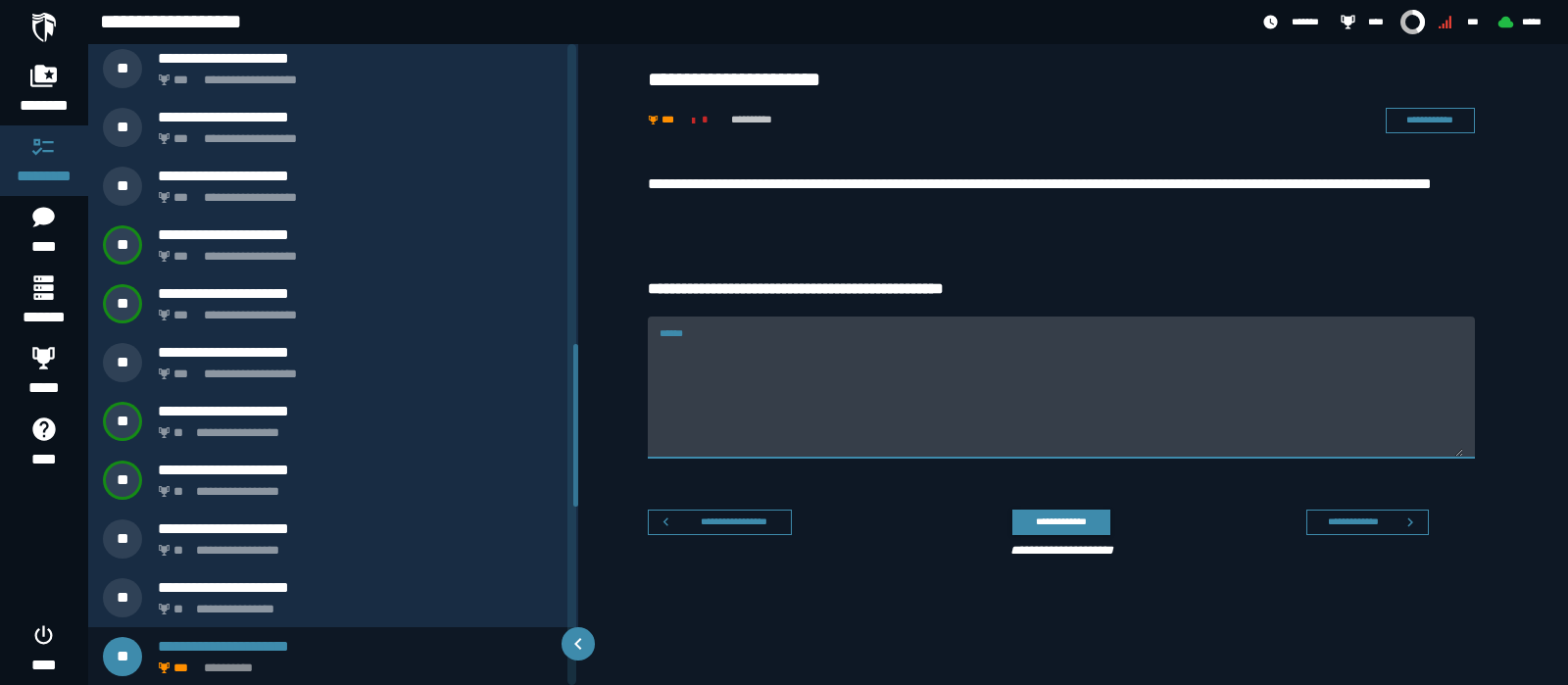 paste on "**********" 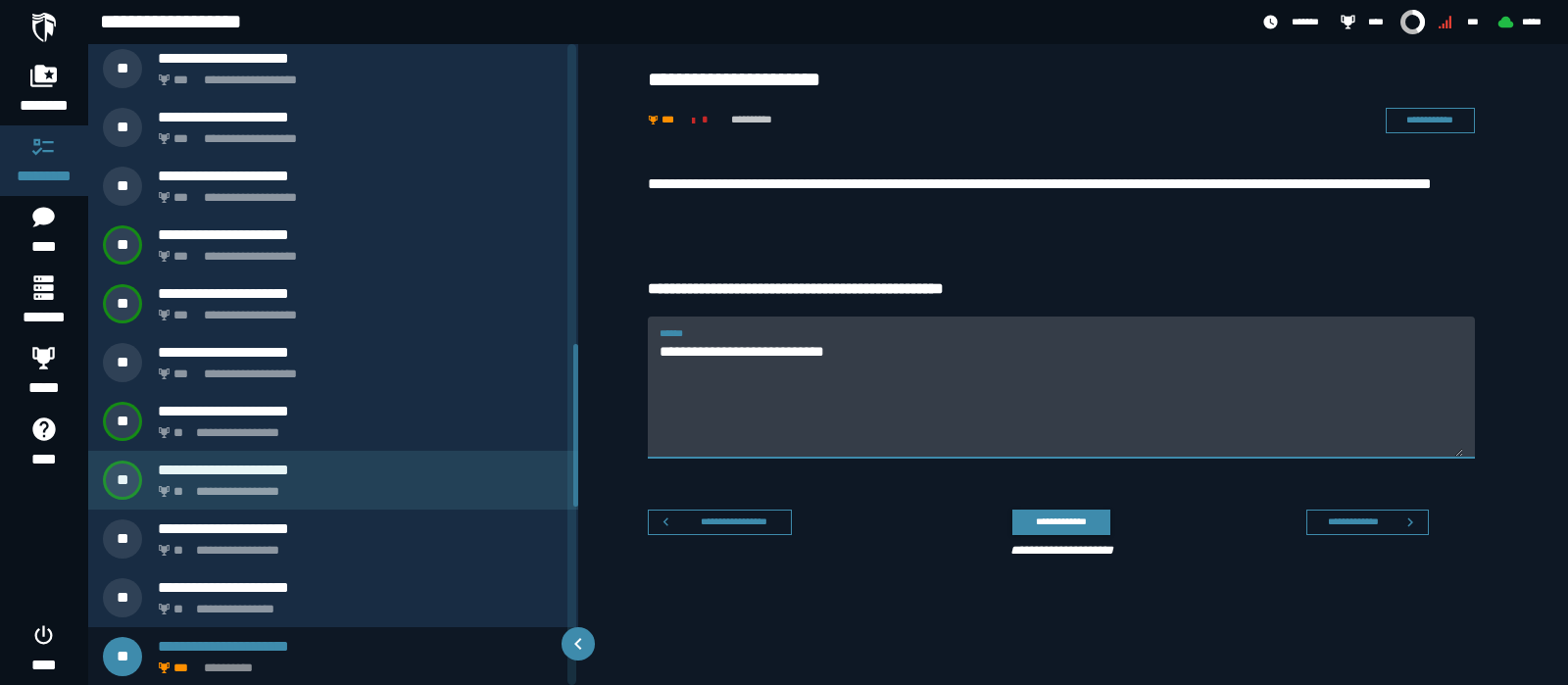 scroll, scrollTop: 1548, scrollLeft: 0, axis: vertical 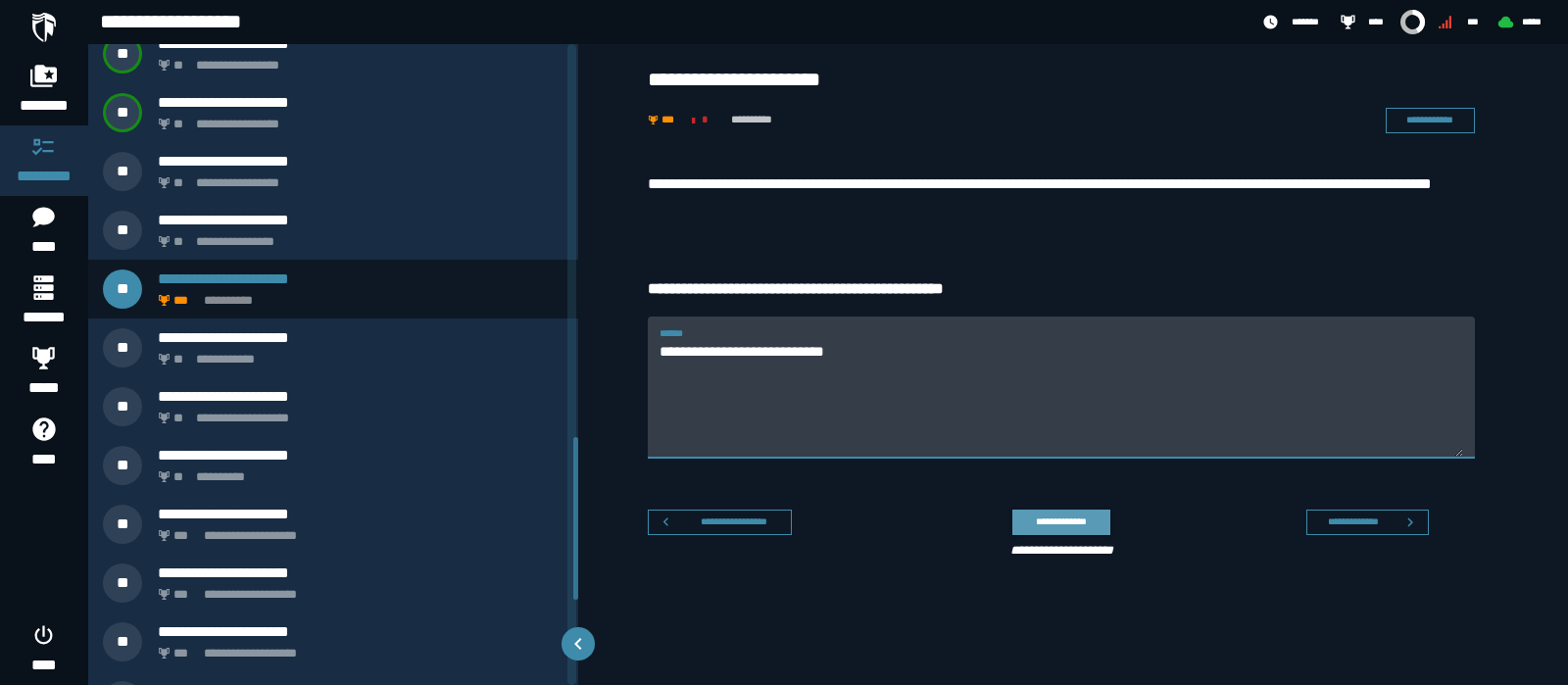 type on "**********" 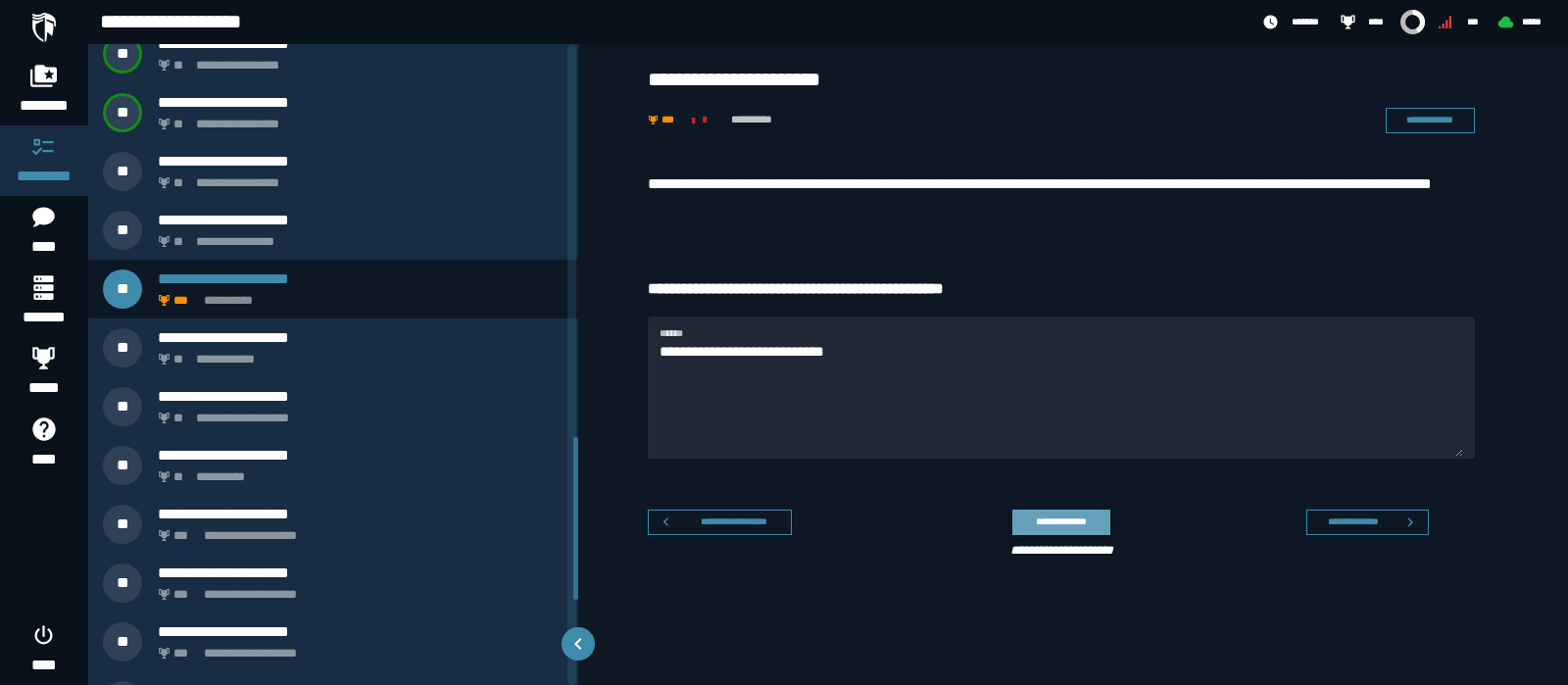 click on "**********" at bounding box center [1060, 521] 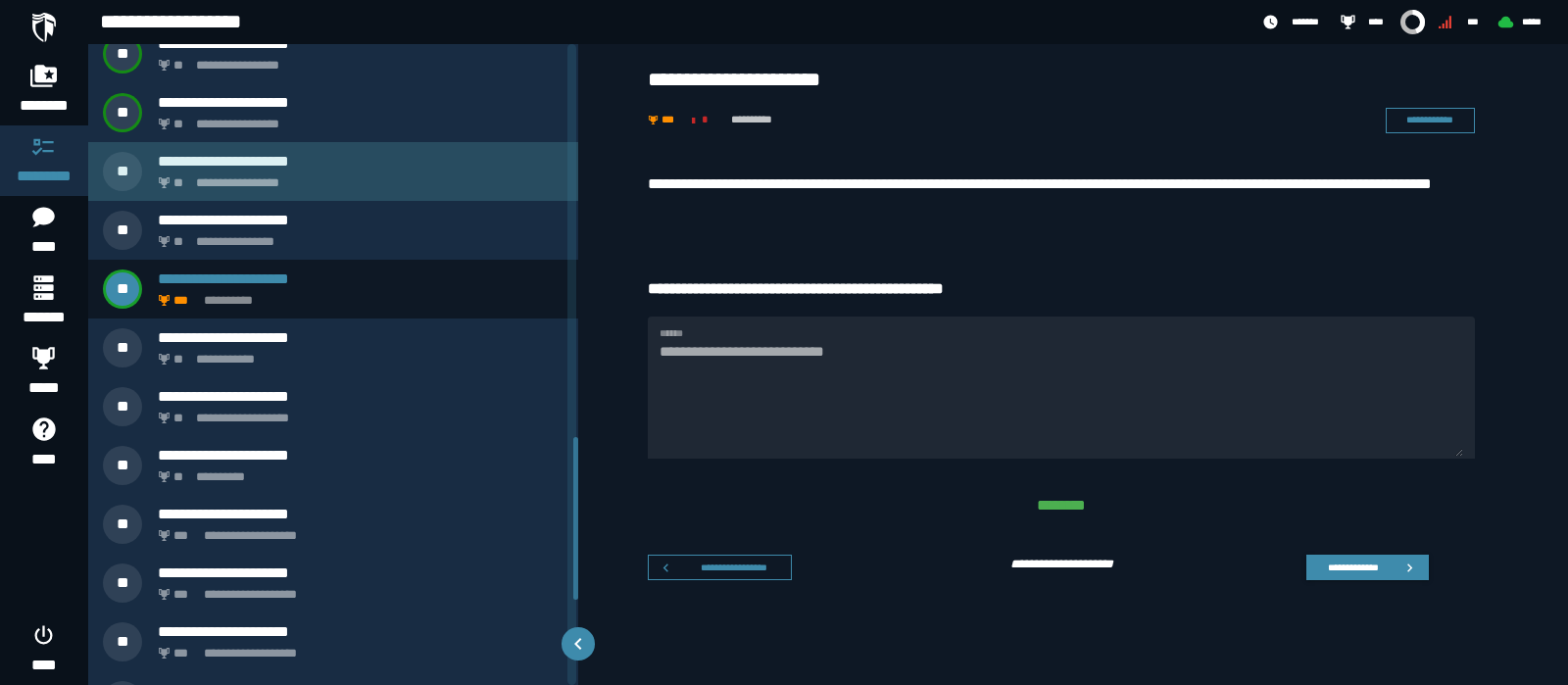 click on "**********" at bounding box center [357, 177] 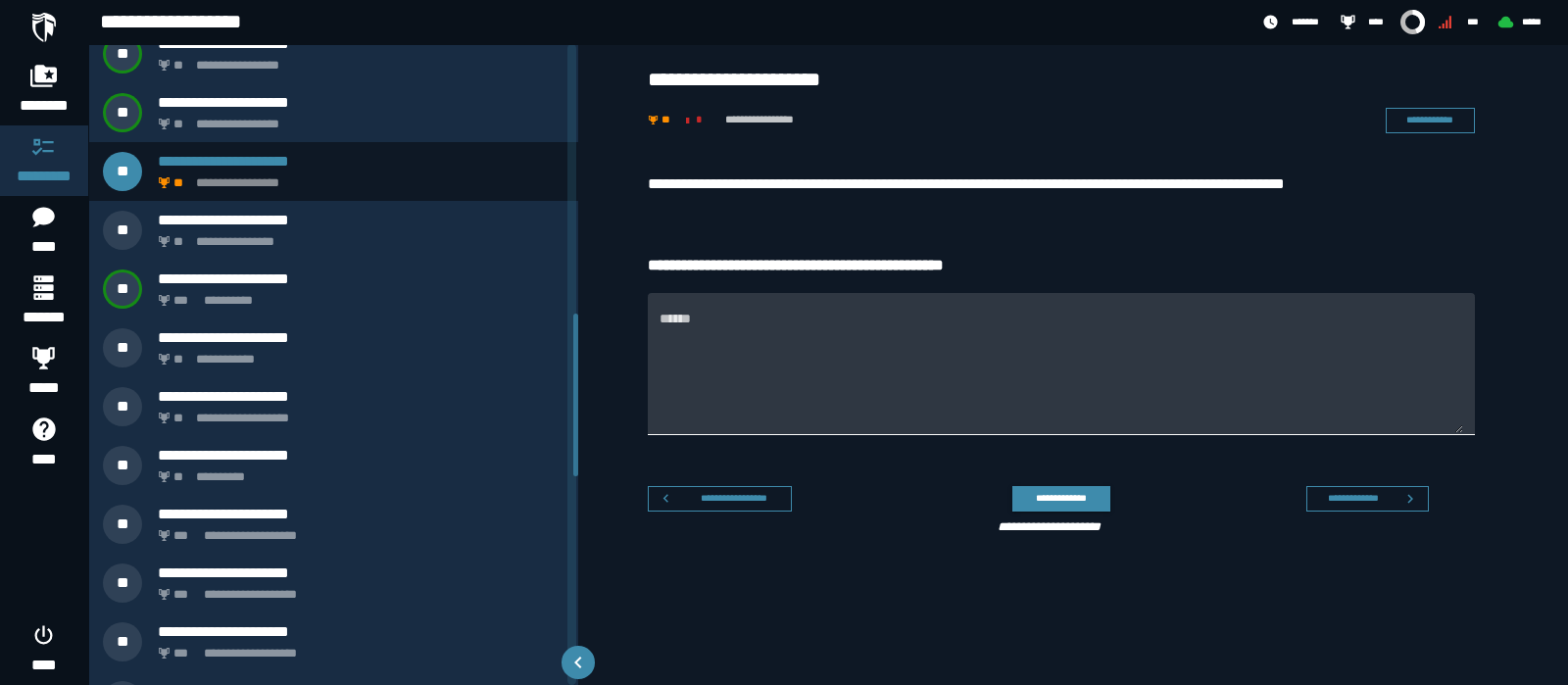 scroll, scrollTop: 1063, scrollLeft: 0, axis: vertical 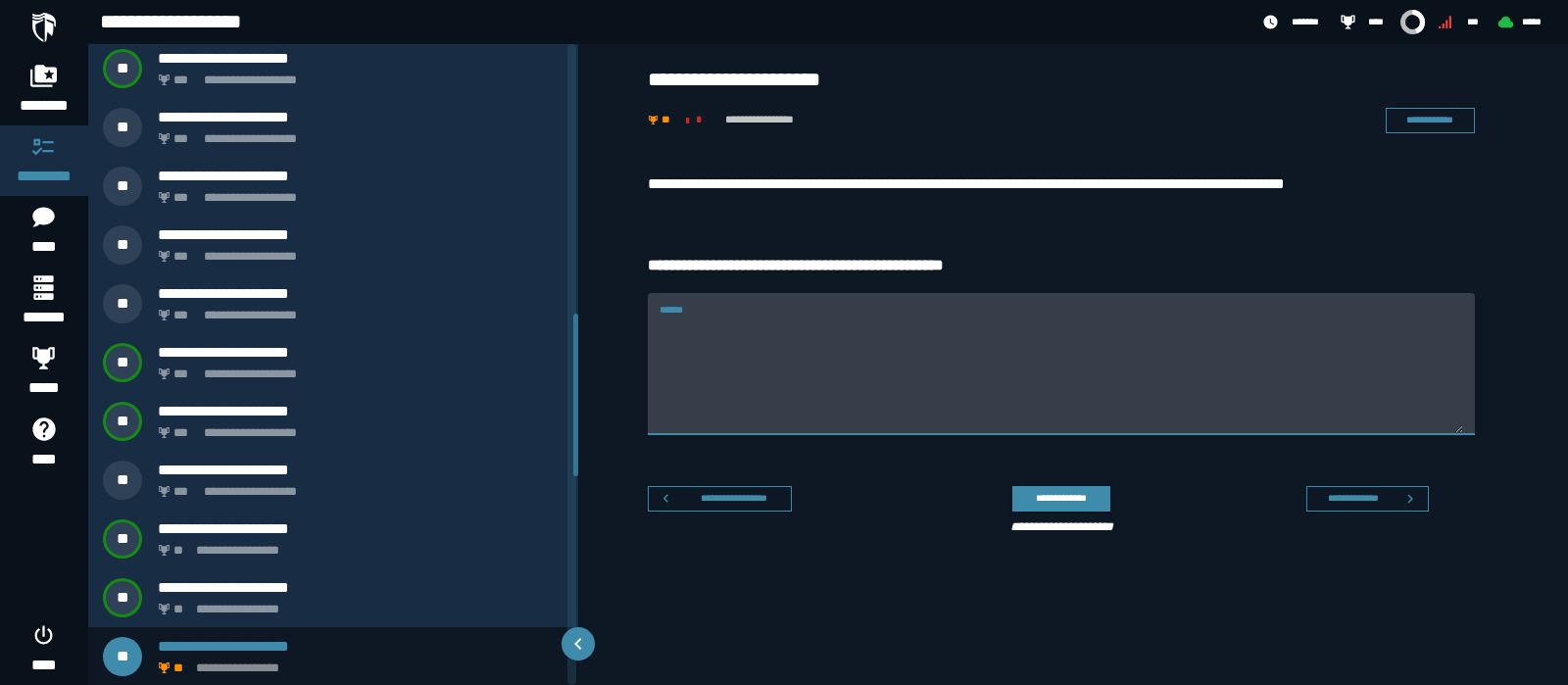 click on "******" at bounding box center (1061, 375) 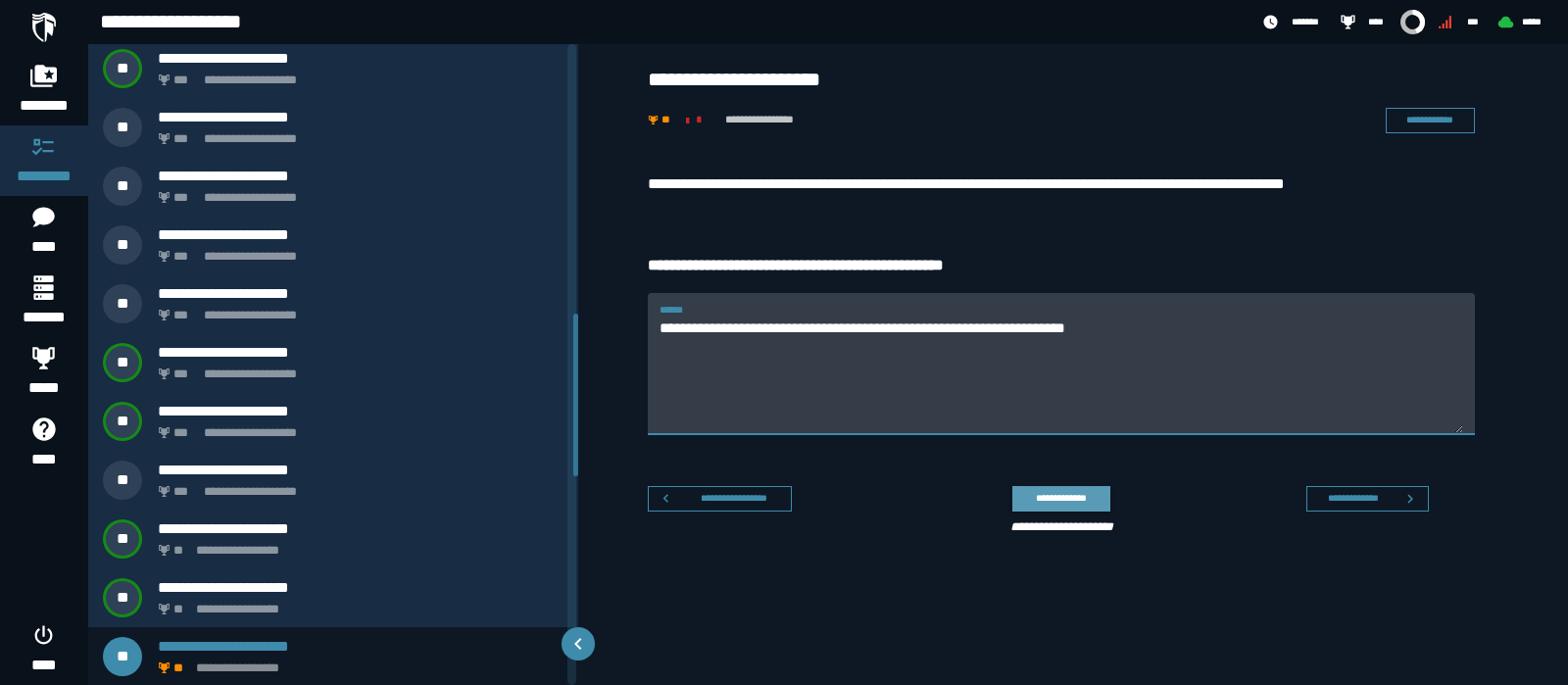 type on "**********" 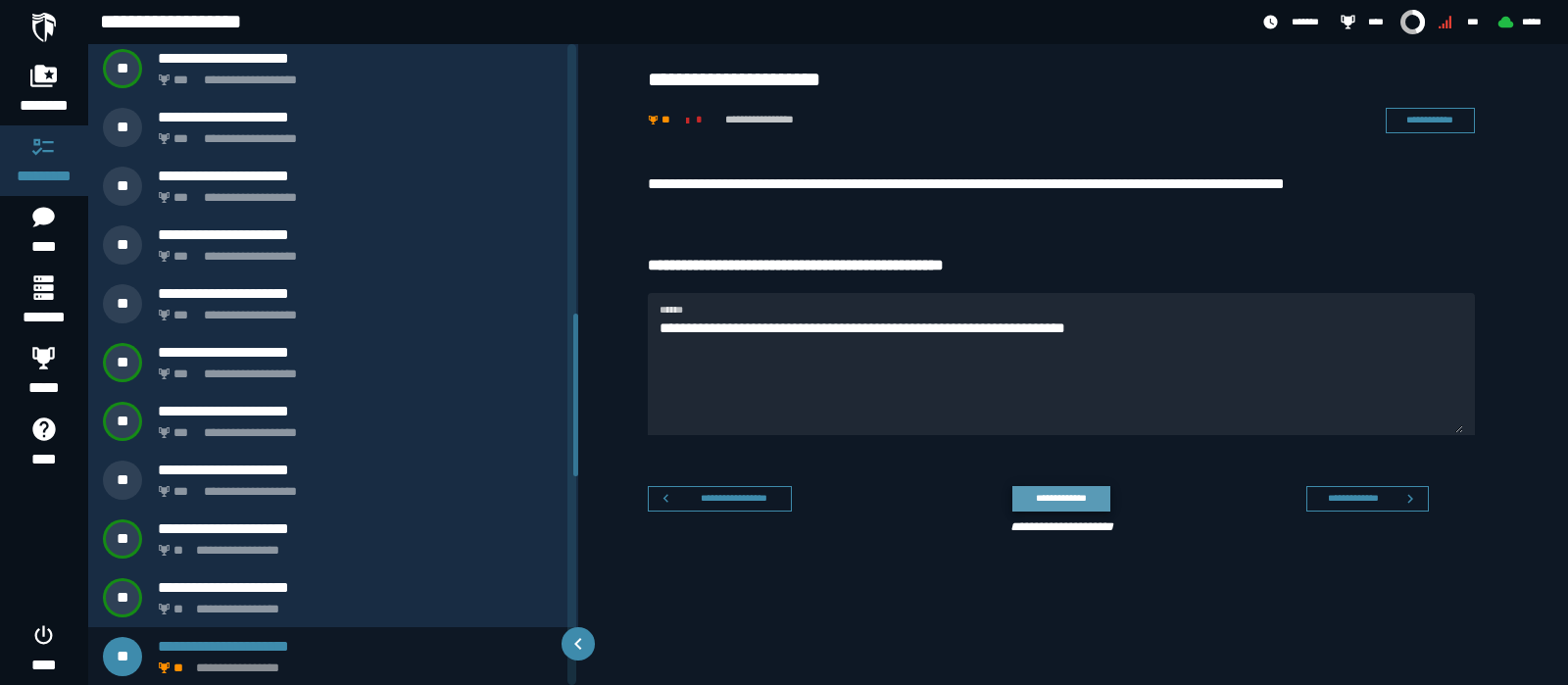 click on "**********" at bounding box center (1060, 498) 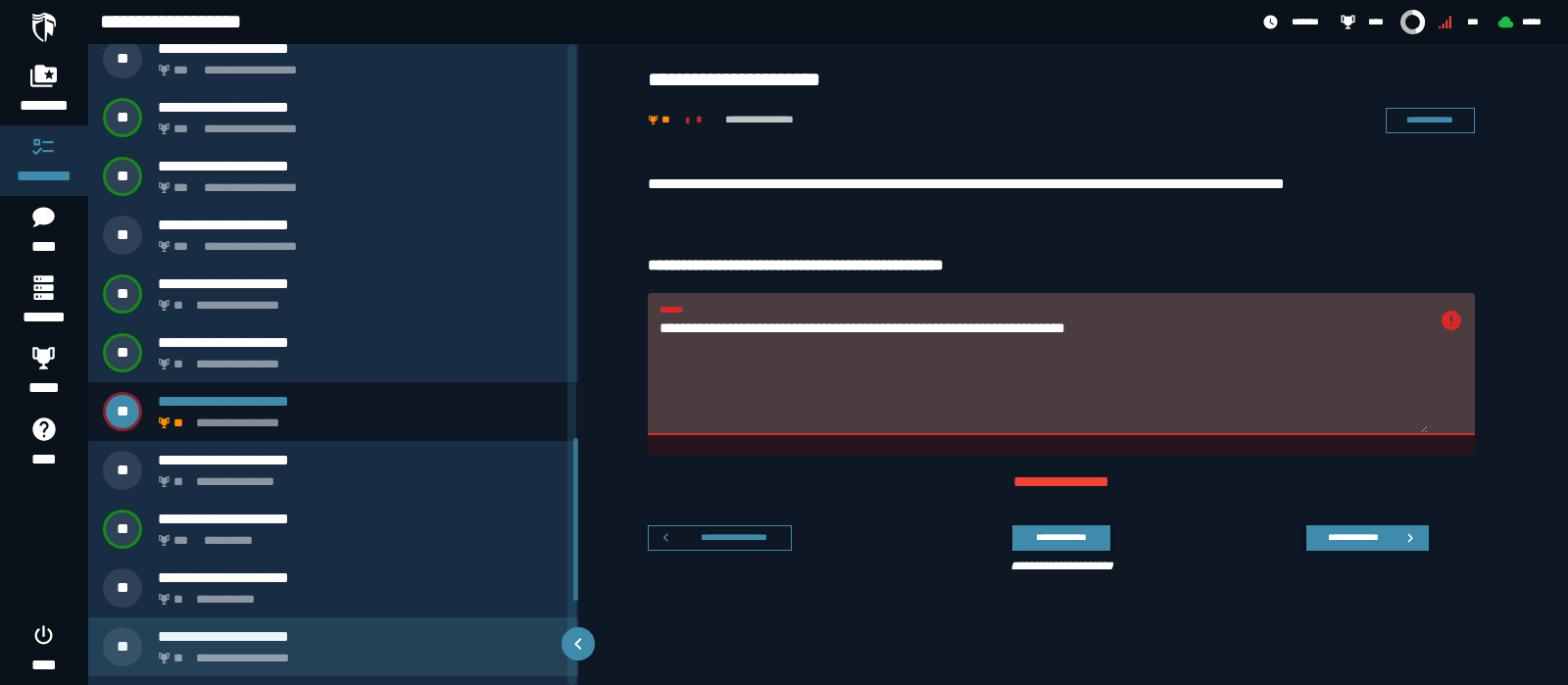 scroll, scrollTop: 1553, scrollLeft: 0, axis: vertical 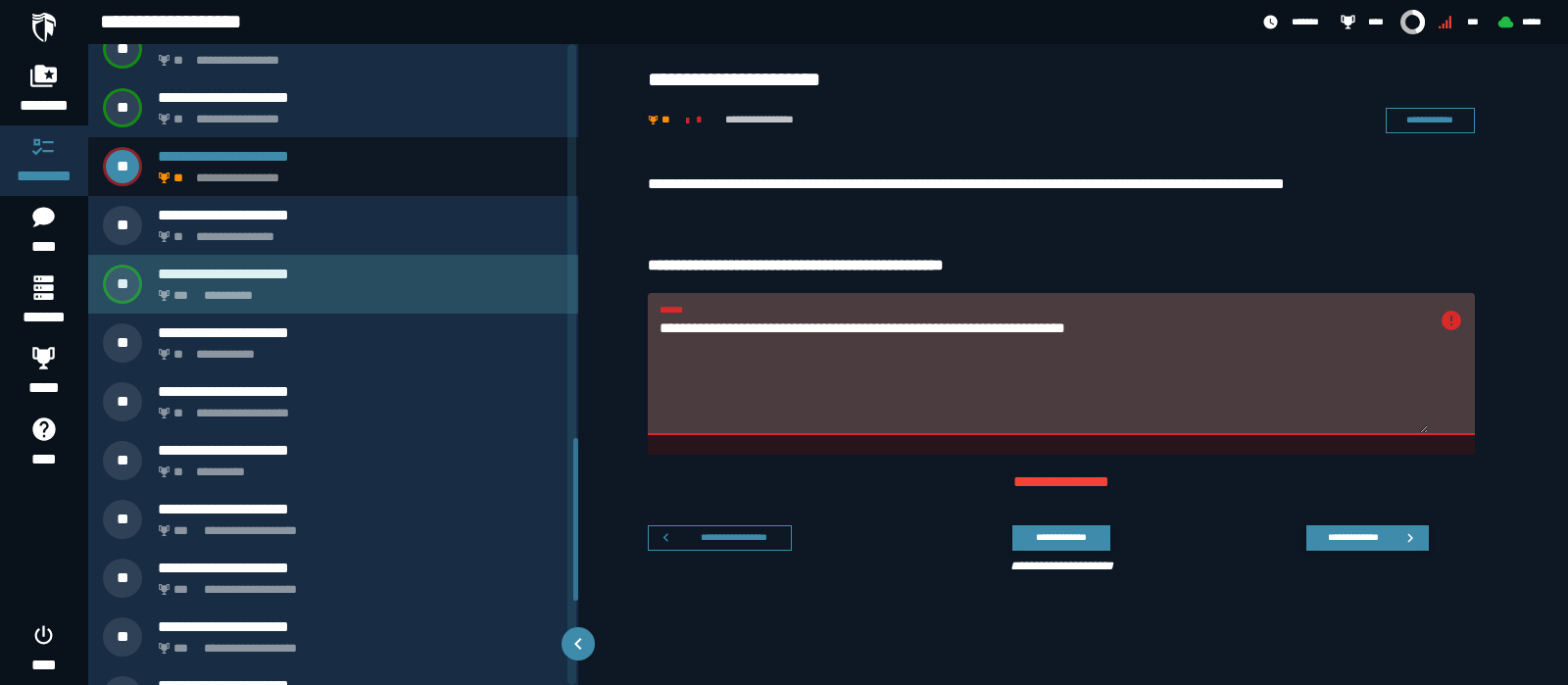 click on "**********" at bounding box center [357, 290] 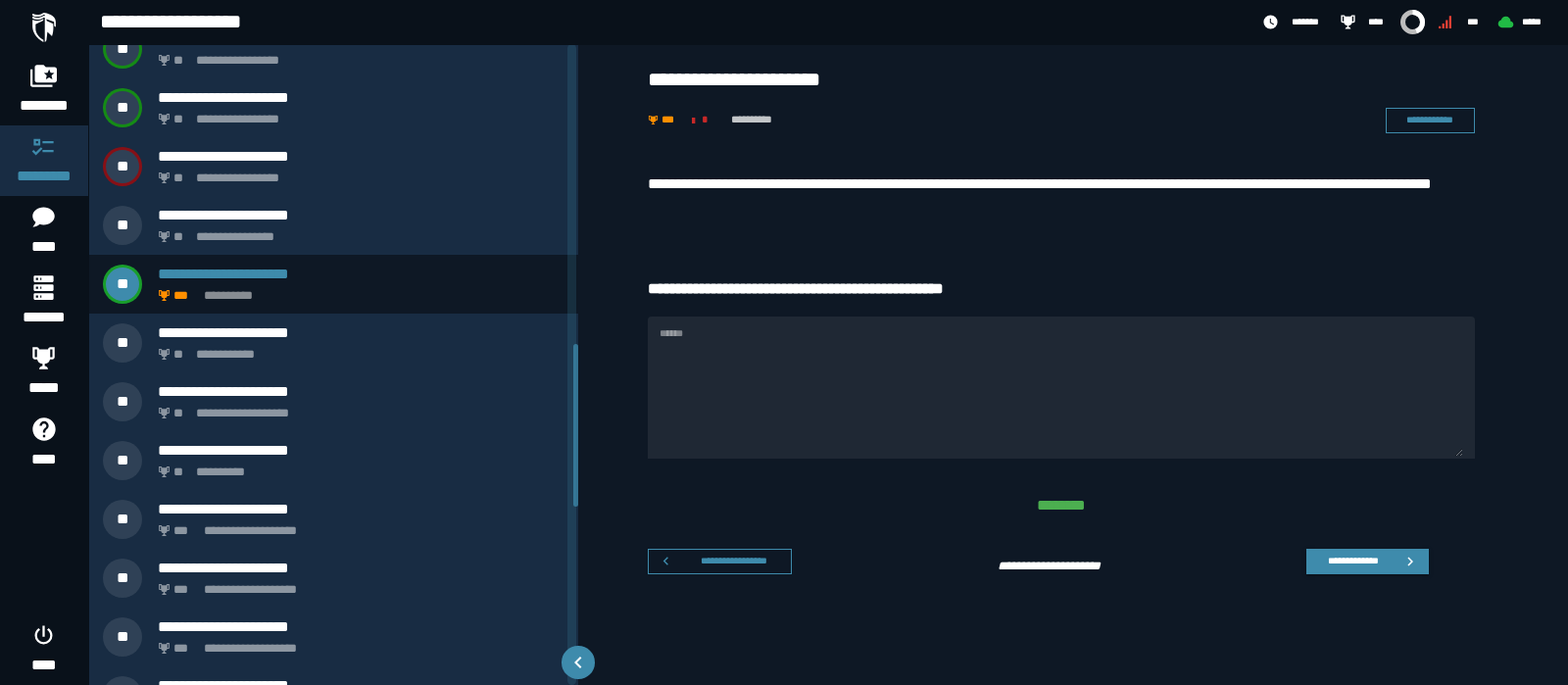 scroll, scrollTop: 1181, scrollLeft: 0, axis: vertical 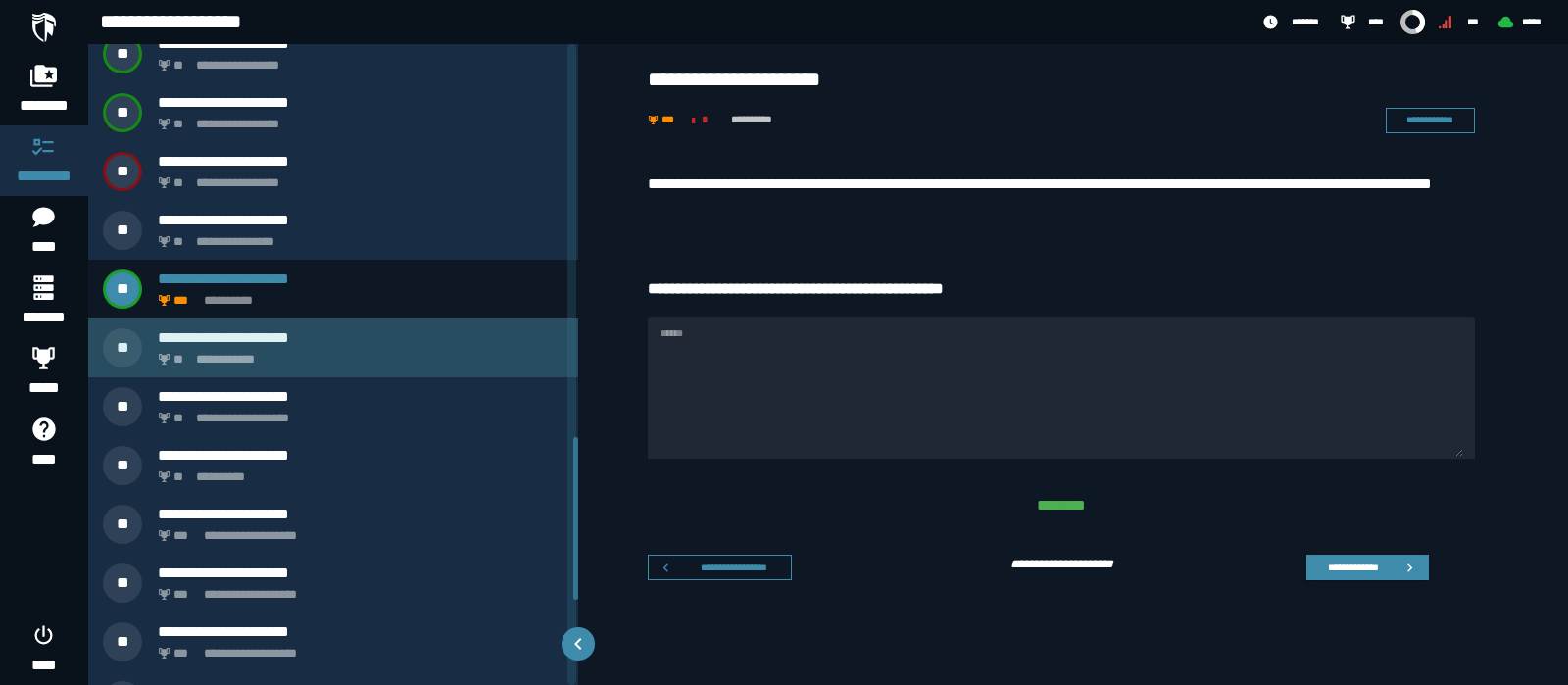 click on "**********" 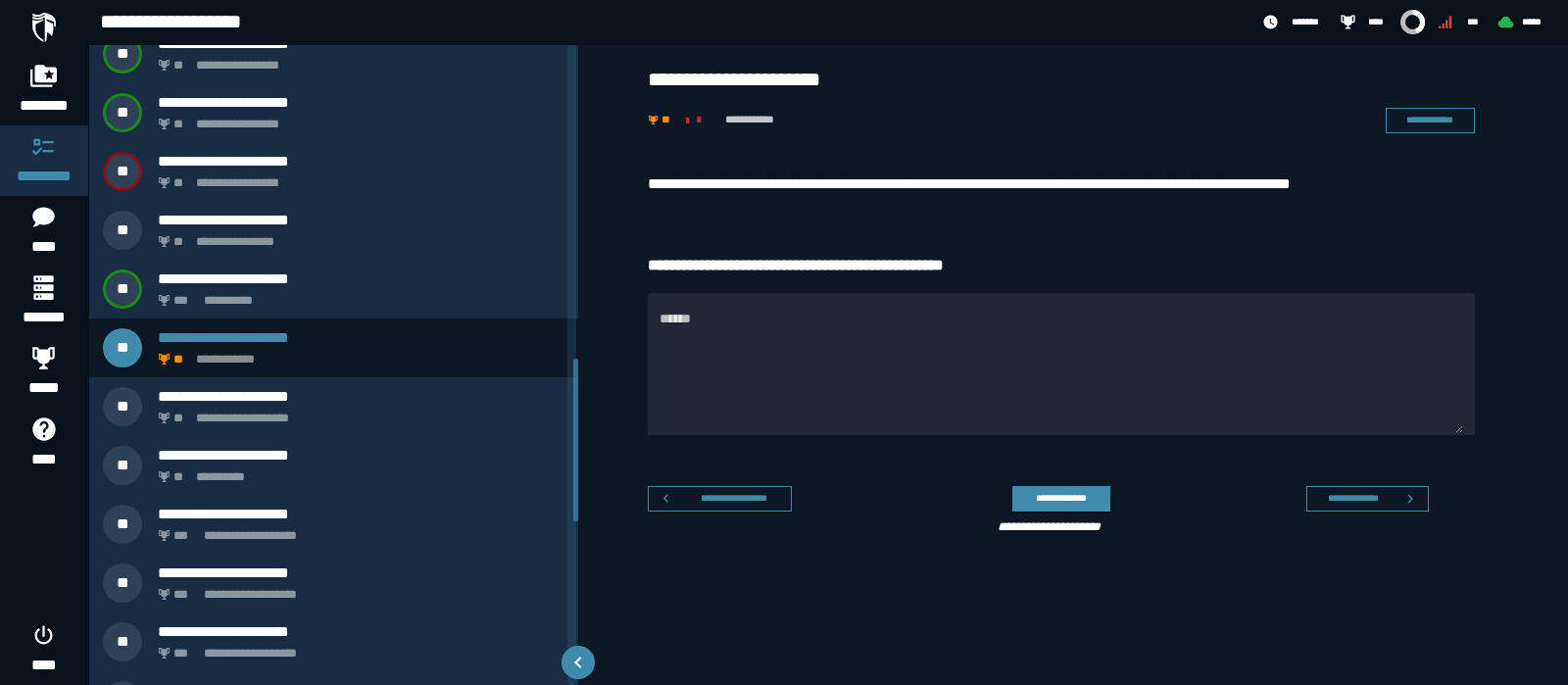 scroll, scrollTop: 1240, scrollLeft: 0, axis: vertical 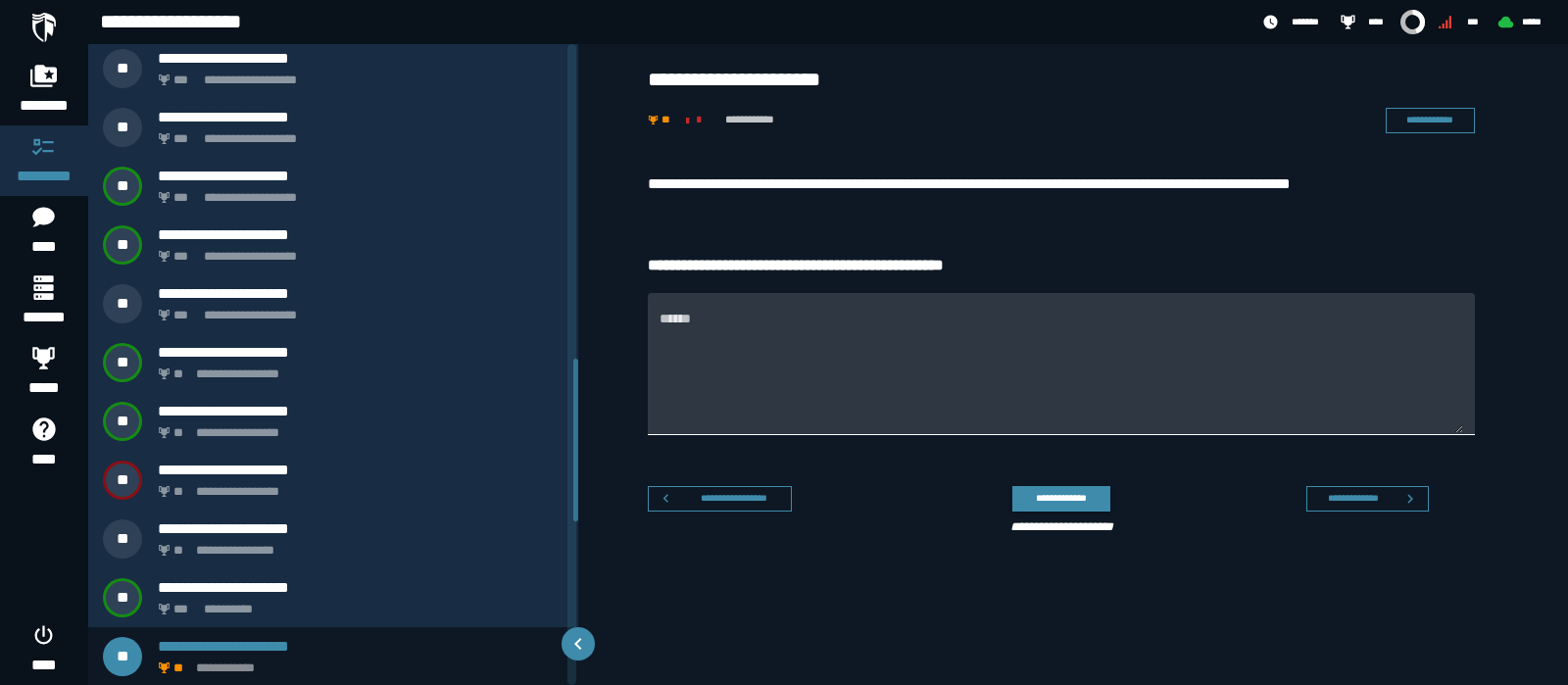 click on "******" at bounding box center [1061, 375] 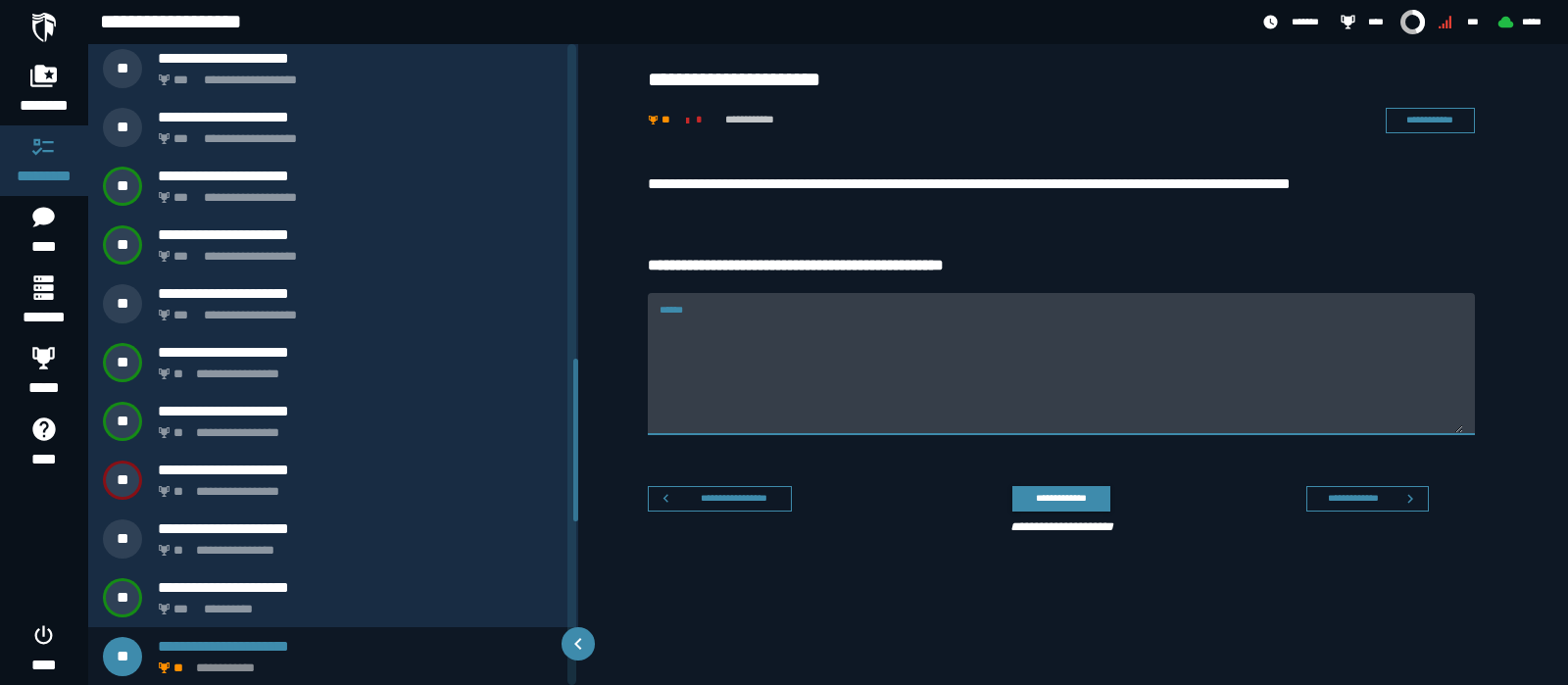 paste on "**********" 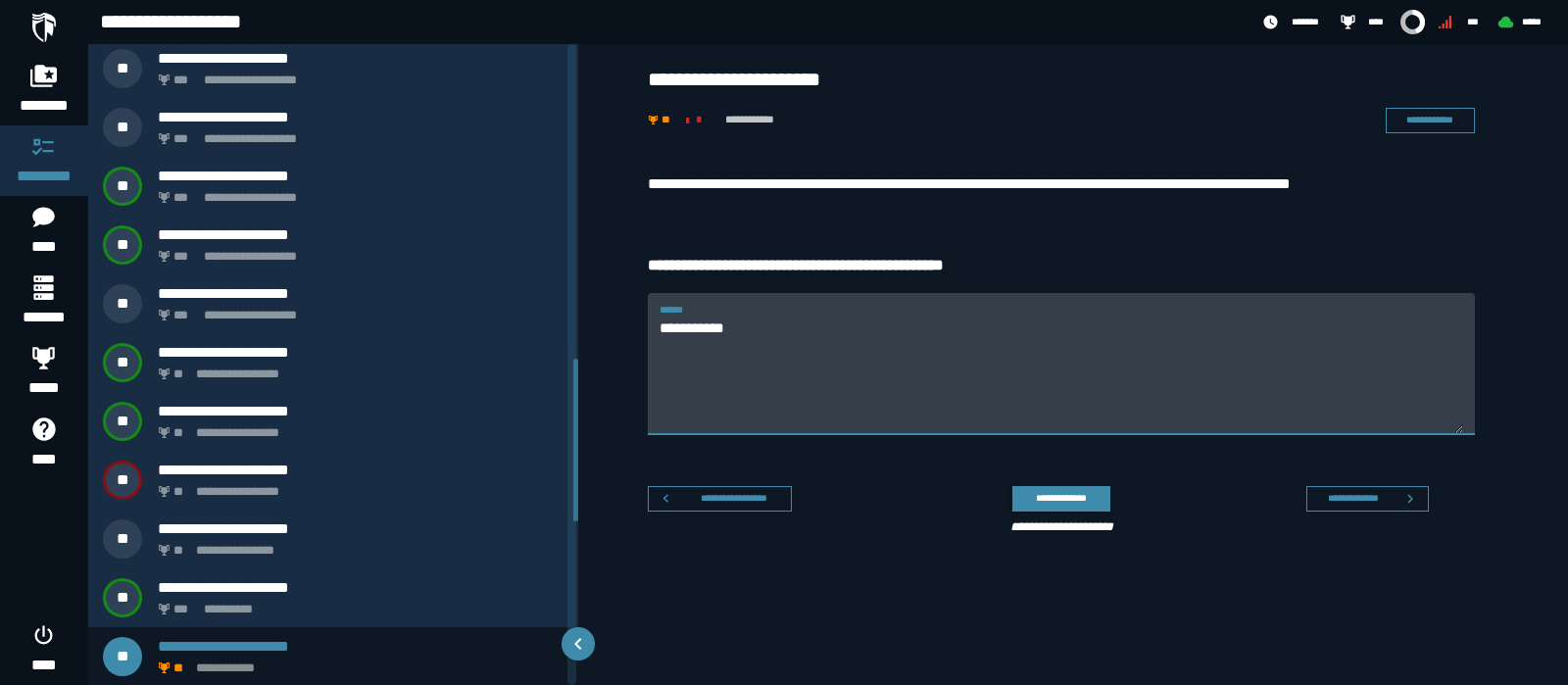 type on "**********" 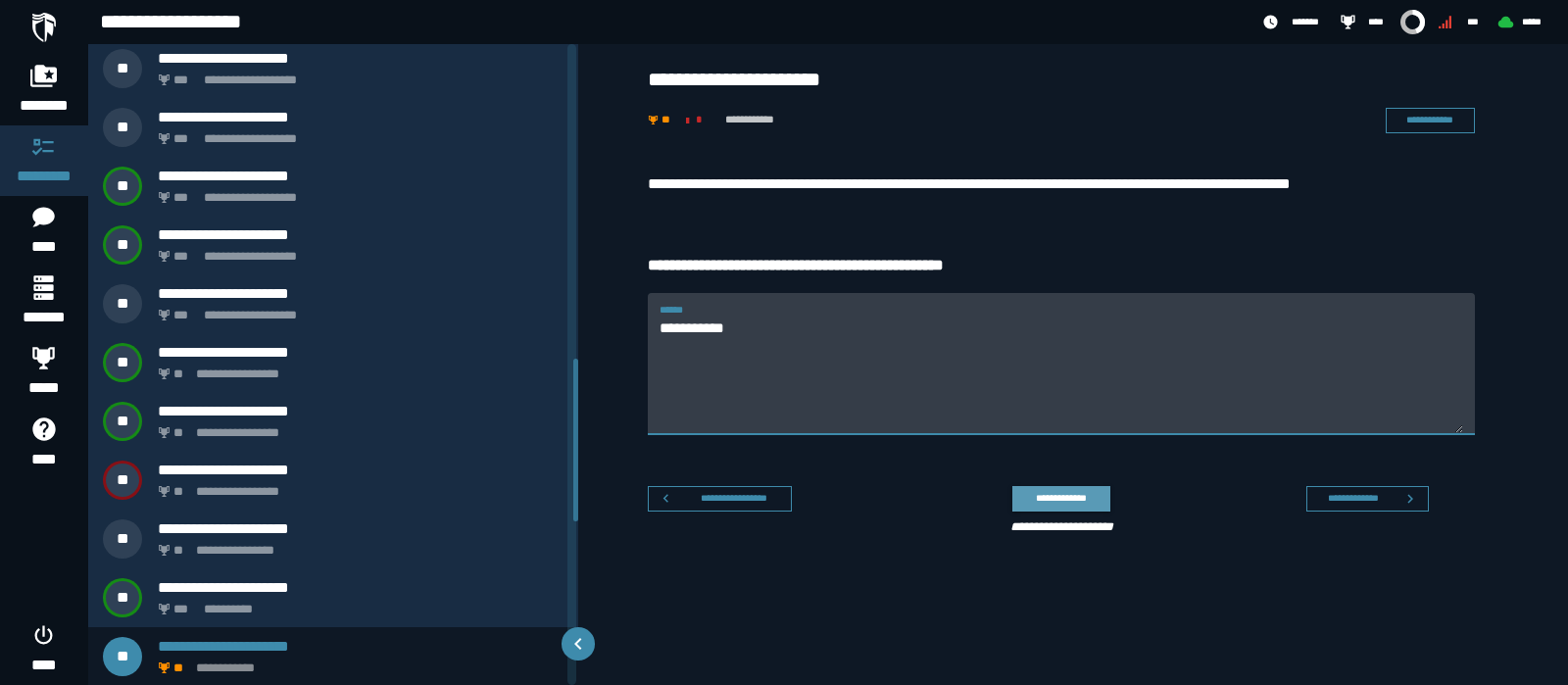 click on "**********" at bounding box center [1060, 498] 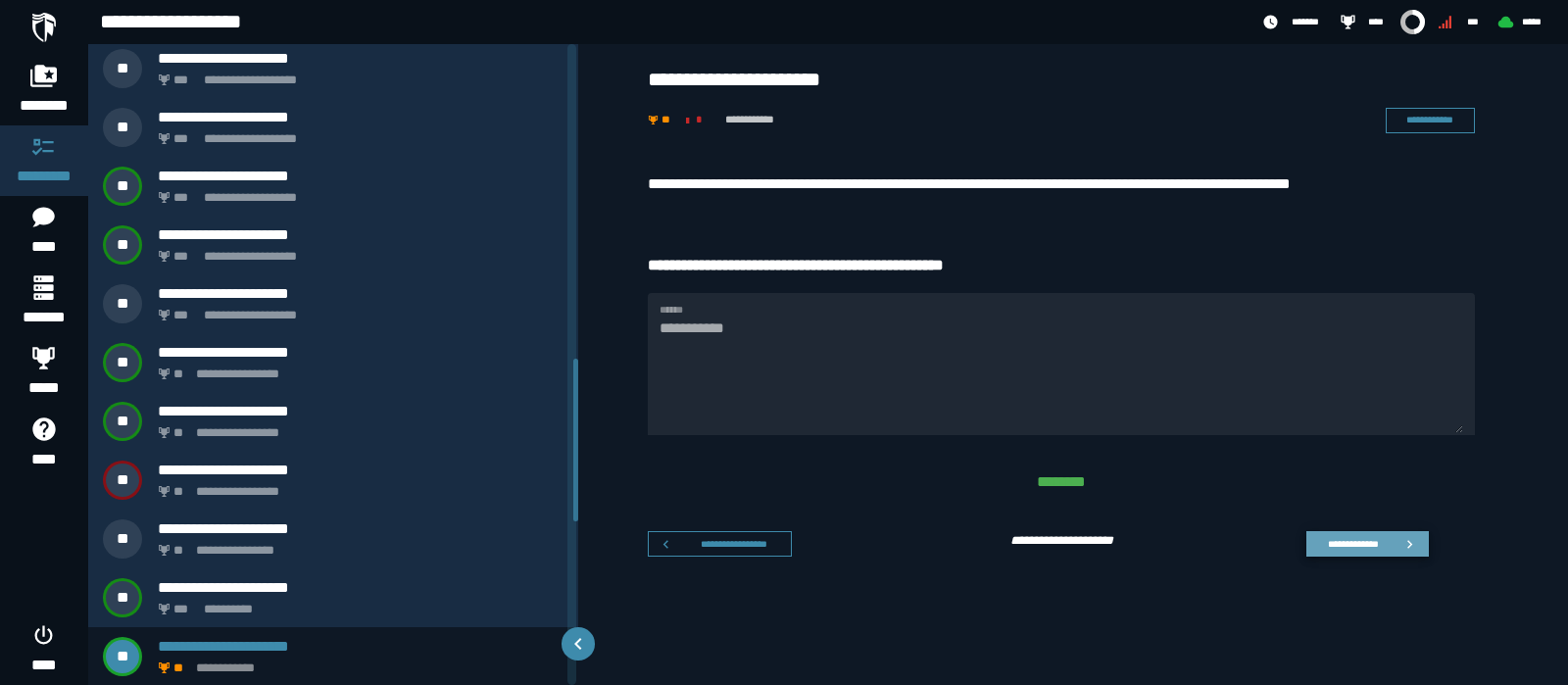 click on "**********" at bounding box center [1352, 543] 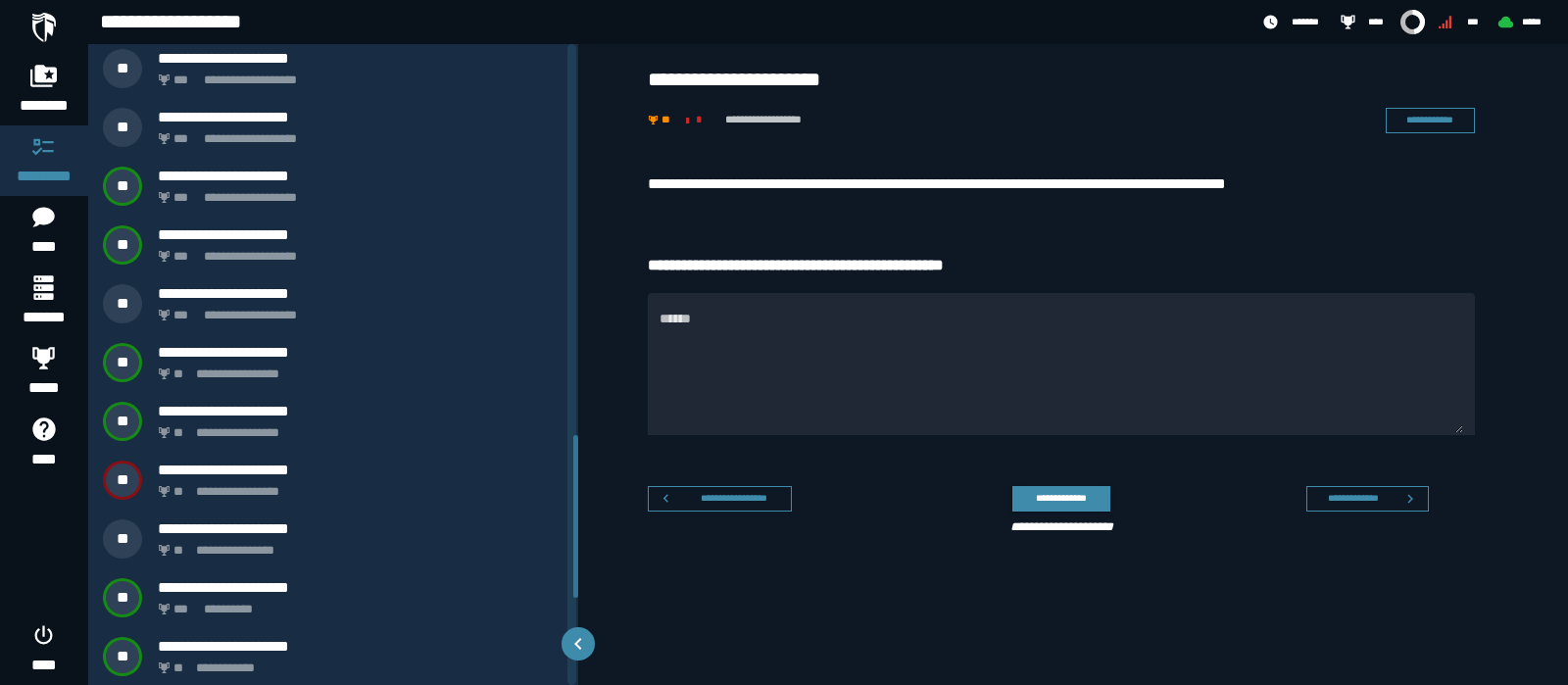 scroll, scrollTop: 1543, scrollLeft: 0, axis: vertical 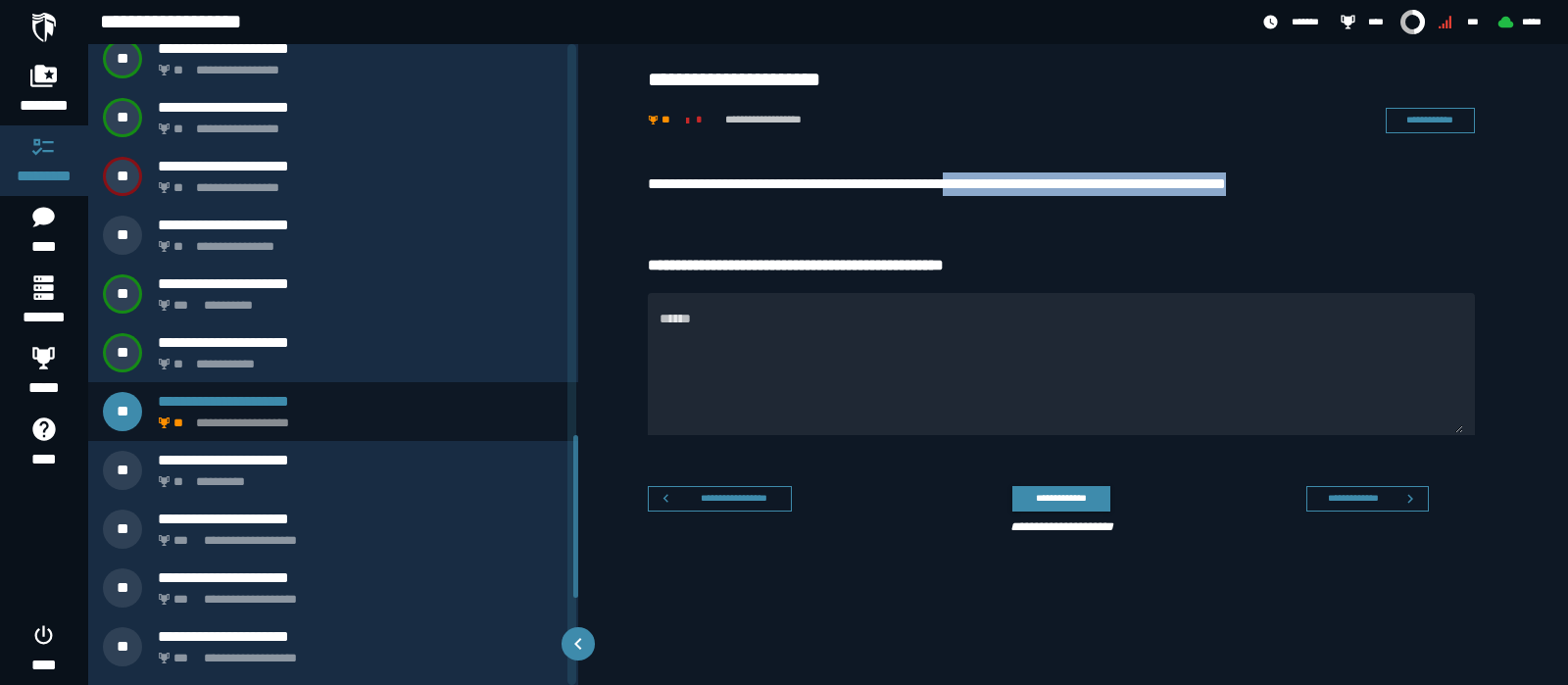 drag, startPoint x: 1307, startPoint y: 175, endPoint x: 974, endPoint y: 183, distance: 333.09608 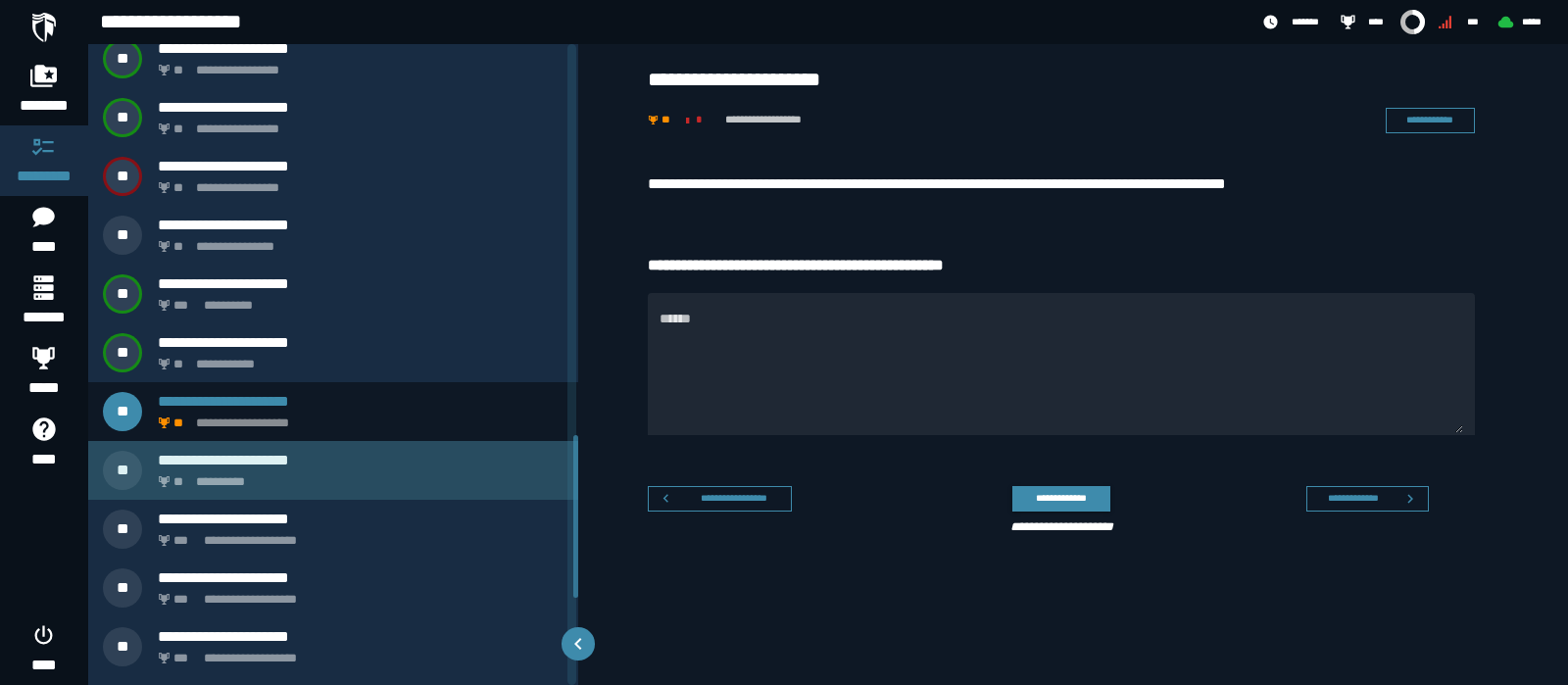 click on "**********" at bounding box center [357, 476] 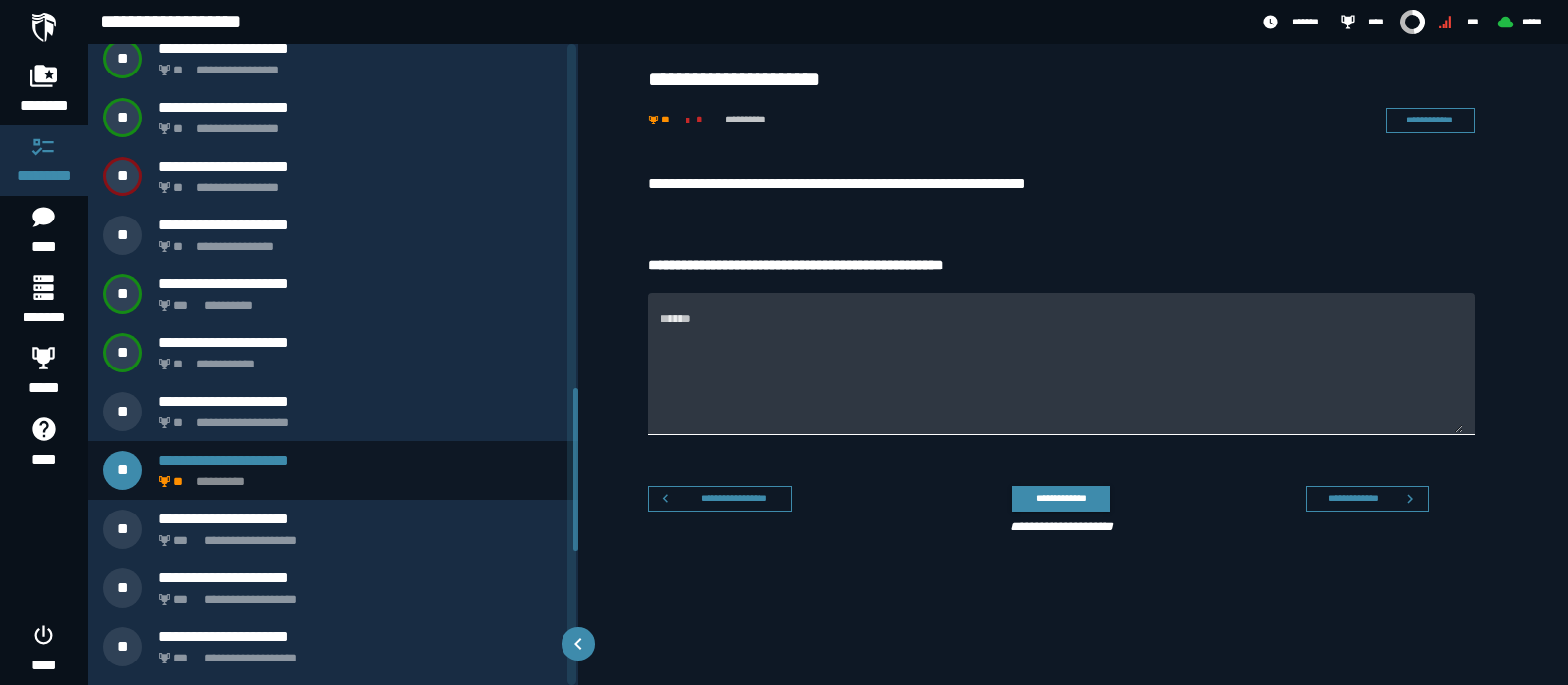 scroll, scrollTop: 1357, scrollLeft: 0, axis: vertical 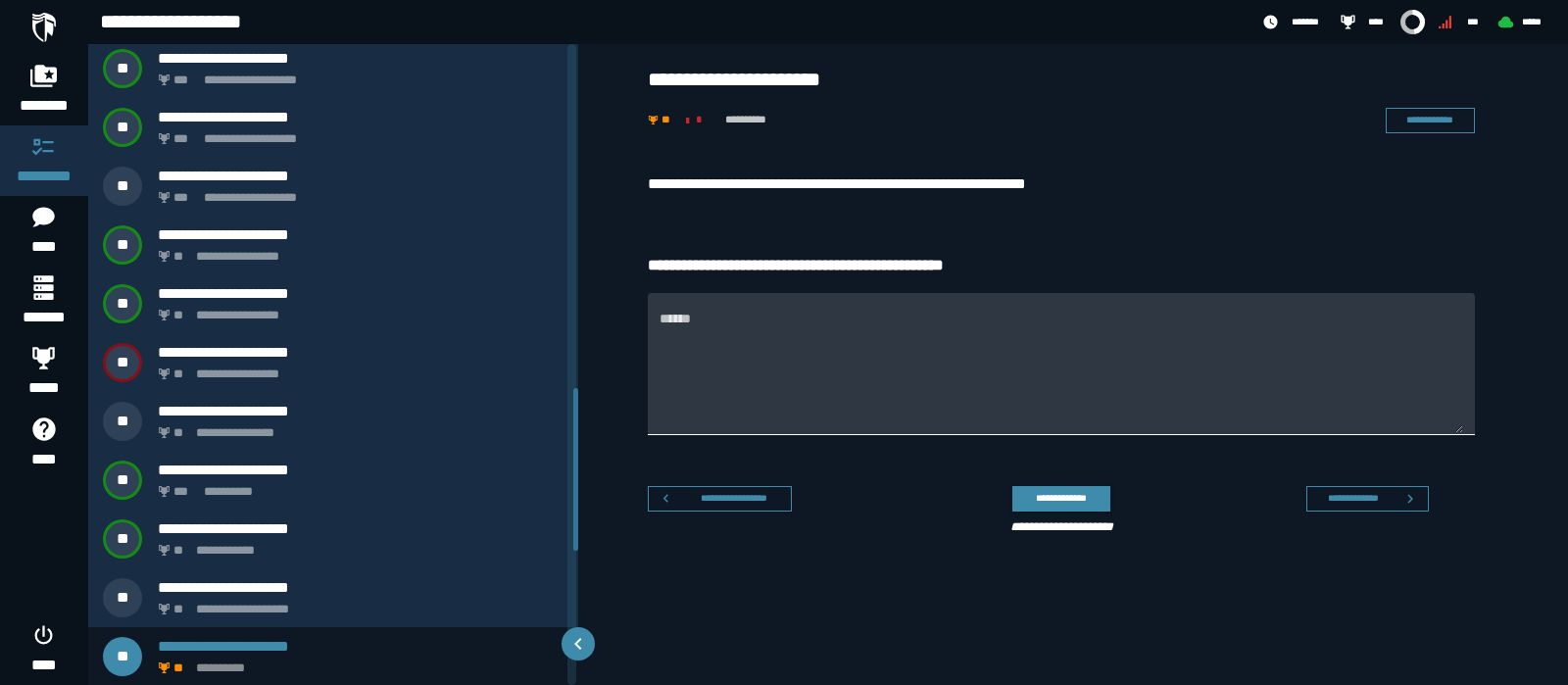 click on "******" at bounding box center (1061, 375) 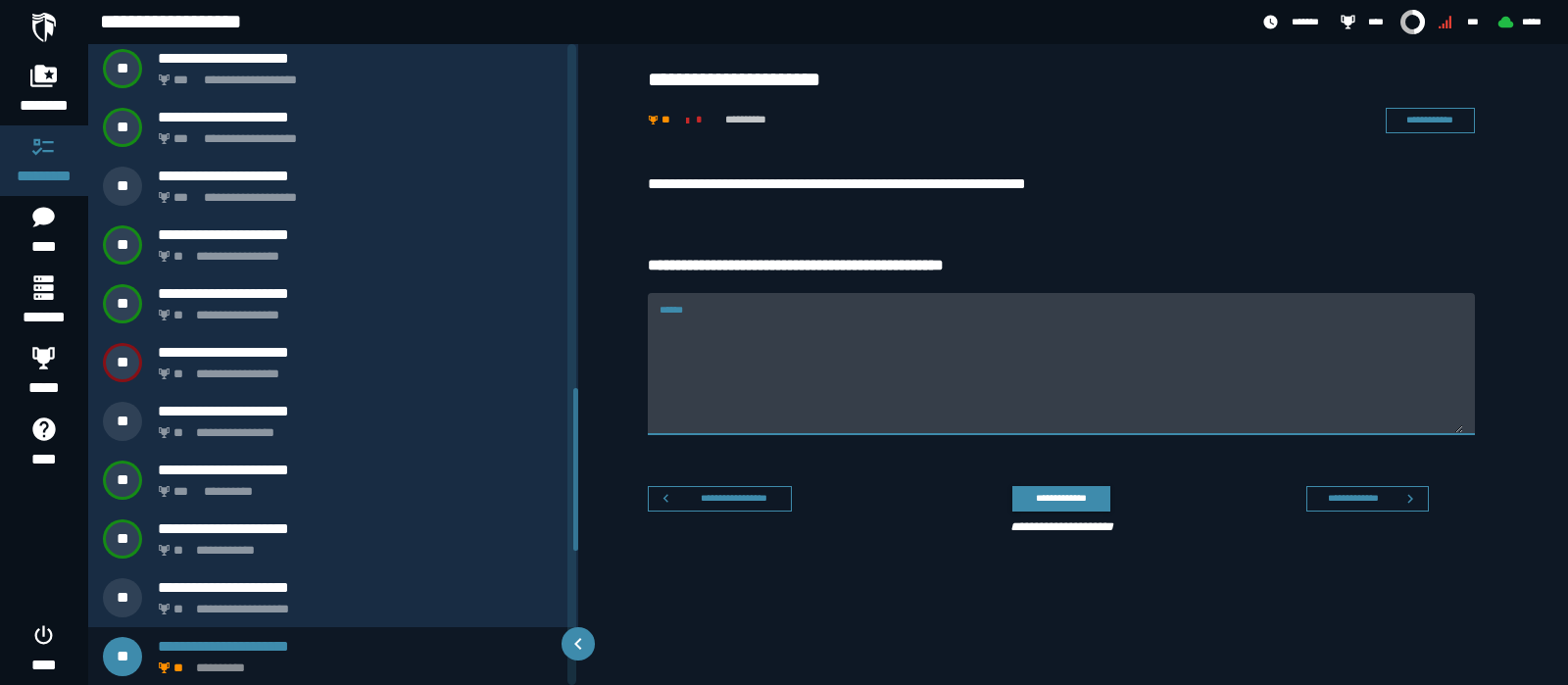 paste on "********" 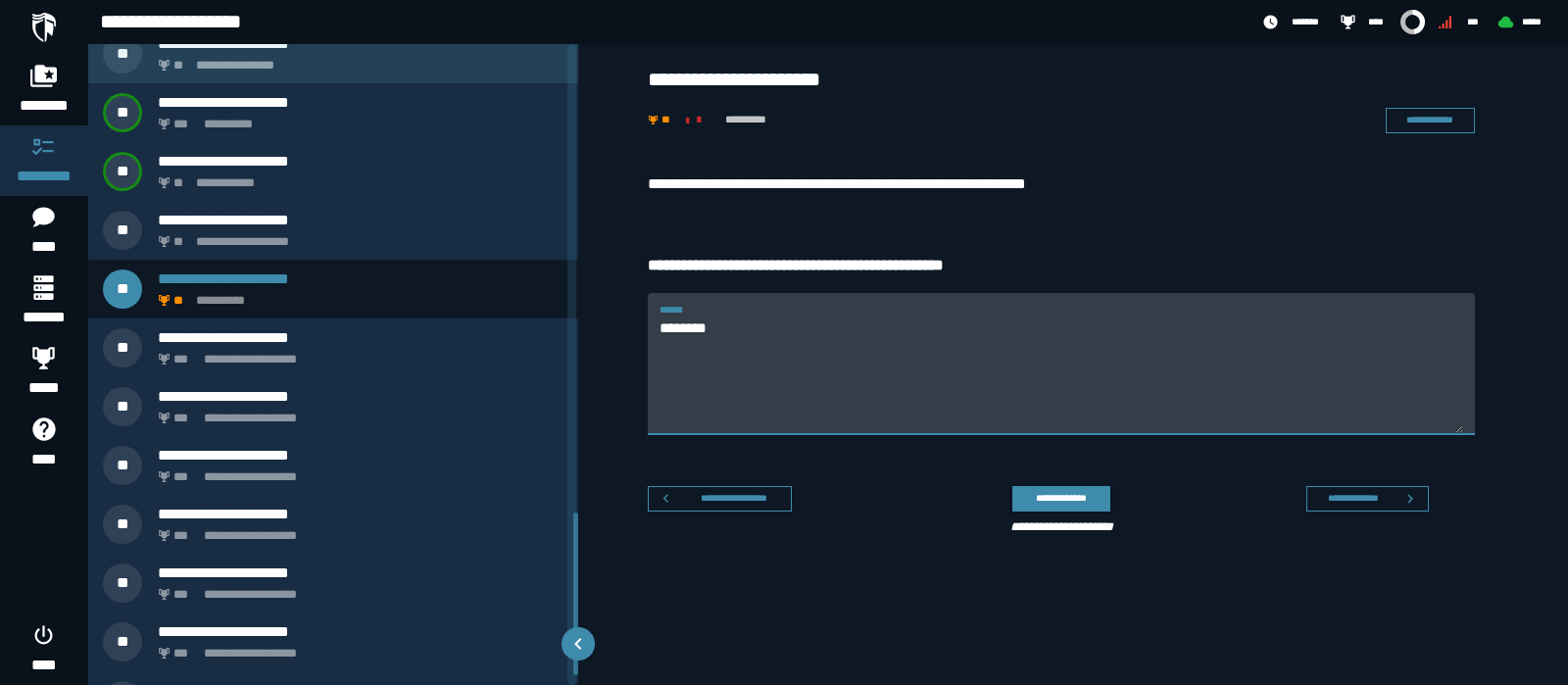 scroll, scrollTop: 1847, scrollLeft: 0, axis: vertical 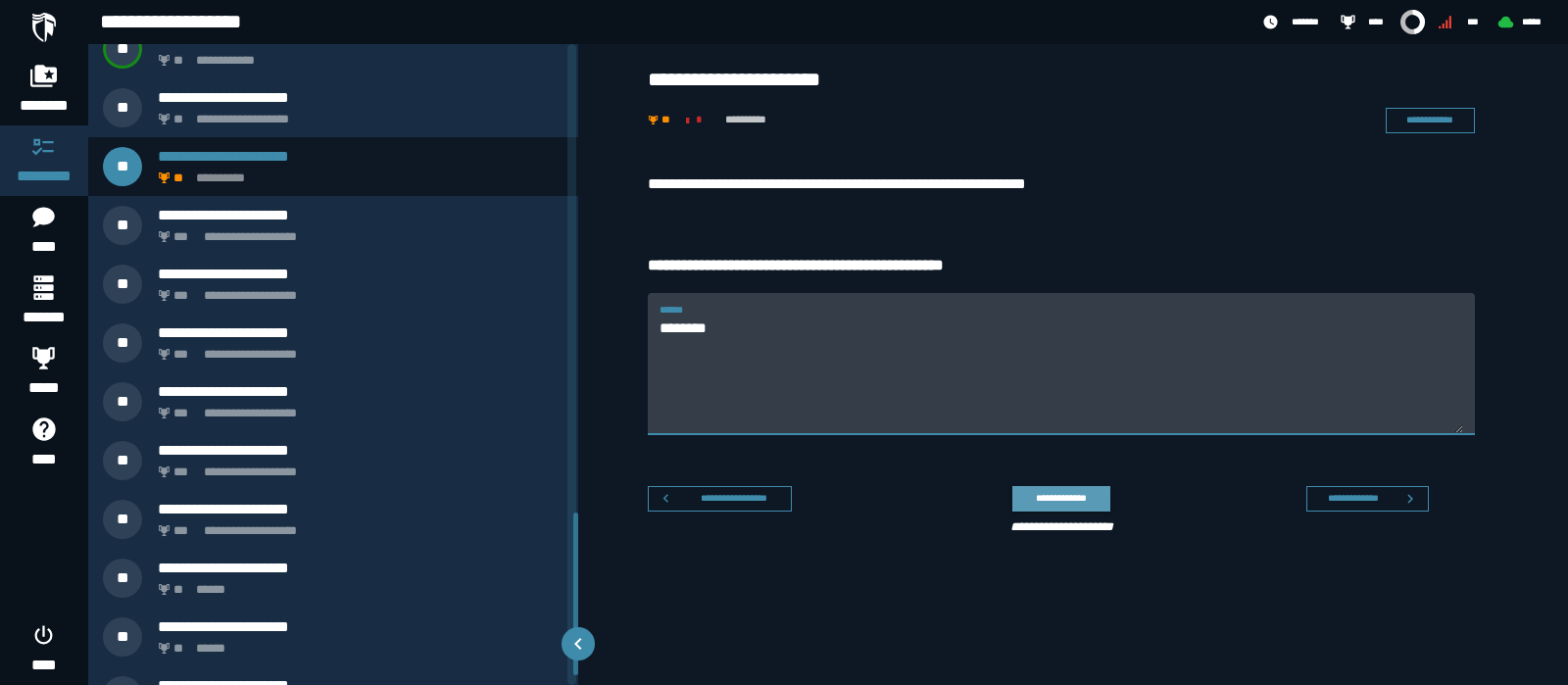 type on "********" 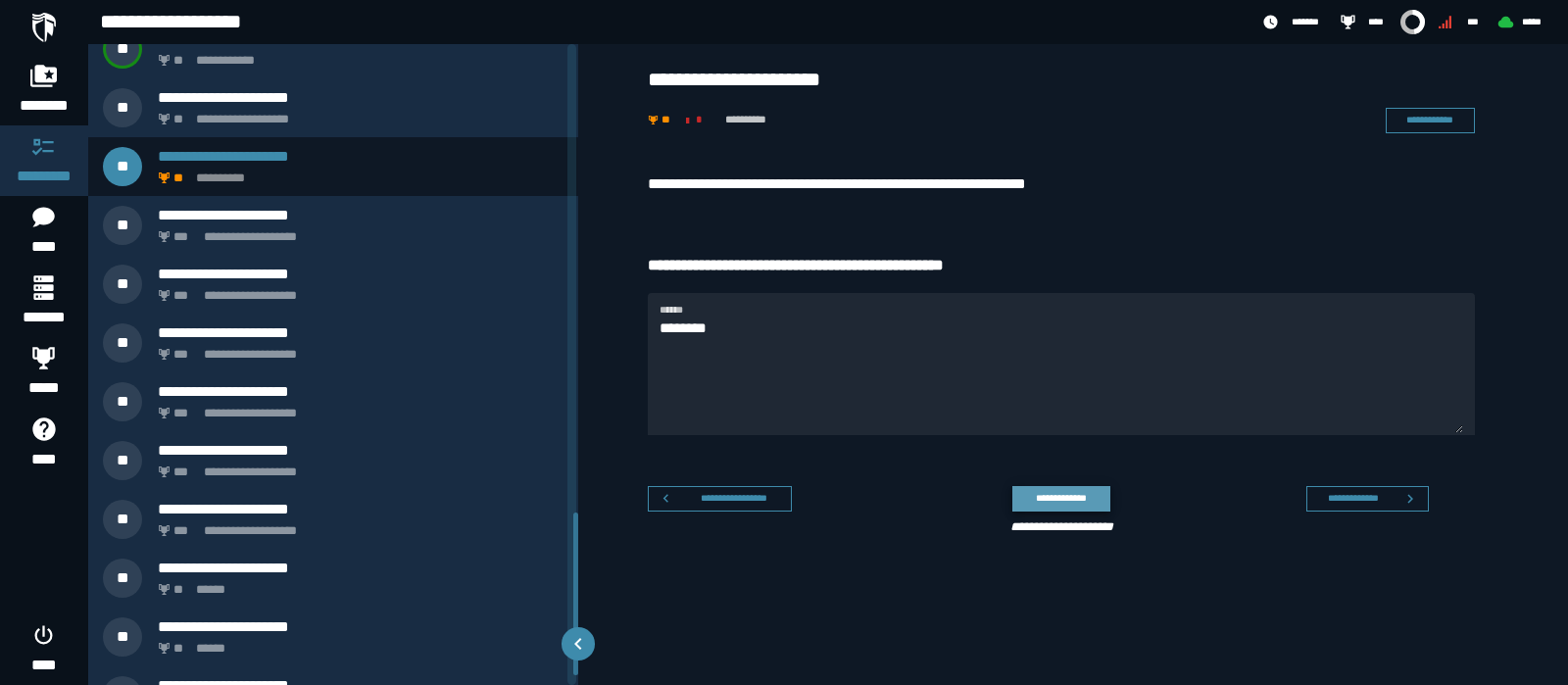 click on "**********" at bounding box center (1060, 498) 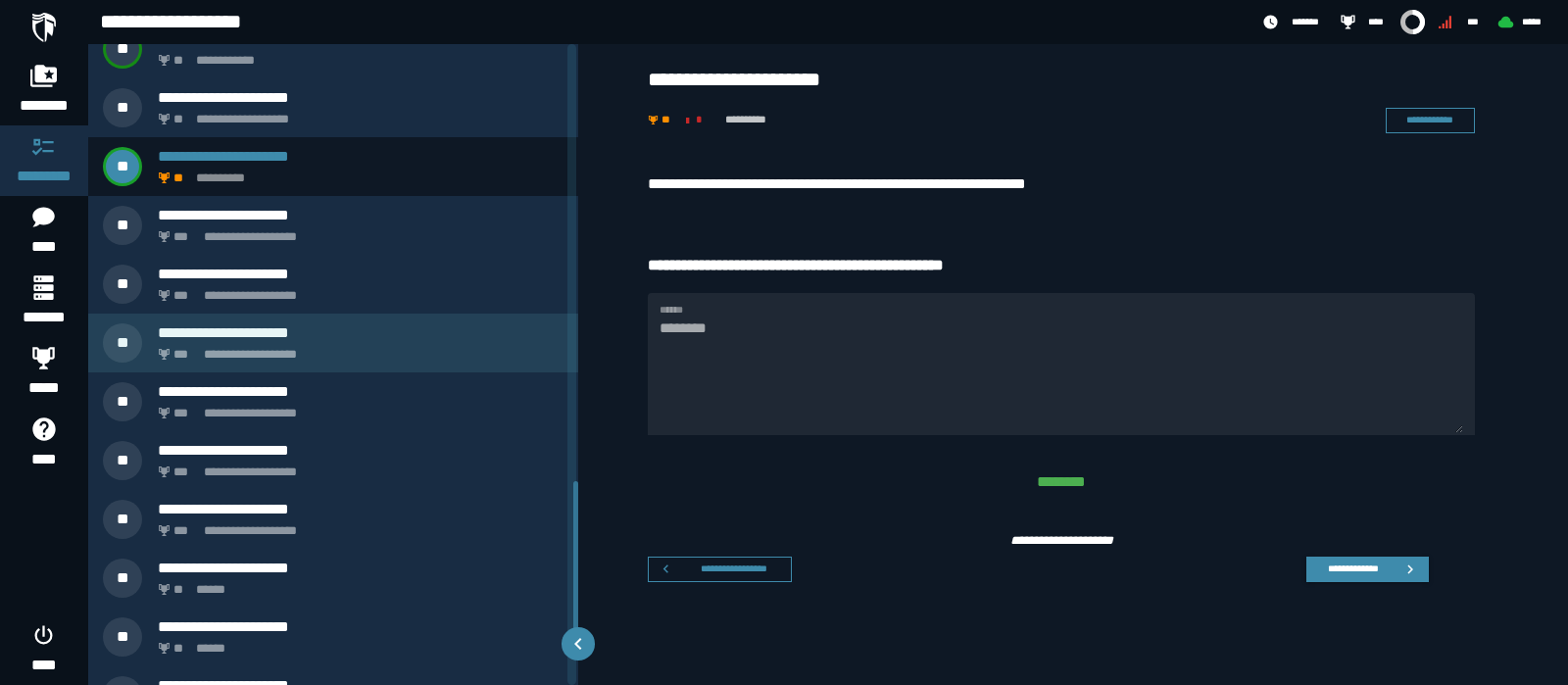 scroll, scrollTop: 1725, scrollLeft: 0, axis: vertical 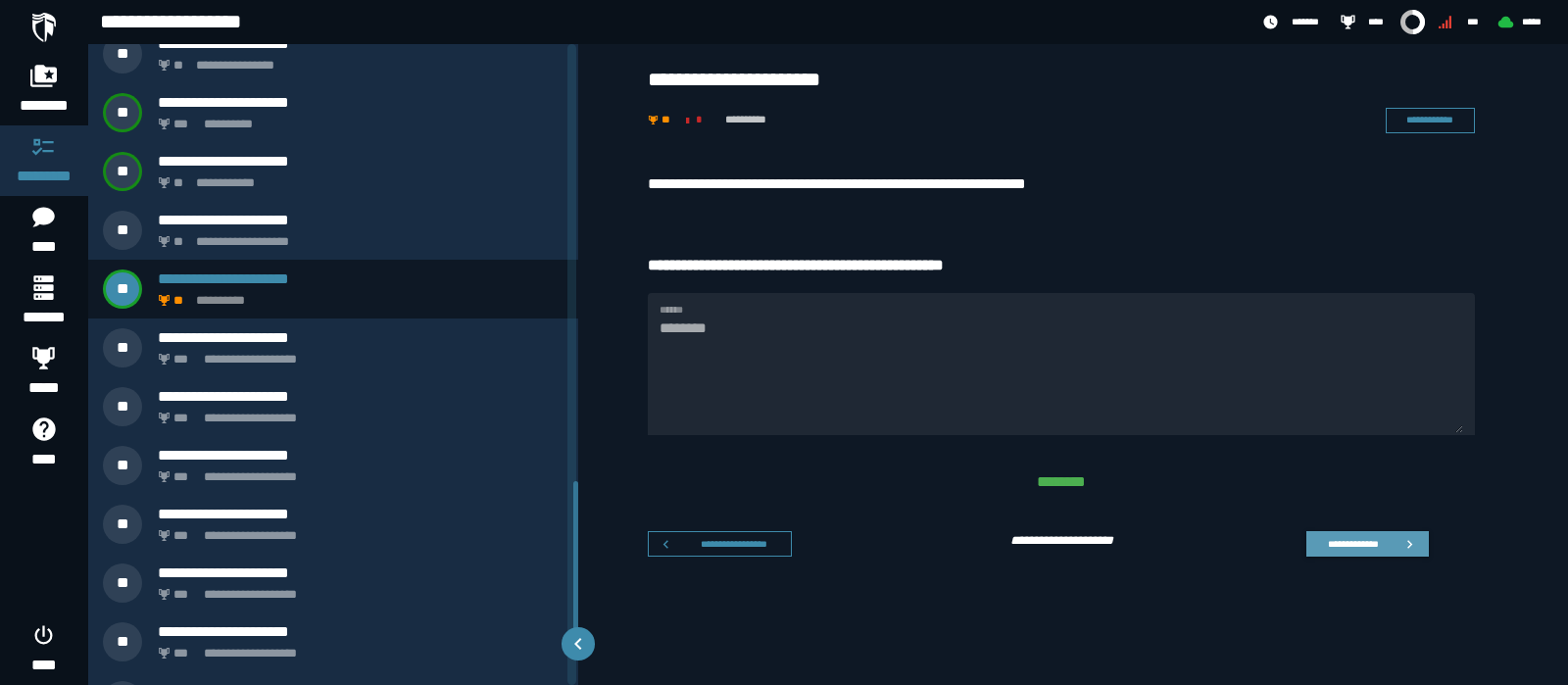 click on "**********" at bounding box center [1352, 543] 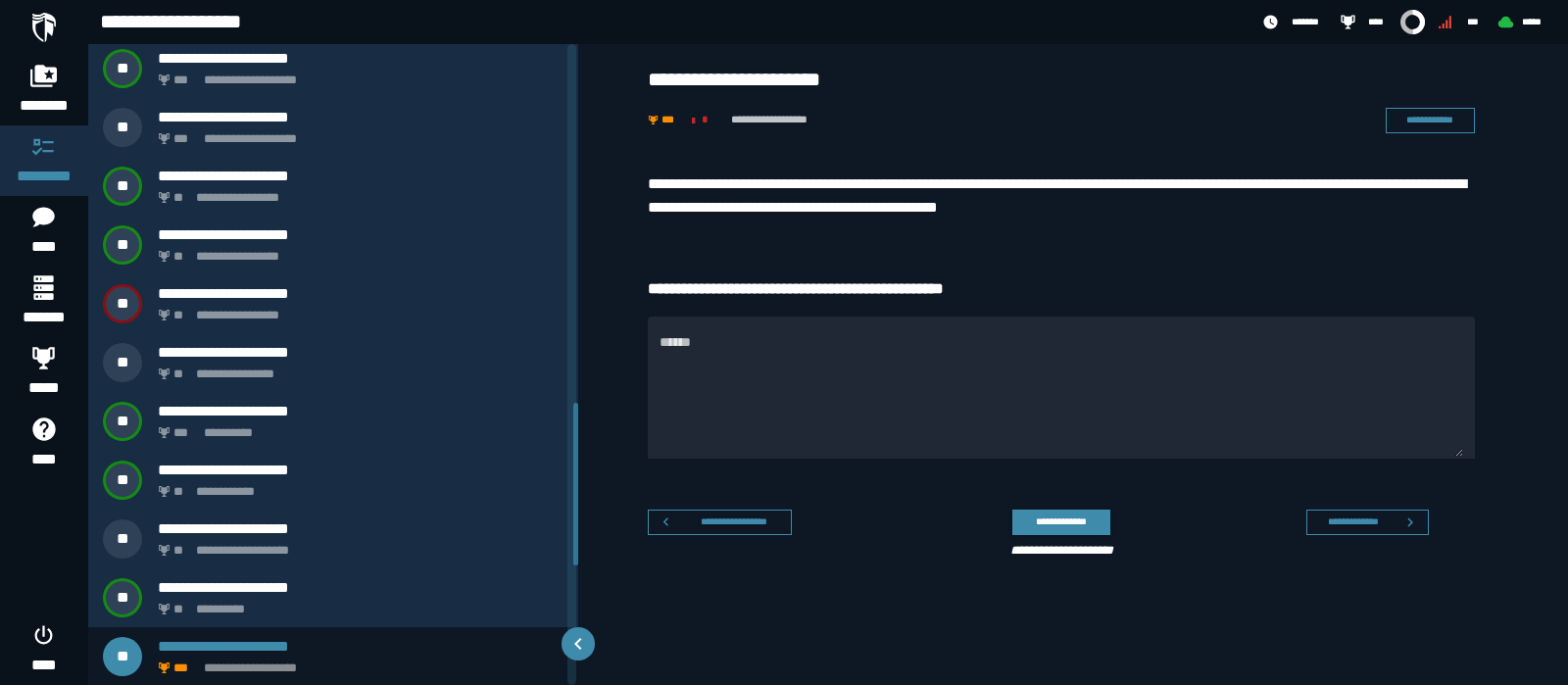 scroll, scrollTop: 1661, scrollLeft: 0, axis: vertical 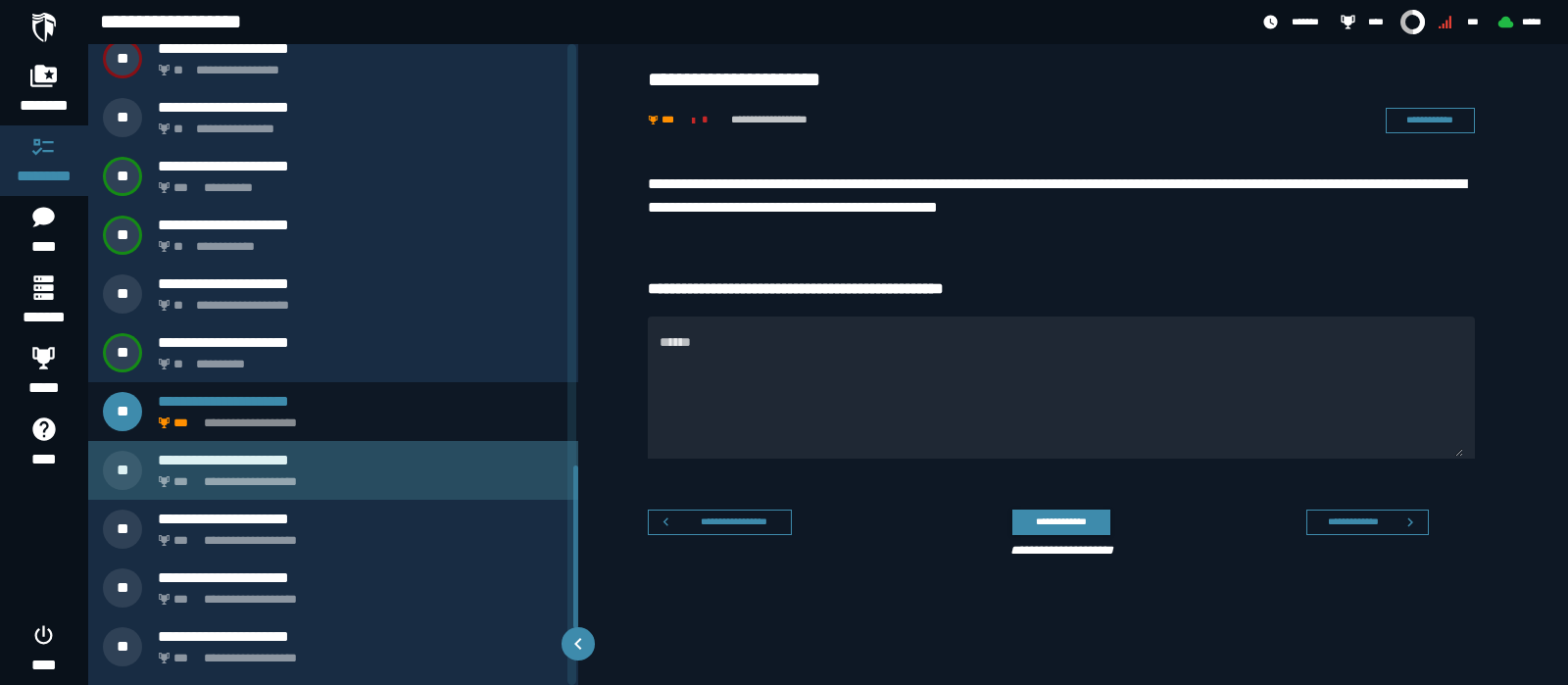 click on "**********" at bounding box center [357, 476] 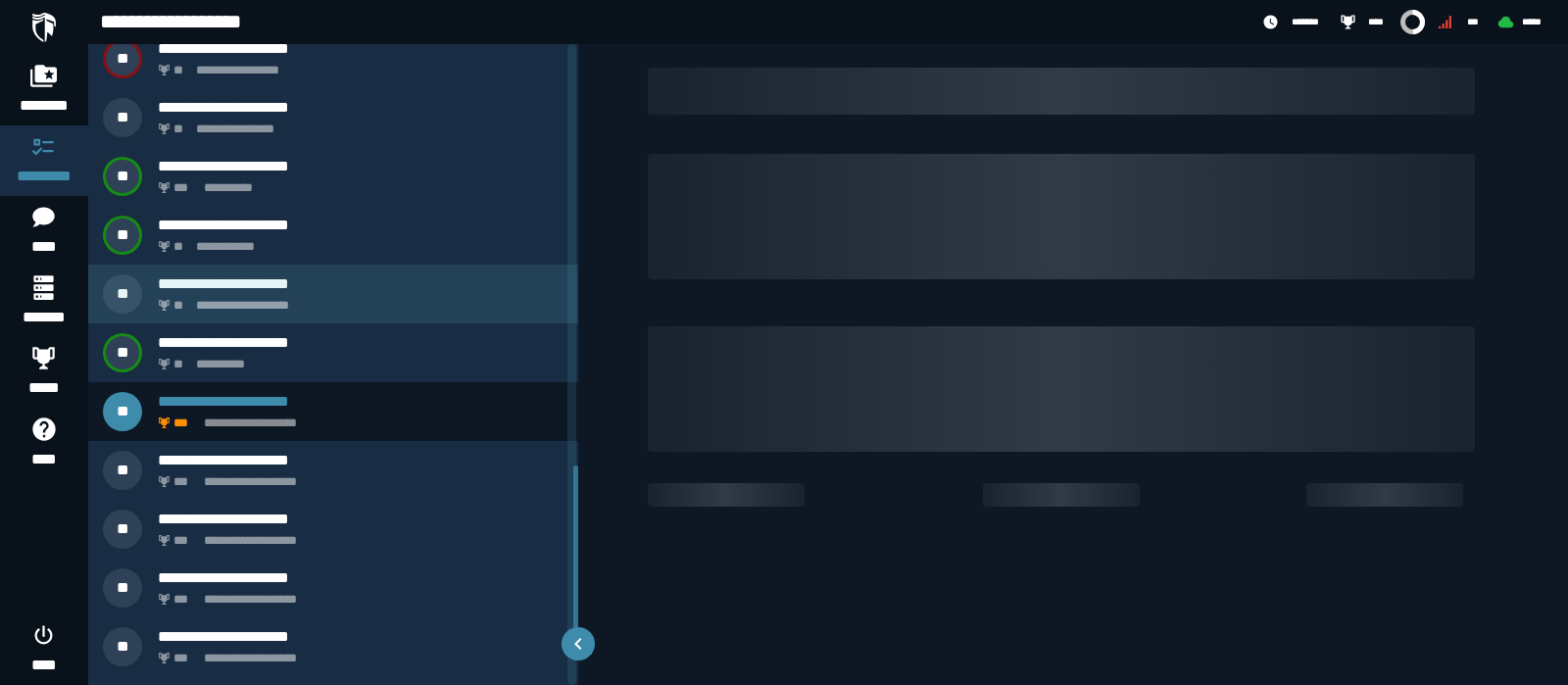 scroll, scrollTop: 1475, scrollLeft: 0, axis: vertical 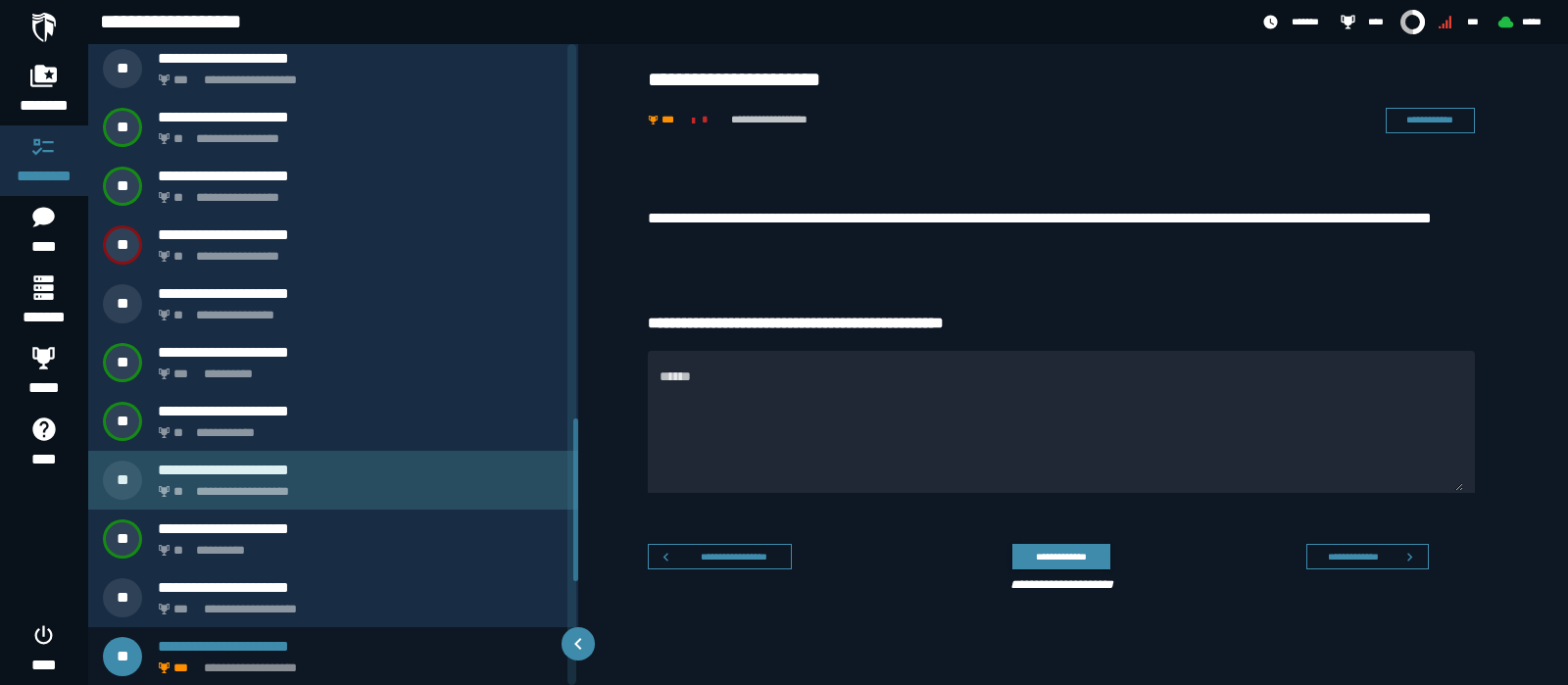 click on "**********" 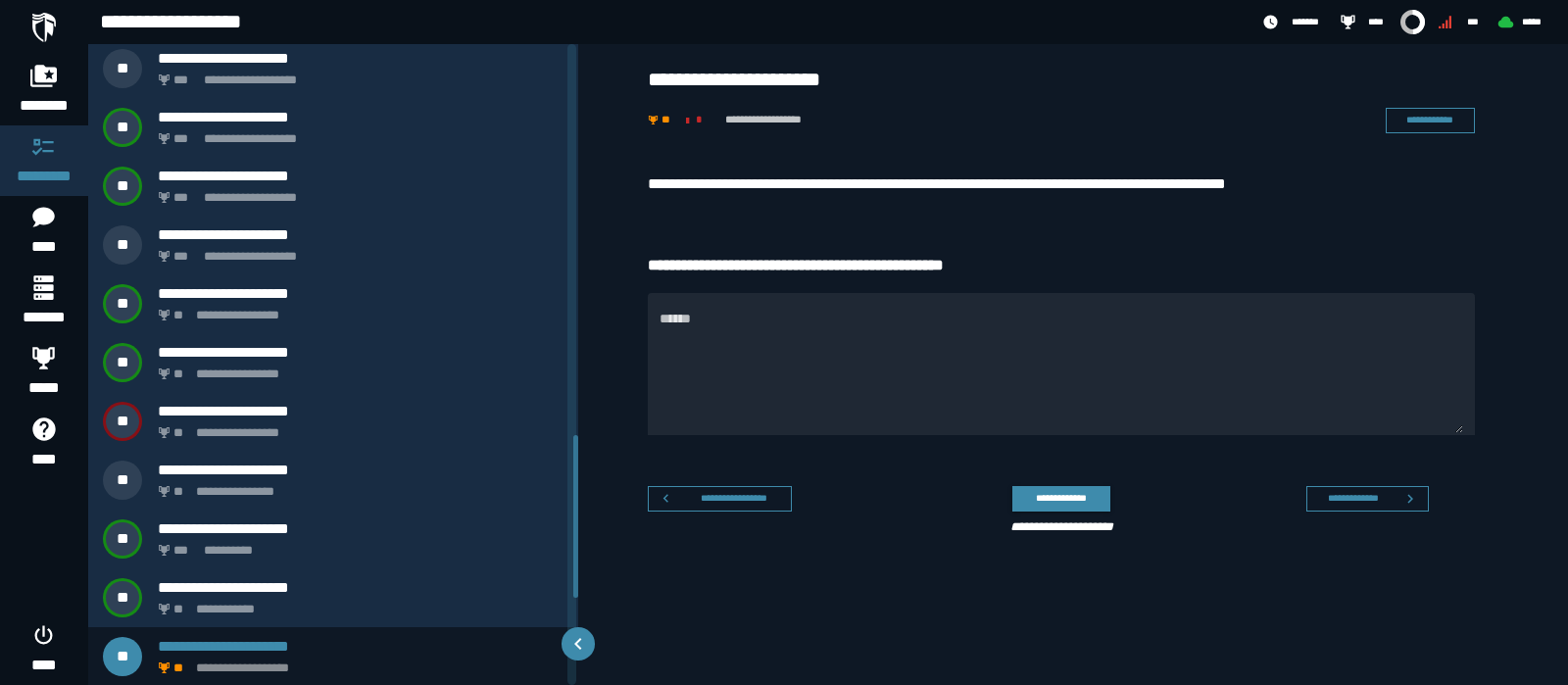 scroll, scrollTop: 1543, scrollLeft: 0, axis: vertical 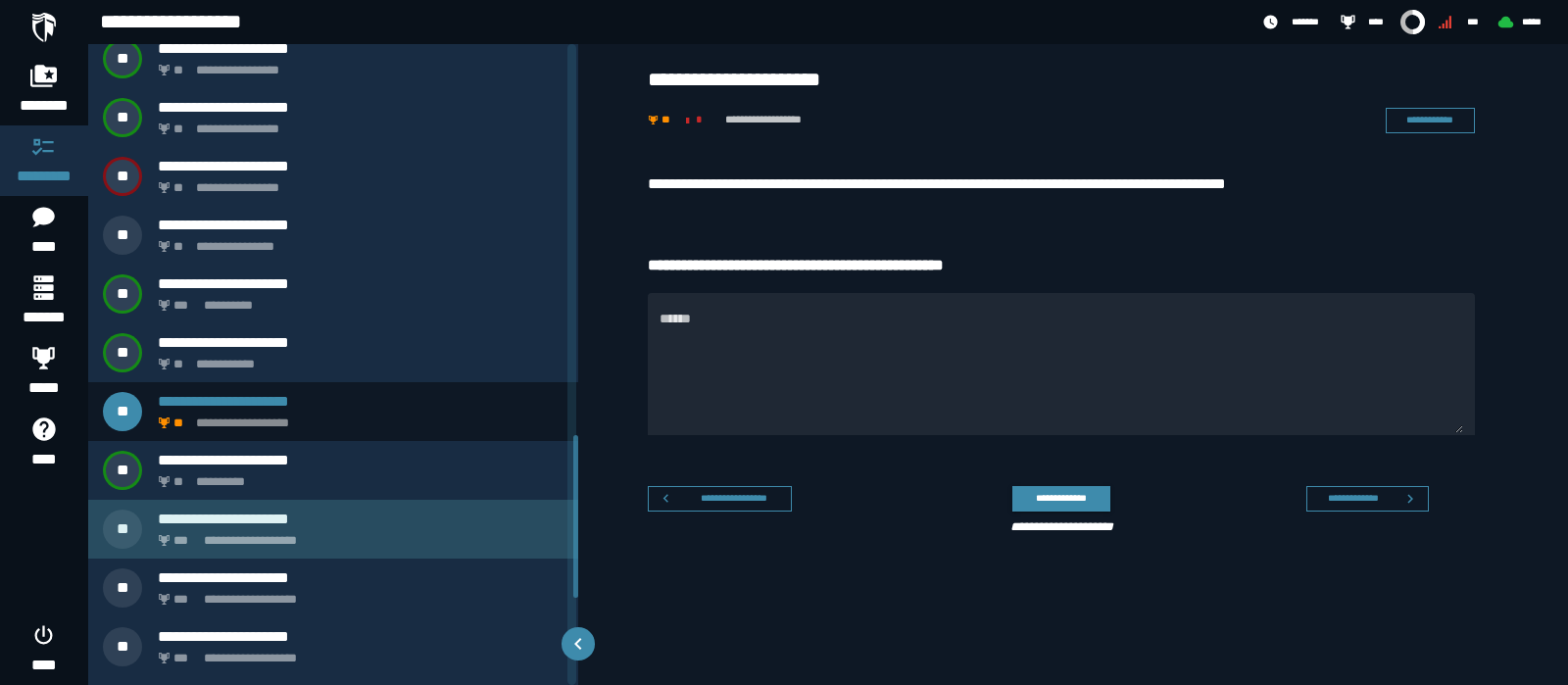 click on "**********" 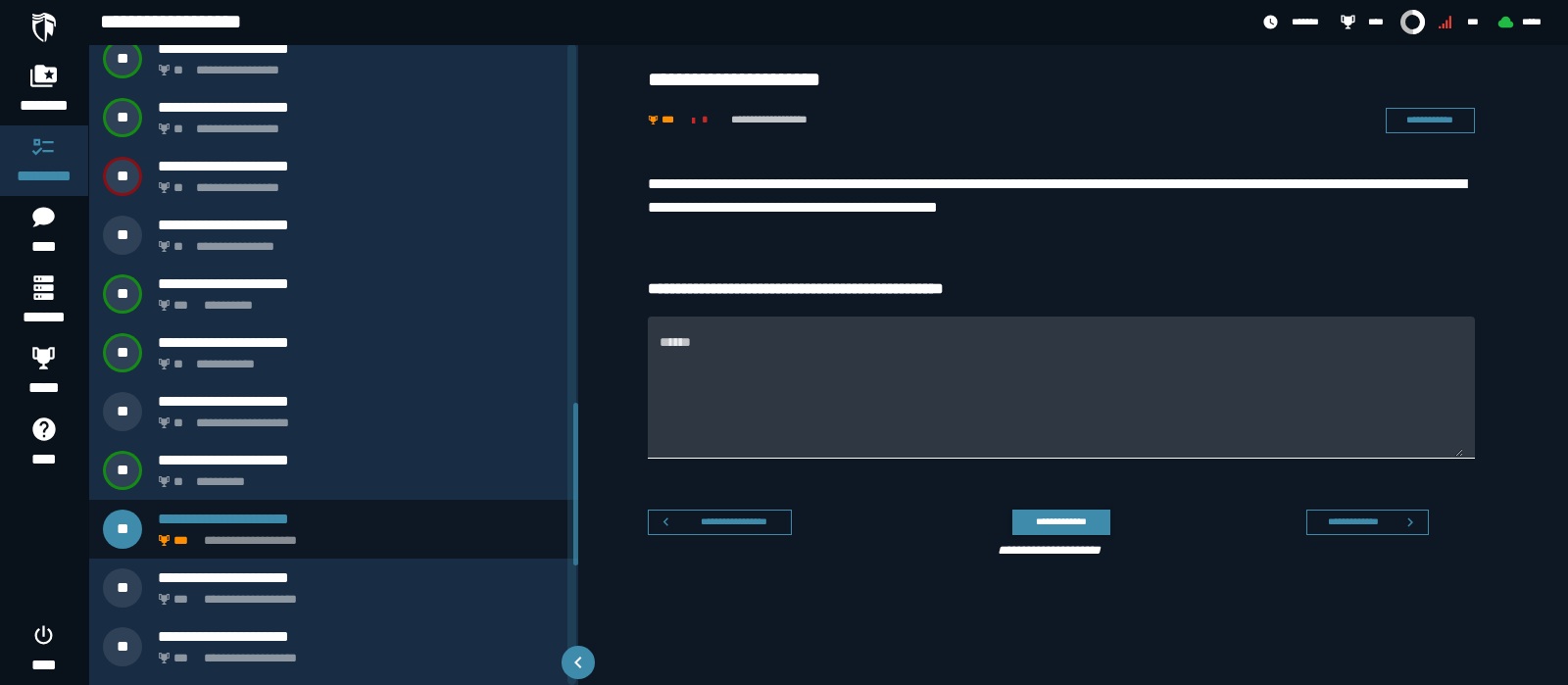 scroll, scrollTop: 1416, scrollLeft: 0, axis: vertical 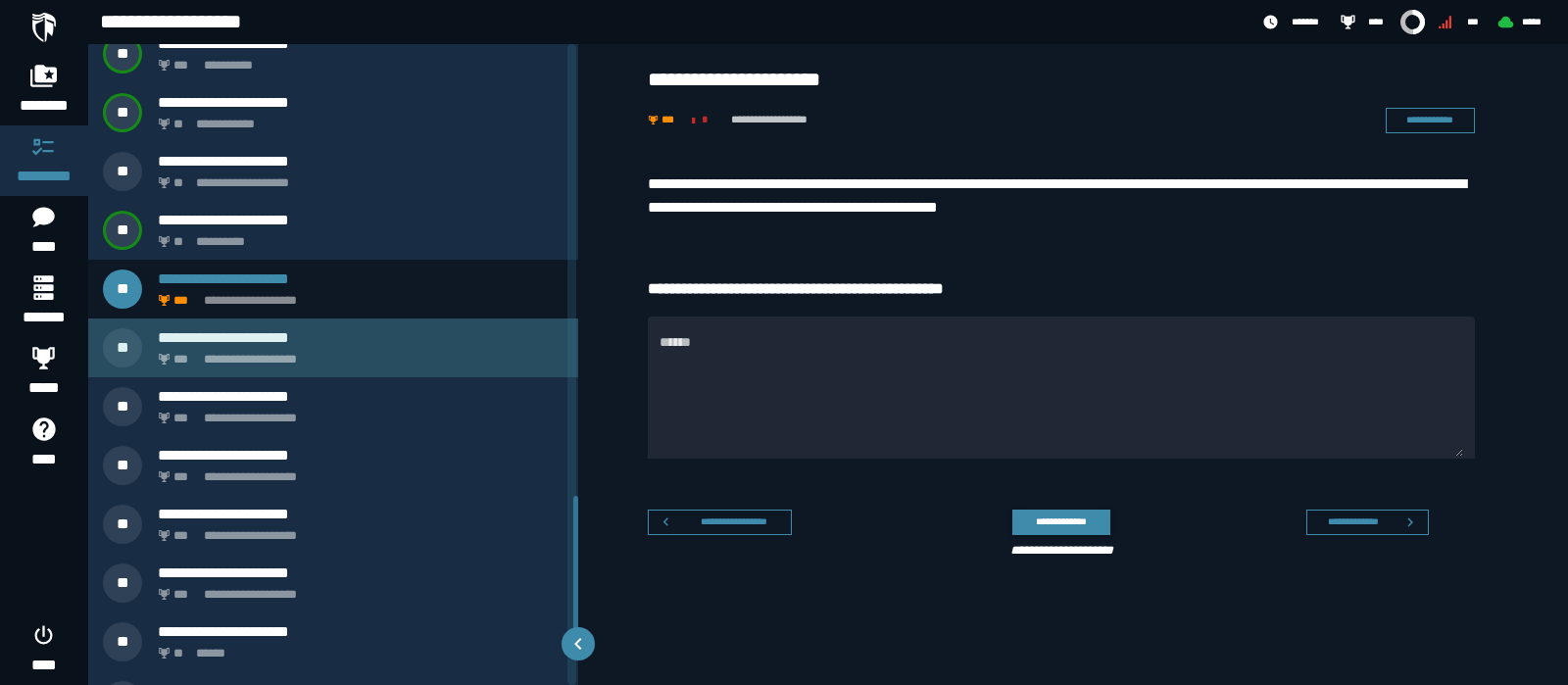 click on "**********" at bounding box center (361, 337) 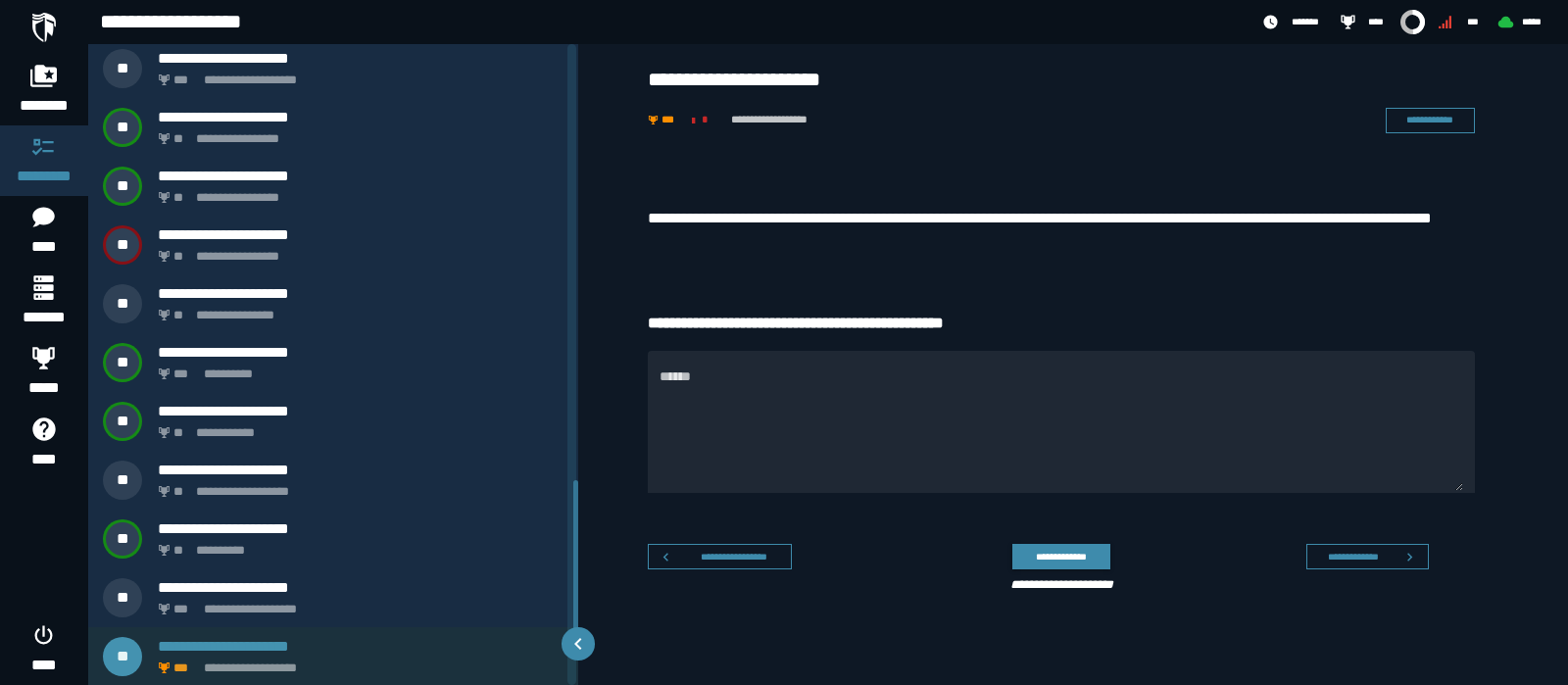 scroll, scrollTop: 1842, scrollLeft: 0, axis: vertical 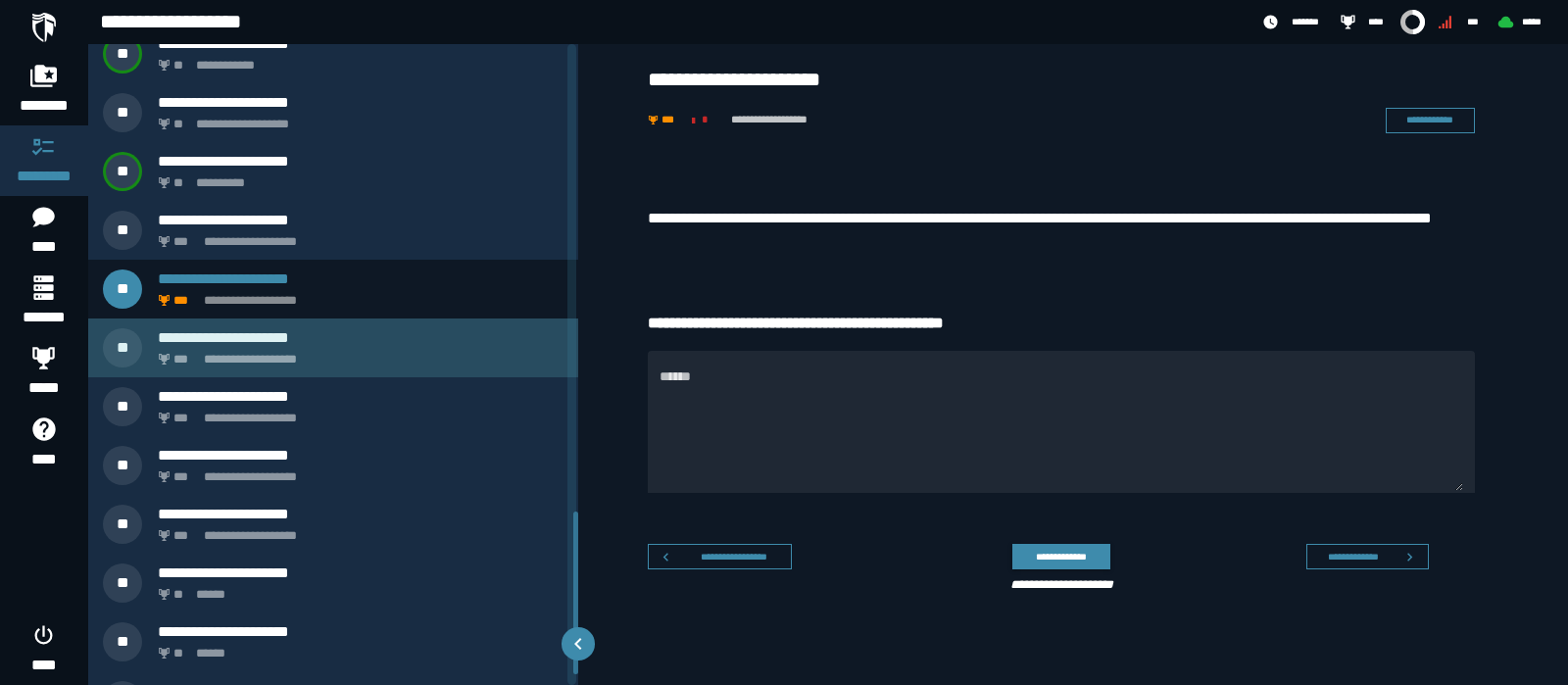 click on "**********" 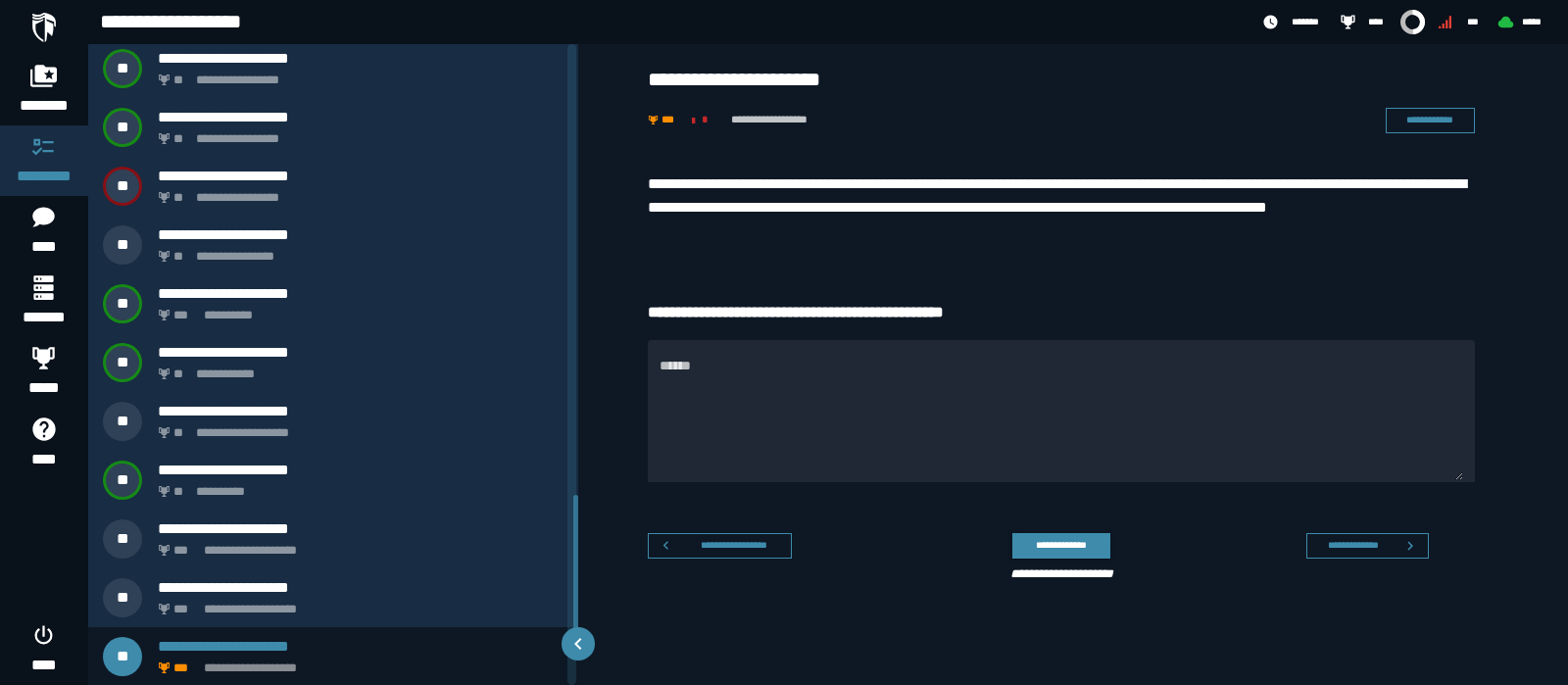 scroll, scrollTop: 1886, scrollLeft: 0, axis: vertical 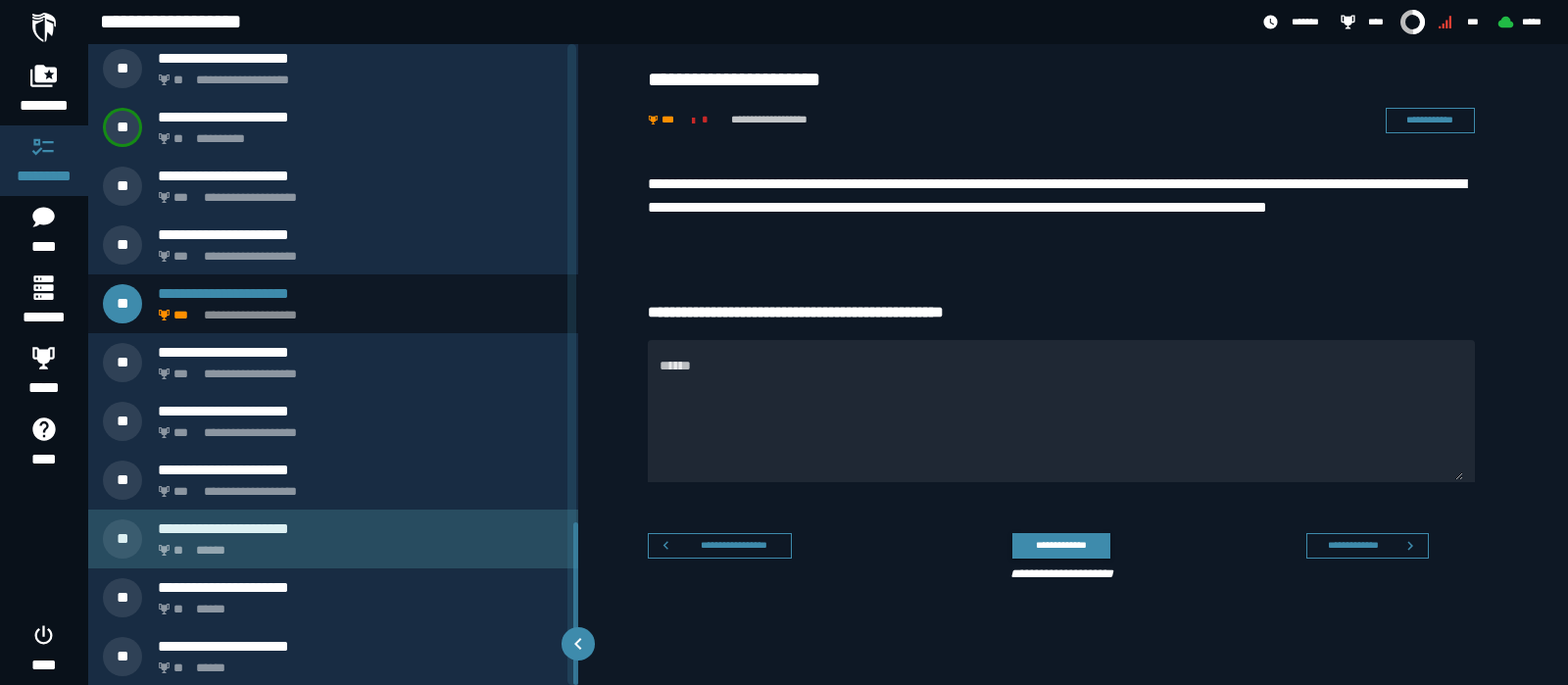 click on "**********" at bounding box center [361, 528] 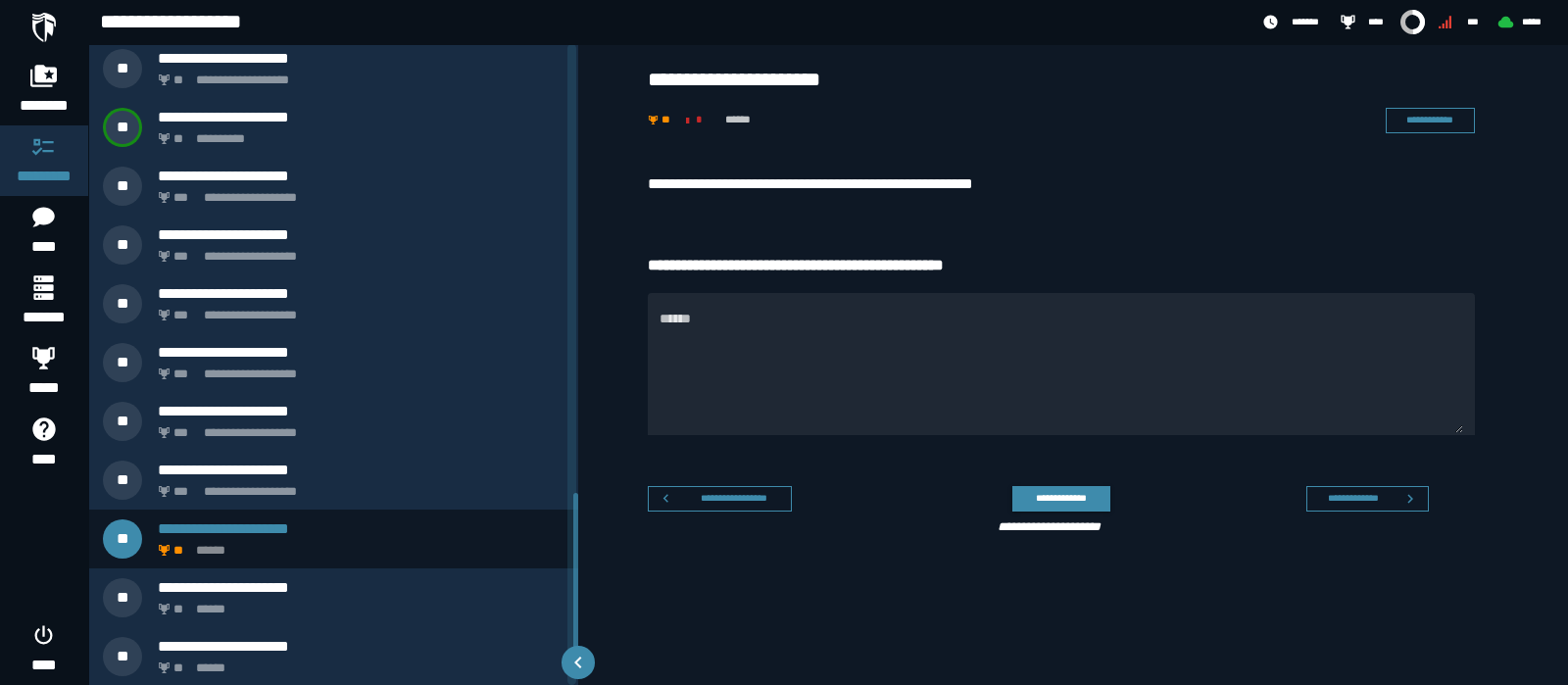 scroll, scrollTop: 1769, scrollLeft: 0, axis: vertical 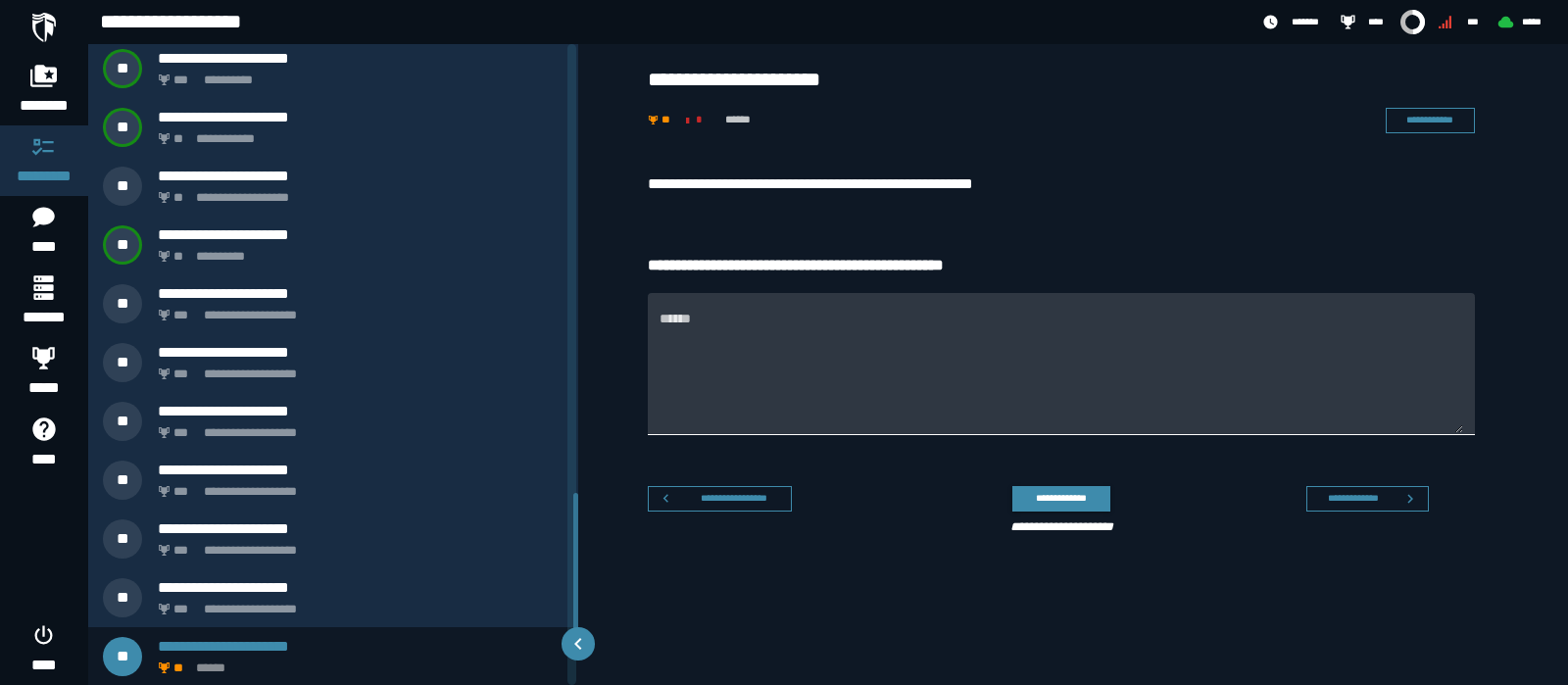 click on "******" at bounding box center [1061, 375] 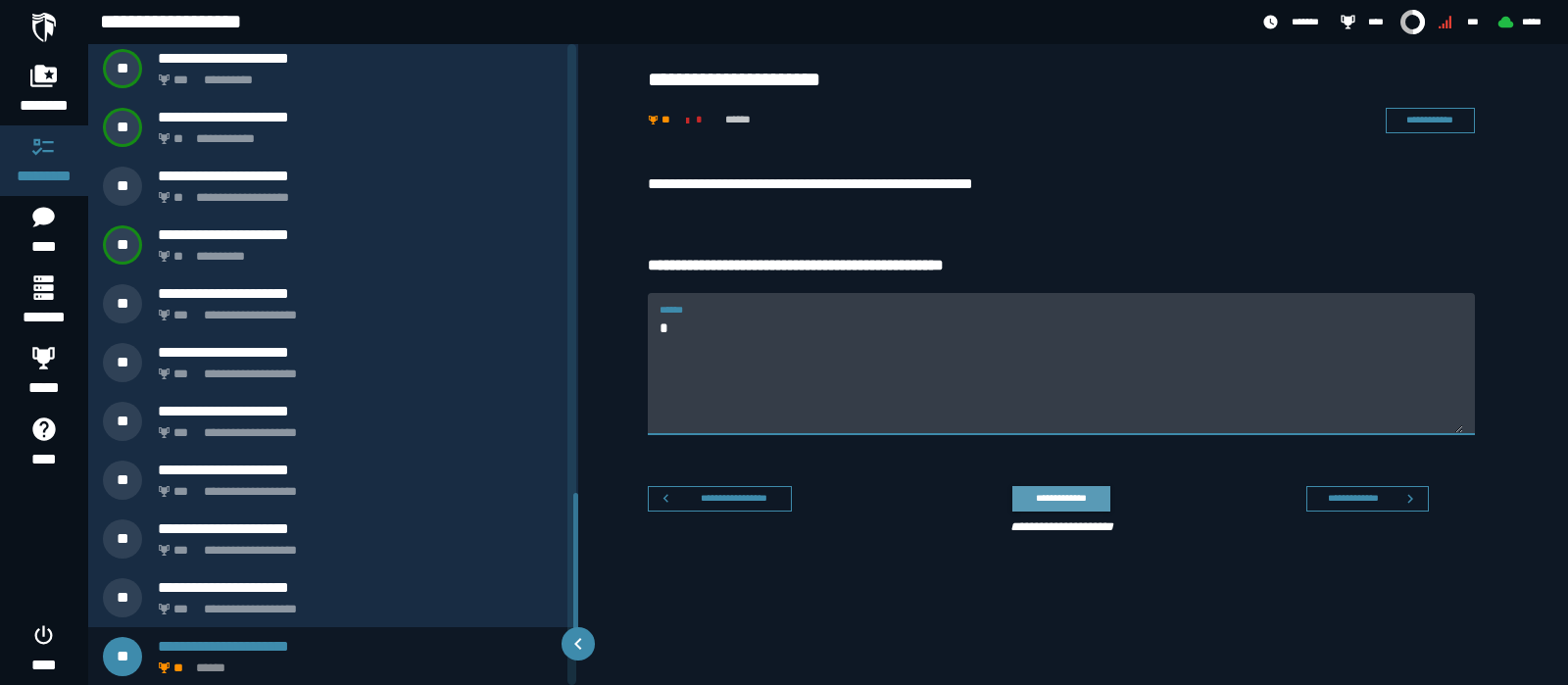 type on "*" 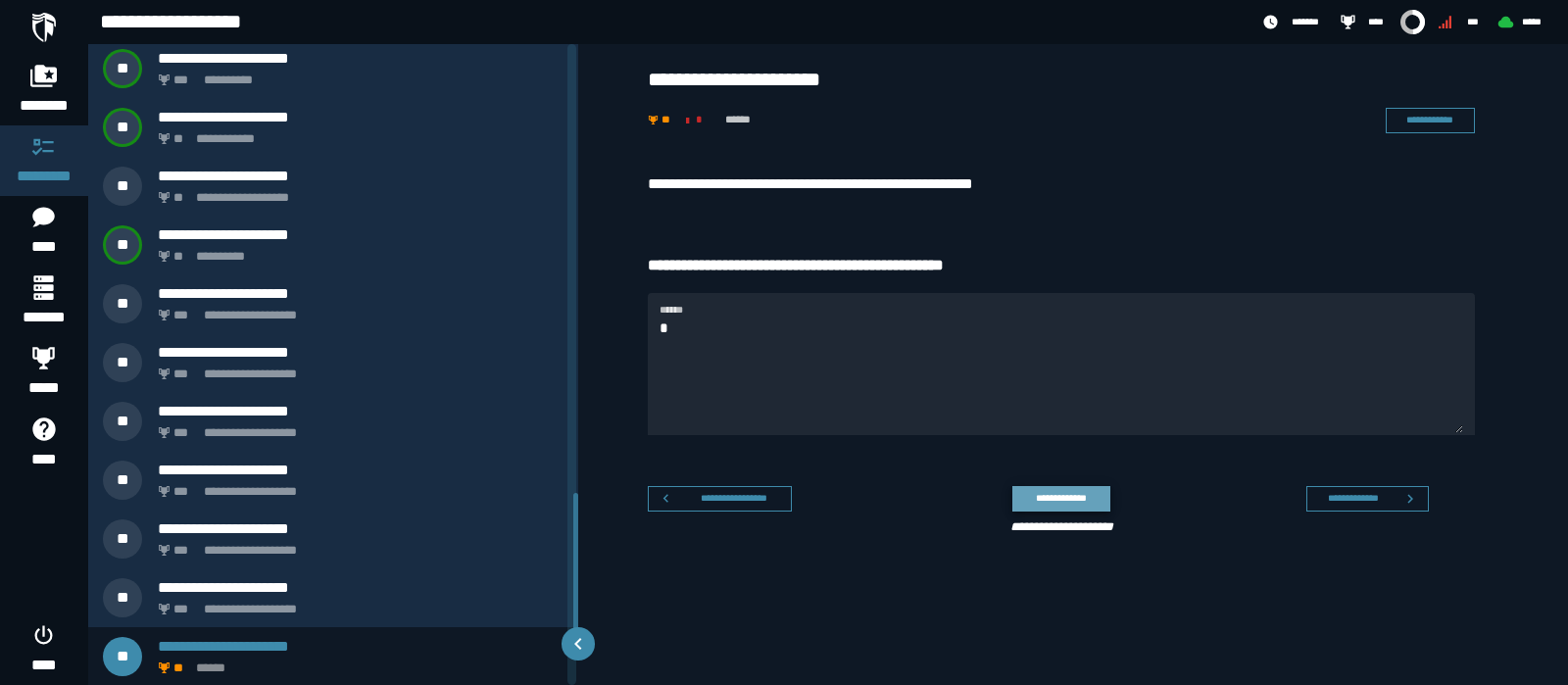 click on "**********" at bounding box center (1060, 498) 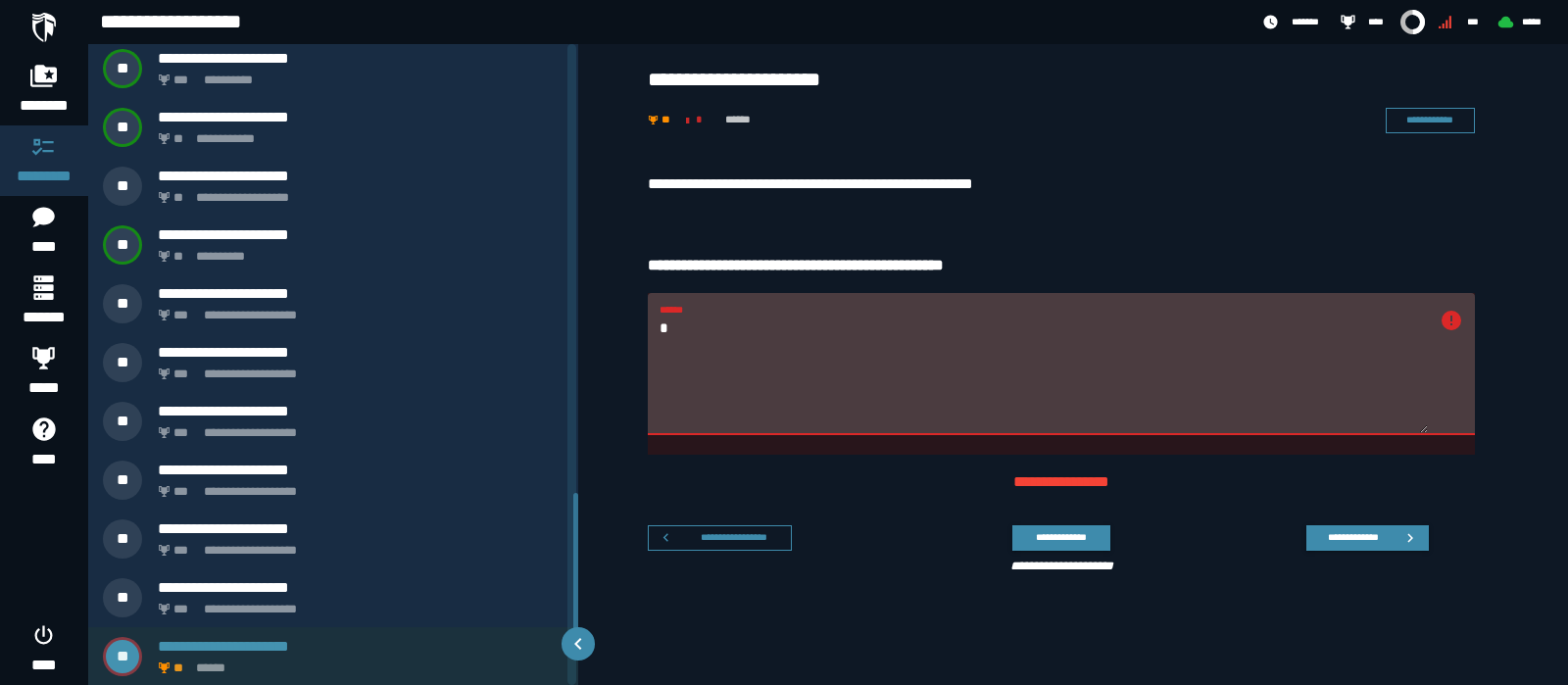 scroll, scrollTop: 1886, scrollLeft: 0, axis: vertical 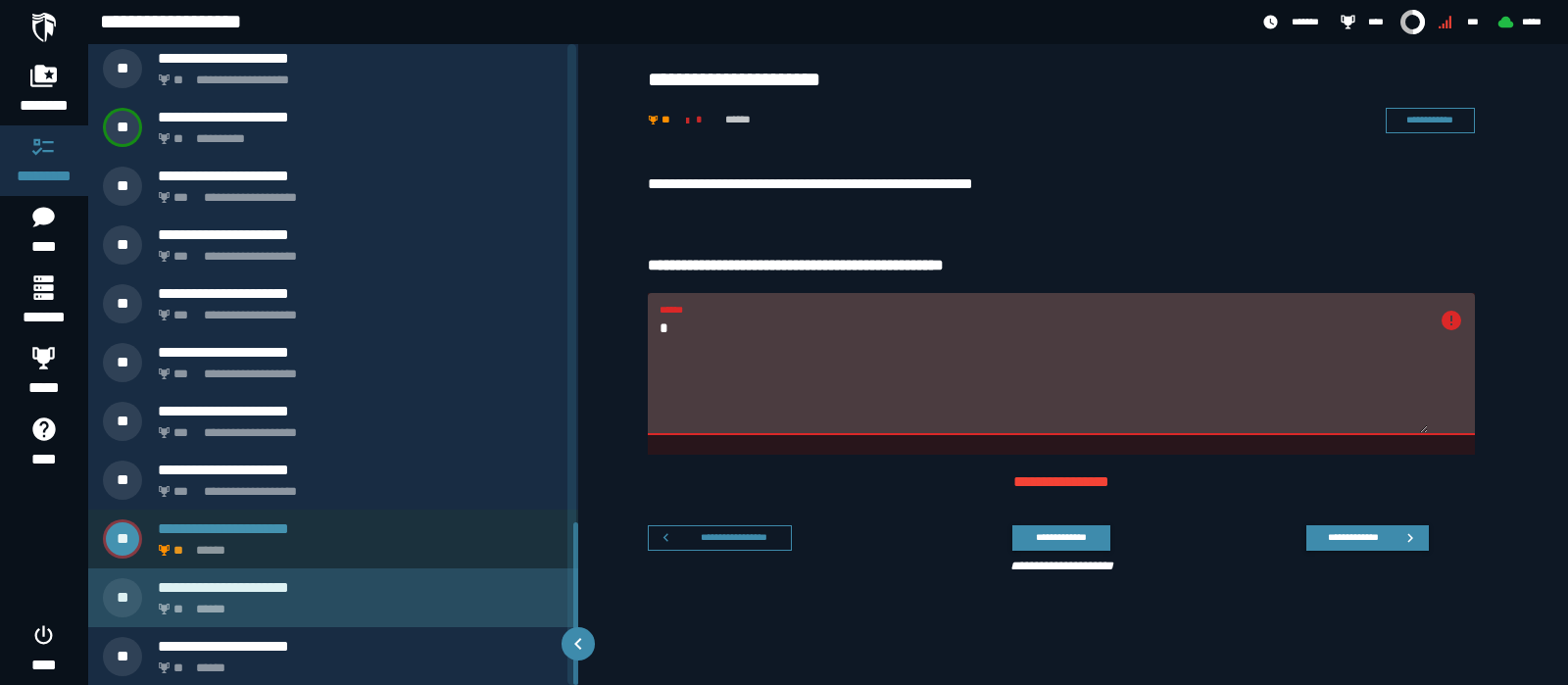 click on "** ******" at bounding box center [357, 604] 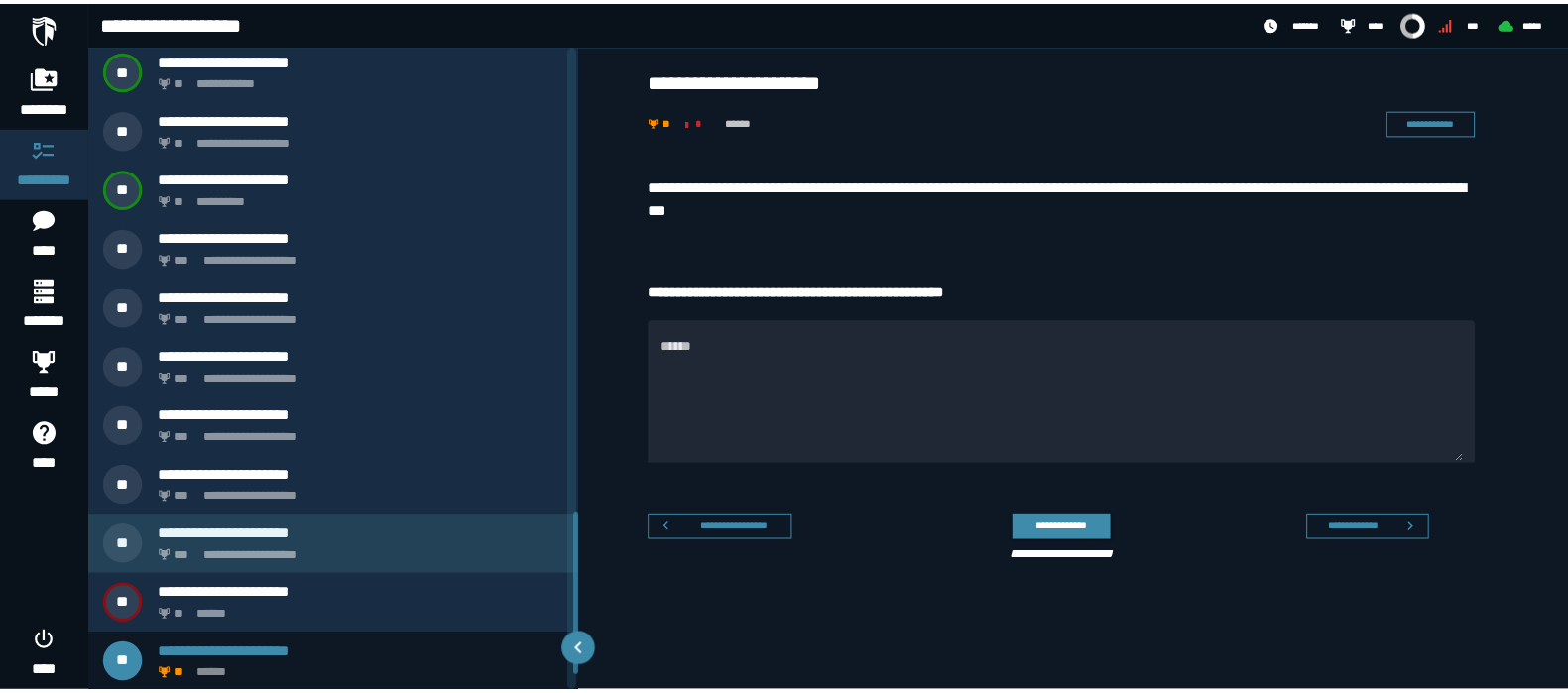 scroll, scrollTop: 1908, scrollLeft: 0, axis: vertical 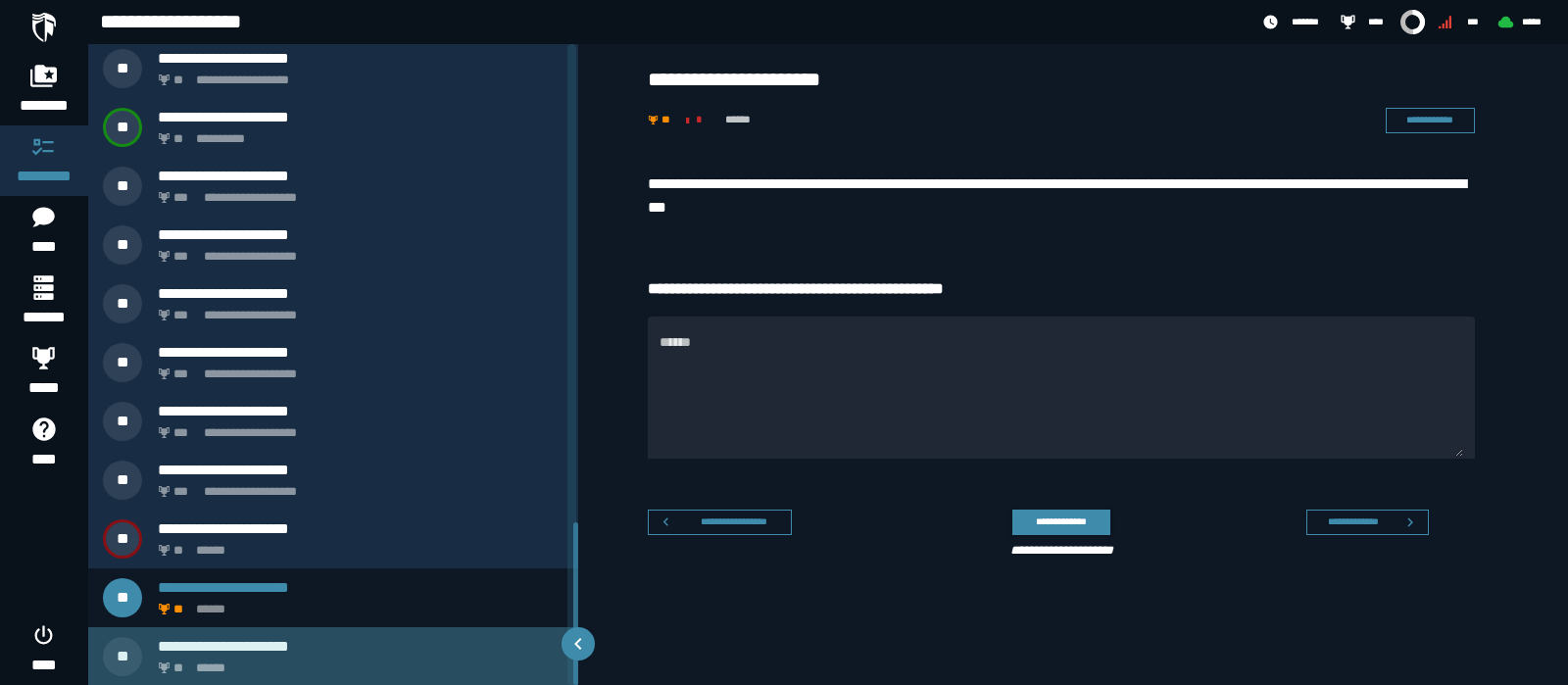 click on "**********" at bounding box center [361, 646] 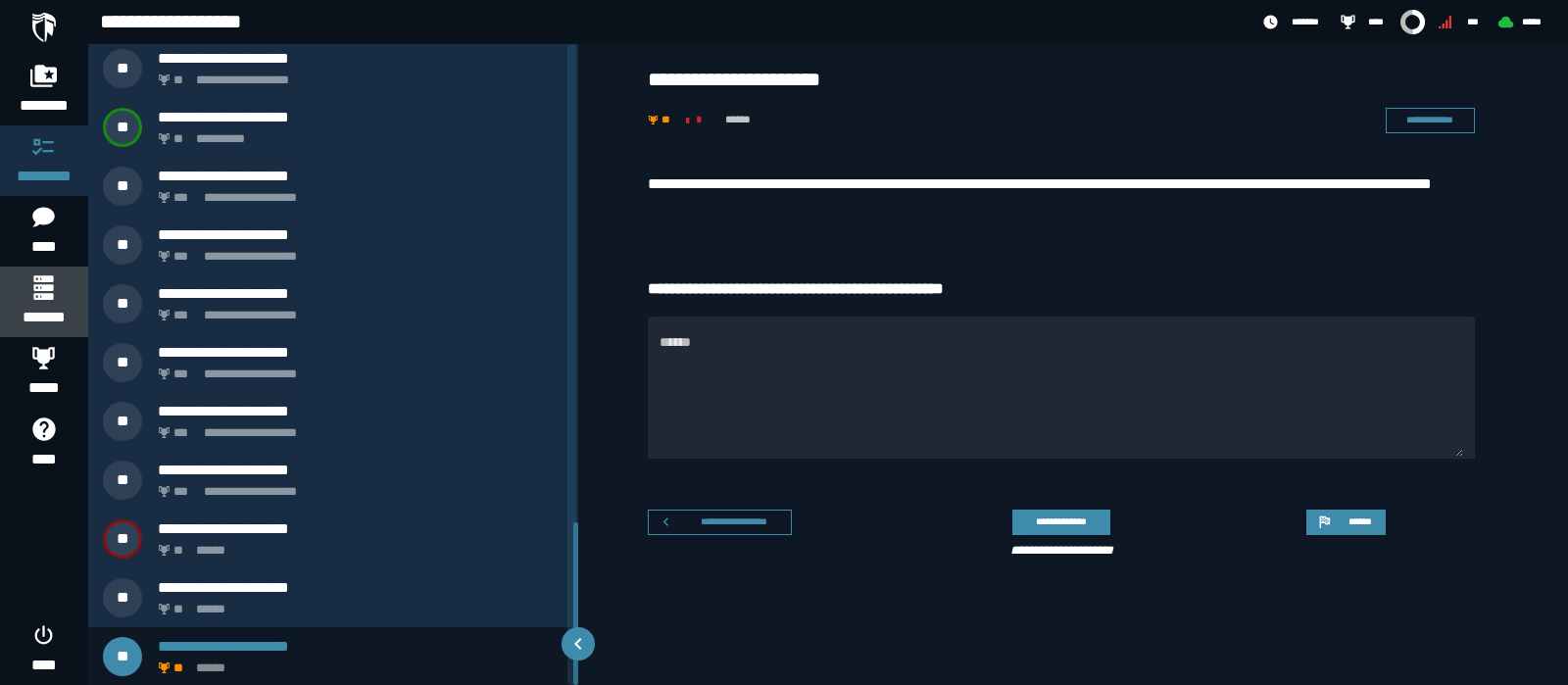 click 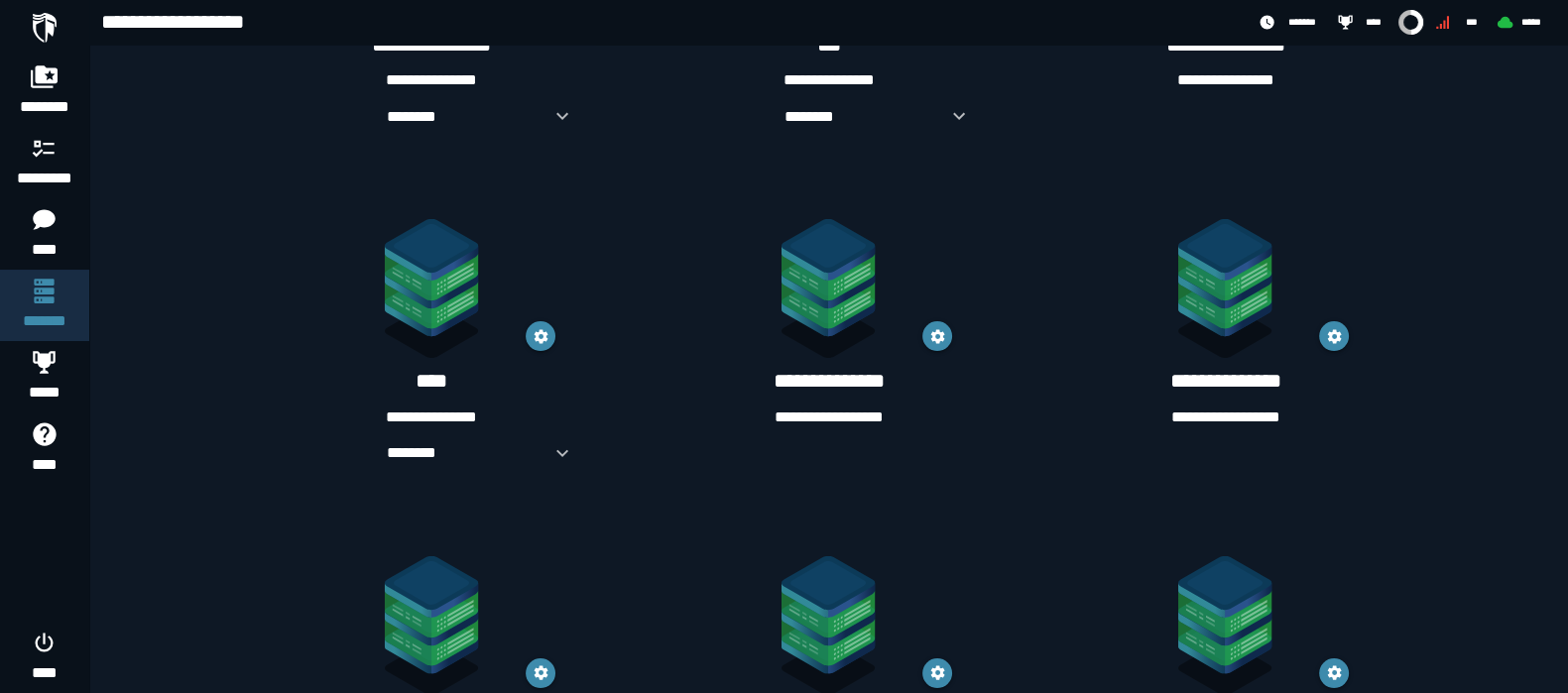 scroll, scrollTop: 737, scrollLeft: 0, axis: vertical 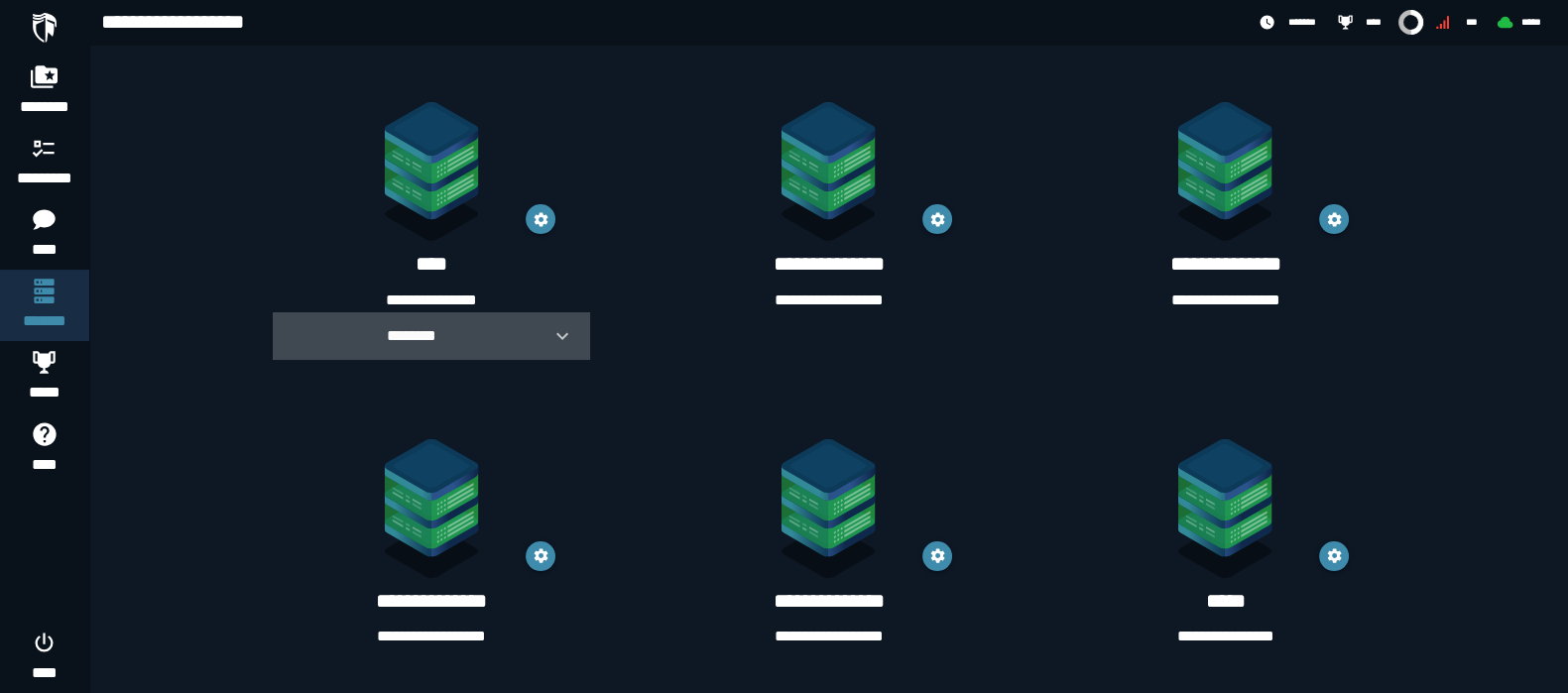 click 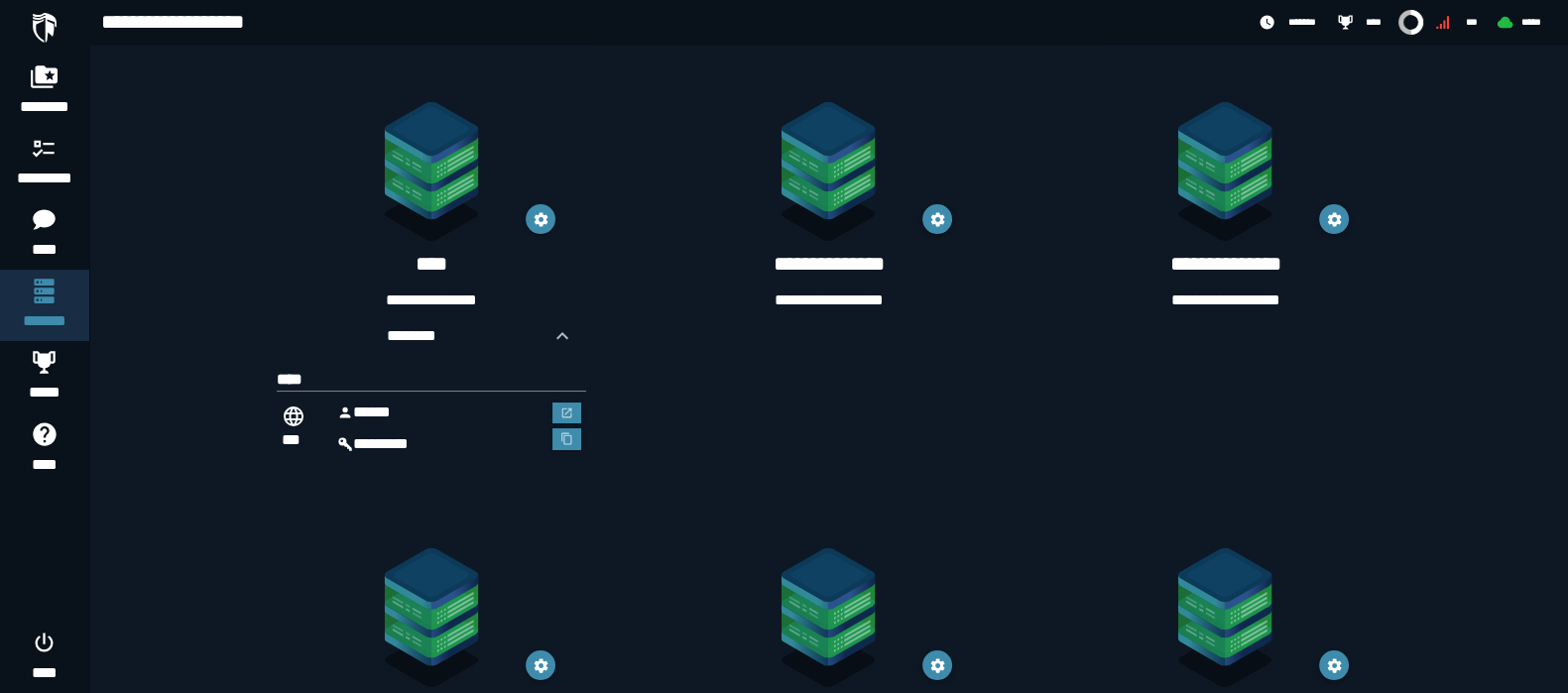 scroll, scrollTop: 847, scrollLeft: 0, axis: vertical 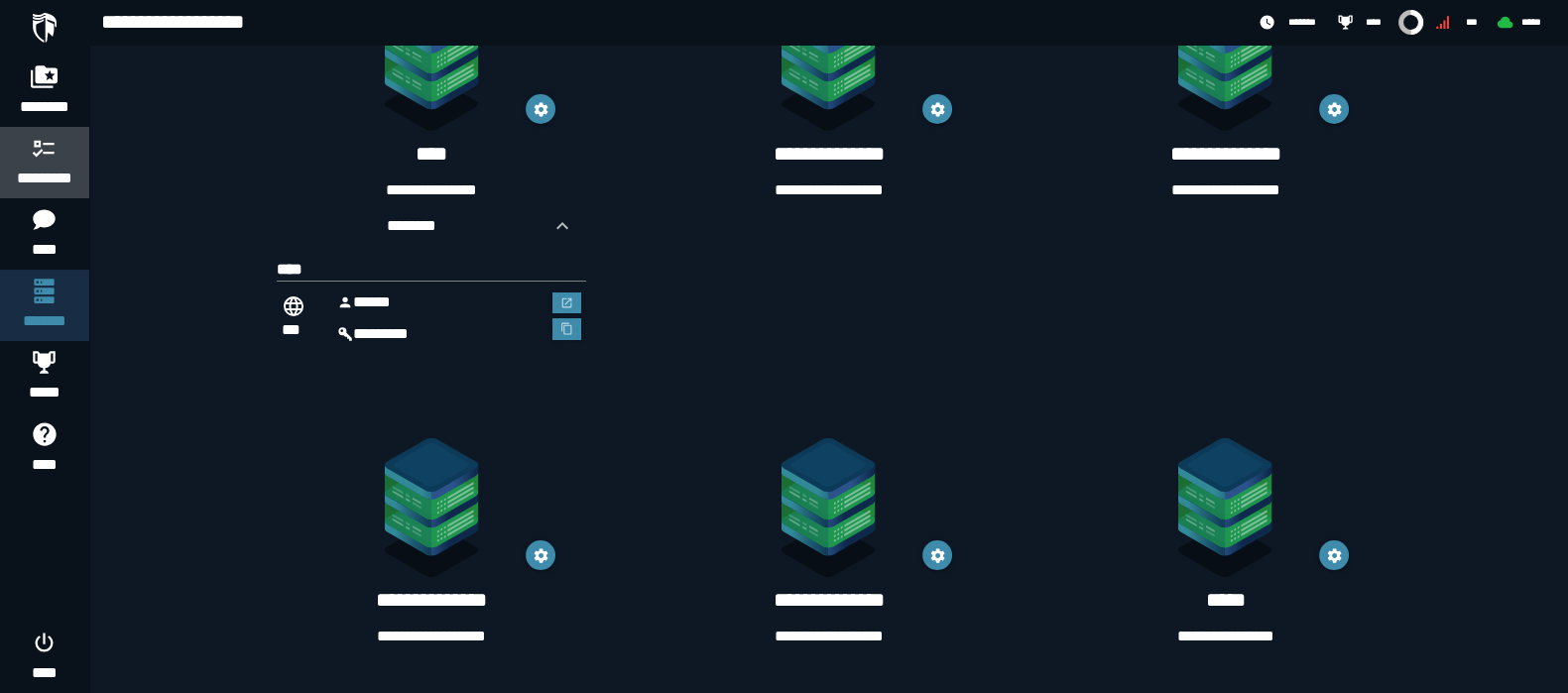 click 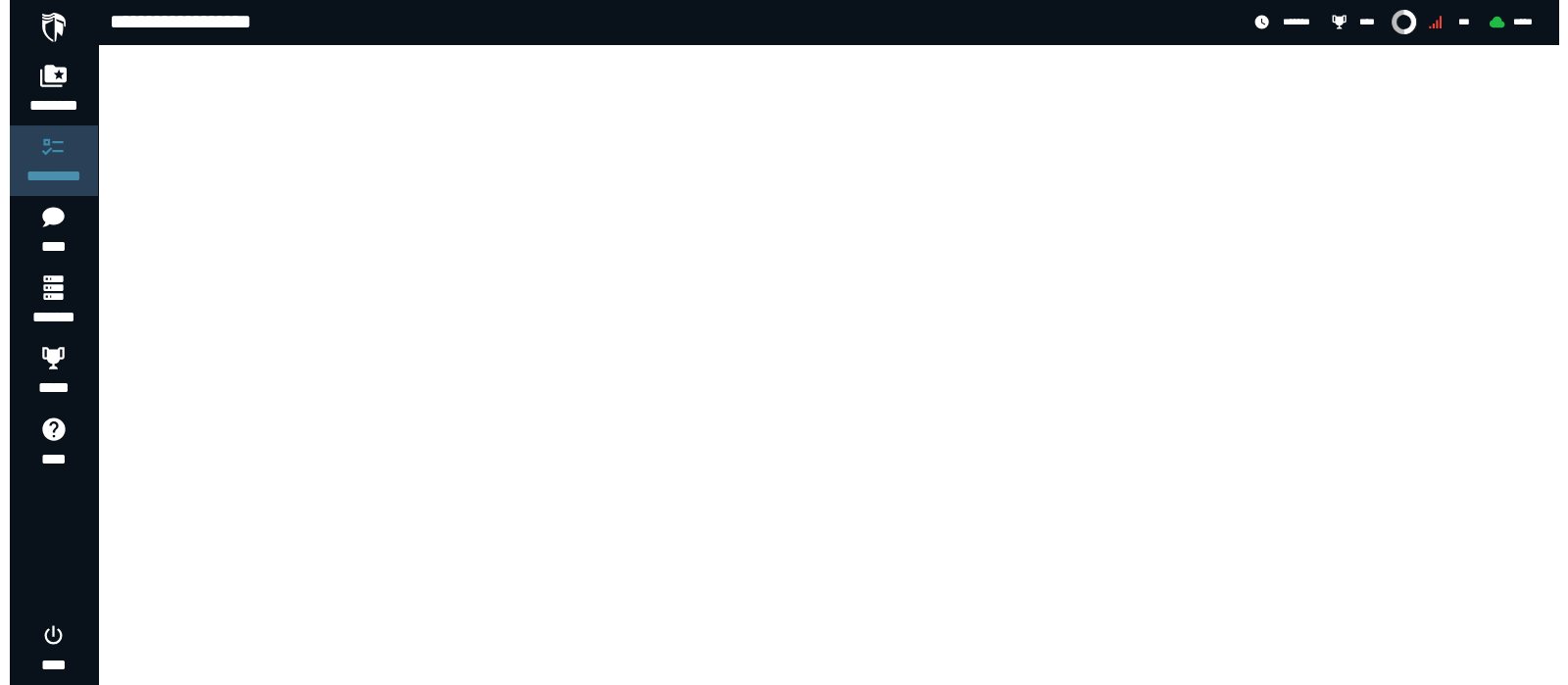 scroll, scrollTop: 0, scrollLeft: 0, axis: both 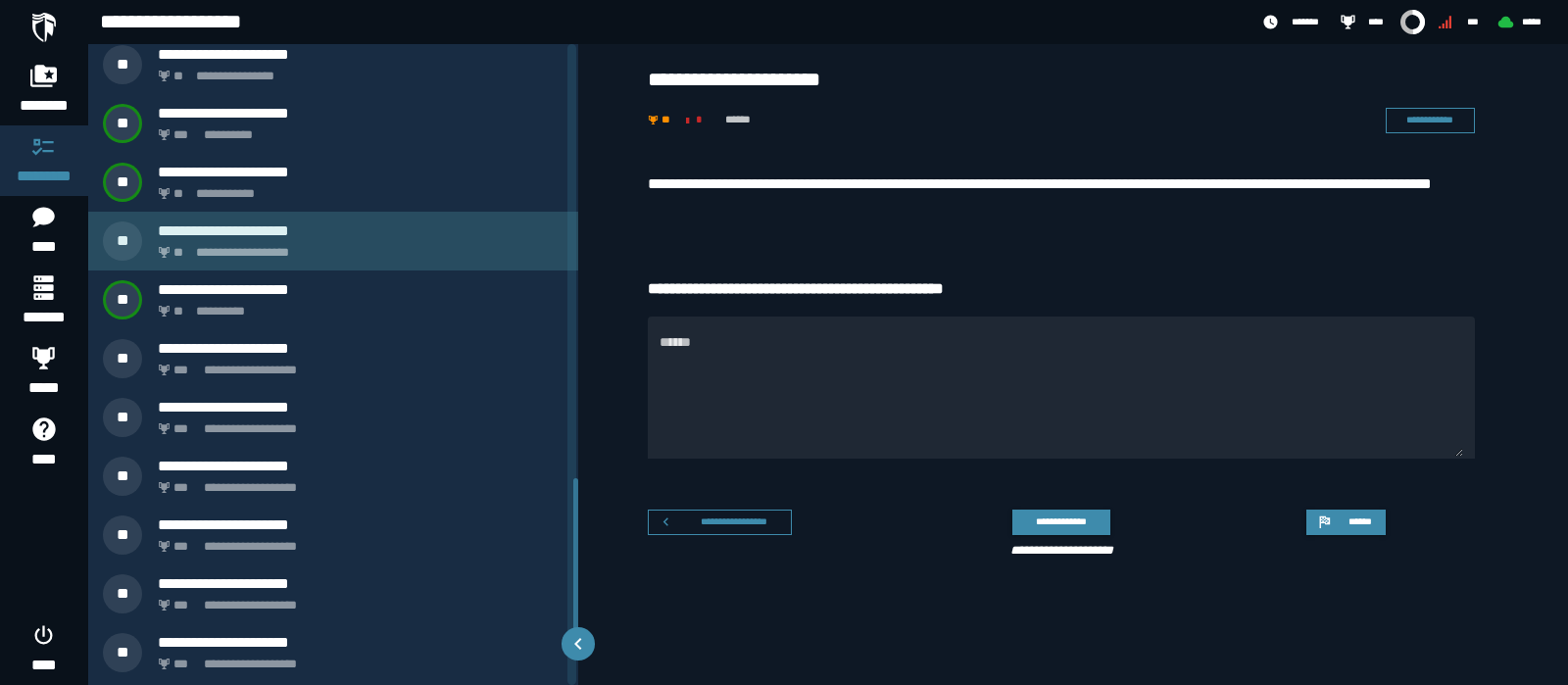 click on "**********" at bounding box center (361, 230) 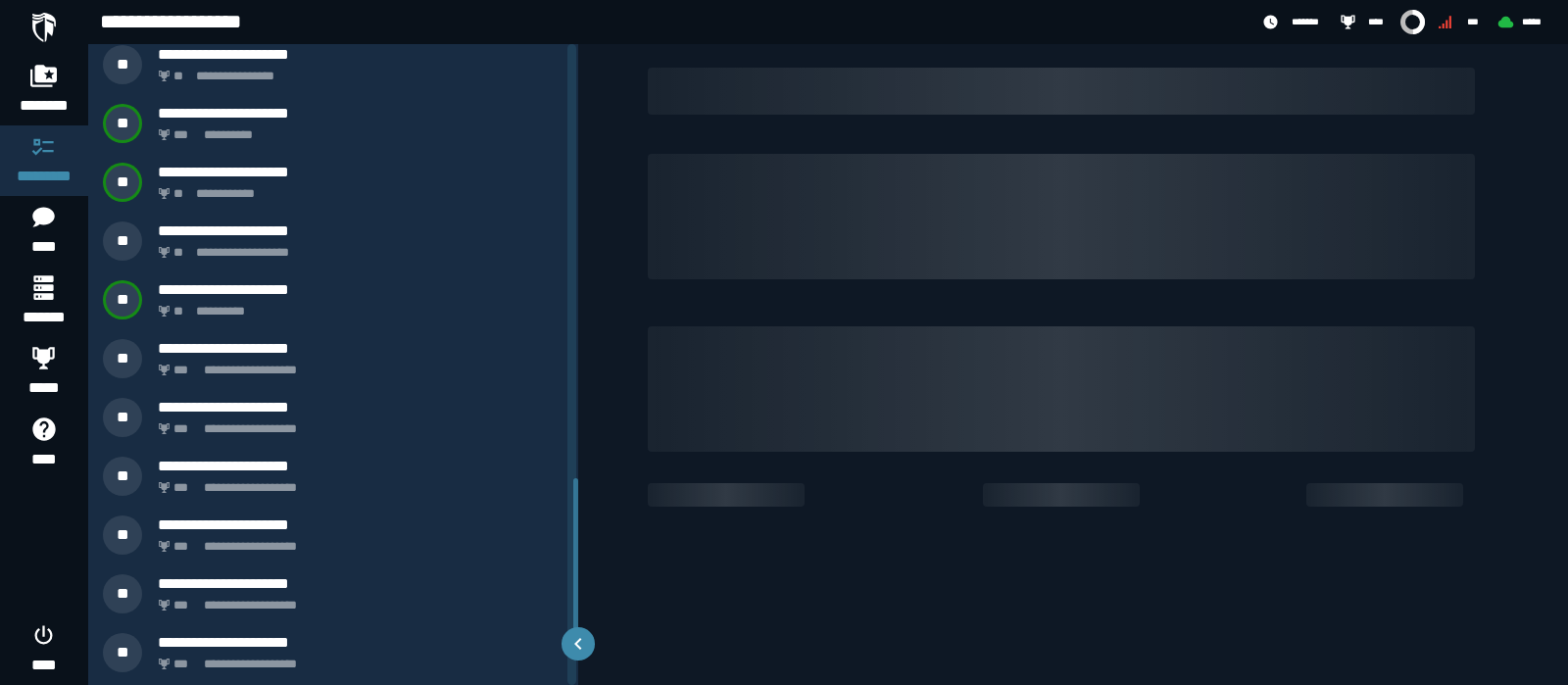 scroll, scrollTop: 1298, scrollLeft: 0, axis: vertical 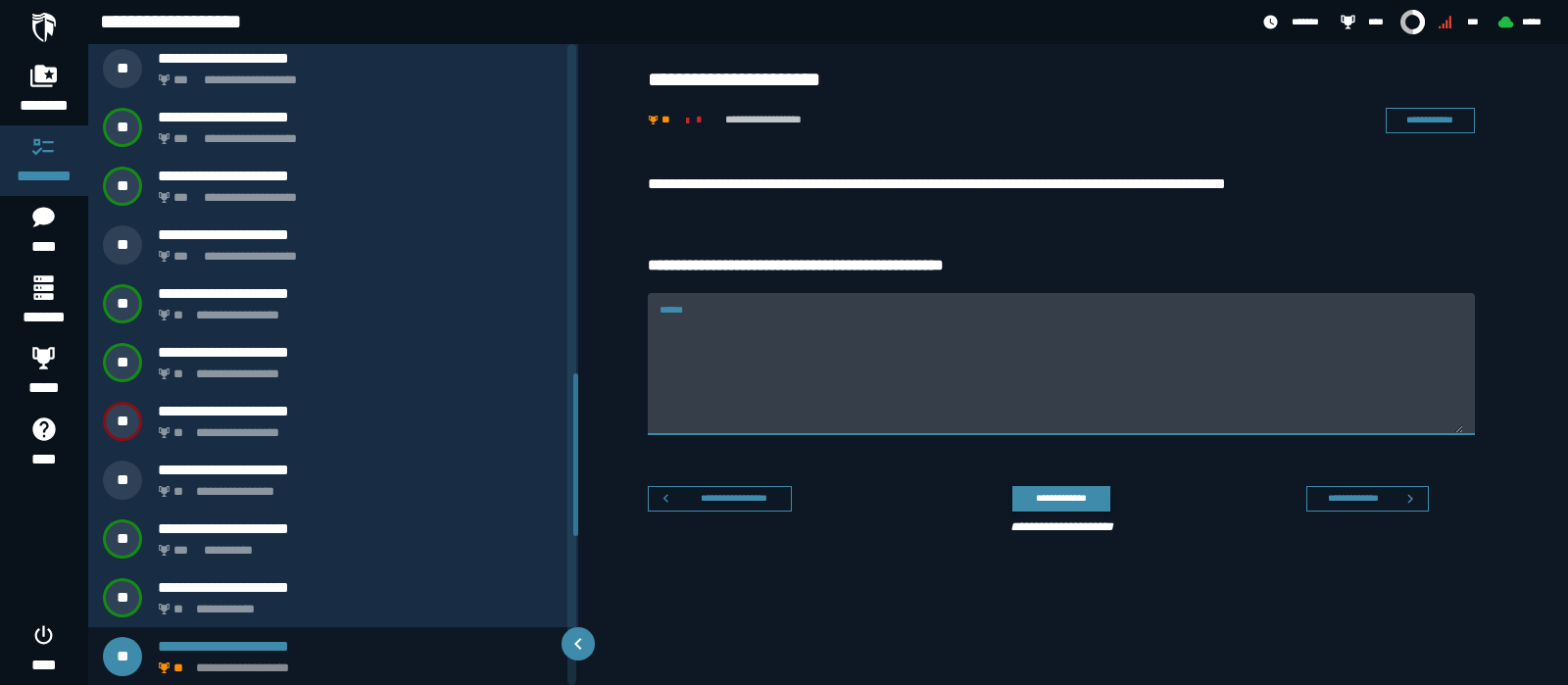 click on "******" at bounding box center [1061, 375] 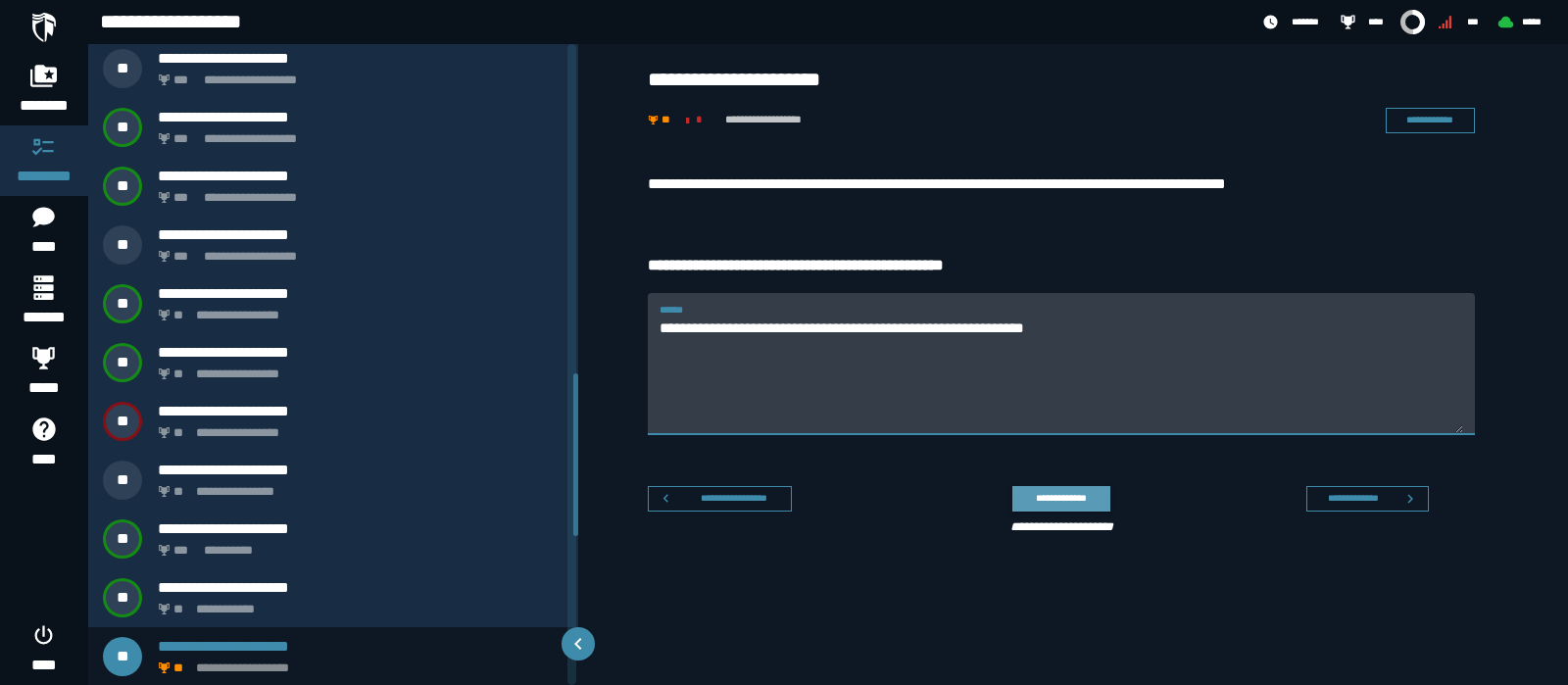 type on "**********" 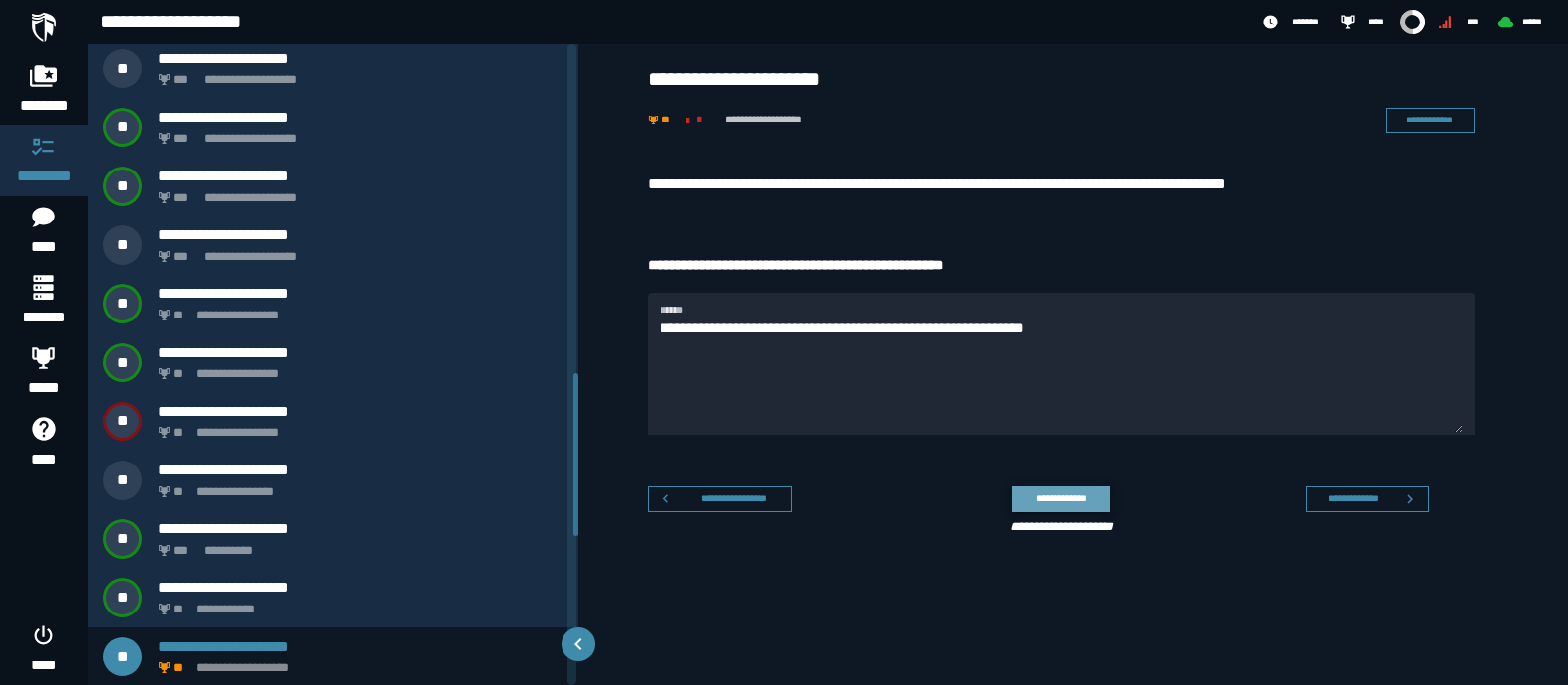 click on "**********" at bounding box center (1060, 498) 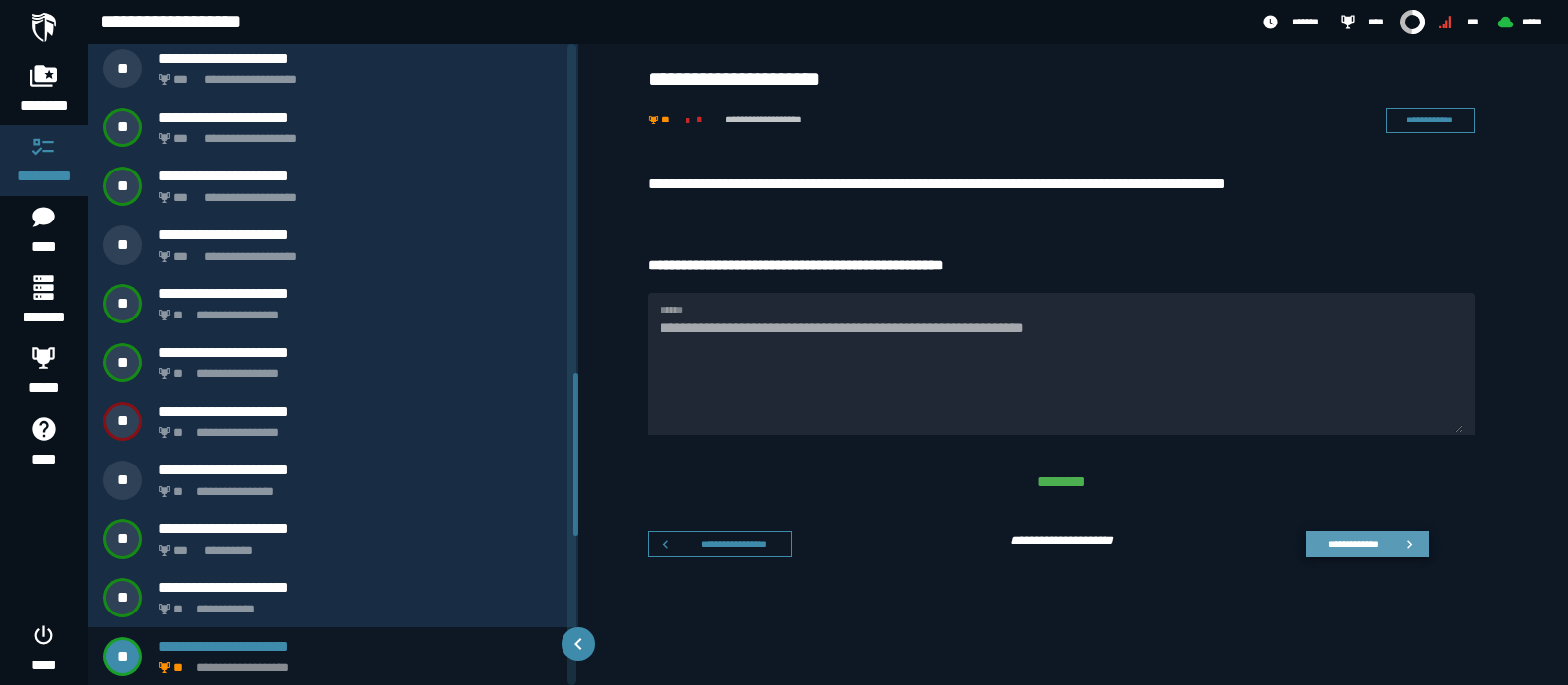 click 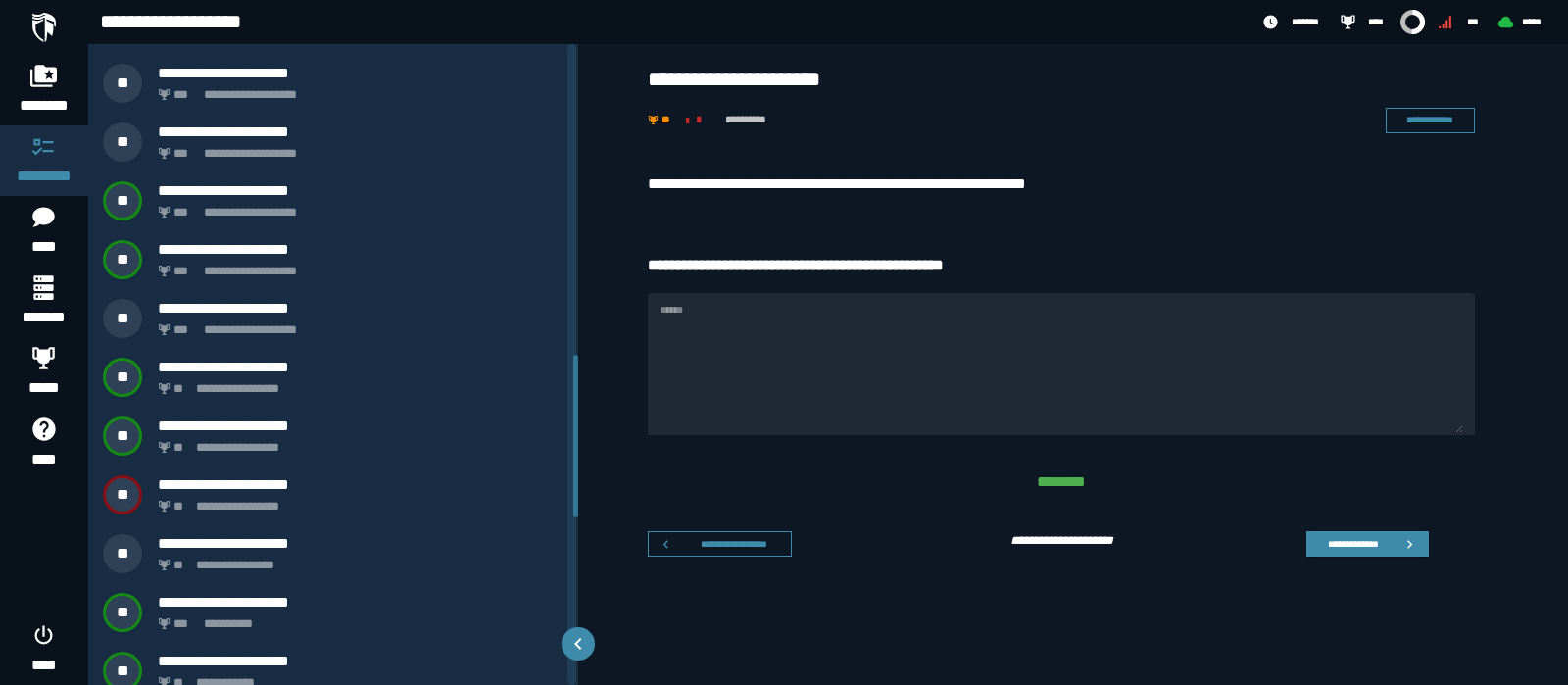 scroll, scrollTop: 1714, scrollLeft: 0, axis: vertical 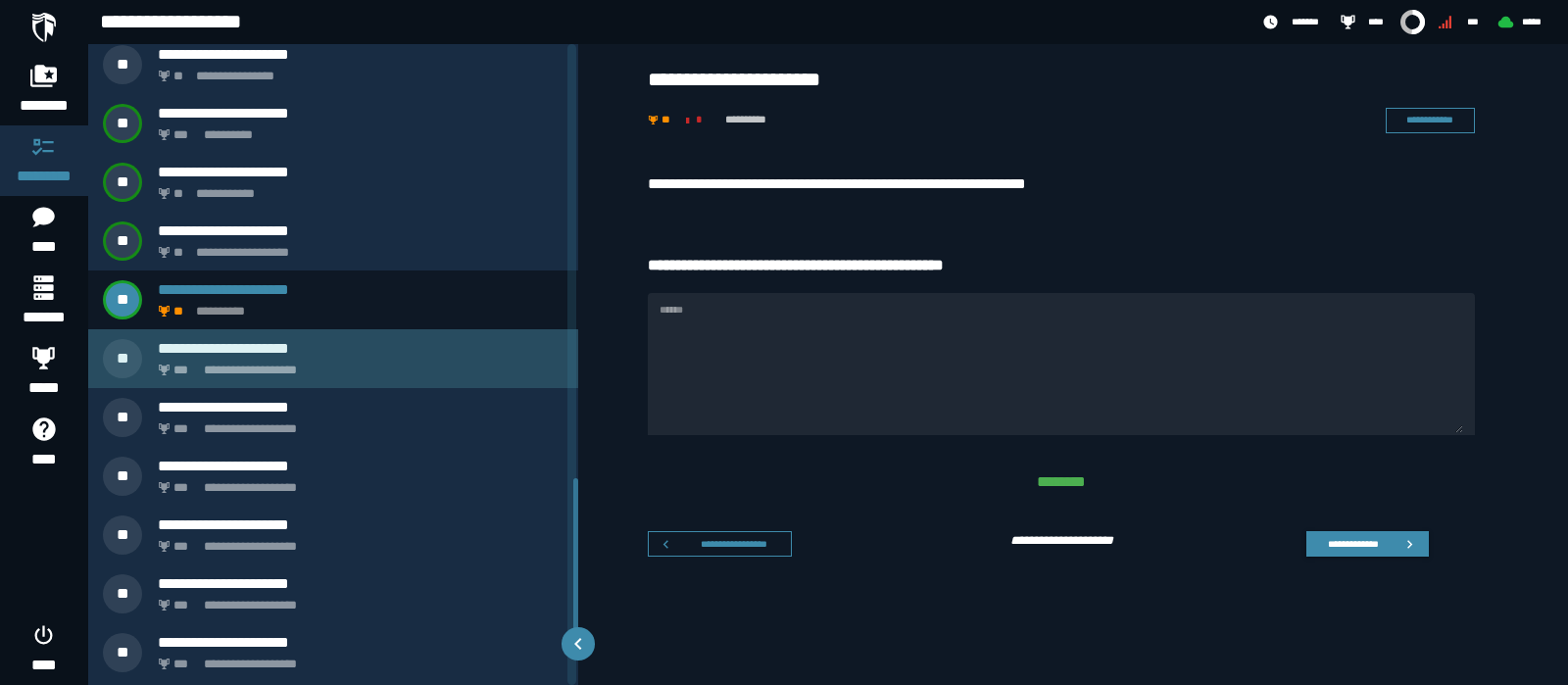 click on "**********" 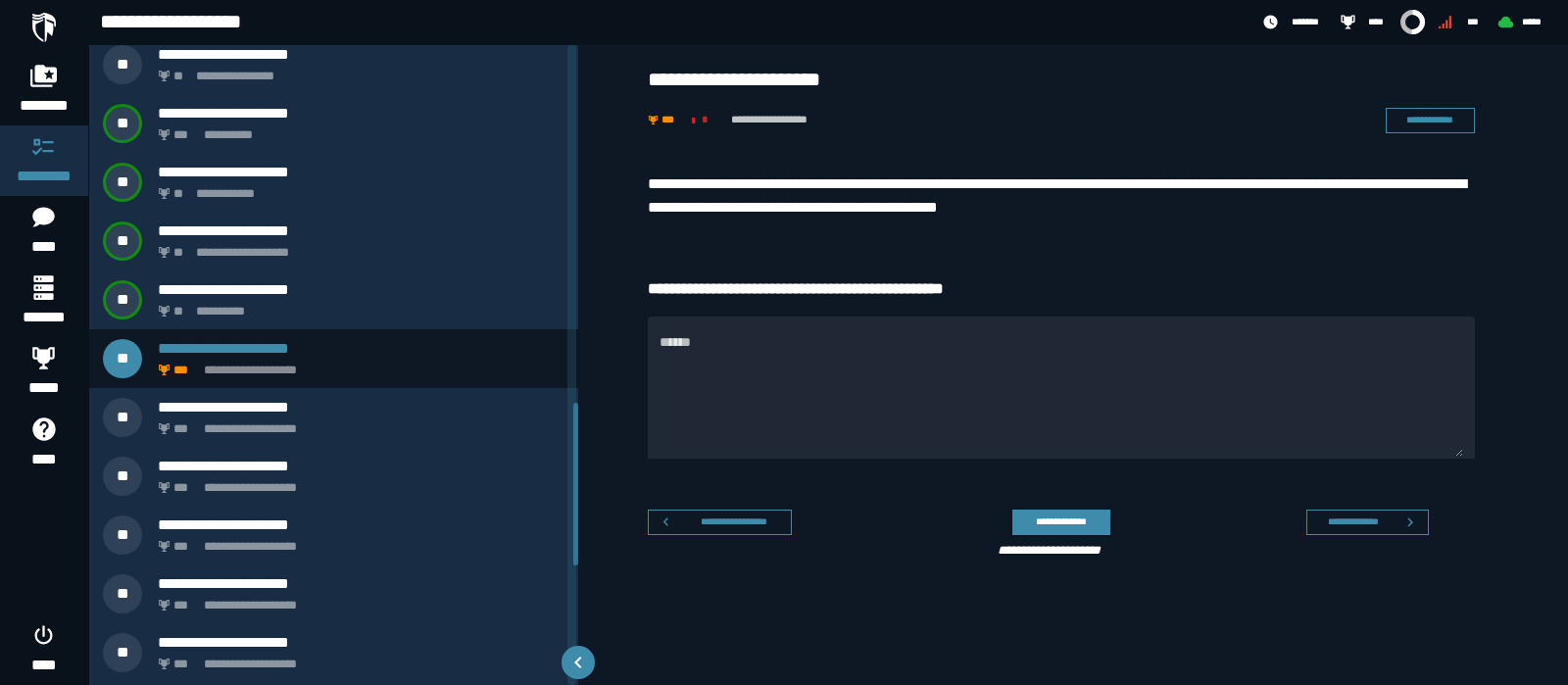 scroll, scrollTop: 1416, scrollLeft: 0, axis: vertical 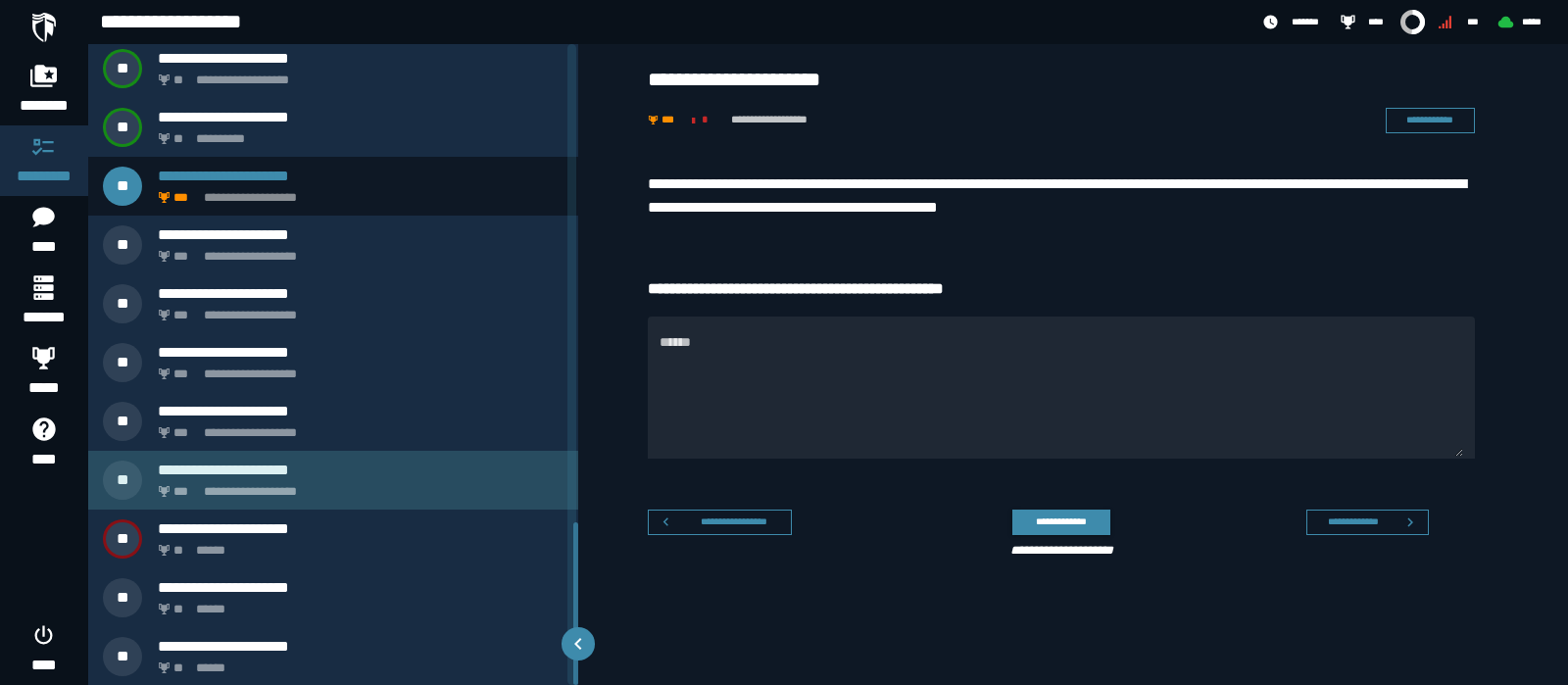 click on "**********" at bounding box center [333, 480] 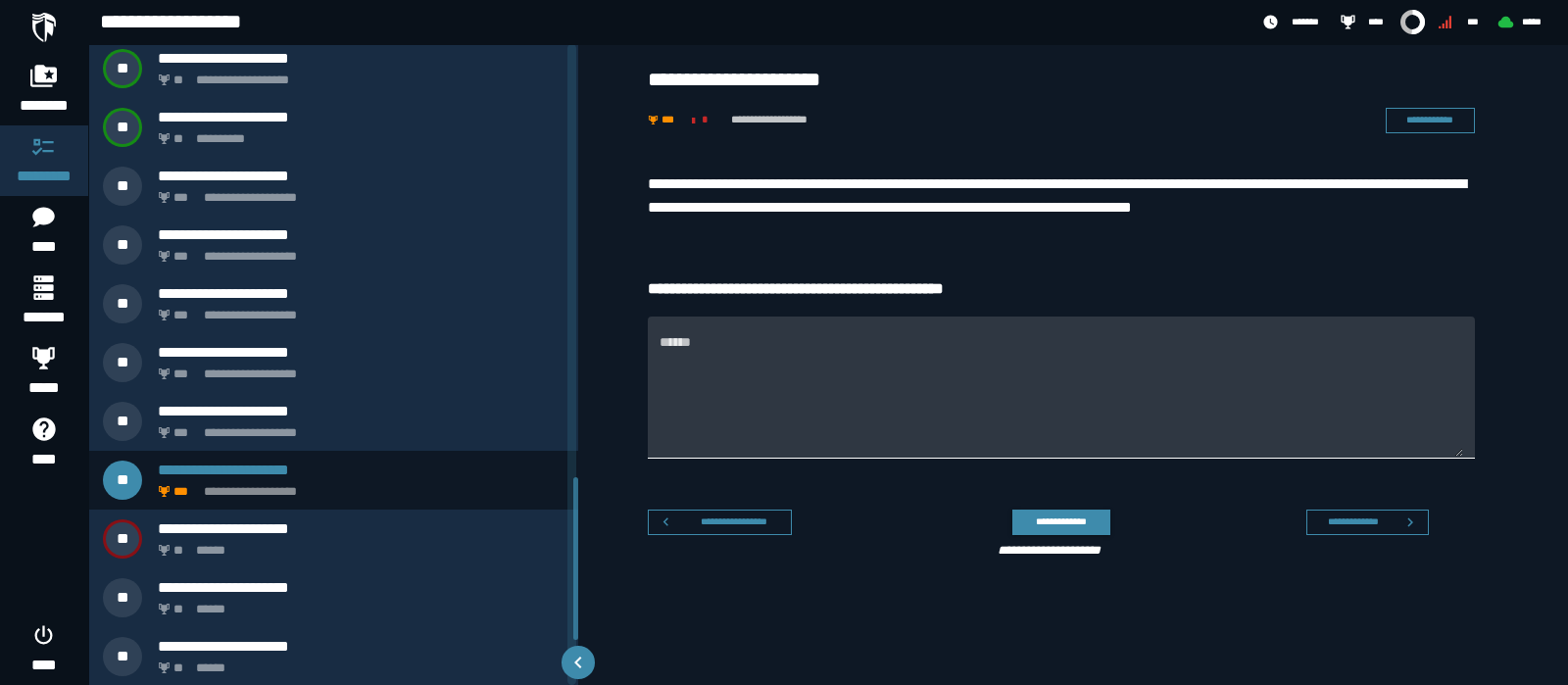 scroll, scrollTop: 1710, scrollLeft: 0, axis: vertical 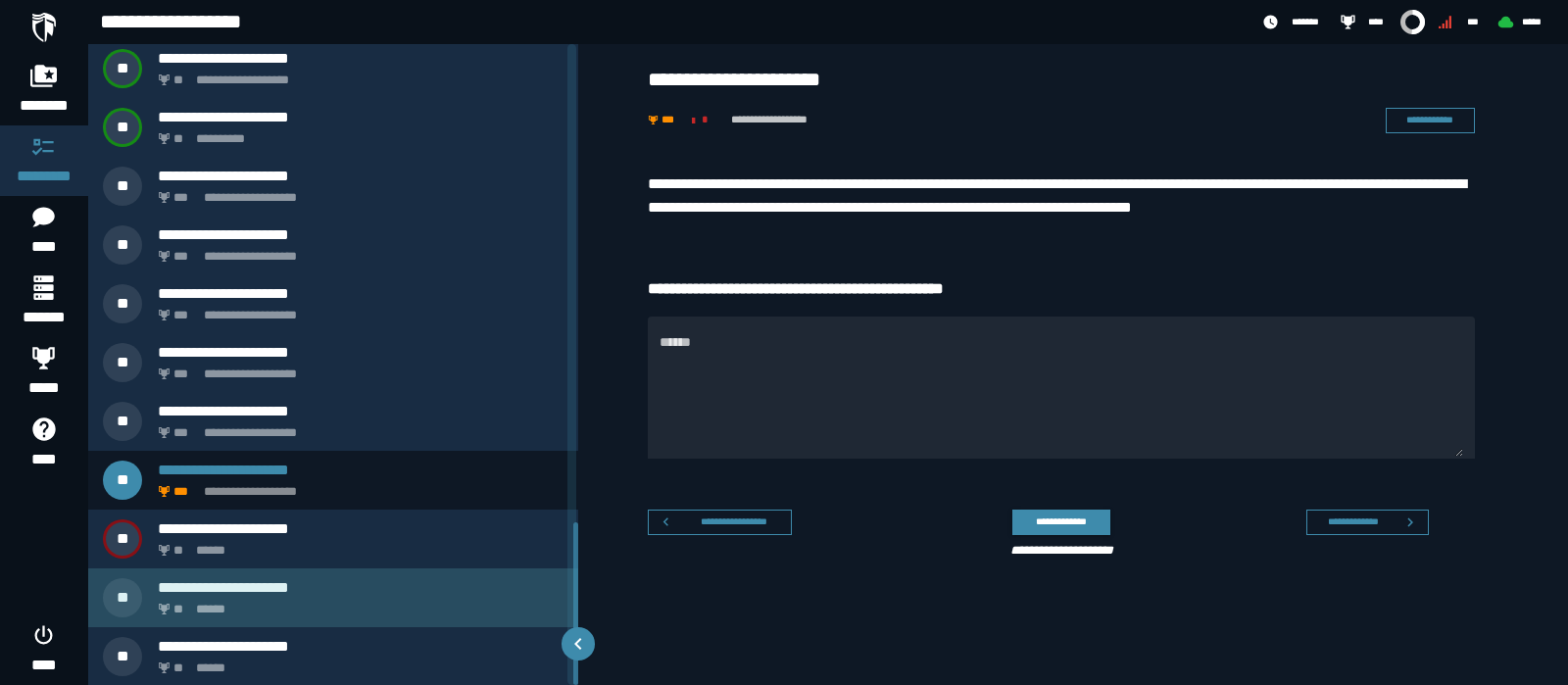 drag, startPoint x: 314, startPoint y: 610, endPoint x: 640, endPoint y: 512, distance: 340.41152 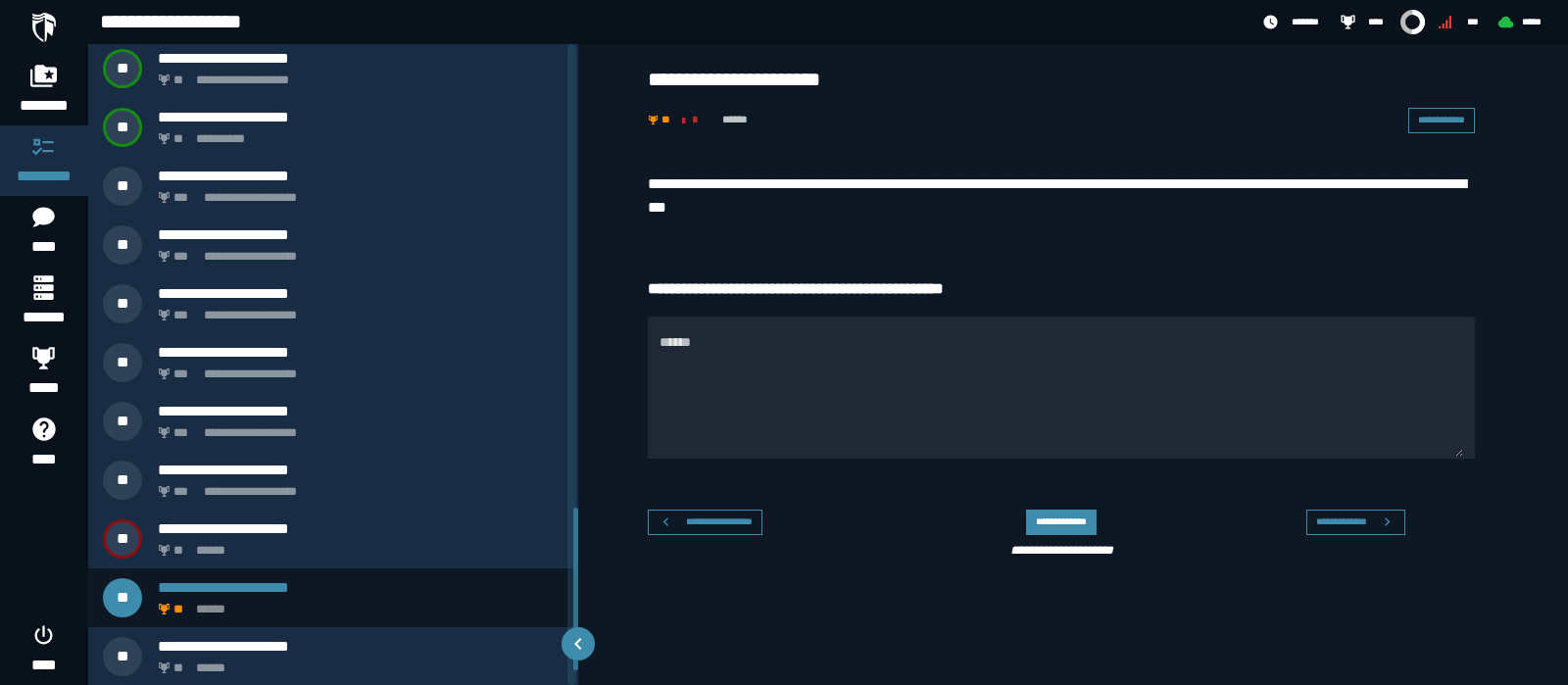 scroll, scrollTop: 1828, scrollLeft: 0, axis: vertical 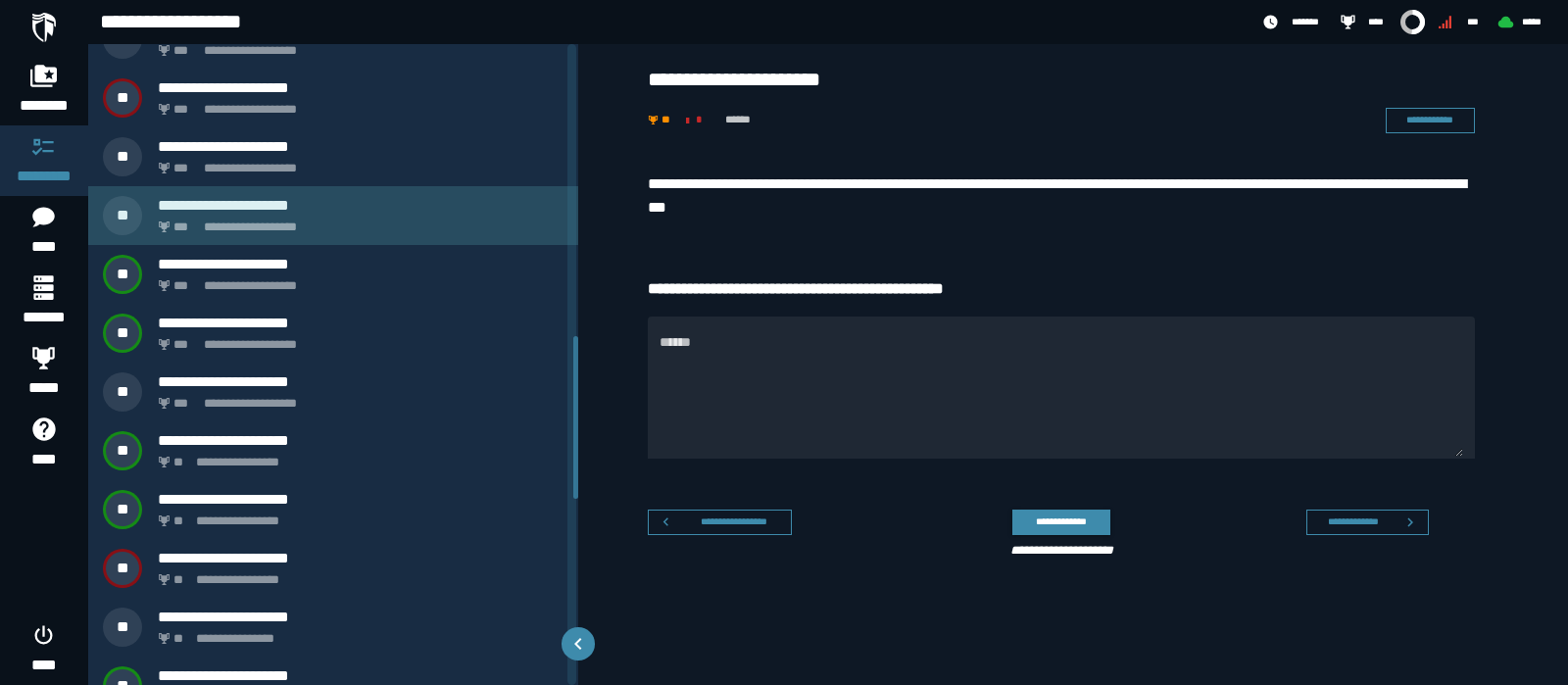 click on "**********" at bounding box center [357, 221] 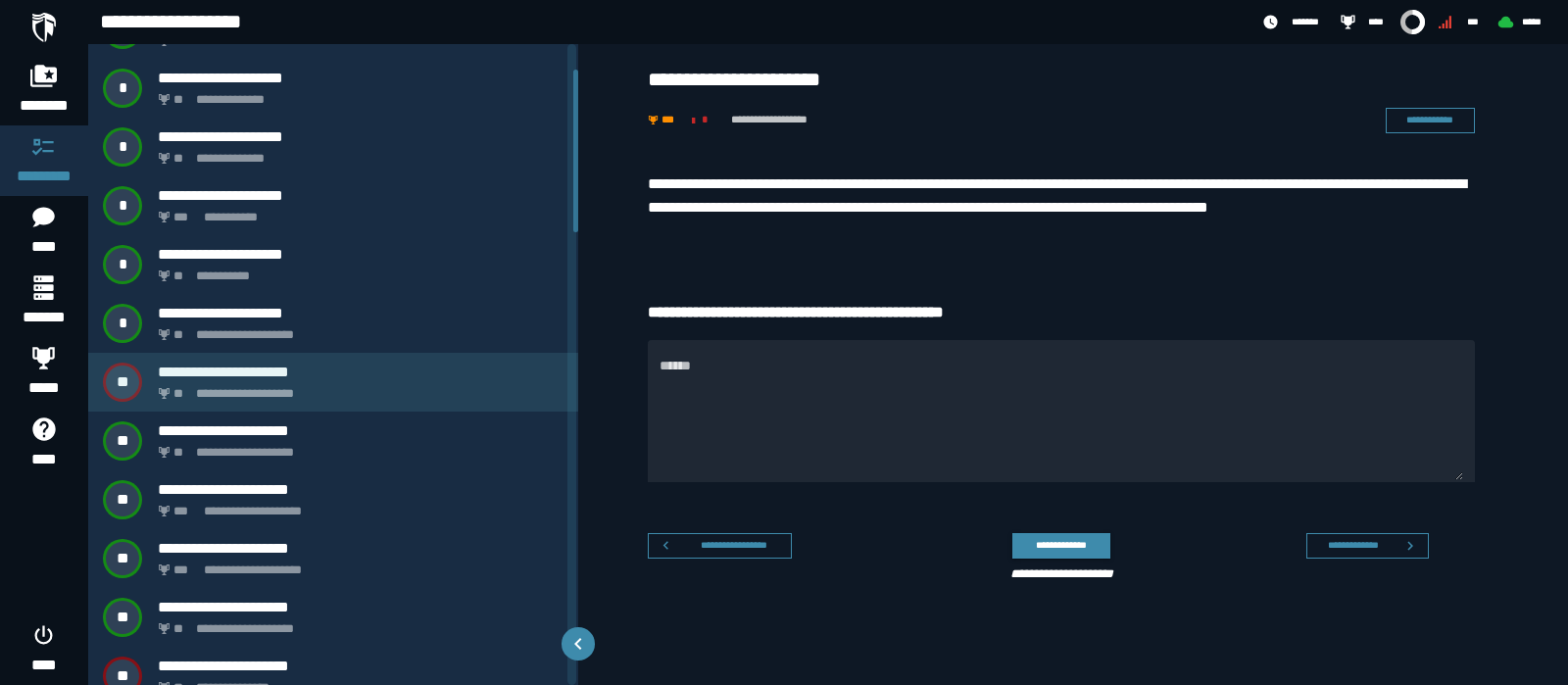 scroll, scrollTop: 0, scrollLeft: 0, axis: both 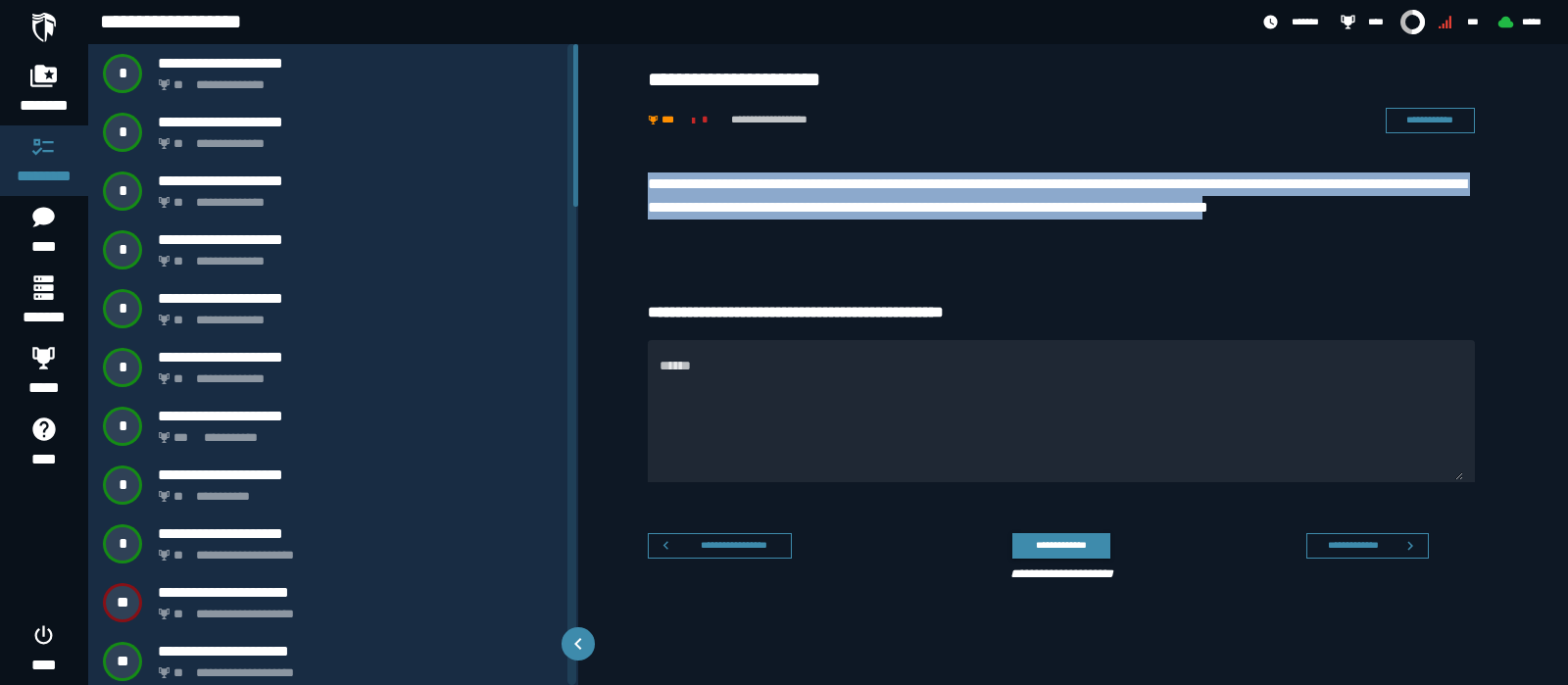 drag, startPoint x: 711, startPoint y: 231, endPoint x: 634, endPoint y: 188, distance: 88.19297 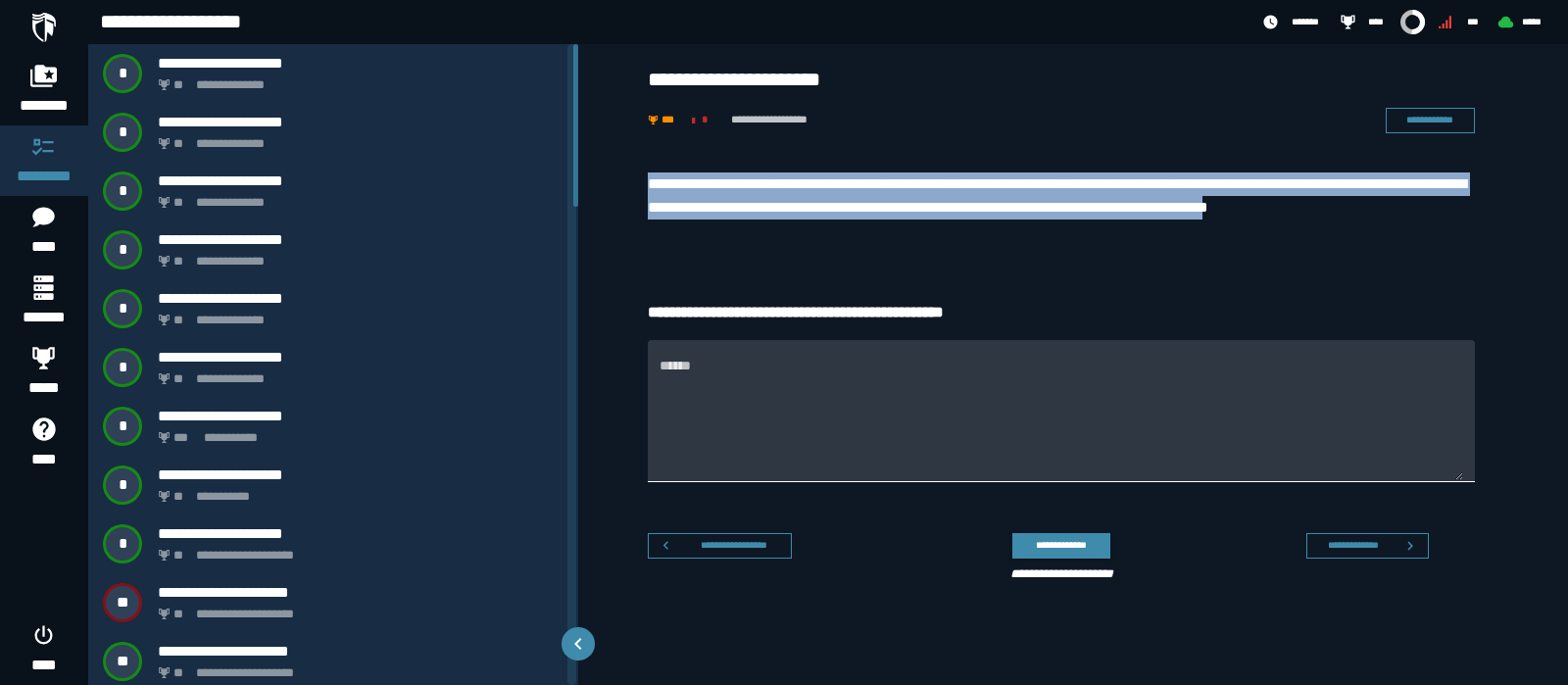 click on "******" at bounding box center (1061, 411) 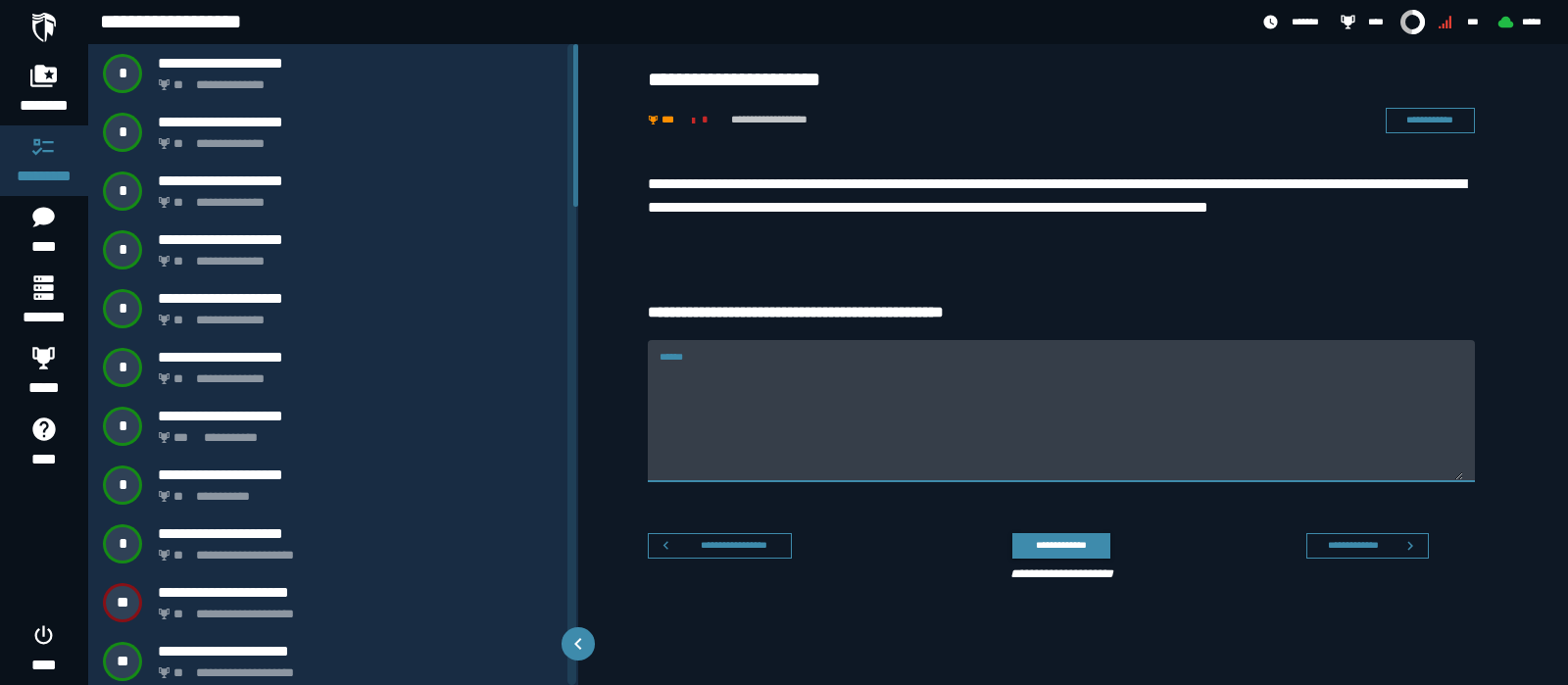 paste on "**********" 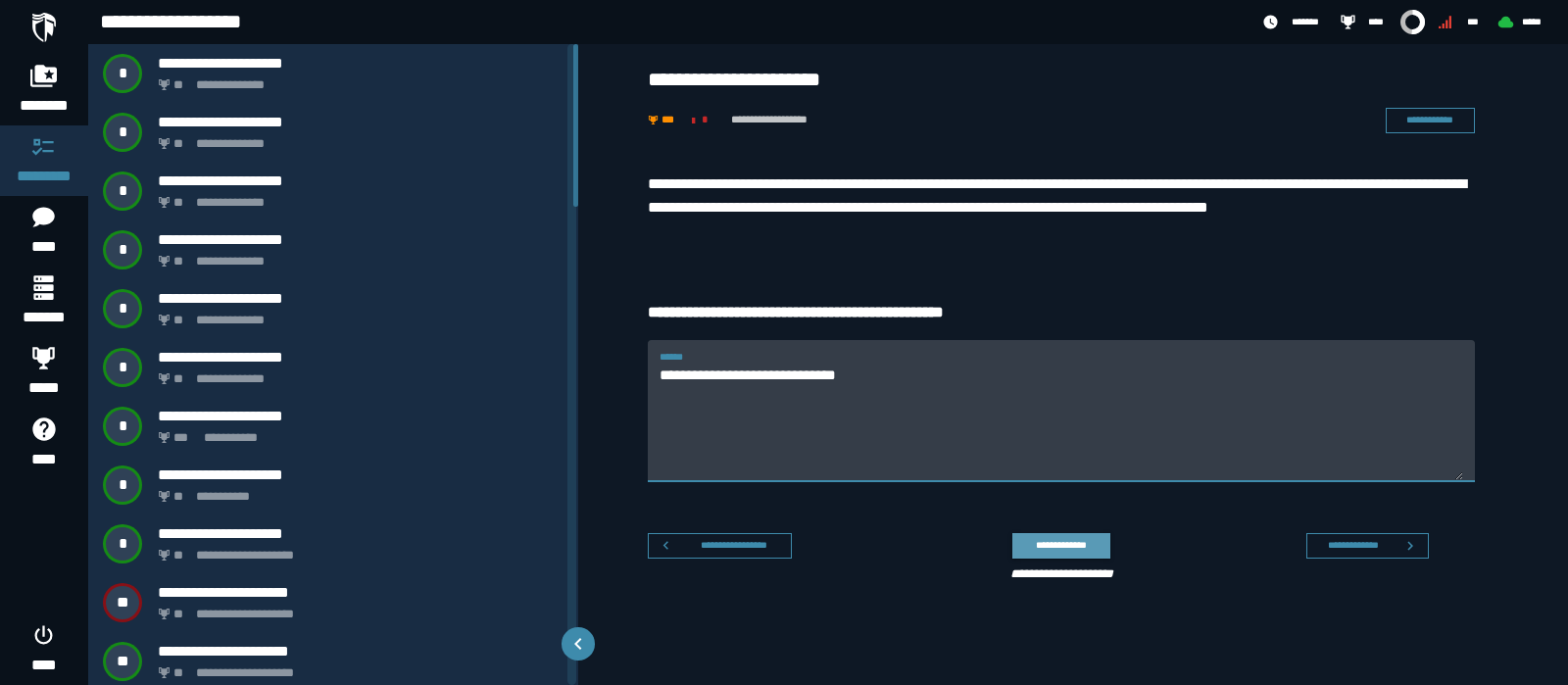 type on "**********" 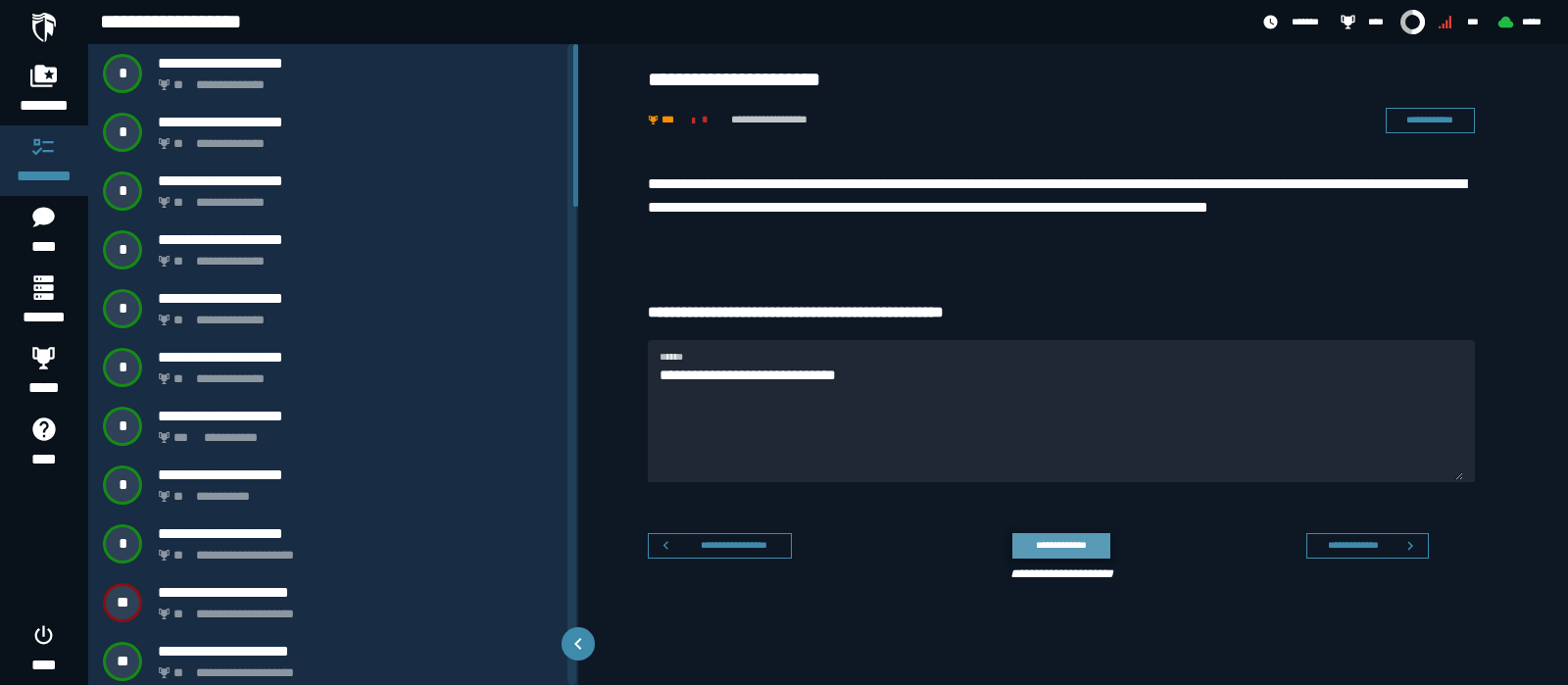 click on "**********" at bounding box center (1060, 545) 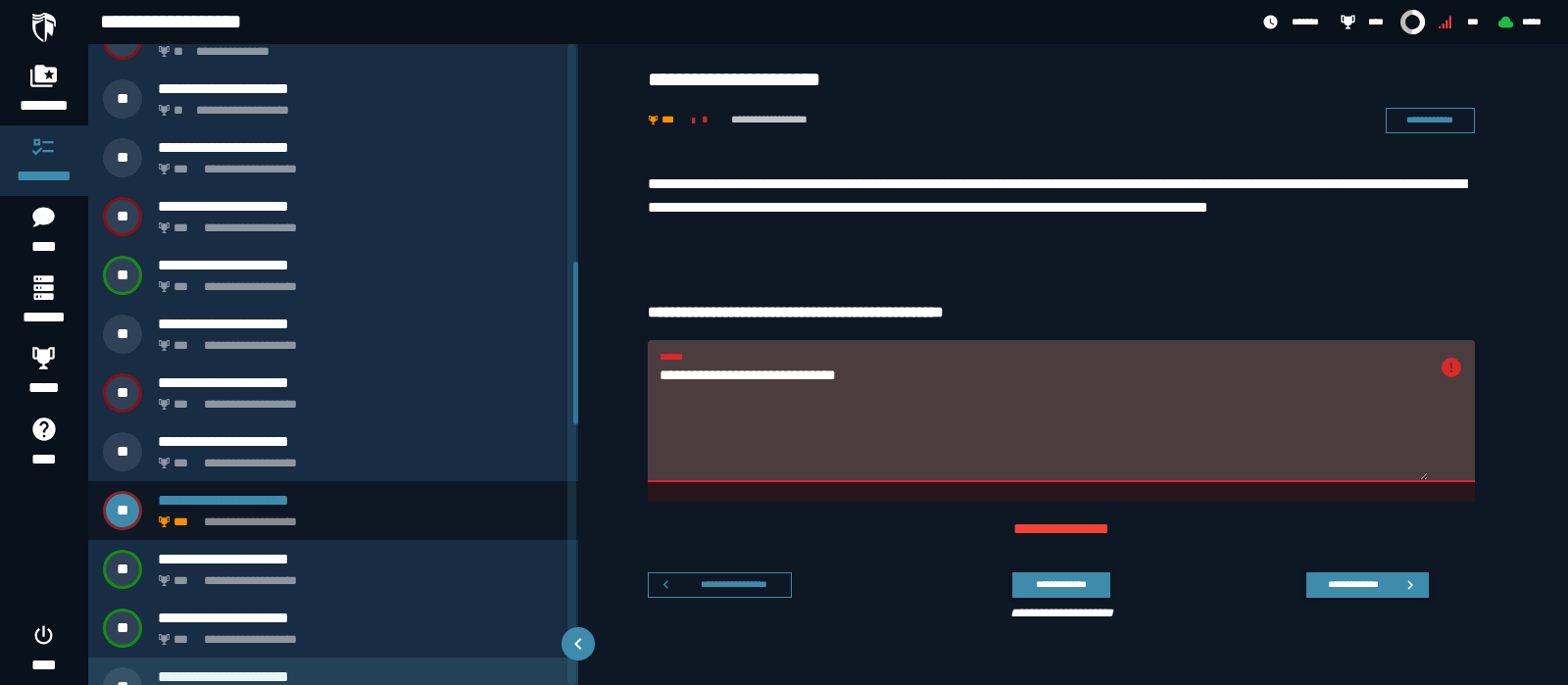 scroll, scrollTop: 1102, scrollLeft: 0, axis: vertical 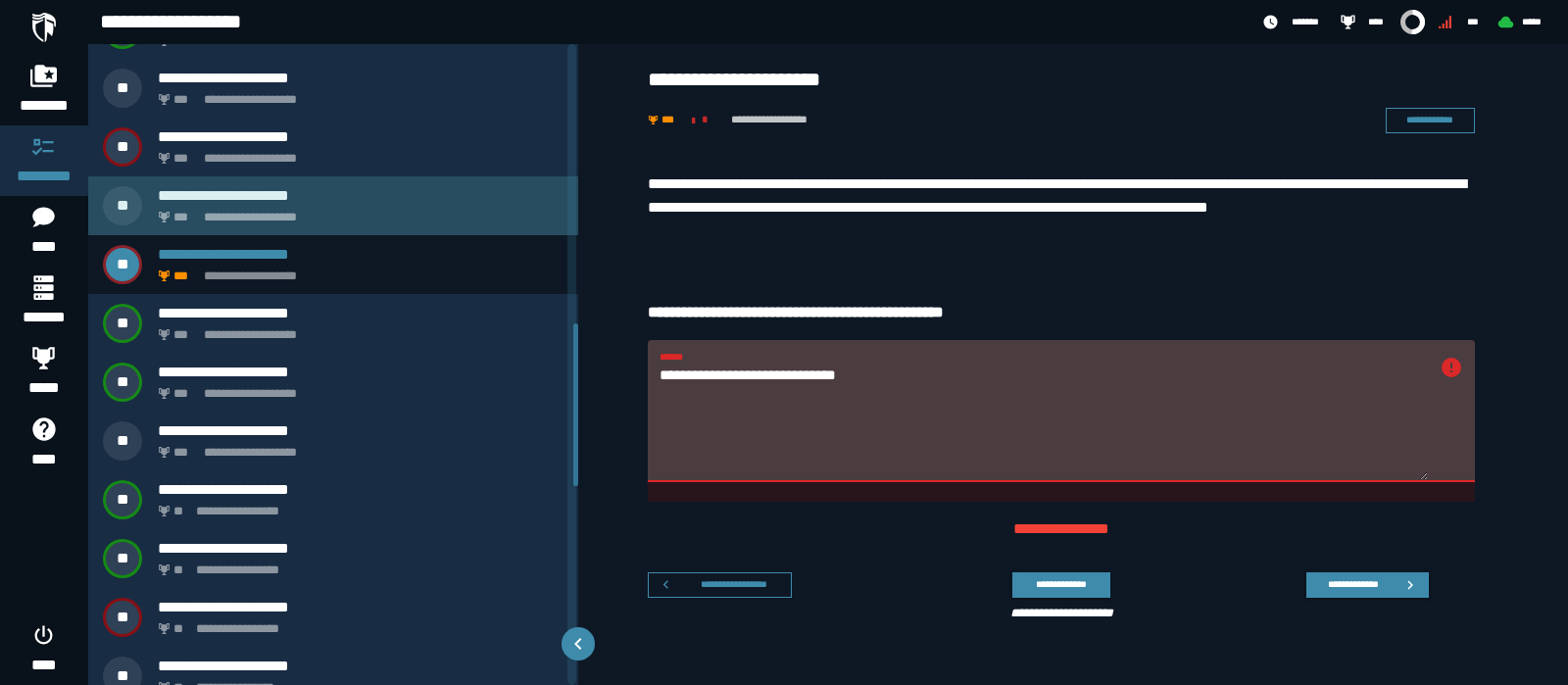 click on "**********" at bounding box center (357, 212) 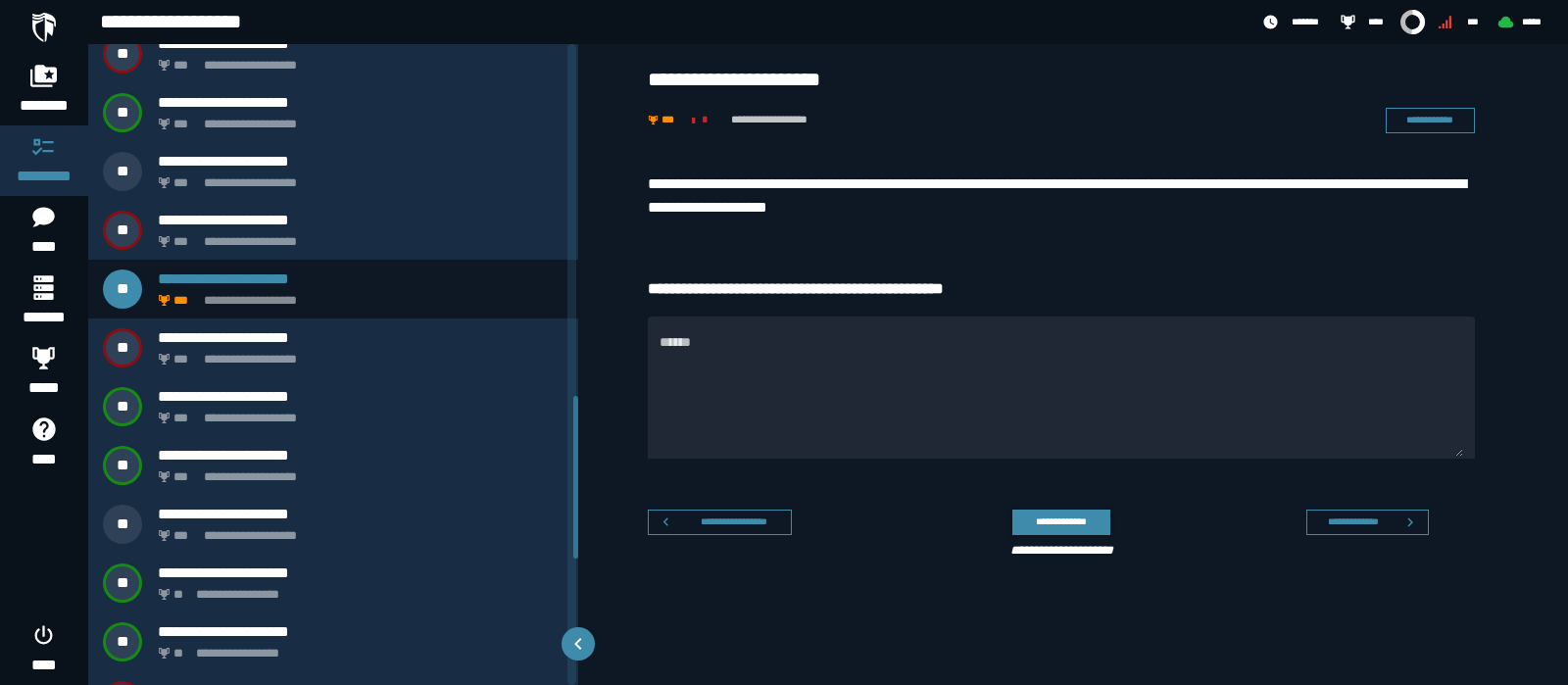 scroll, scrollTop: 1387, scrollLeft: 0, axis: vertical 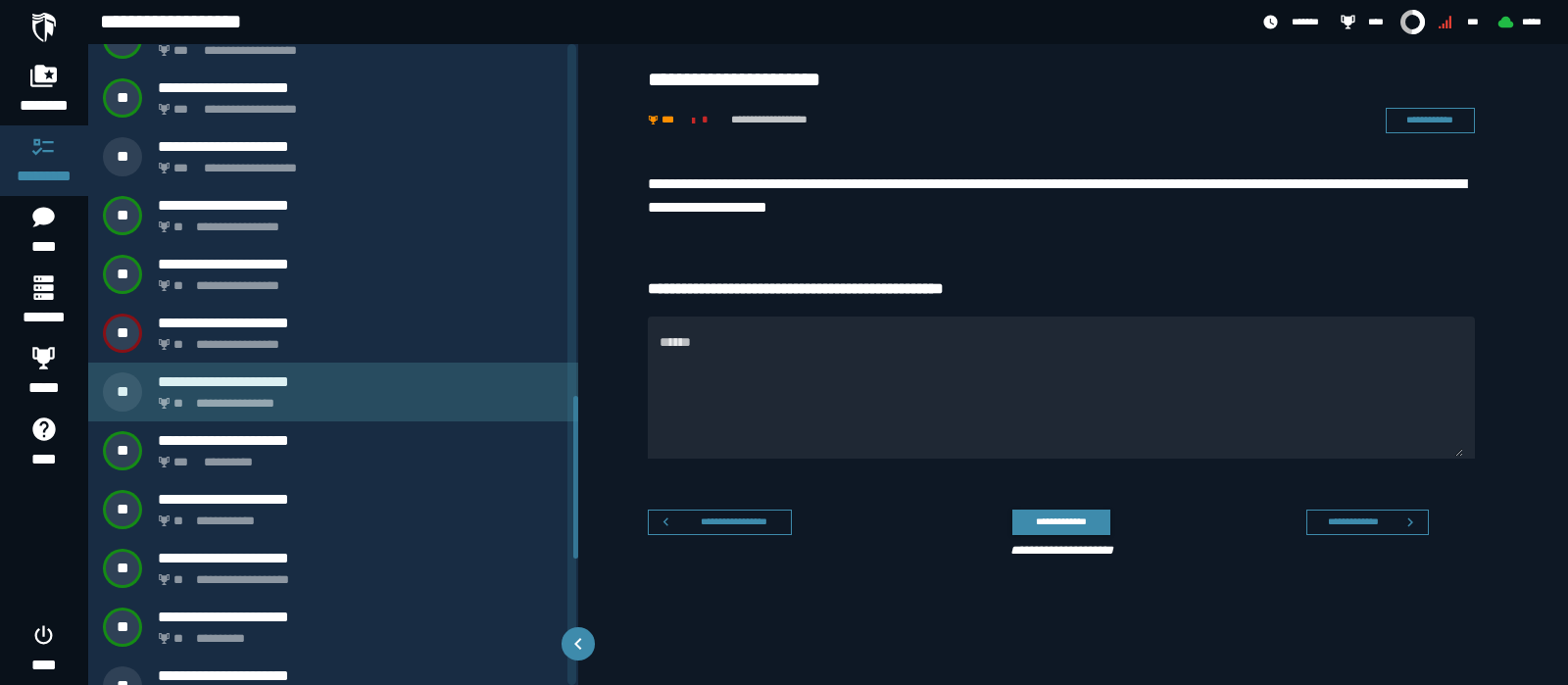 click on "**********" at bounding box center (361, 381) 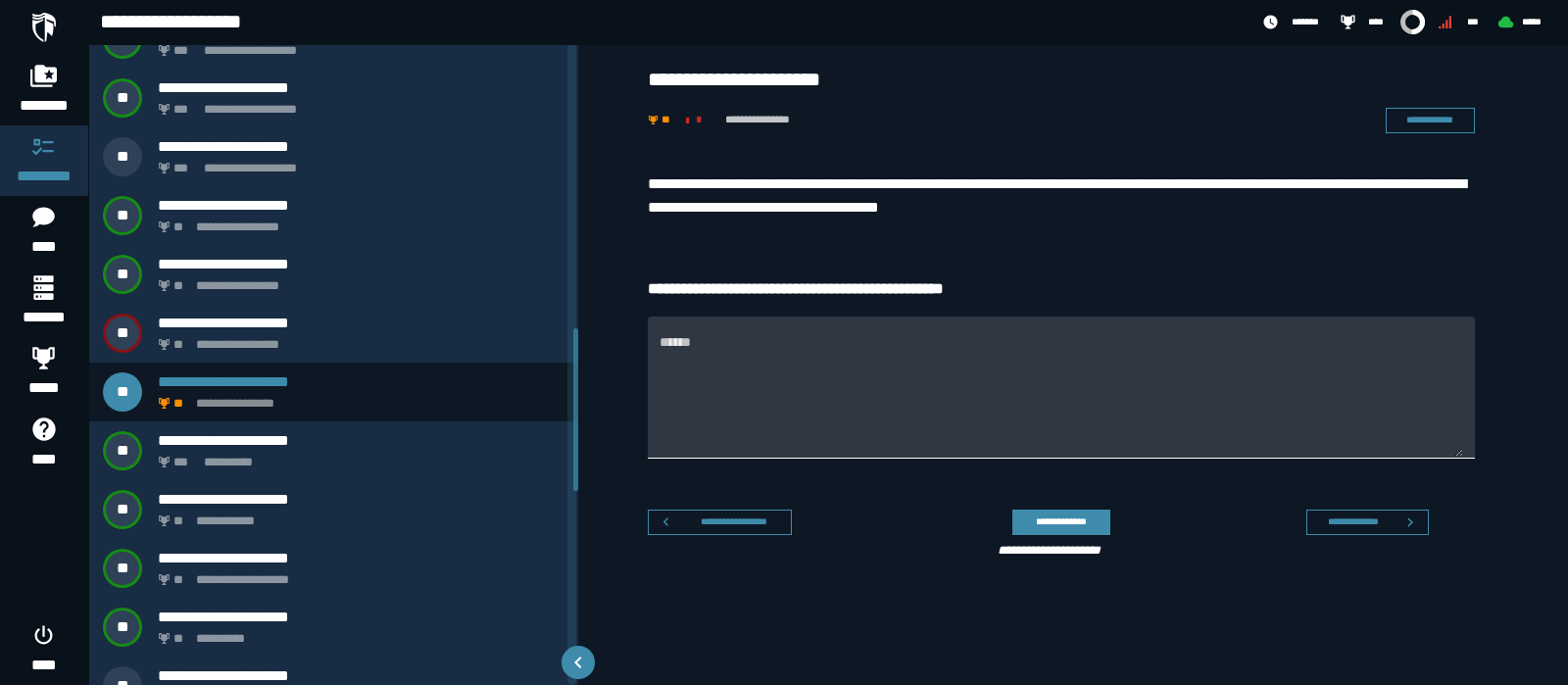 scroll, scrollTop: 1122, scrollLeft: 0, axis: vertical 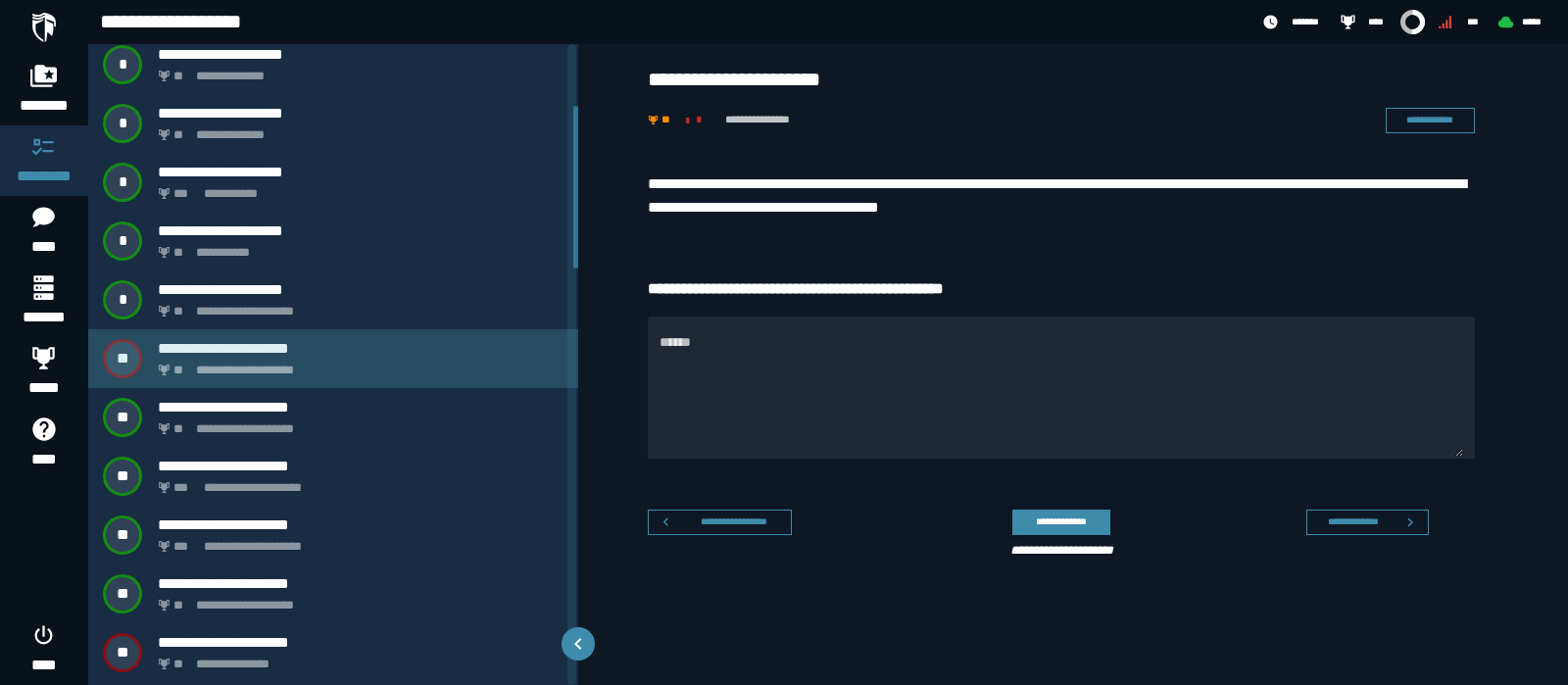 click on "**********" at bounding box center (357, 365) 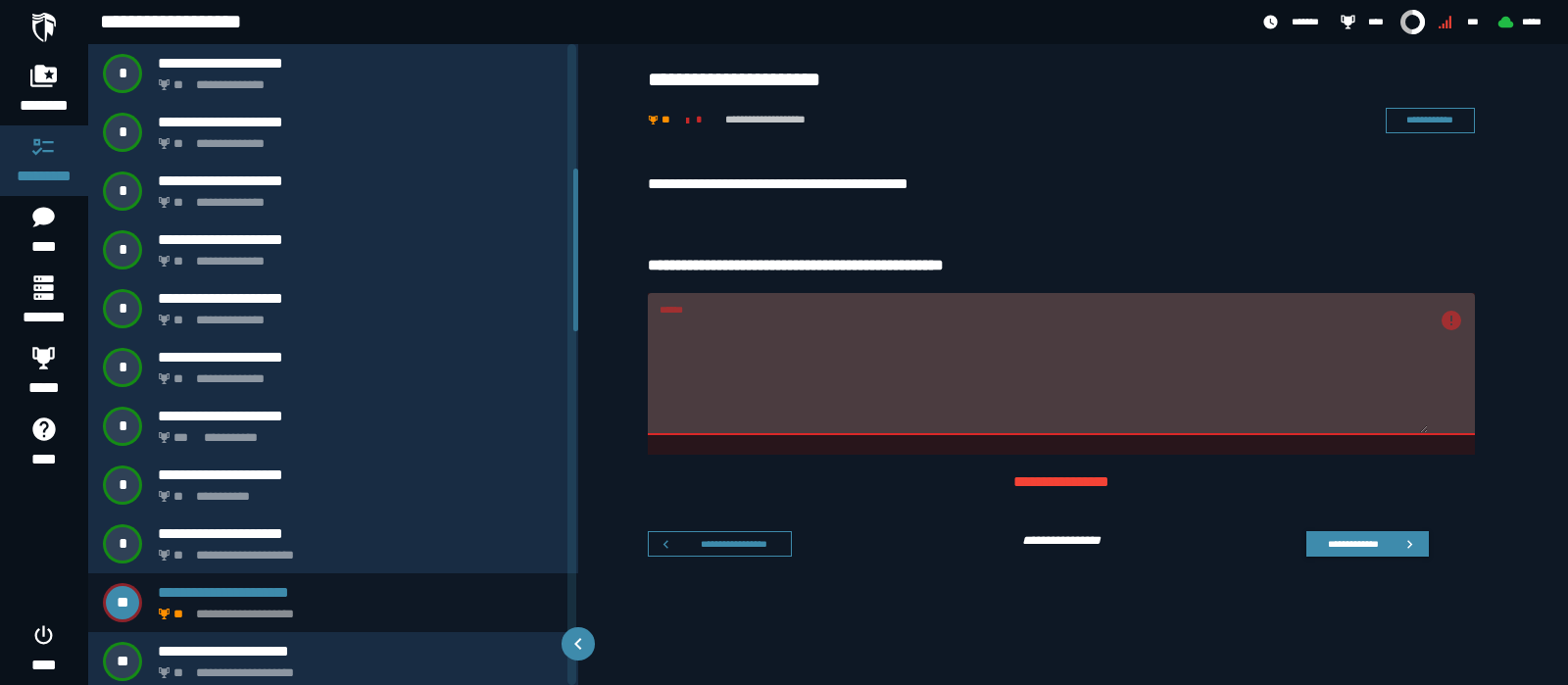scroll, scrollTop: 489, scrollLeft: 0, axis: vertical 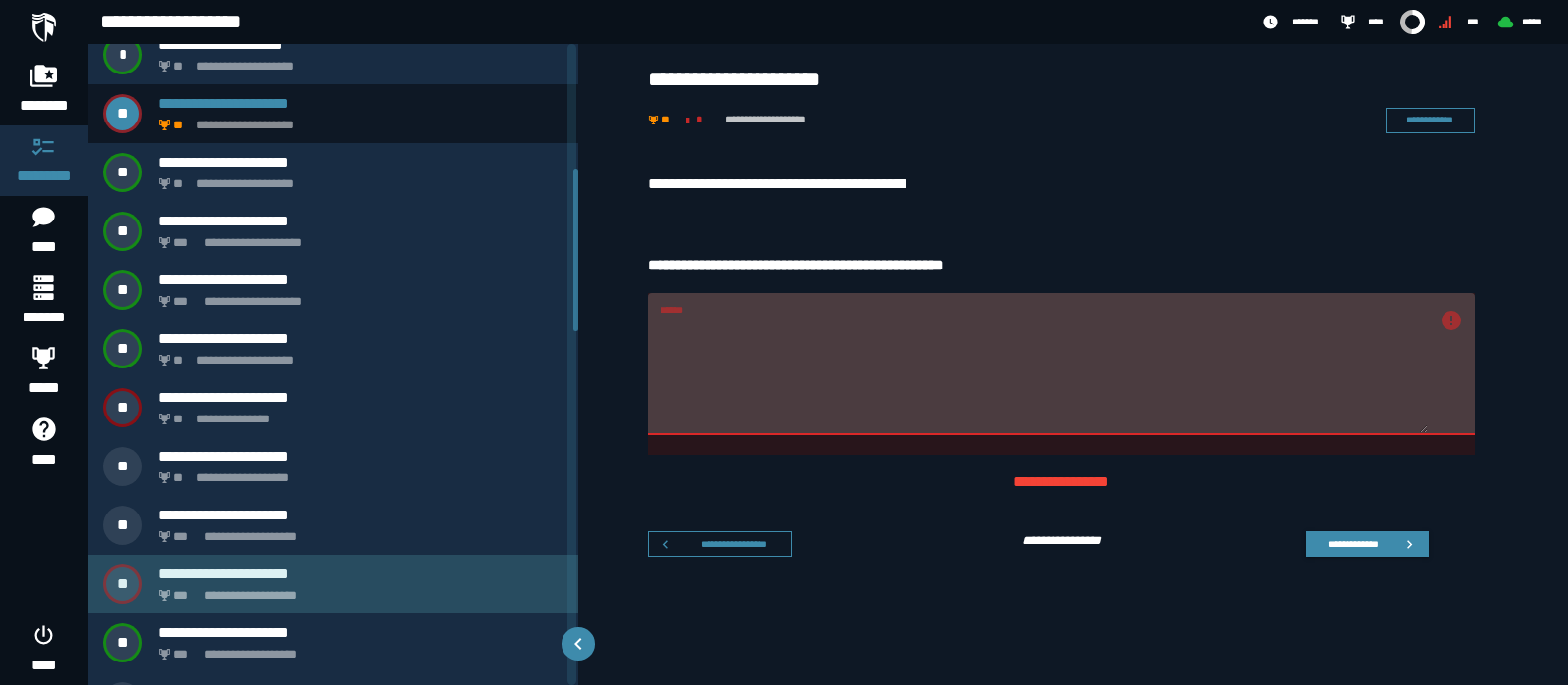 click on "**********" 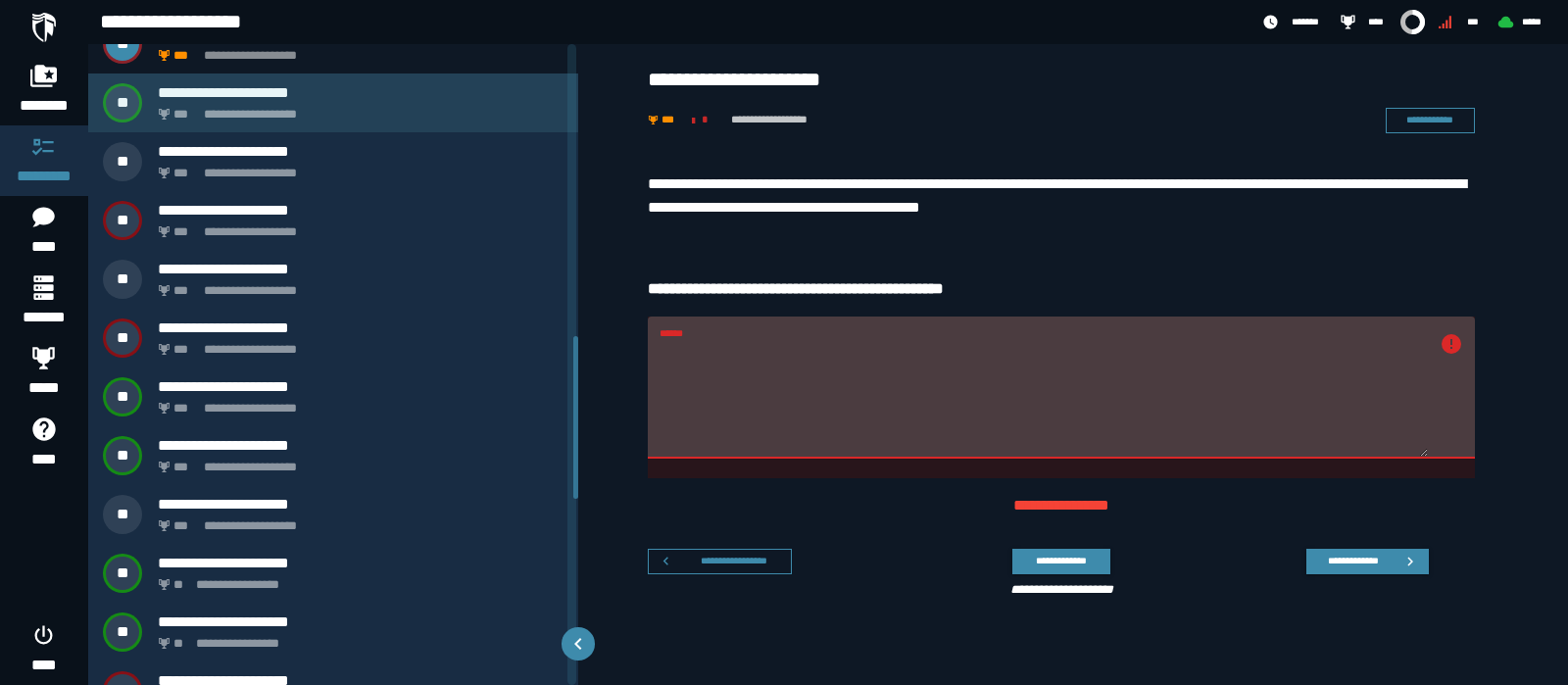 scroll, scrollTop: 1151, scrollLeft: 0, axis: vertical 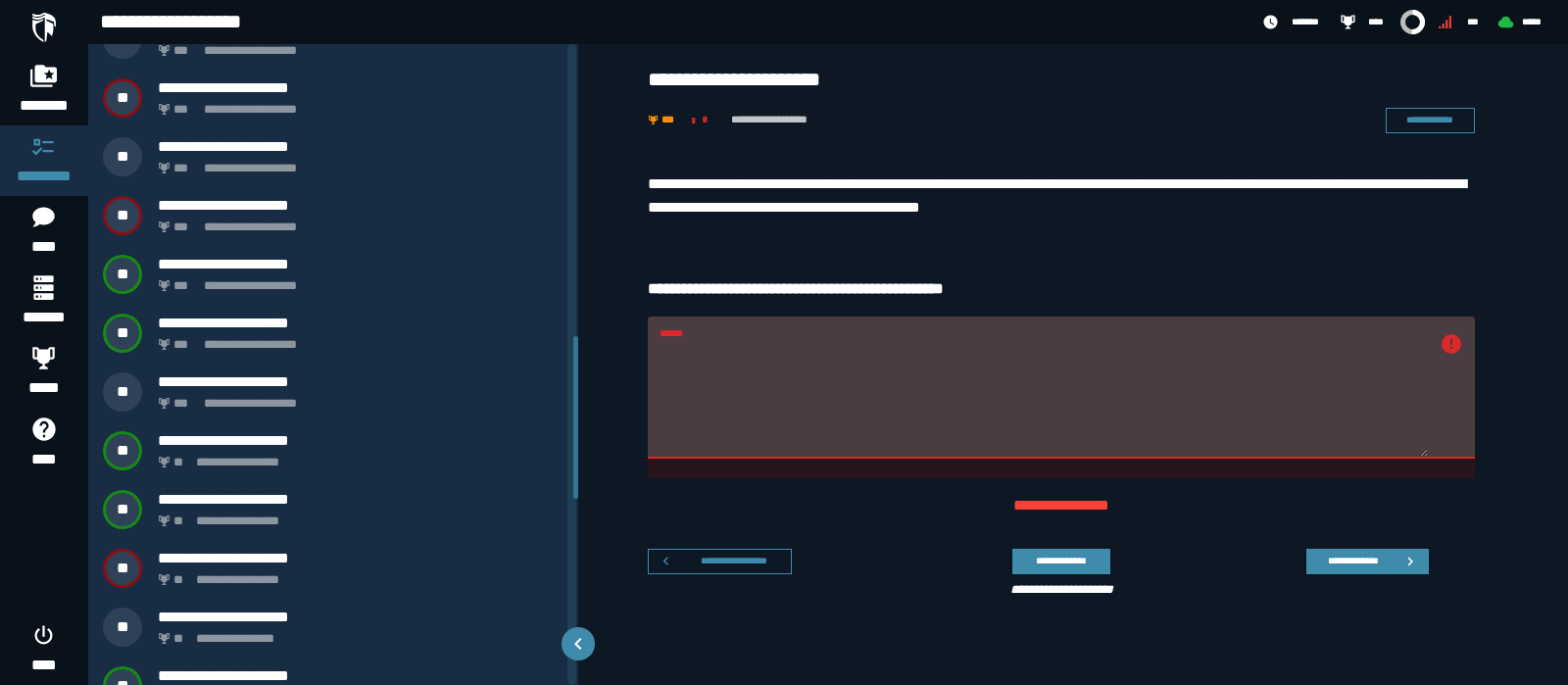 click on "******" at bounding box center [1044, 399] 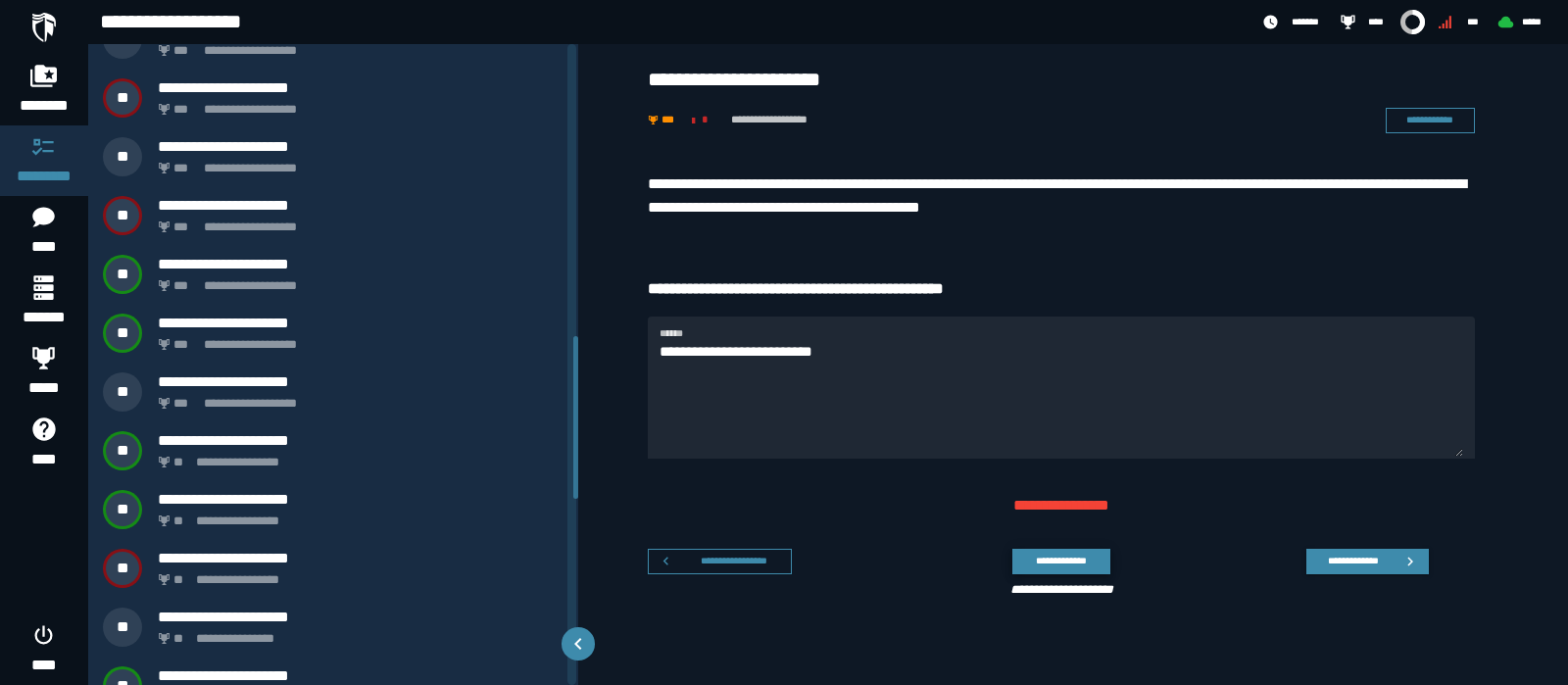 click on "**********" 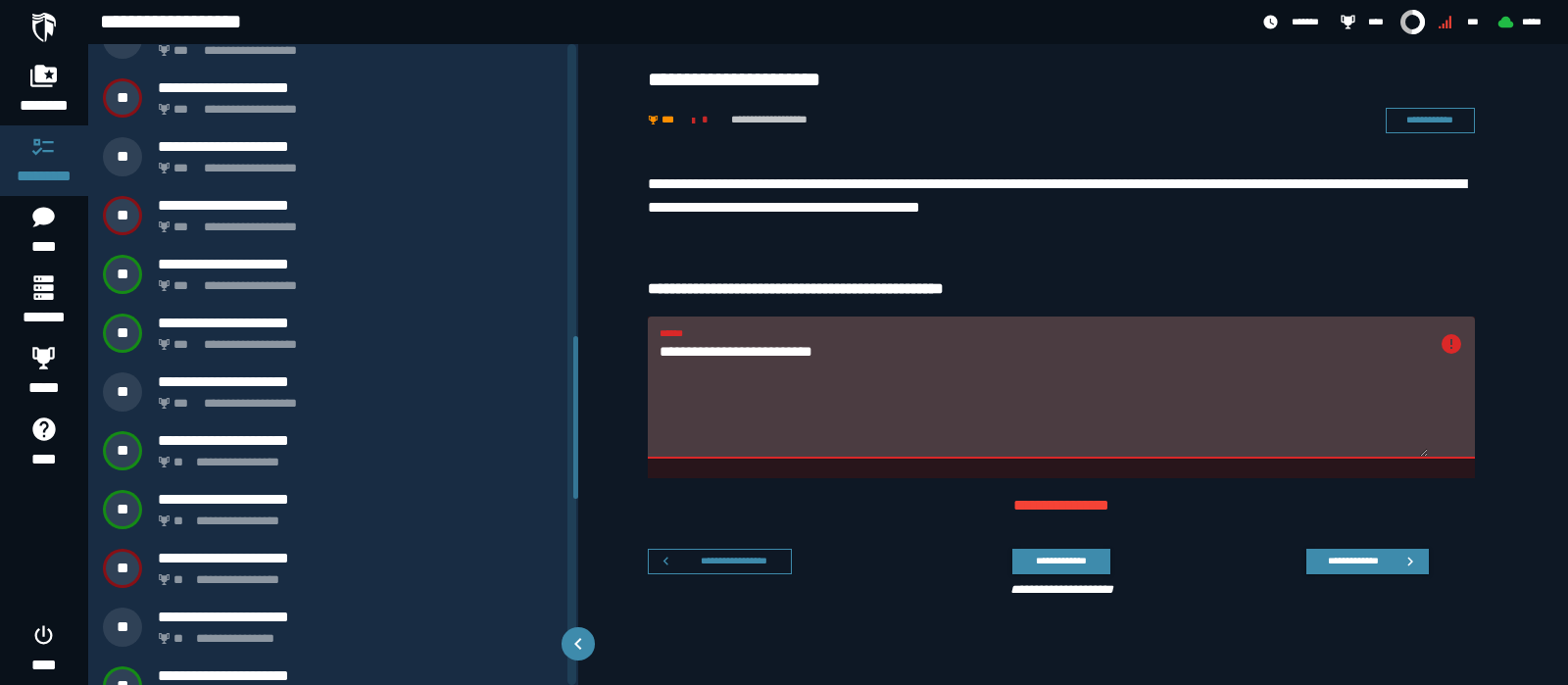 click on "**********" at bounding box center (1044, 399) 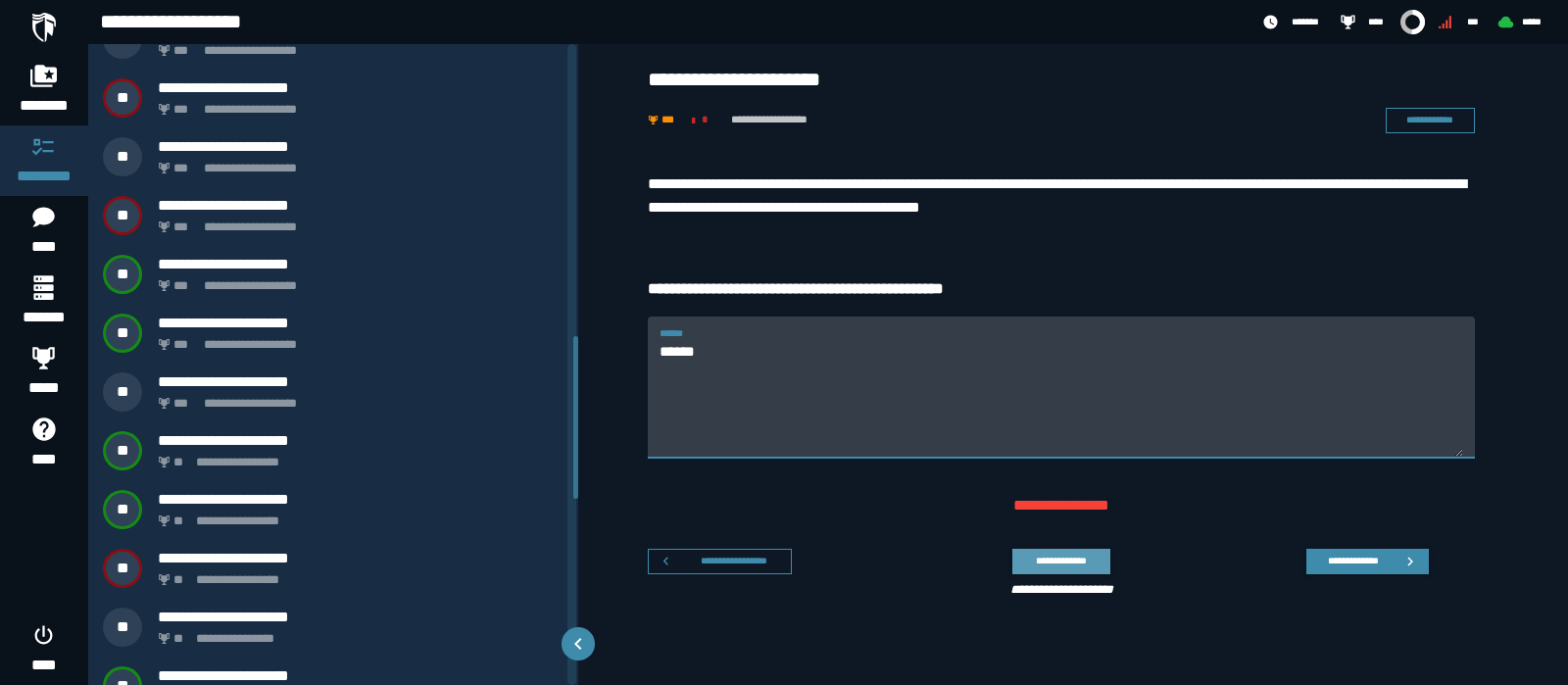 type on "******" 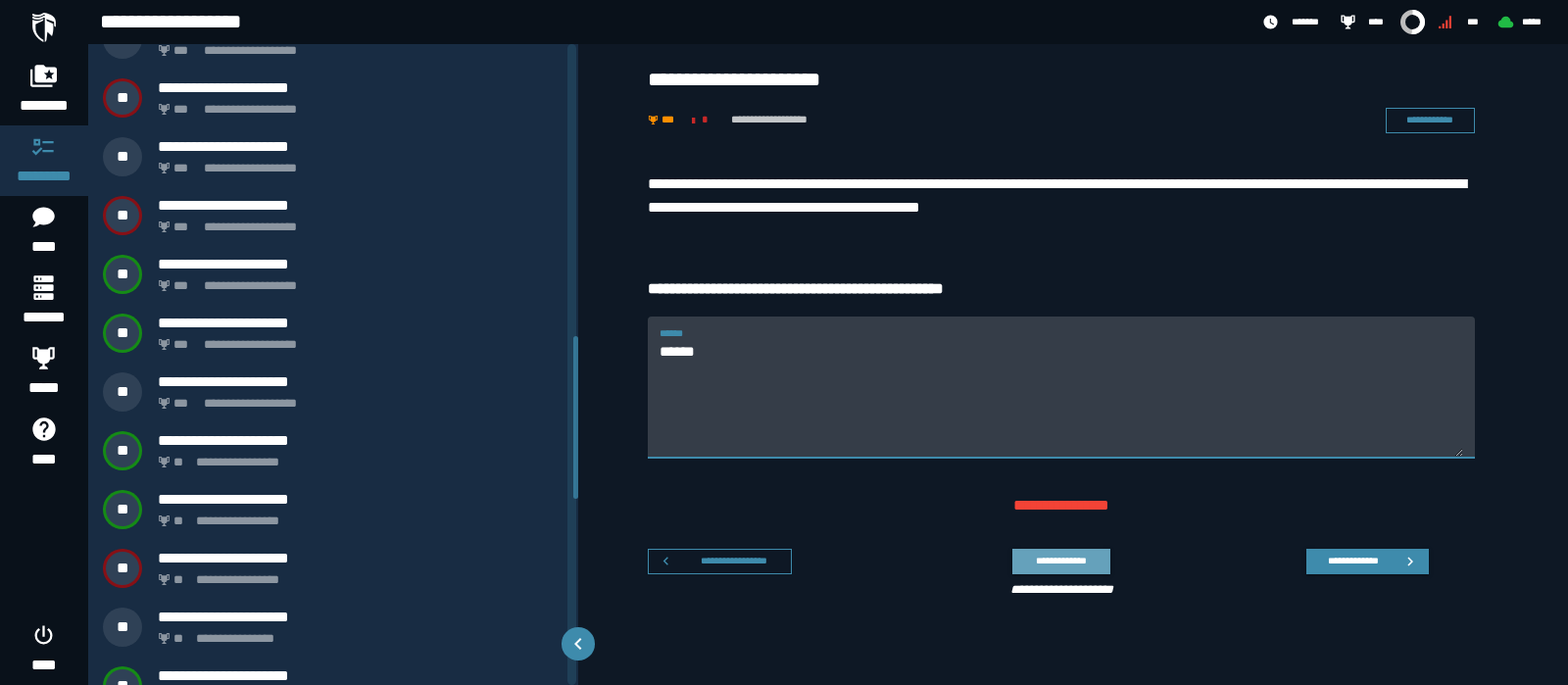 click on "**********" 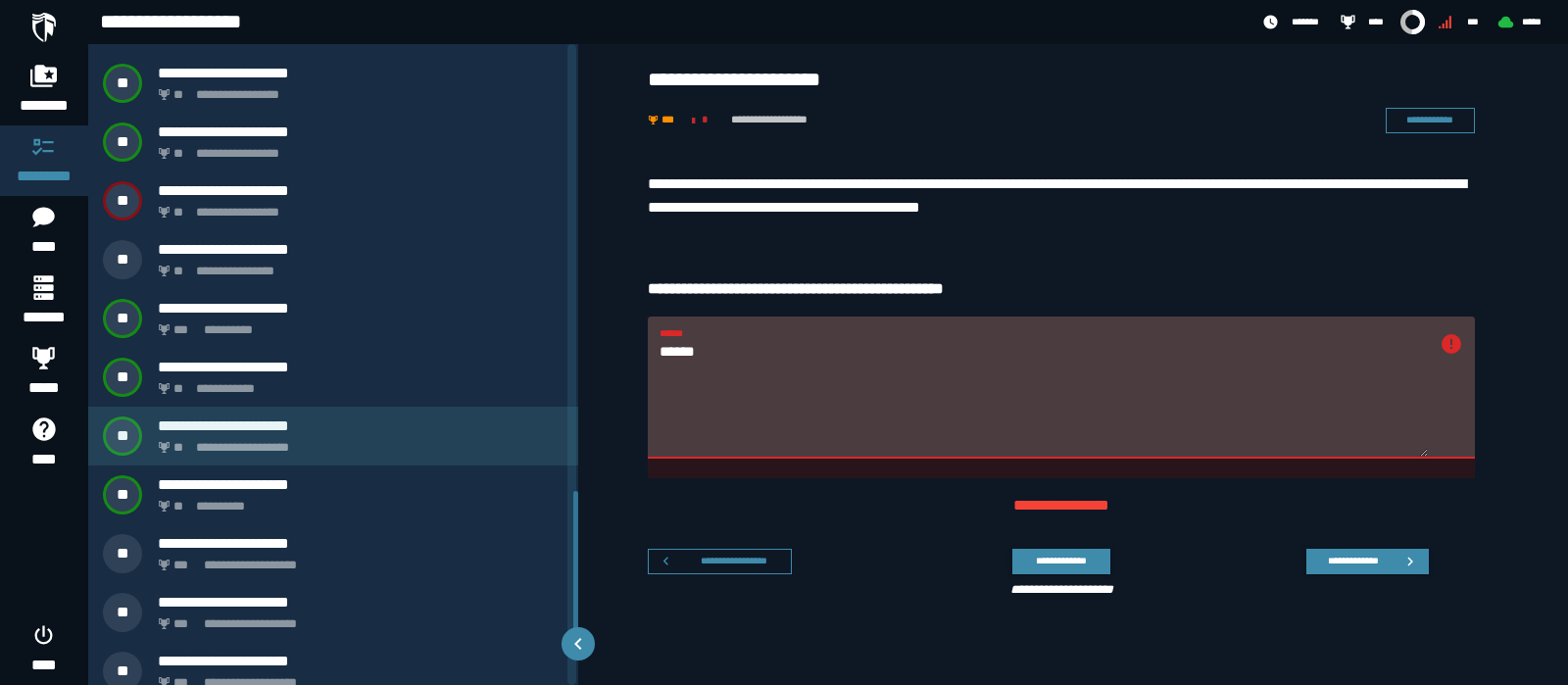 scroll, scrollTop: 1886, scrollLeft: 0, axis: vertical 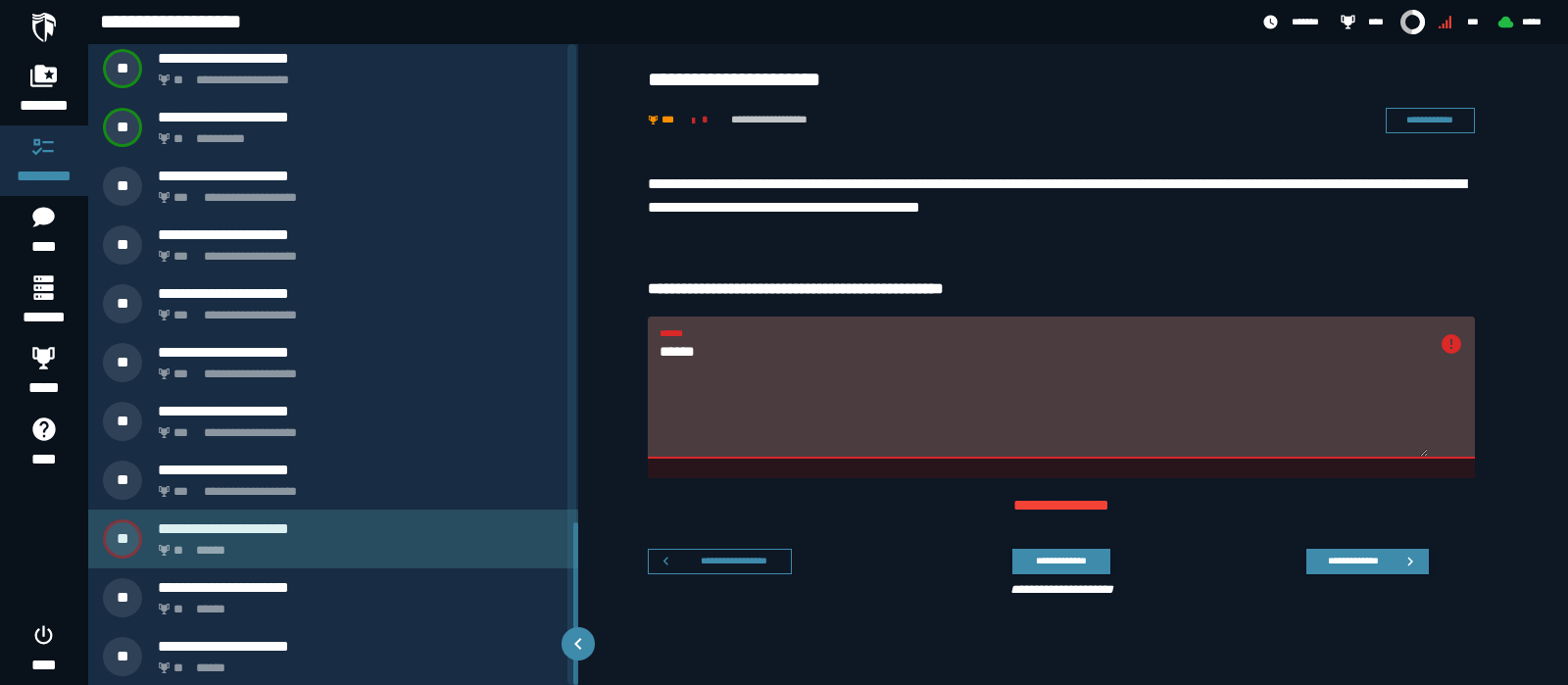 click on "**********" at bounding box center [361, 528] 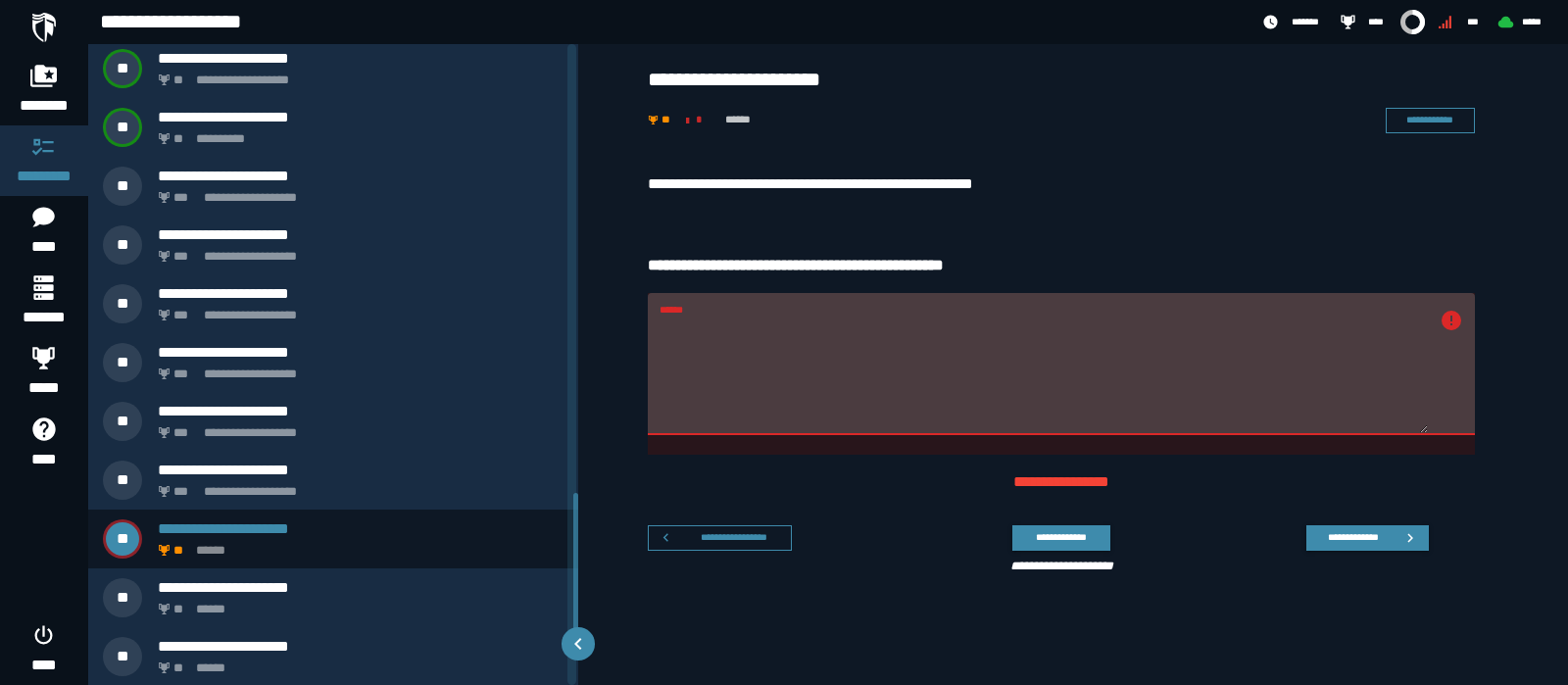 scroll, scrollTop: 1769, scrollLeft: 0, axis: vertical 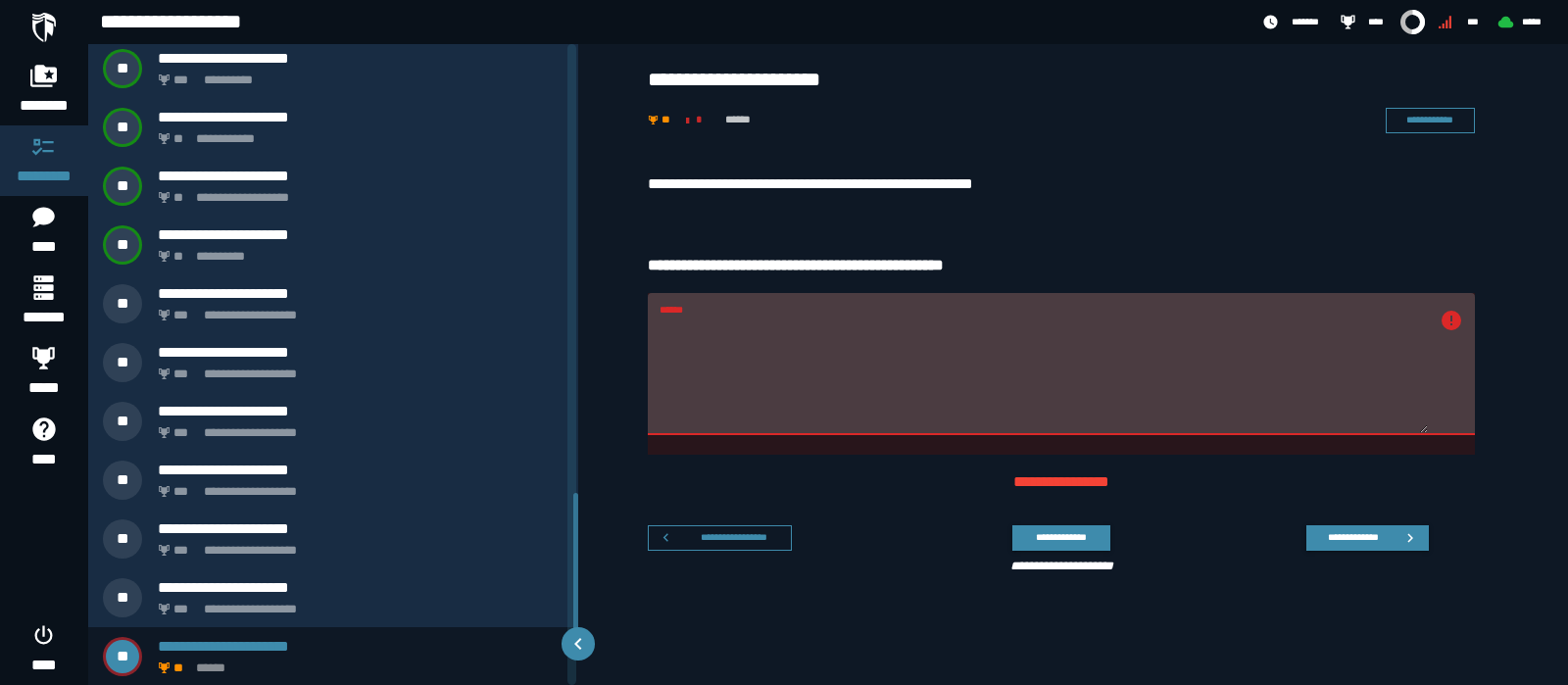 click on "******" at bounding box center (1044, 375) 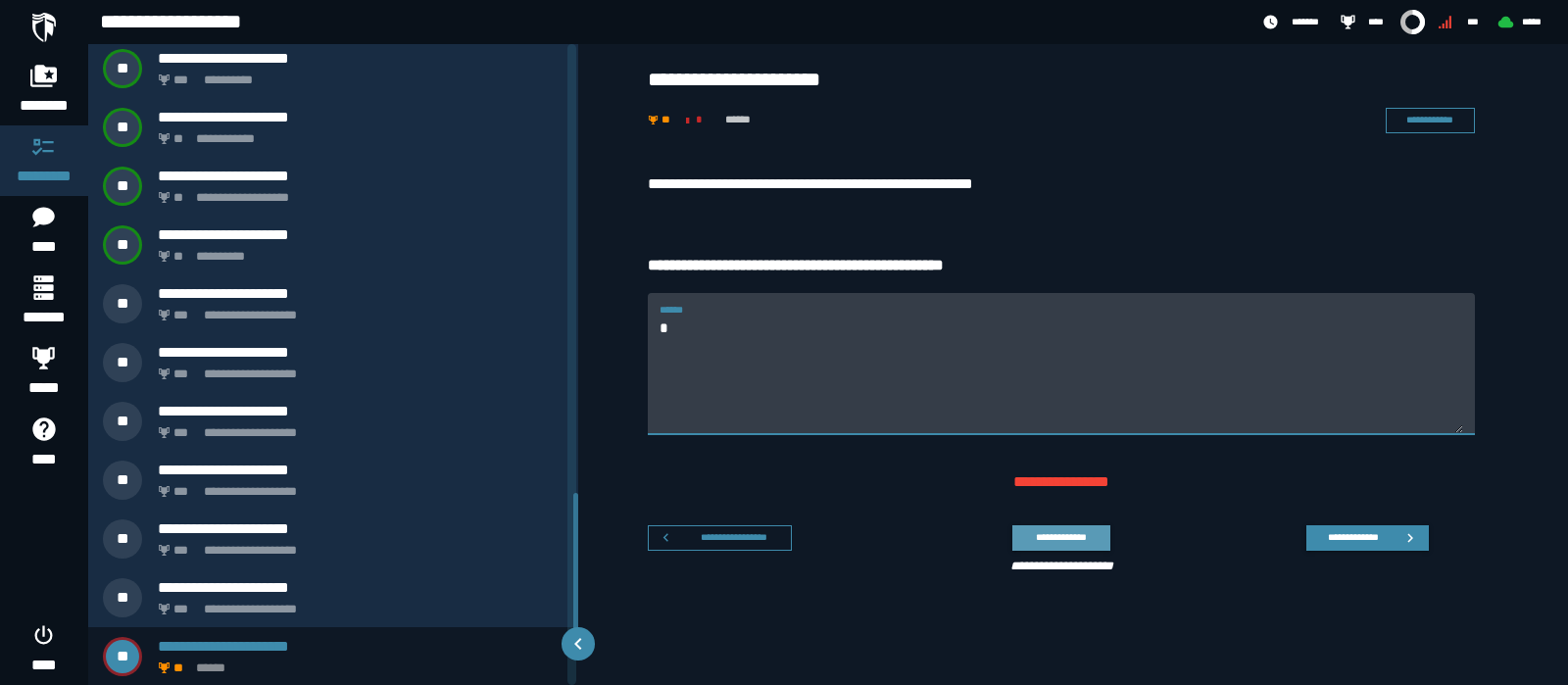 type on "*" 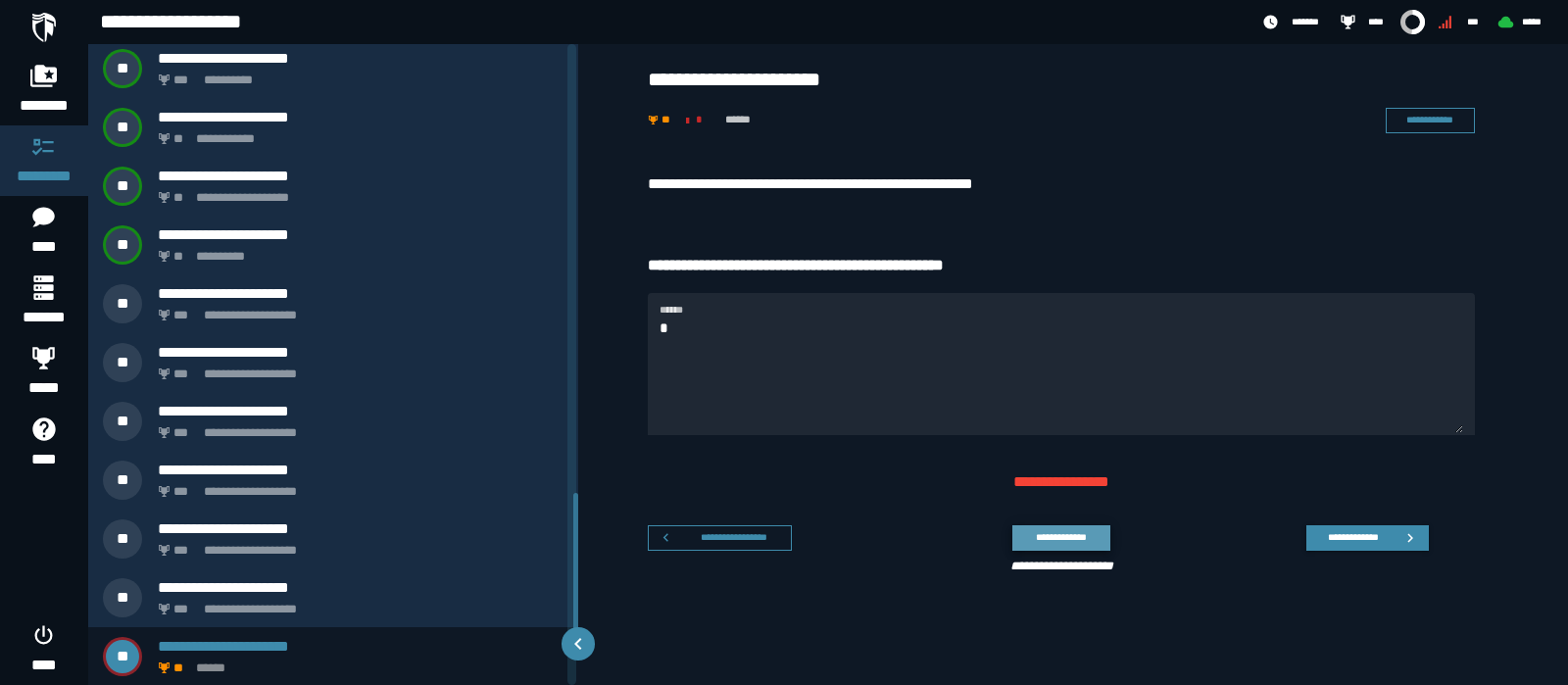 click on "**********" at bounding box center [1060, 537] 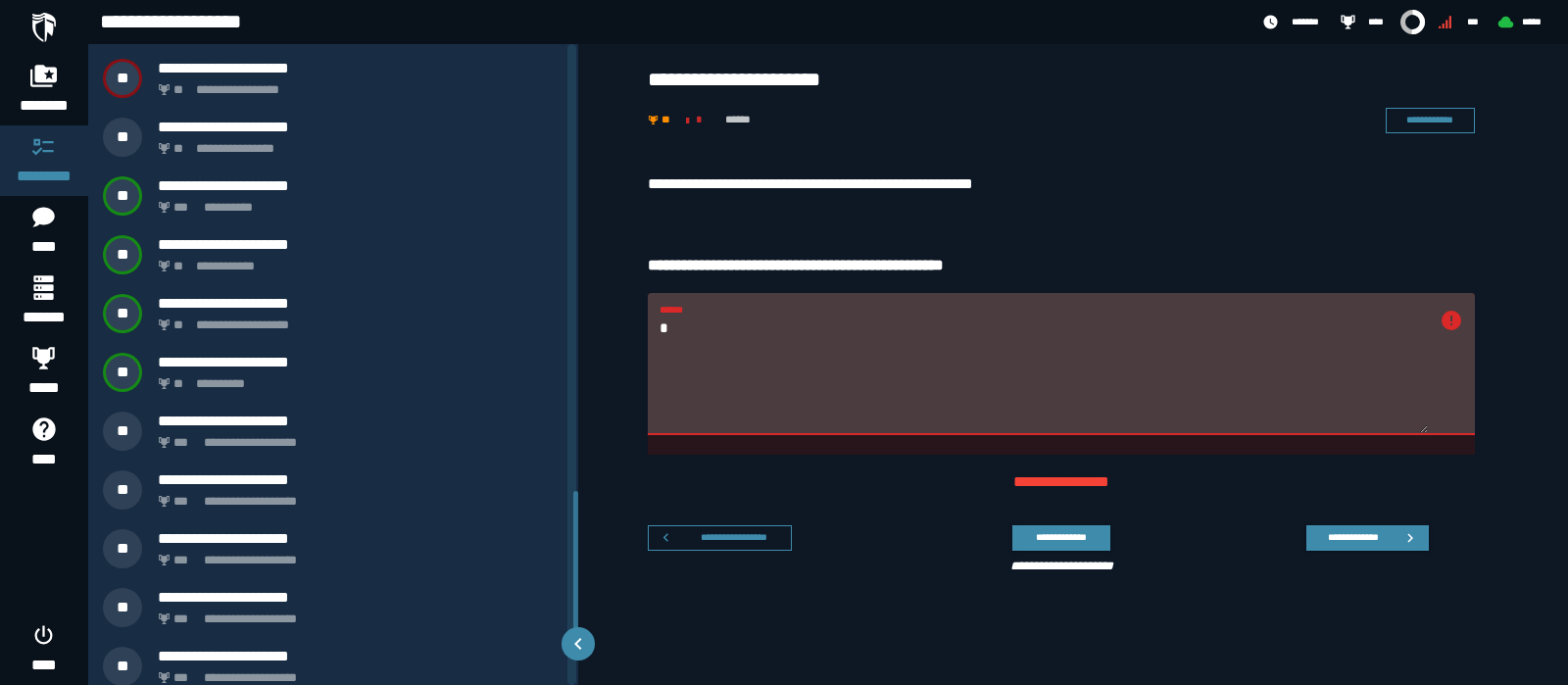scroll, scrollTop: 1764, scrollLeft: 0, axis: vertical 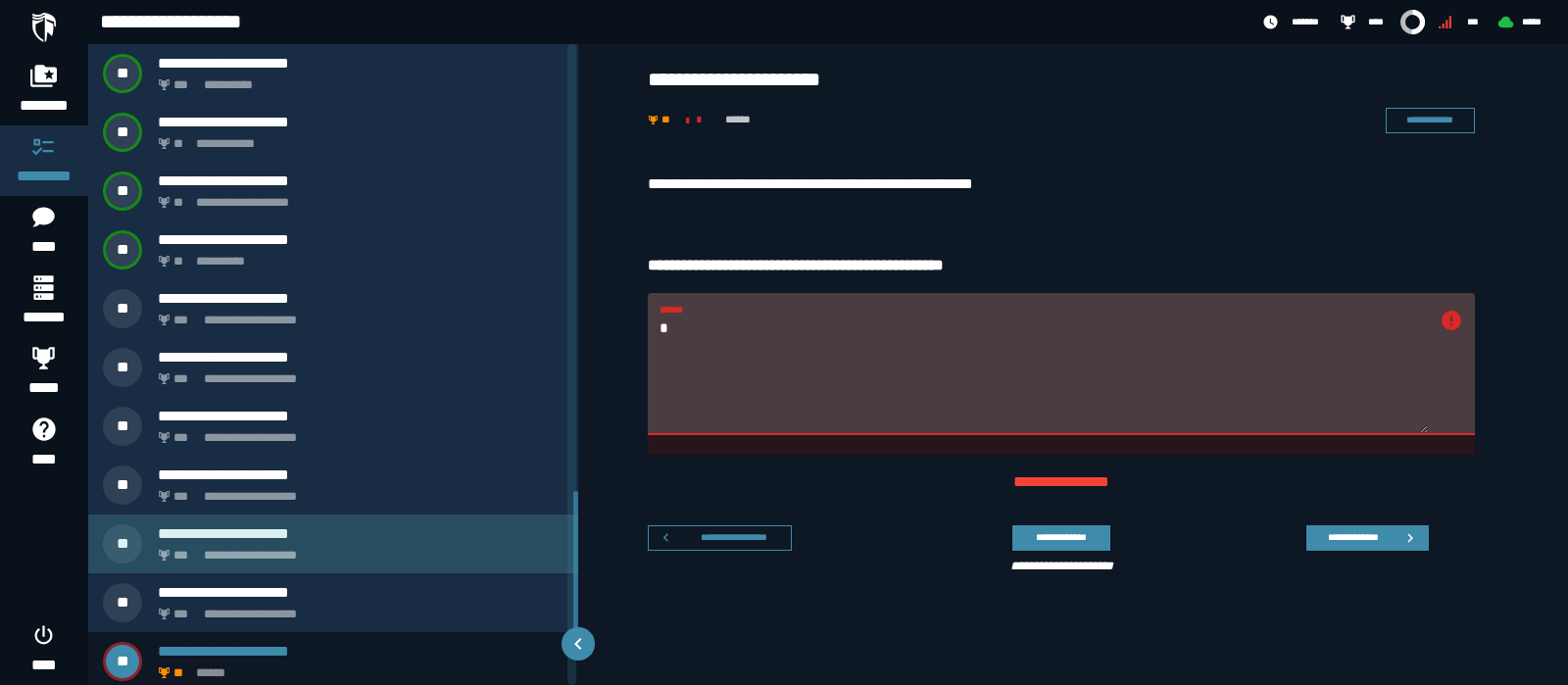 click on "**********" at bounding box center (357, 550) 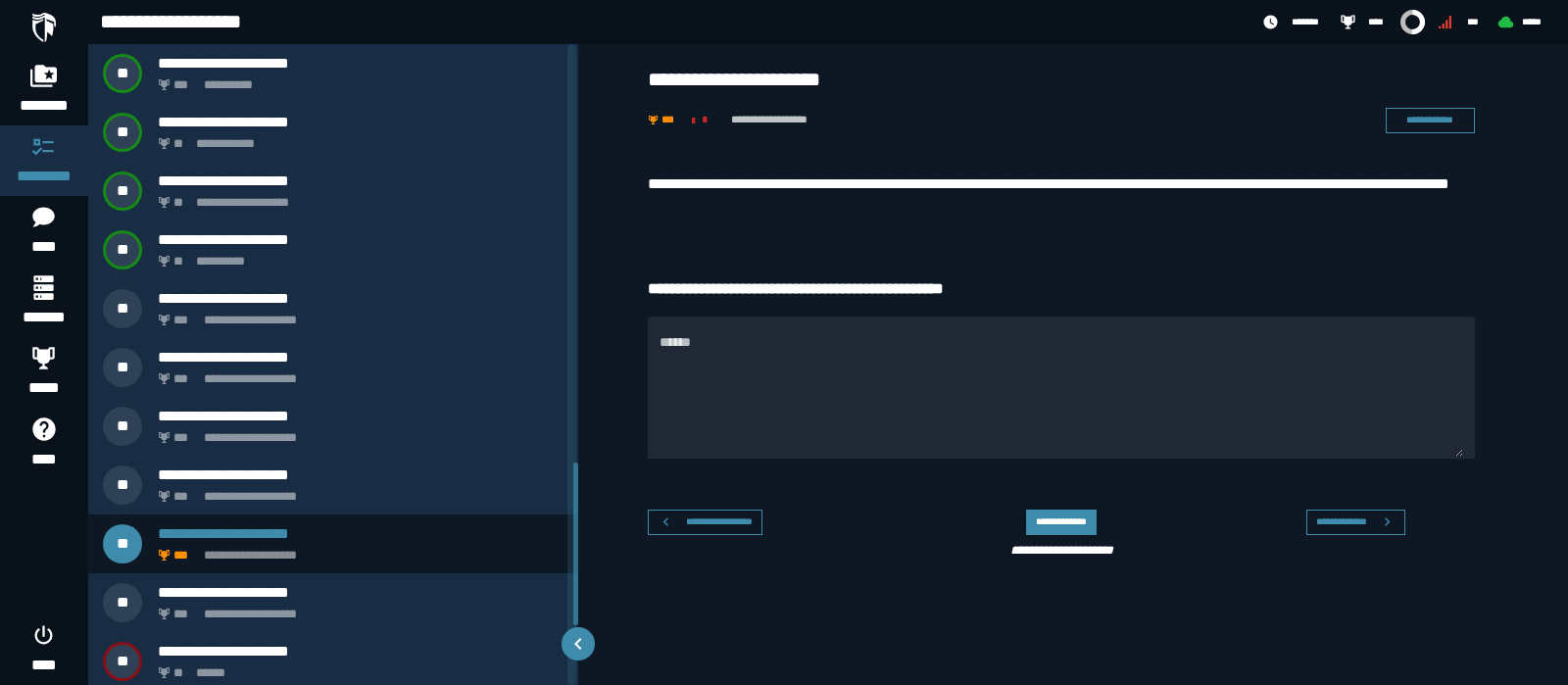 scroll, scrollTop: 1651, scrollLeft: 0, axis: vertical 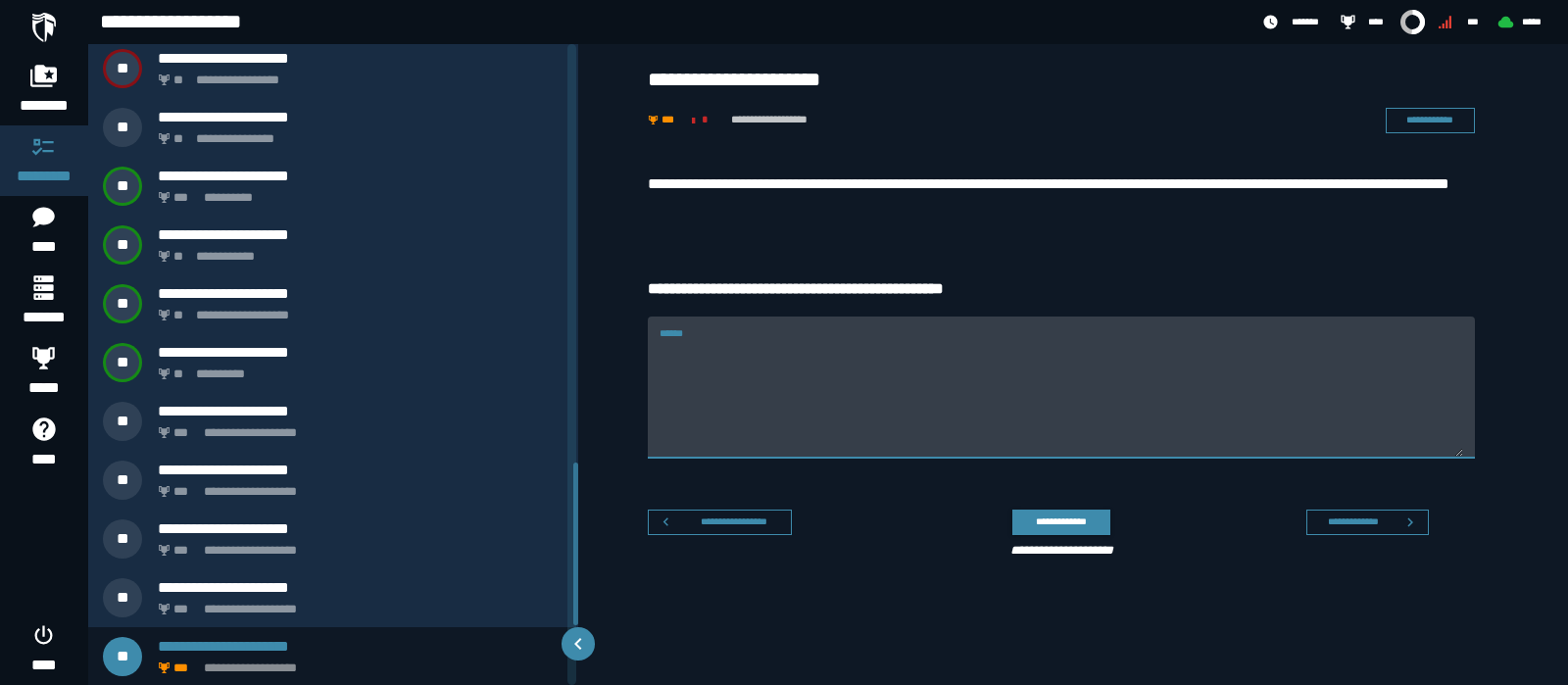drag, startPoint x: 674, startPoint y: 337, endPoint x: 729, endPoint y: 355, distance: 57.870545 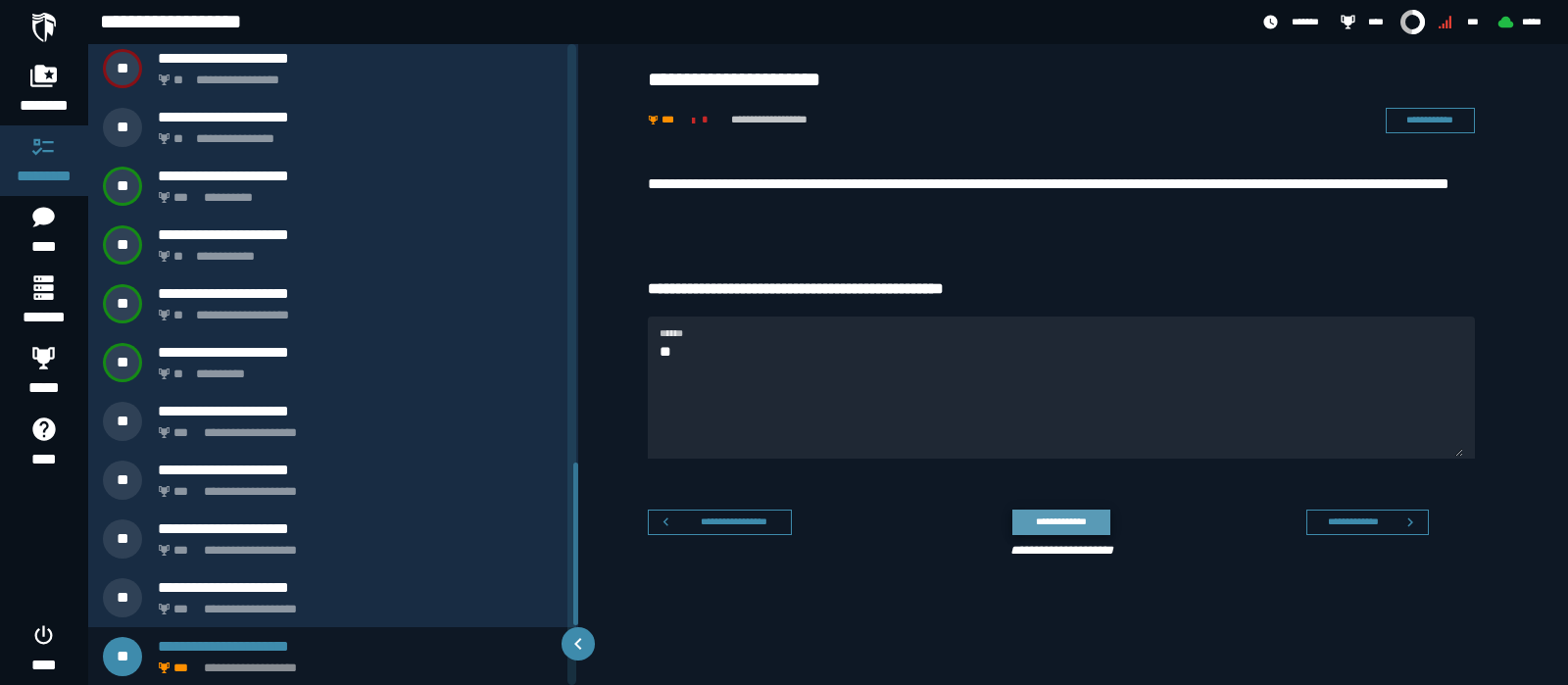 click on "**********" at bounding box center [1060, 521] 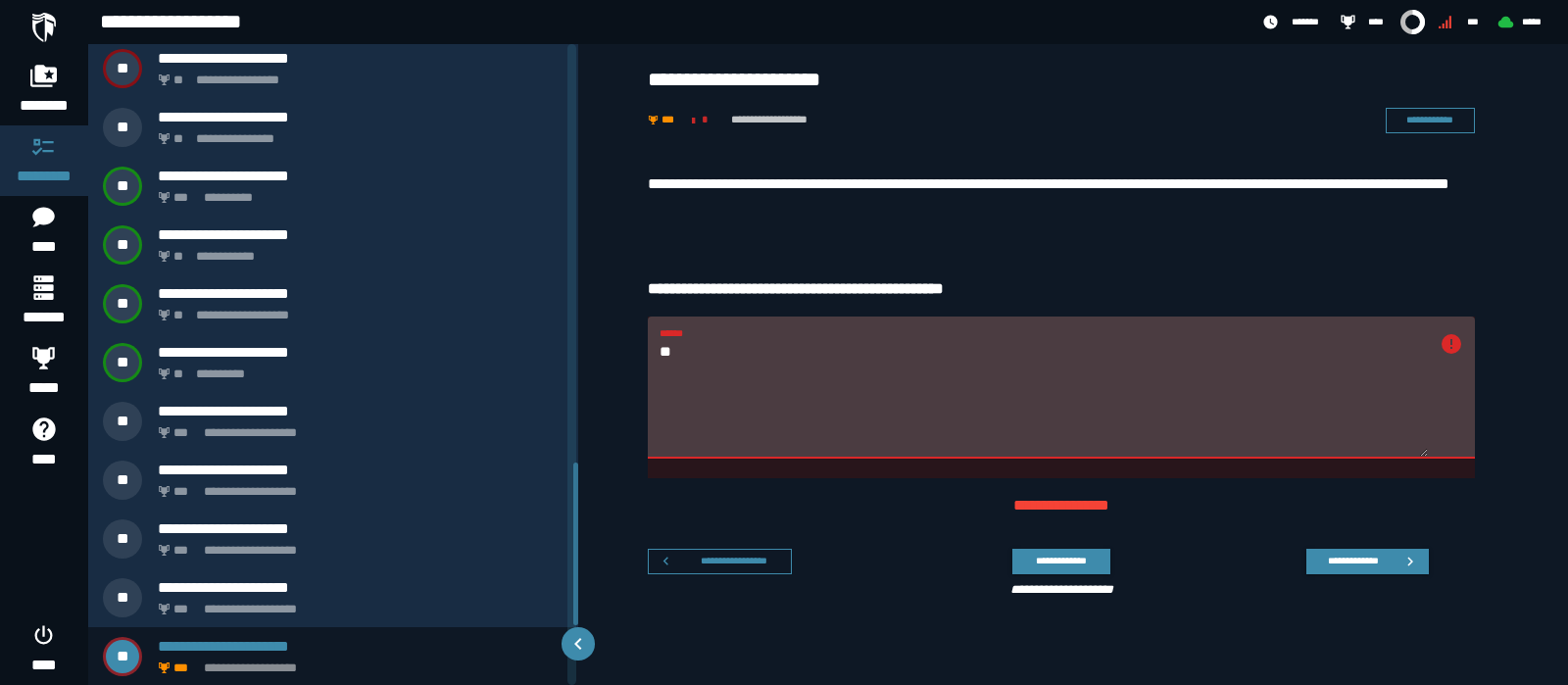 click on "**" at bounding box center [1044, 399] 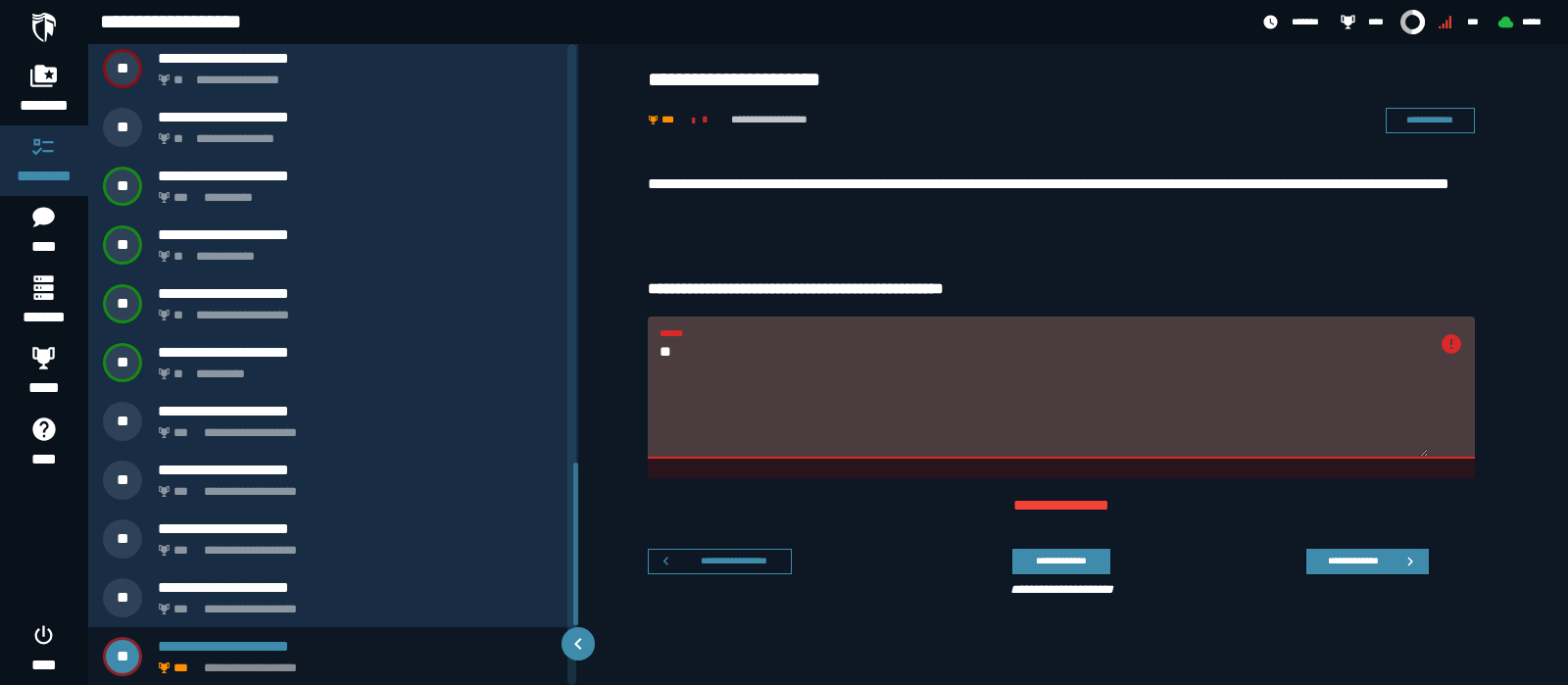 drag, startPoint x: 715, startPoint y: 360, endPoint x: 622, endPoint y: 346, distance: 94.04786 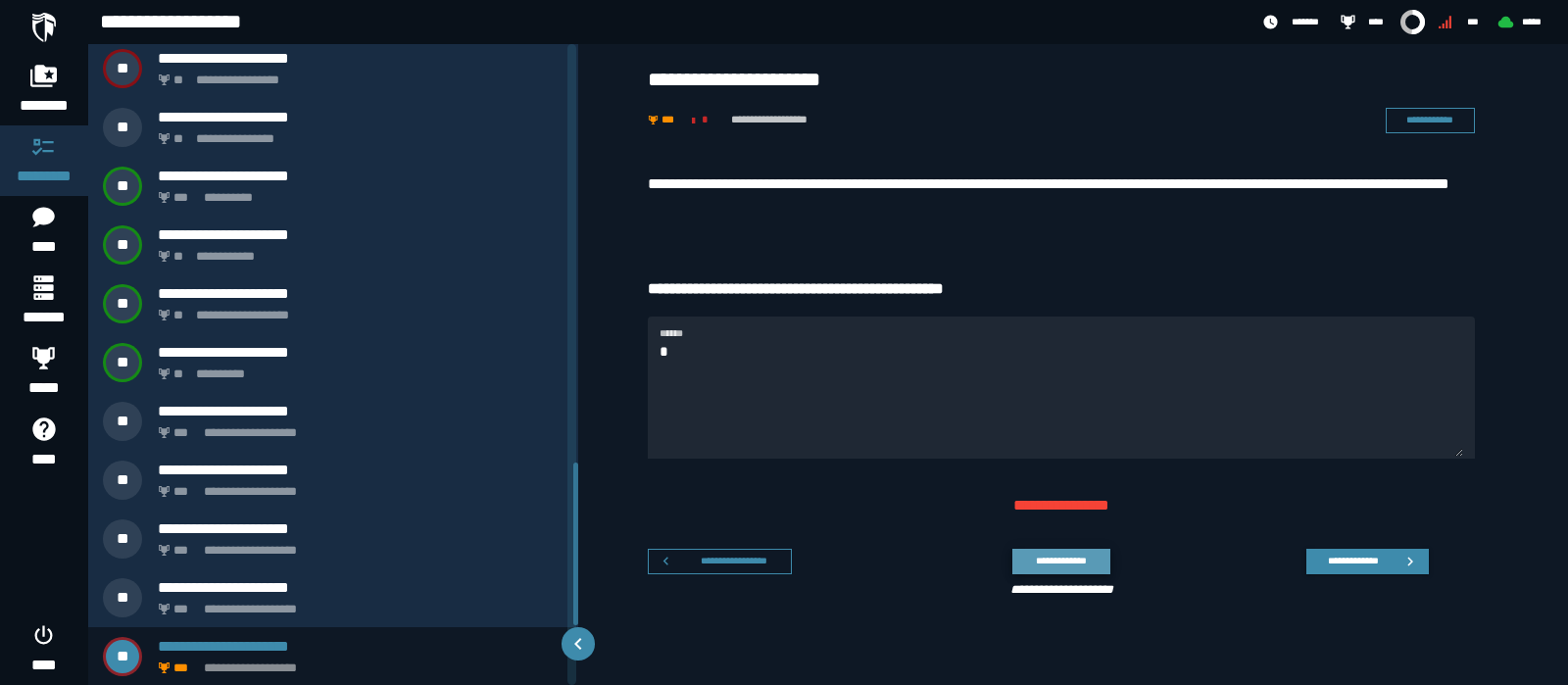 click on "**********" at bounding box center [1060, 561] 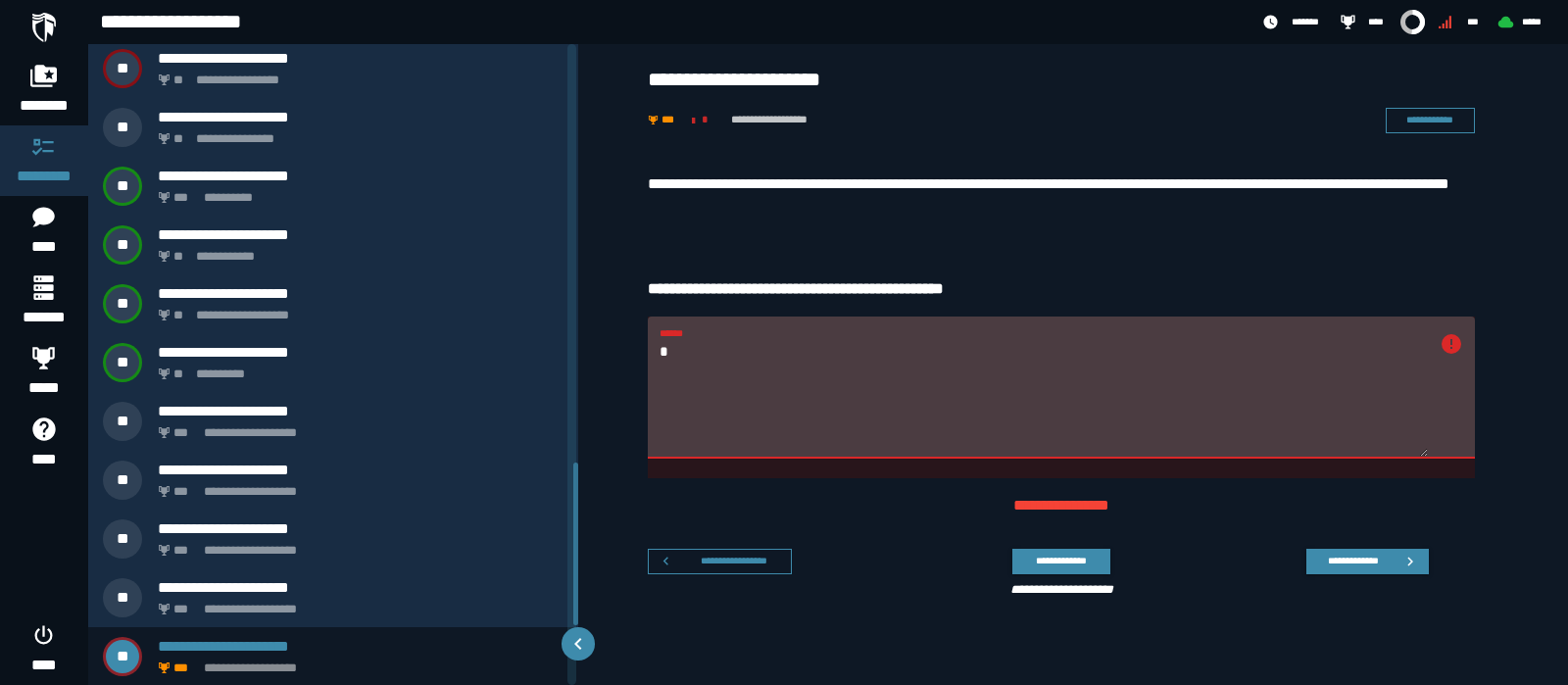 click on "* ******" at bounding box center (1044, 387) 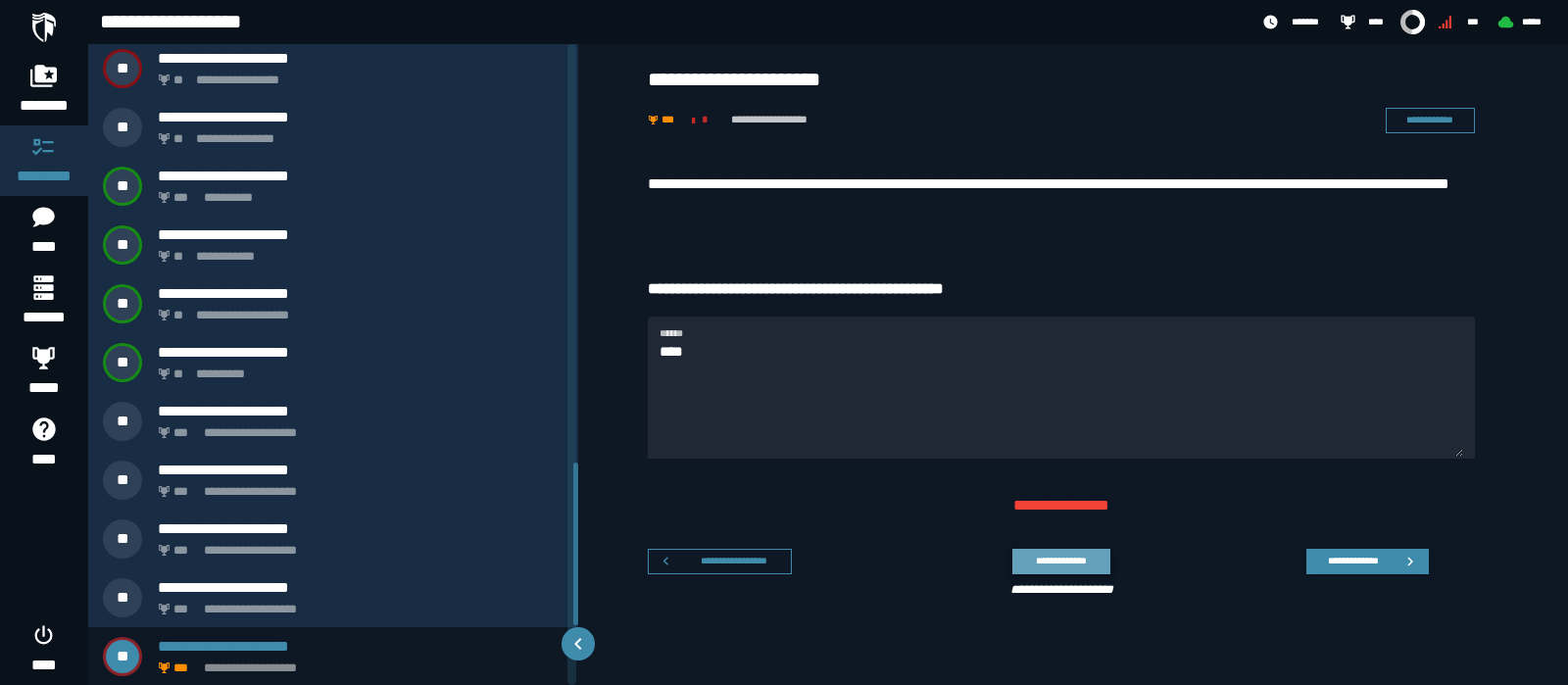 click on "**********" 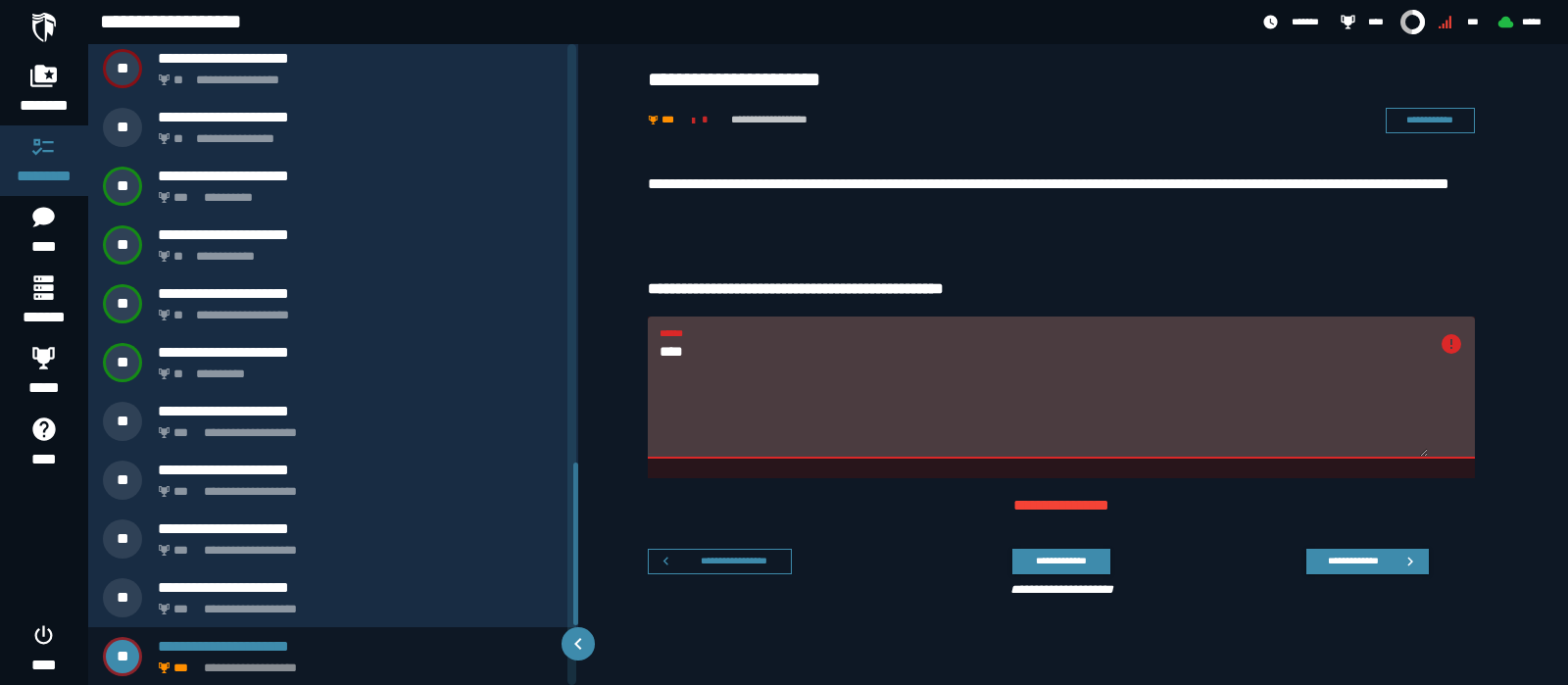 drag, startPoint x: 707, startPoint y: 361, endPoint x: 622, endPoint y: 345, distance: 86.49277 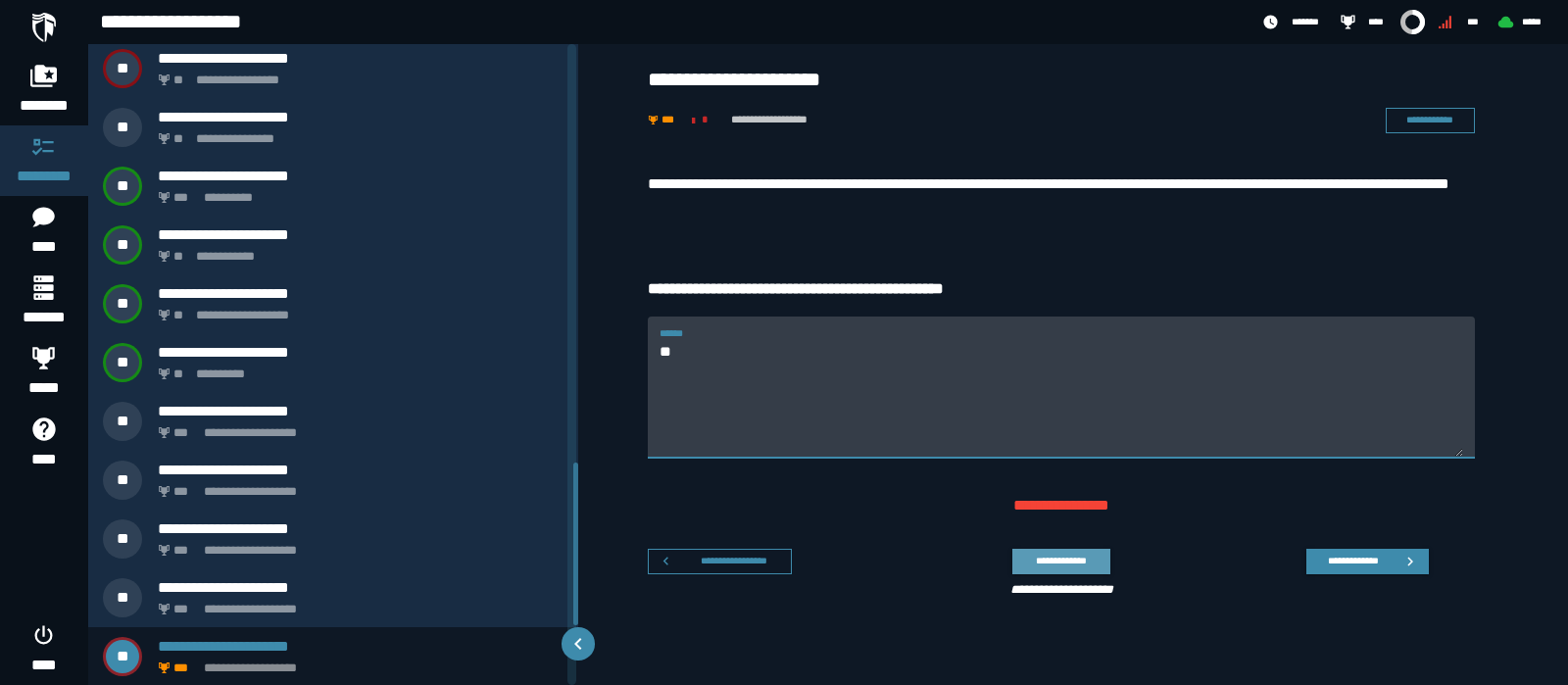 type on "**" 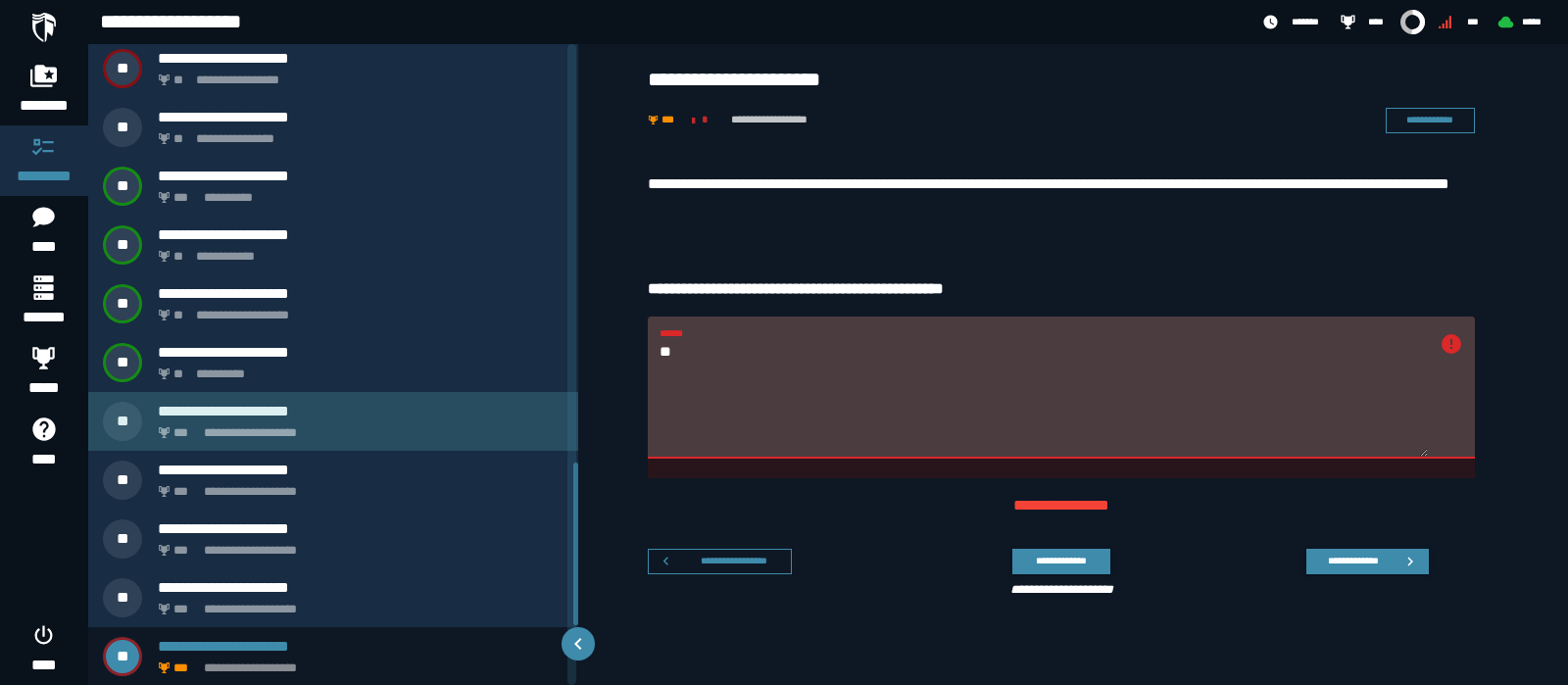 click on "**********" 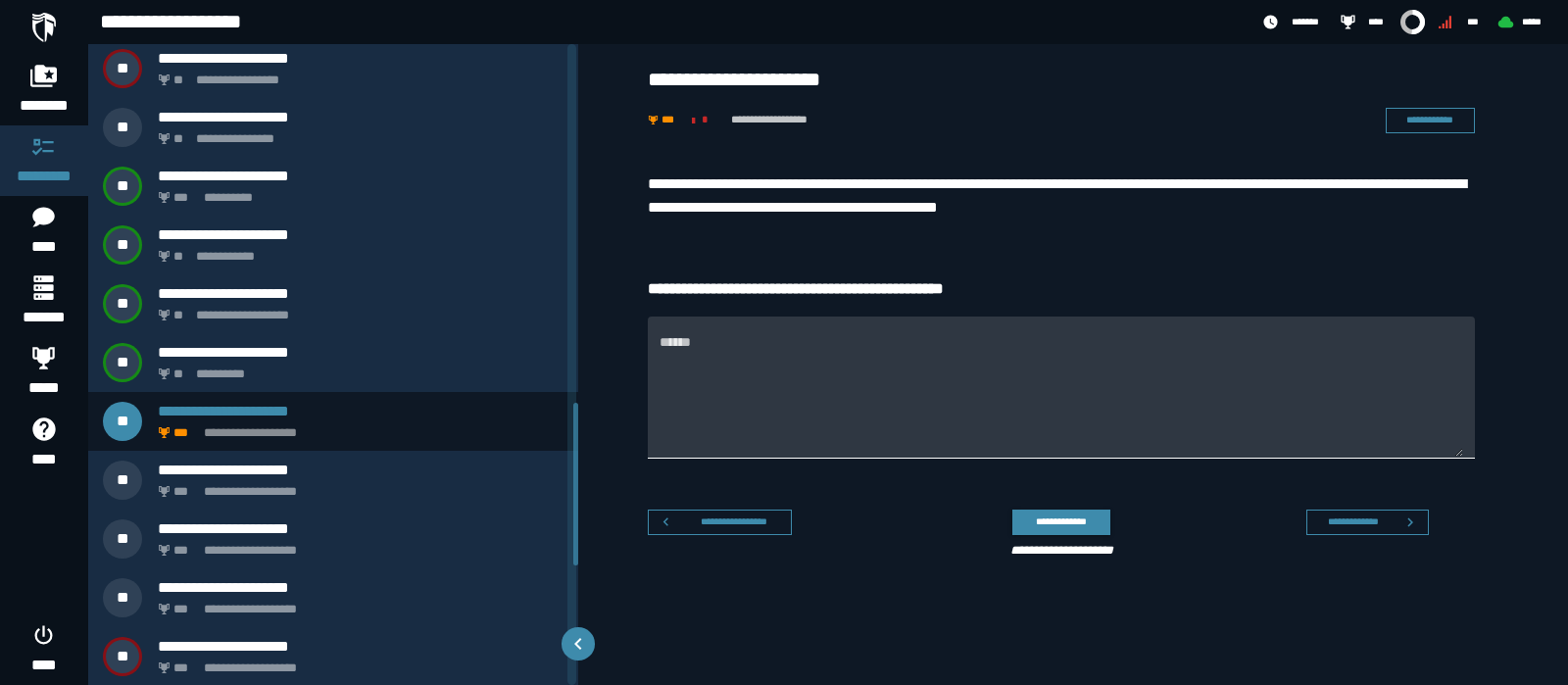 scroll, scrollTop: 1416, scrollLeft: 0, axis: vertical 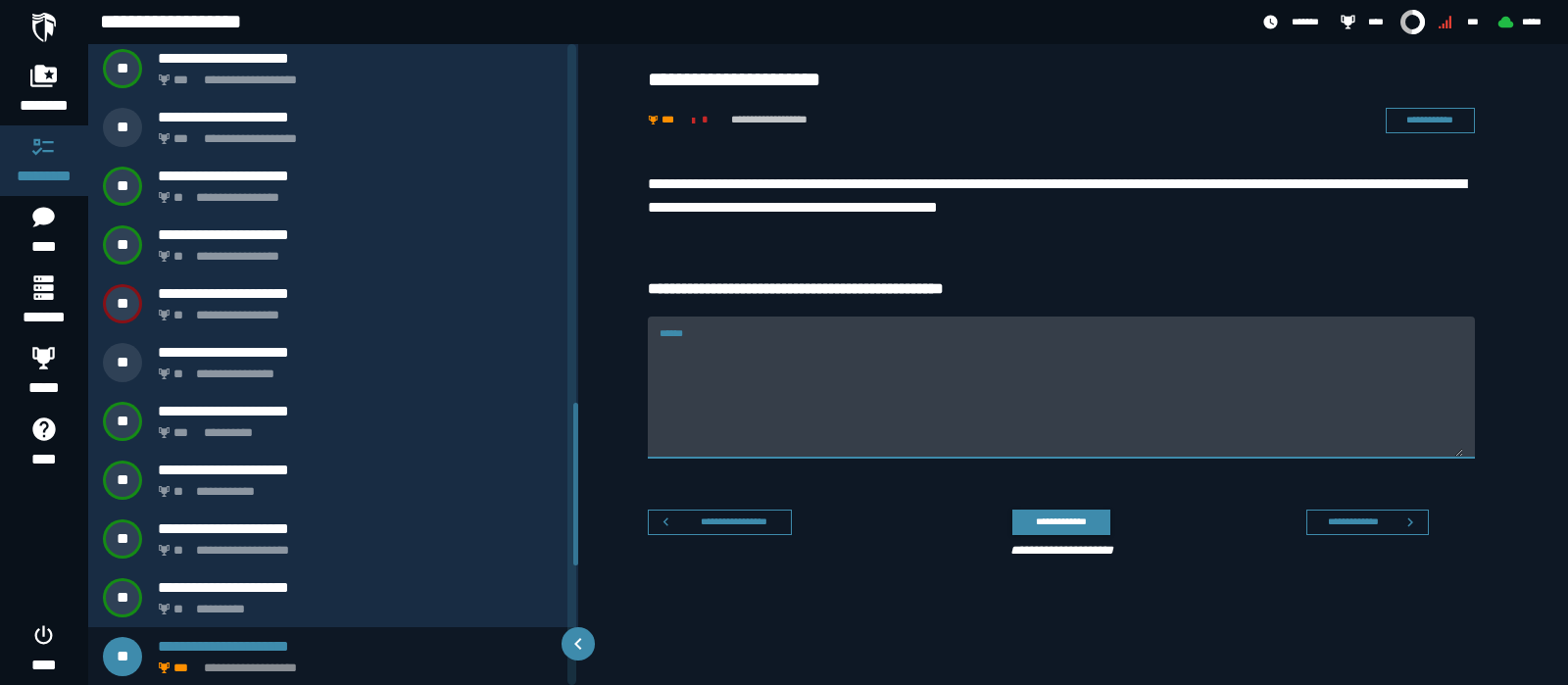 click on "******" at bounding box center (1061, 399) 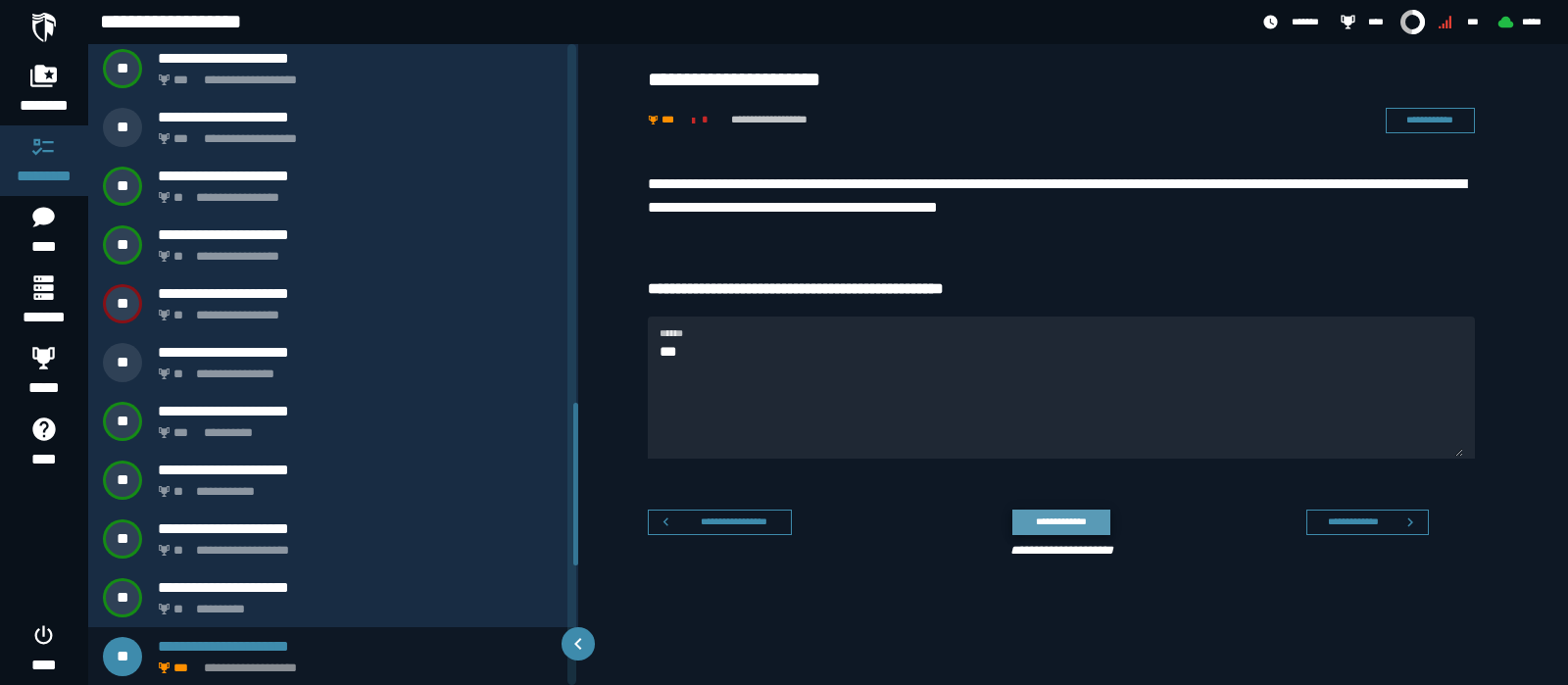 click on "**********" at bounding box center [1060, 521] 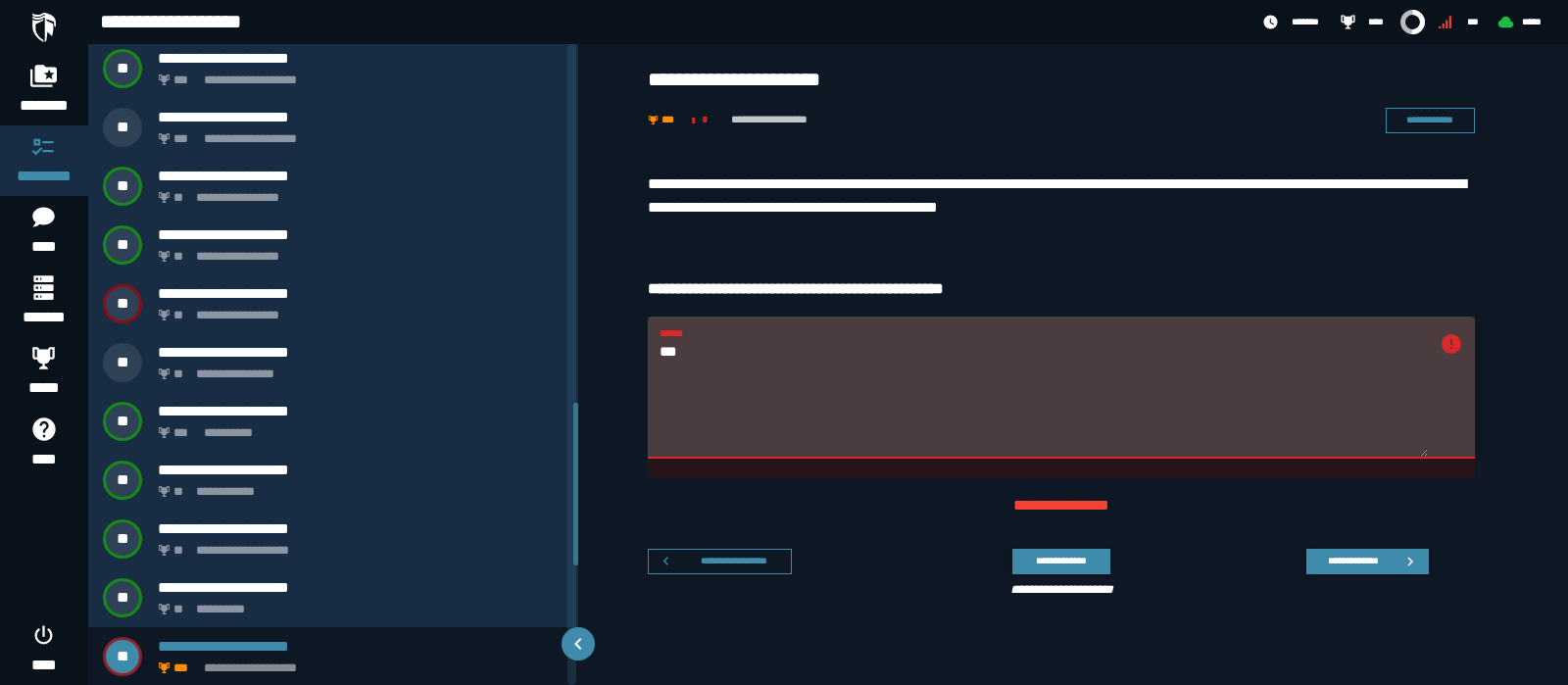 drag, startPoint x: 703, startPoint y: 358, endPoint x: 580, endPoint y: 339, distance: 124.45883 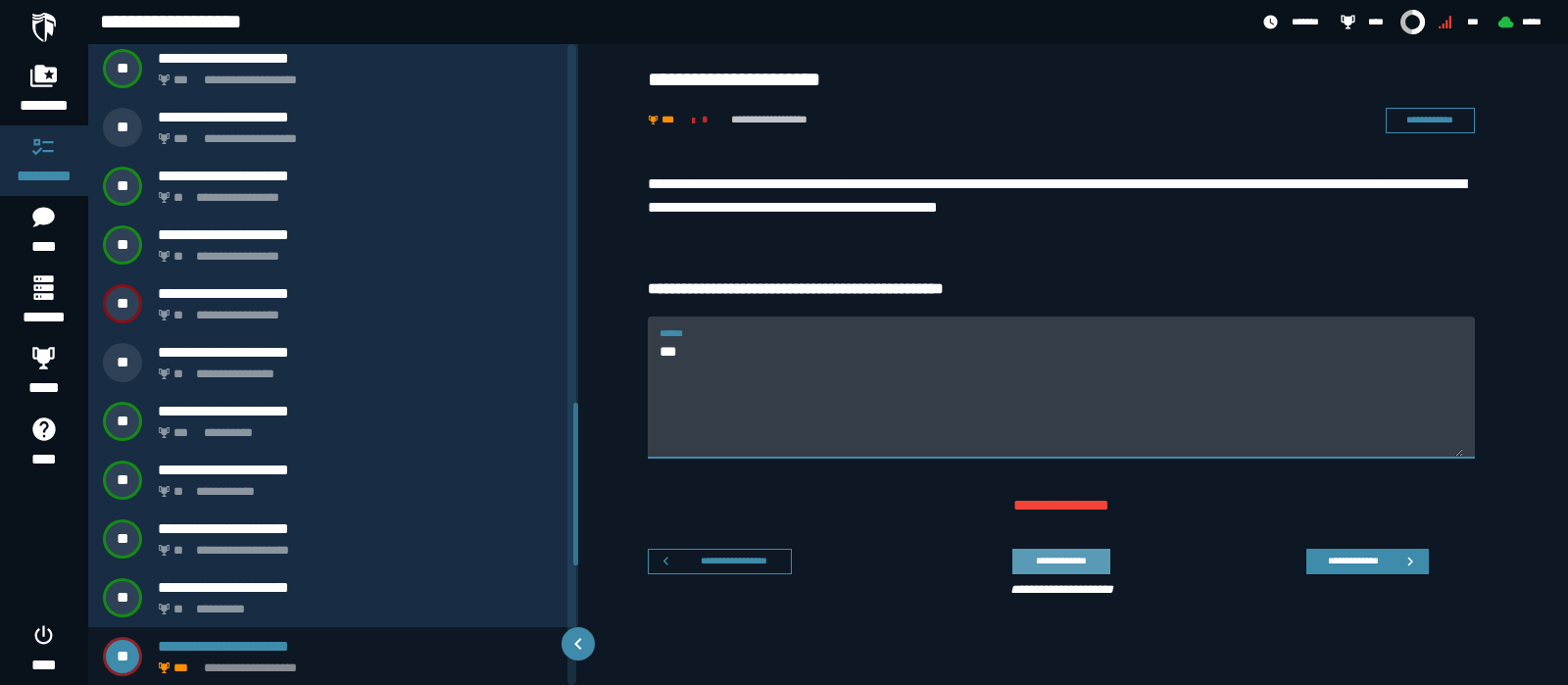 type on "***" 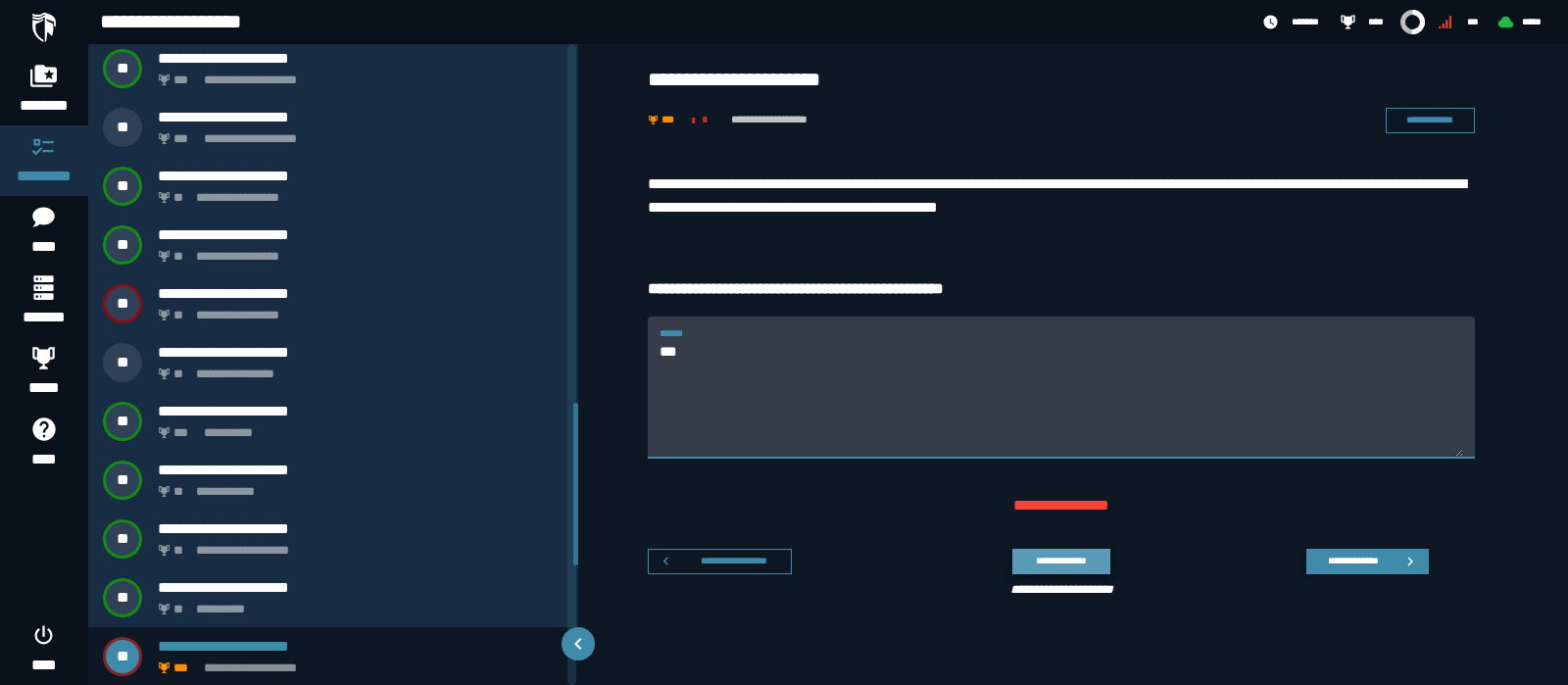 click on "**********" at bounding box center [1060, 561] 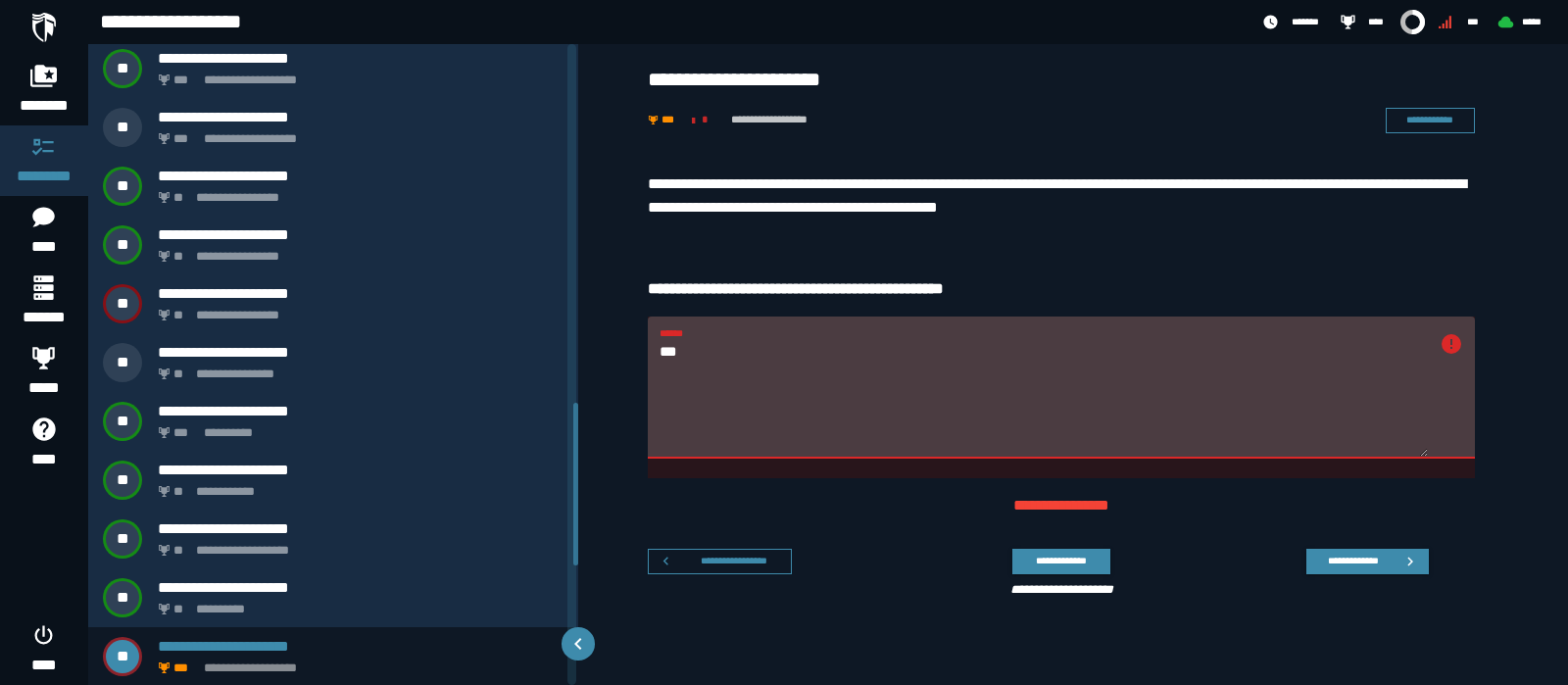 click on "***" at bounding box center [1044, 399] 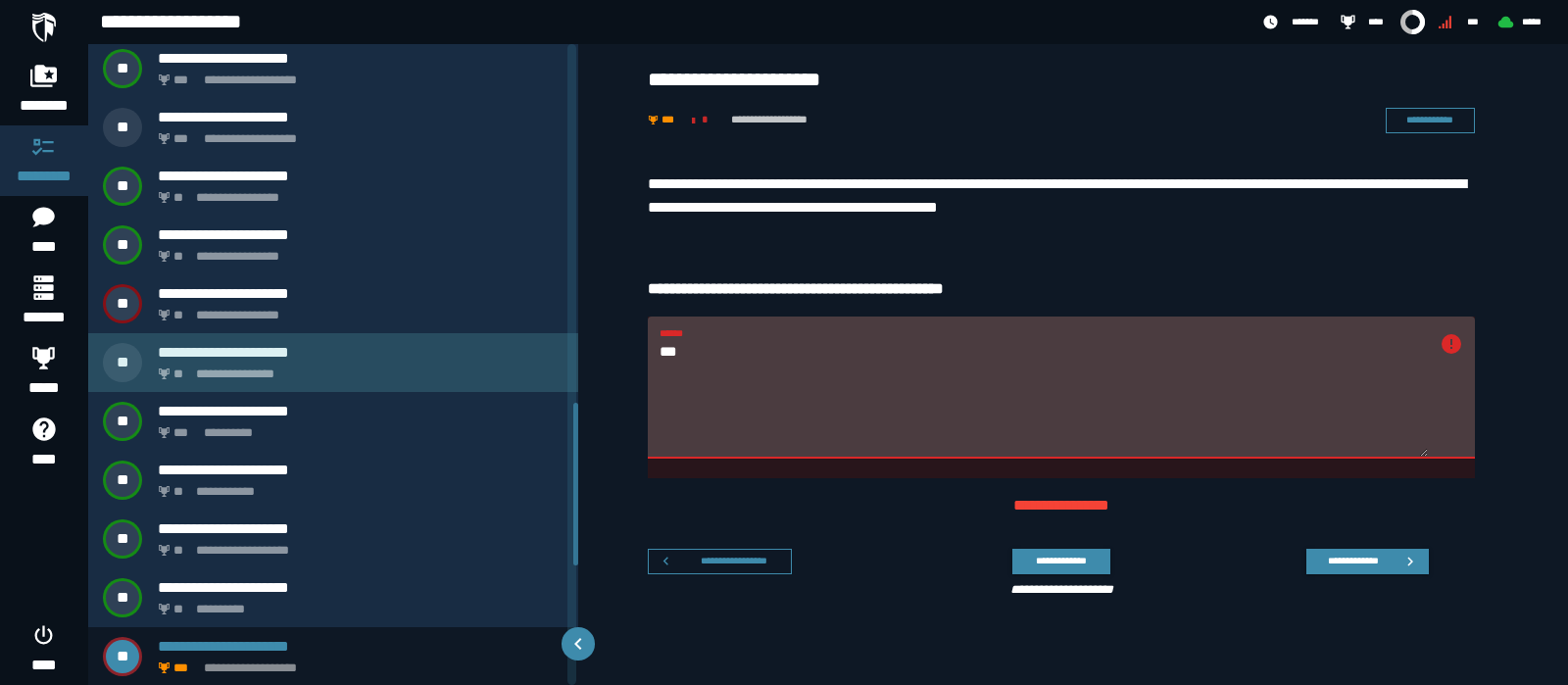 click on "**********" at bounding box center (357, 368) 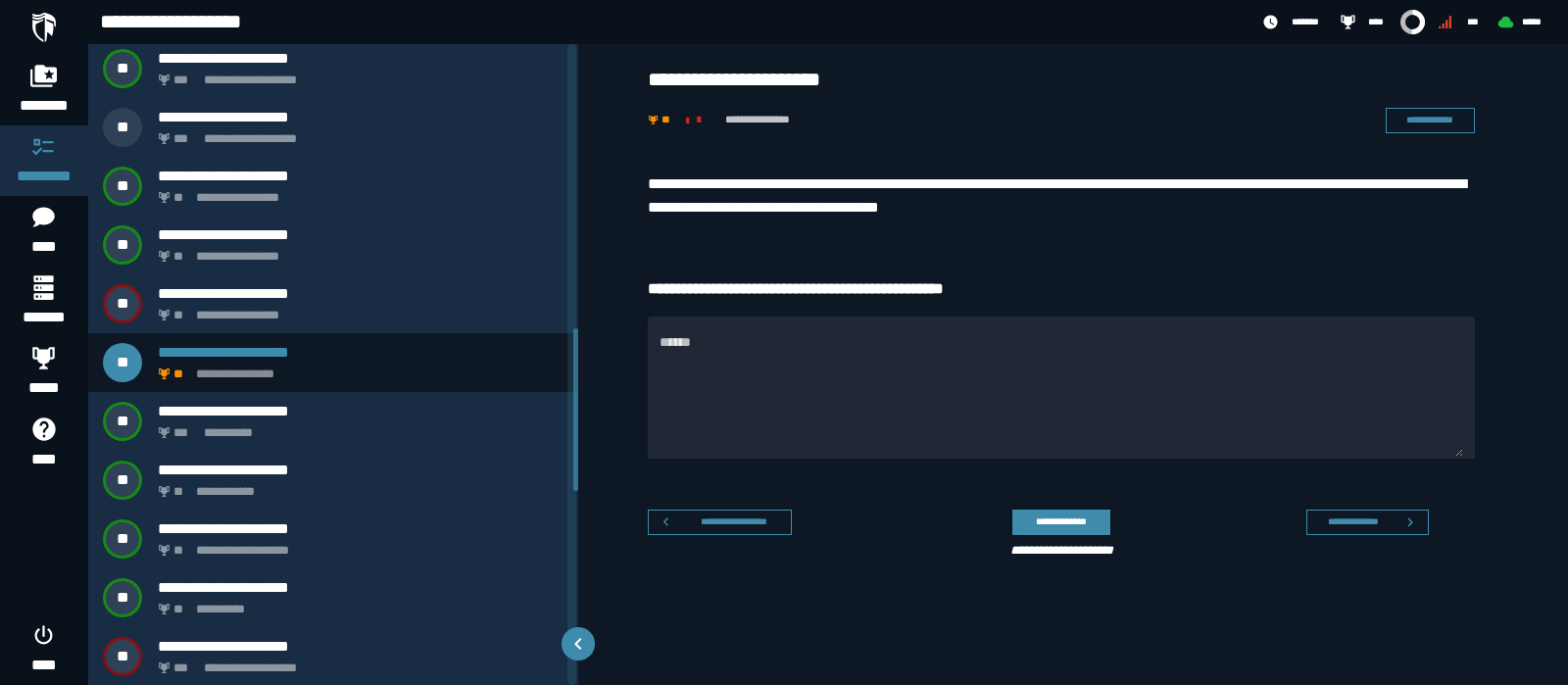 scroll, scrollTop: 1122, scrollLeft: 0, axis: vertical 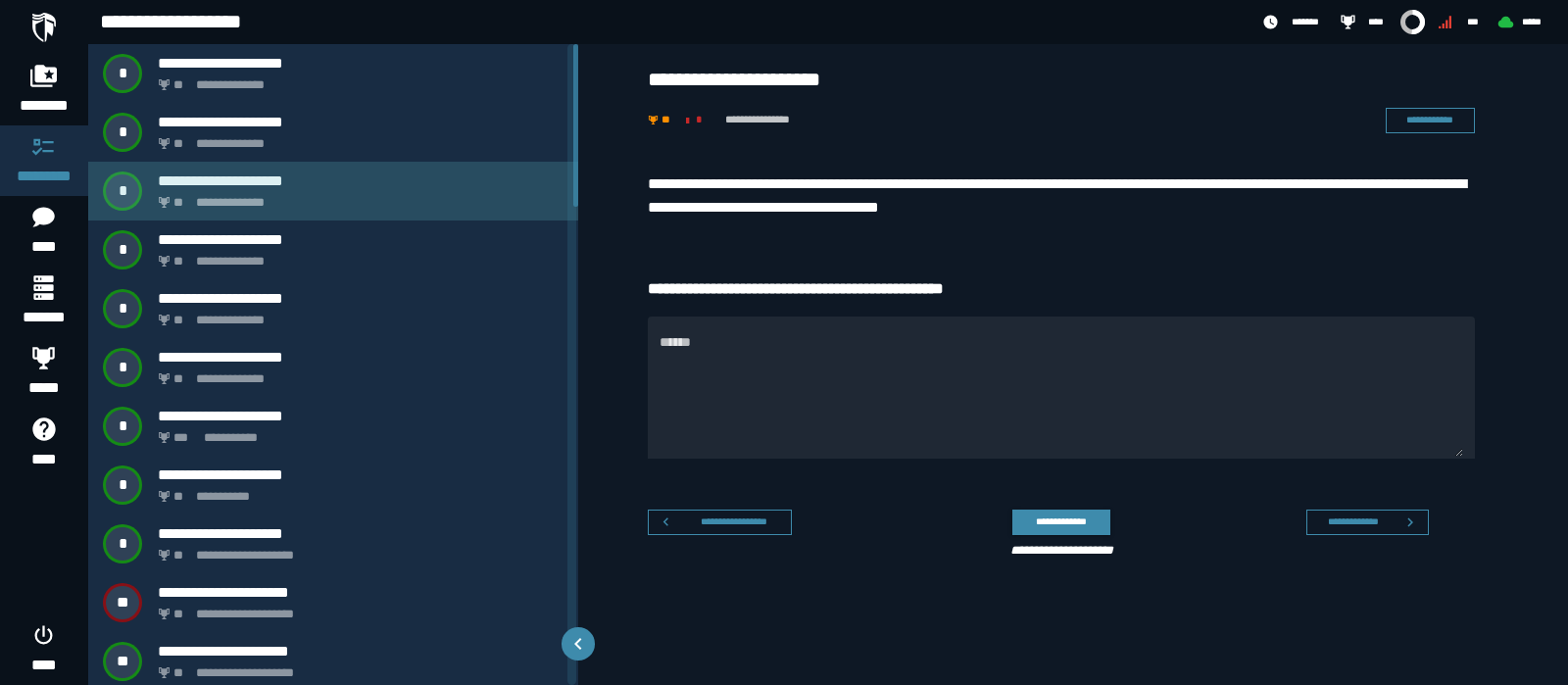 click on "**********" 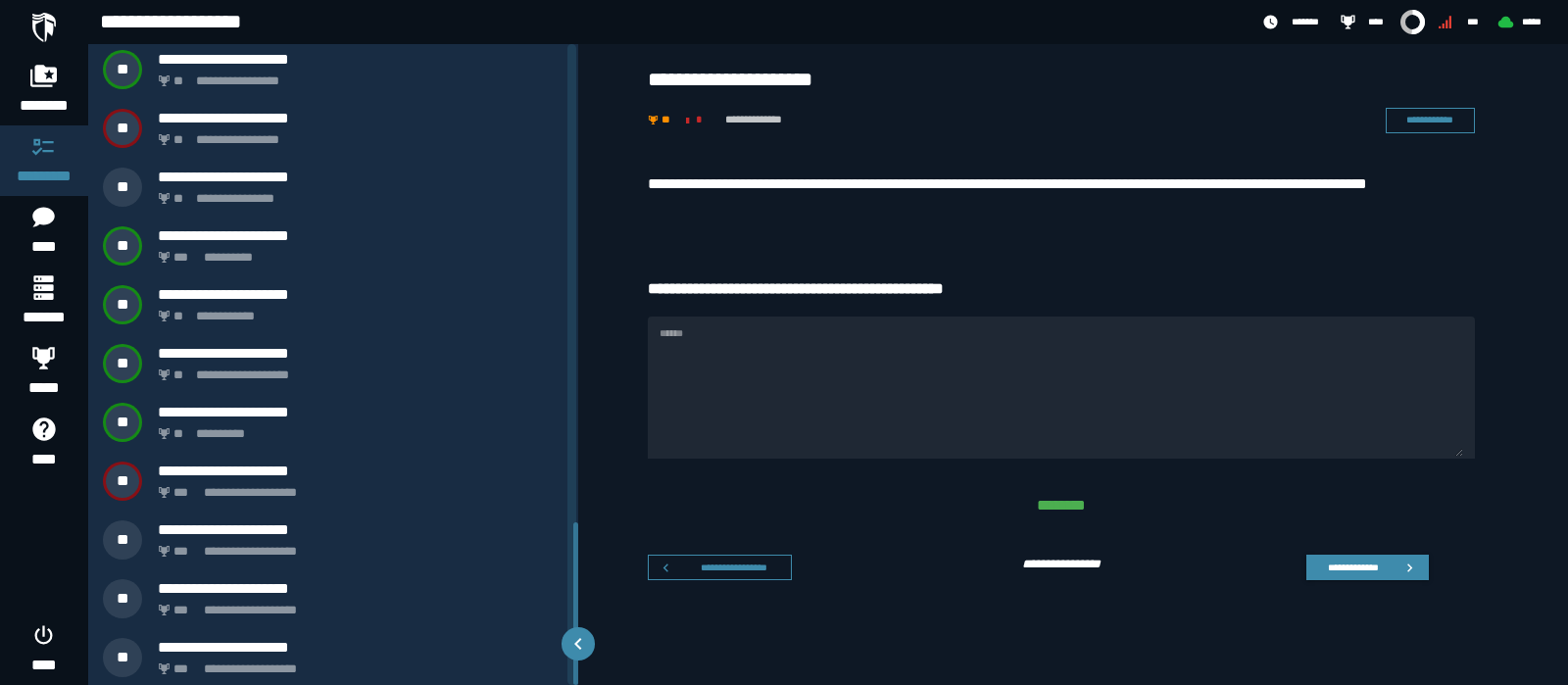 scroll, scrollTop: 1886, scrollLeft: 0, axis: vertical 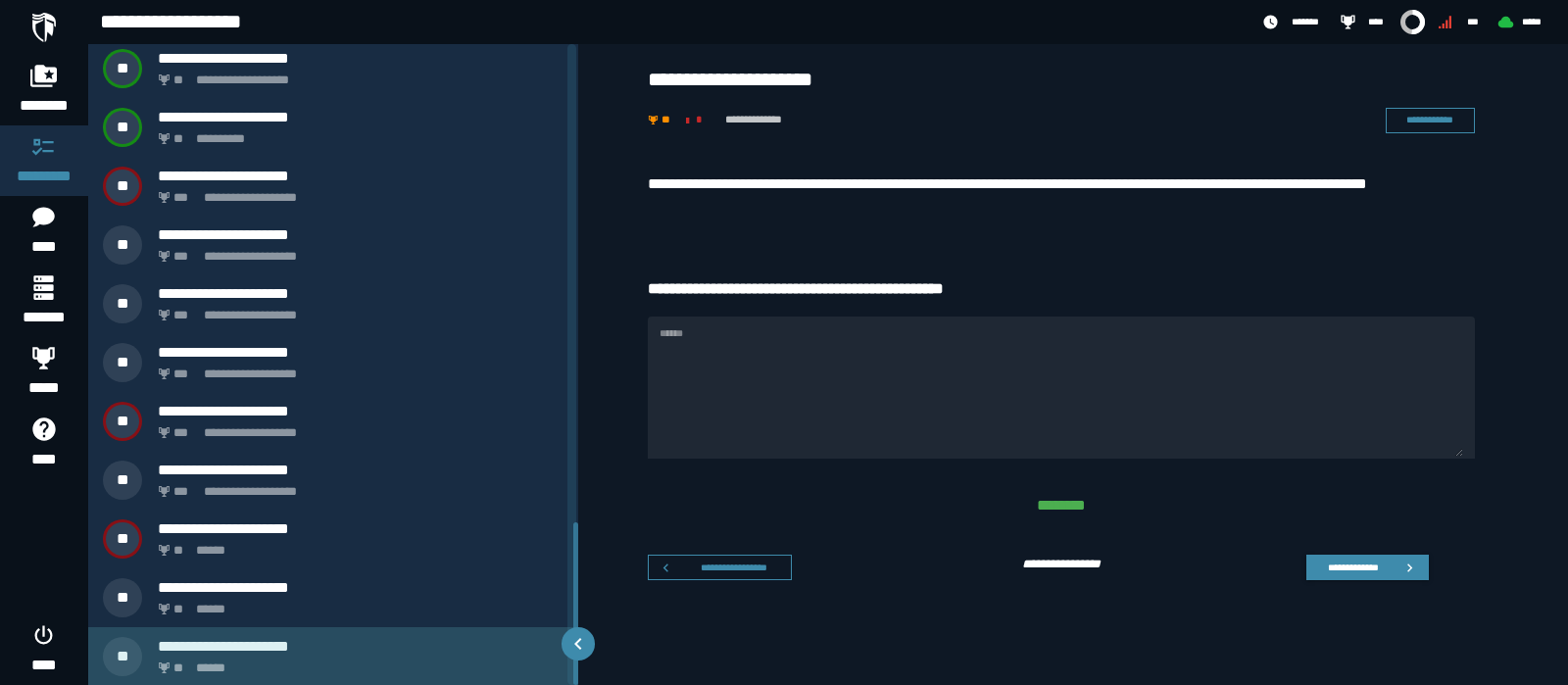 click on "** ******" at bounding box center [357, 662] 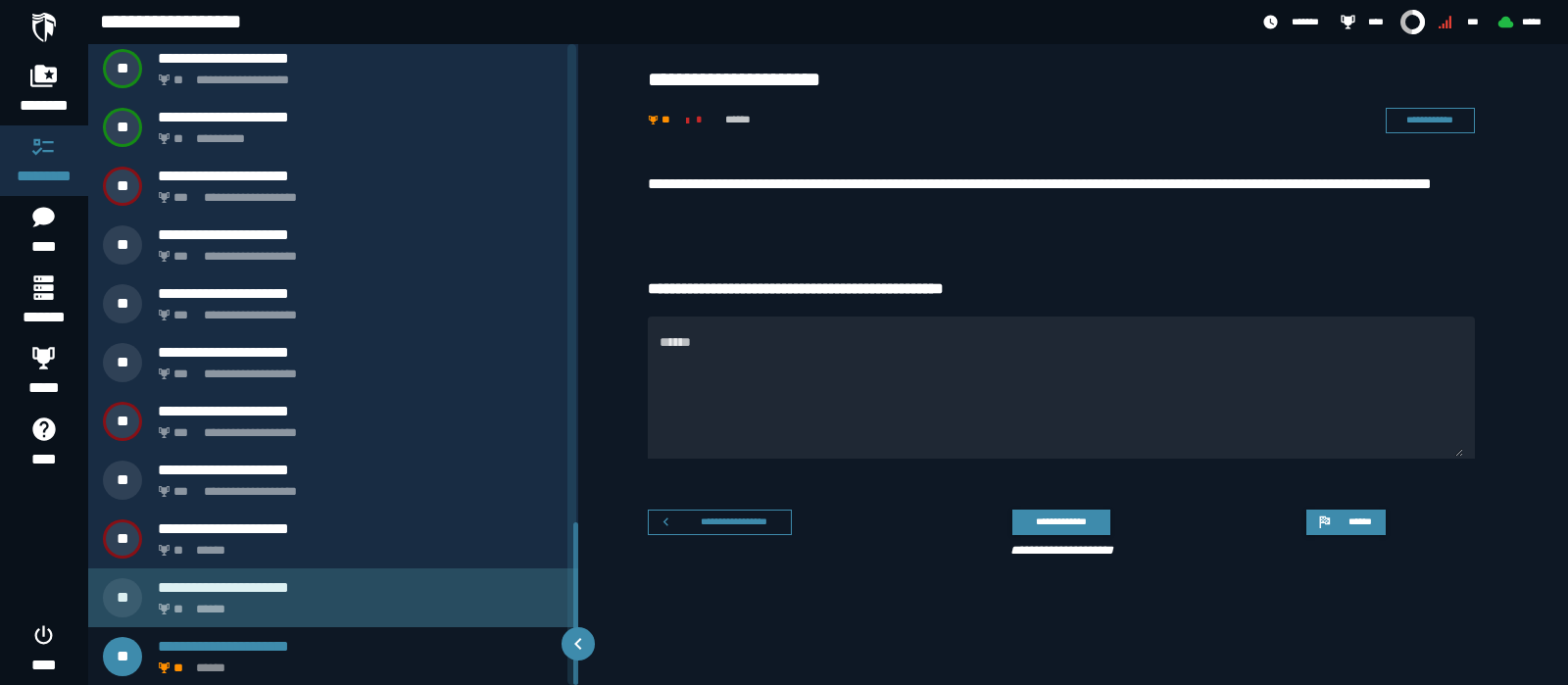 drag, startPoint x: 349, startPoint y: 600, endPoint x: 358, endPoint y: 584, distance: 18.35756 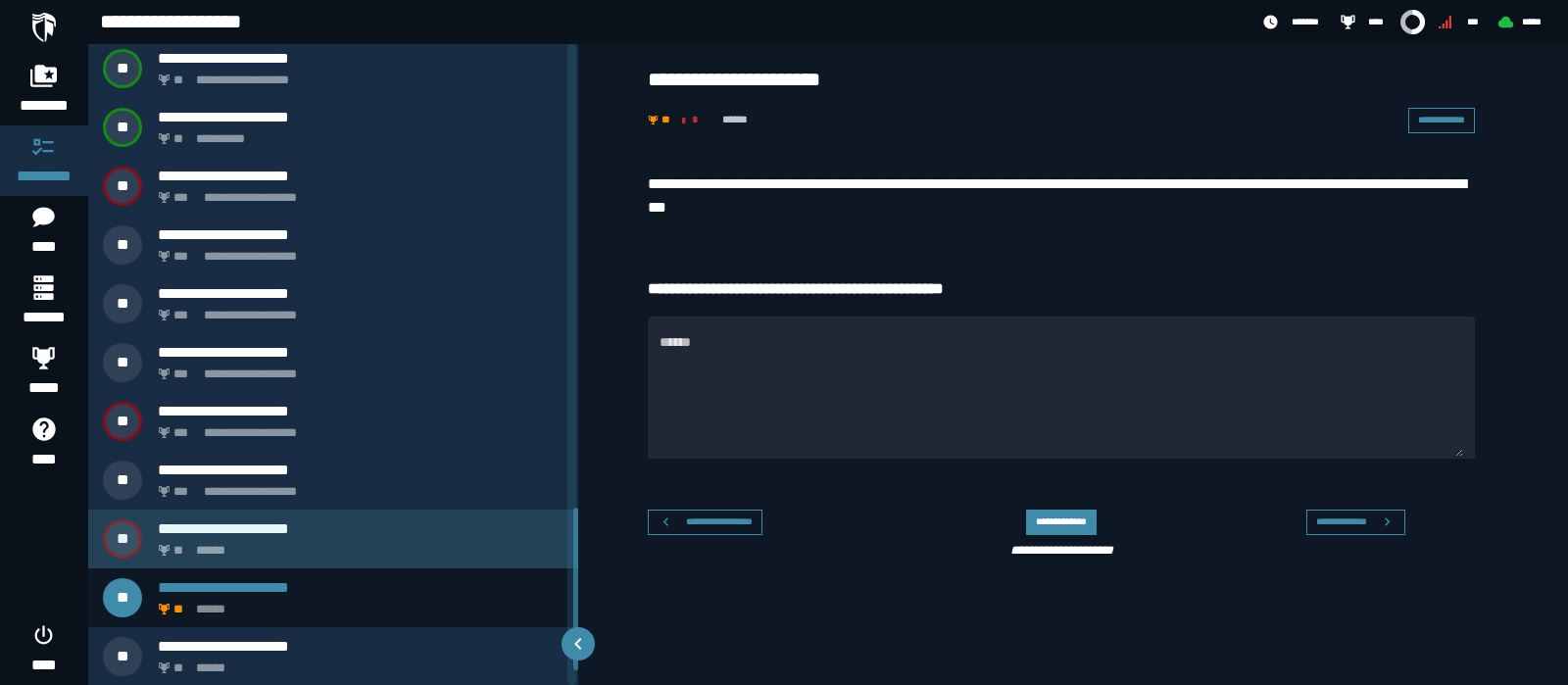 scroll, scrollTop: 1828, scrollLeft: 0, axis: vertical 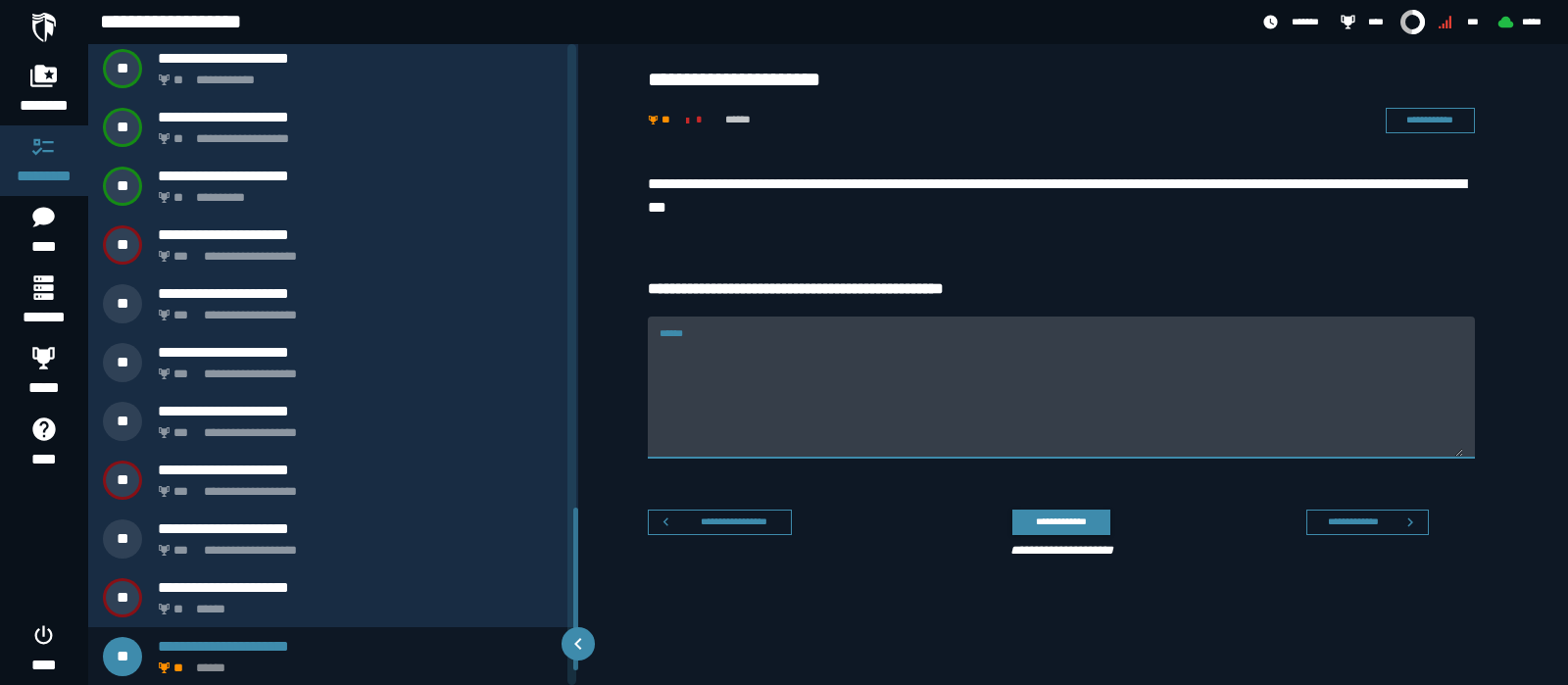 click on "******" at bounding box center [1061, 399] 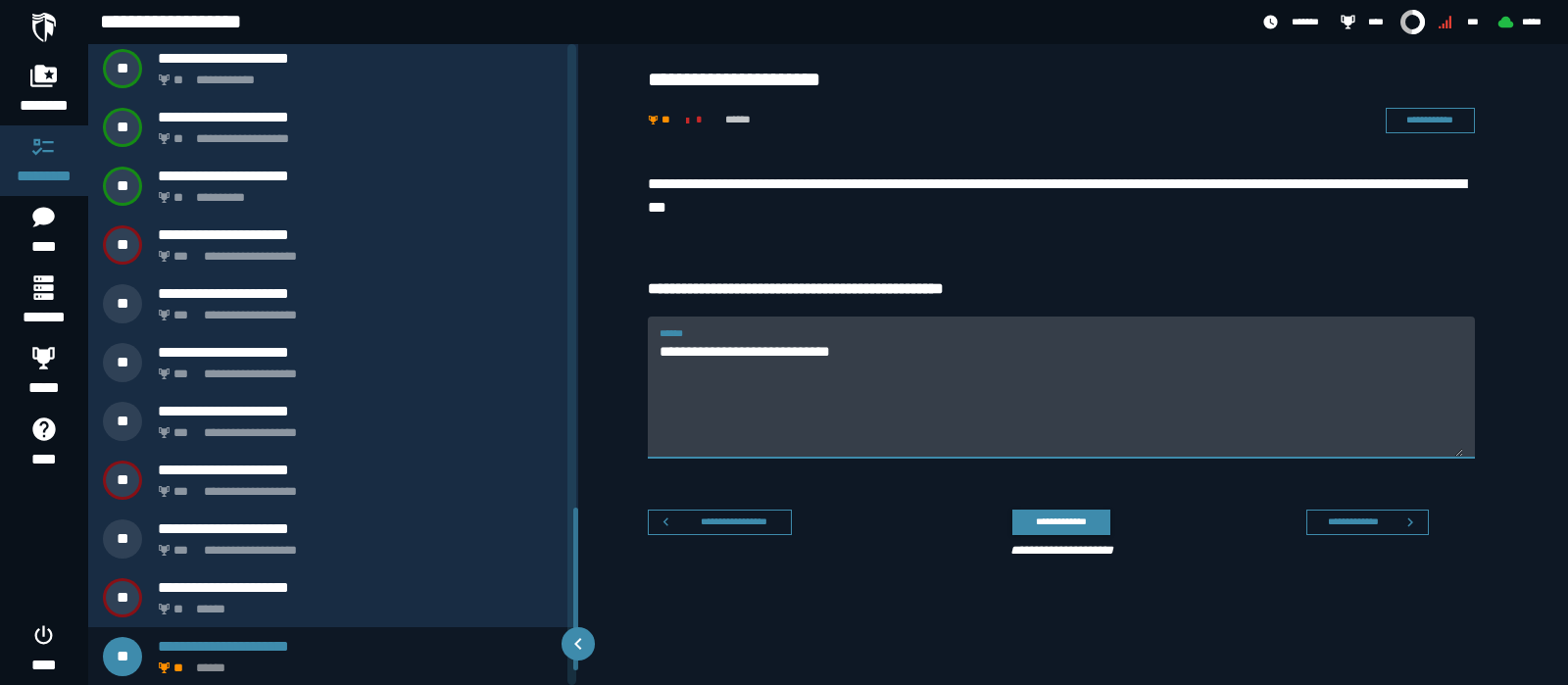 click on "**********" at bounding box center [1061, 399] 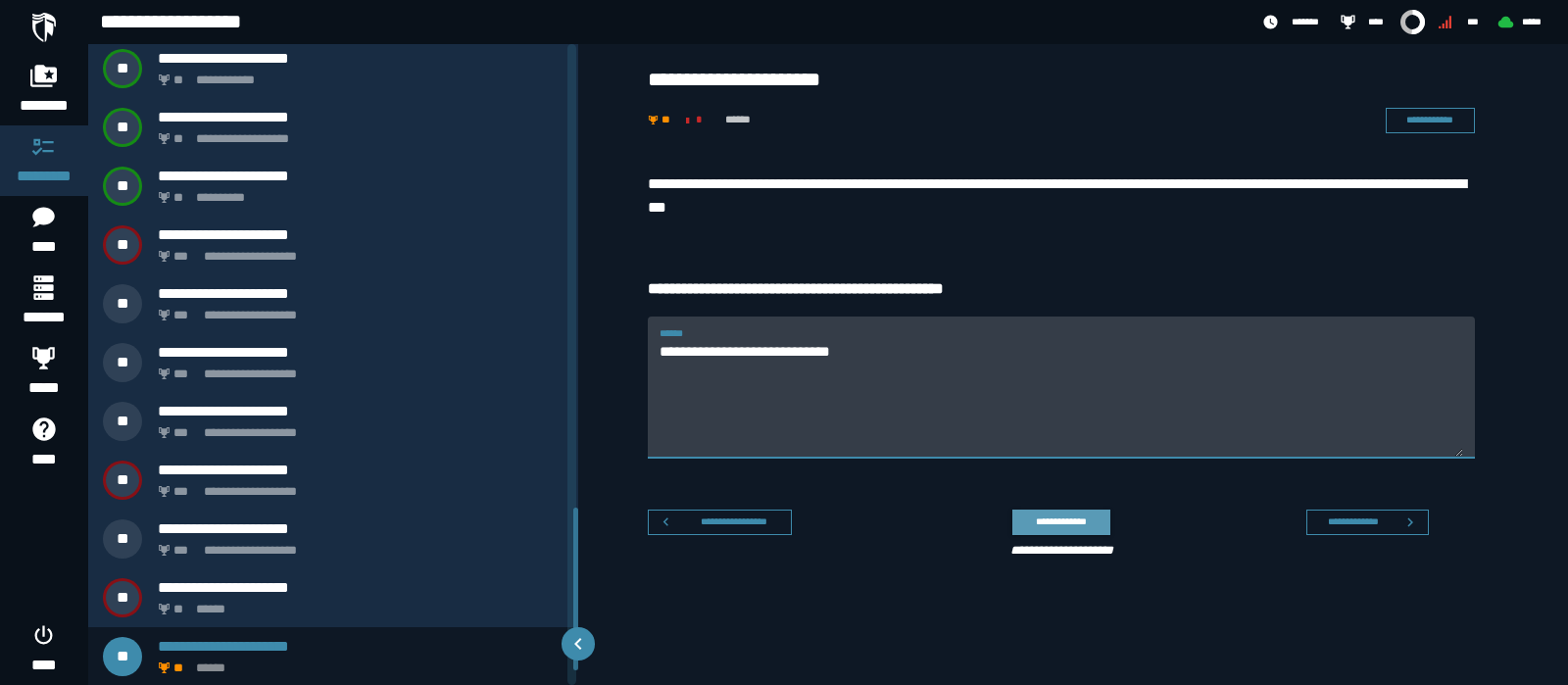 type on "**********" 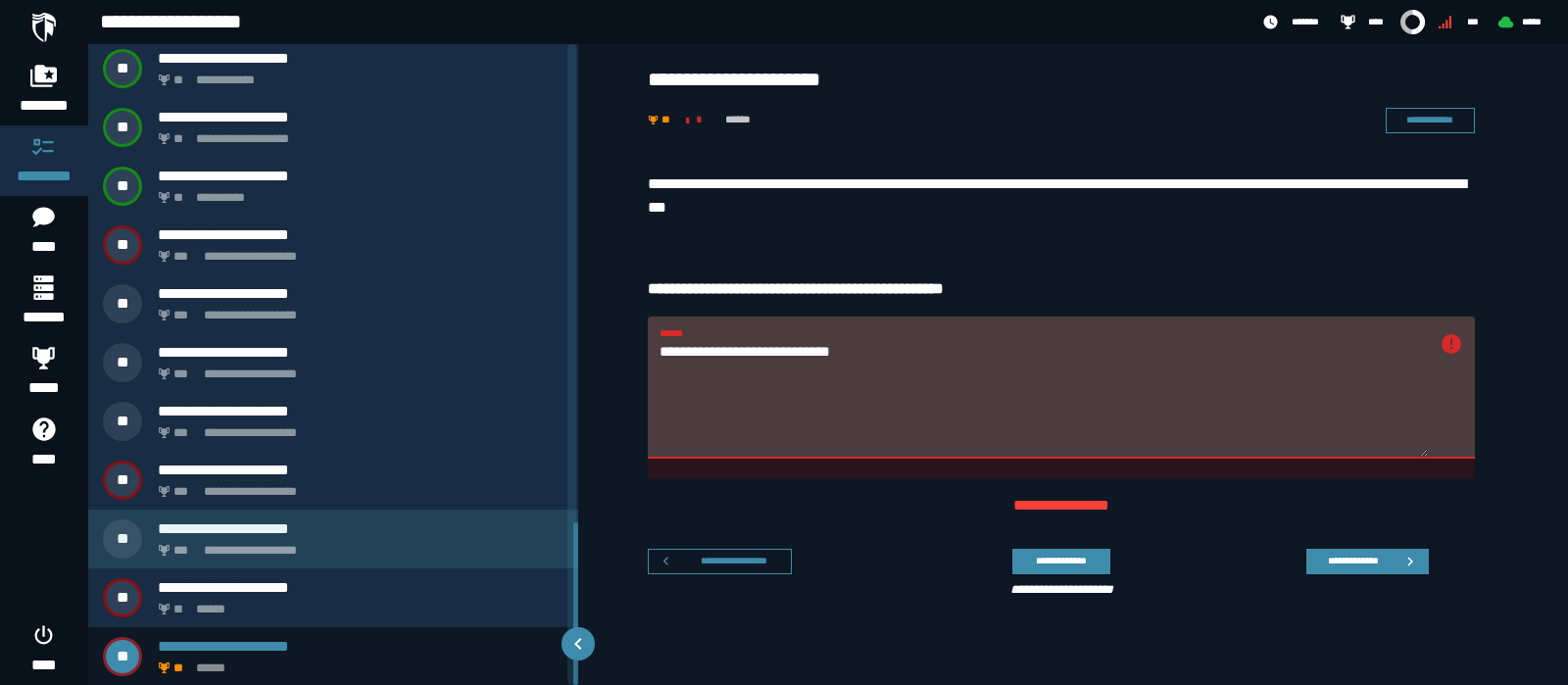 scroll, scrollTop: 1886, scrollLeft: 0, axis: vertical 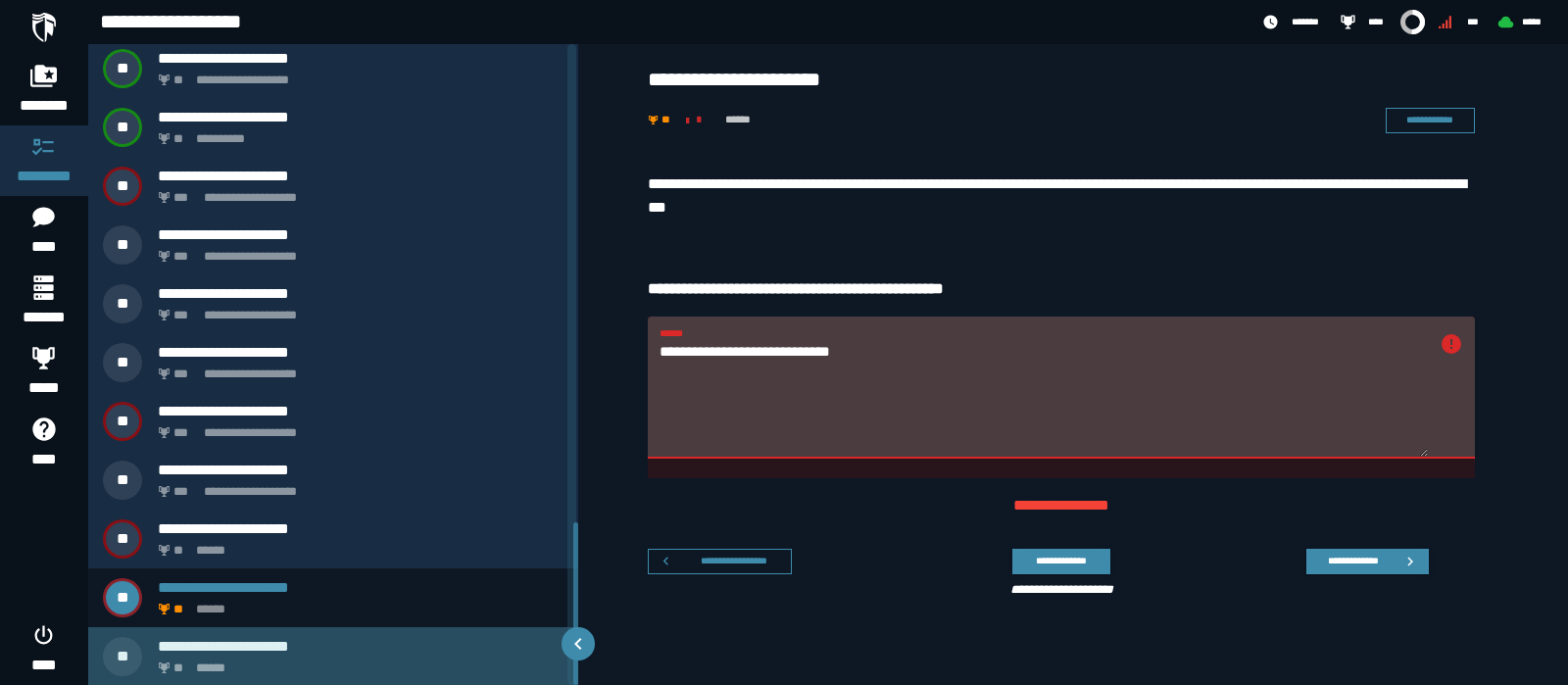 click on "** ******" at bounding box center (357, 662) 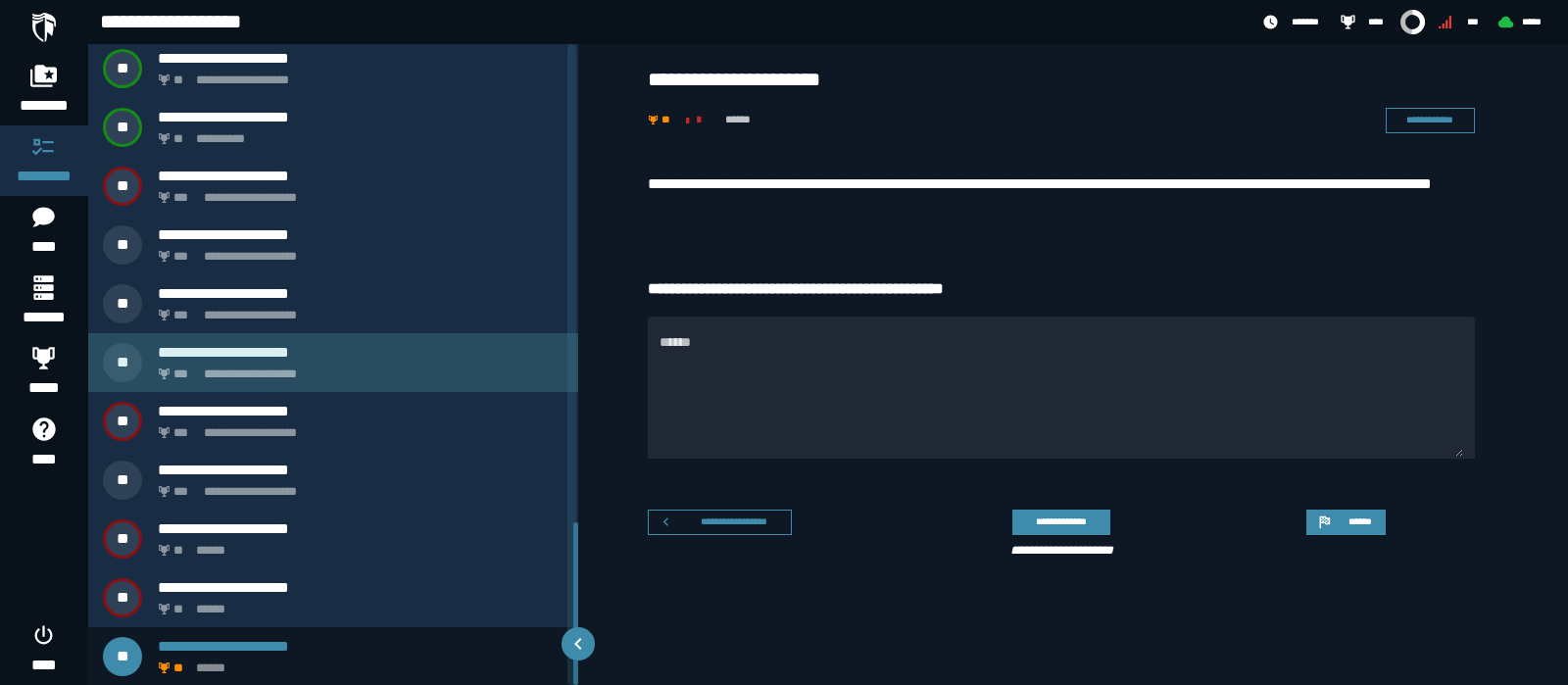 click on "**********" at bounding box center [357, 368] 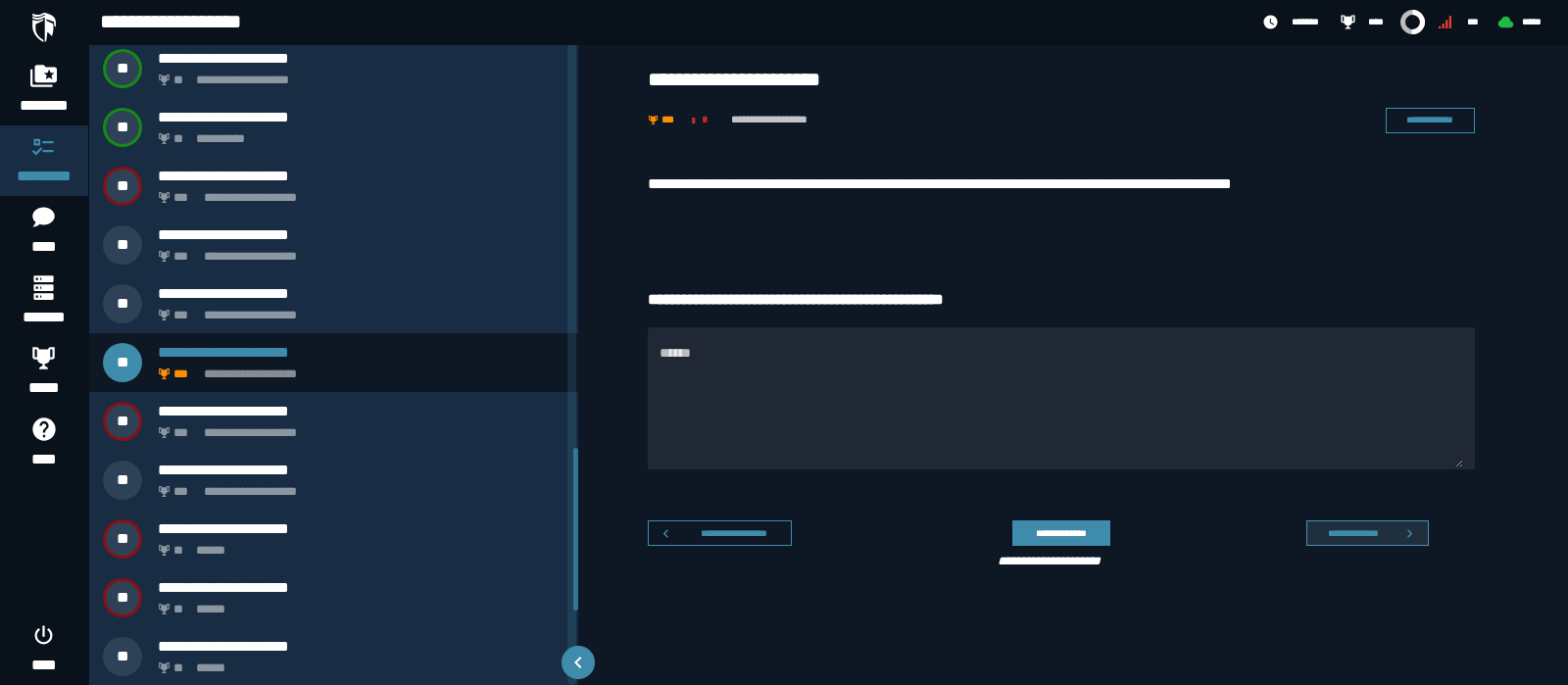 scroll, scrollTop: 1592, scrollLeft: 0, axis: vertical 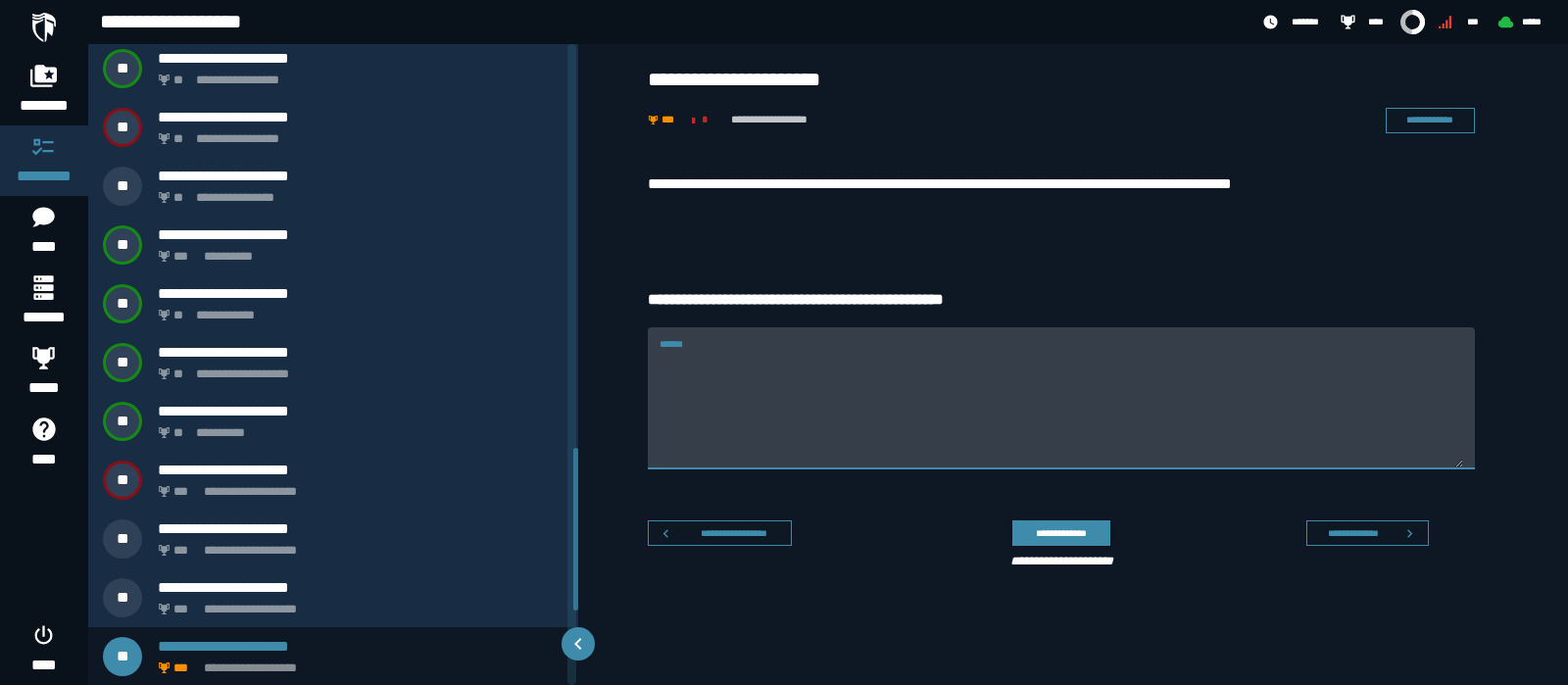 click on "******" at bounding box center [1061, 410] 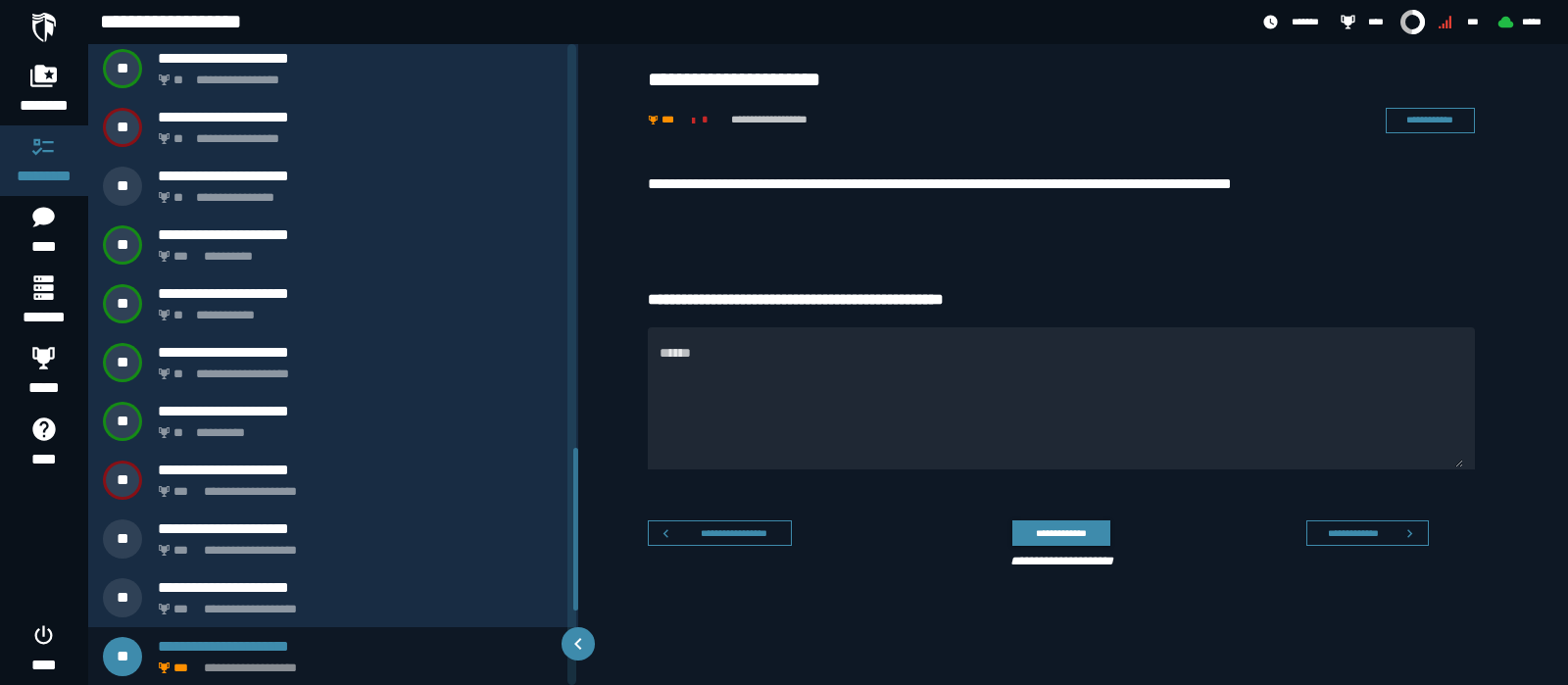 drag, startPoint x: 881, startPoint y: 379, endPoint x: 759, endPoint y: 195, distance: 220.77137 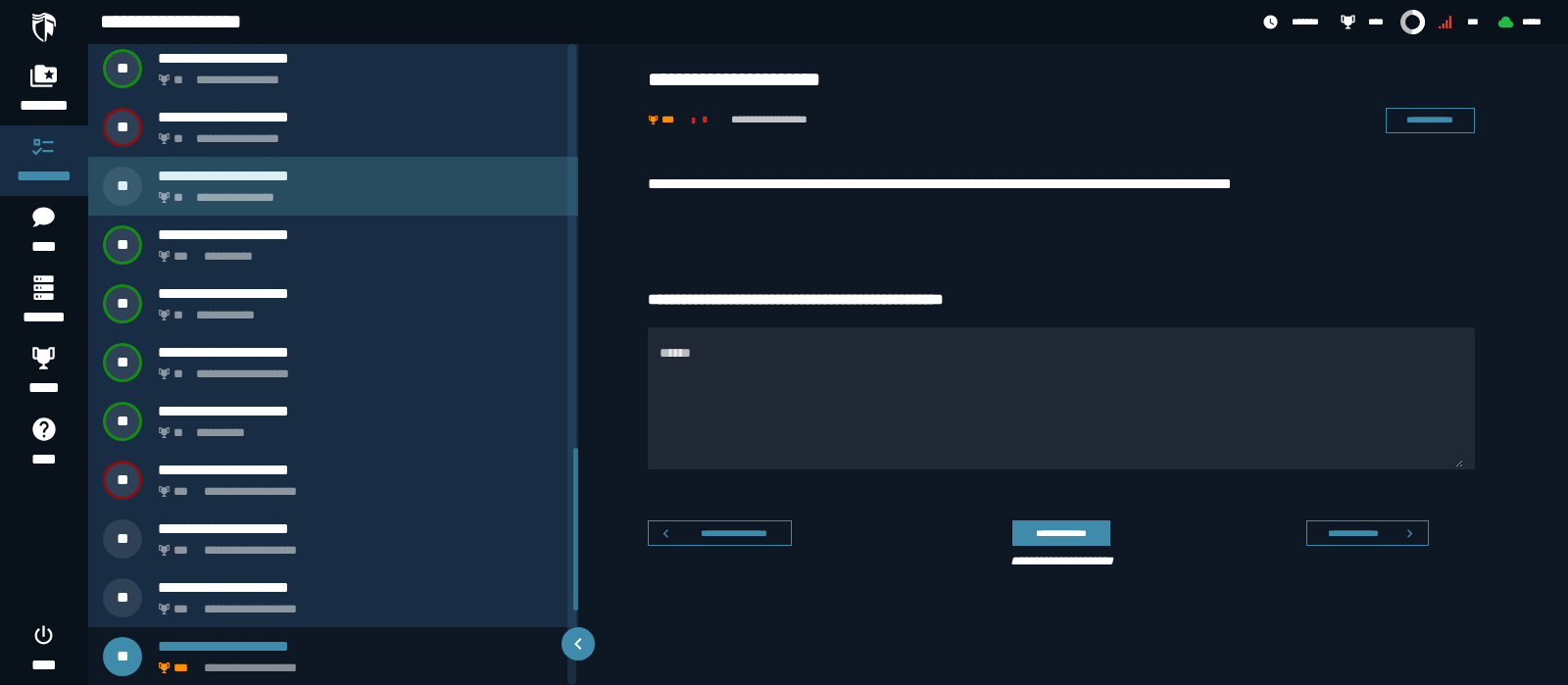 click on "**********" at bounding box center (357, 192) 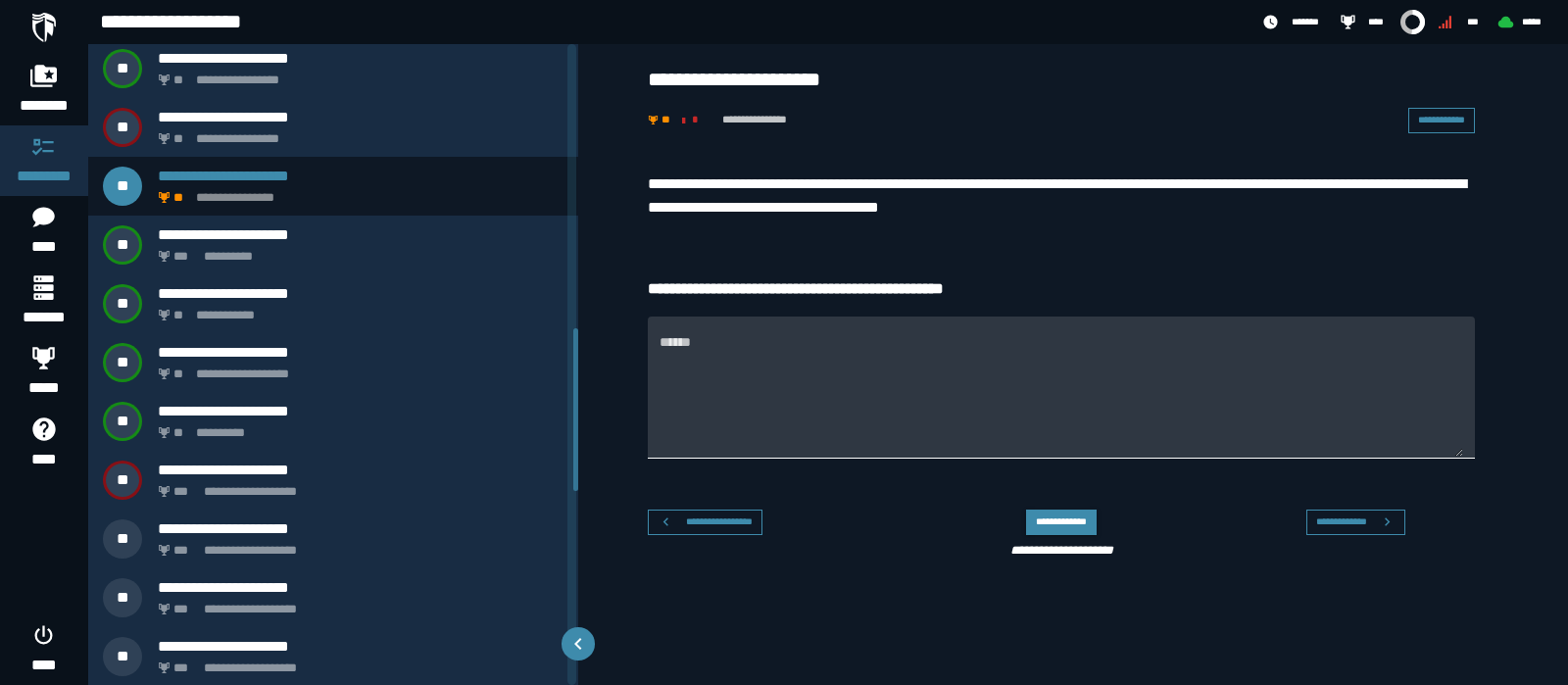 scroll, scrollTop: 1122, scrollLeft: 0, axis: vertical 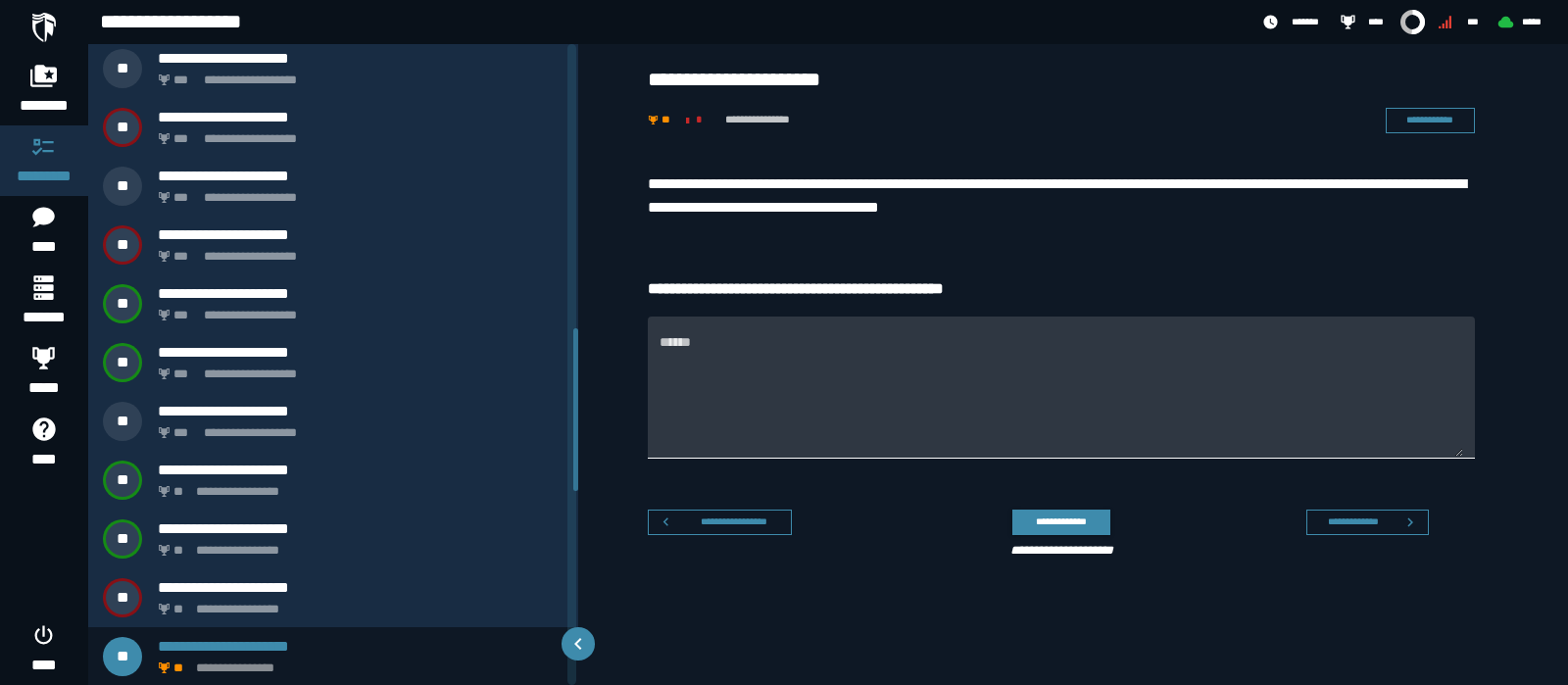 click on "******" at bounding box center [1061, 399] 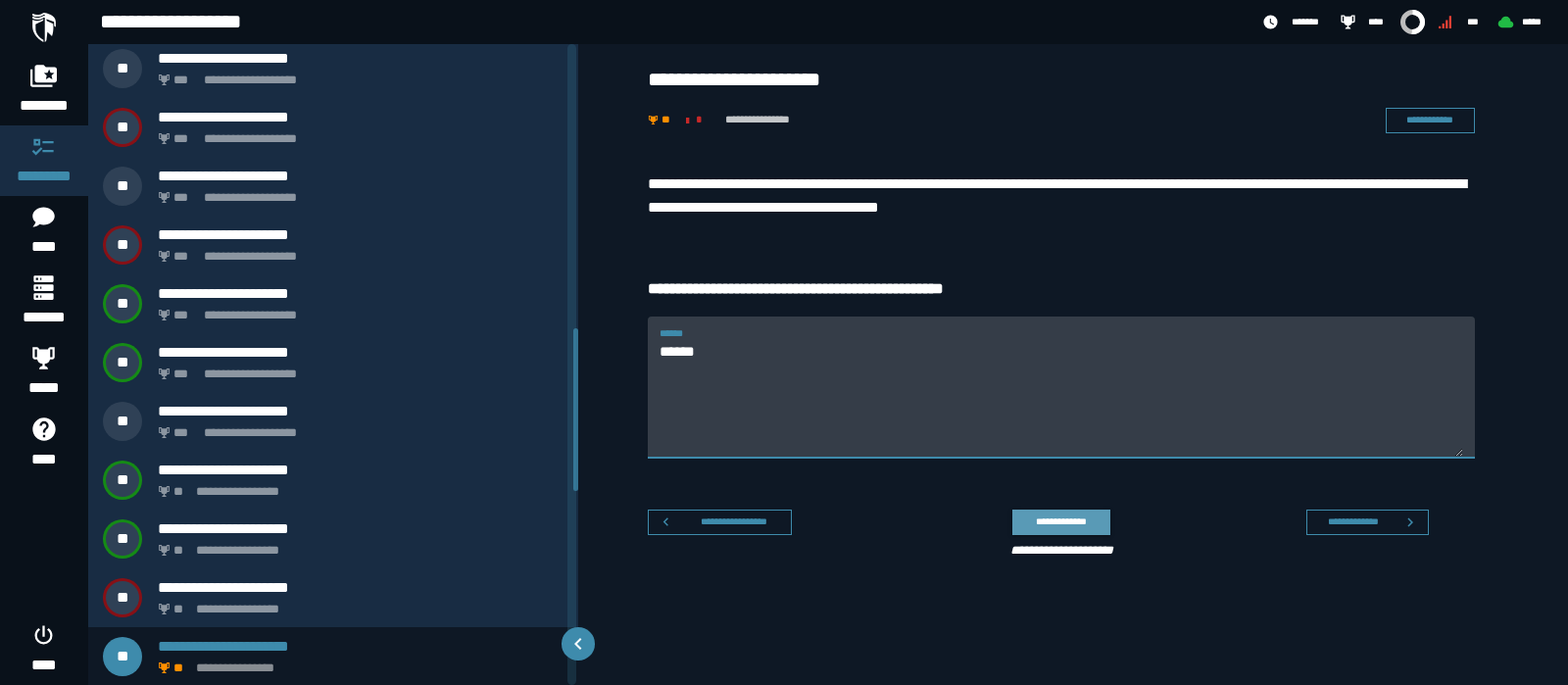 click on "**********" at bounding box center [1060, 521] 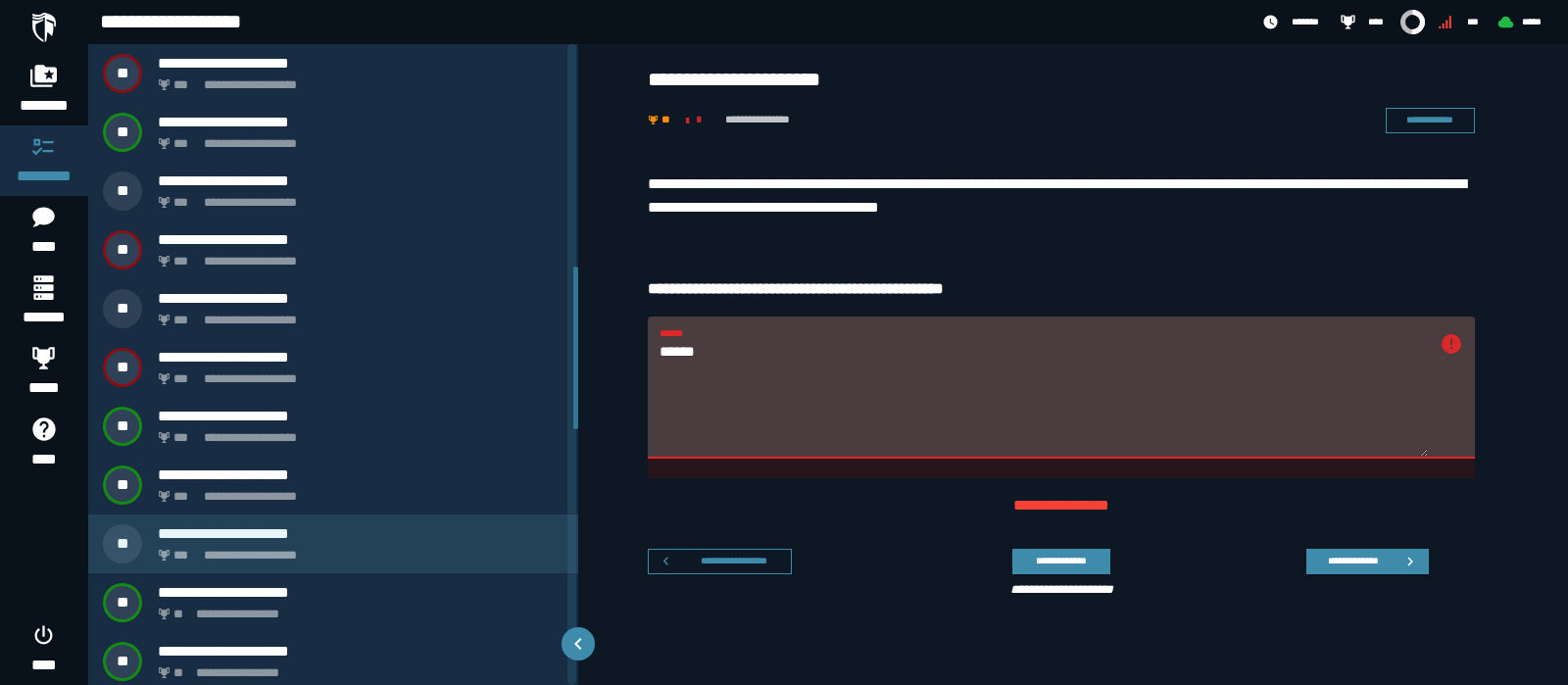 scroll, scrollTop: 877, scrollLeft: 0, axis: vertical 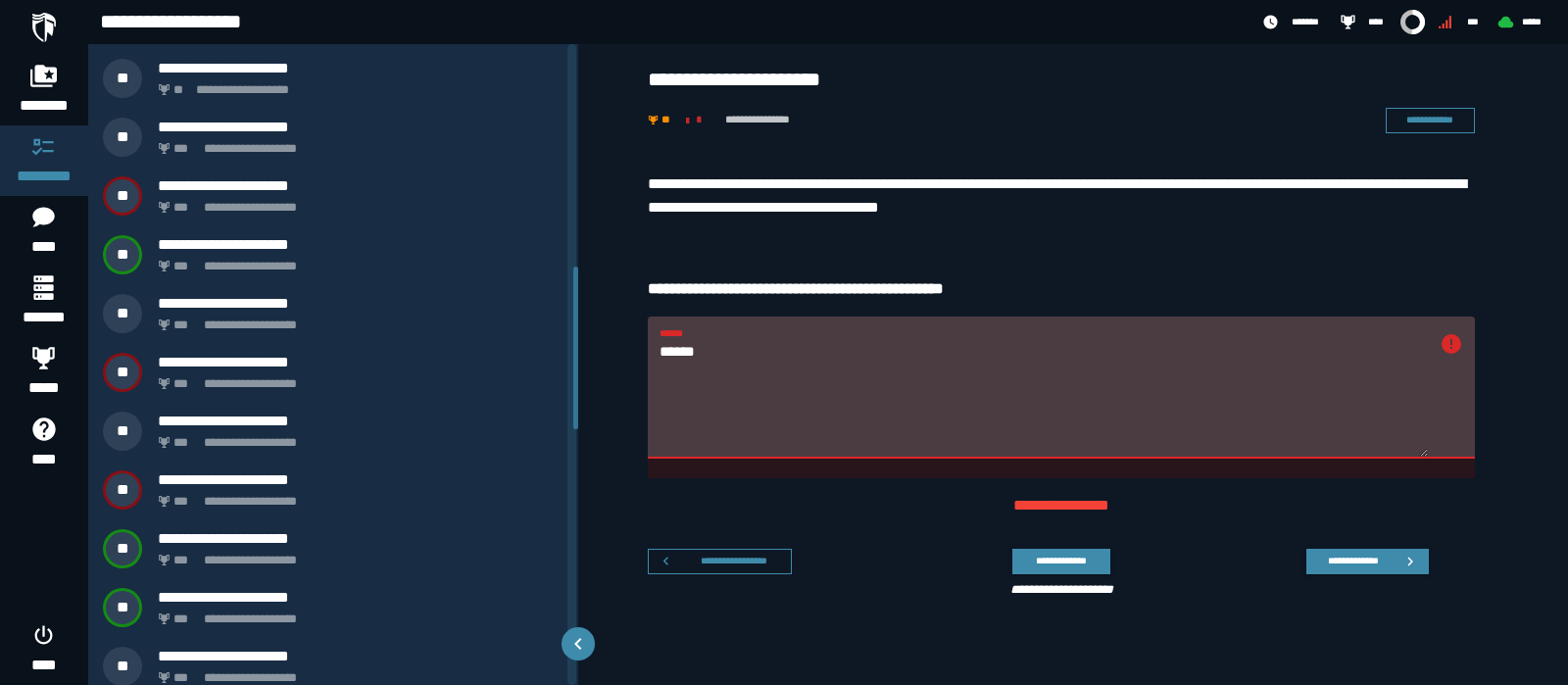 click on "******" at bounding box center [1044, 399] 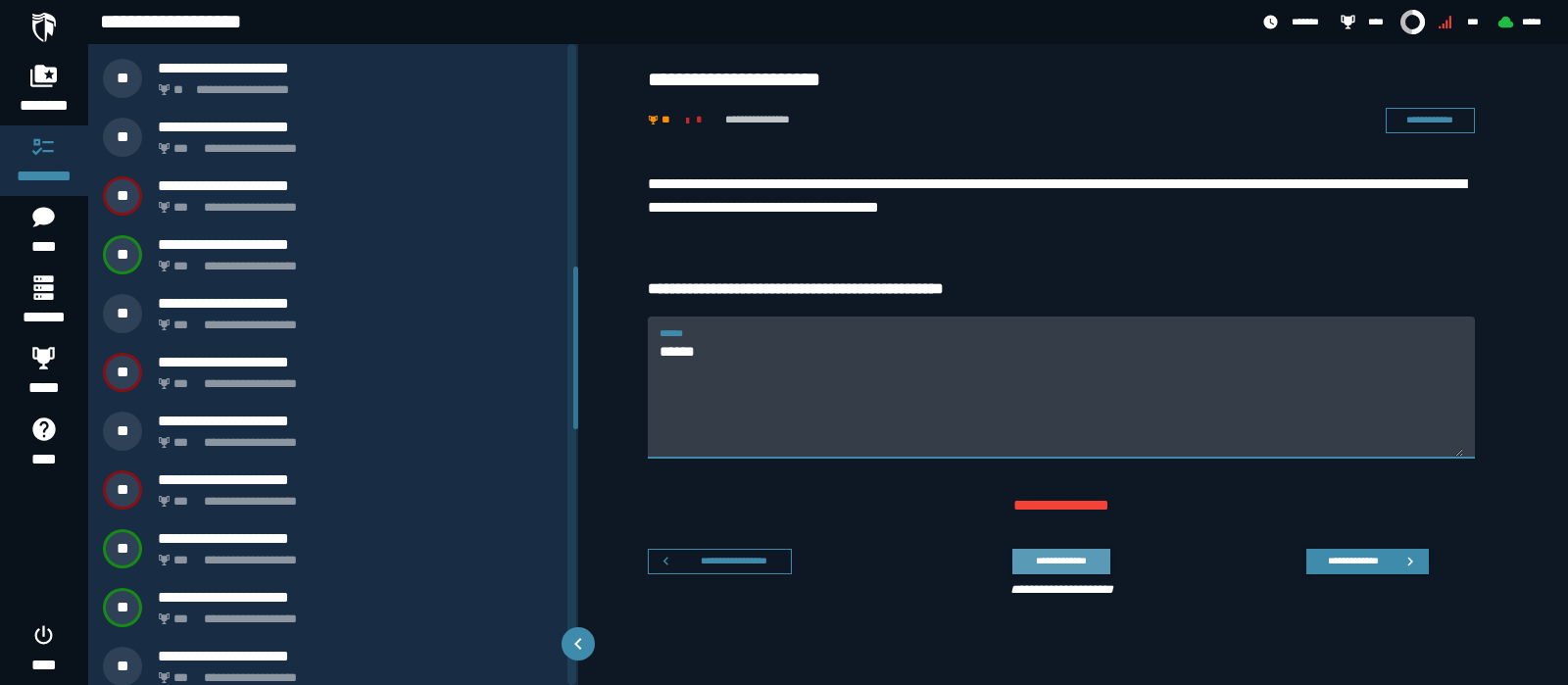 type on "******" 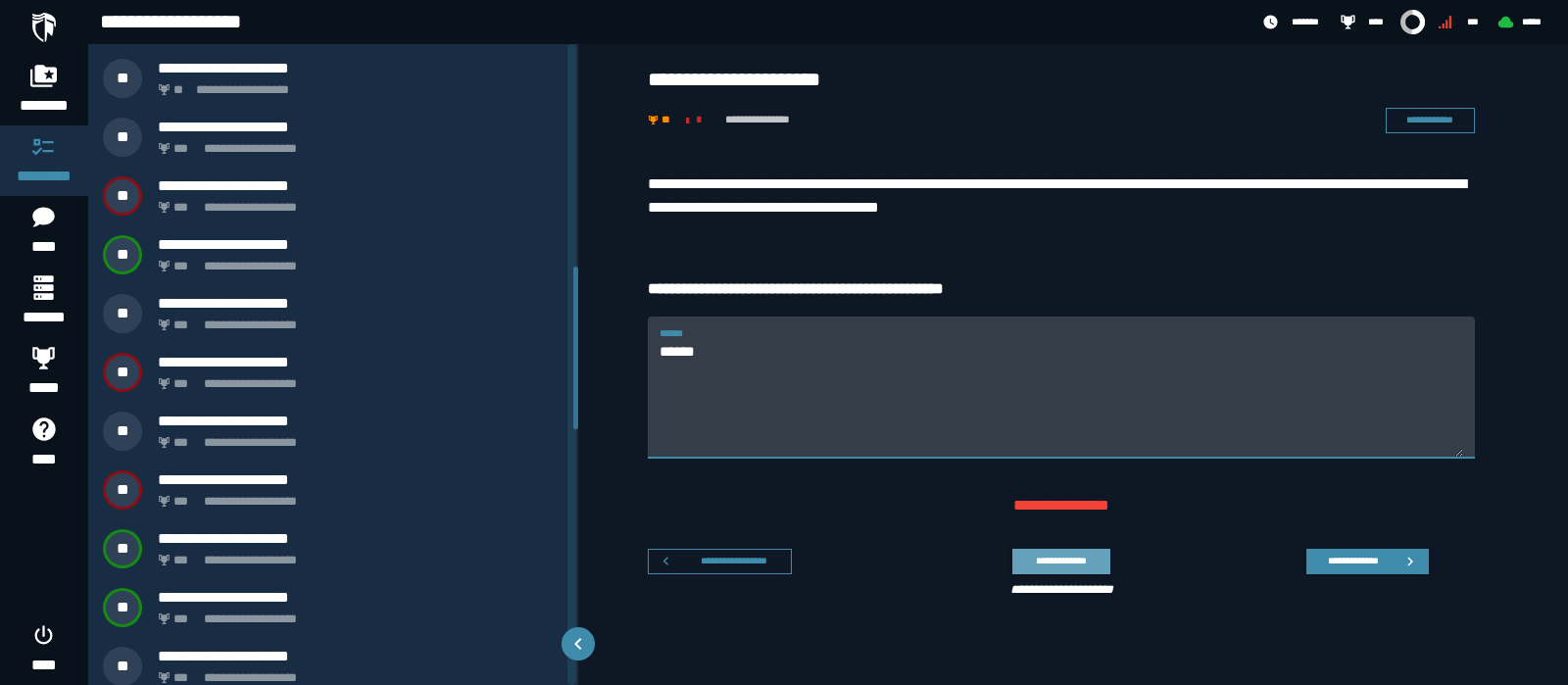 click on "**********" at bounding box center (1060, 561) 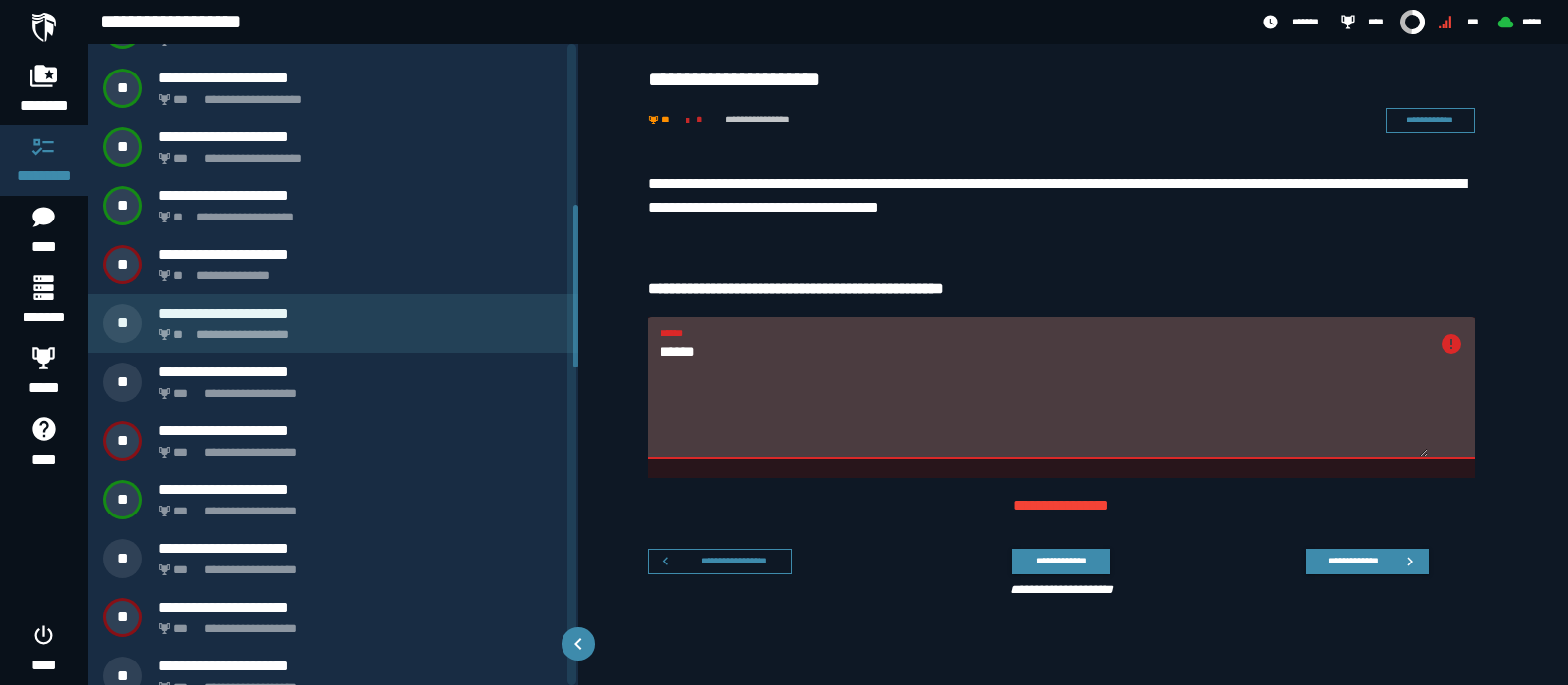 scroll, scrollTop: 510, scrollLeft: 0, axis: vertical 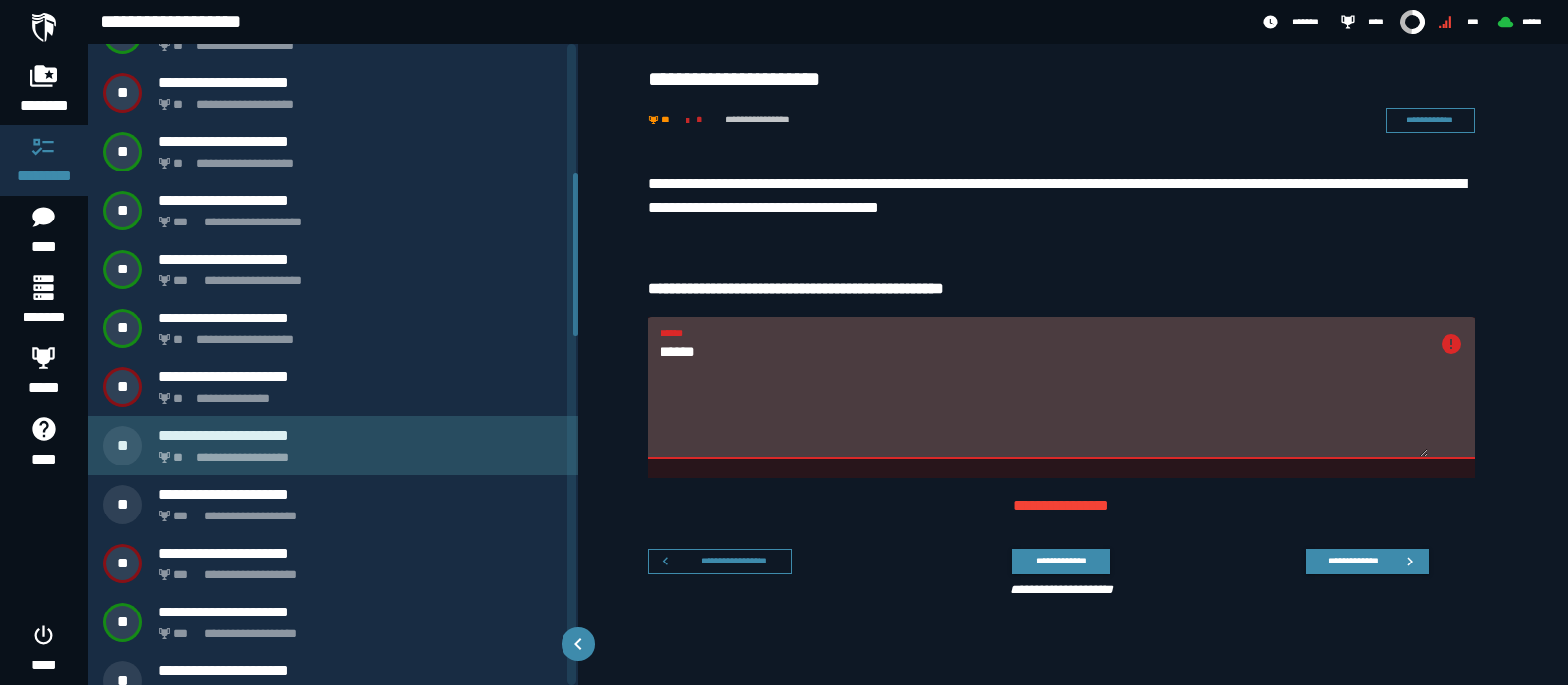 click on "**********" 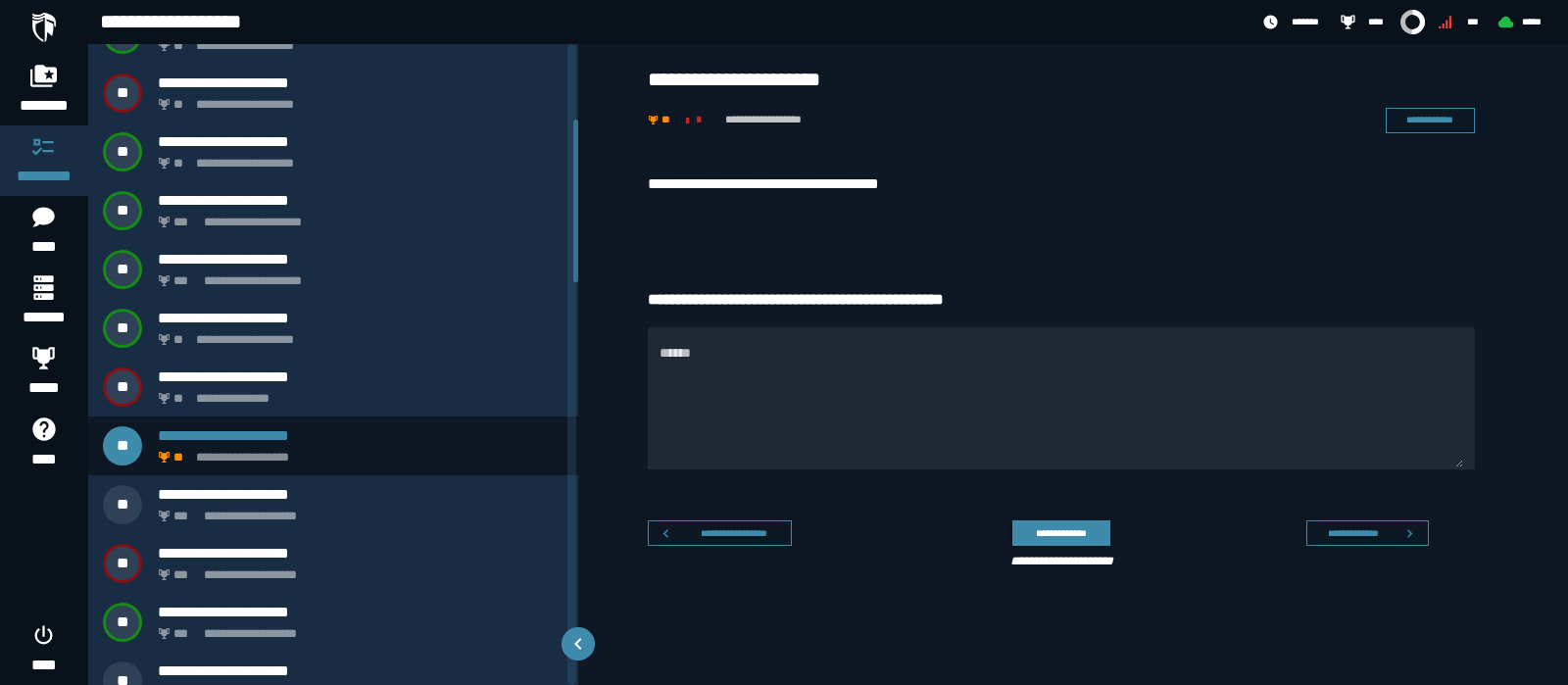 scroll, scrollTop: 299, scrollLeft: 0, axis: vertical 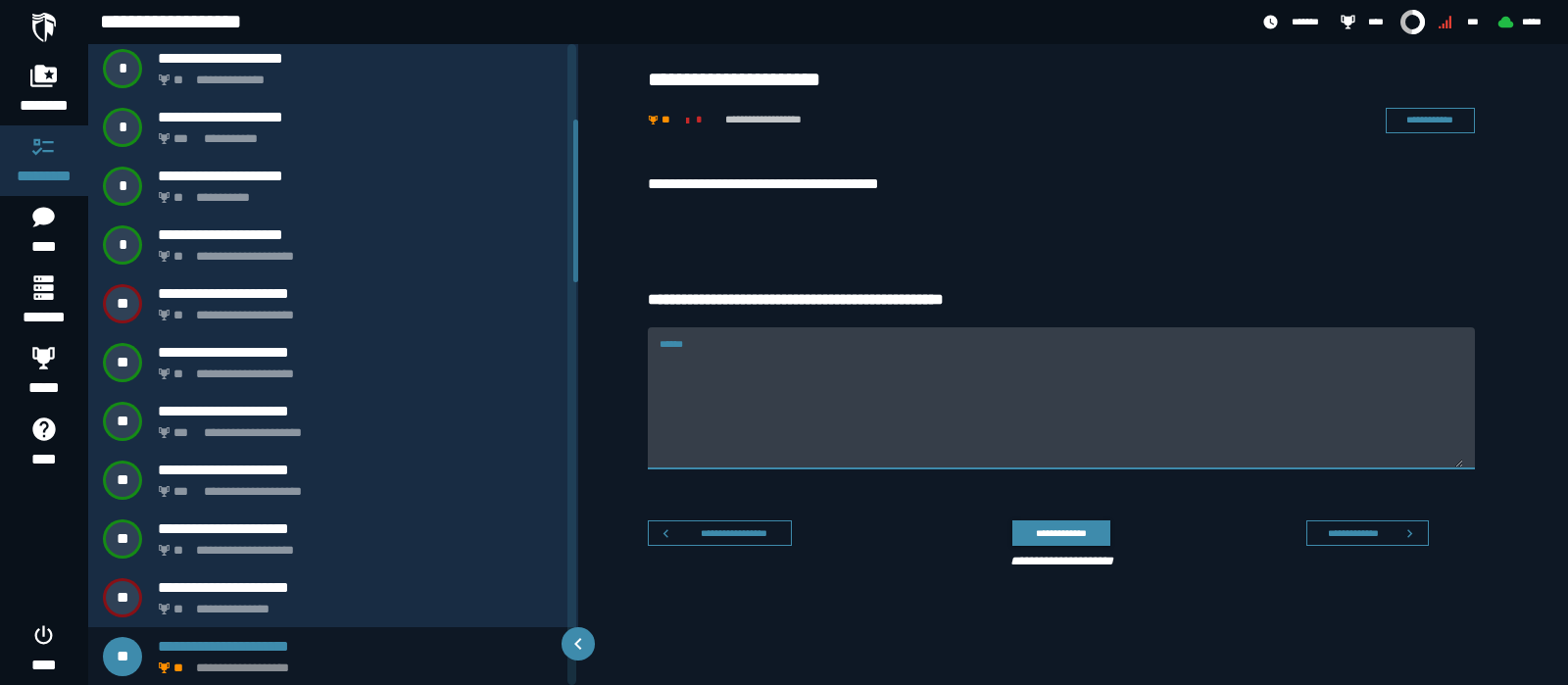 click on "******" at bounding box center (1061, 398) 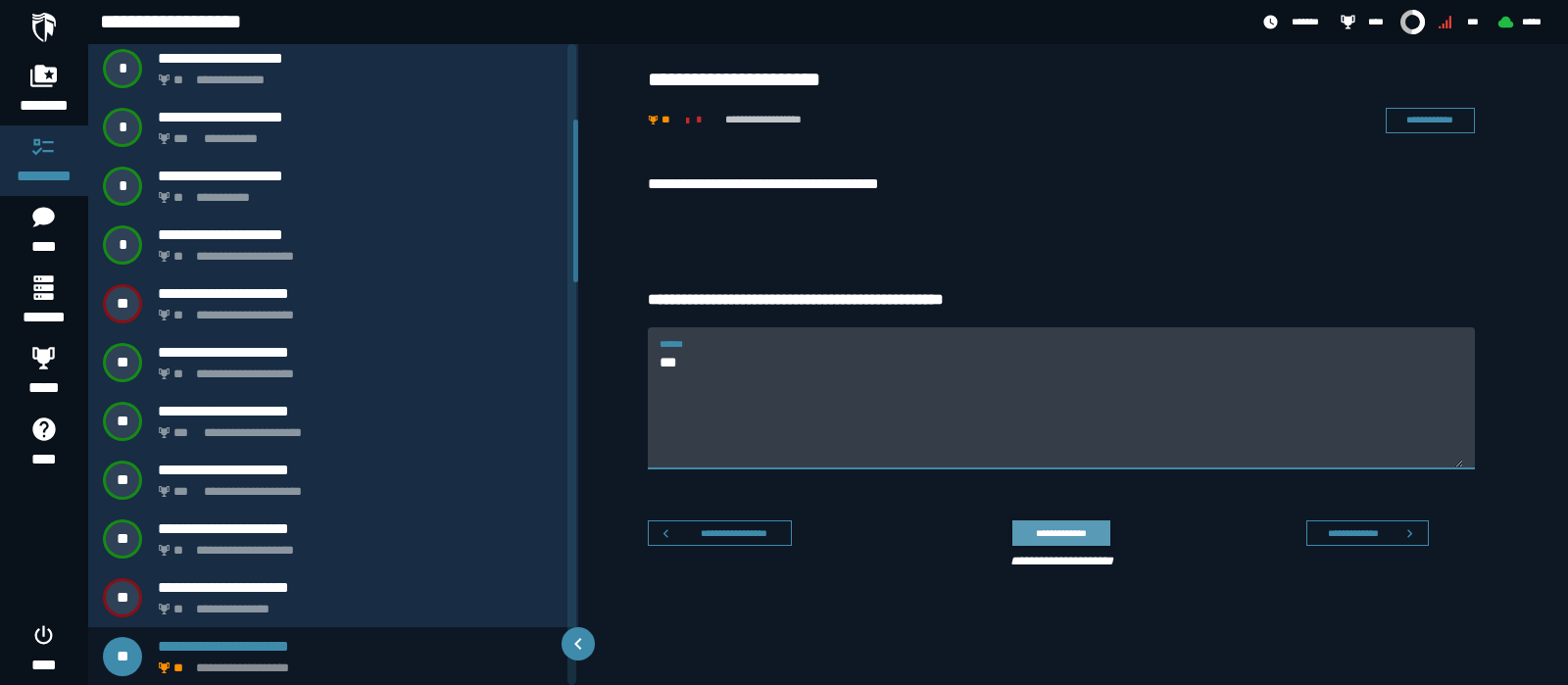 click on "**********" at bounding box center [1060, 532] 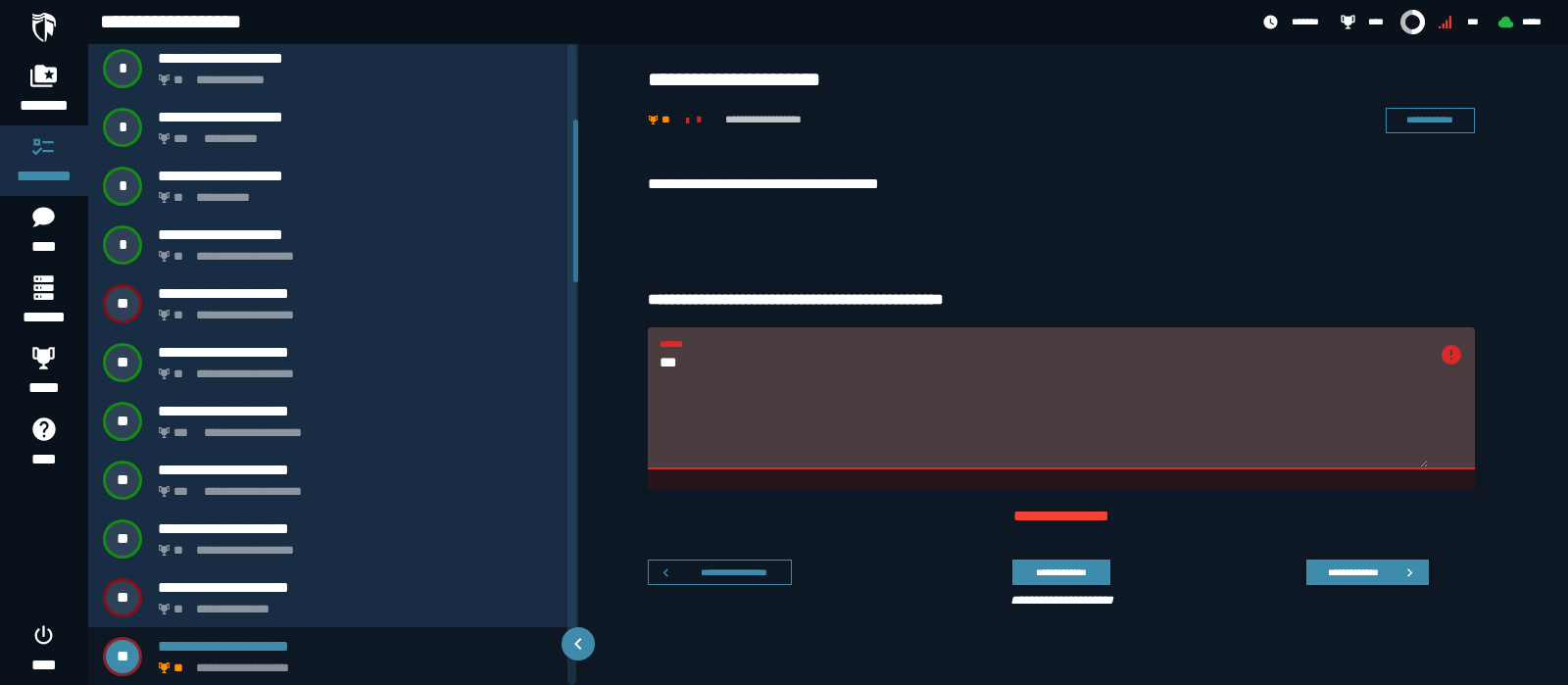 drag, startPoint x: 727, startPoint y: 368, endPoint x: 583, endPoint y: 357, distance: 144.41953 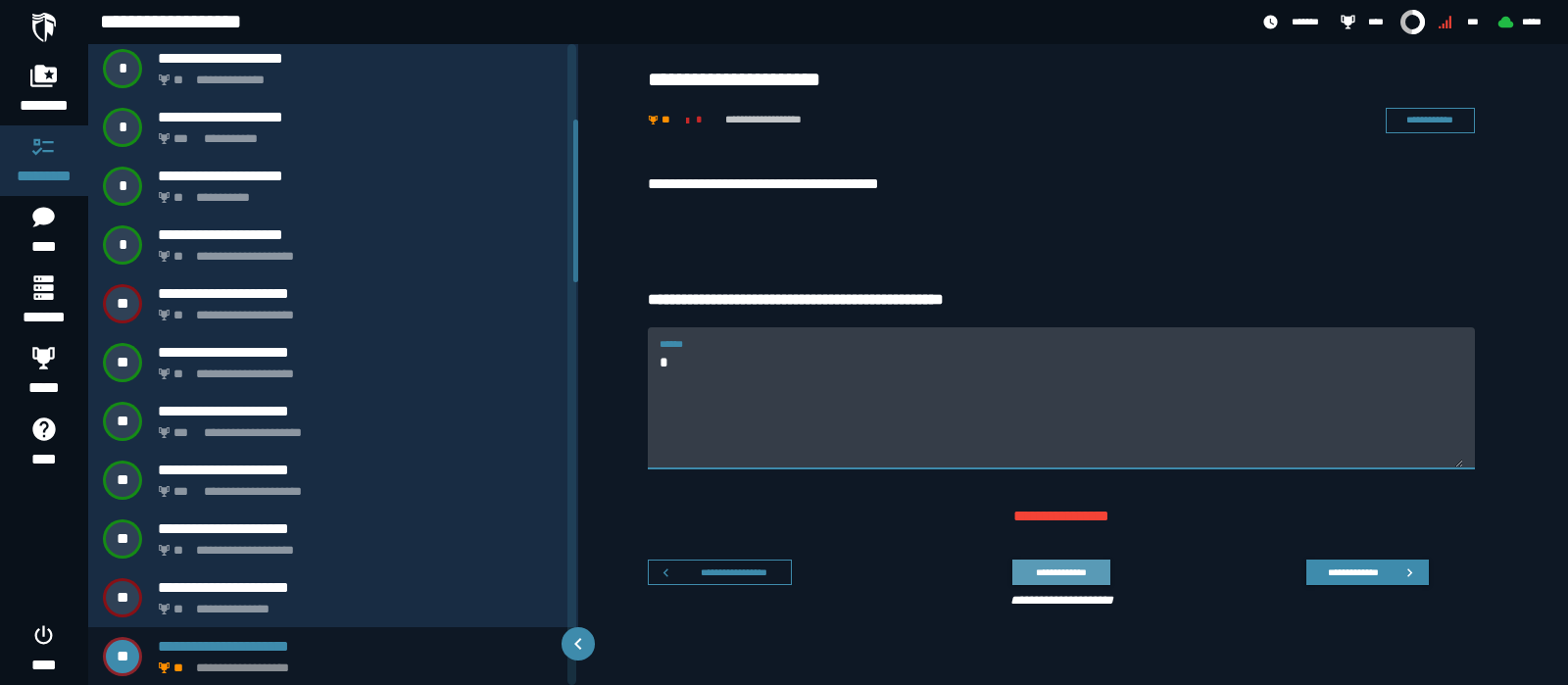 type on "*" 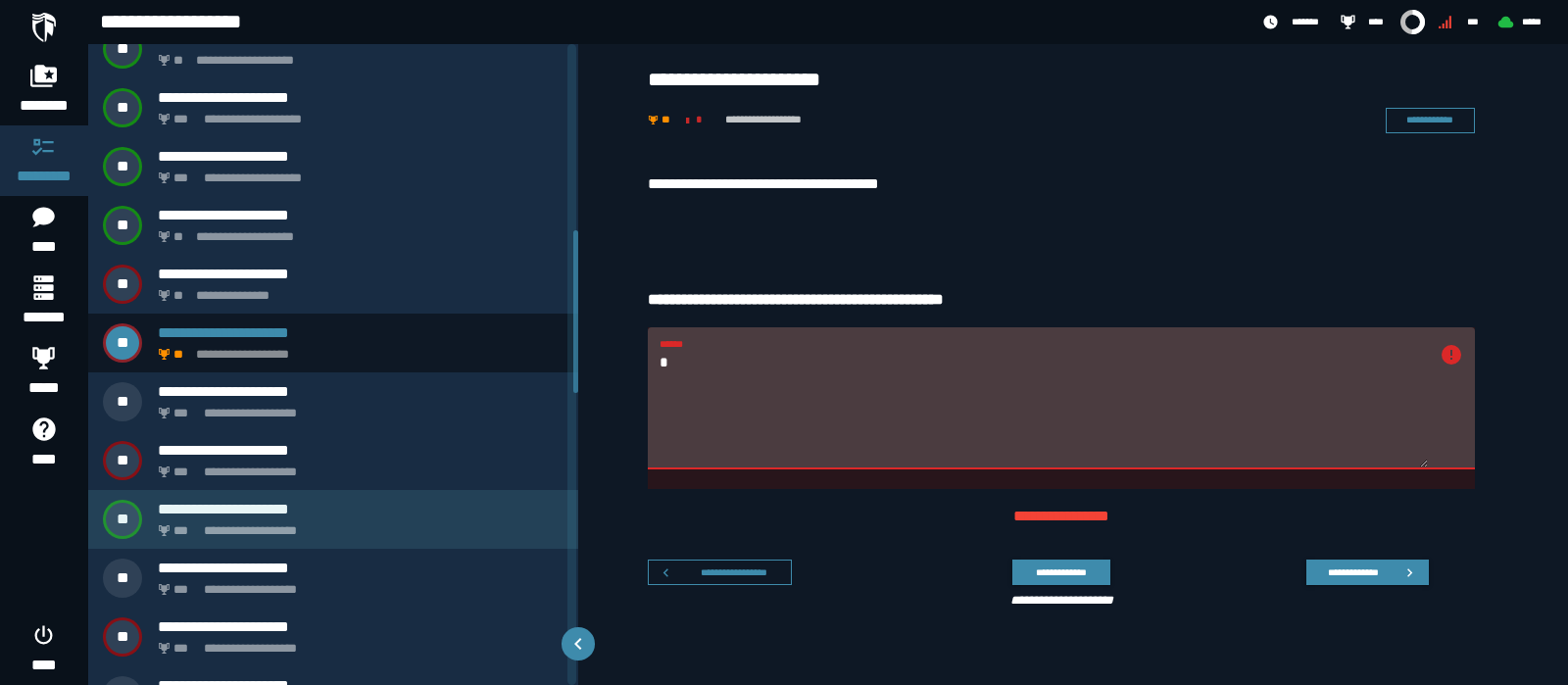 scroll, scrollTop: 856, scrollLeft: 0, axis: vertical 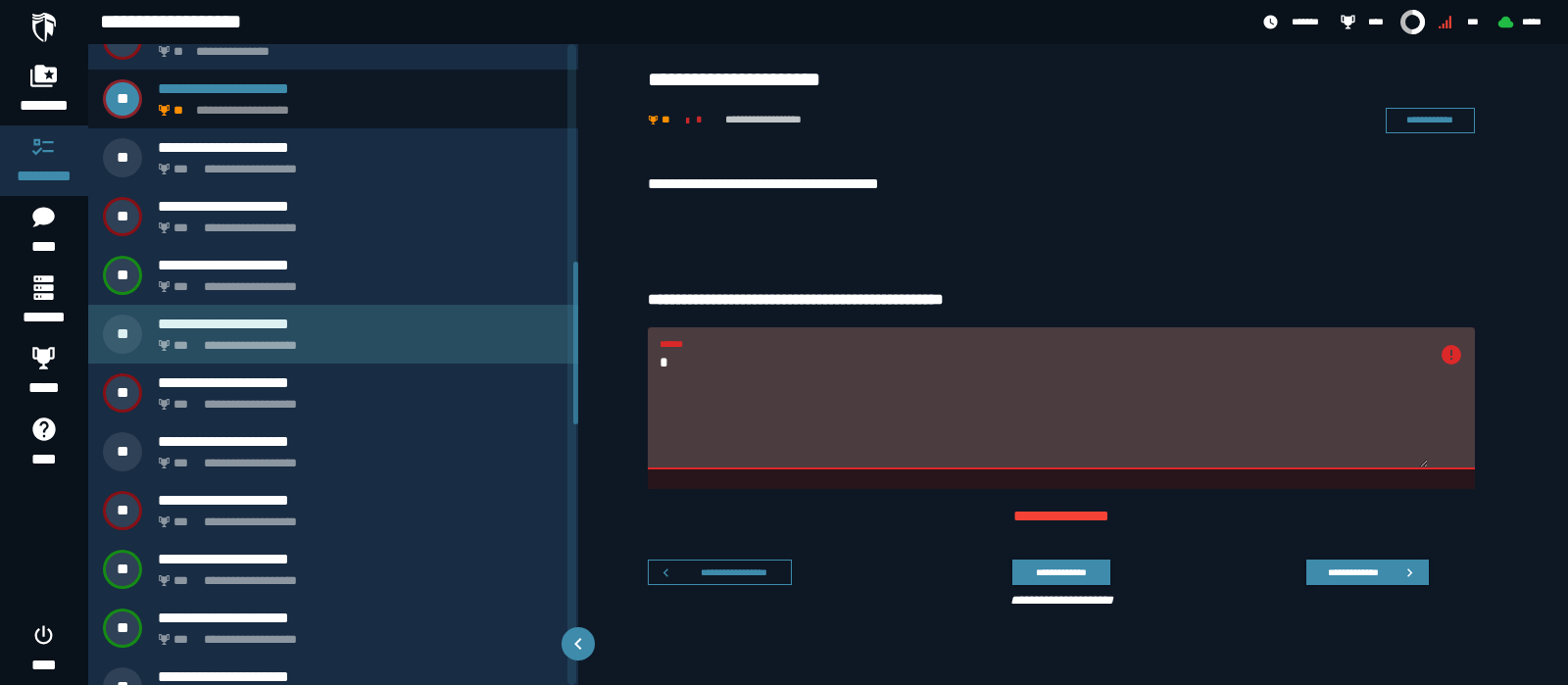 click on "**********" at bounding box center [357, 340] 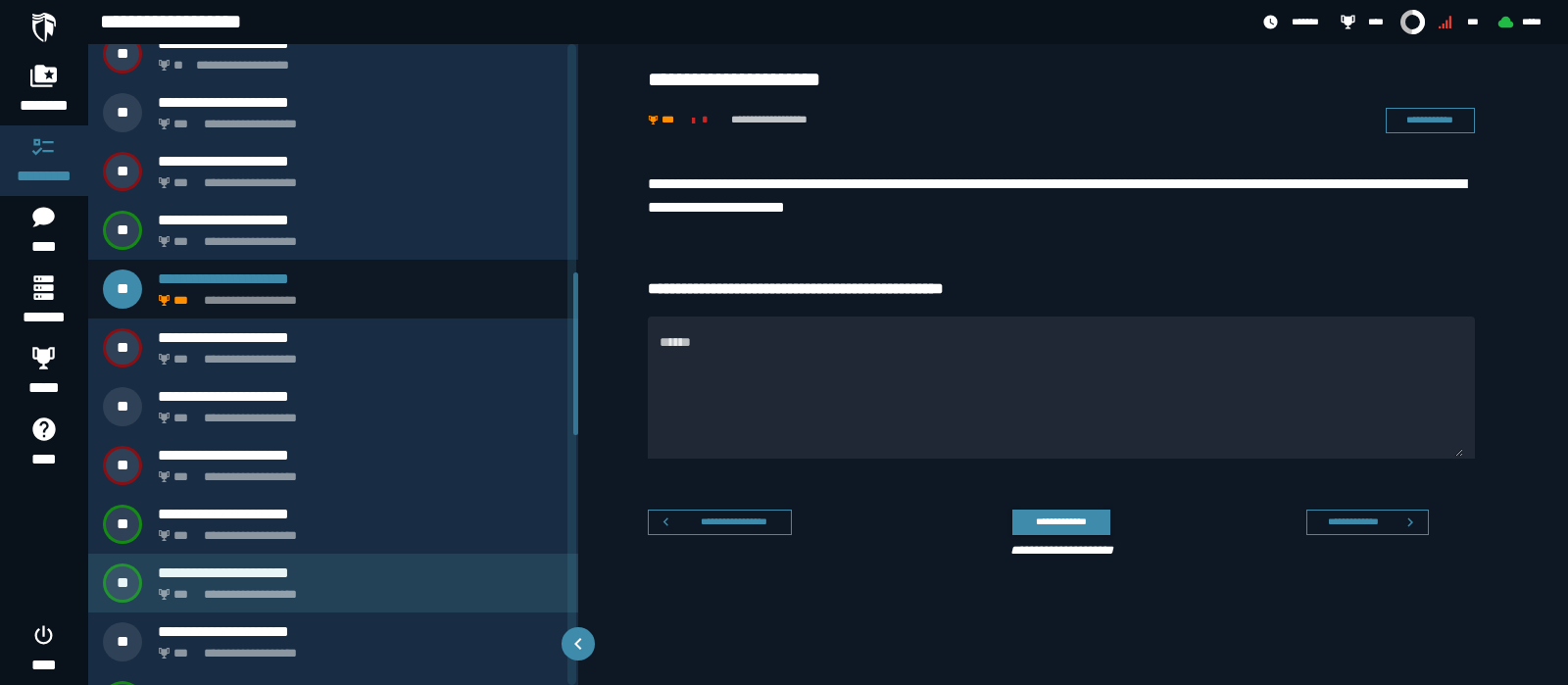 scroll, scrollTop: 1024, scrollLeft: 0, axis: vertical 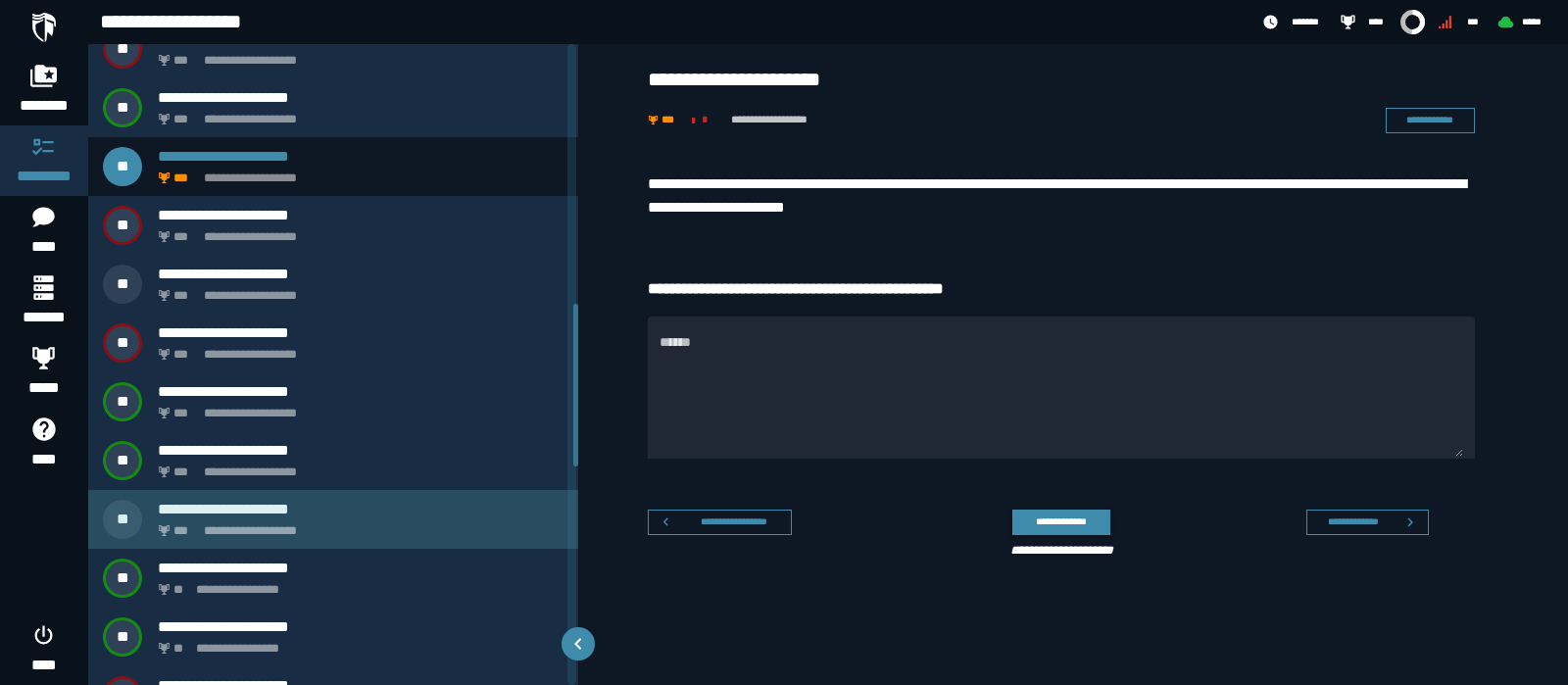 drag, startPoint x: 323, startPoint y: 515, endPoint x: 382, endPoint y: 501, distance: 60.638272 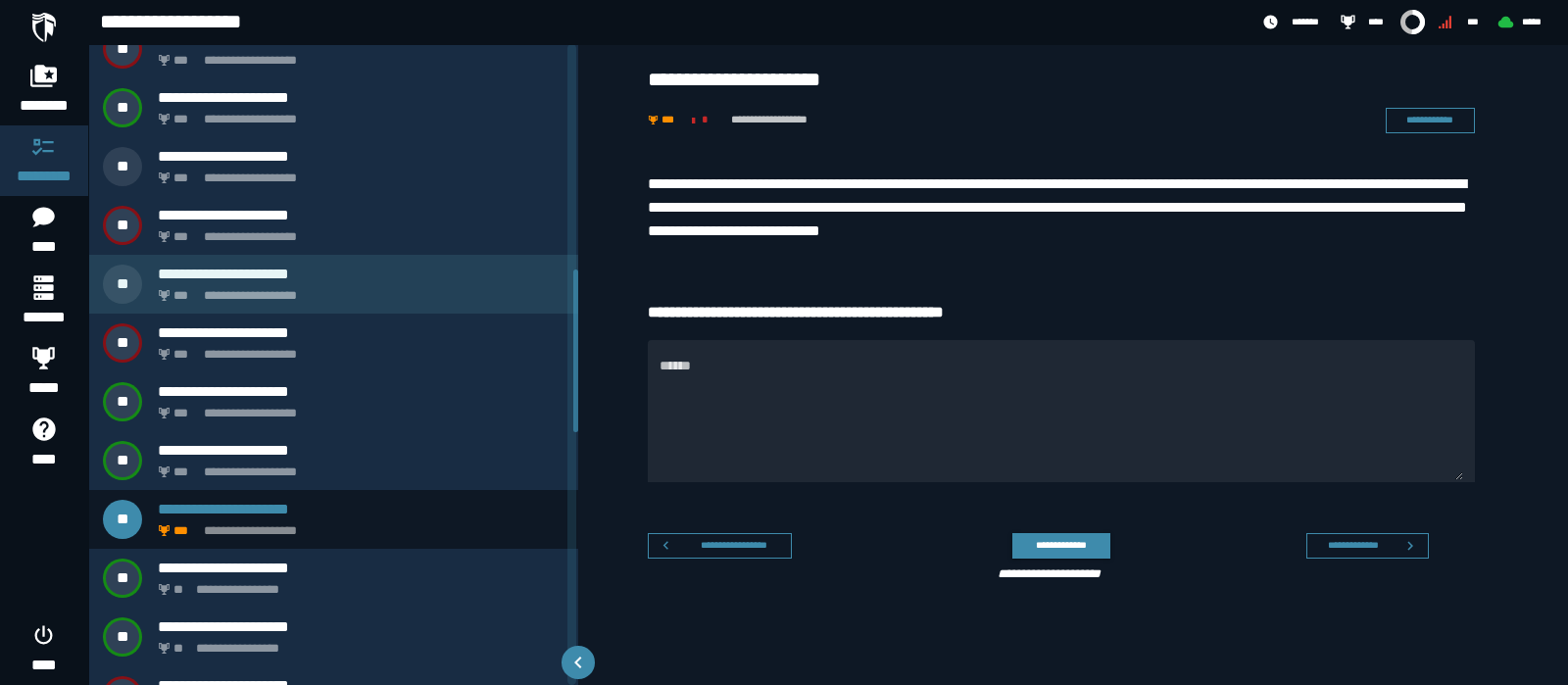 scroll, scrollTop: 887, scrollLeft: 0, axis: vertical 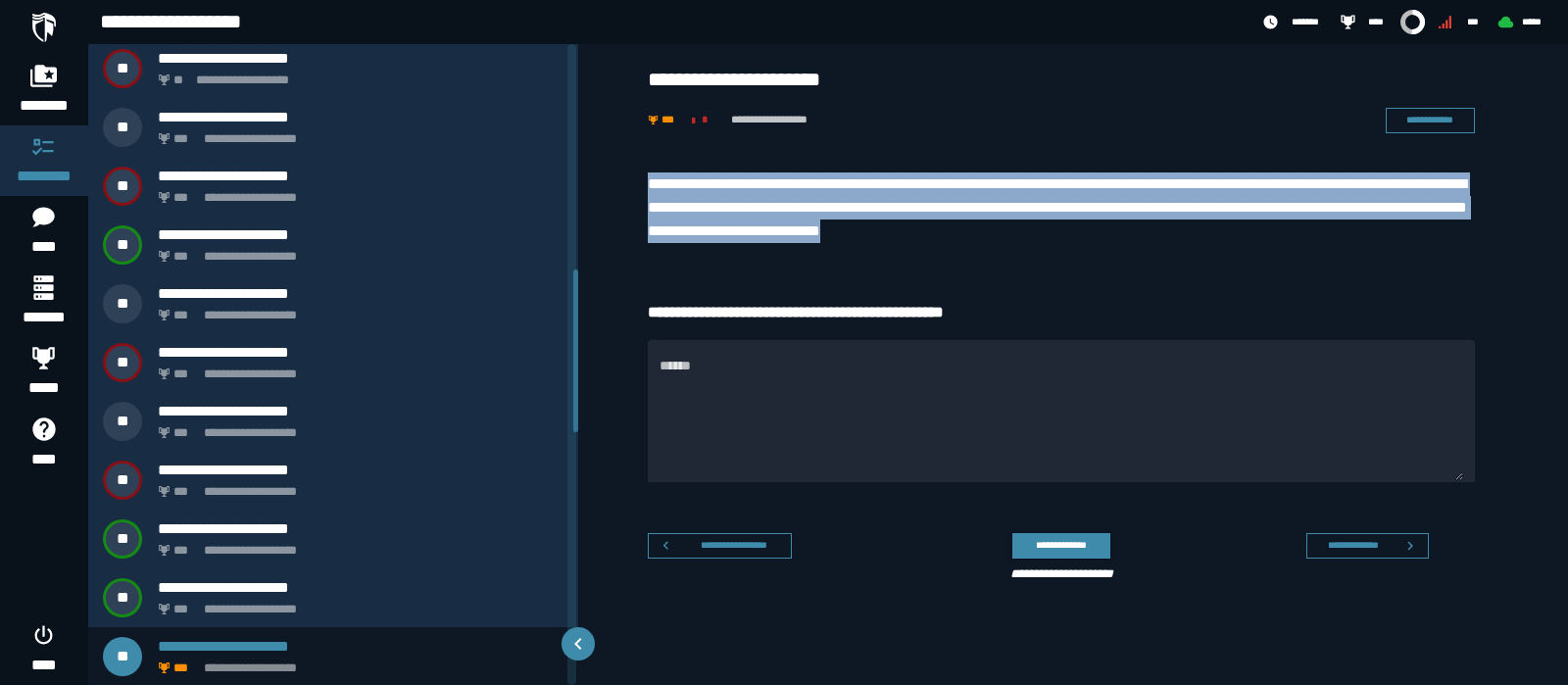 drag, startPoint x: 647, startPoint y: 181, endPoint x: 1098, endPoint y: 224, distance: 453.04525 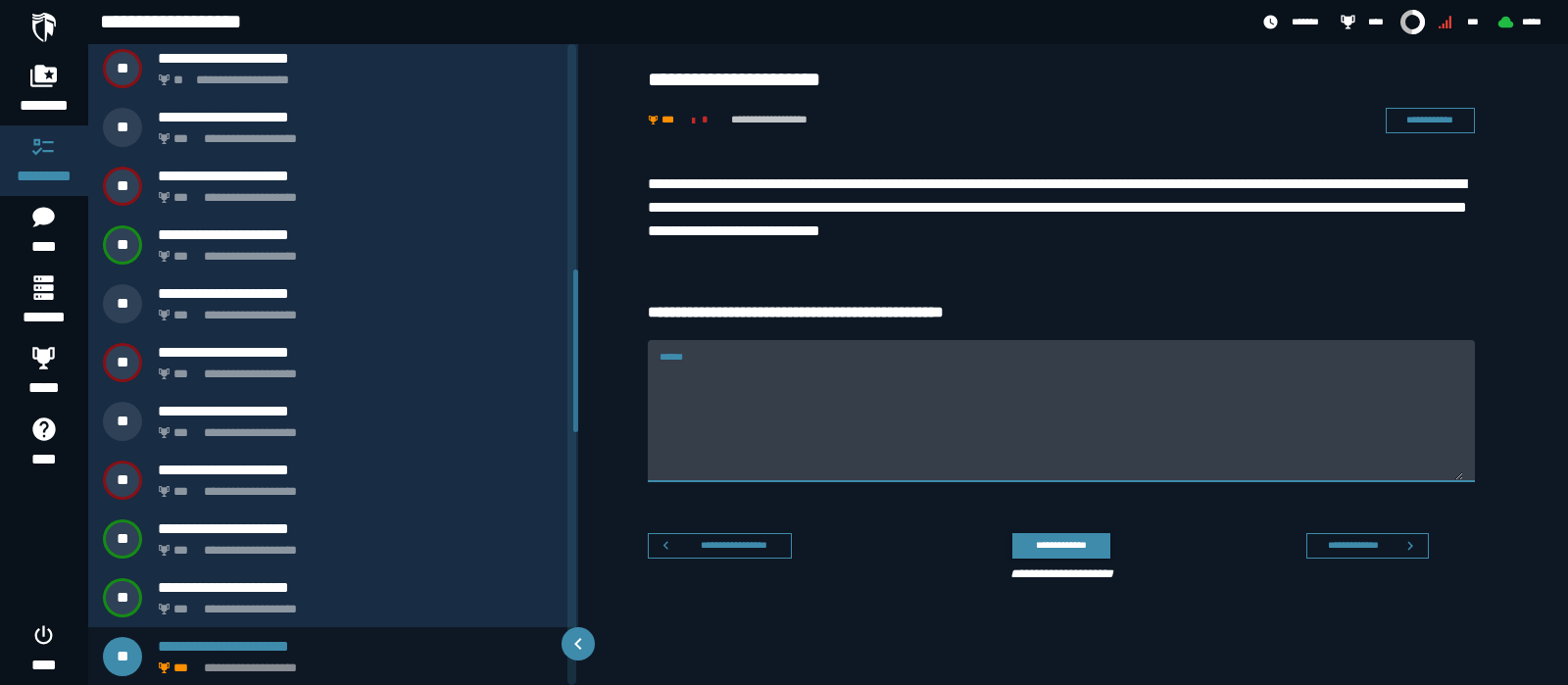click on "******" at bounding box center [1061, 411] 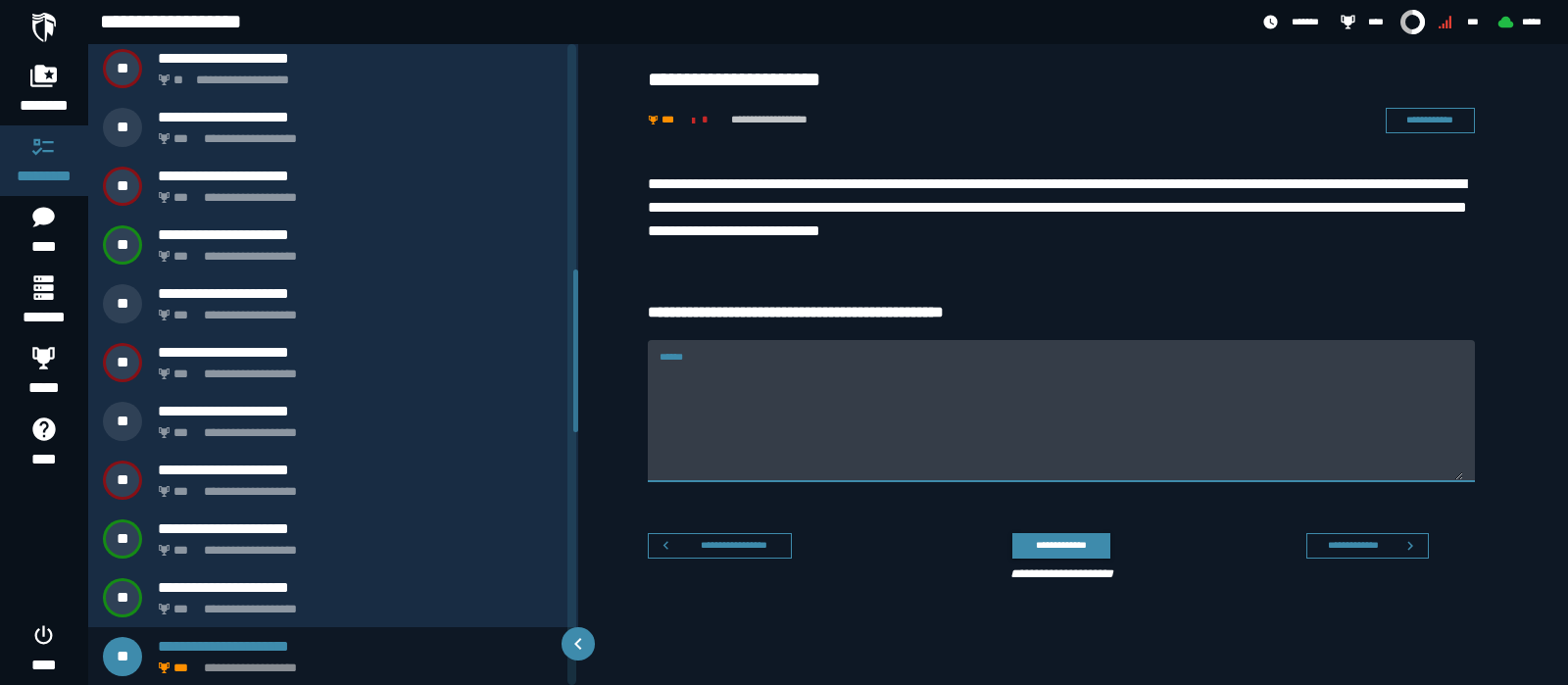 paste on "**********" 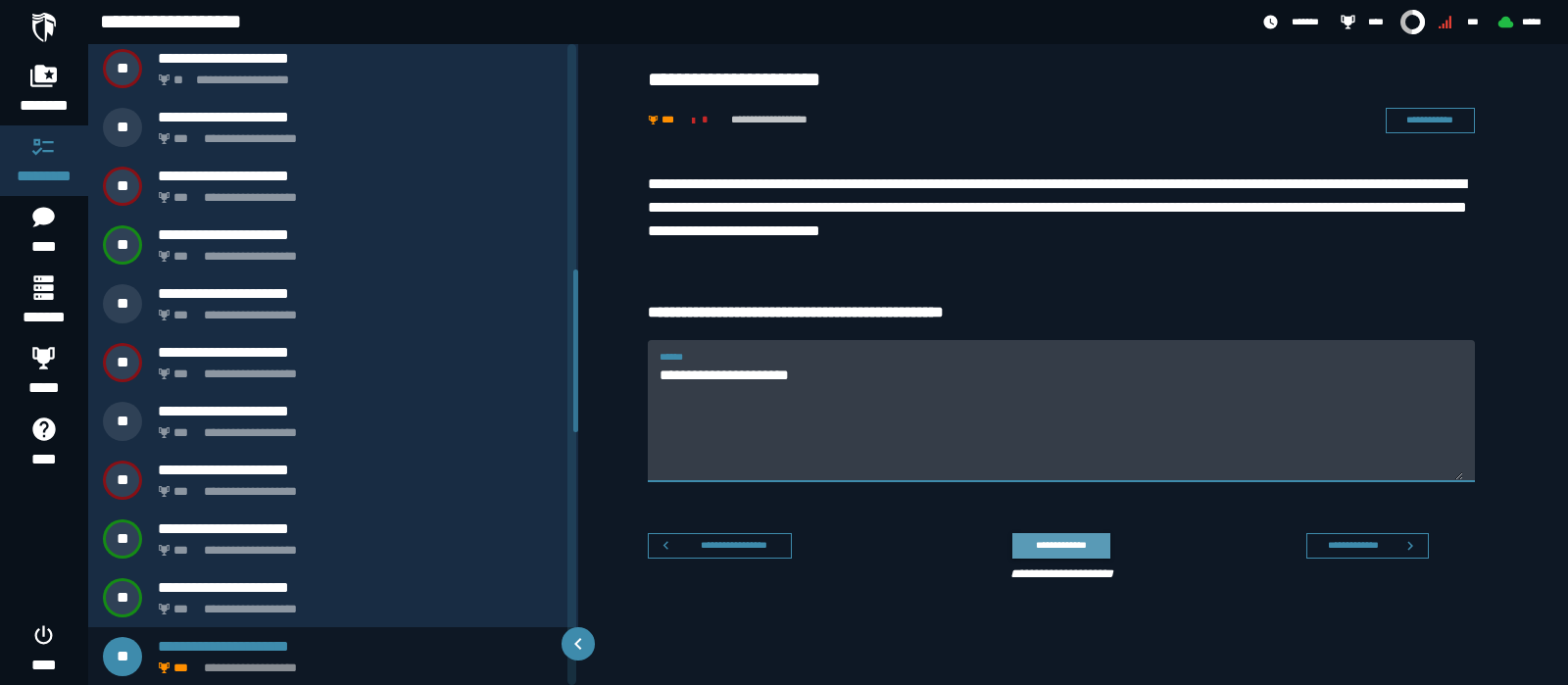 type on "**********" 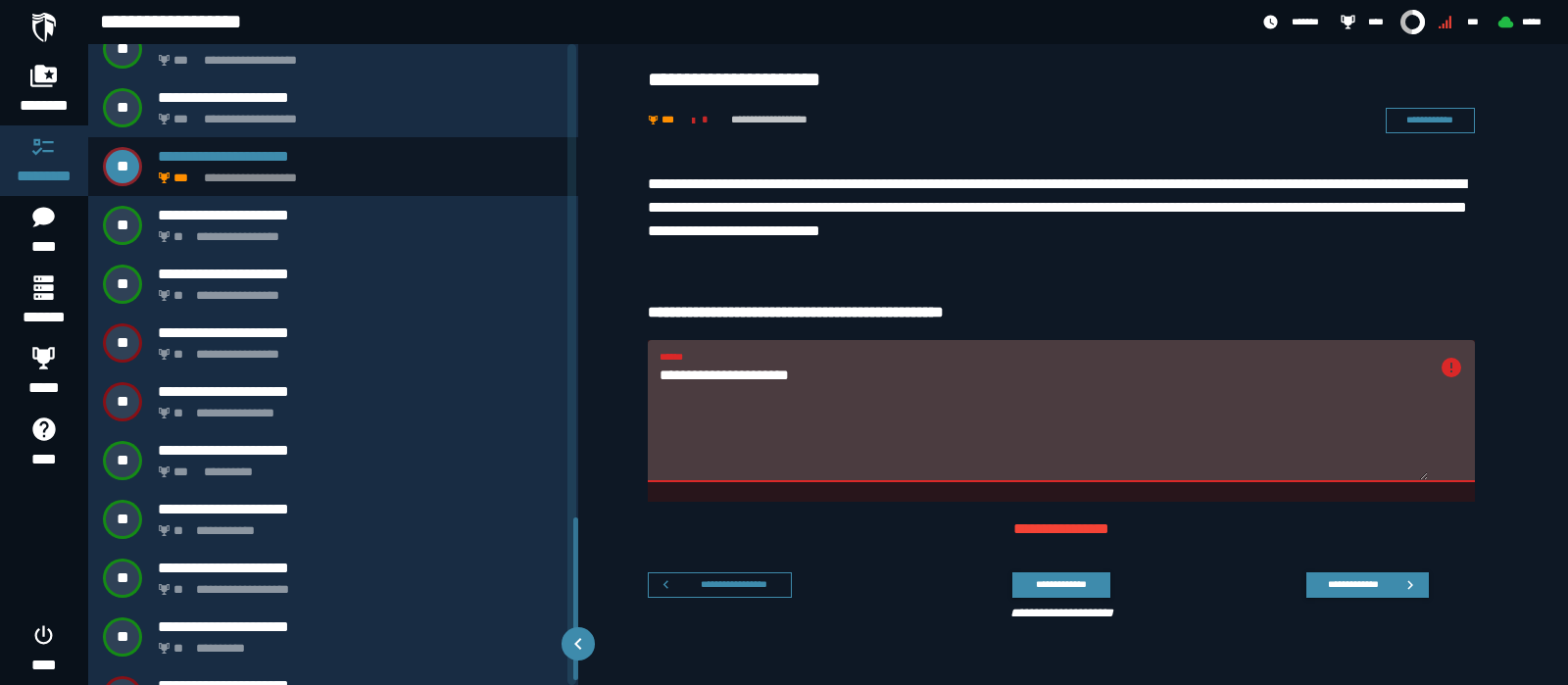 scroll, scrollTop: 1867, scrollLeft: 0, axis: vertical 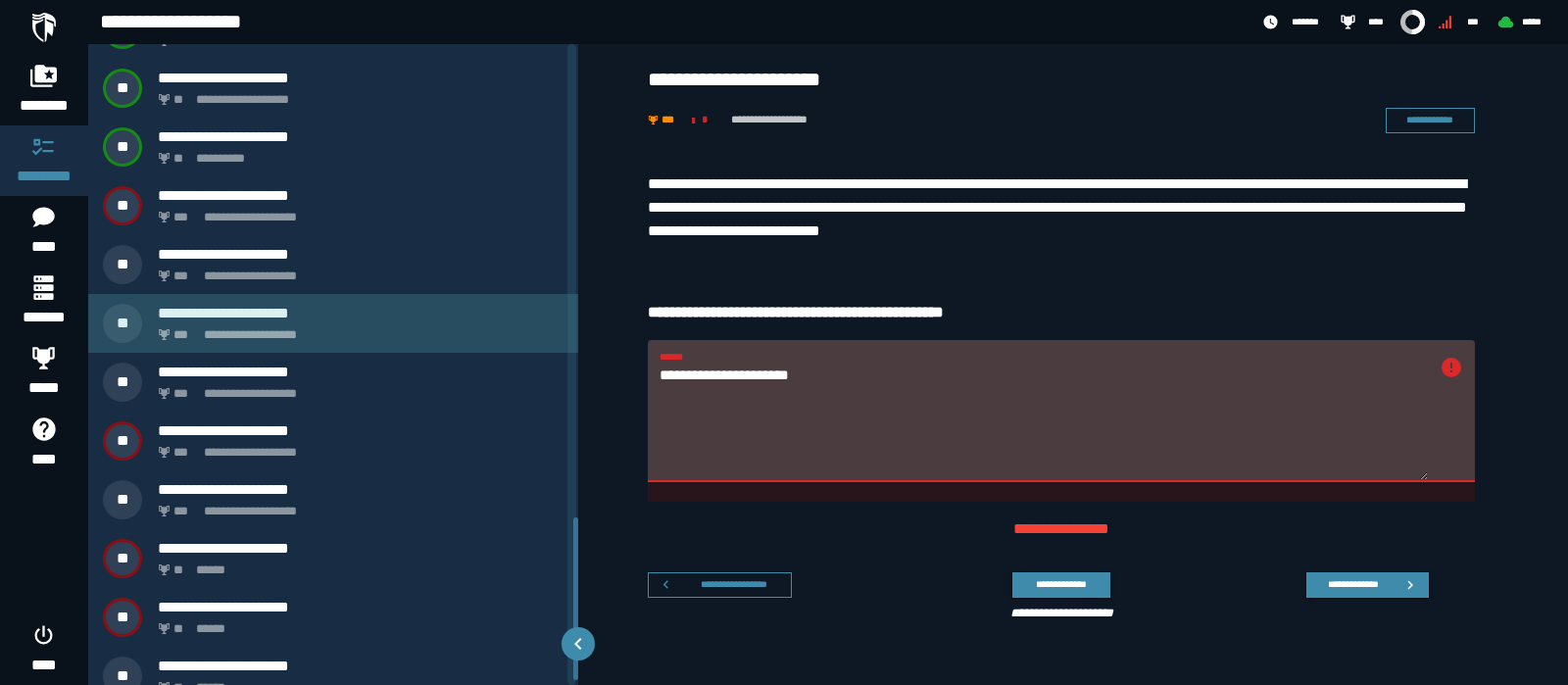 click on "**********" at bounding box center (361, 313) 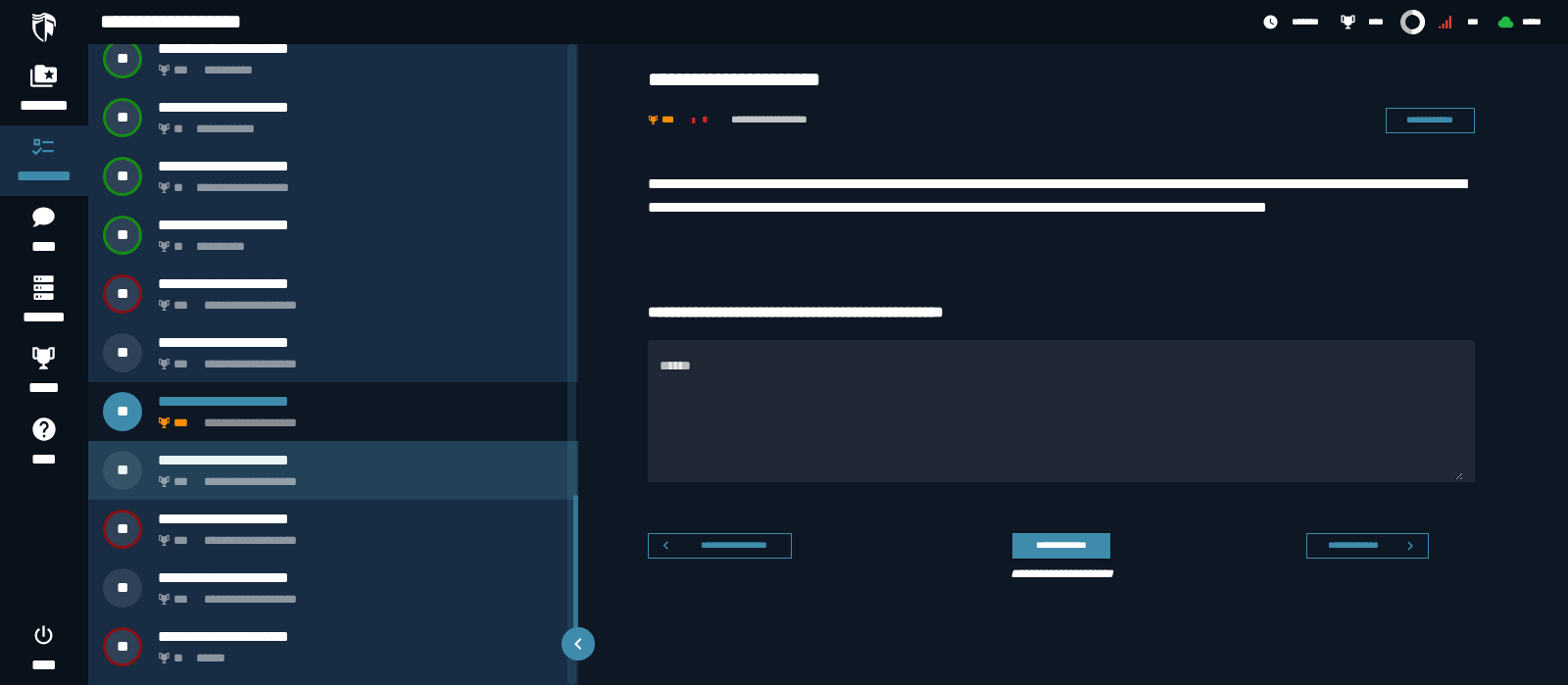scroll, scrollTop: 1886, scrollLeft: 0, axis: vertical 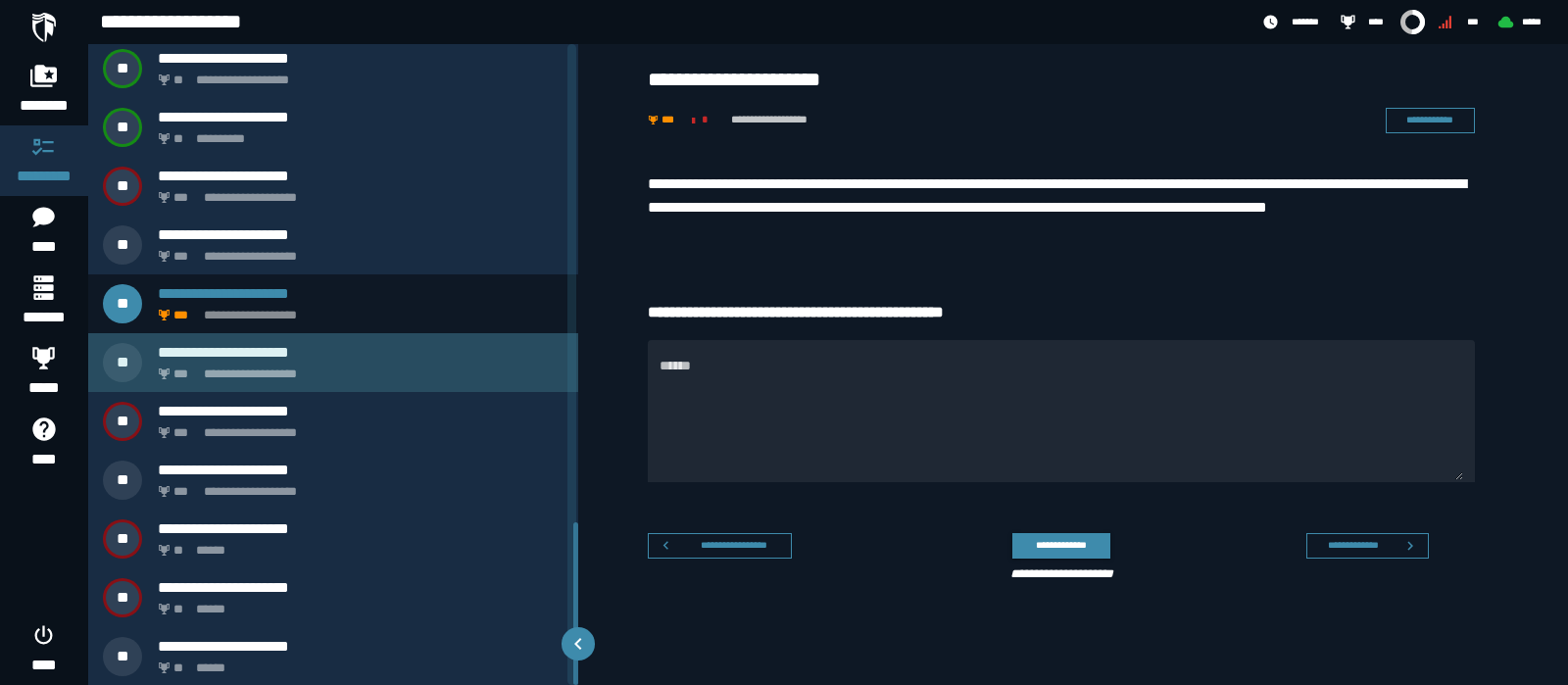 click on "**********" at bounding box center (357, 368) 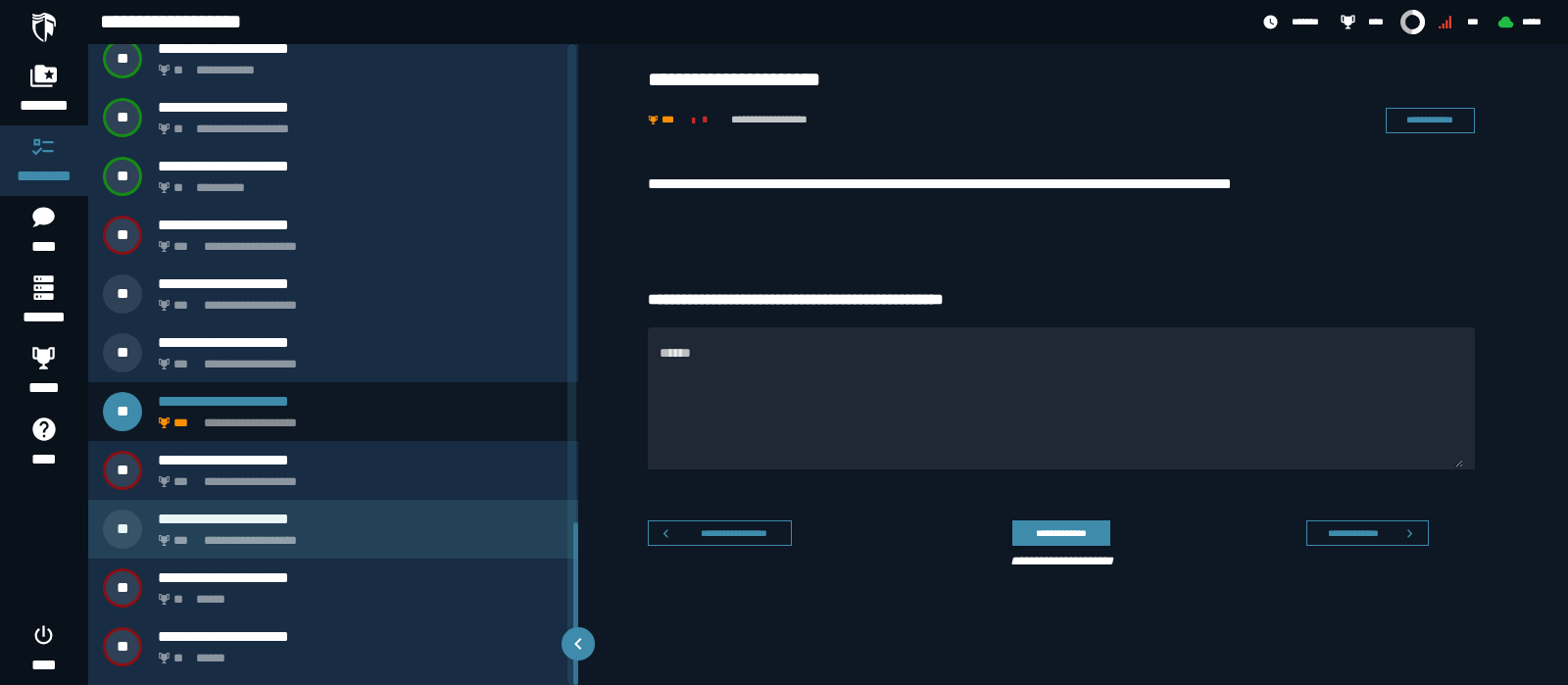 scroll, scrollTop: 1886, scrollLeft: 0, axis: vertical 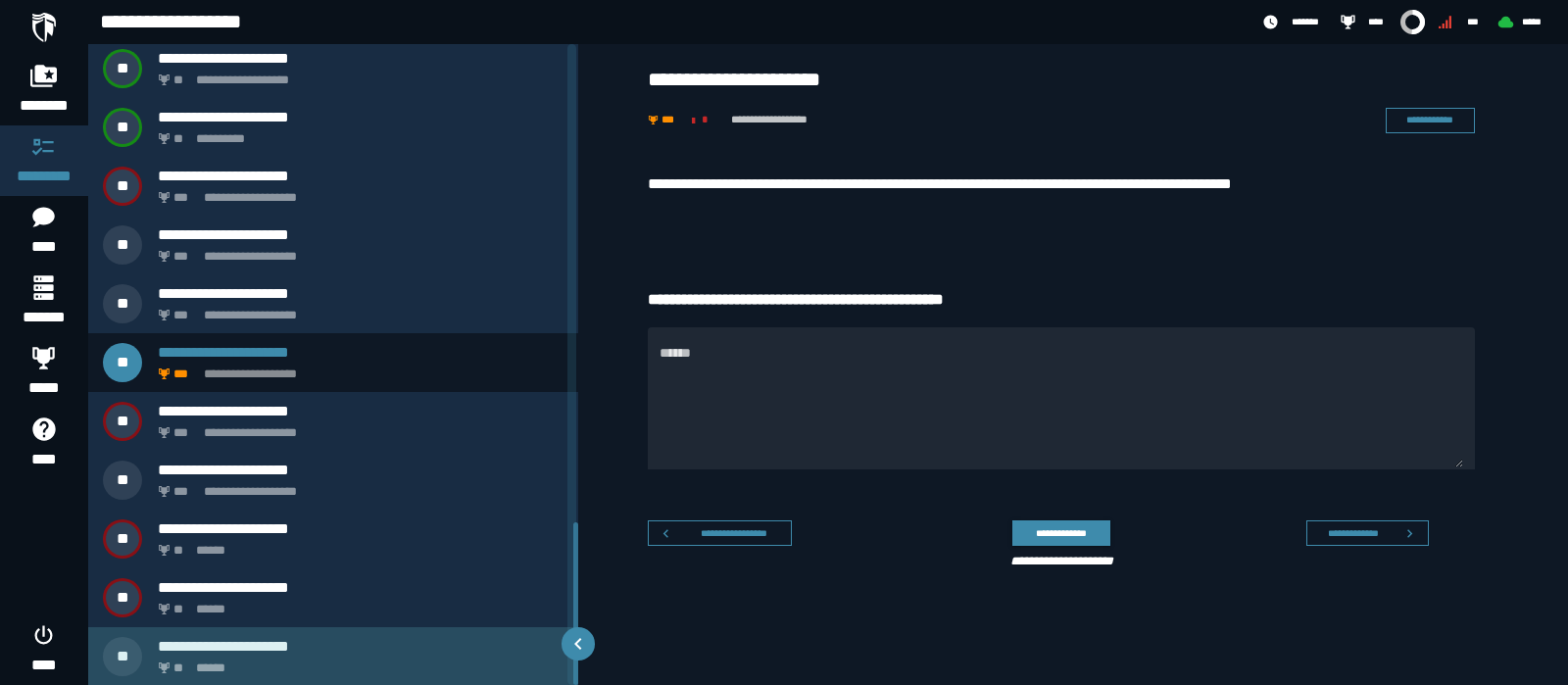 click on "**********" at bounding box center (361, 646) 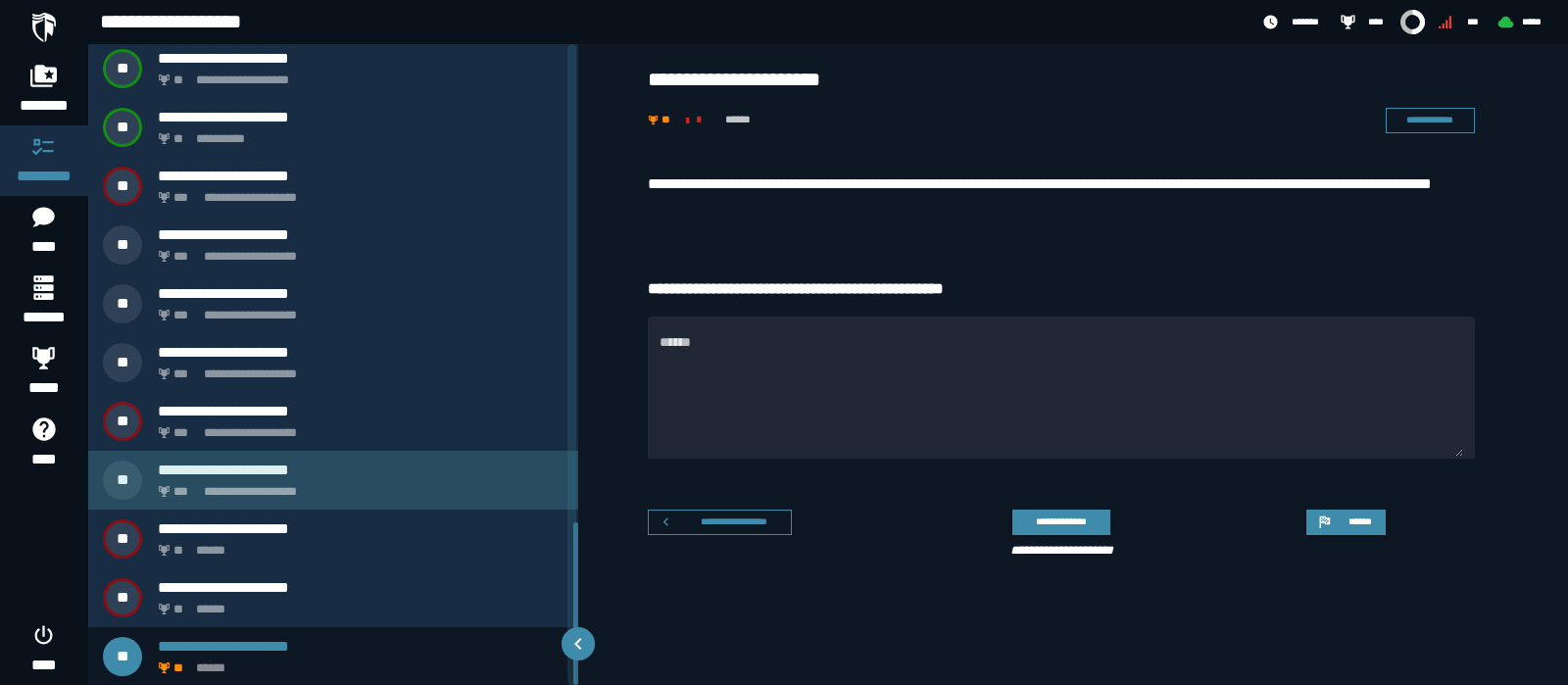 click on "**********" at bounding box center (361, 469) 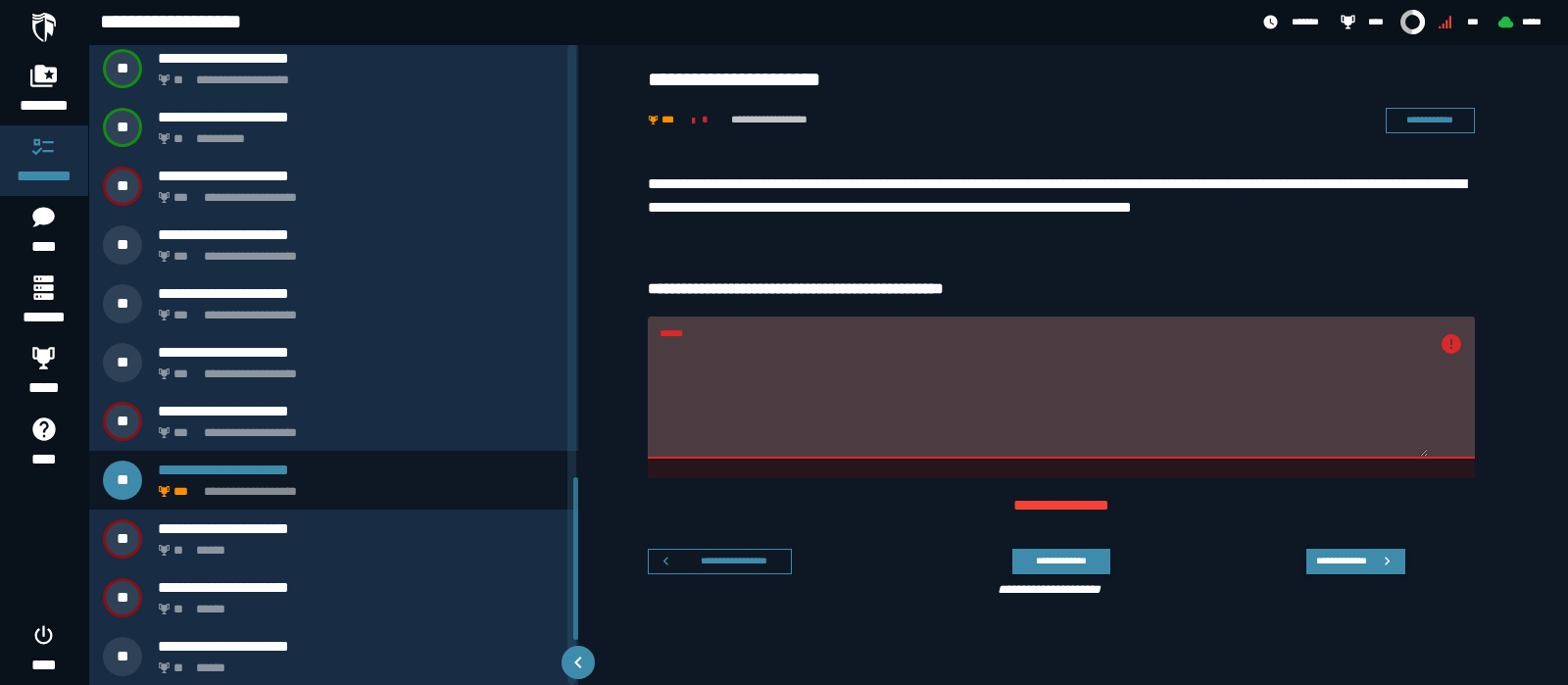 scroll, scrollTop: 1710, scrollLeft: 0, axis: vertical 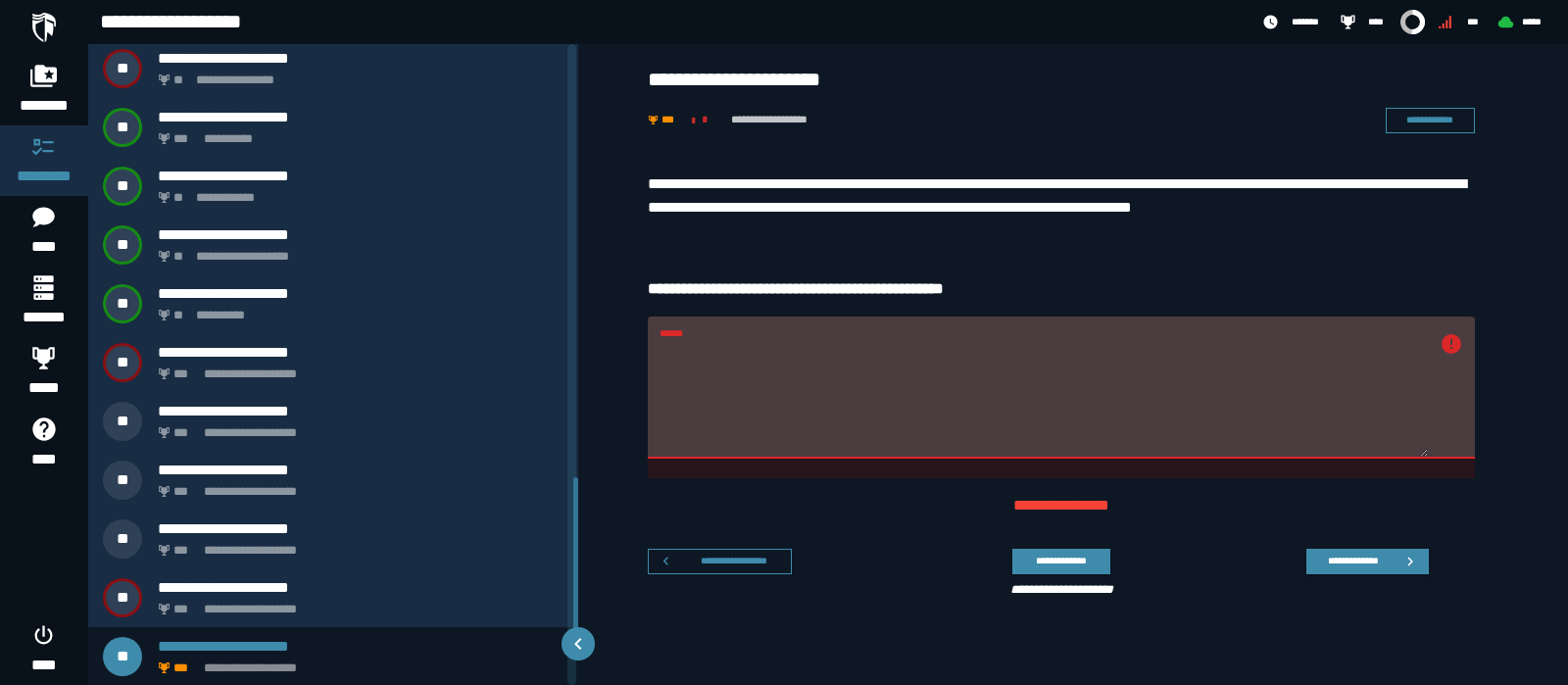 drag, startPoint x: 831, startPoint y: 373, endPoint x: 612, endPoint y: 337, distance: 221.93918 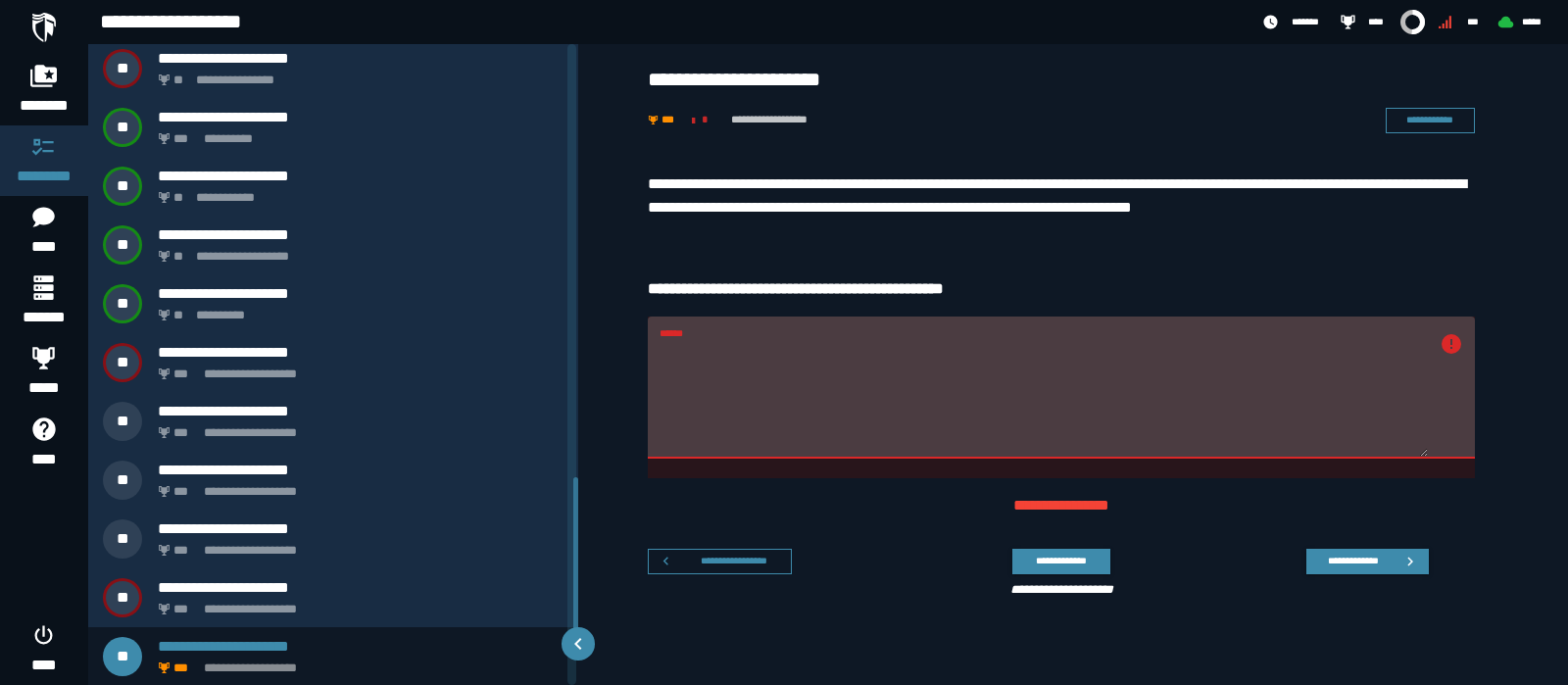 click on "******" at bounding box center (1044, 399) 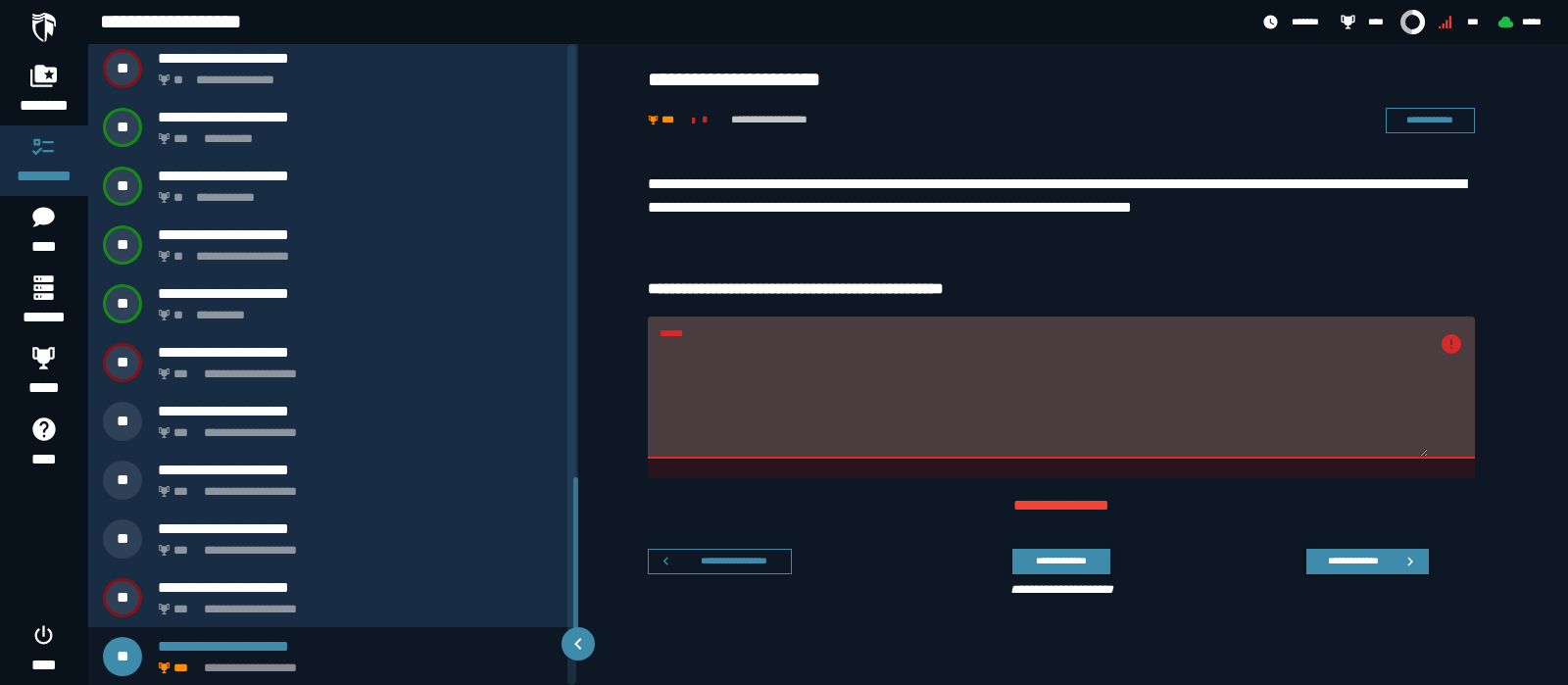 drag, startPoint x: 746, startPoint y: 345, endPoint x: 643, endPoint y: 348, distance: 103.04368 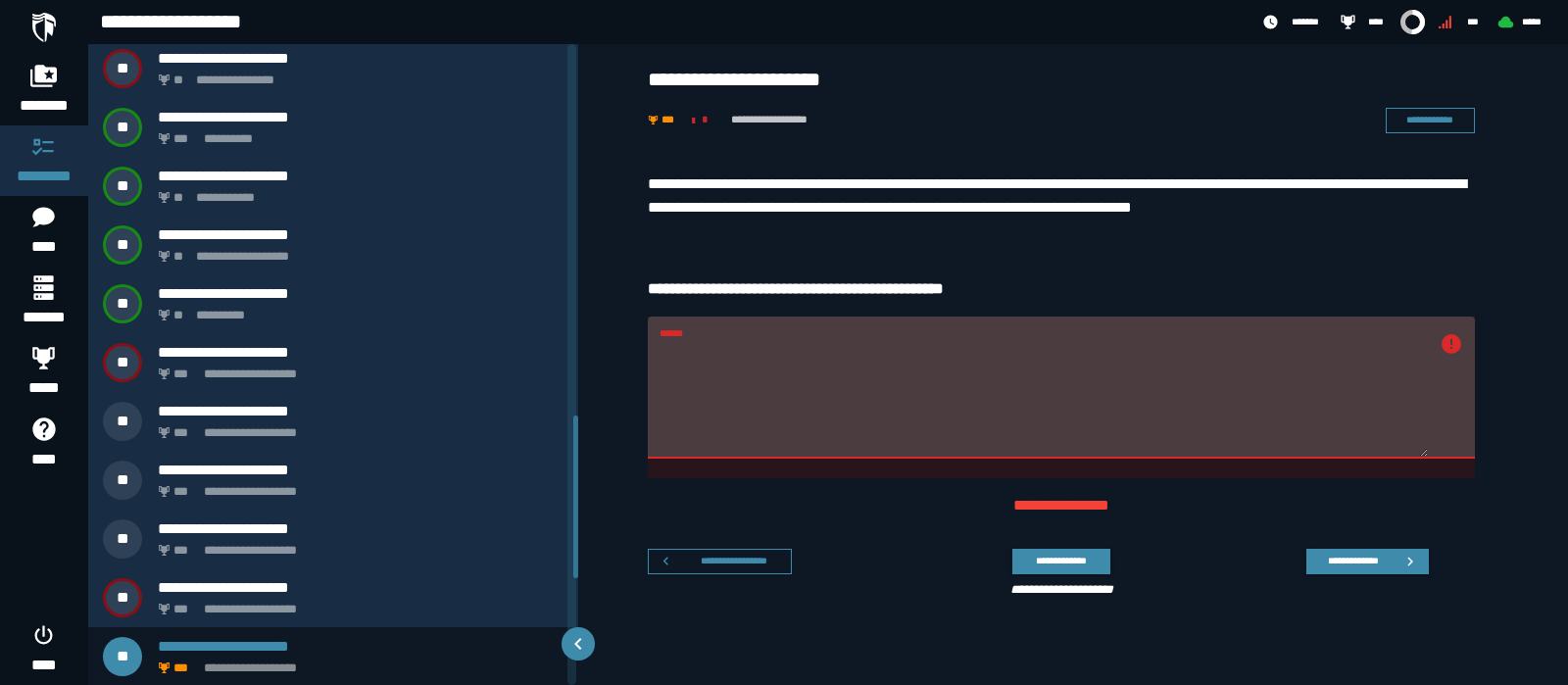 scroll, scrollTop: 1343, scrollLeft: 0, axis: vertical 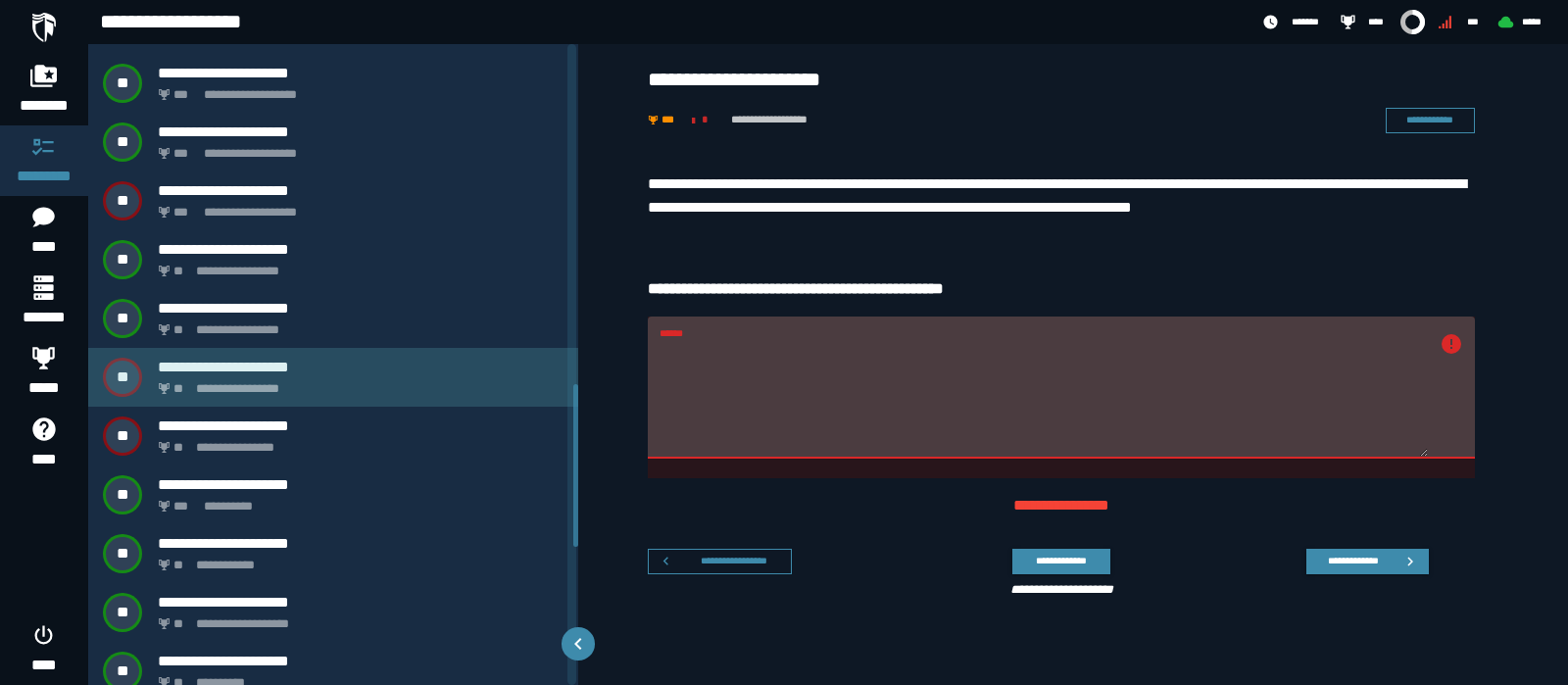 drag, startPoint x: 265, startPoint y: 387, endPoint x: 545, endPoint y: 381, distance: 280.06428 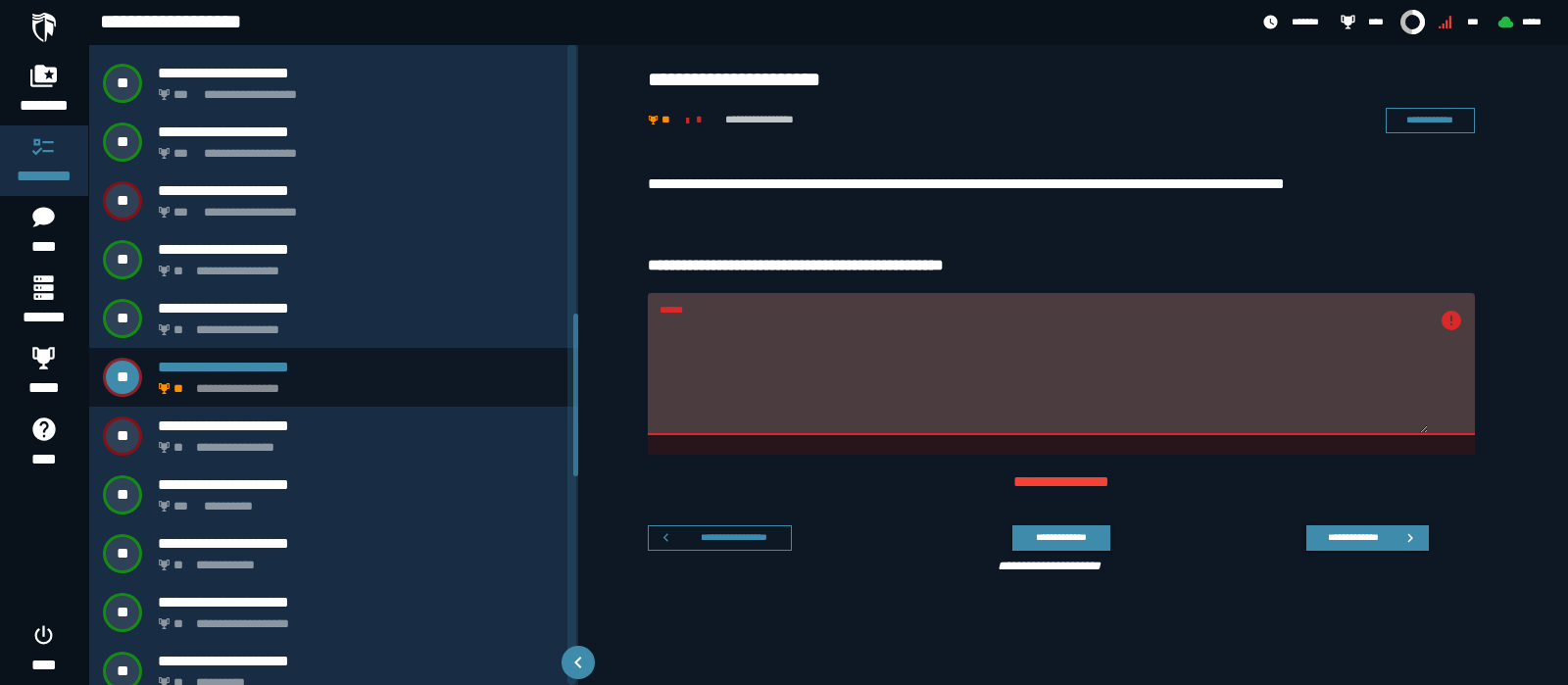 scroll, scrollTop: 1063, scrollLeft: 0, axis: vertical 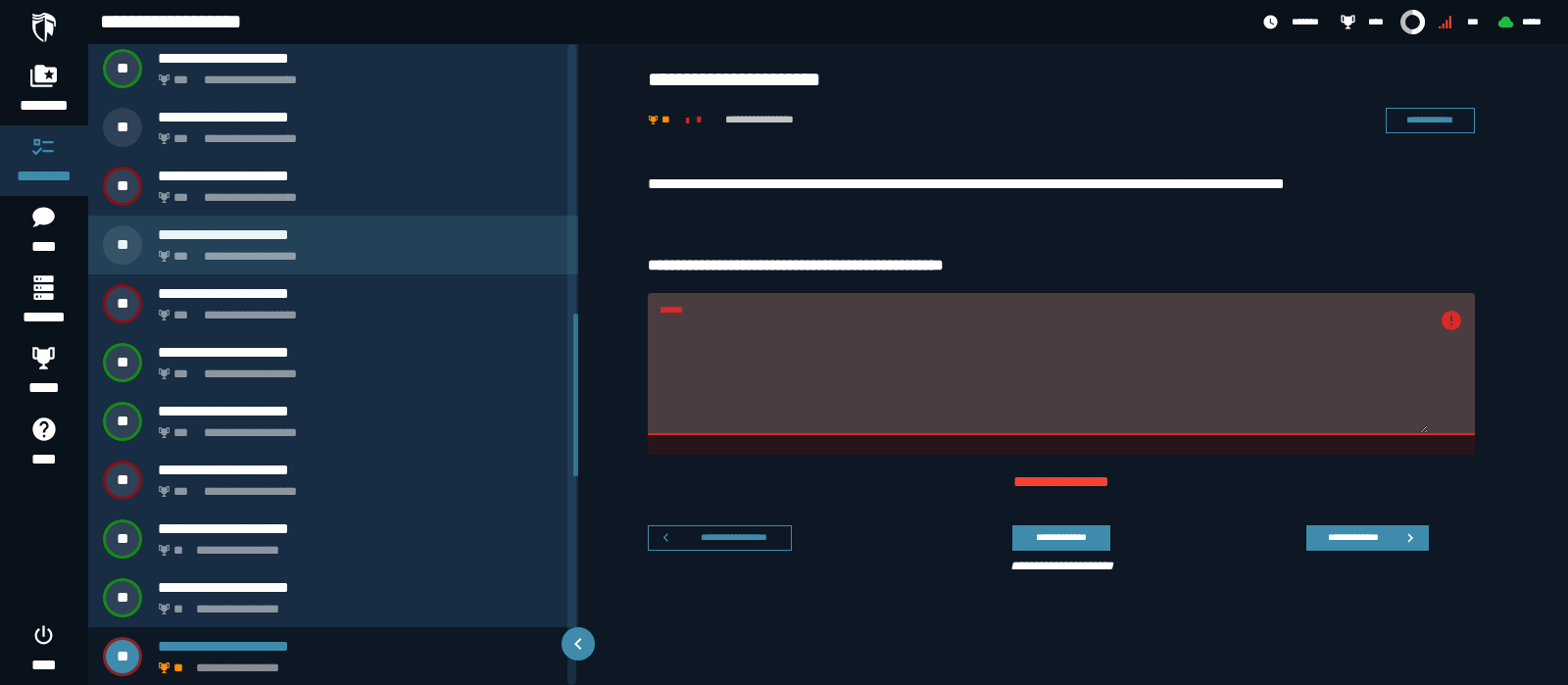 drag, startPoint x: 1198, startPoint y: 318, endPoint x: 534, endPoint y: 257, distance: 666.796 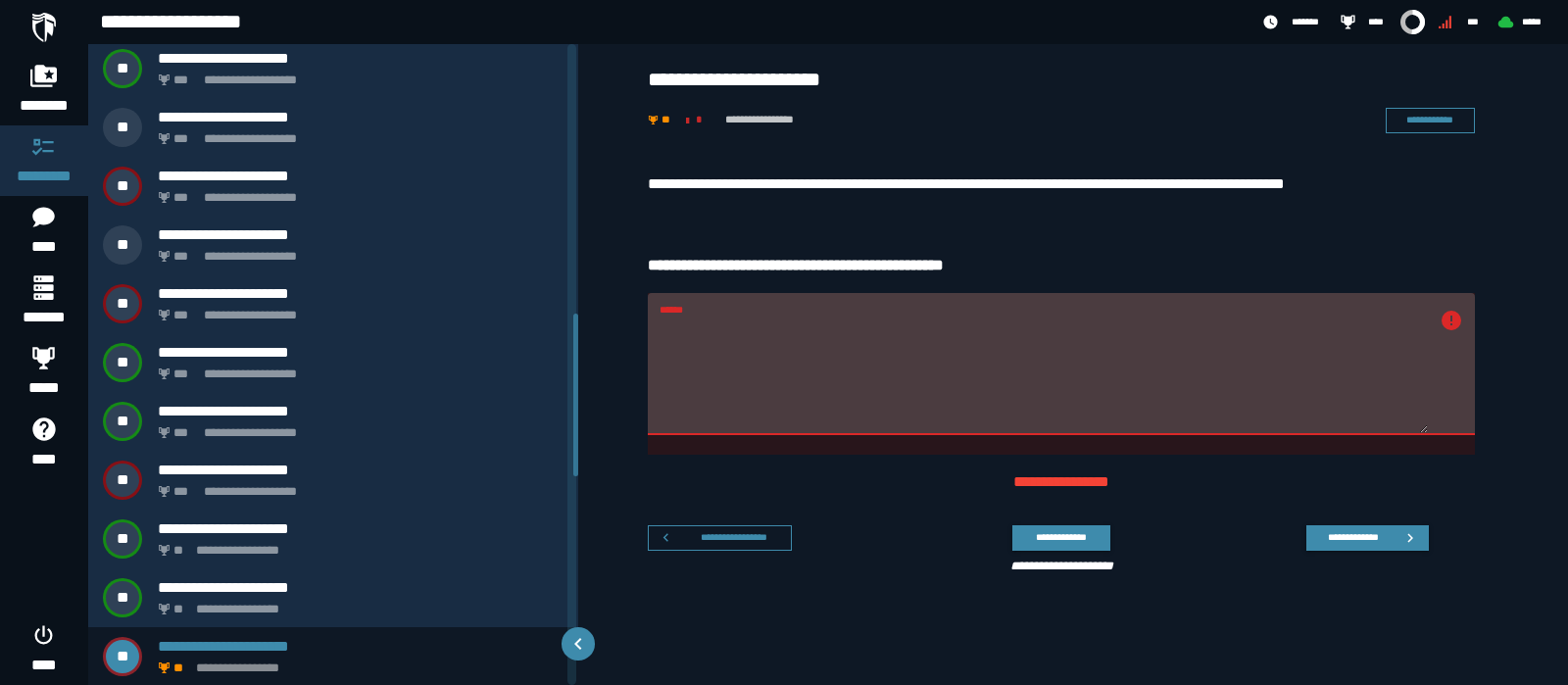 paste on "**********" 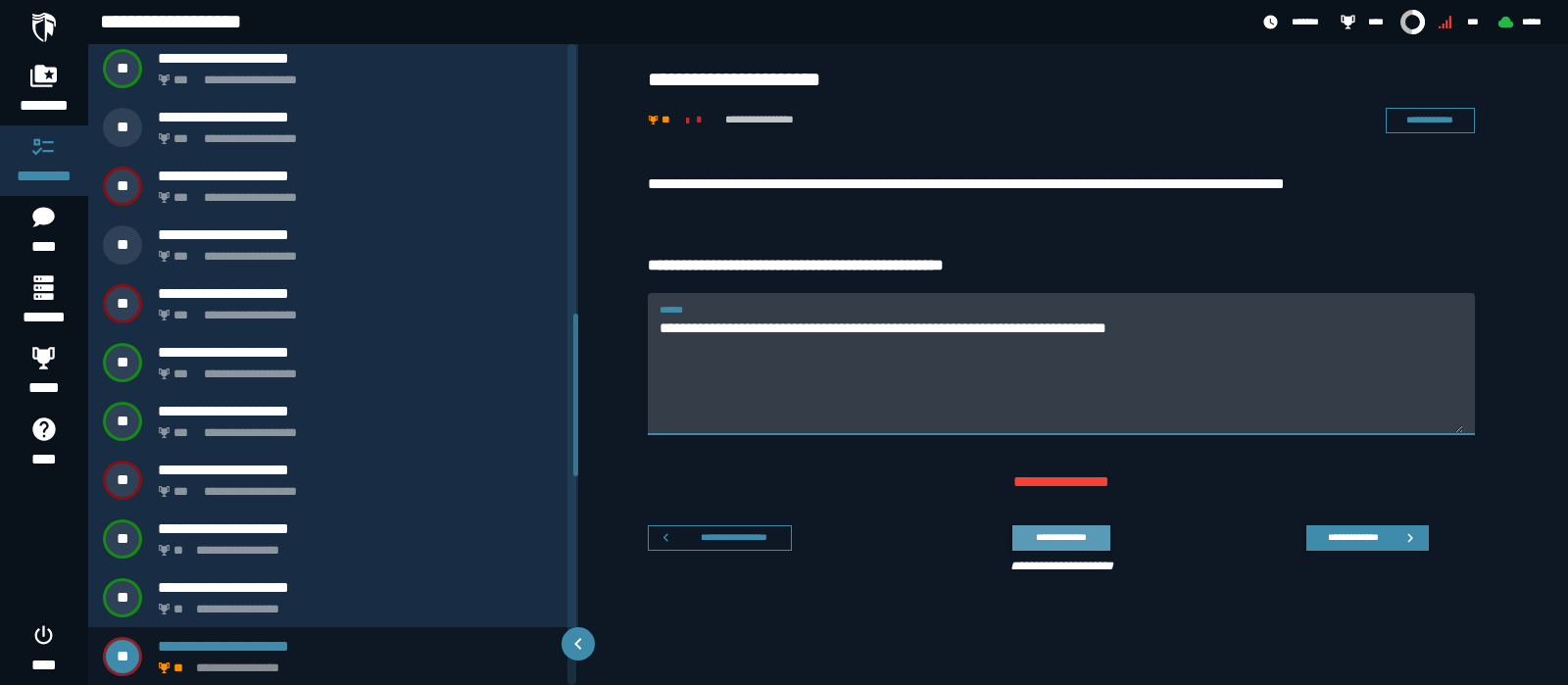 type on "**********" 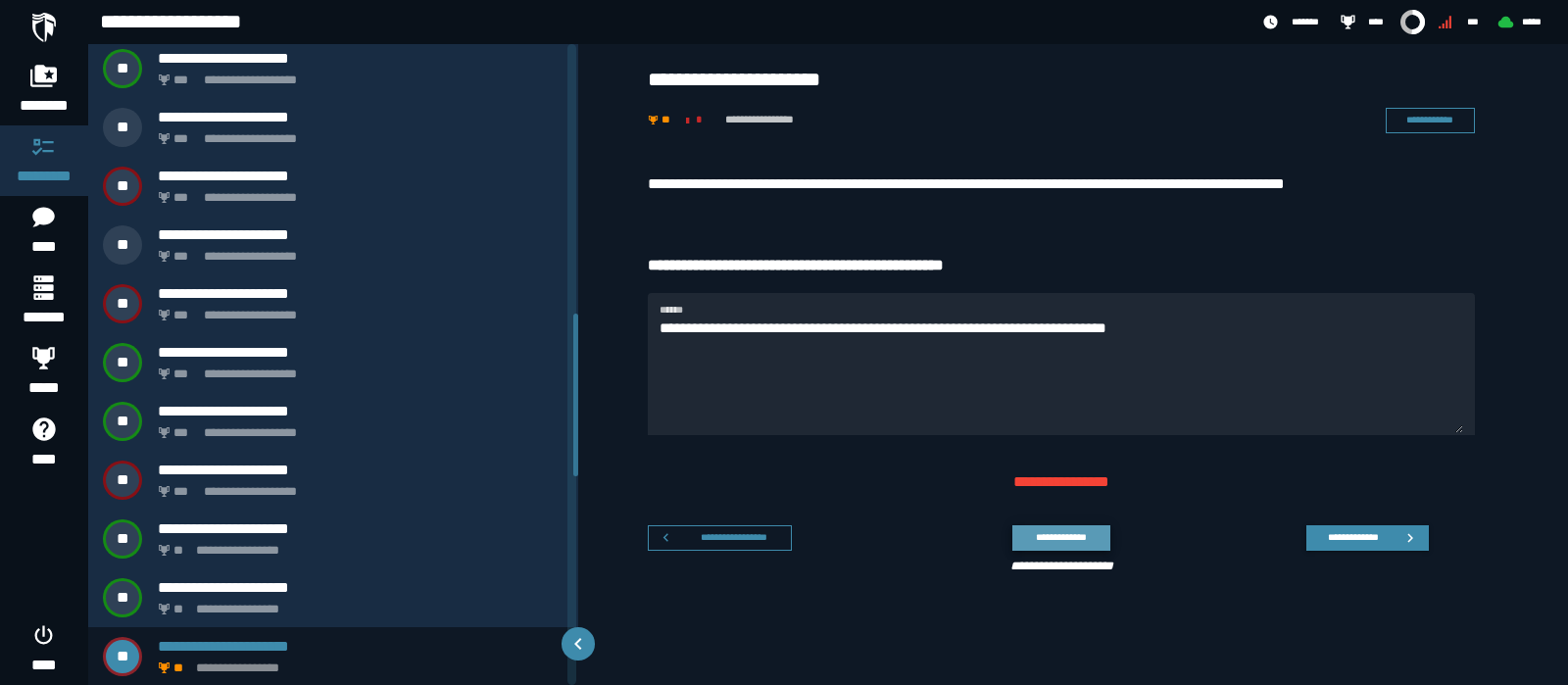 click on "**********" at bounding box center [1060, 537] 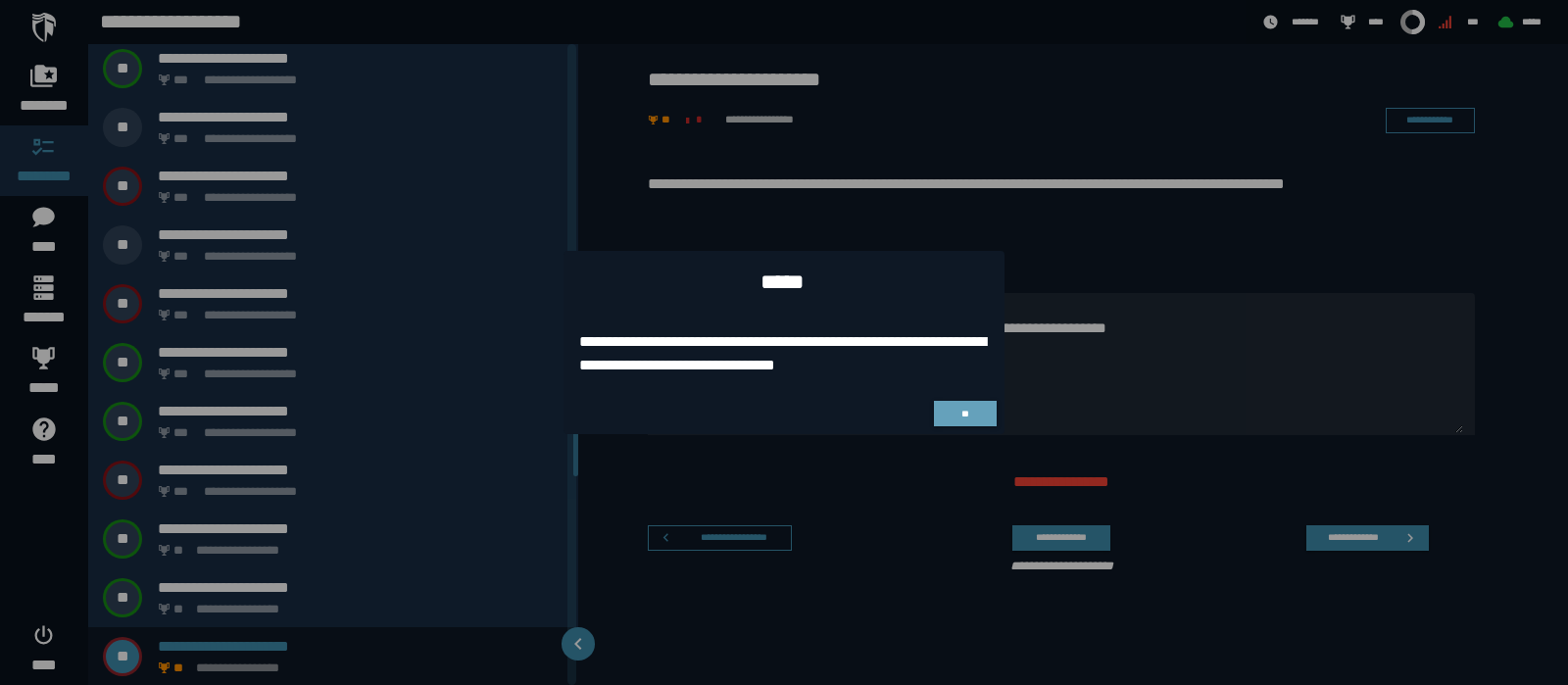 click on "**" at bounding box center [965, 414] 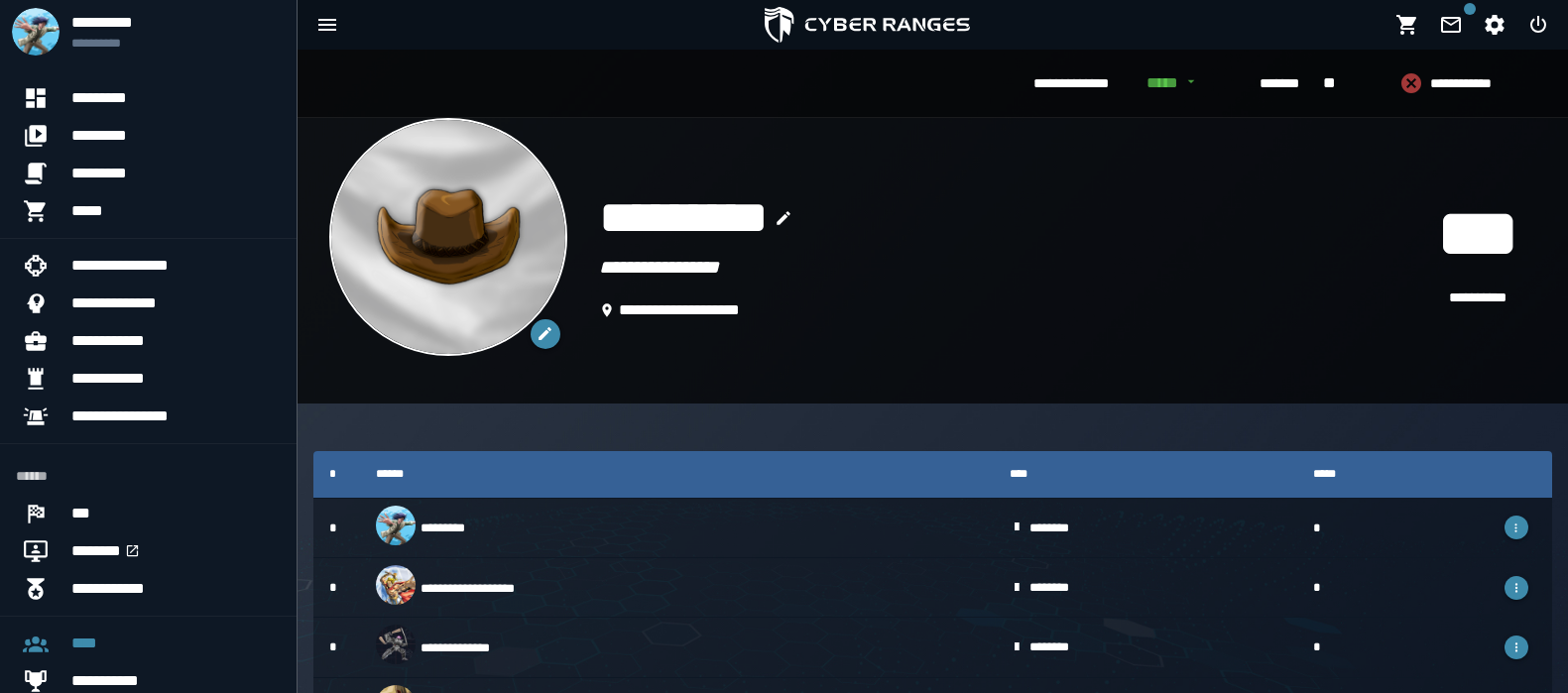 scroll, scrollTop: 202, scrollLeft: 0, axis: vertical 